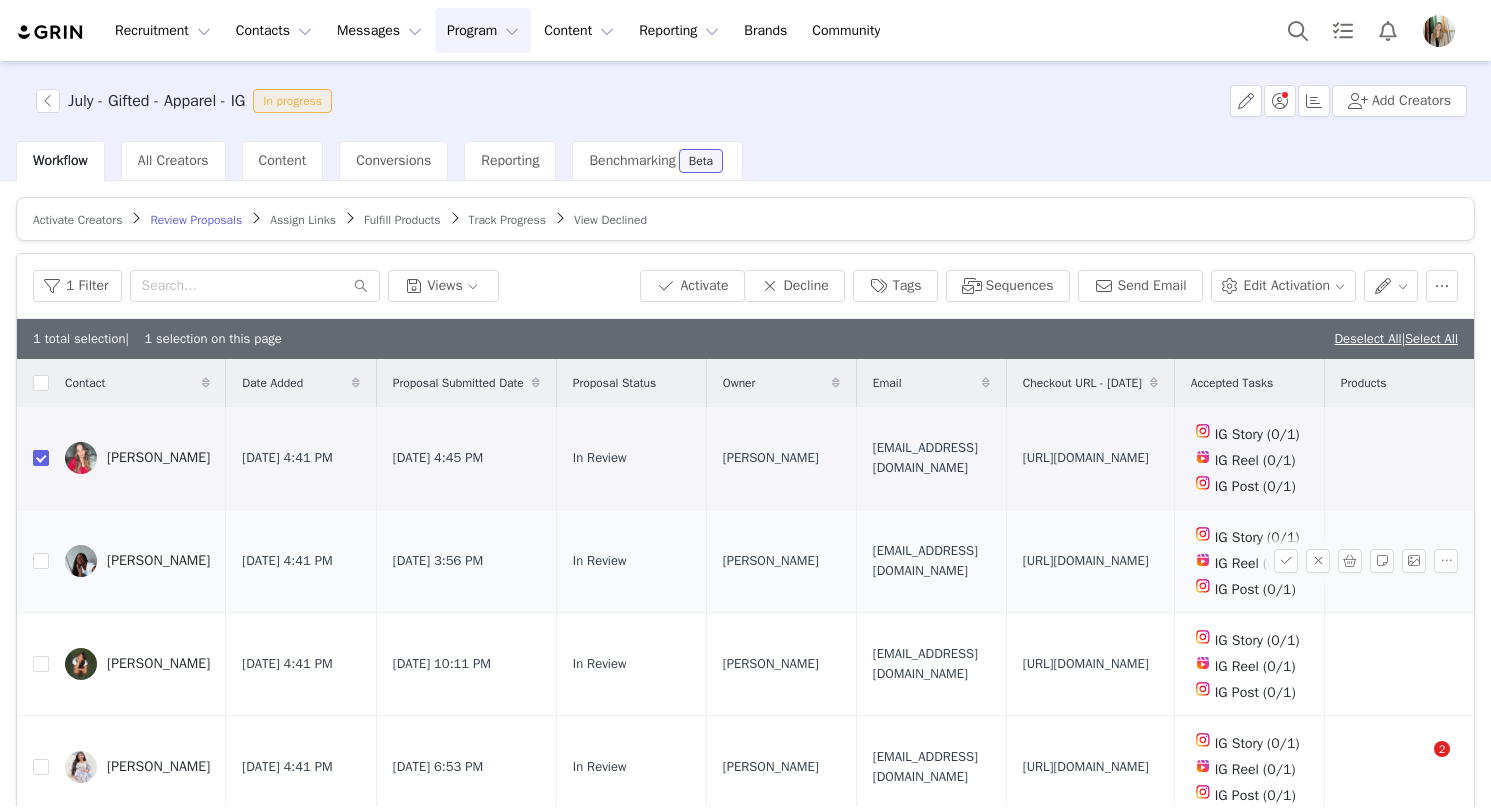 scroll, scrollTop: 0, scrollLeft: 0, axis: both 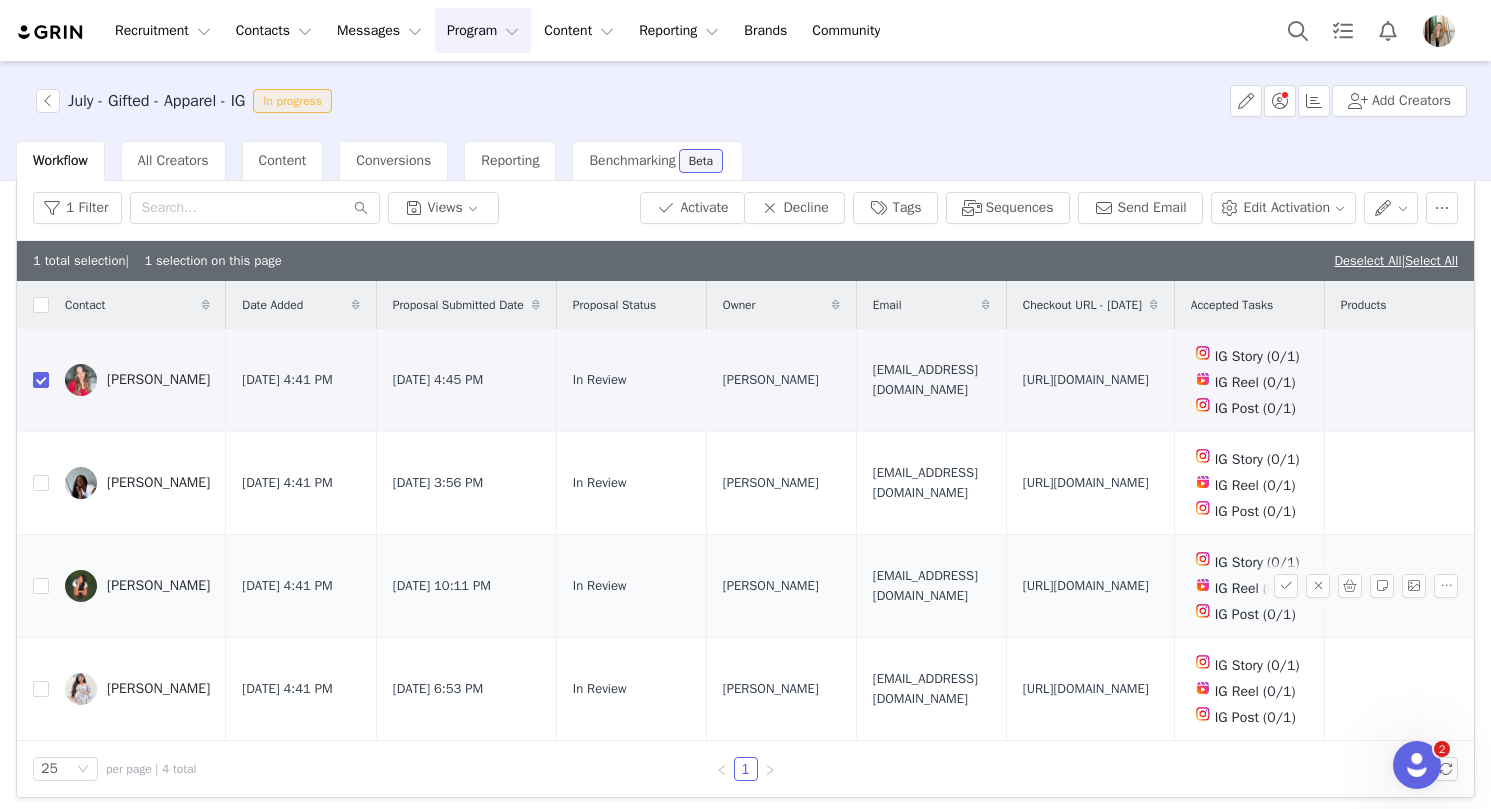 click on "tiffanydhong06@gmail.com" at bounding box center (931, 585) 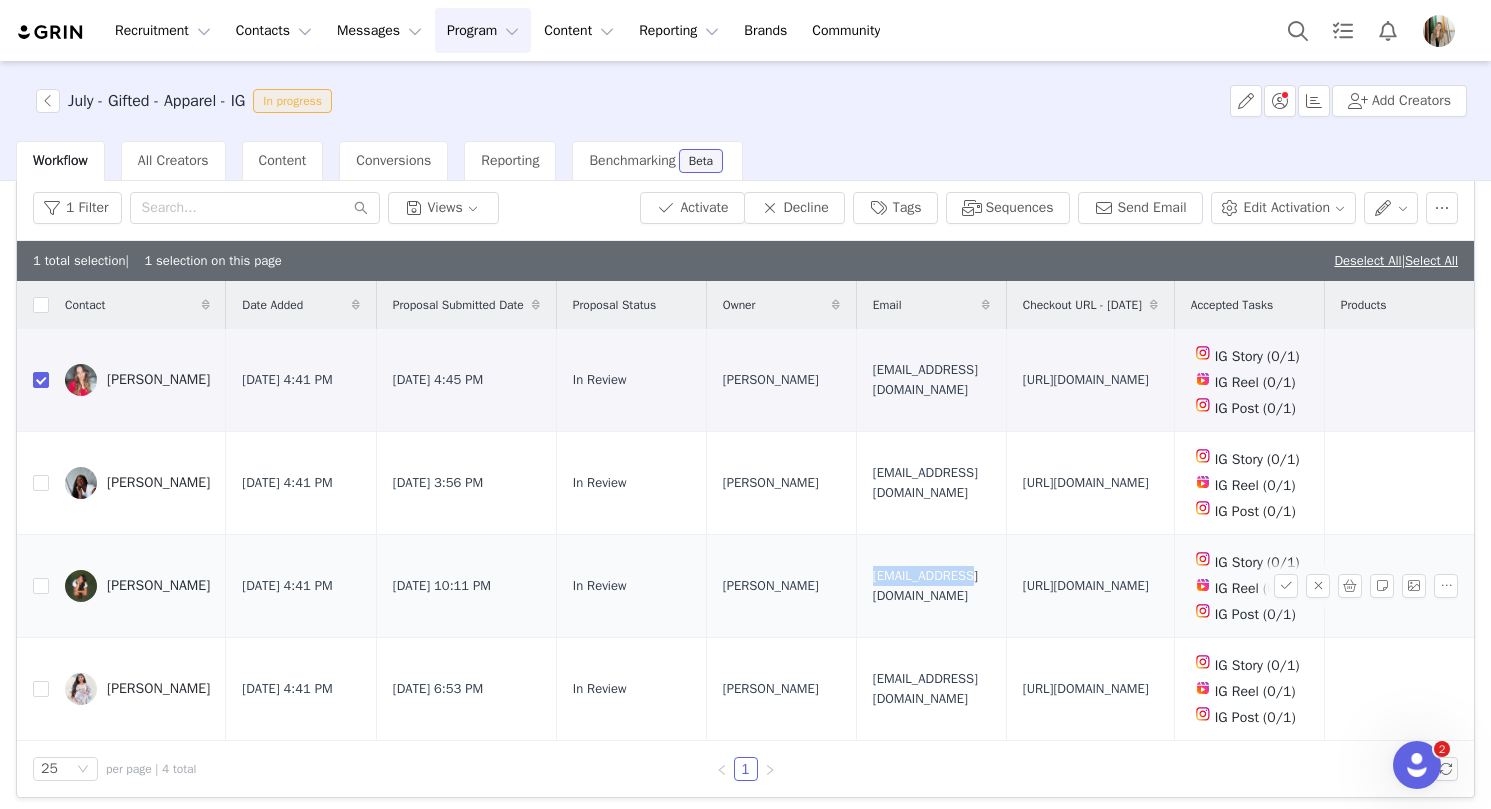 click on "tiffanydhong06@gmail.com" at bounding box center [931, 585] 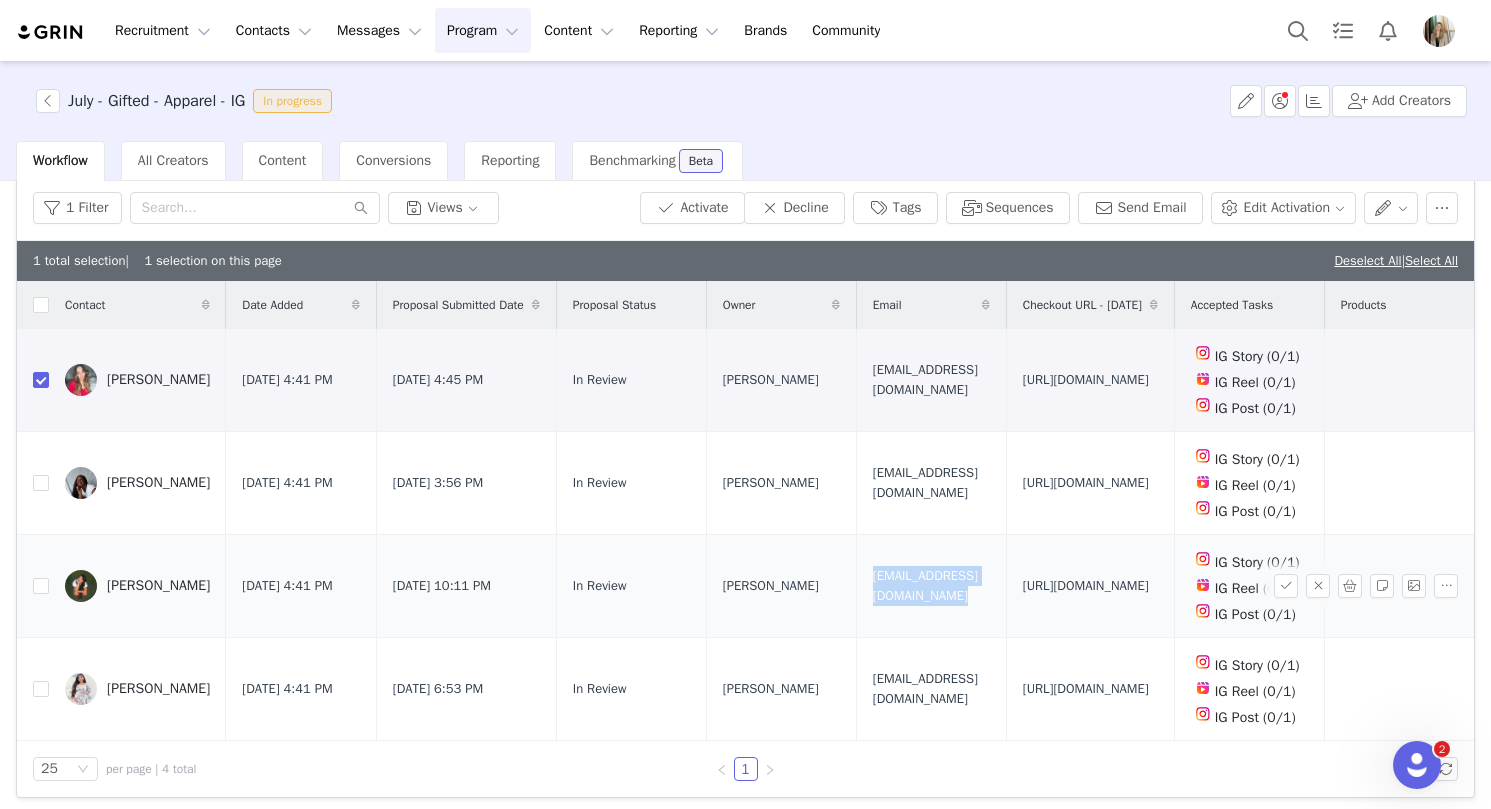 click on "tiffanydhong06@gmail.com" at bounding box center (931, 585) 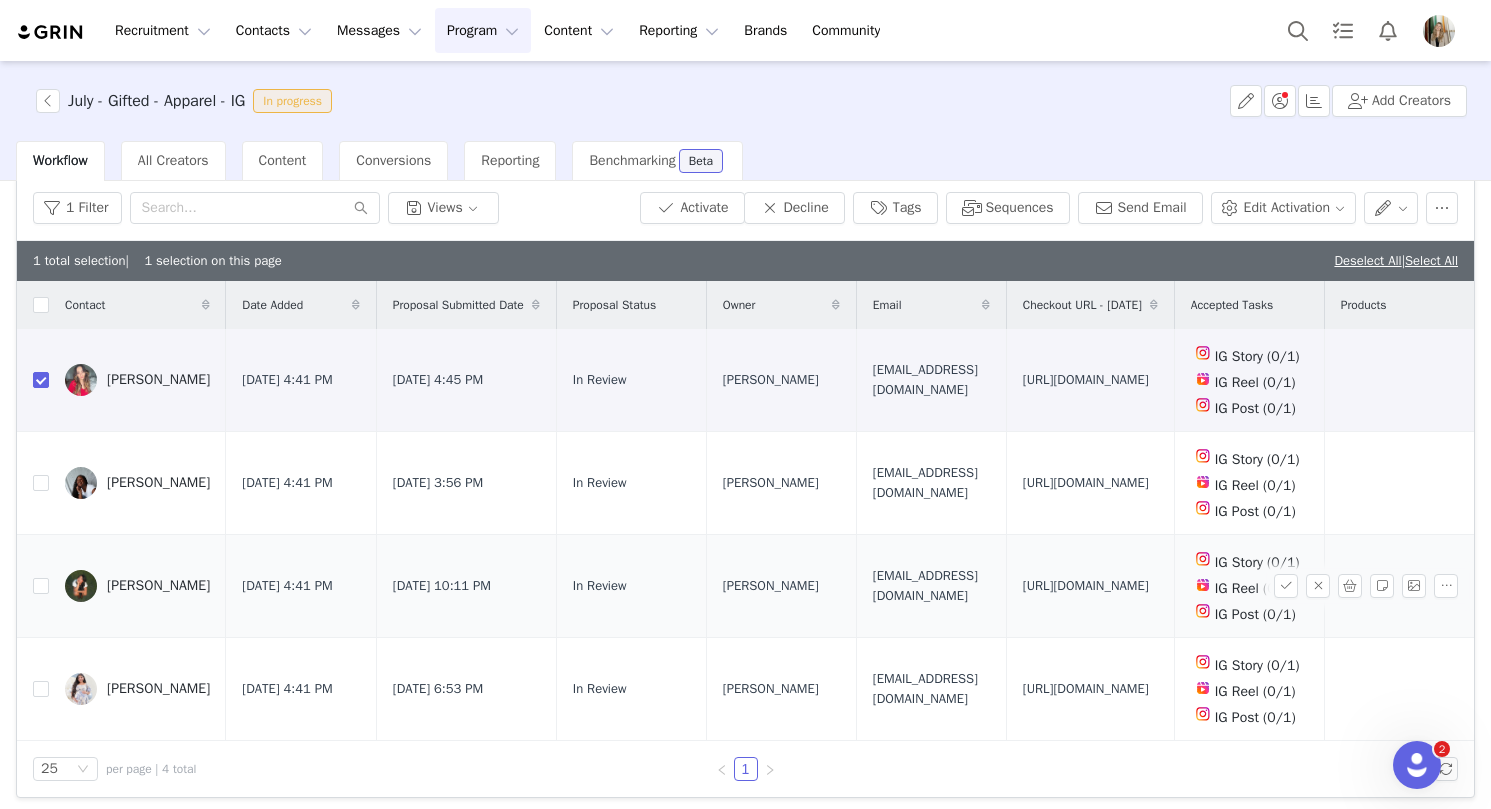 click on "https://www.quince.com/checkout?checkoutId=8af57068-50f3-491f-b23f-5b6c3f7521aa&checkoutAuthCode=05e989cc-53c2-4d24-96d6-65b8d06624cd" at bounding box center (1086, 586) 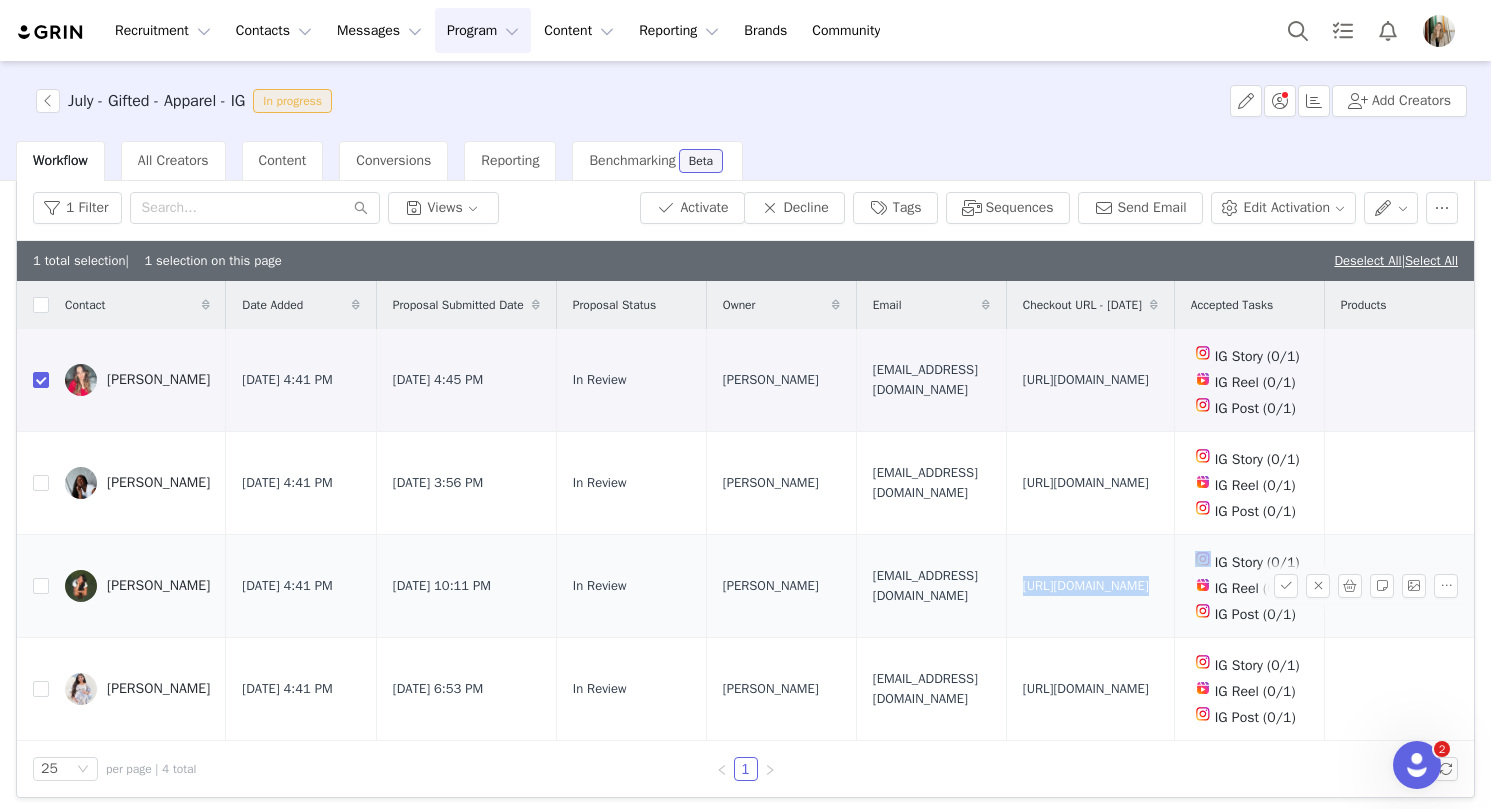 click on "https://www.quince.com/checkout?checkoutId=8af57068-50f3-491f-b23f-5b6c3f7521aa&checkoutAuthCode=05e989cc-53c2-4d24-96d6-65b8d06624cd" at bounding box center [1086, 586] 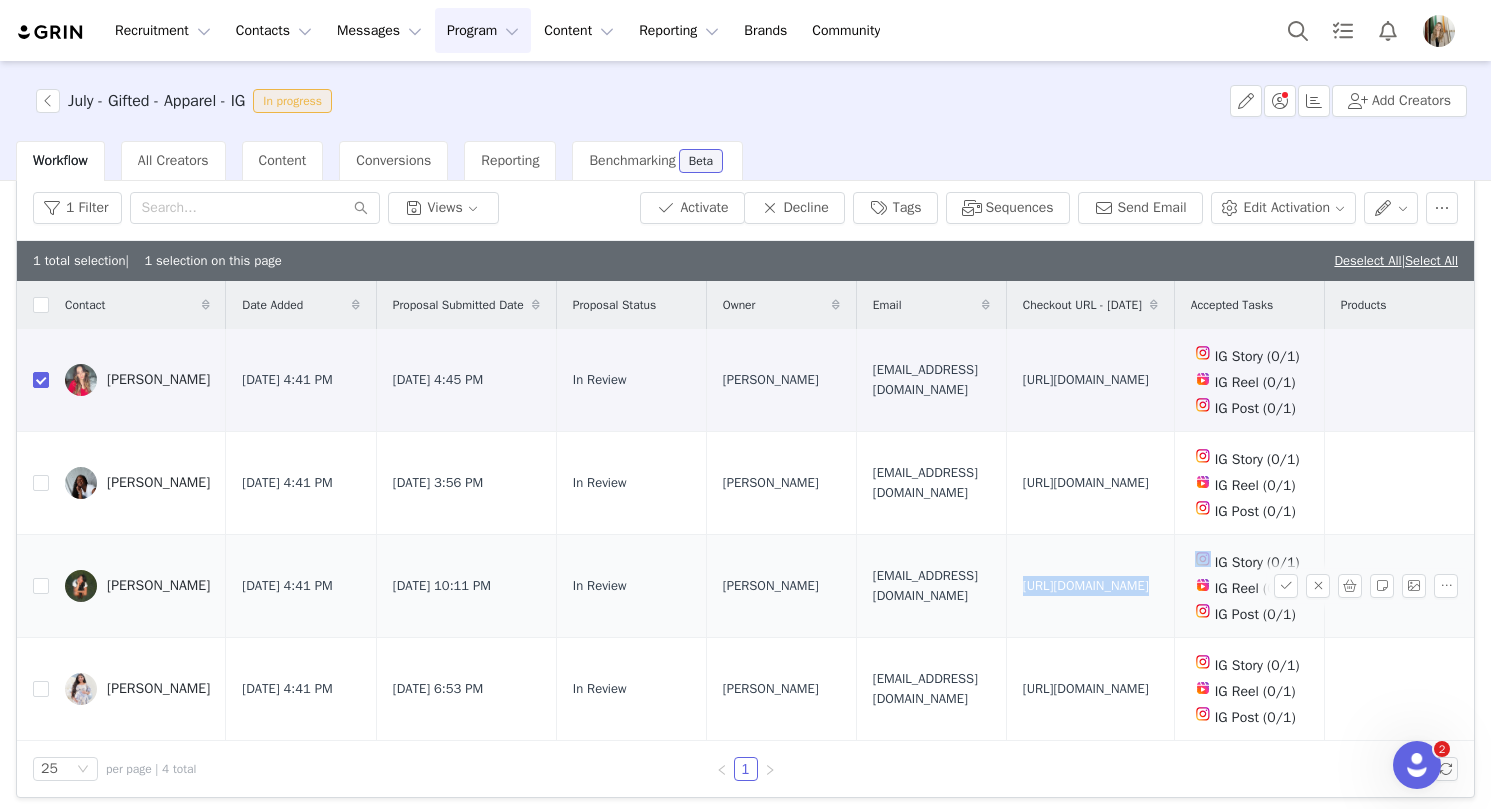 click on "tiffanydhong06@gmail.com" at bounding box center [931, 585] 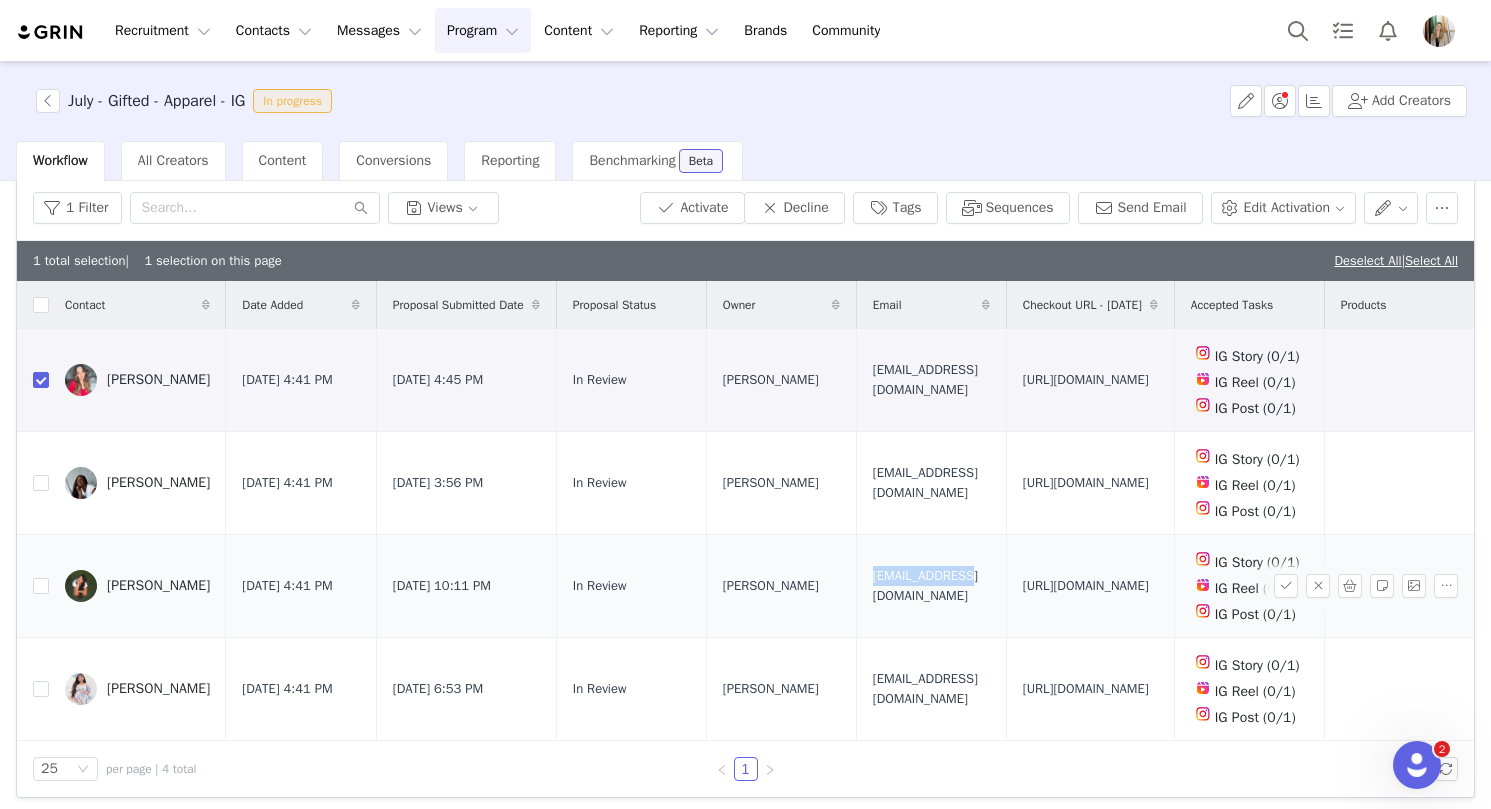 click on "tiffanydhong06@gmail.com" at bounding box center (931, 585) 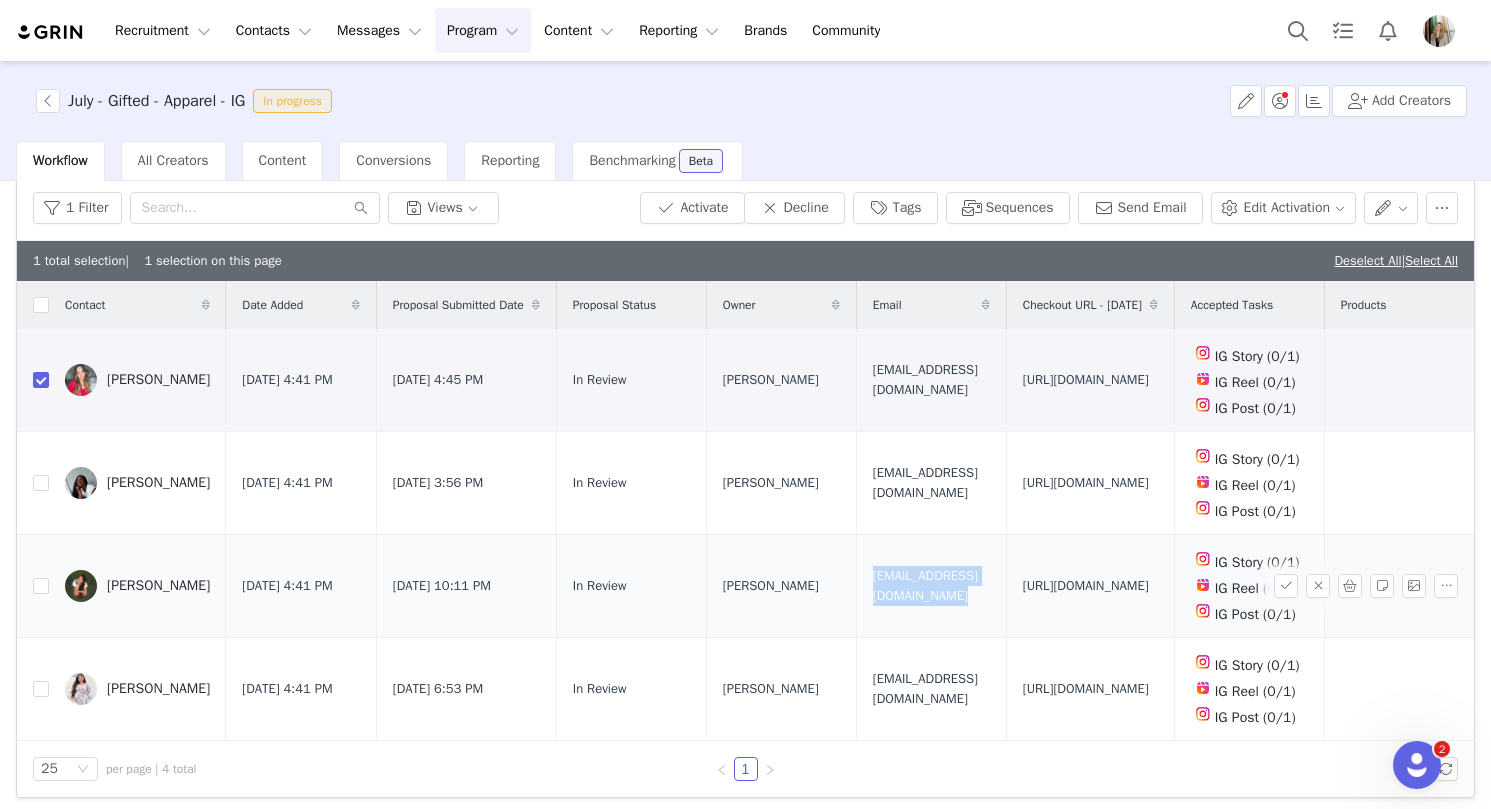 click on "tiffanydhong06@gmail.com" at bounding box center [931, 585] 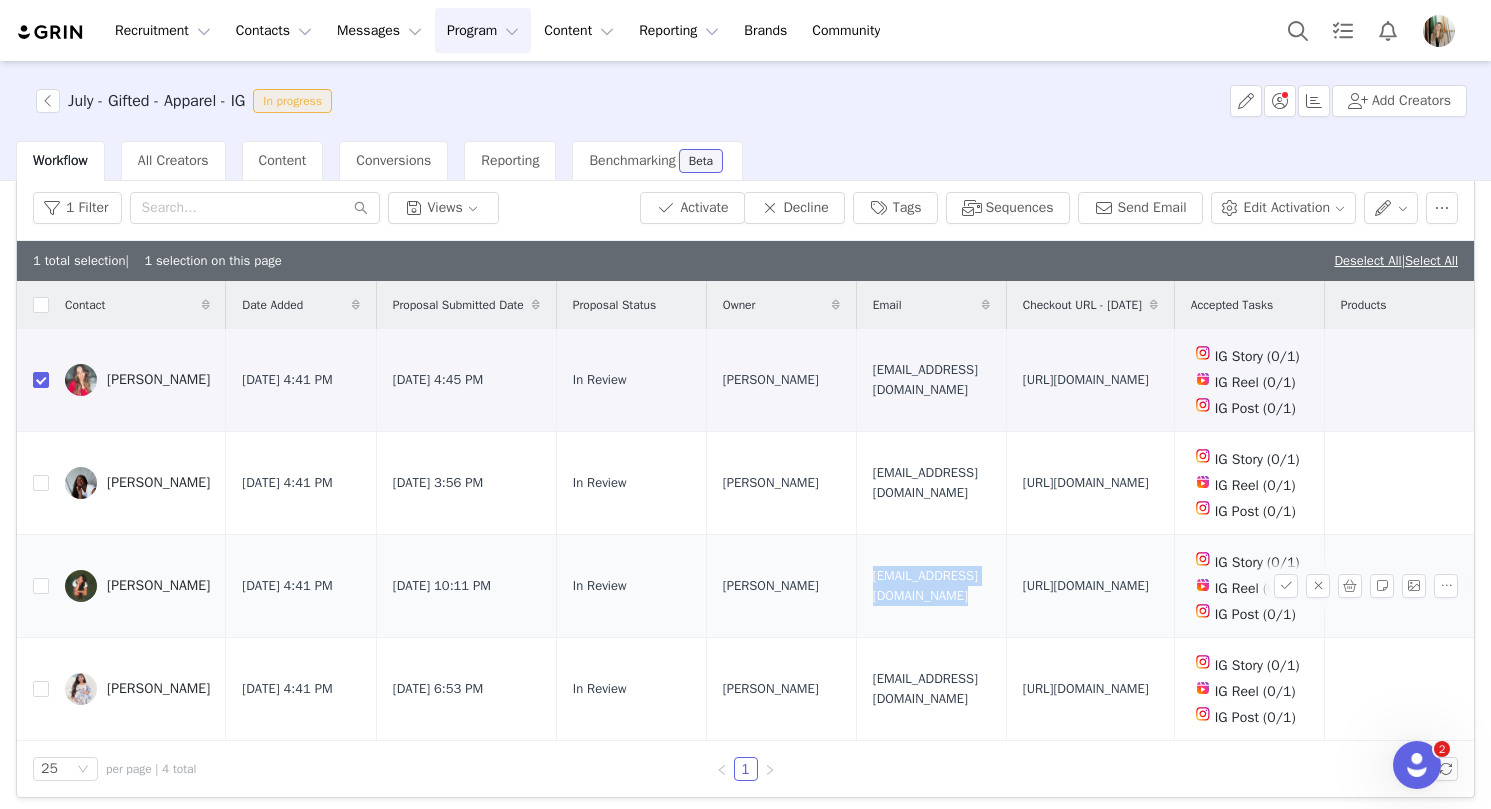 copy on "tiffanydhong06@gmail.com" 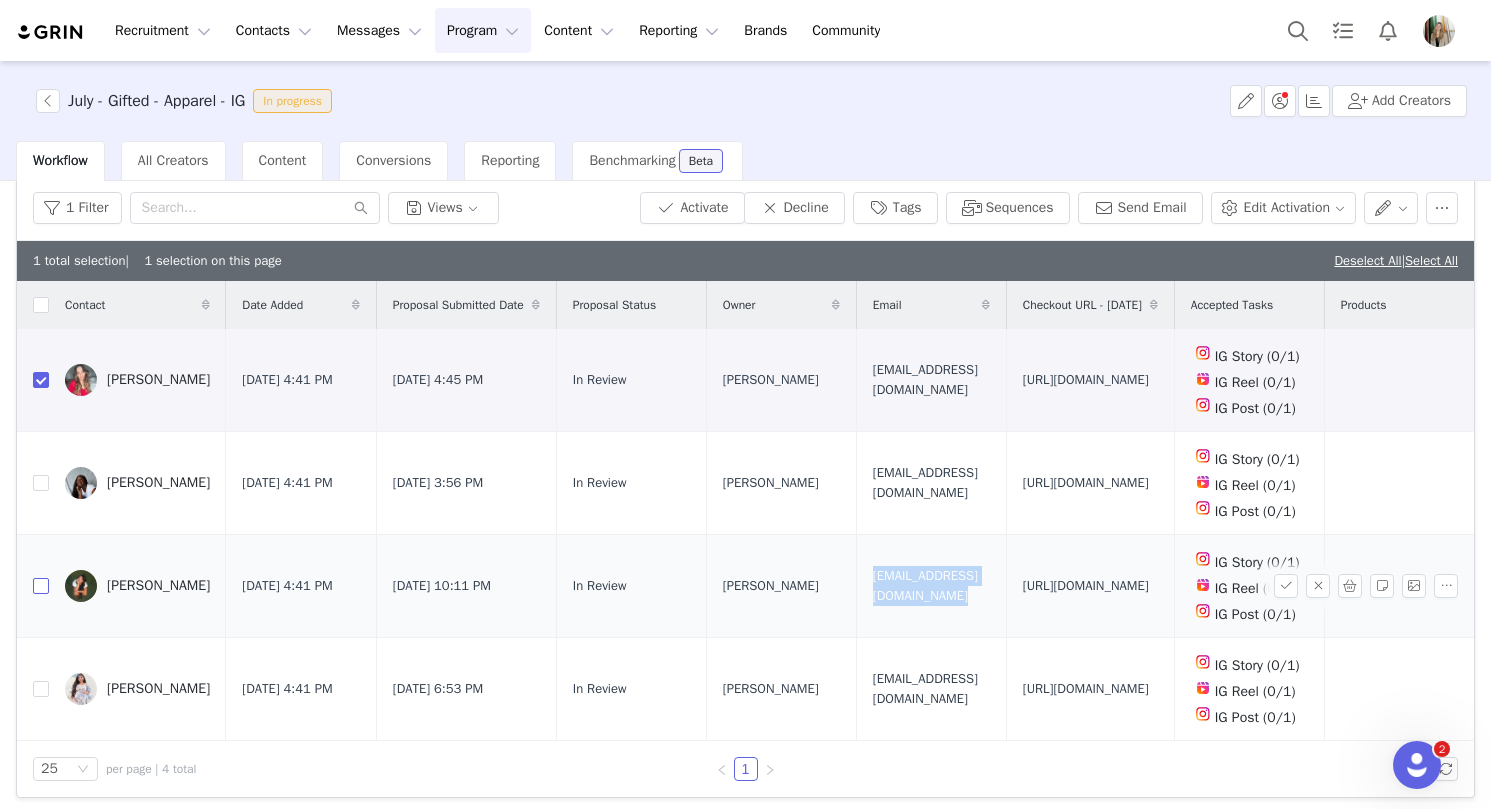 click at bounding box center (41, 586) 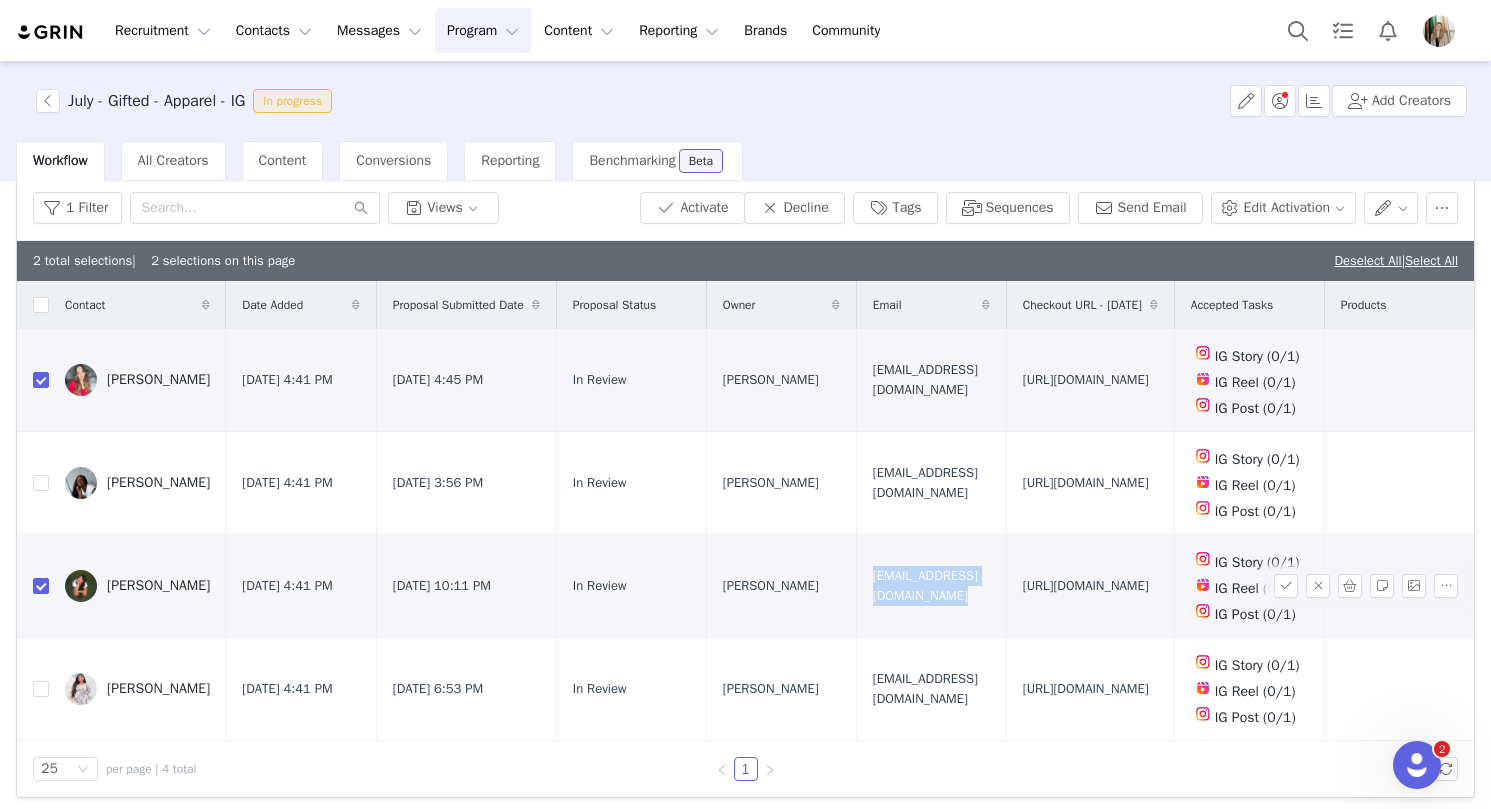 click at bounding box center [41, 586] 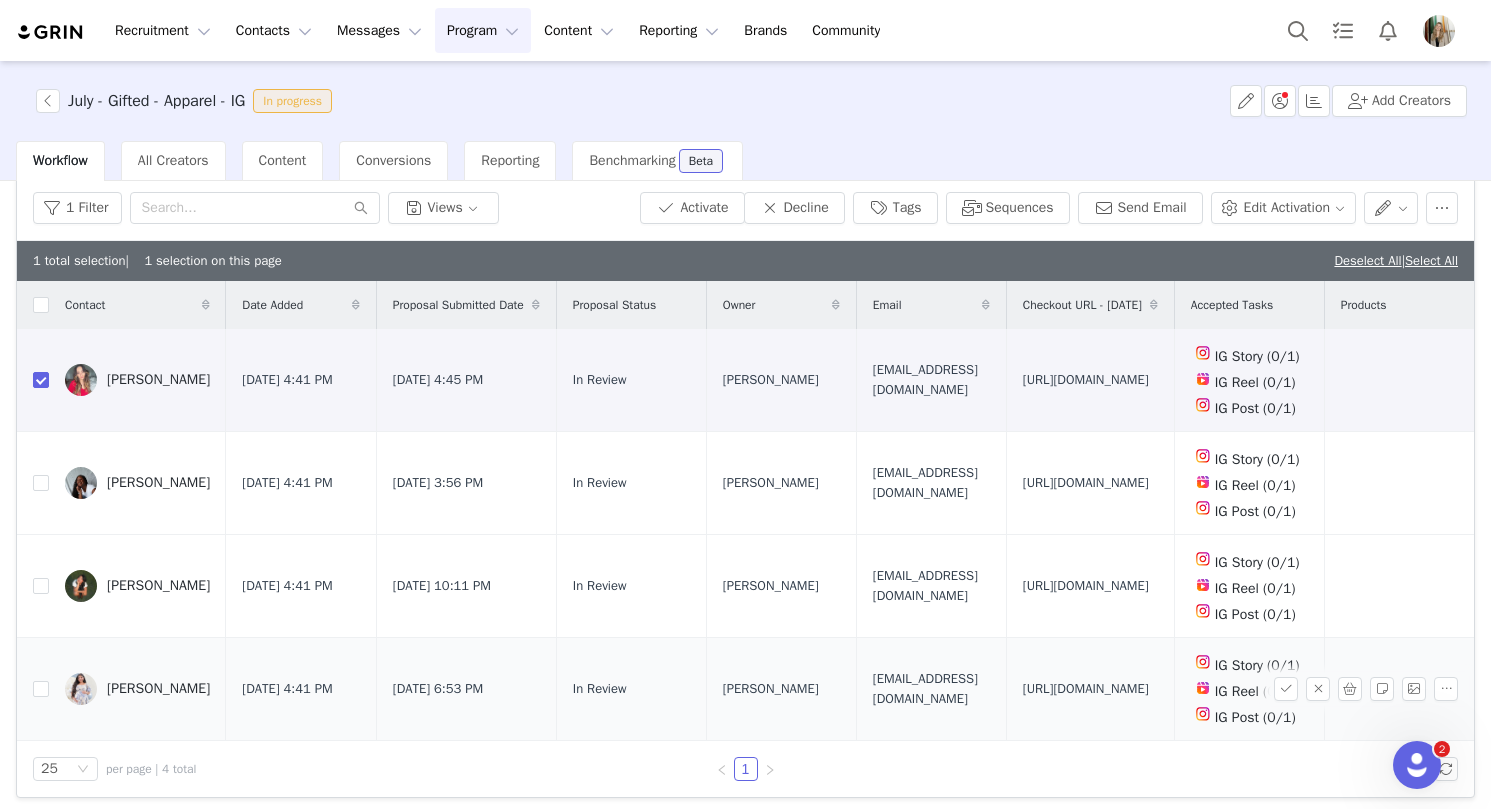 click on "jaelarlethvelez@icloud.com" at bounding box center [931, 688] 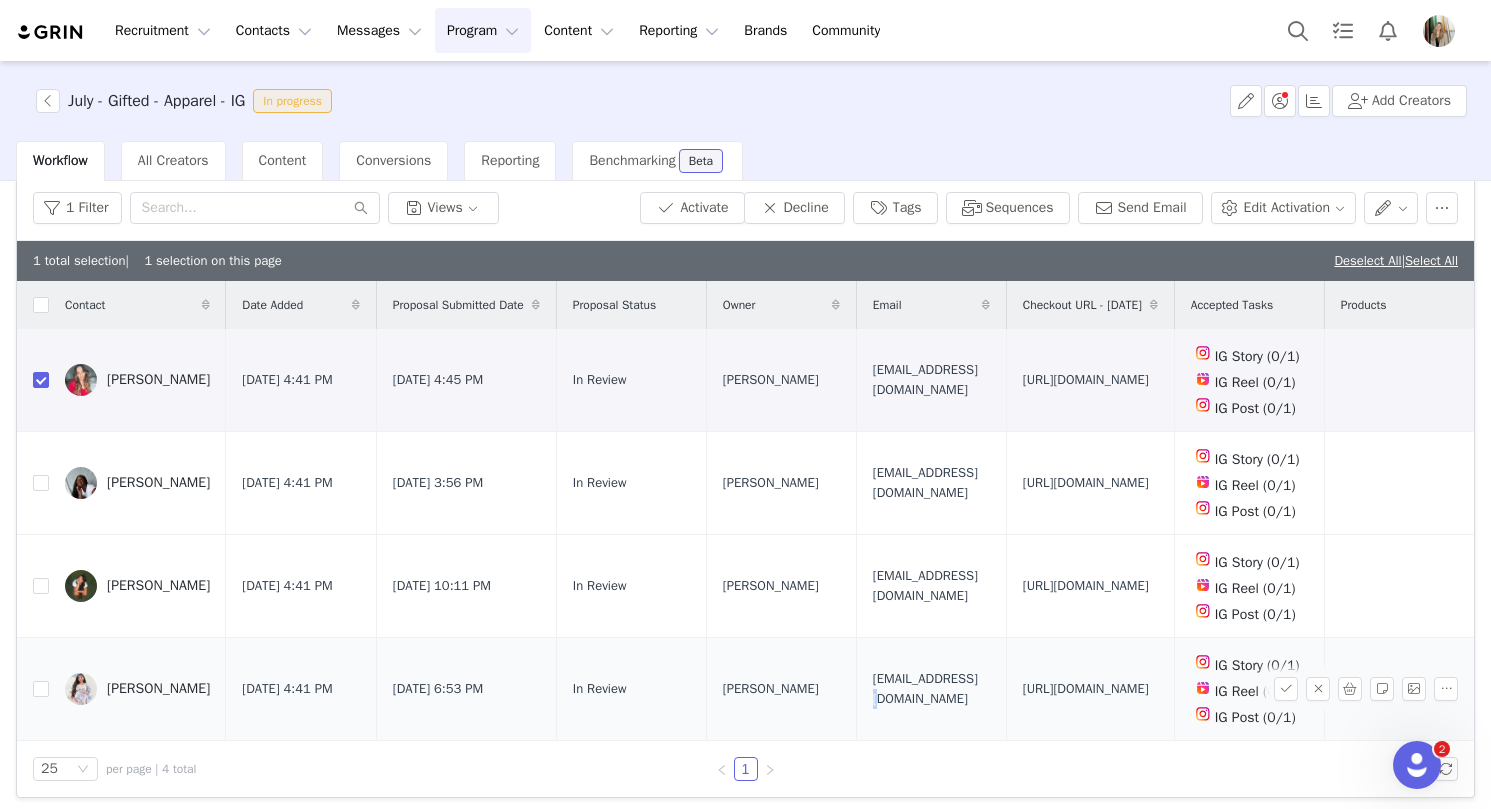 click on "jaelarlethvelez@icloud.com" at bounding box center (931, 688) 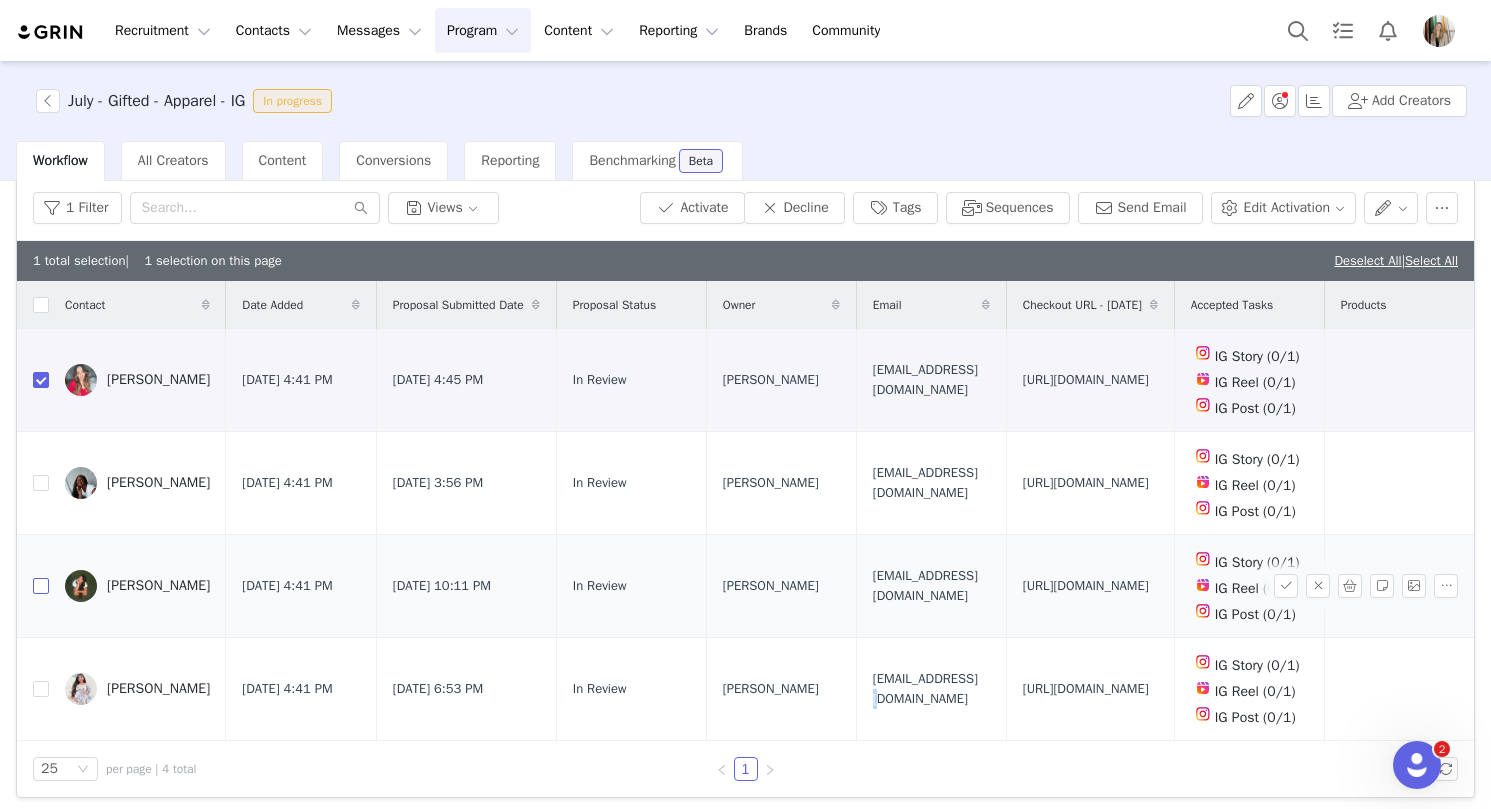 click at bounding box center (41, 586) 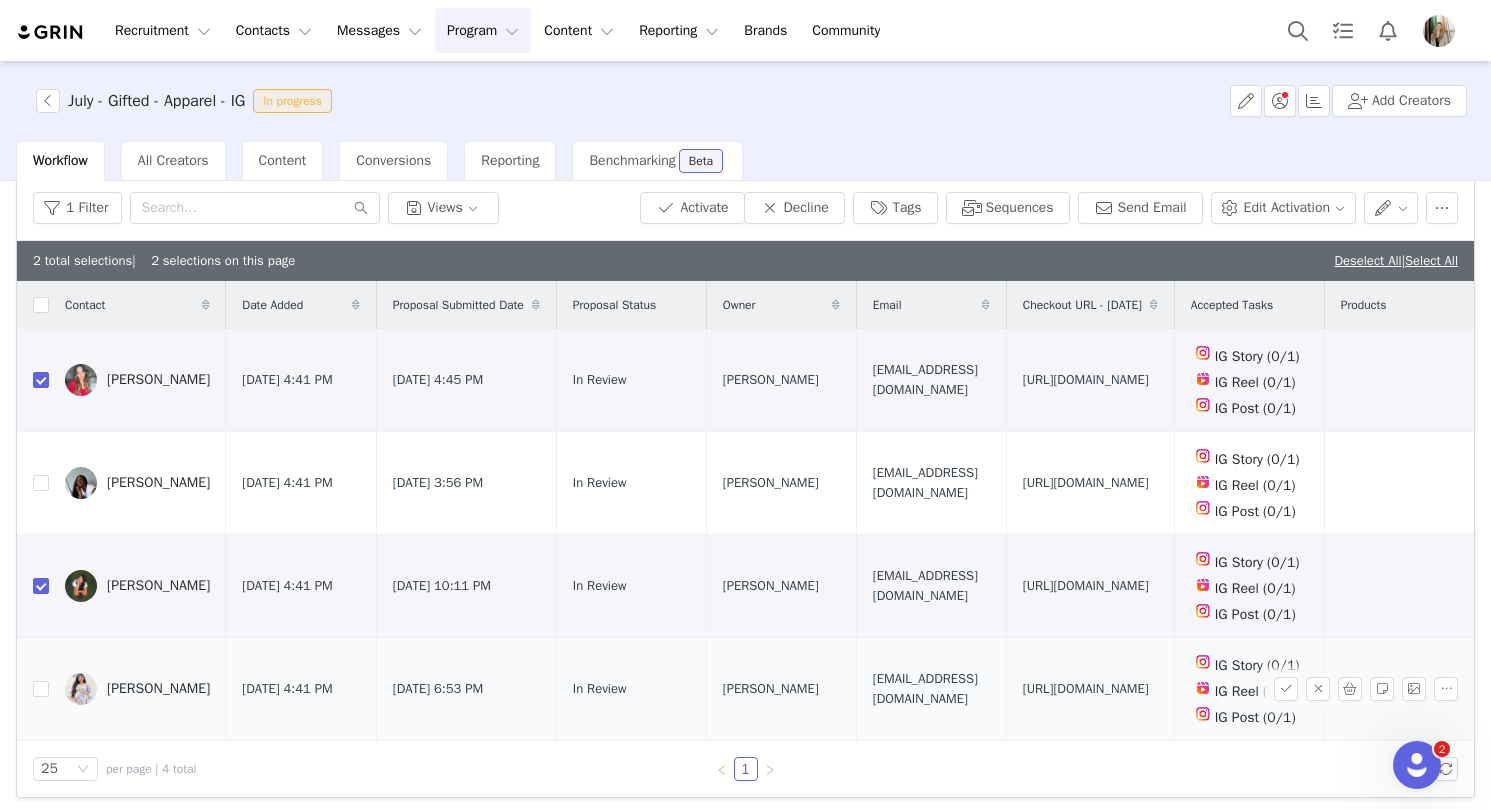 click on "jaelarlethvelez@icloud.com" at bounding box center [931, 688] 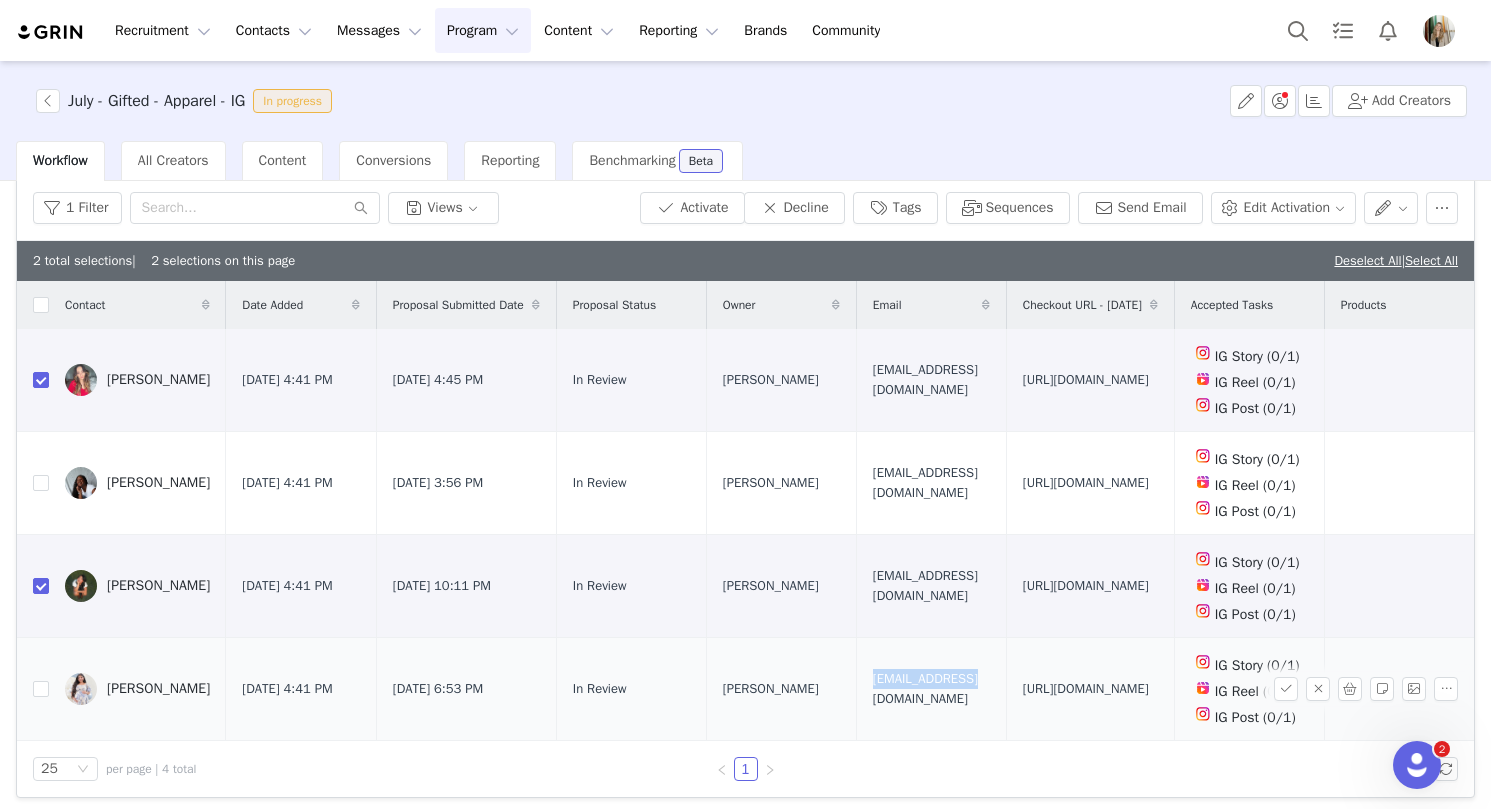 click on "jaelarlethvelez@icloud.com" at bounding box center [931, 688] 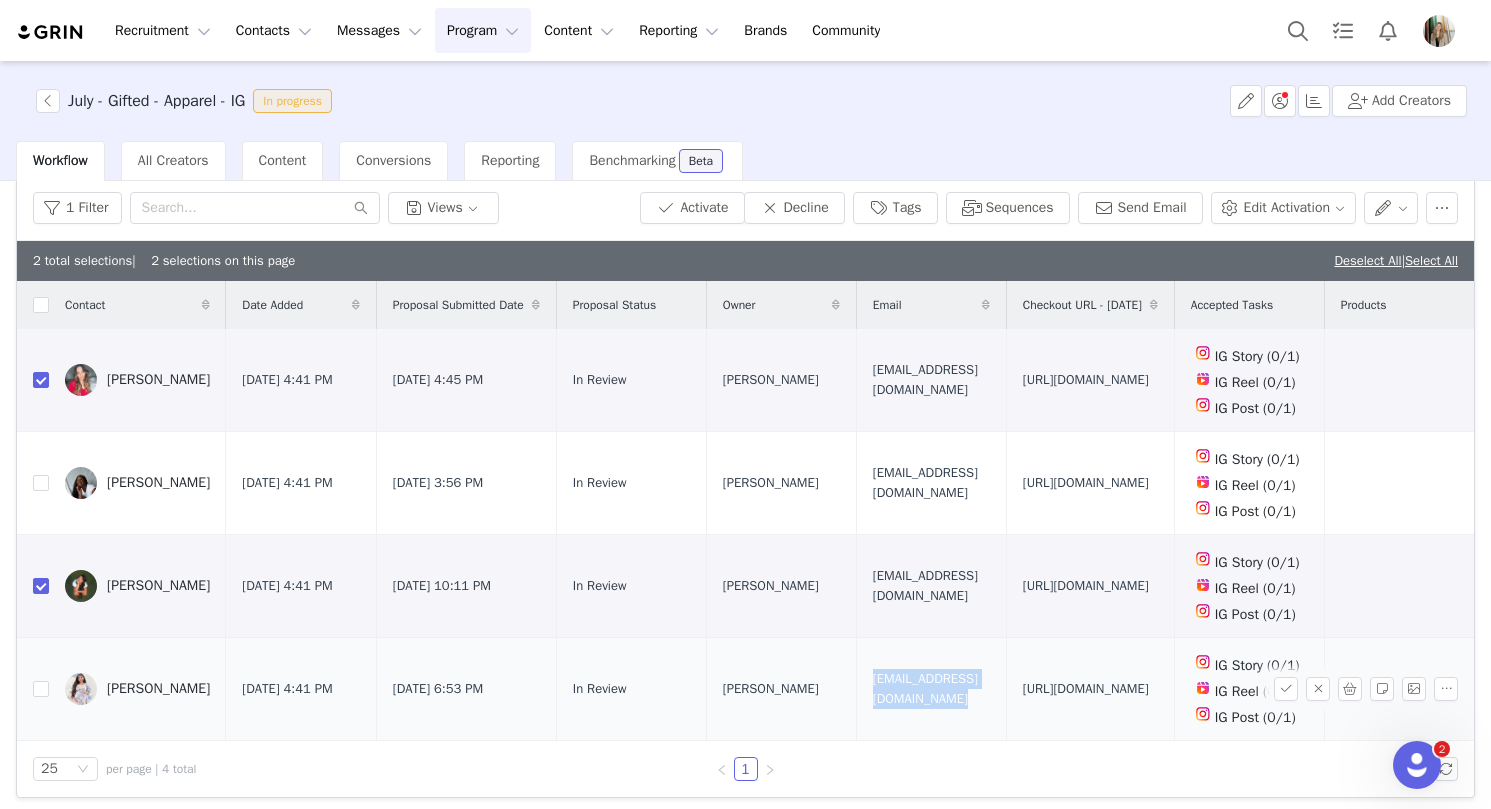 click on "jaelarlethvelez@icloud.com" at bounding box center [931, 688] 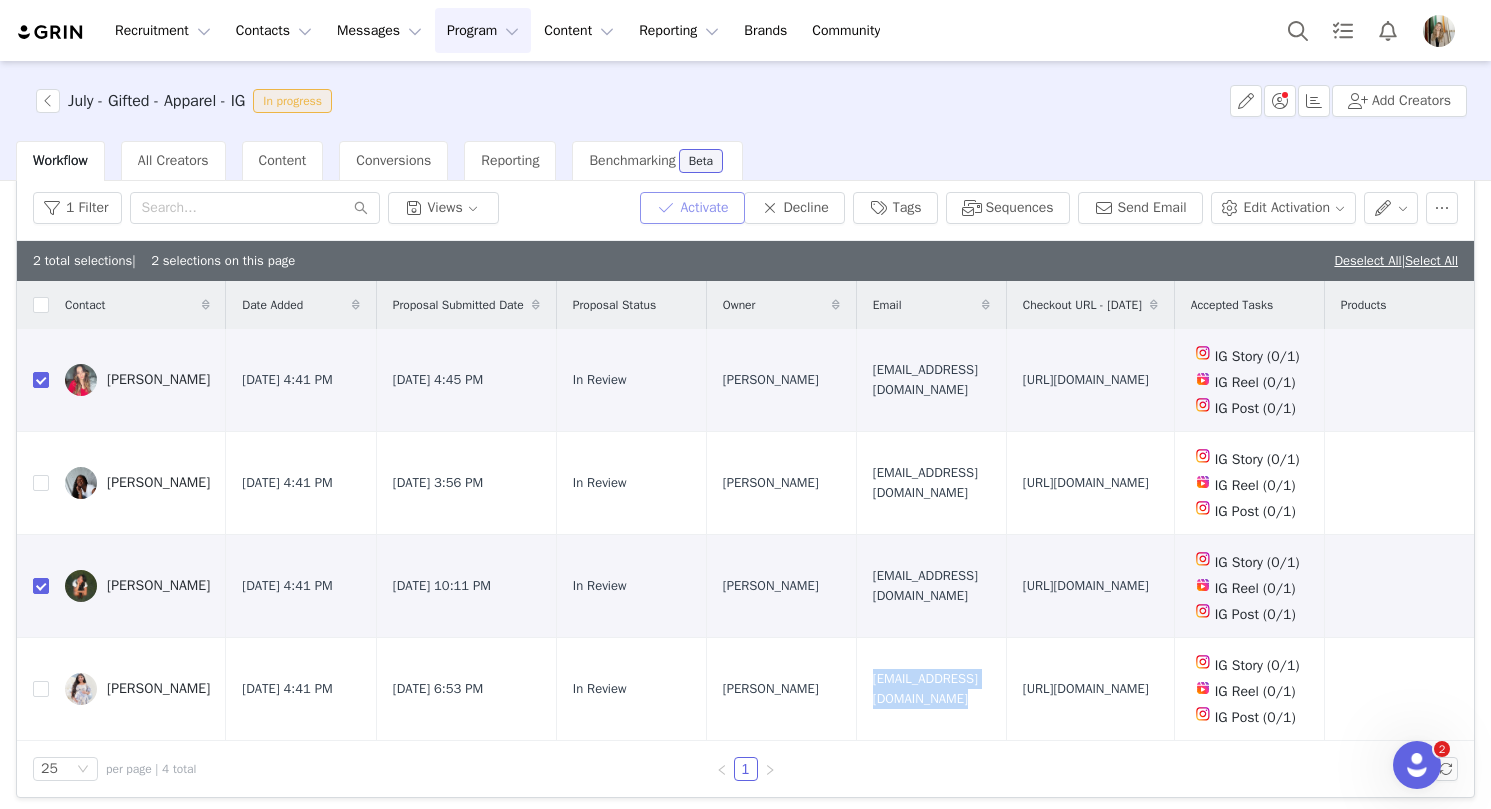 click on "Activate" at bounding box center (692, 208) 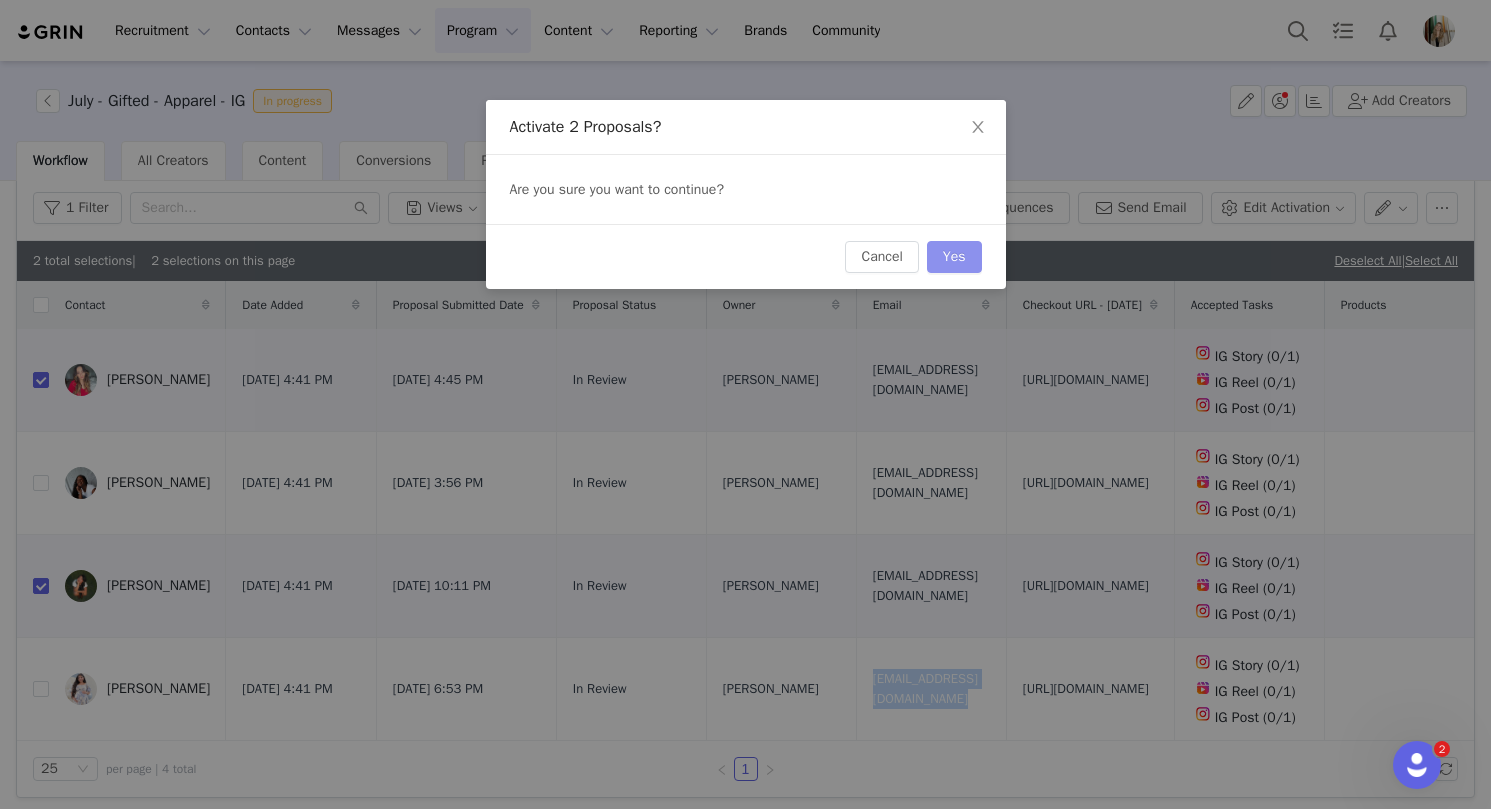 click on "Yes" at bounding box center (954, 257) 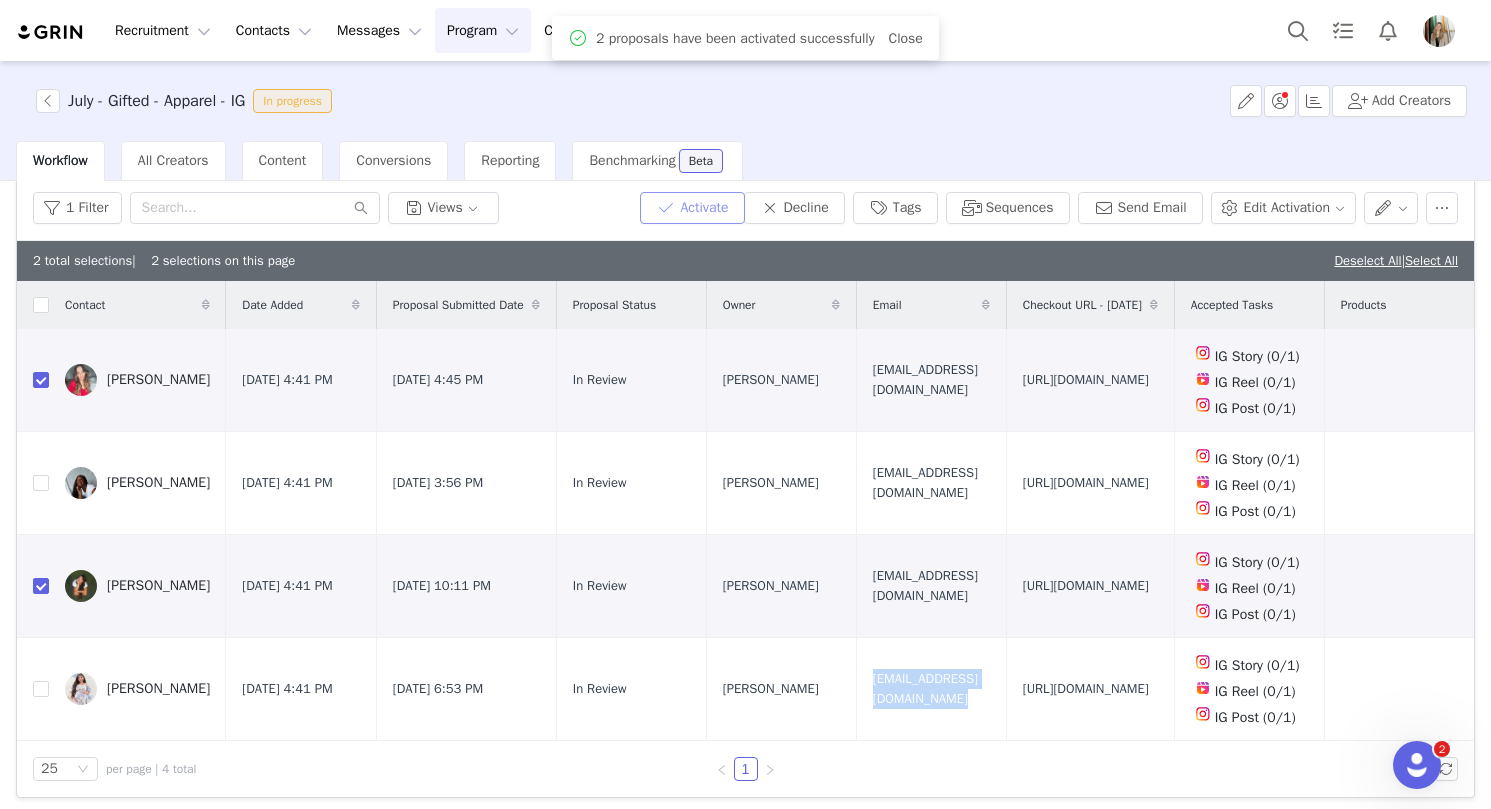 scroll, scrollTop: 0, scrollLeft: 0, axis: both 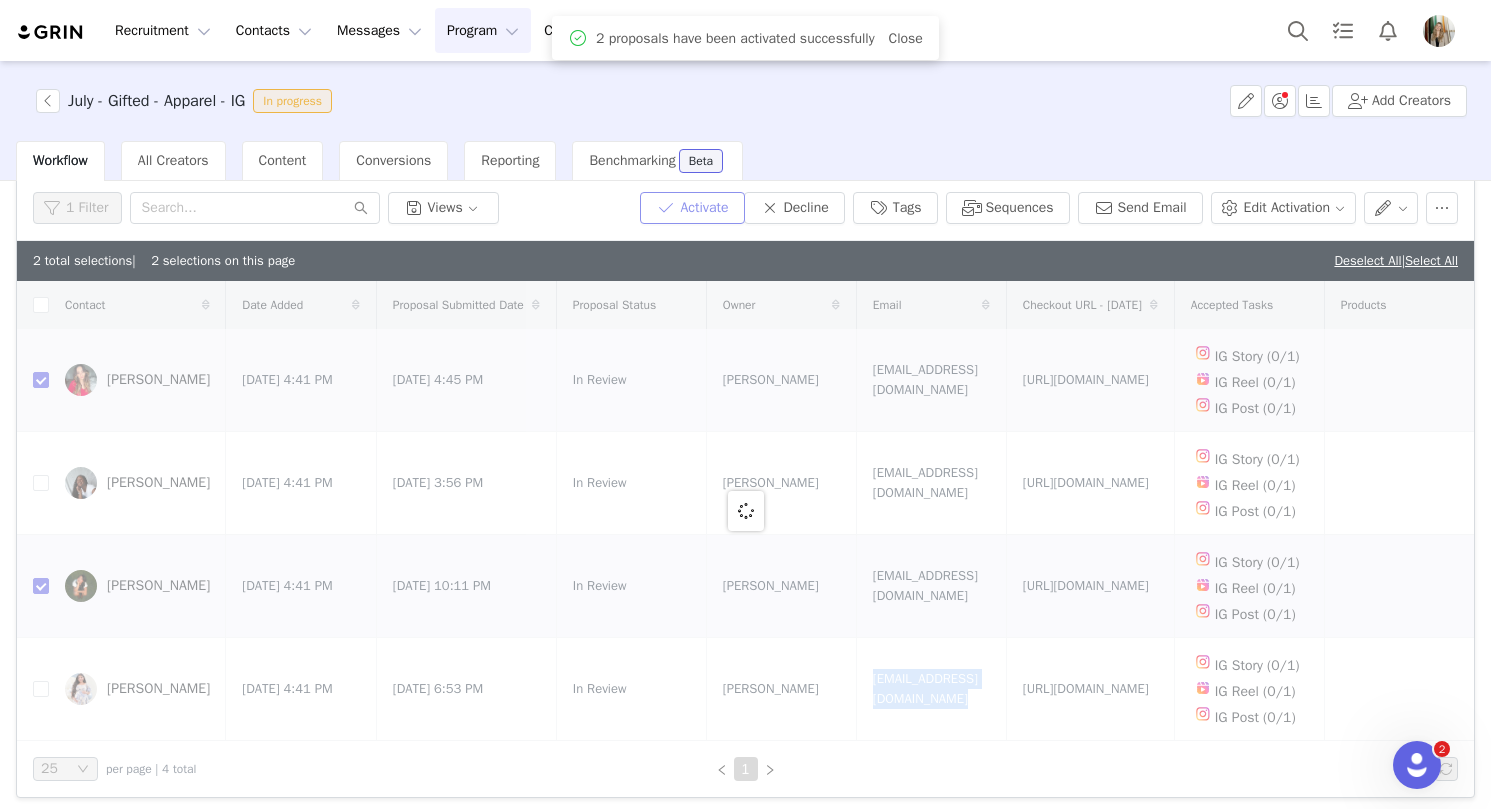 checkbox on "false" 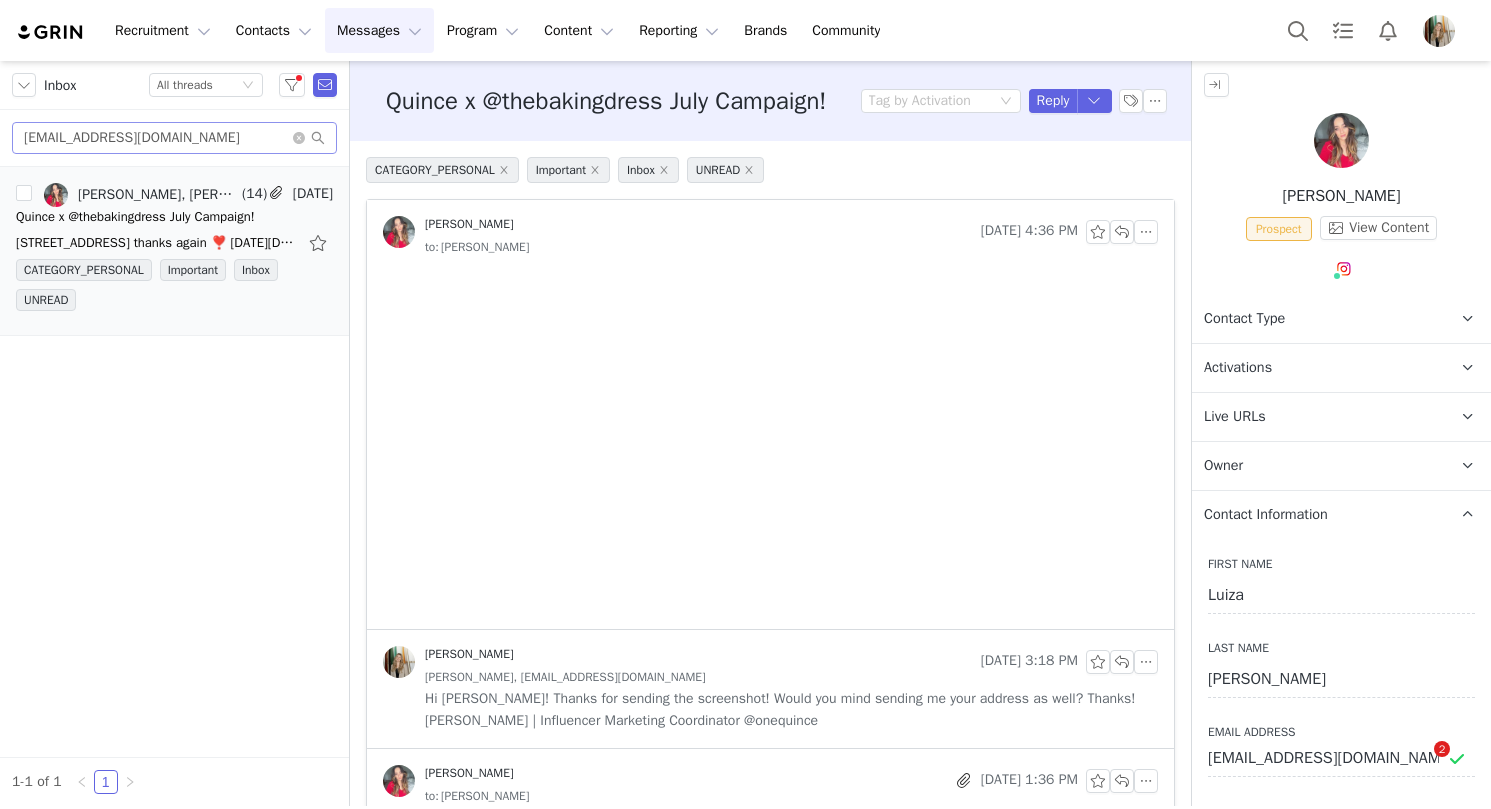 scroll, scrollTop: 0, scrollLeft: 0, axis: both 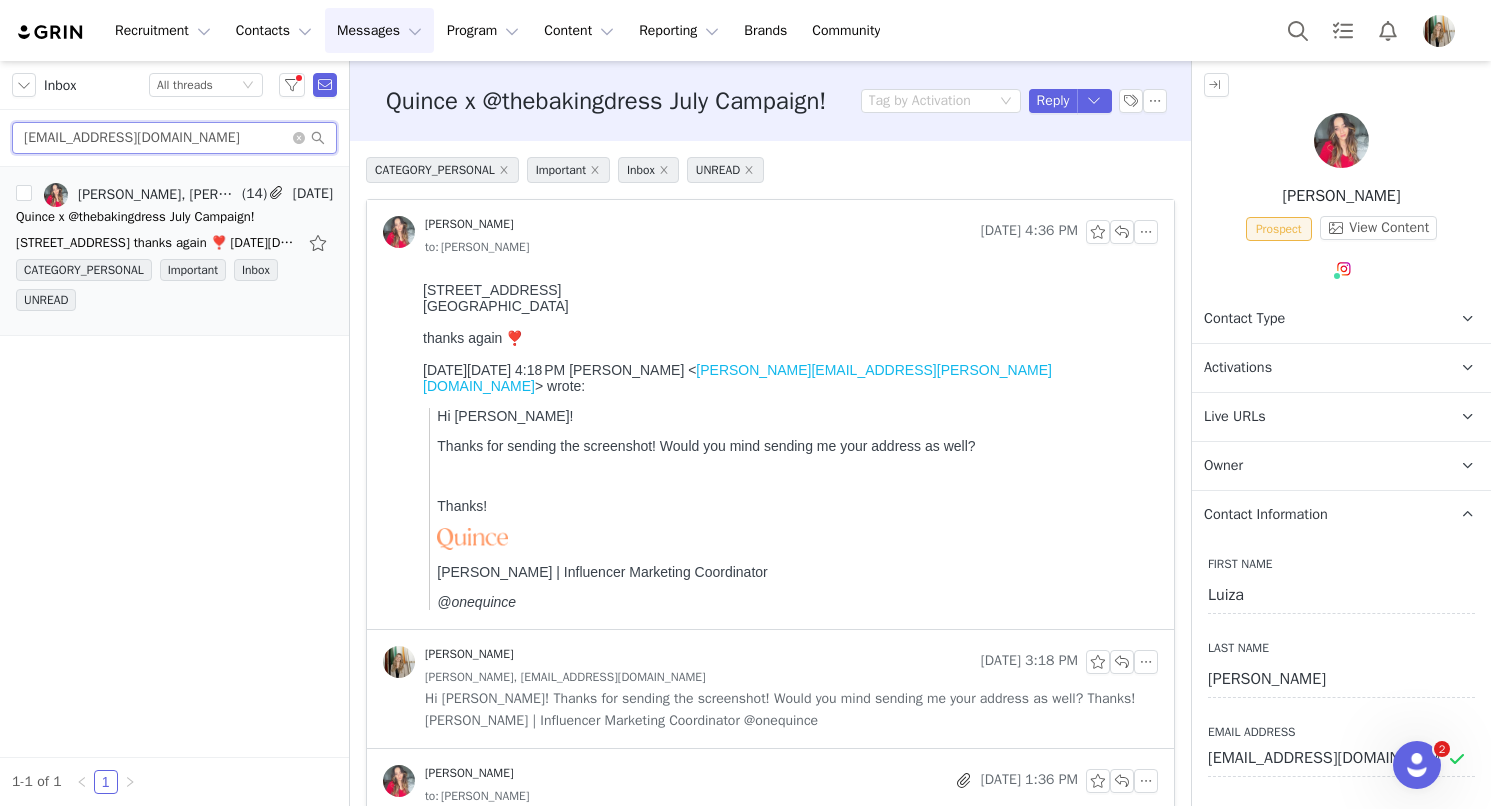 click on "contactluizaparrella@gmail.com" at bounding box center (174, 138) 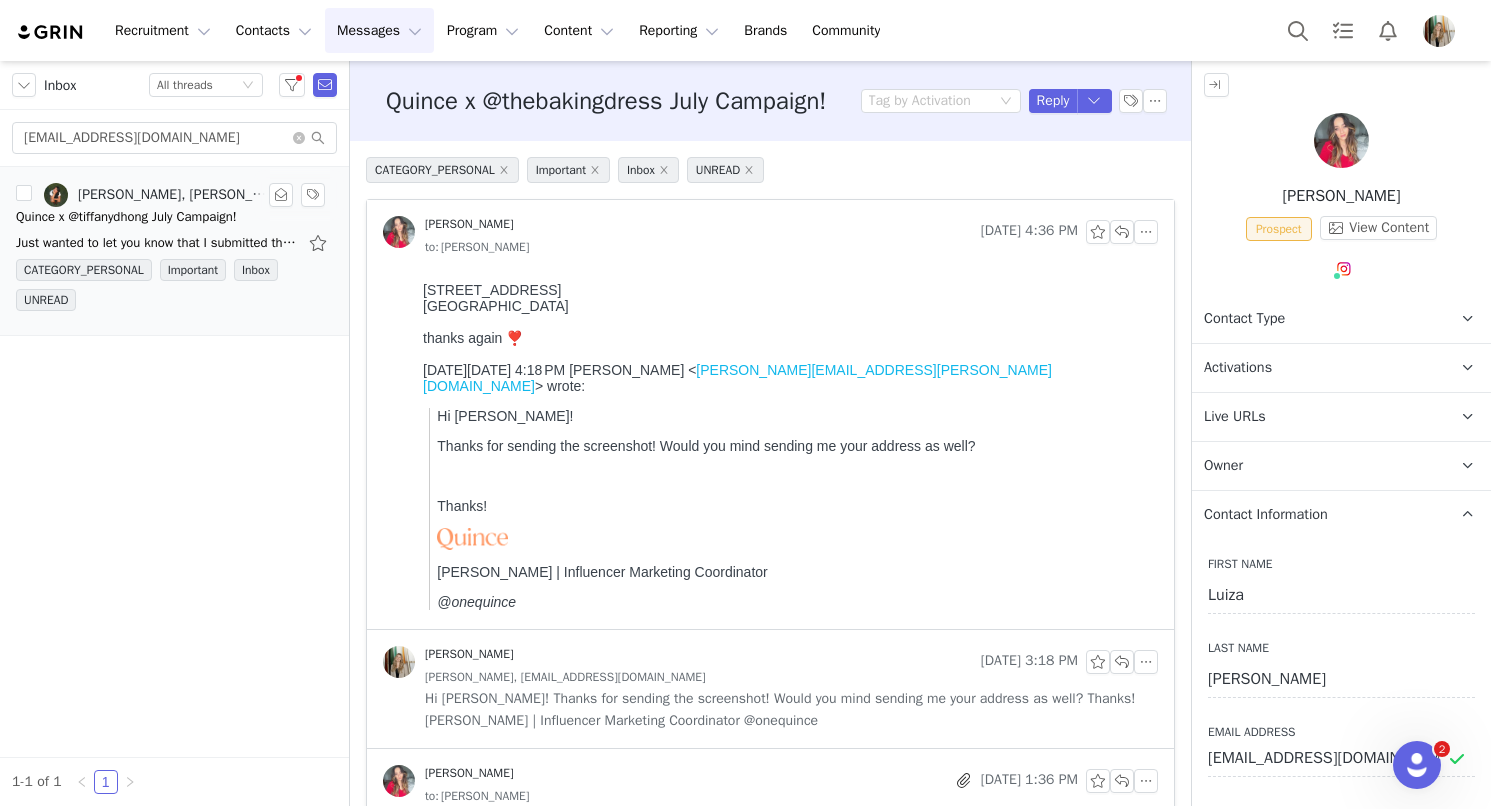 click on "Just wanted to let you know that I submitted that proposal! Thanks so much Rachel! Best, Tiffany Hong On Tue, Jul 1, 2025 at 2:00 PM Rachel Stanke <rachel.stanke@onequince.com> wrote: Hi Tiffany," at bounding box center [174, 243] 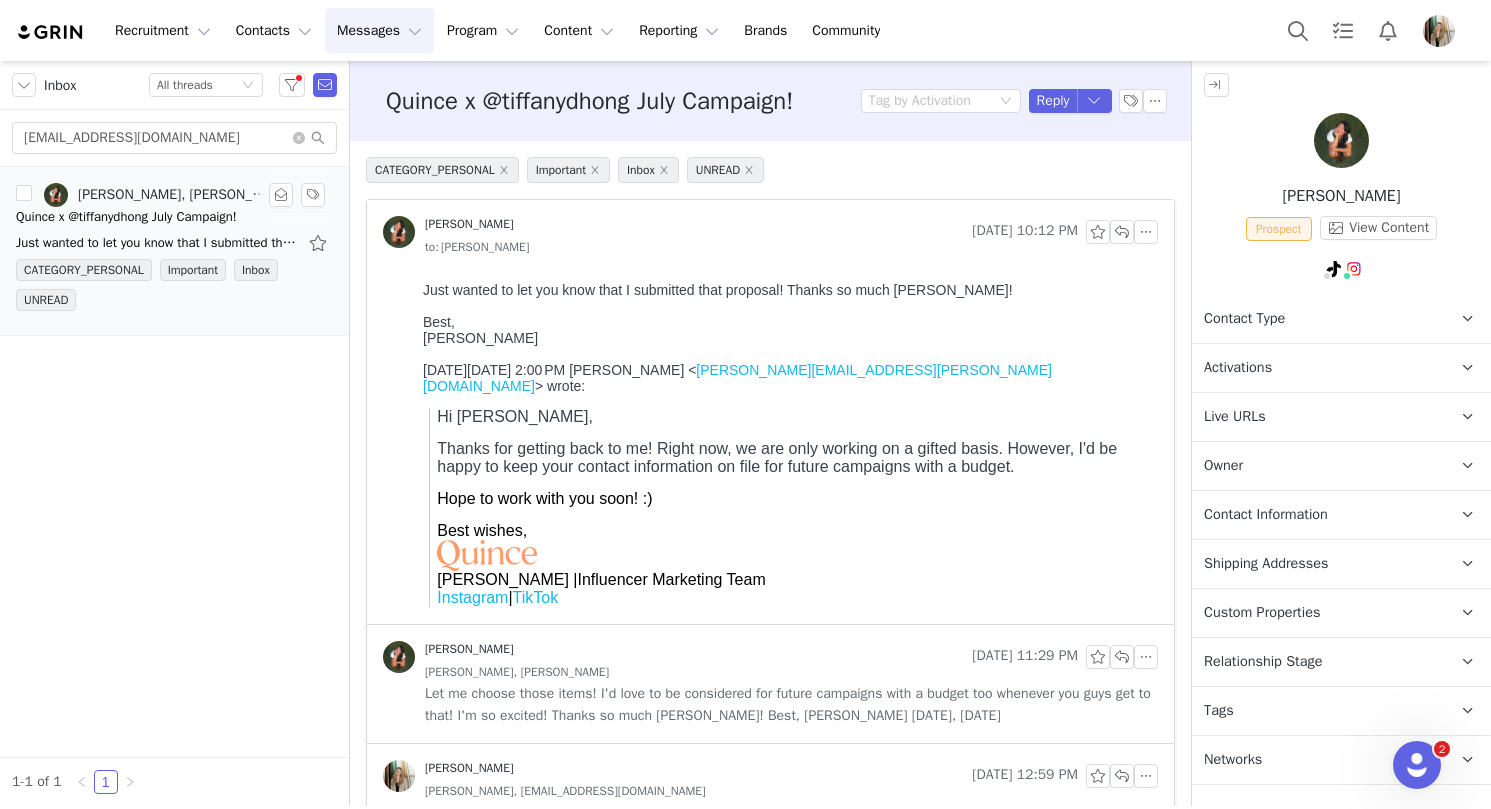 scroll, scrollTop: 0, scrollLeft: 0, axis: both 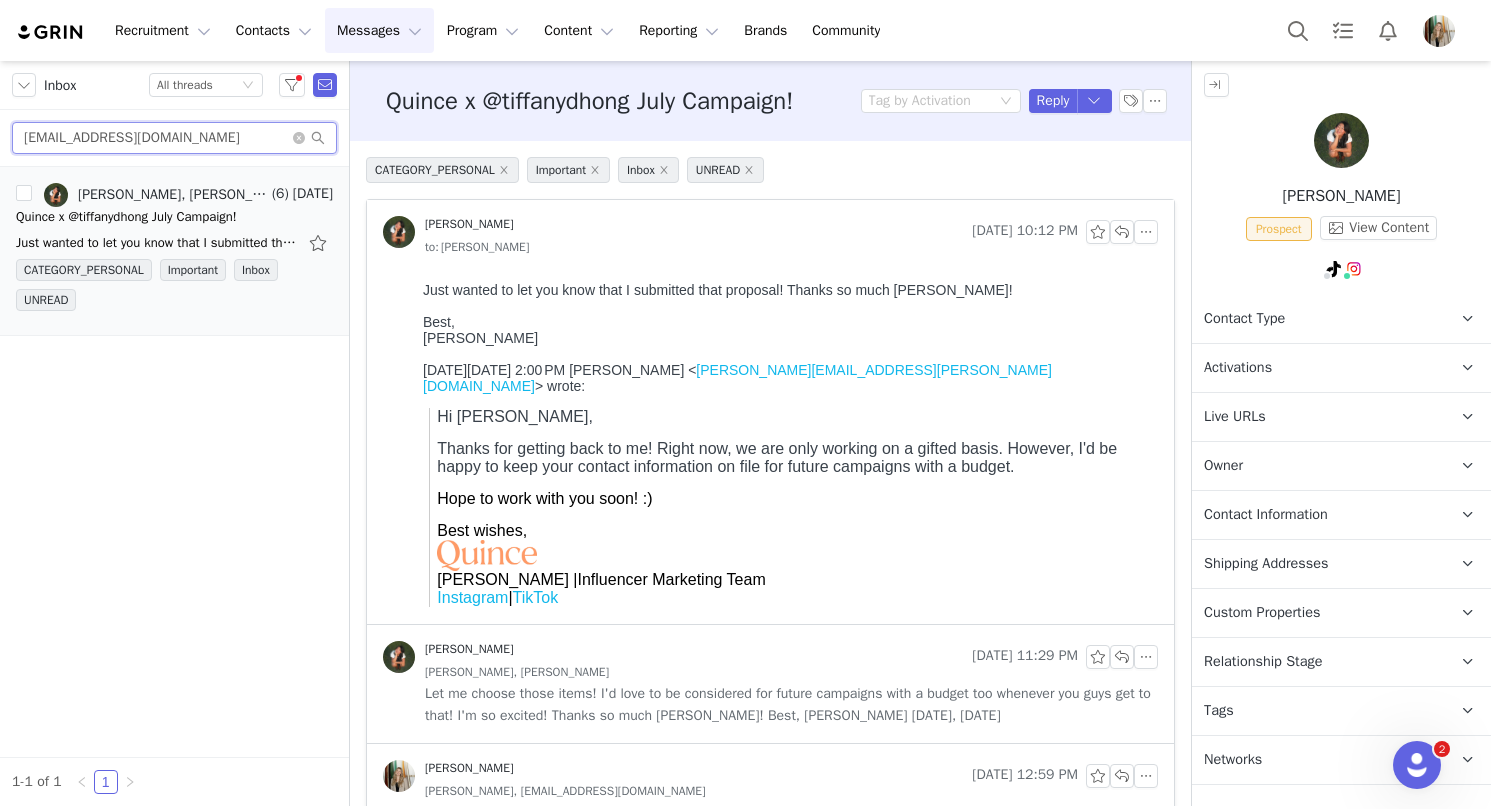 click on "tiffanydhong06@gmail.com" at bounding box center (174, 138) 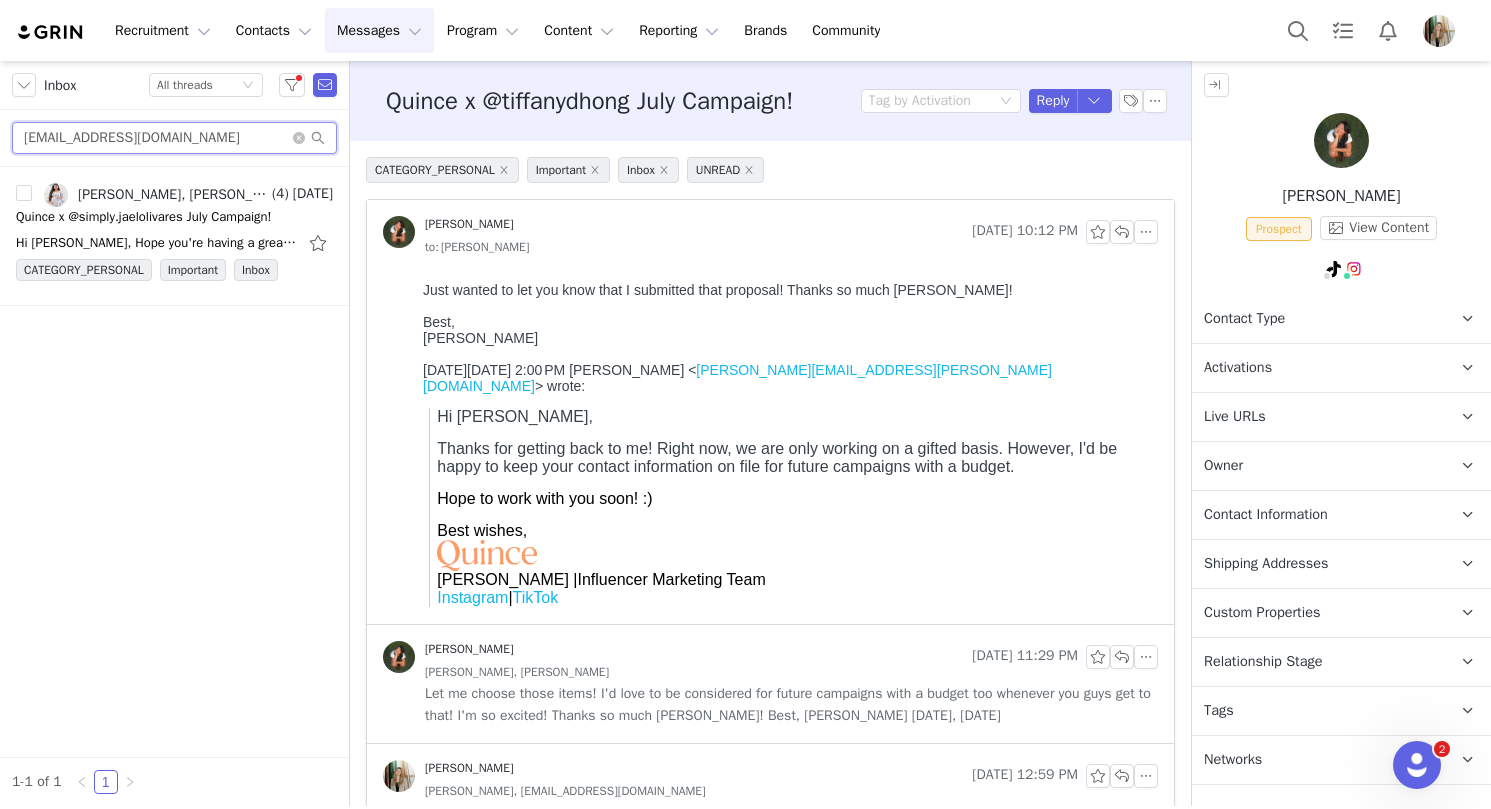 click on "jaelarlethvelez@icloud.com" at bounding box center [174, 138] 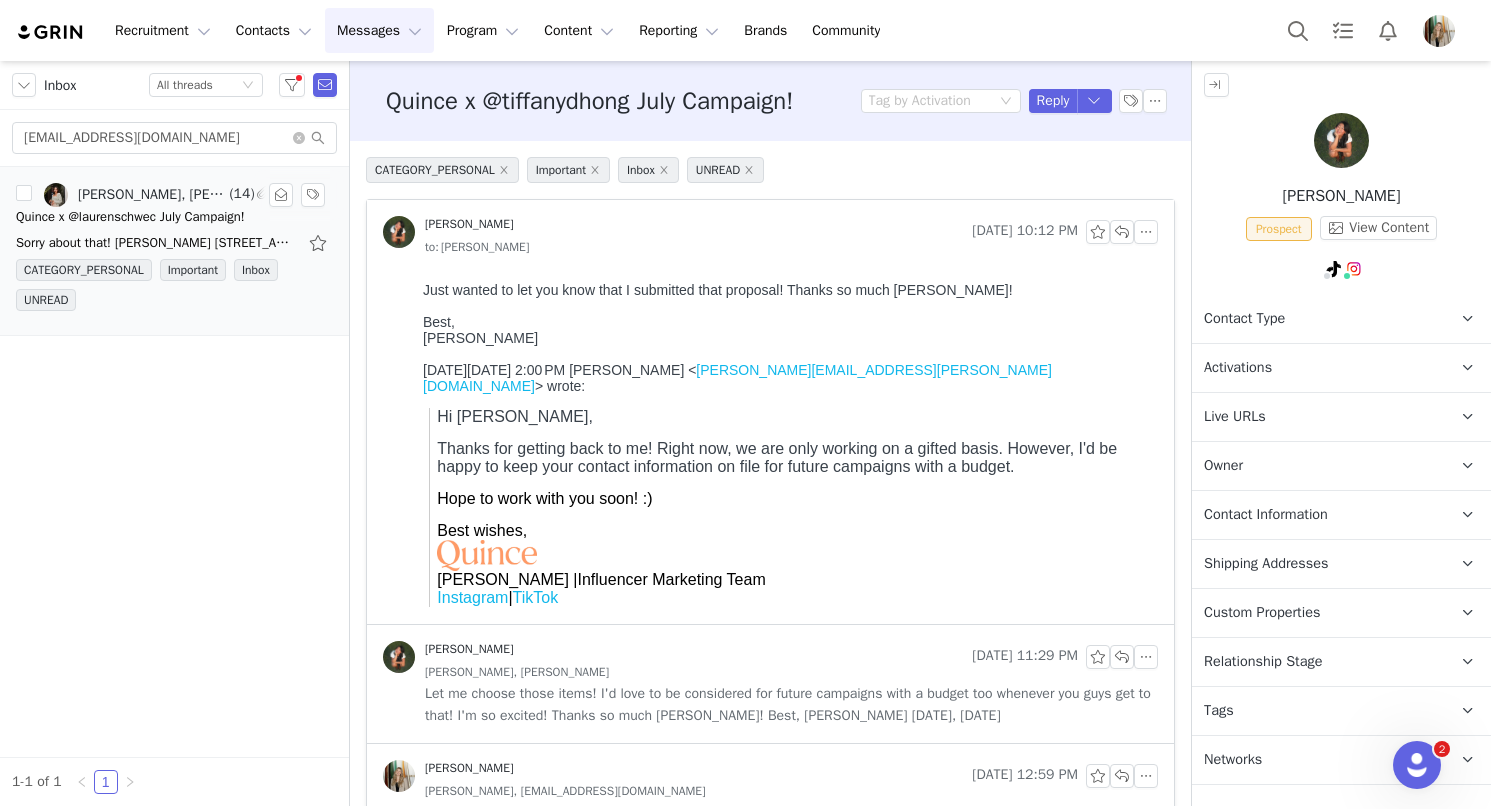 click on "Sorry about that! Lauren Schwec 5008 W. Euclid Ave. Tampa, FL 33629 Media Kit and Previous Work 38K: www.instagram.com/laurenschwec/ 52K: https://www.tiktok.com/@laurenschwec?lang=en Pinterest: www." at bounding box center (156, 243) 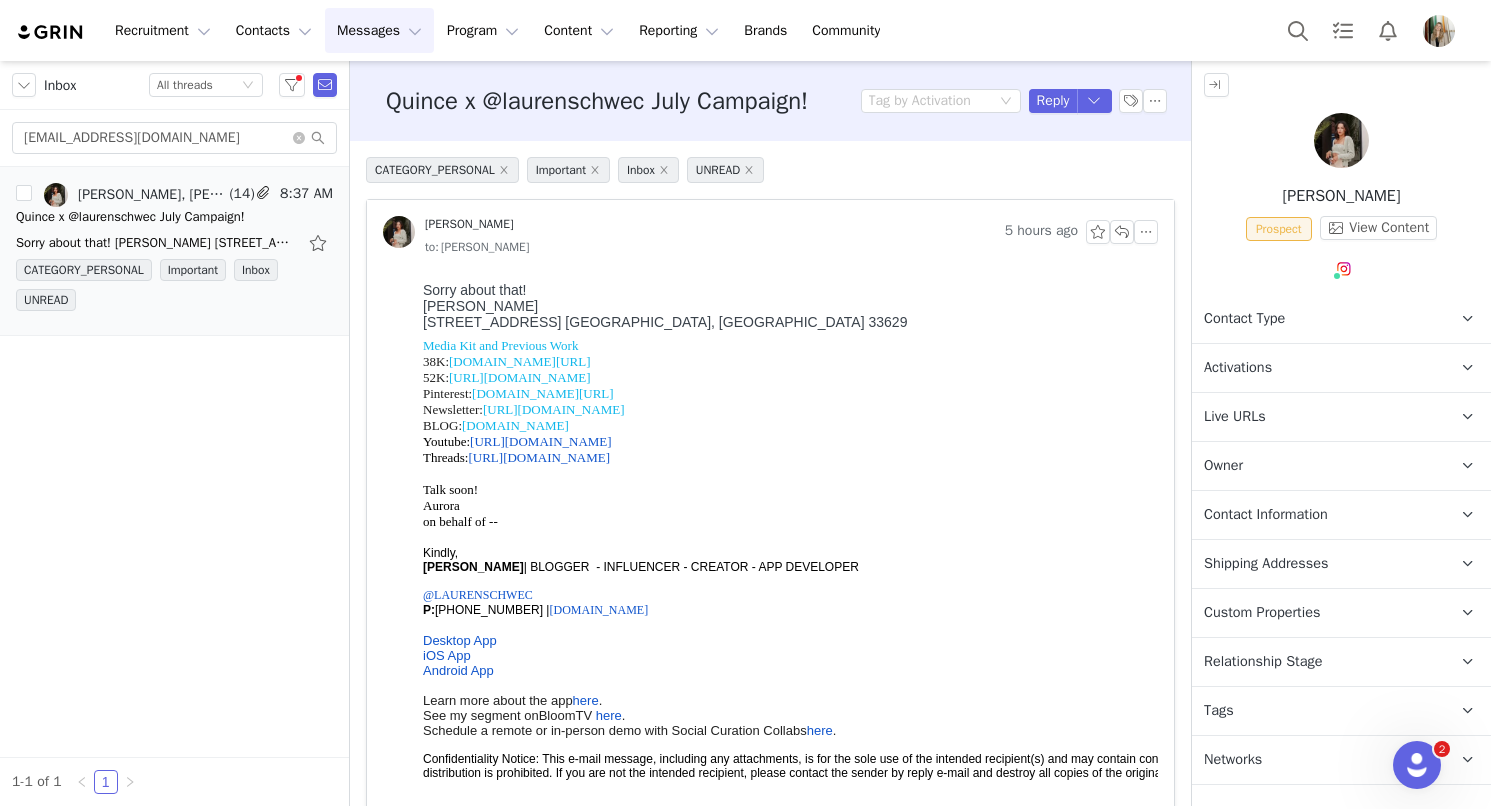 scroll, scrollTop: 10, scrollLeft: 0, axis: vertical 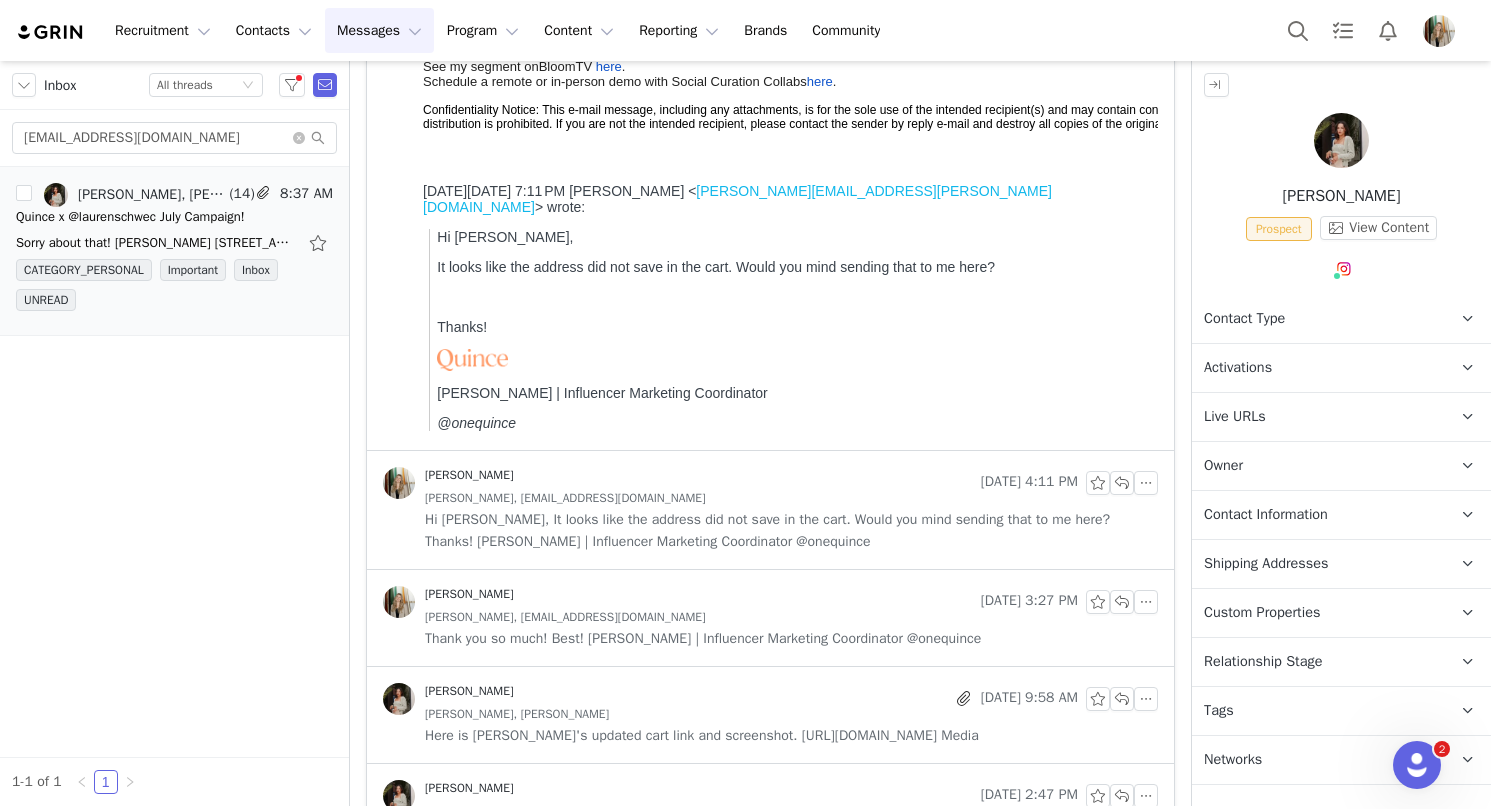 click on "Lauren Schwec, Rachel Stanke" at bounding box center [791, 714] 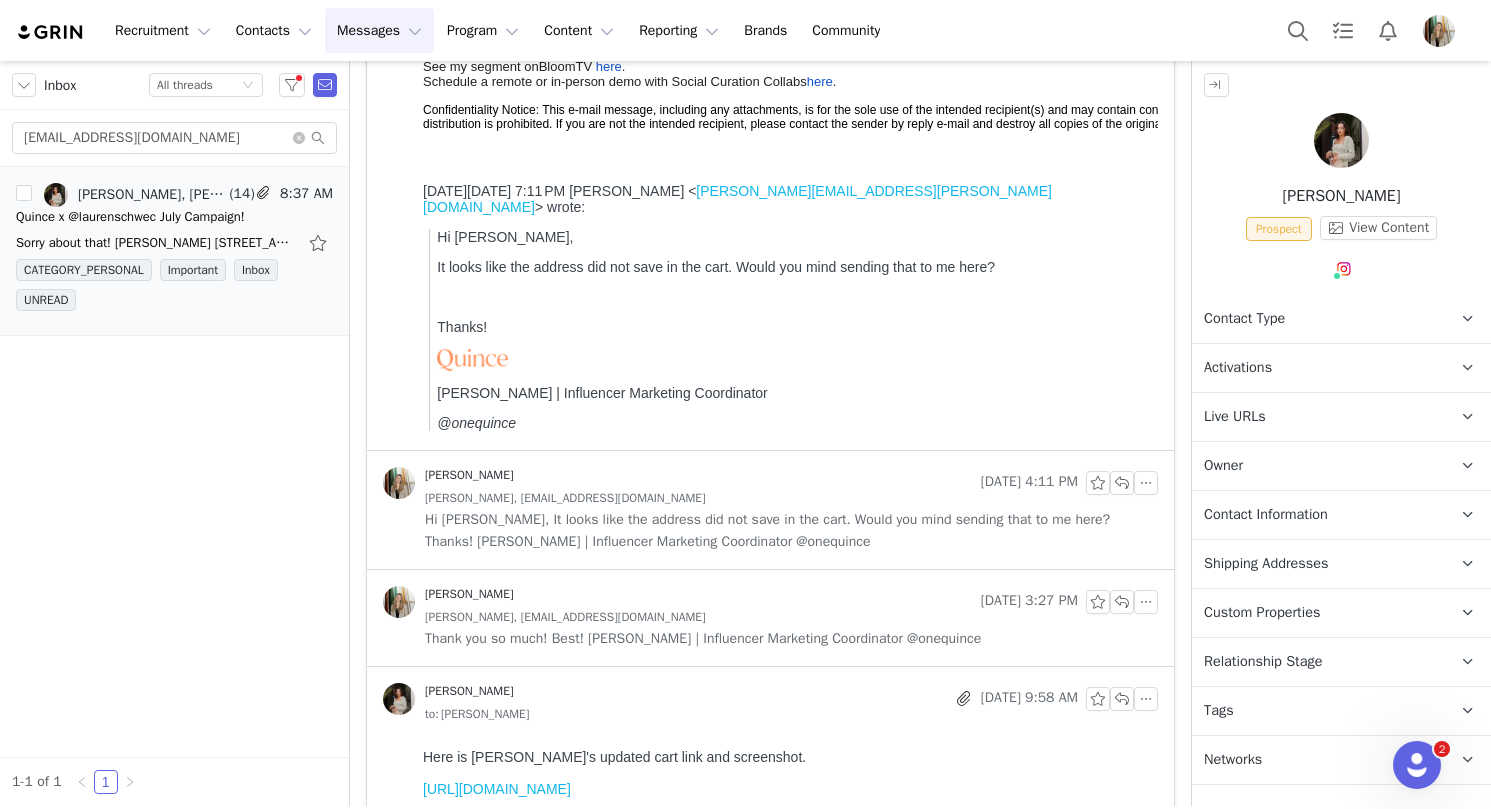 scroll, scrollTop: 0, scrollLeft: 0, axis: both 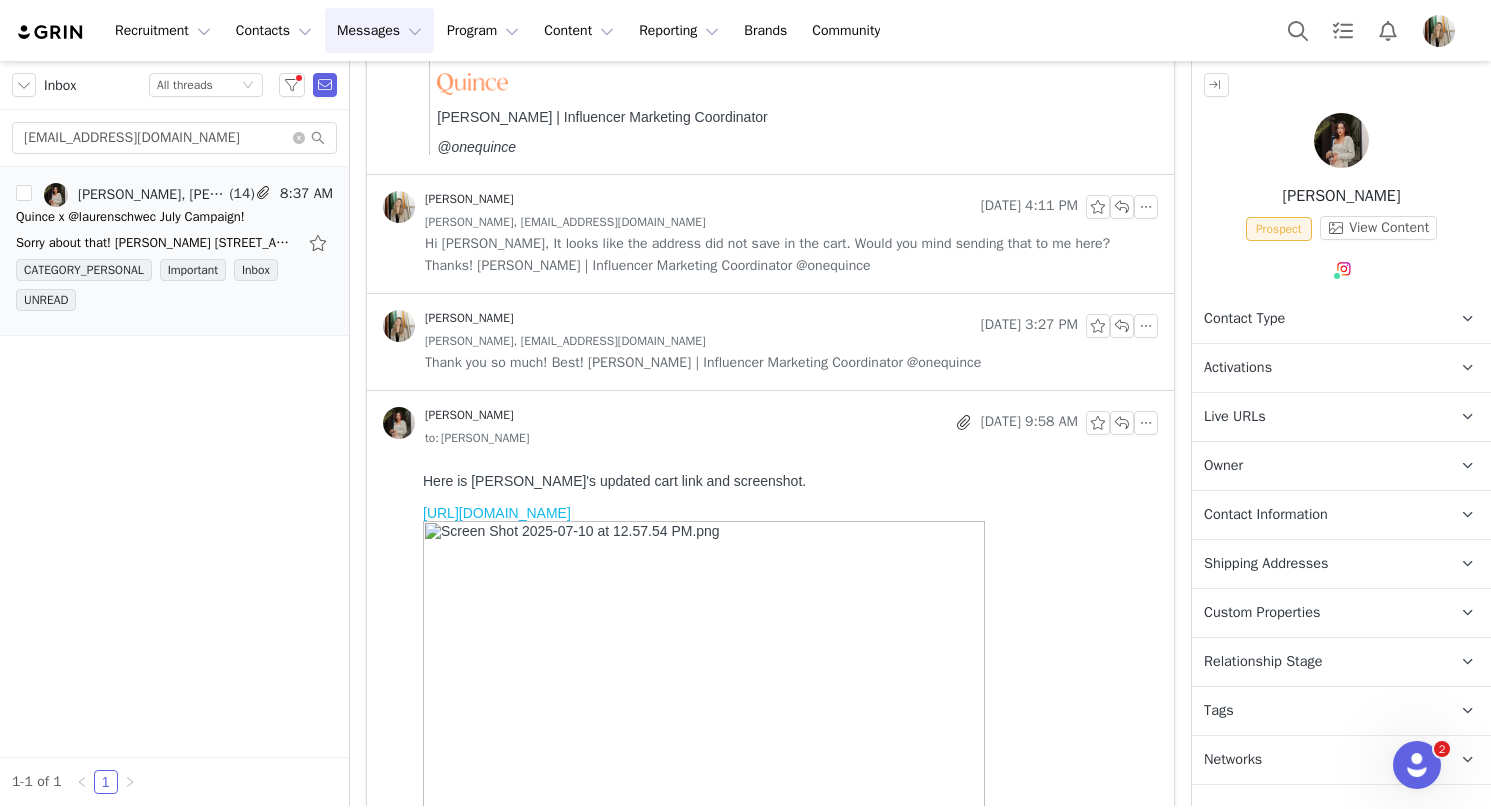 drag, startPoint x: 951, startPoint y: 533, endPoint x: 401, endPoint y: 511, distance: 550.4398 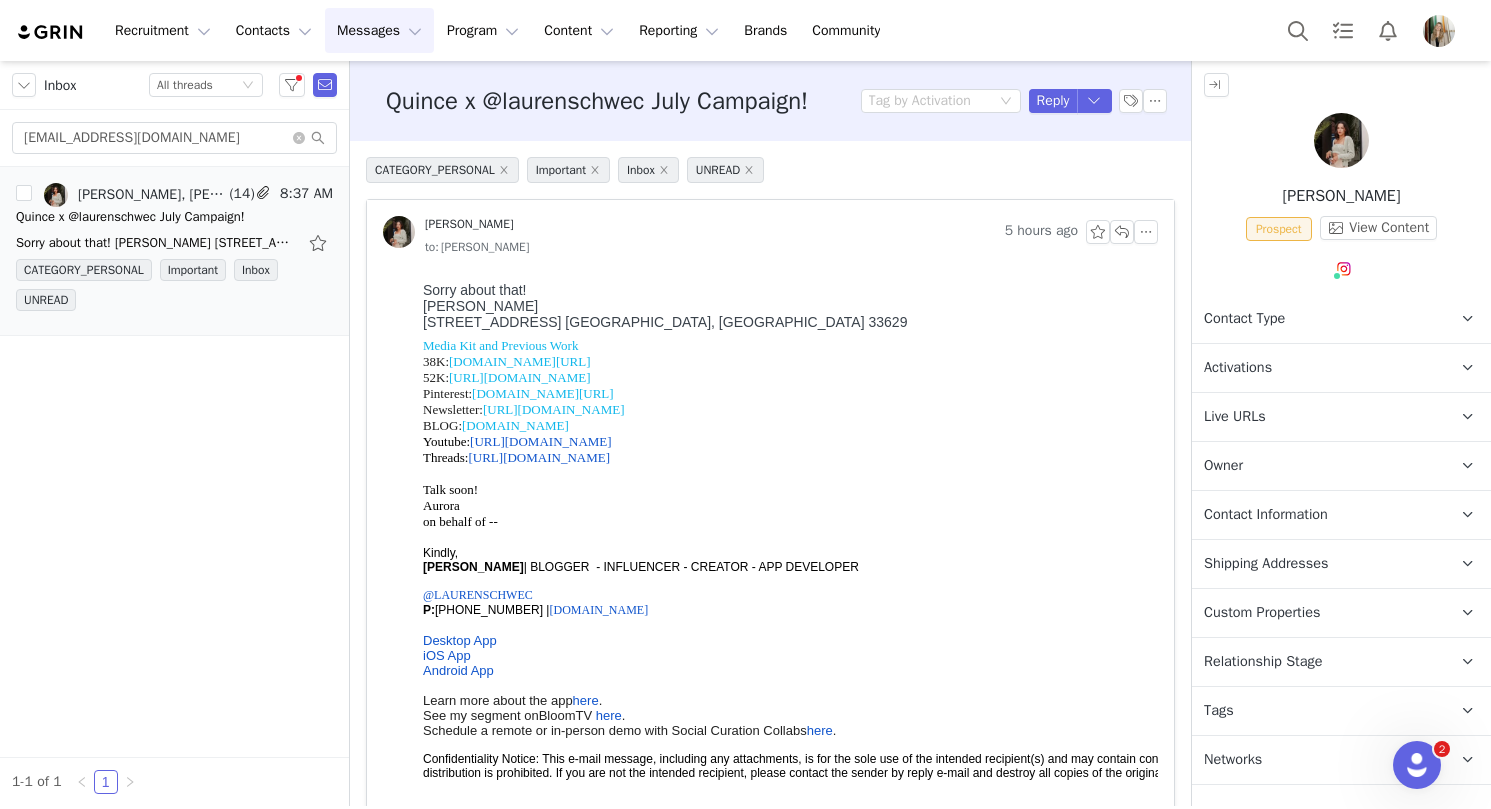 click on "Lauren Schwec" at bounding box center [786, 306] 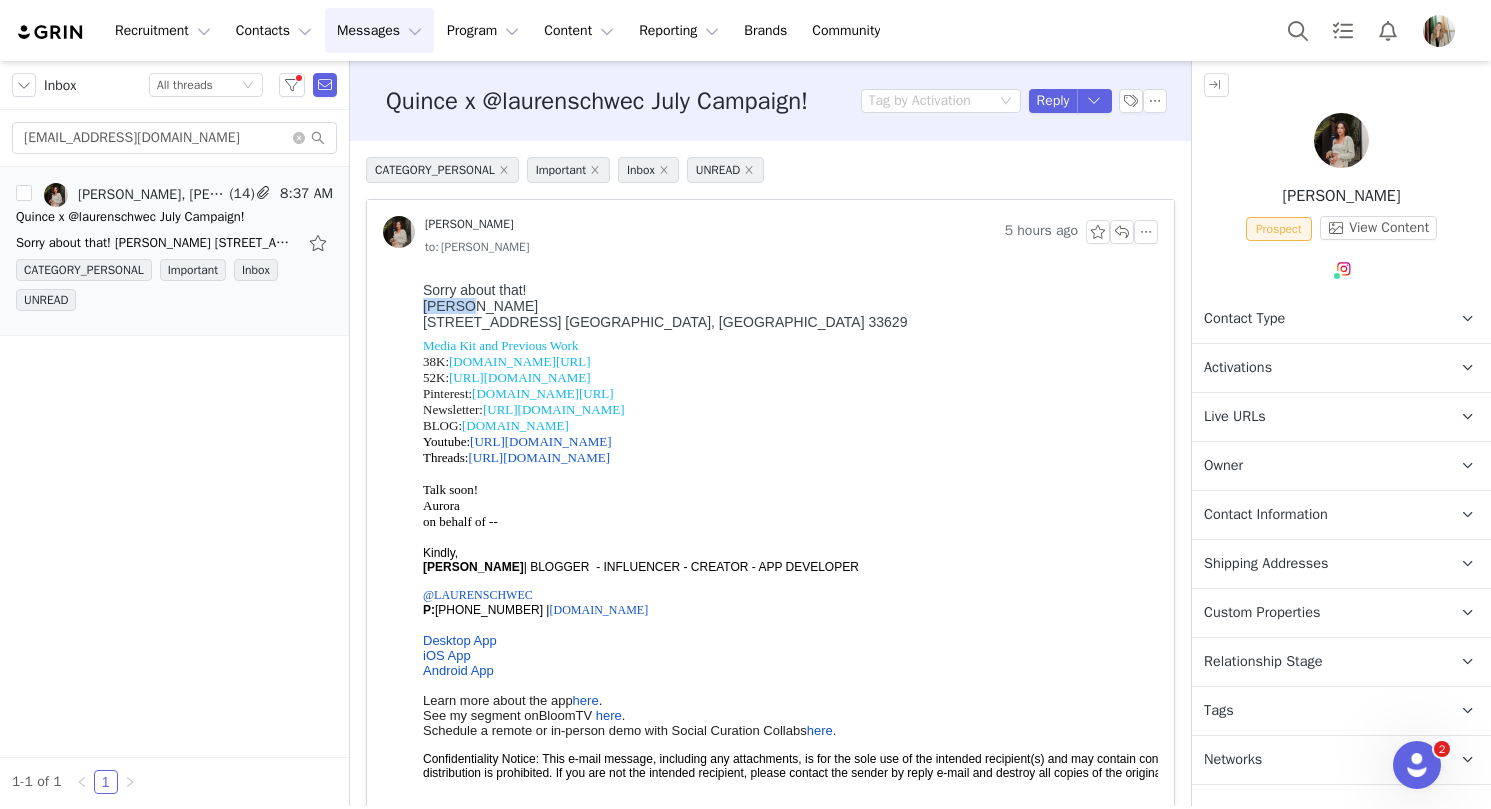 click on "Lauren Schwec" at bounding box center (786, 306) 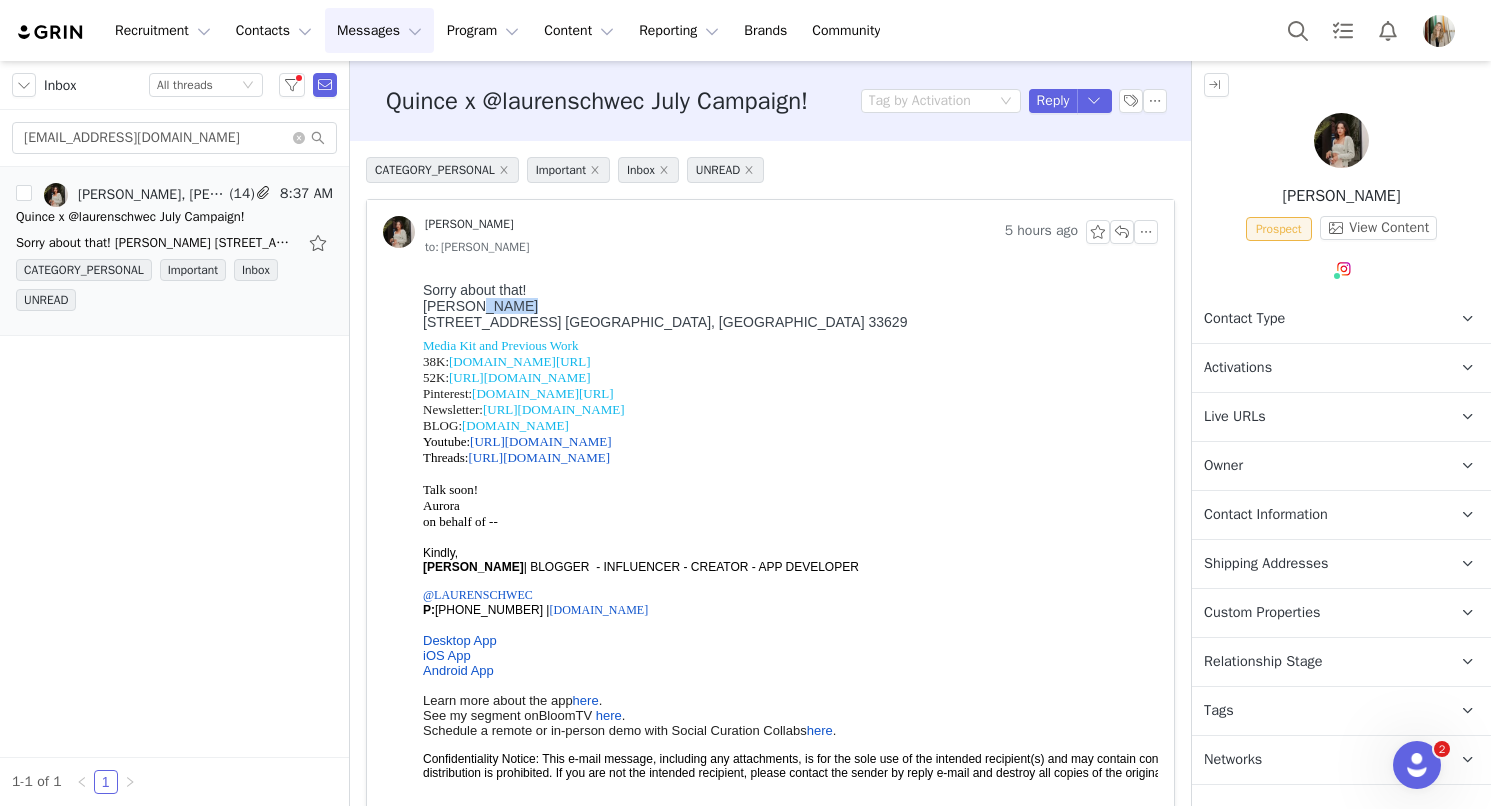 click on "Lauren Schwec" at bounding box center [786, 306] 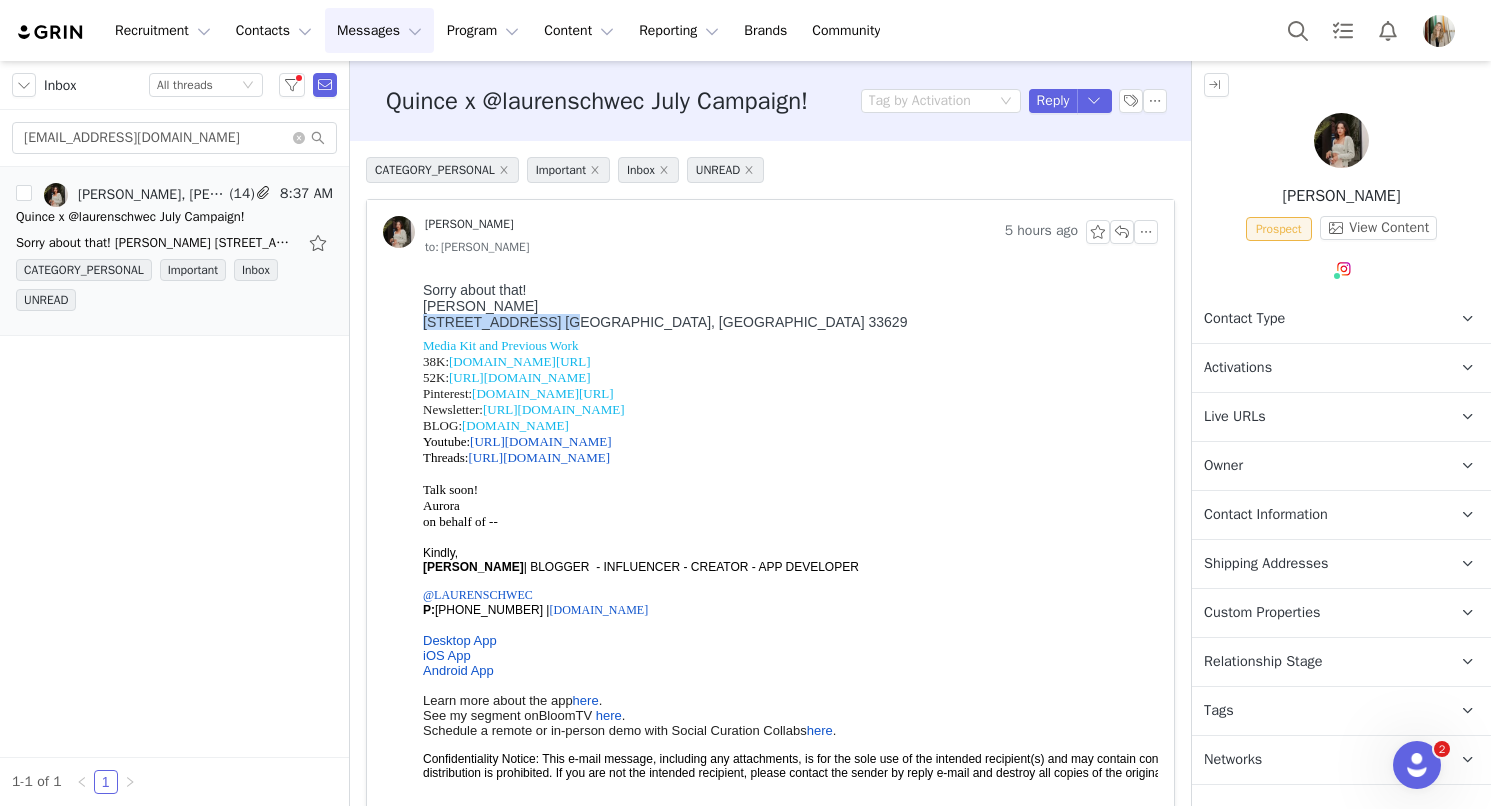 drag, startPoint x: 421, startPoint y: 316, endPoint x: 545, endPoint y: 320, distance: 124.0645 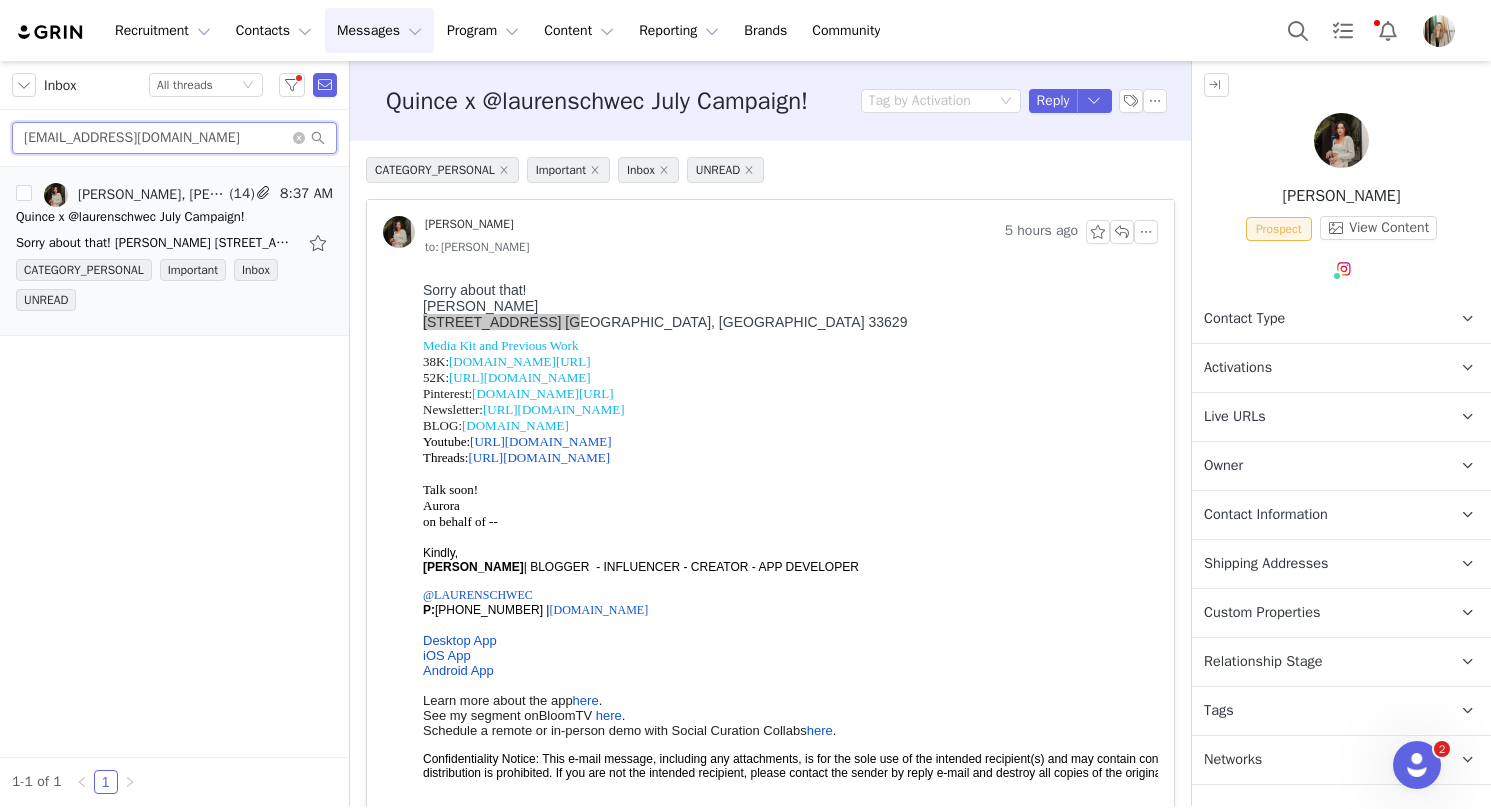 click on "laurenschwec@gmail.com" at bounding box center [174, 138] 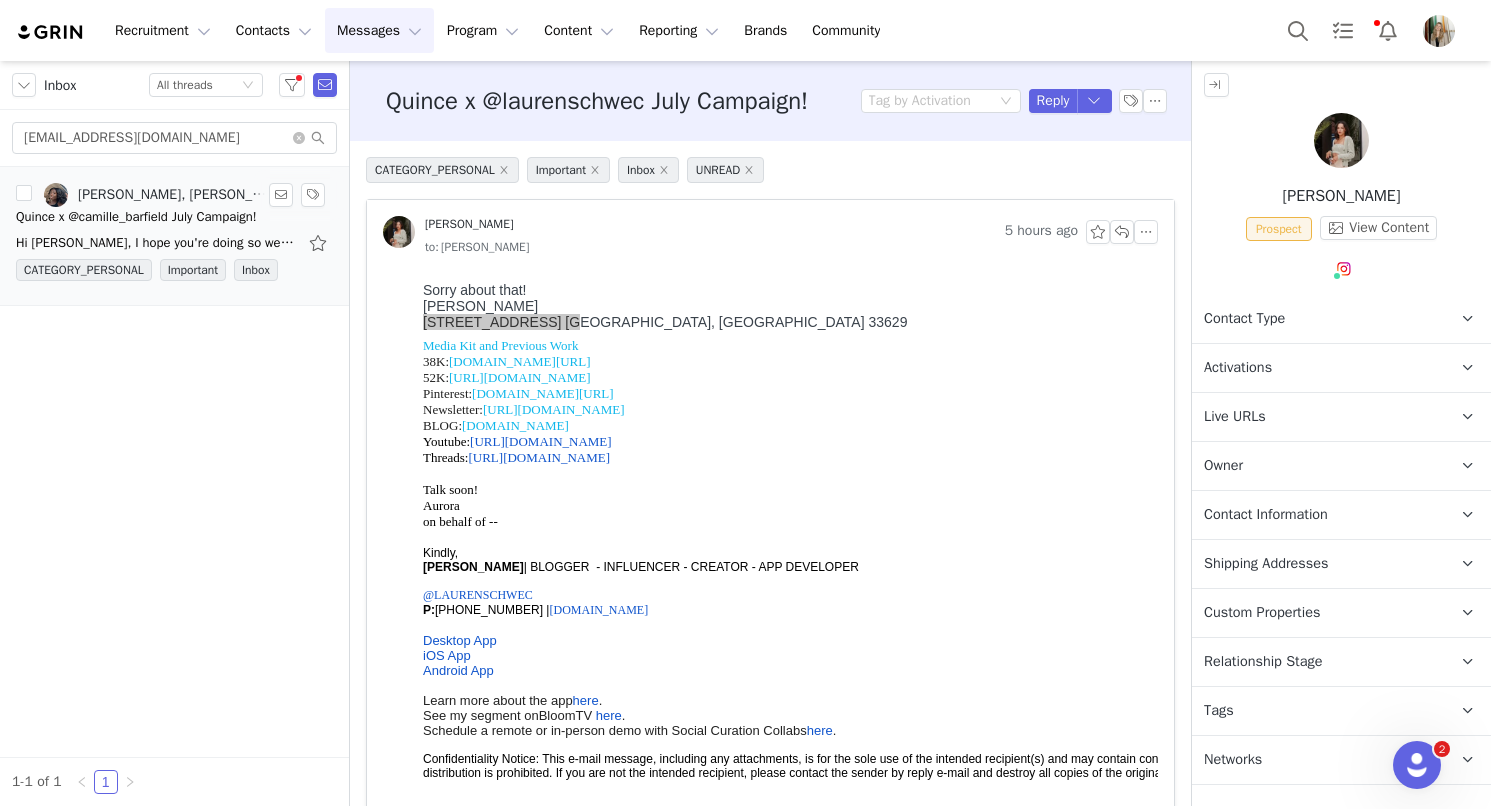 click on "Hi Rachel, I hope you're doing so well and thanks for reaching out! I'm super excited about this campaign and would love to join. I will be out of town until early next week (so was waiting a" at bounding box center (156, 243) 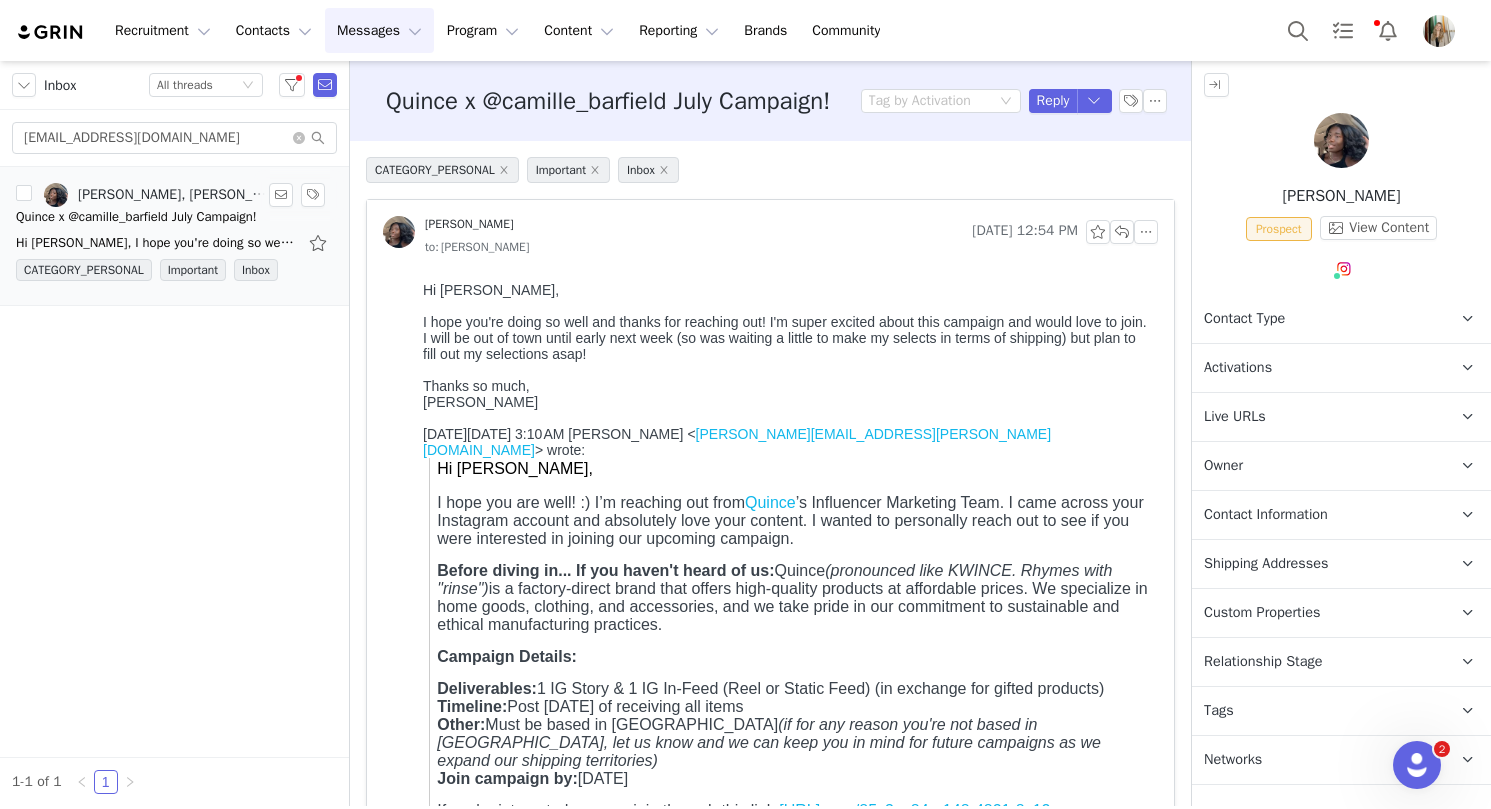 scroll, scrollTop: 0, scrollLeft: 0, axis: both 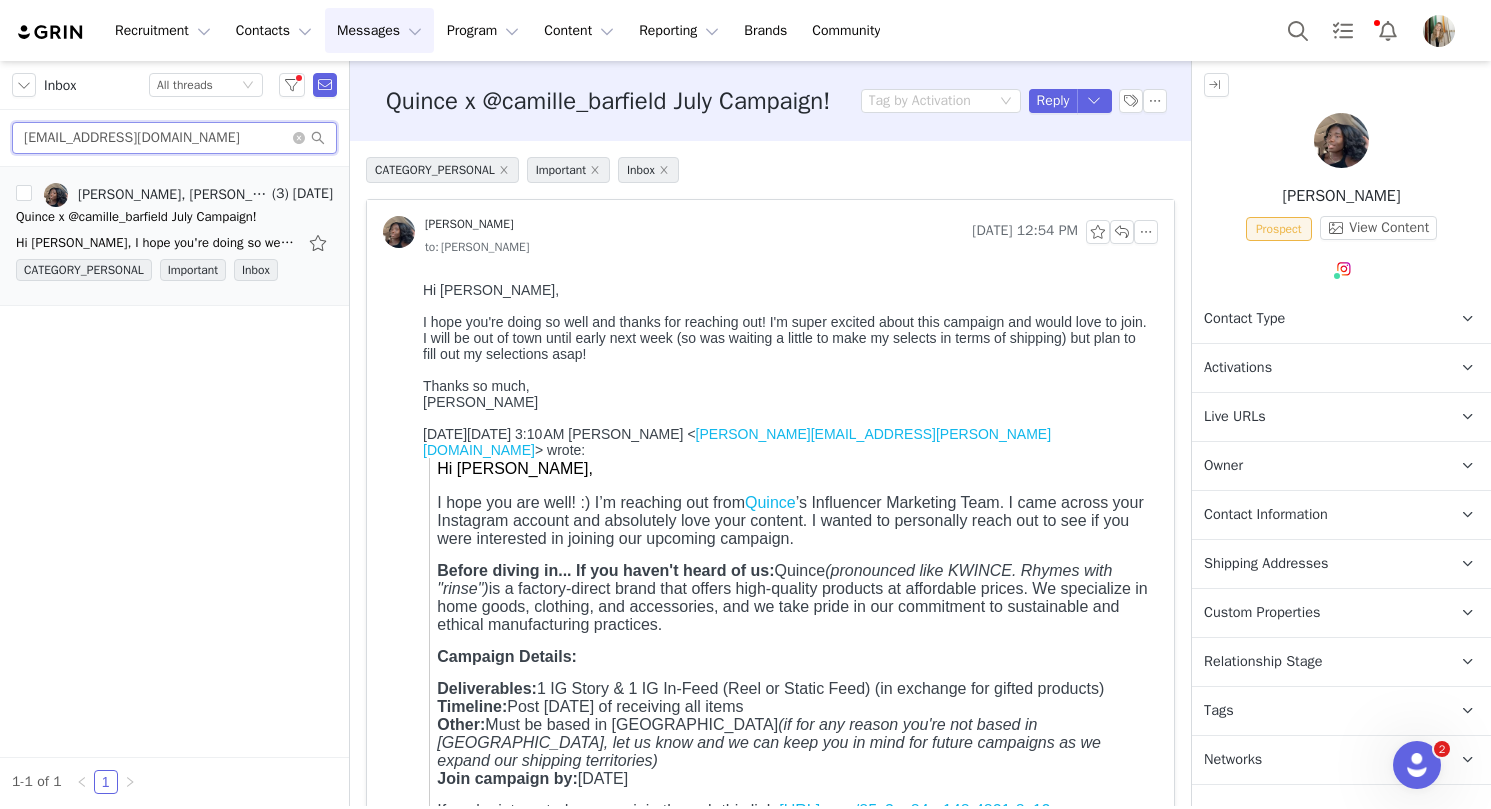 click on "camillebarfield27@gmail.com" at bounding box center (174, 138) 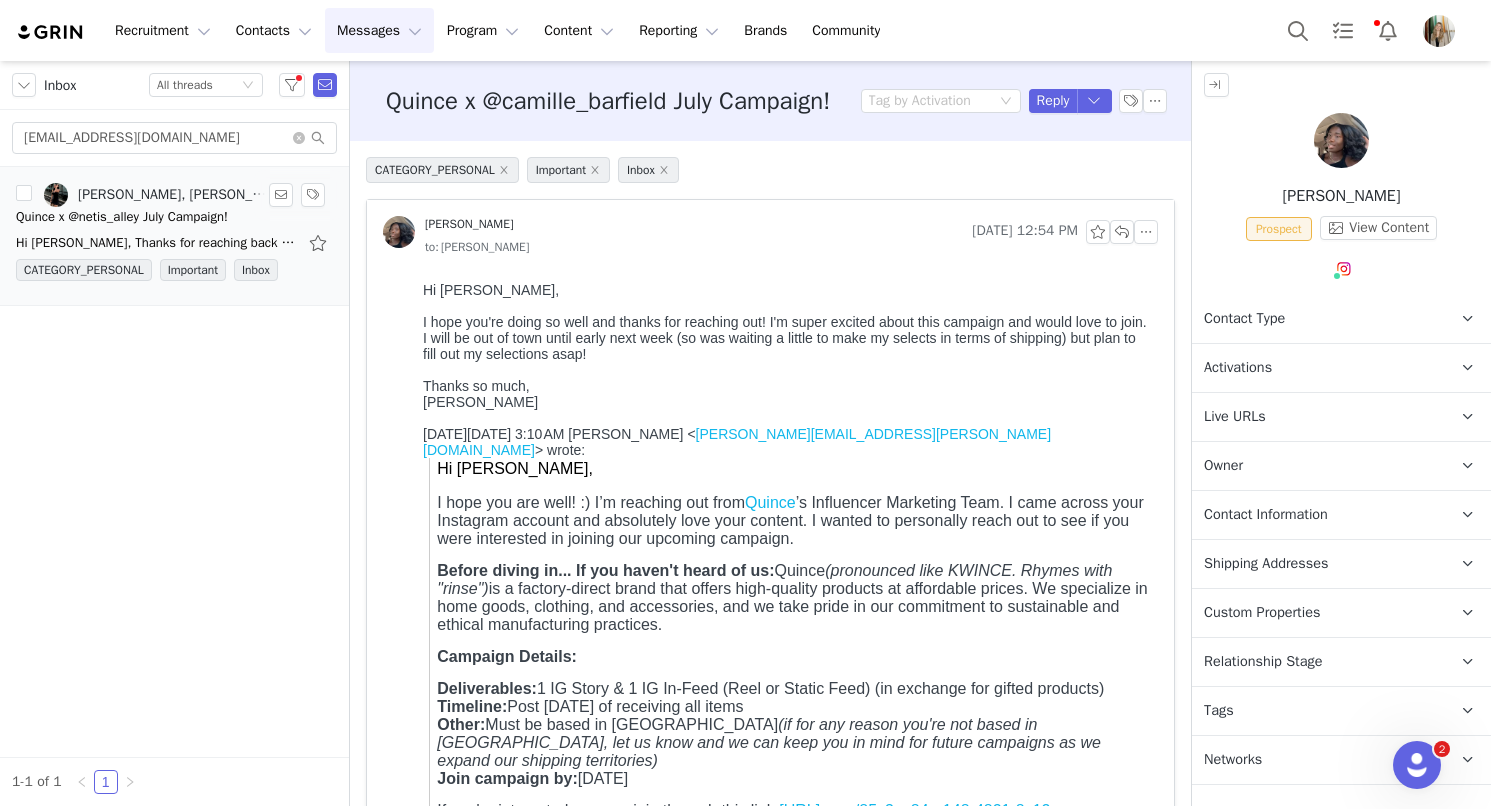 click on "Hi Niti, Thanks for reaching back out! You can apply using the link in my original email :) Just a heads up, today is the last day to submit your info for July's campaign, however we will be" at bounding box center [156, 243] 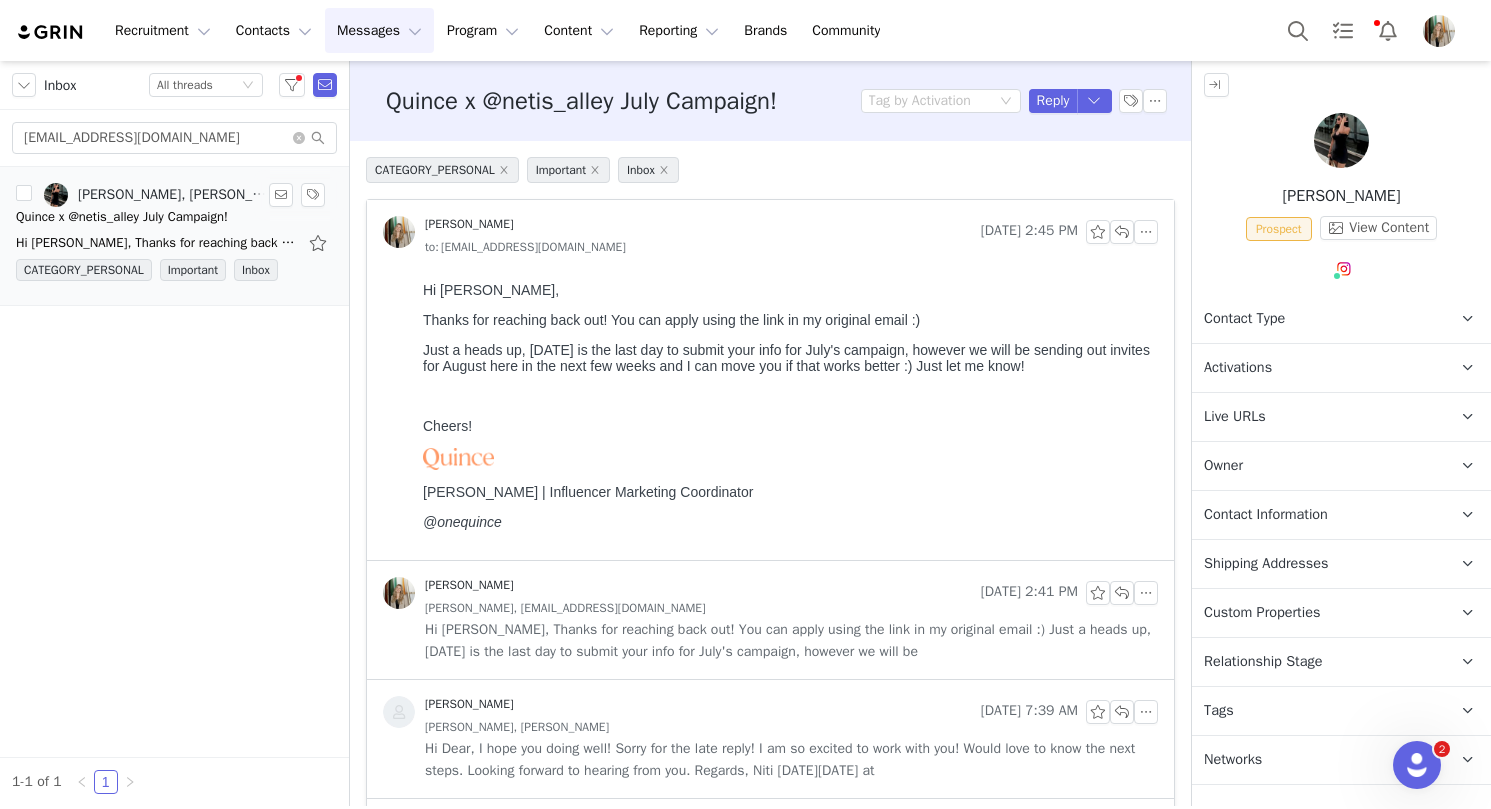 scroll, scrollTop: 0, scrollLeft: 0, axis: both 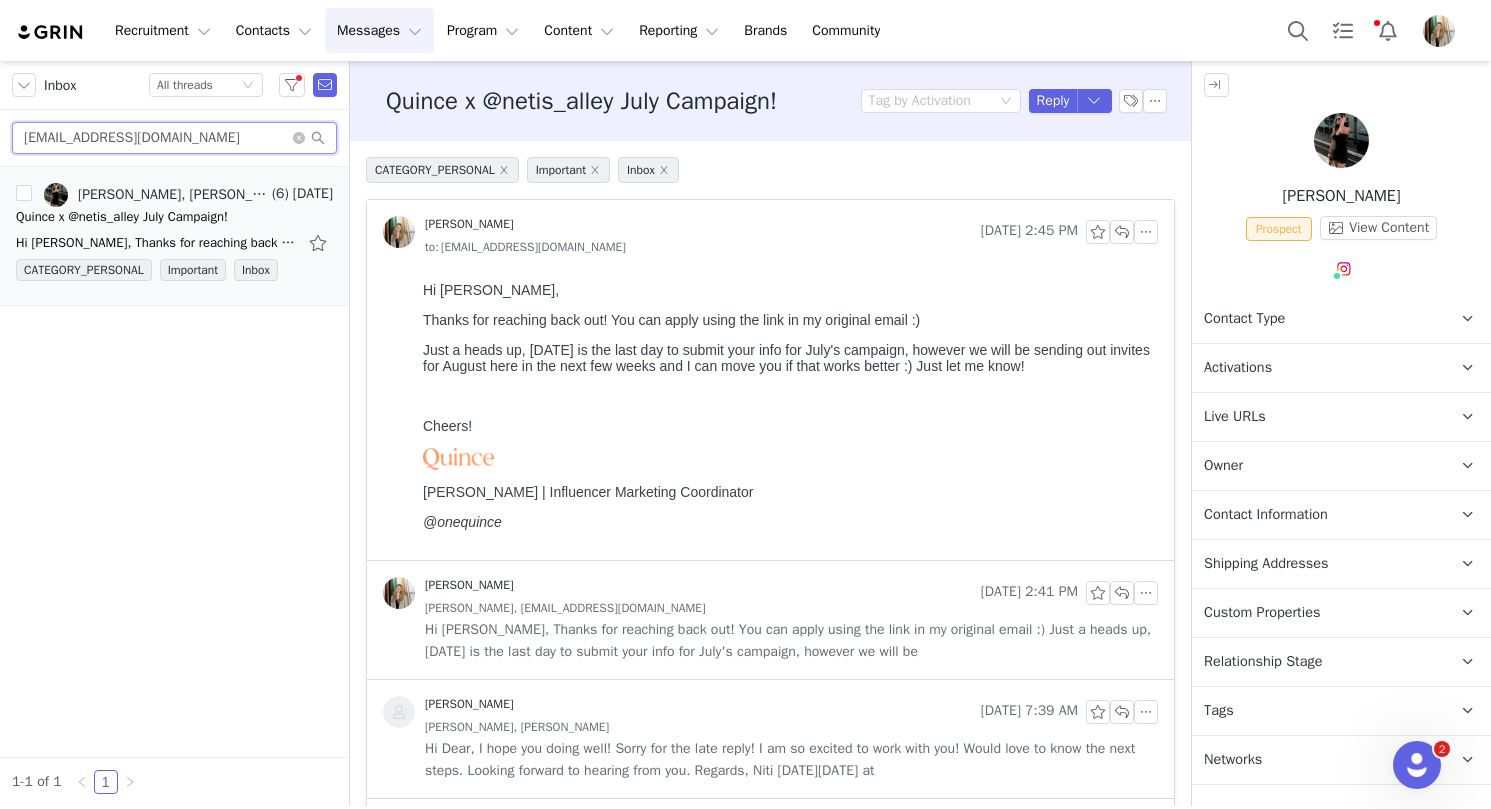 click on "[EMAIL_ADDRESS][DOMAIN_NAME]" at bounding box center [174, 138] 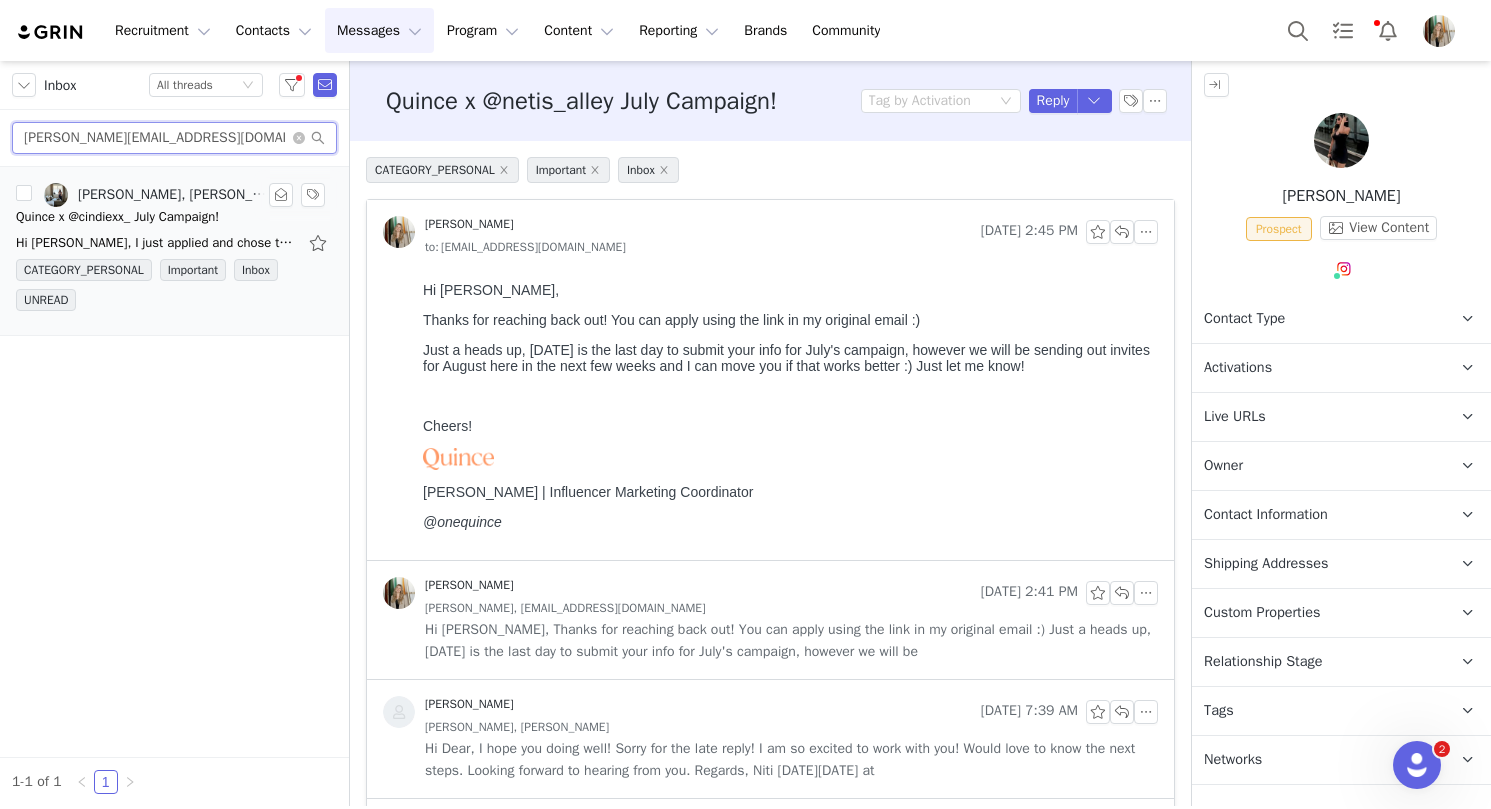 type on "cindy.tran218@gmail.com" 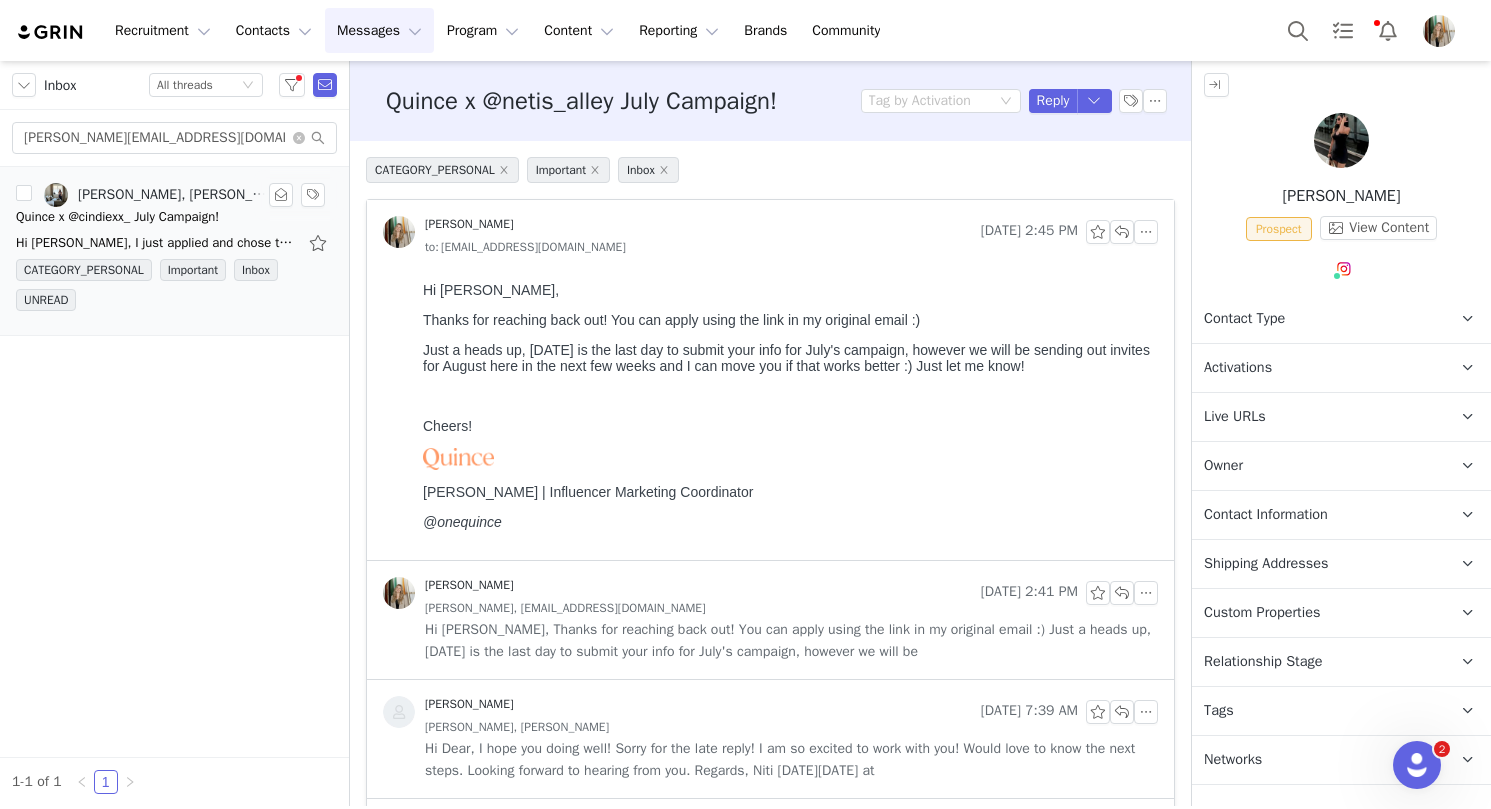 click on "Hi Rachel, I just applied and chose this one: https://www.quince.com/checkout?checkoutId=6bfa1ca3-bf7e-4547-a76b-e4cb01efbdd8&checkoutAuthCode=a4b27065-5533-4aa4-9cdf-adcdf1ed8f3e On Thu, Jul 10," at bounding box center [156, 243] 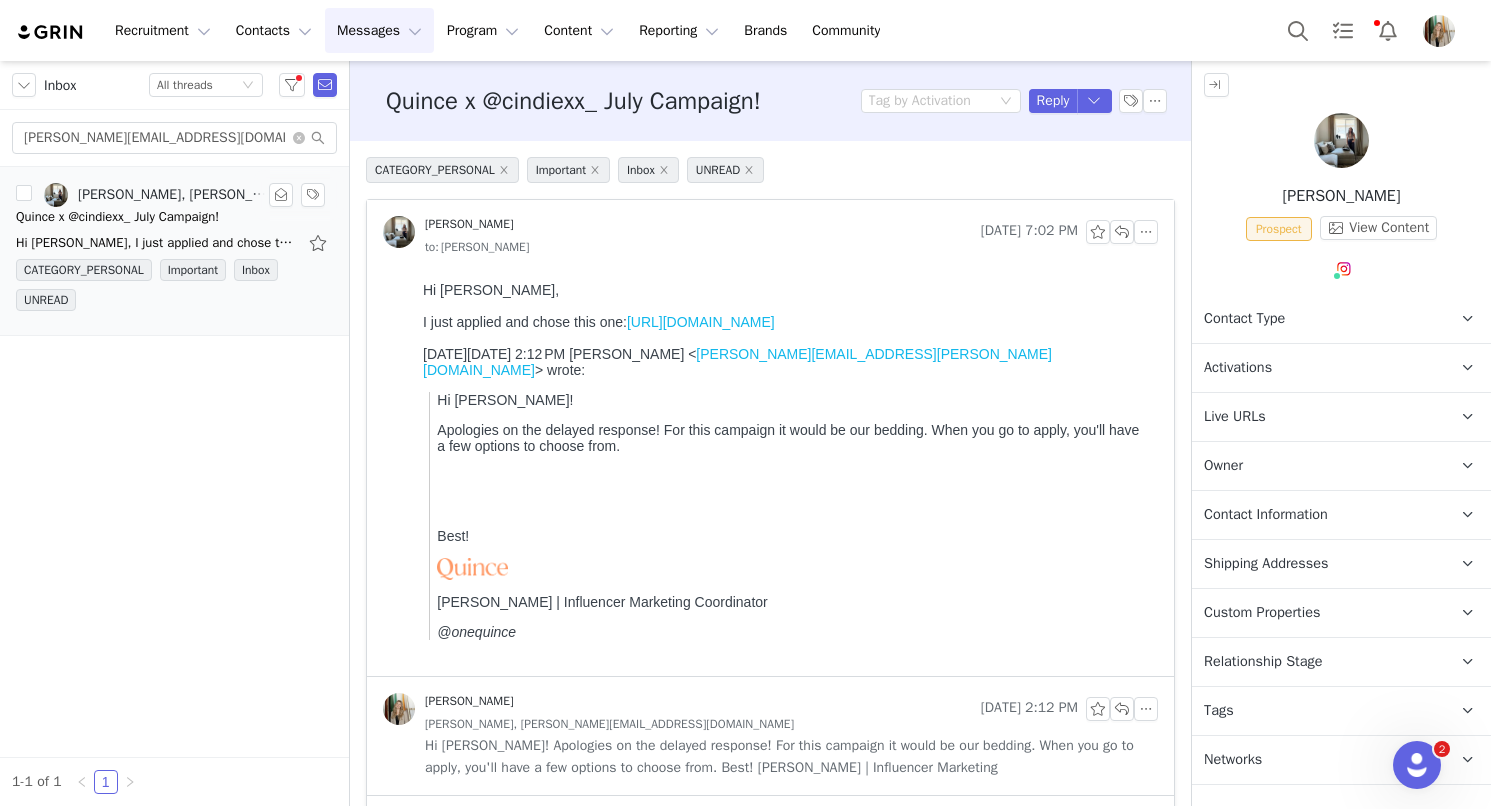 scroll, scrollTop: 0, scrollLeft: 0, axis: both 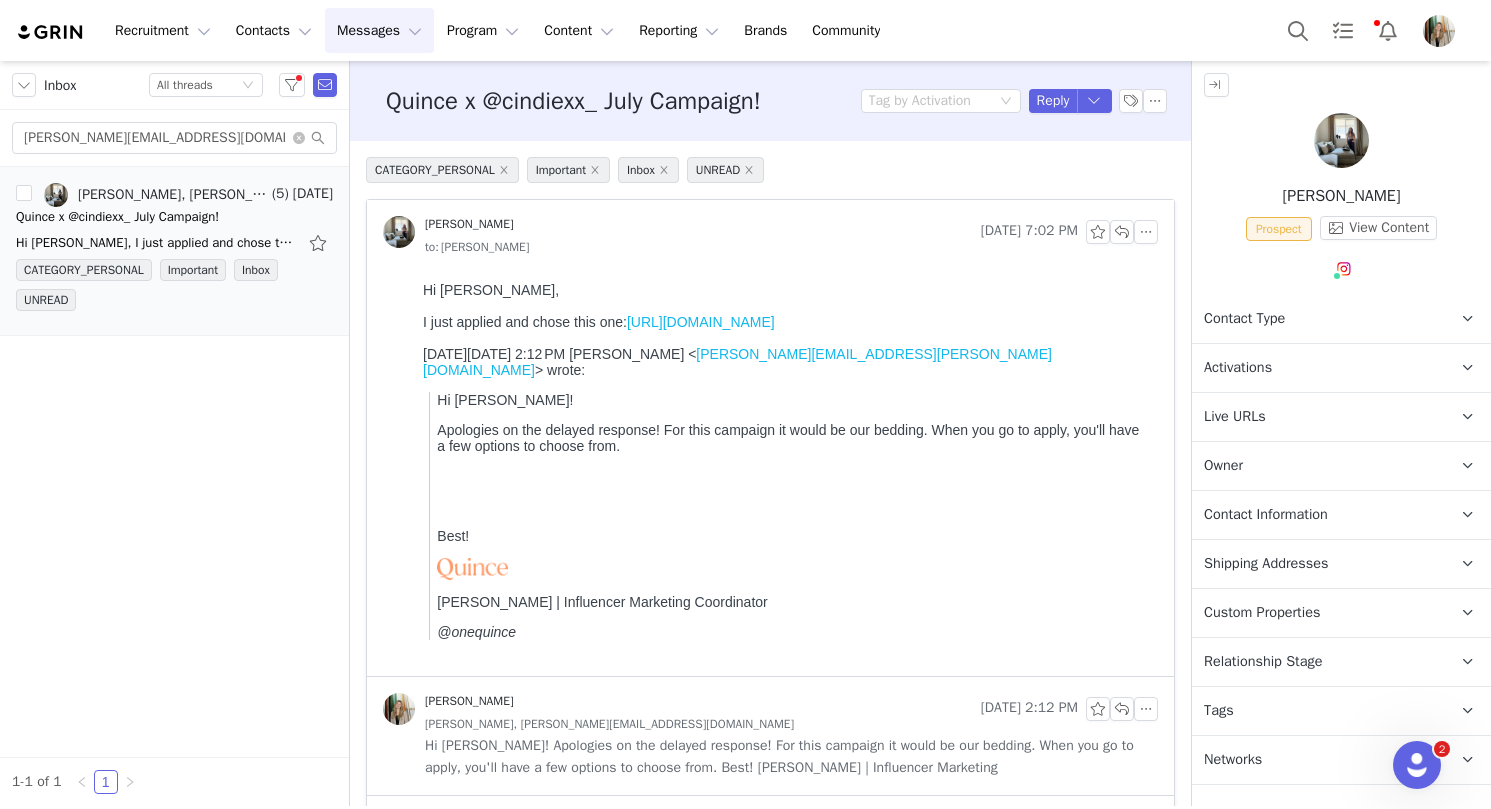 click on "Hi Cindy! Apologies on the delayed response! For this campaign it would be our bedding. When you go to apply, you'll have a few options to choose from. Best! Rachel Stanke | Influencer Marketing" at bounding box center [791, 757] 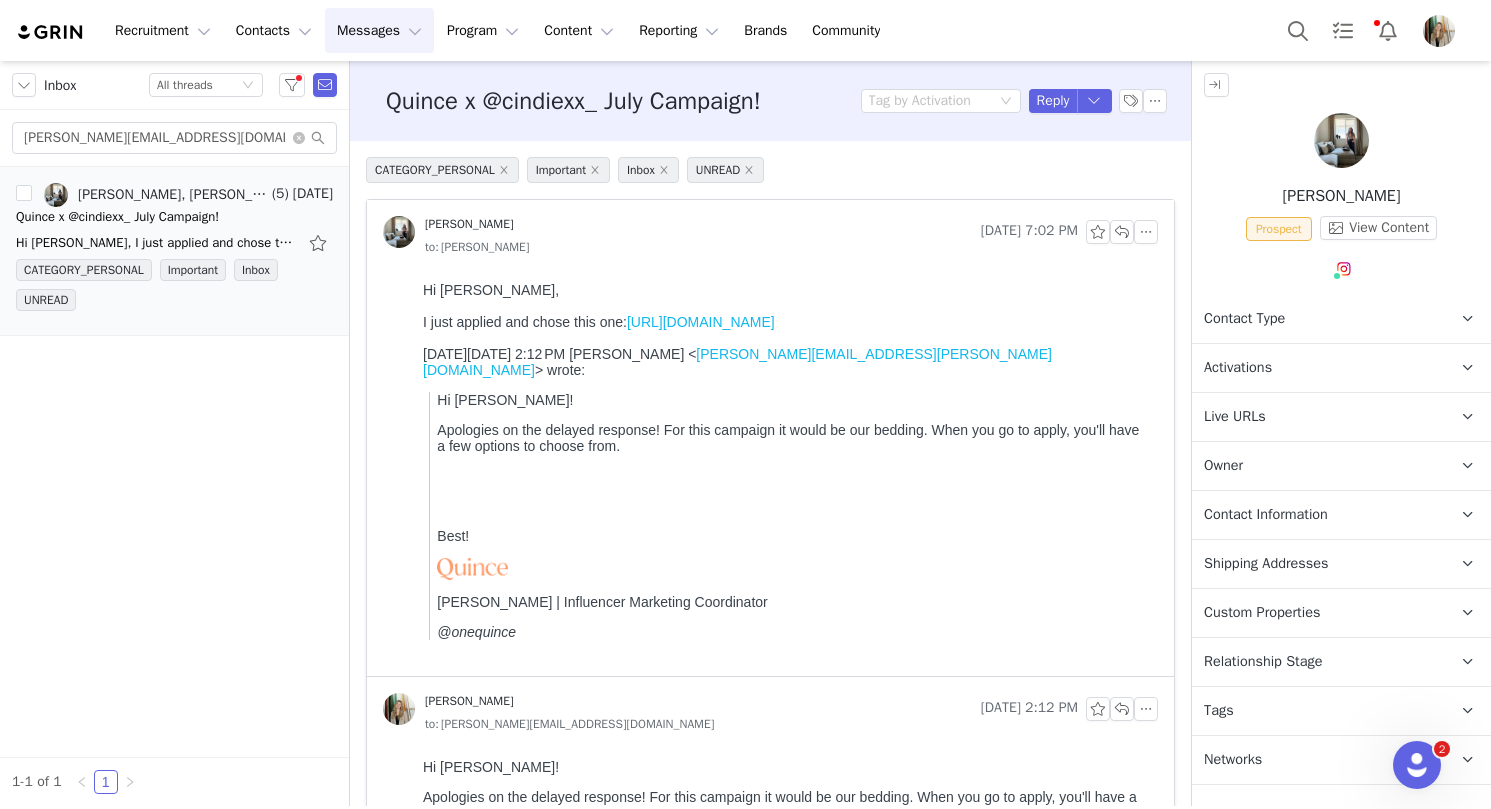 scroll, scrollTop: 0, scrollLeft: 0, axis: both 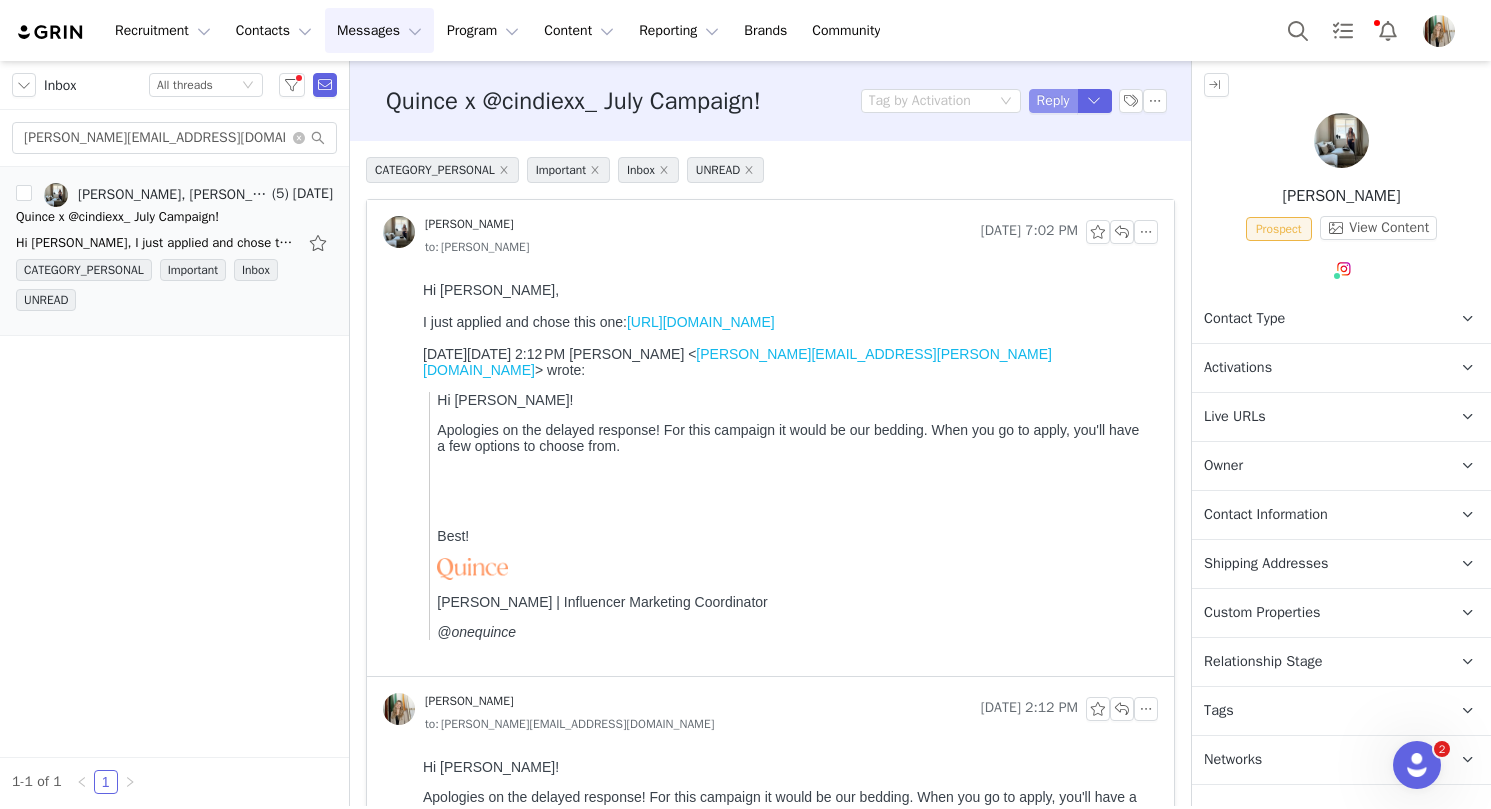 click on "Reply" at bounding box center [1053, 101] 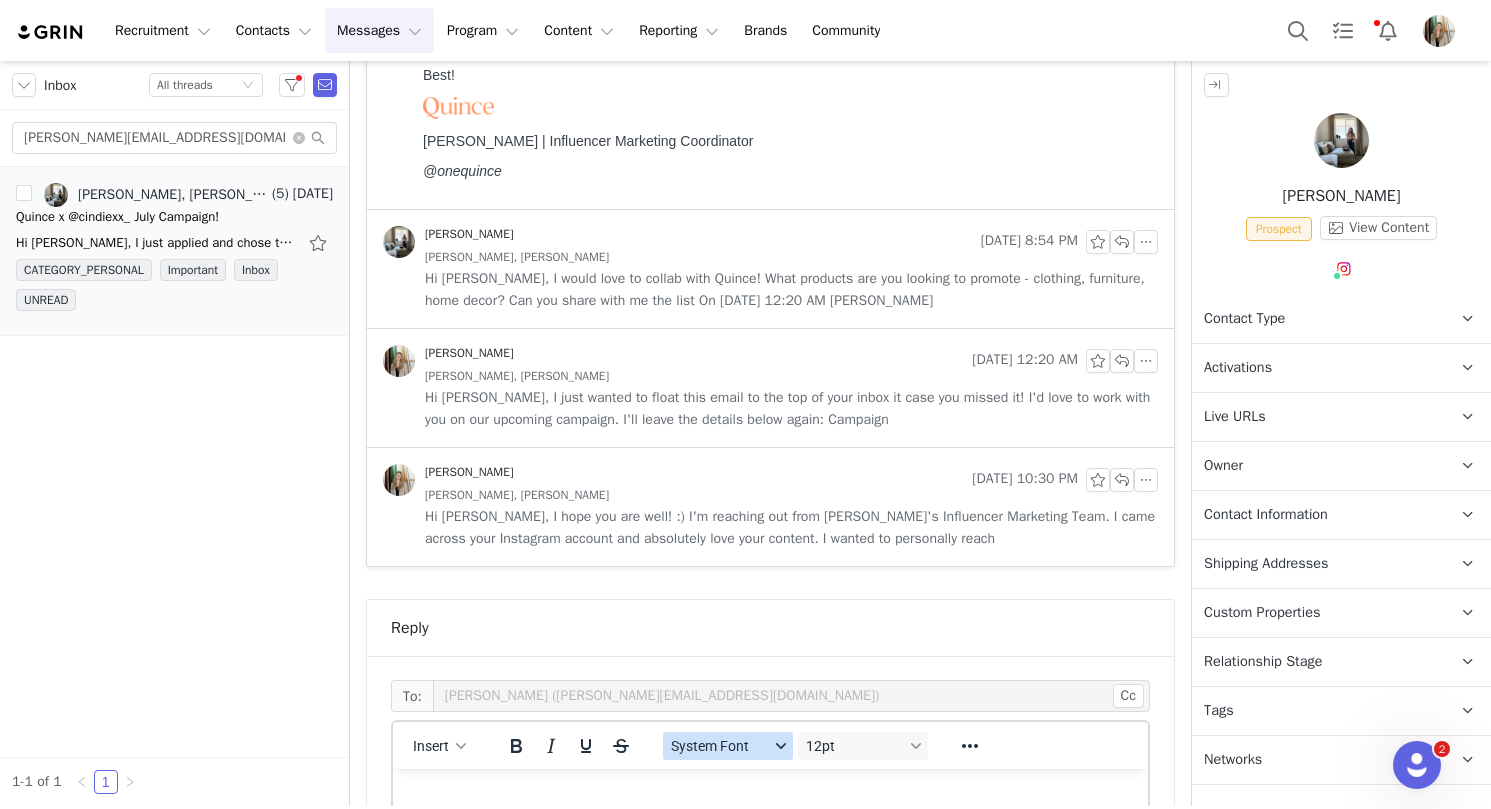 scroll, scrollTop: 0, scrollLeft: 0, axis: both 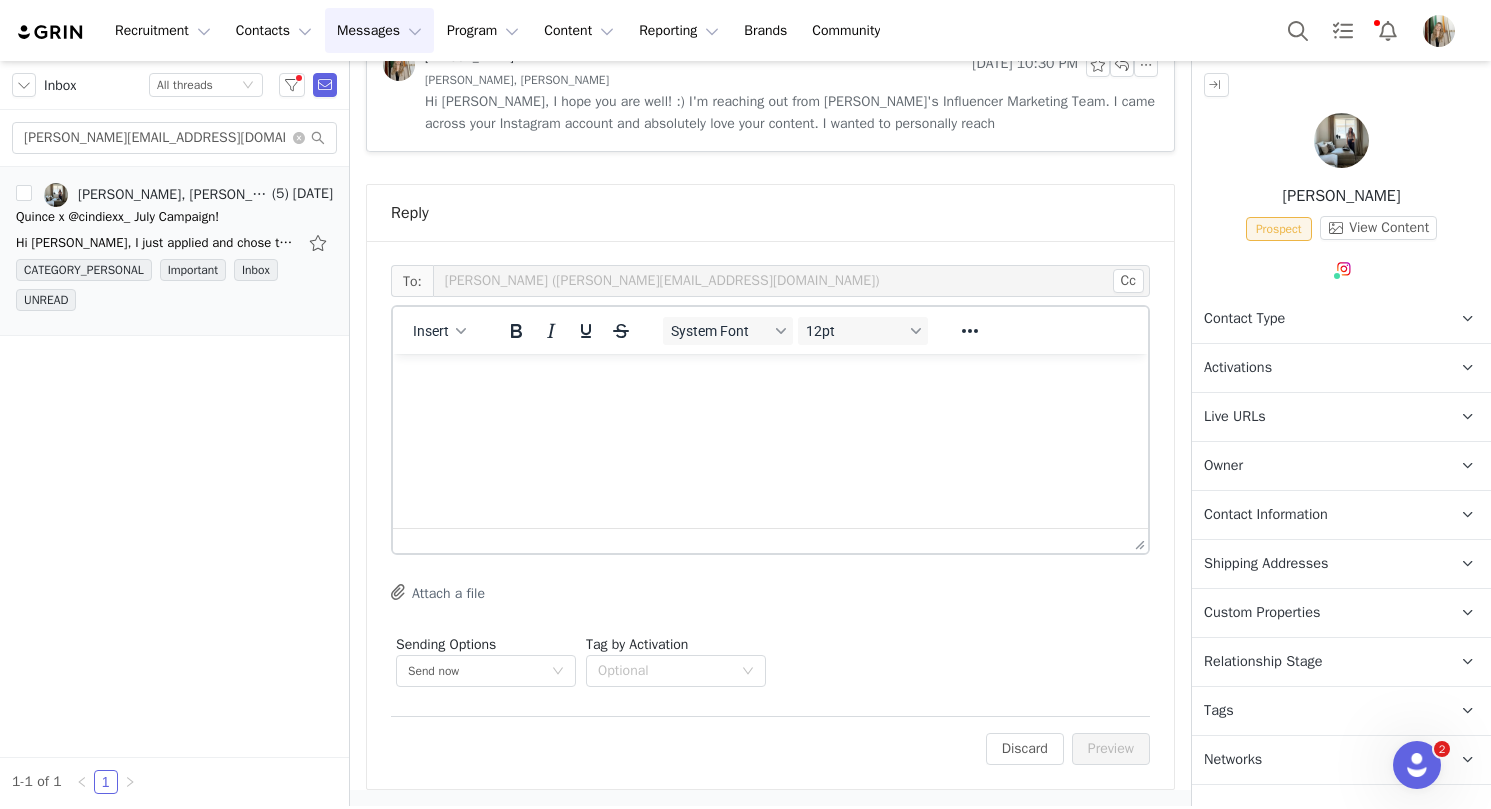 click at bounding box center (770, 381) 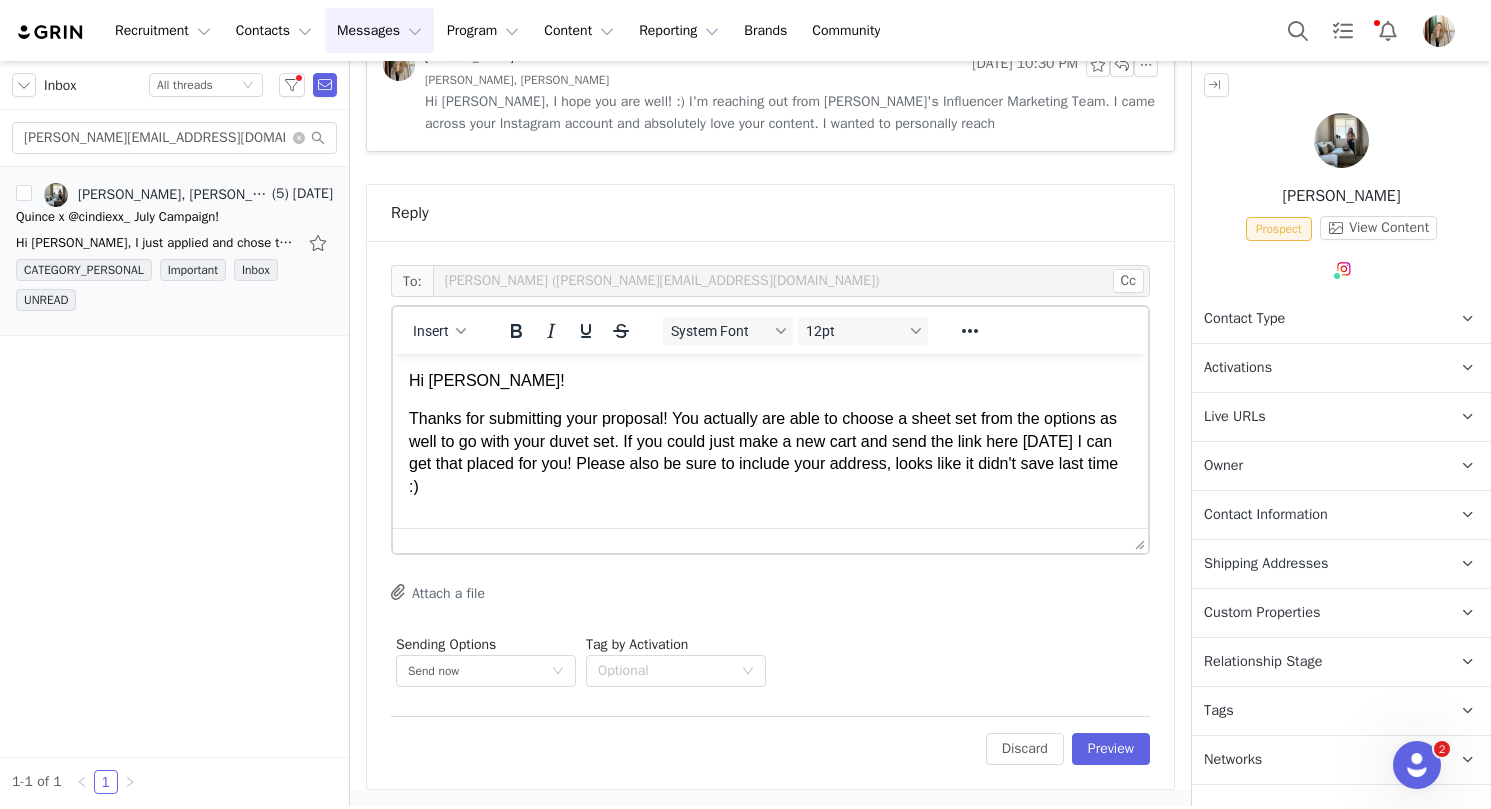 click on "Thanks for submitting your proposal! You actually are able to choose a sheet set from the options as well to go with your duvet set. If you could just make a new cart and send the link here today I can get that placed for you! Please also be sure to include your address, looks like it didn't save last time :)" at bounding box center (770, 453) 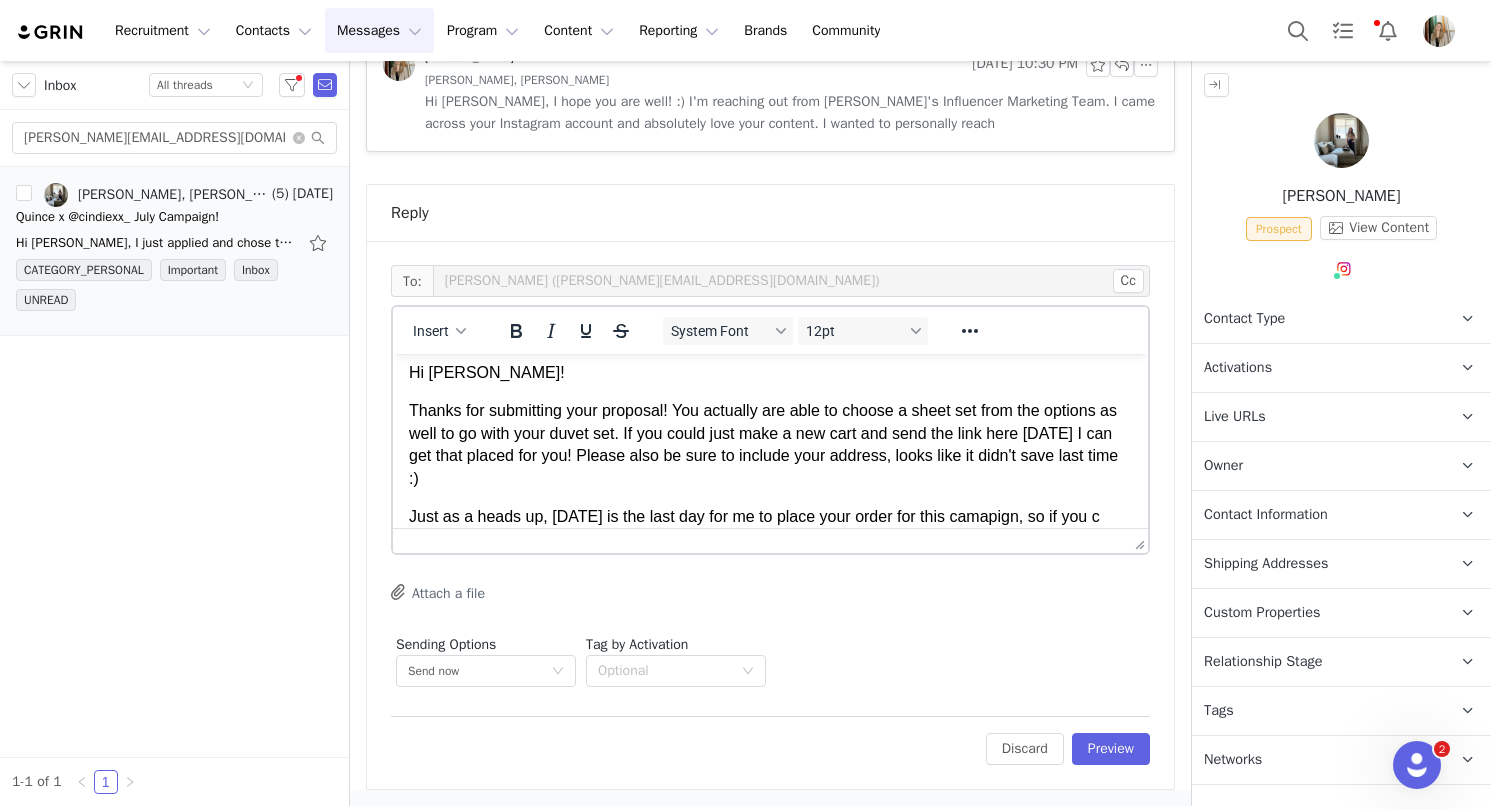 scroll, scrollTop: 29, scrollLeft: 0, axis: vertical 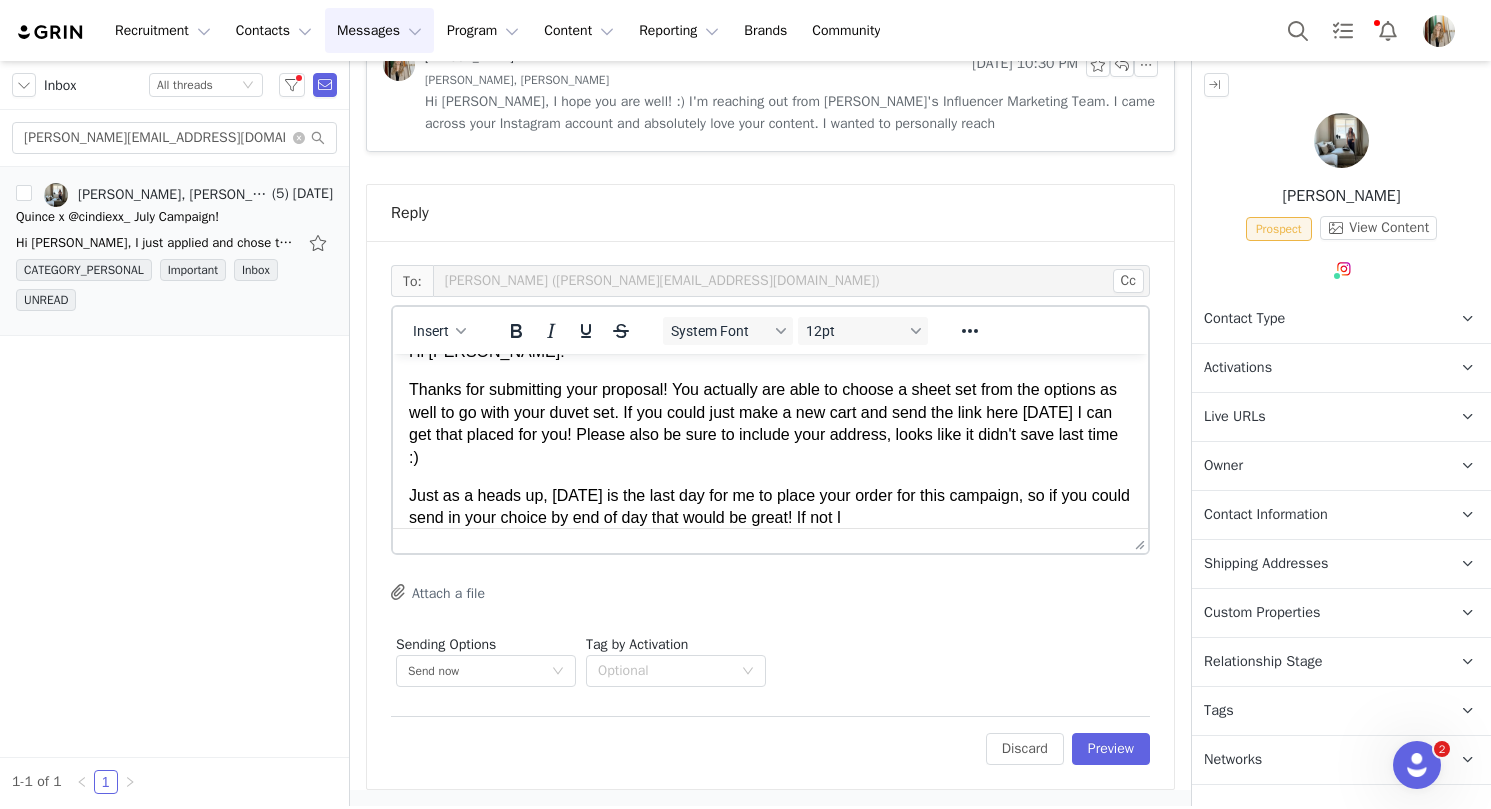 click on "Just as a heads up, today is the last day for me to place your order for this campaign, so if you could send in your choice by end of day that would be great! If not I" at bounding box center [770, 507] 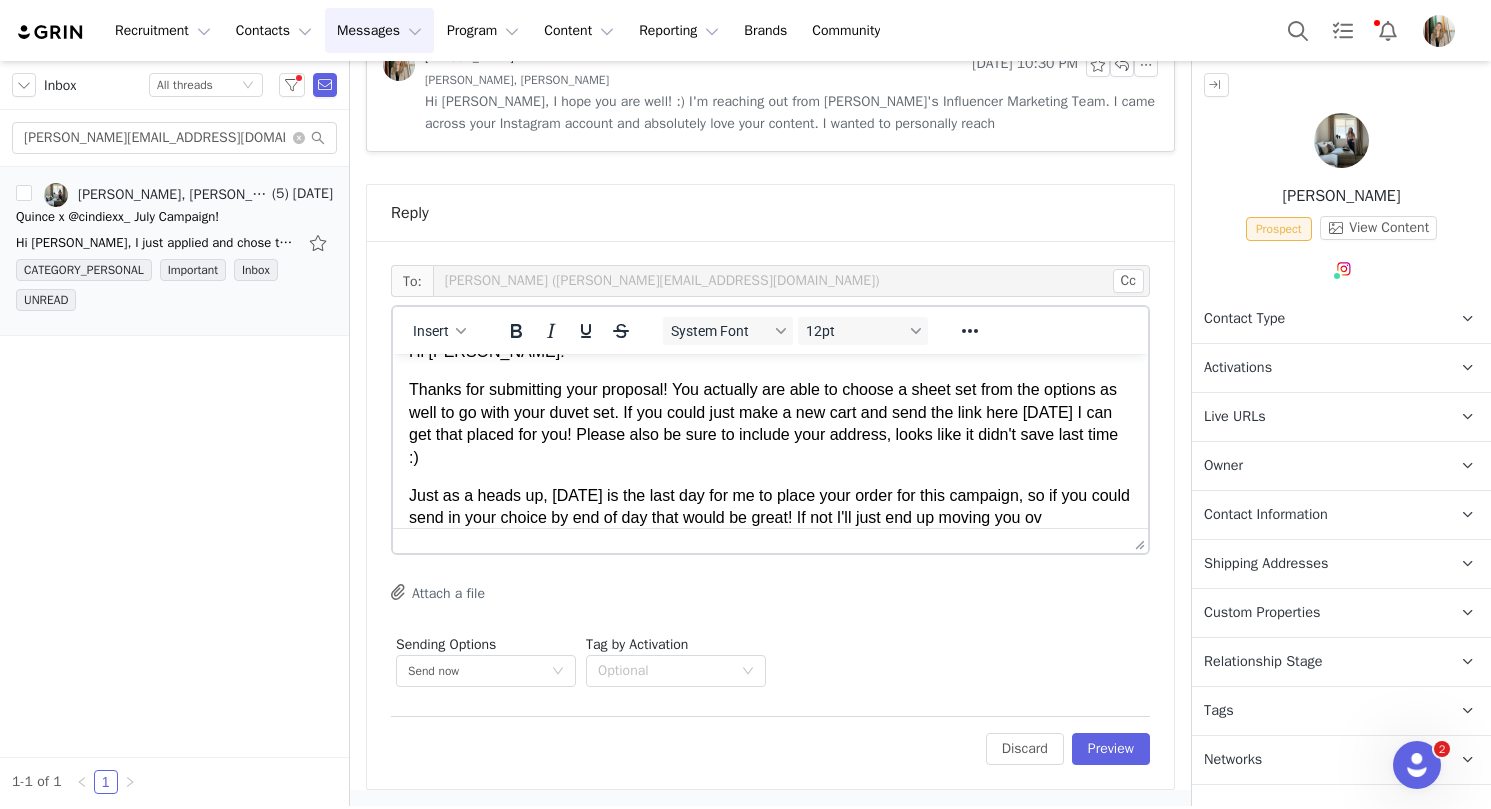 scroll, scrollTop: 51, scrollLeft: 0, axis: vertical 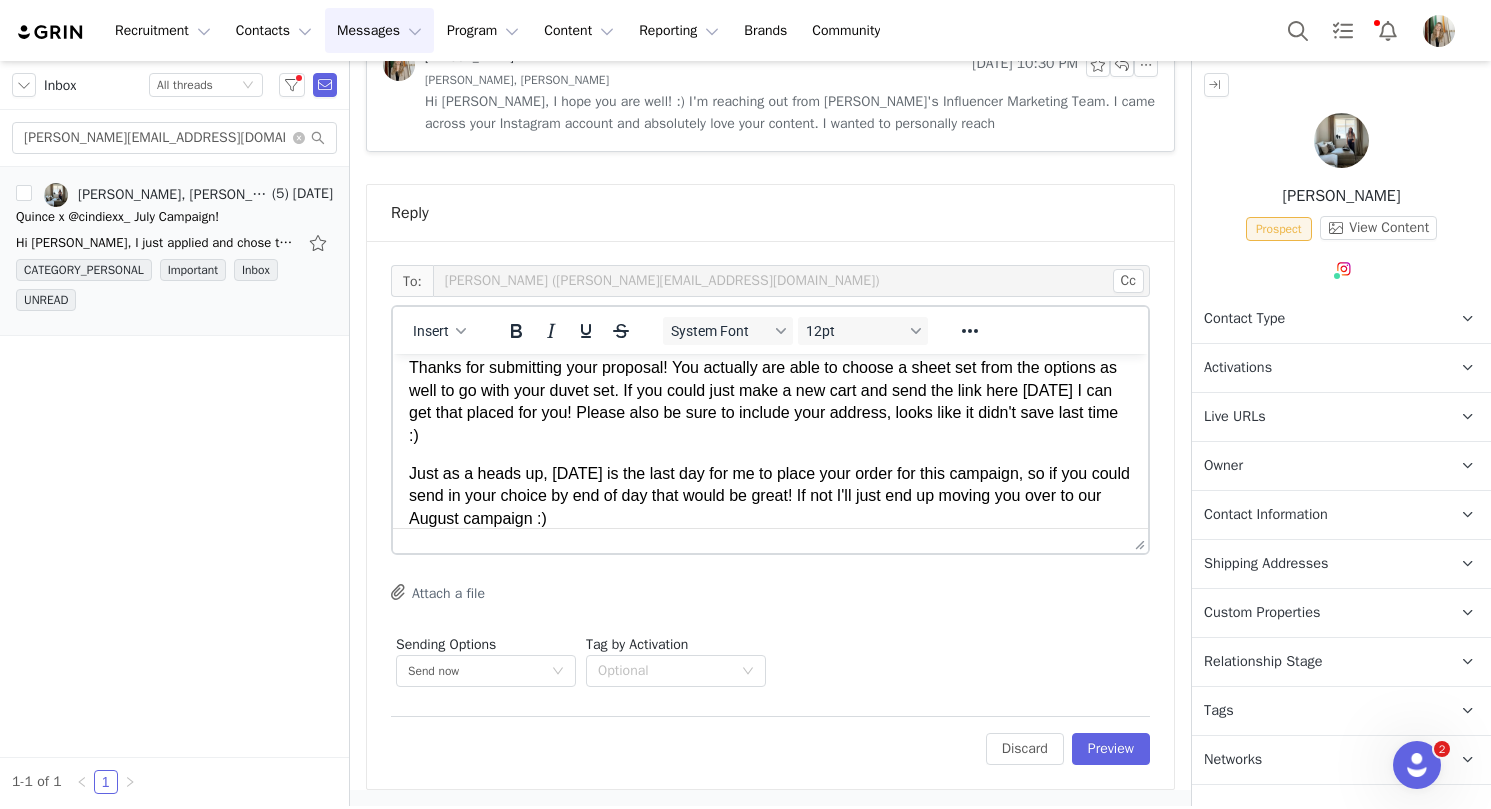 click on "Just as a heads up, today is the last day for me to place your order for this campaign, so if you could send in your choice by end of day that would be great! If not I'll just end up moving you over to our August campaign :)" at bounding box center [770, 496] 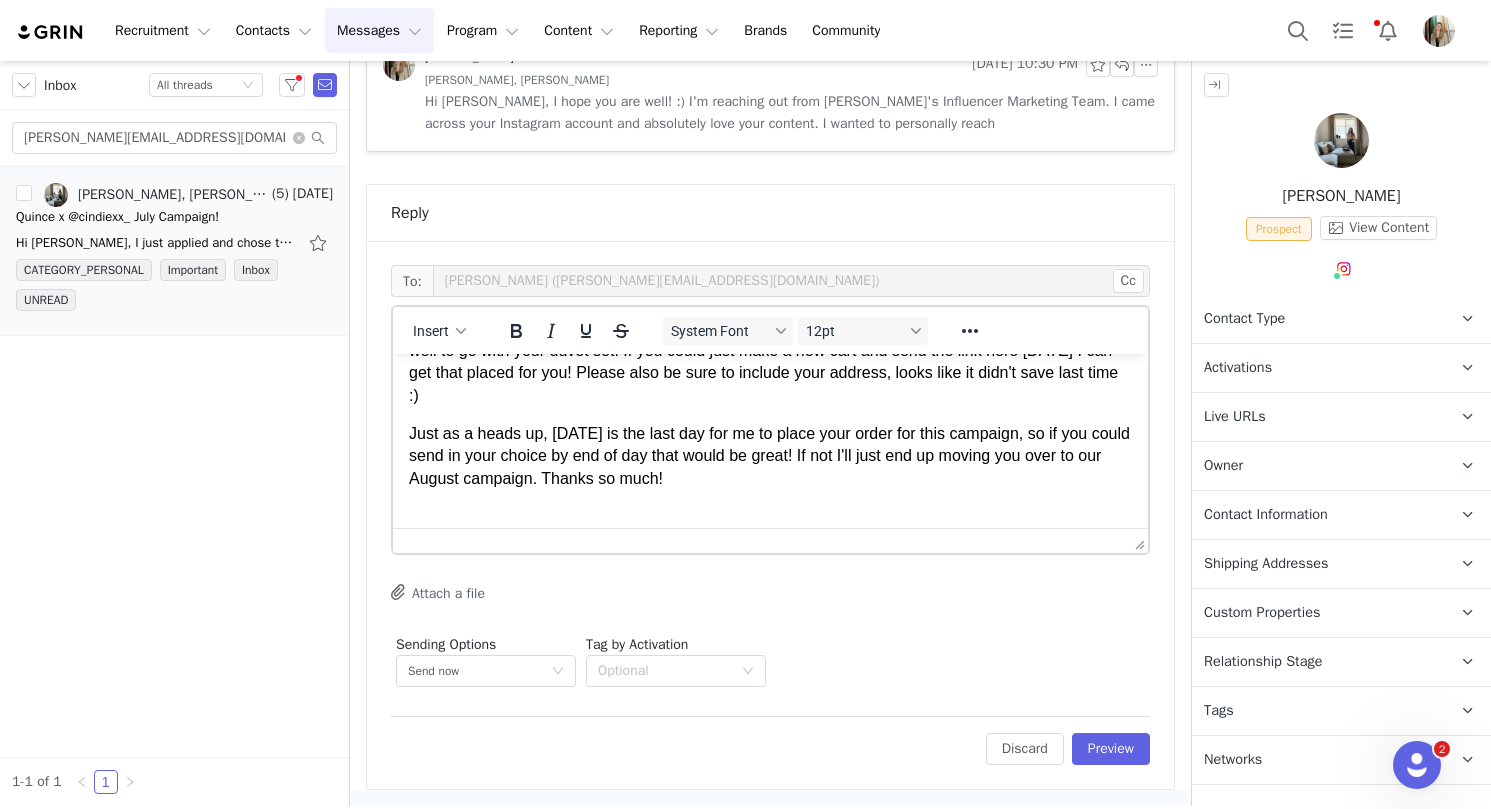scroll, scrollTop: 130, scrollLeft: 0, axis: vertical 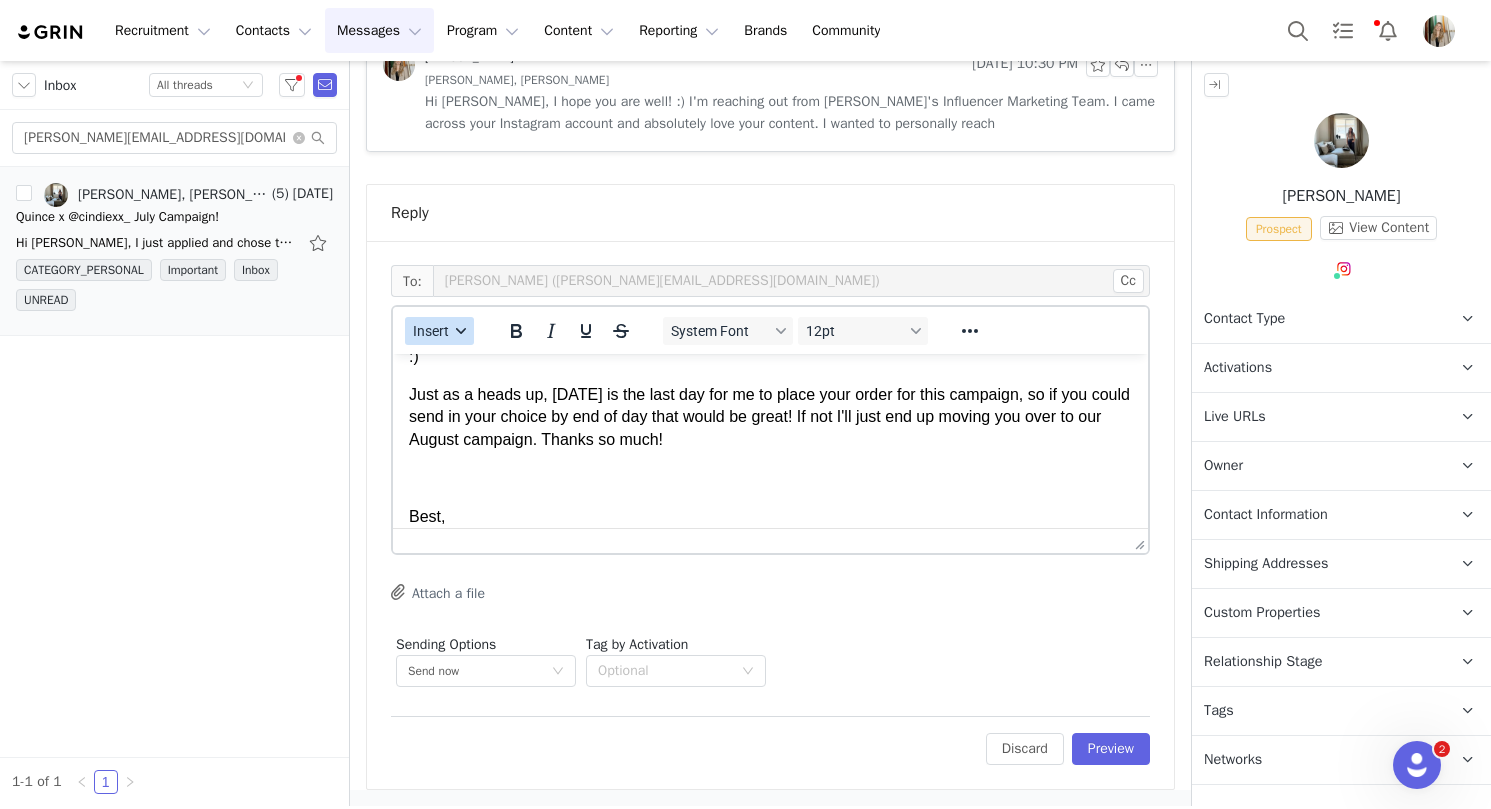 click 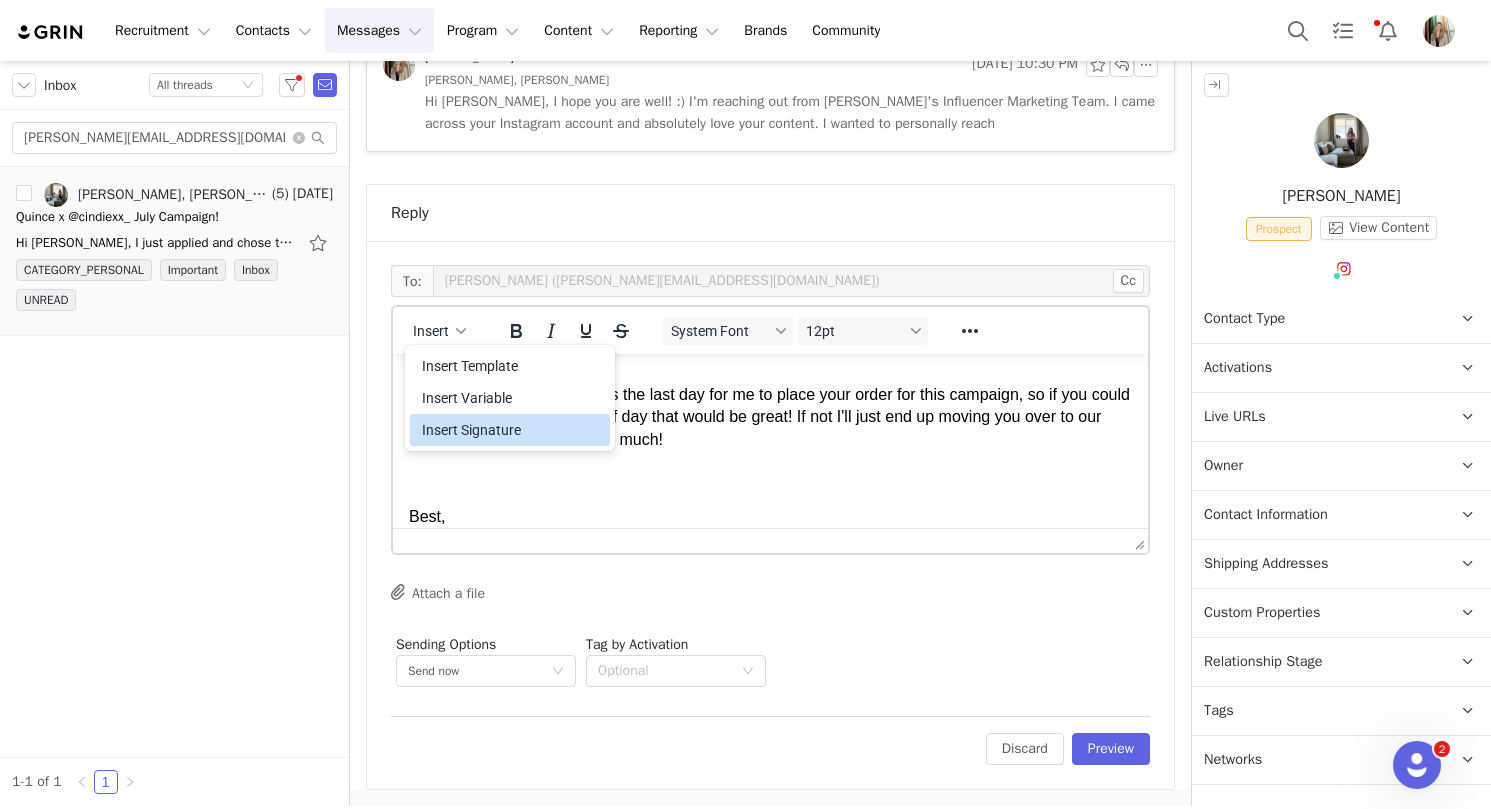 click on "Insert Signature" at bounding box center [512, 430] 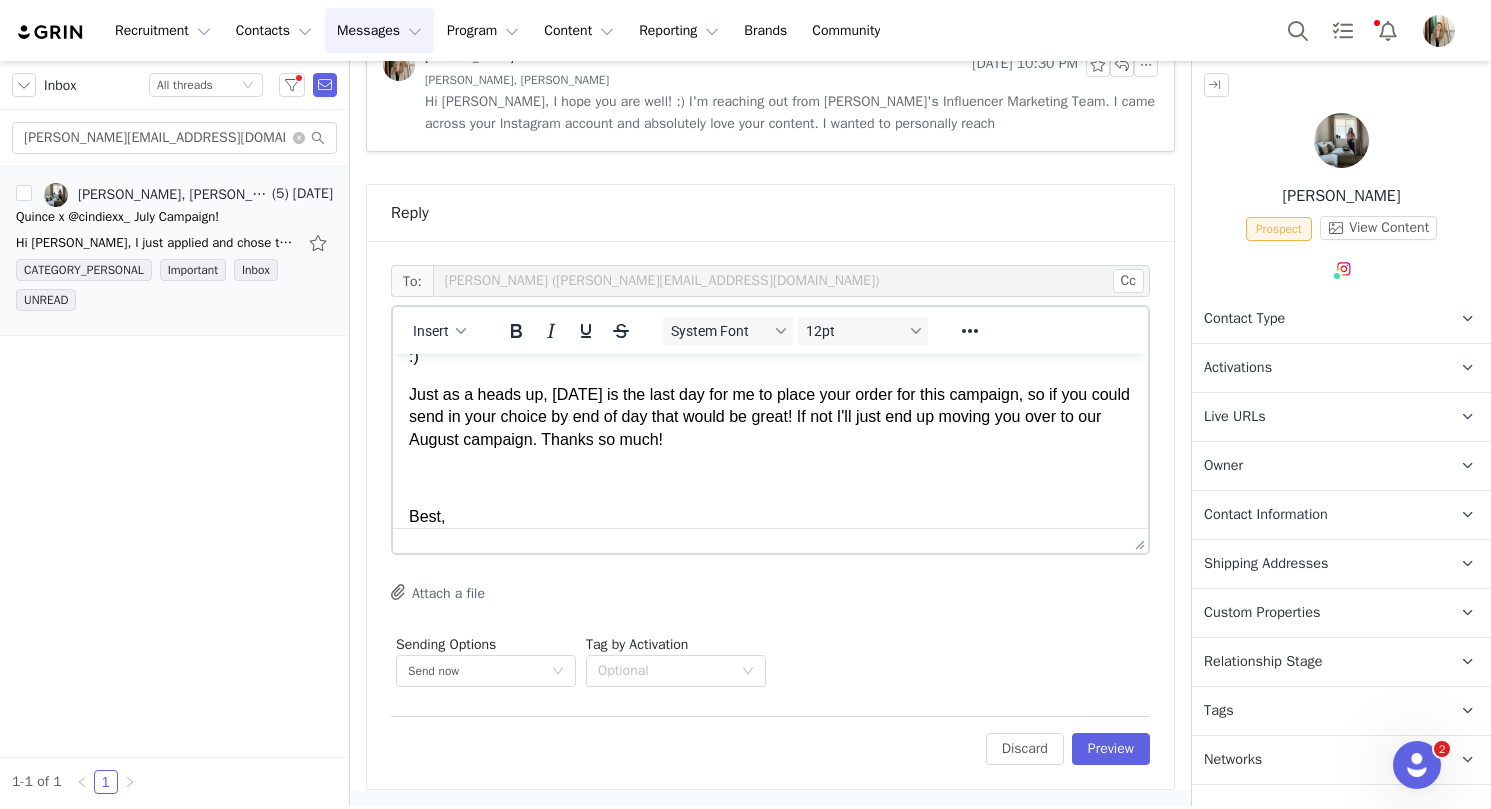 scroll, scrollTop: 249, scrollLeft: 0, axis: vertical 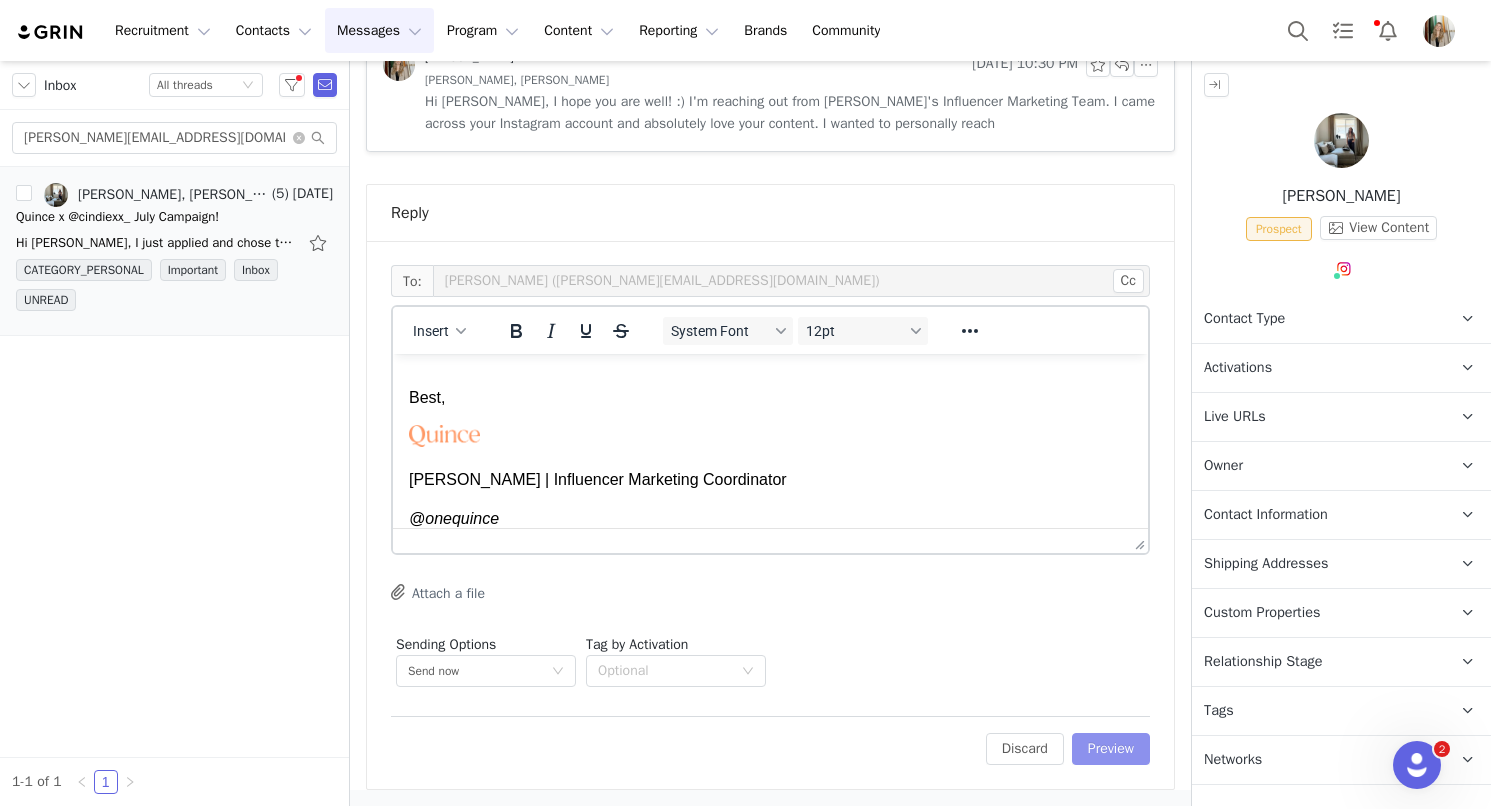 click on "Preview" at bounding box center [1111, 749] 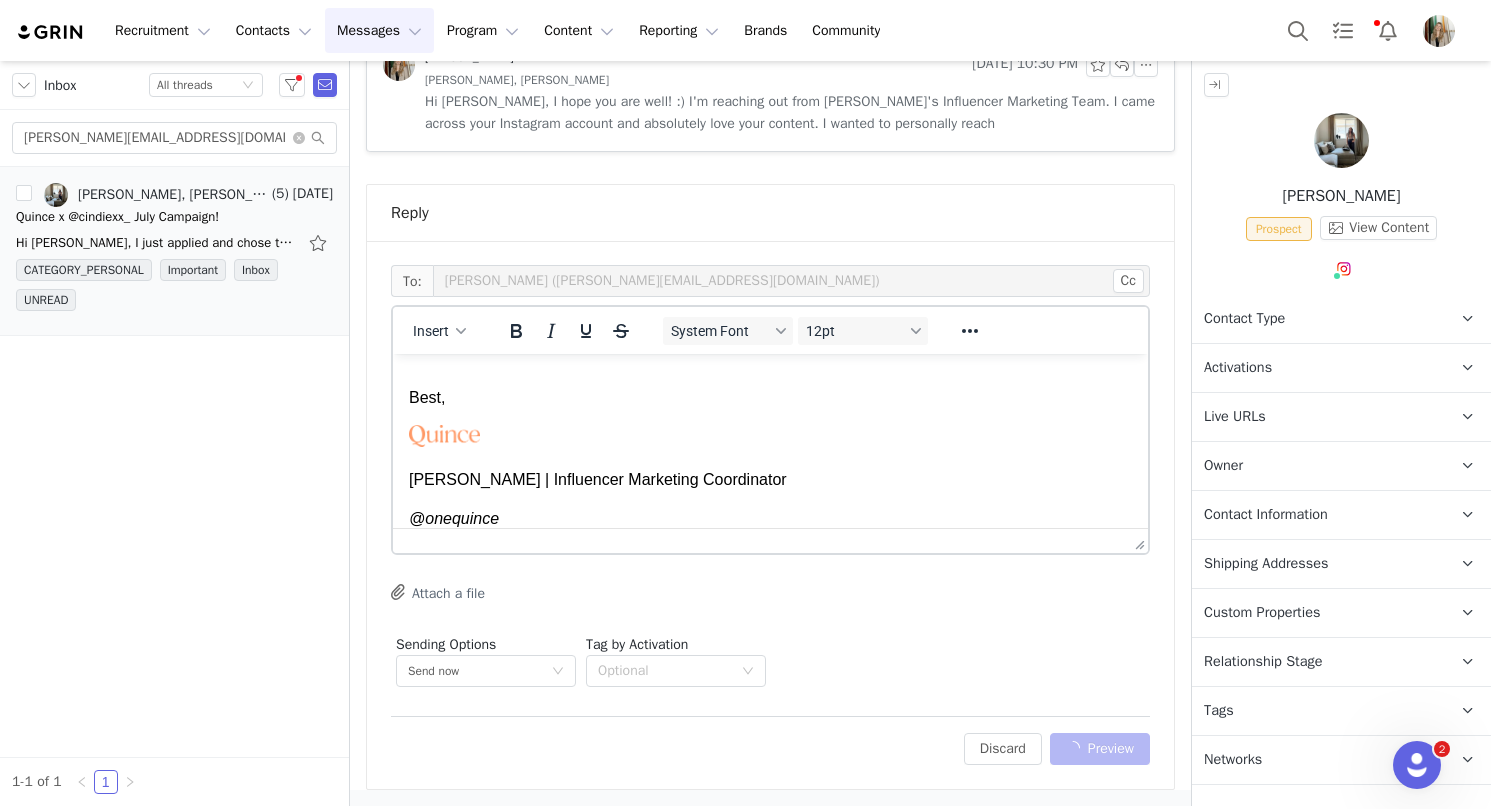 scroll, scrollTop: 1167, scrollLeft: 0, axis: vertical 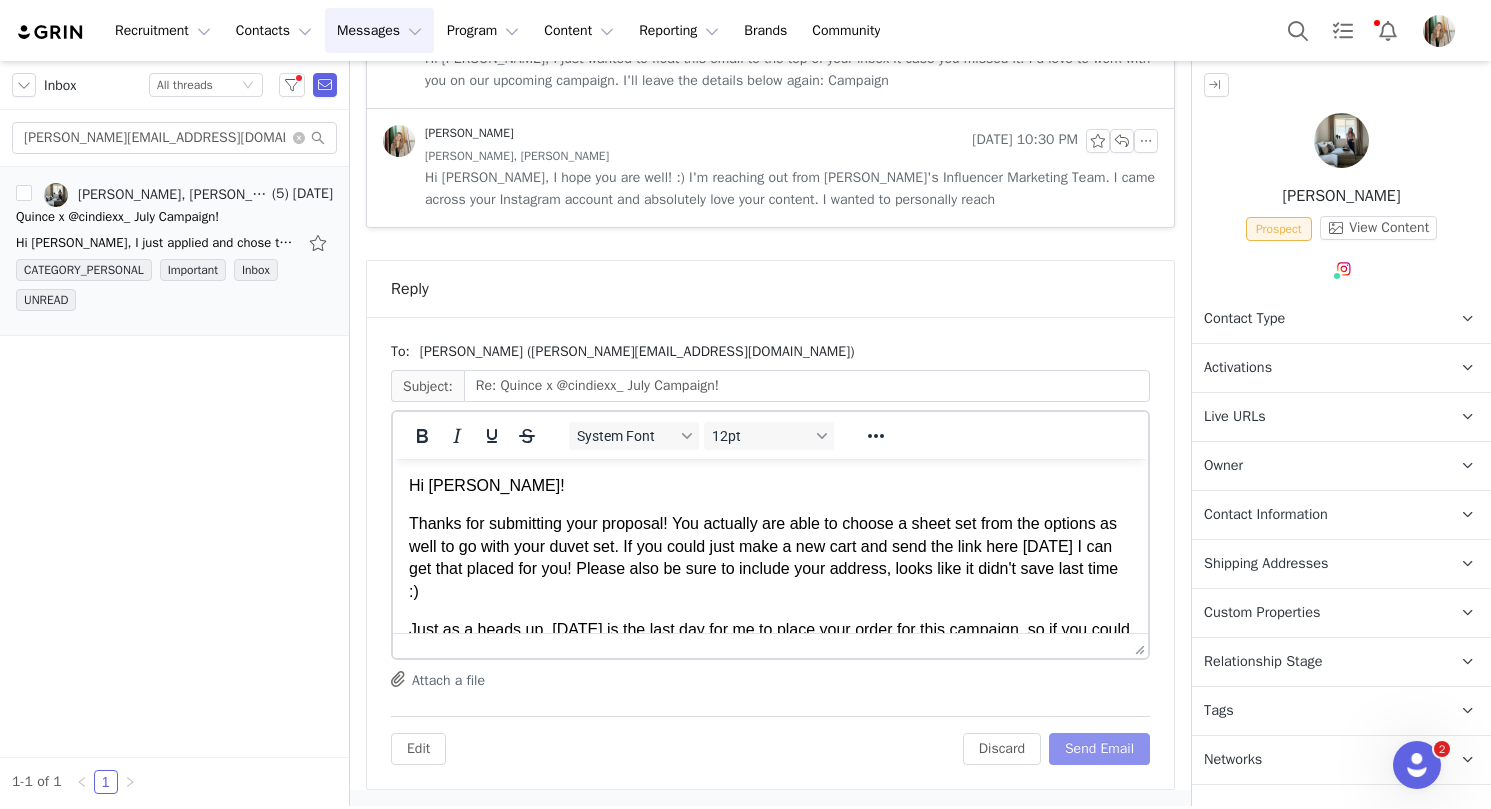 click on "Send Email" at bounding box center (1099, 749) 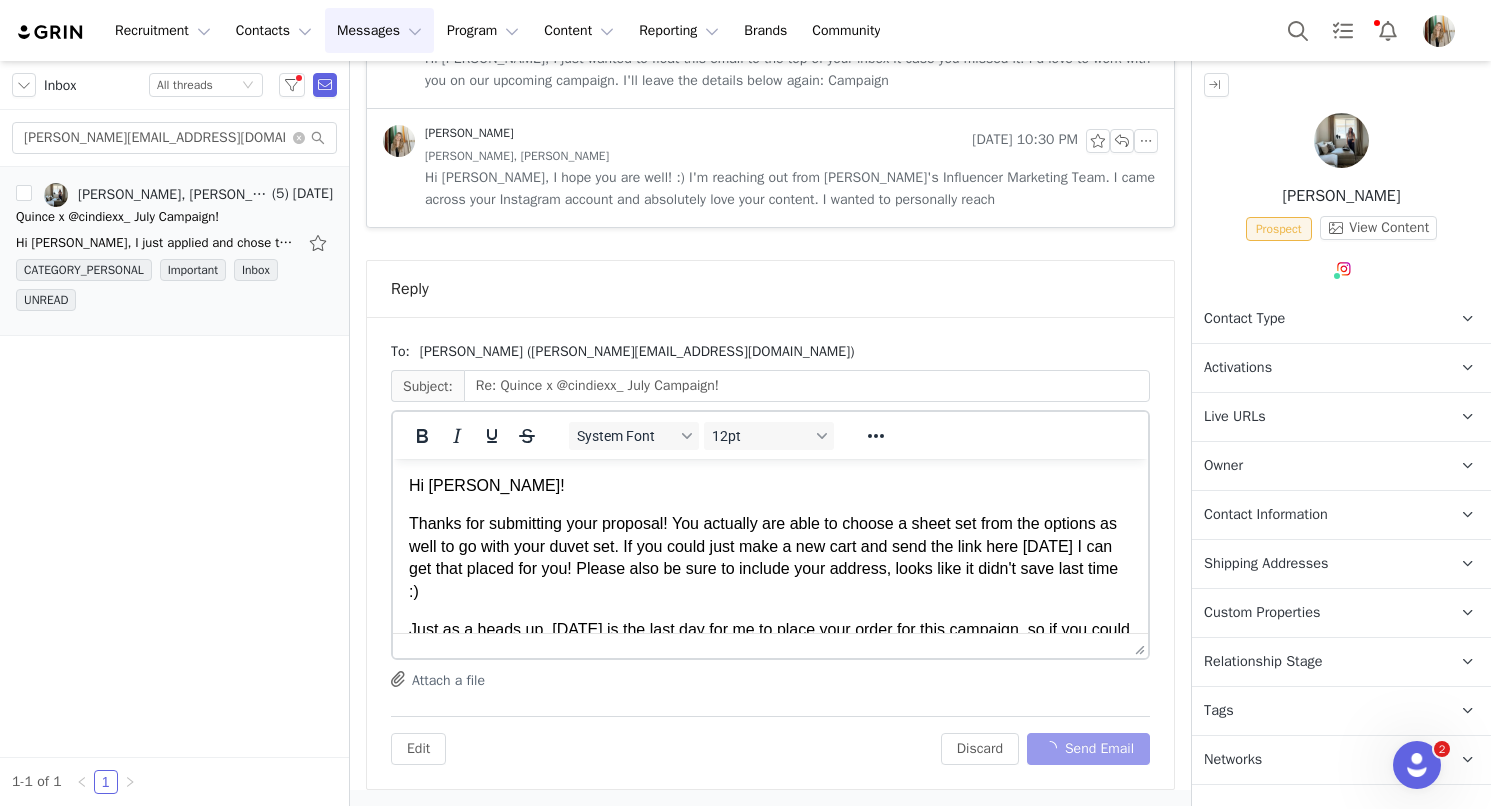 scroll, scrollTop: 605, scrollLeft: 0, axis: vertical 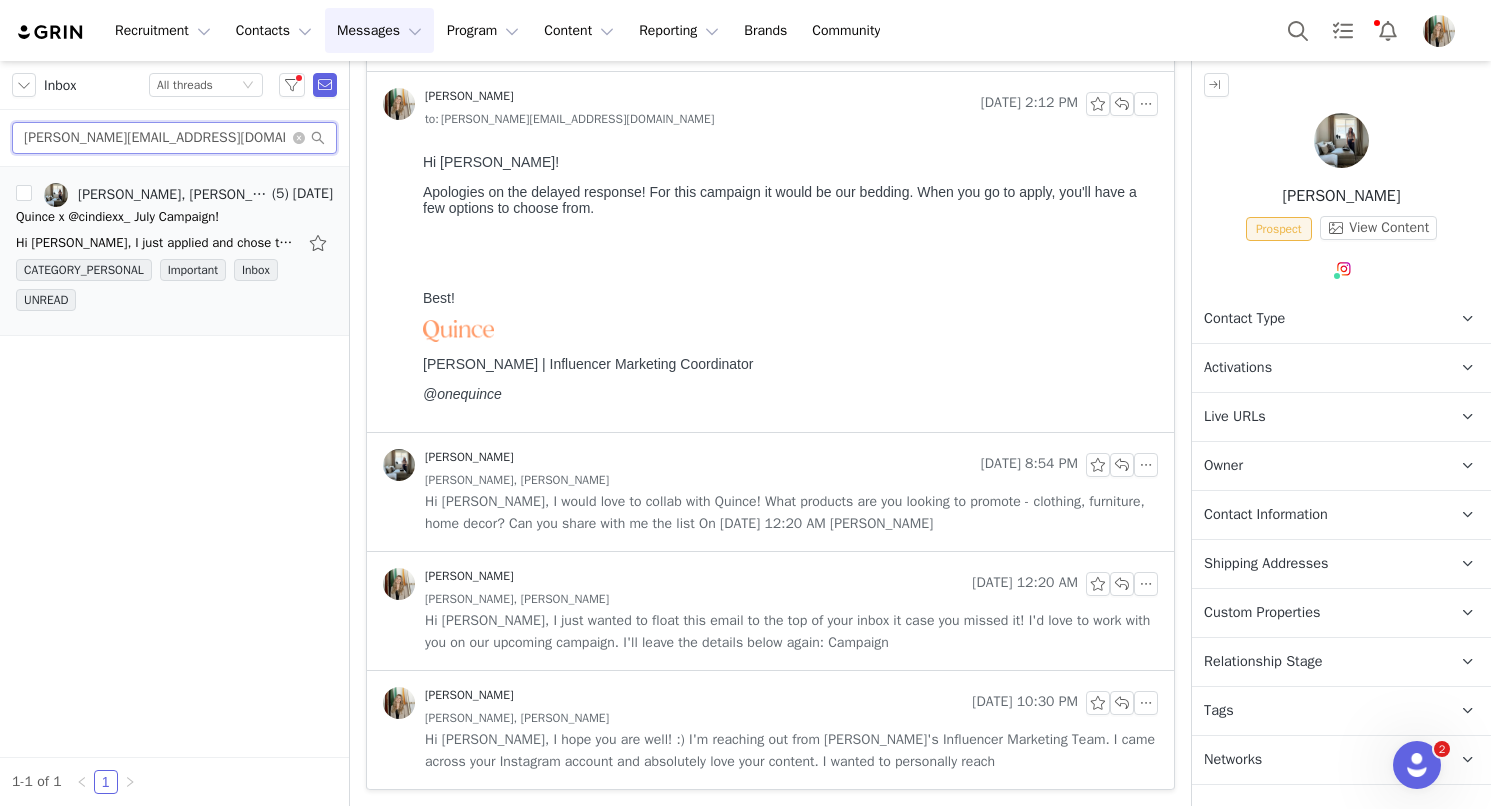 click on "cindy.tran218@gmail.com" at bounding box center (174, 138) 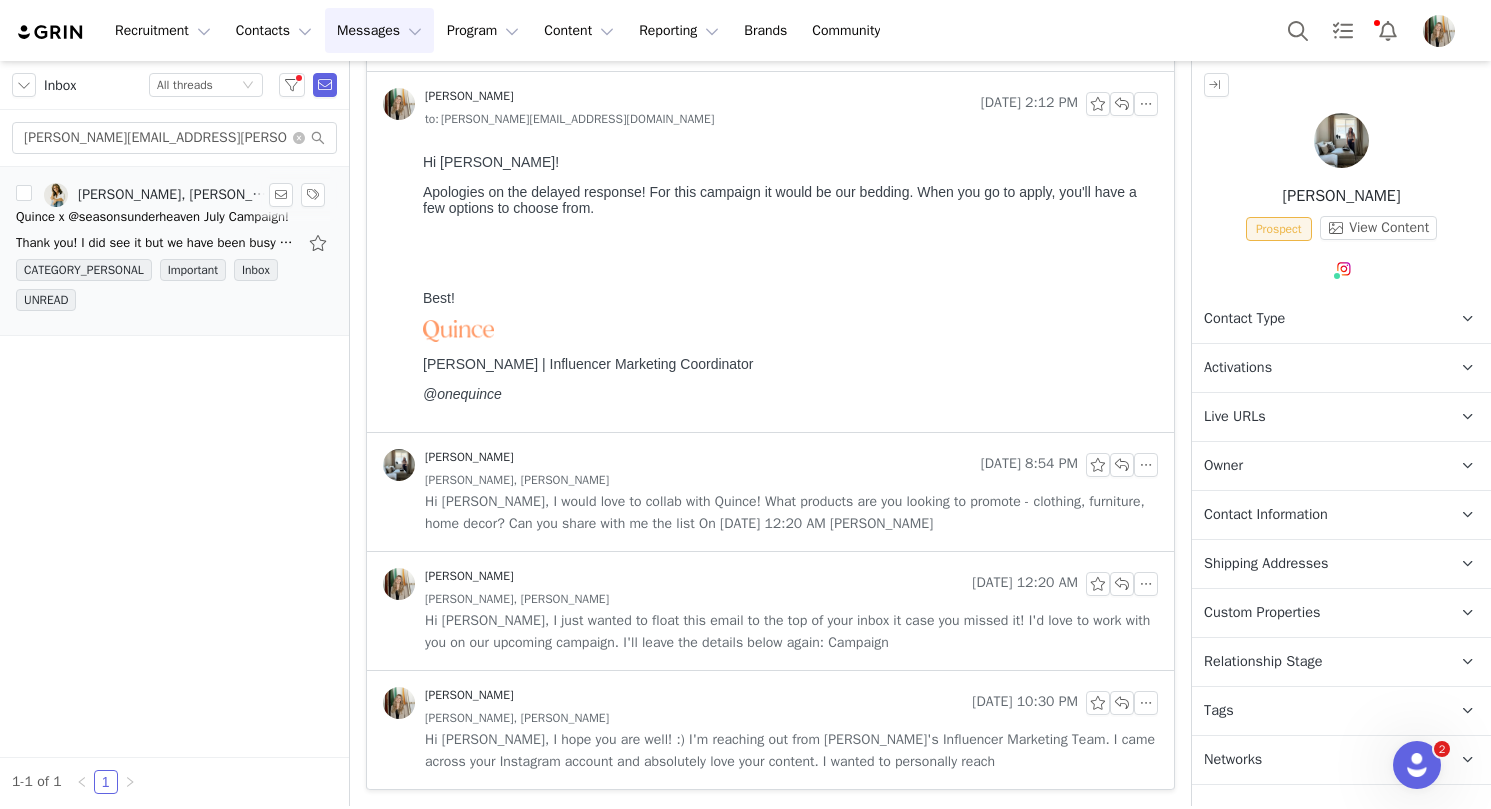 click on "Thank you! I did see it but we have been busy with some holiday weekend celebrations. However, I am very interested and very excited to hear from Quince! Thank you so much for reaching out. I will be" at bounding box center (156, 243) 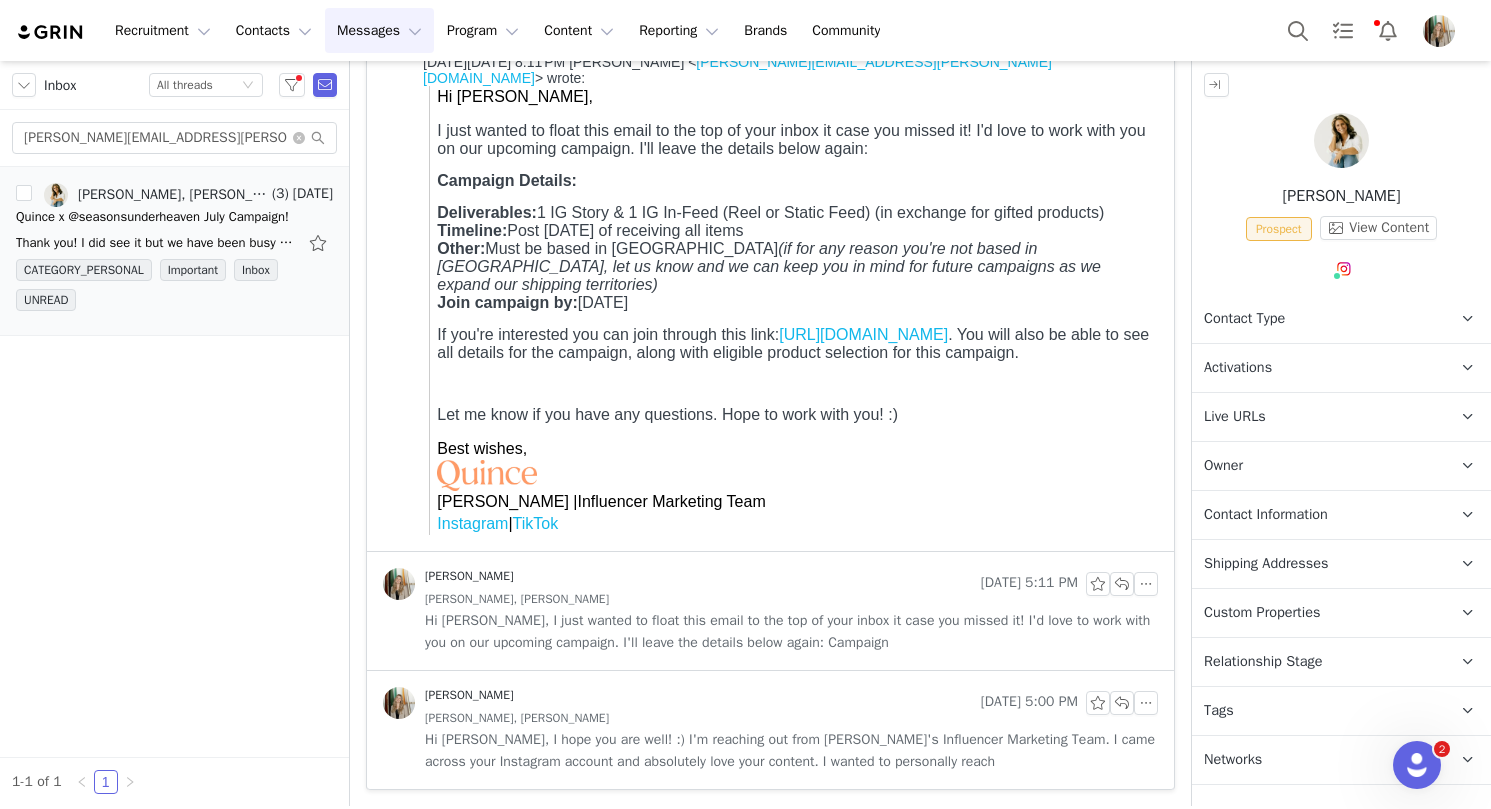 scroll, scrollTop: 0, scrollLeft: 0, axis: both 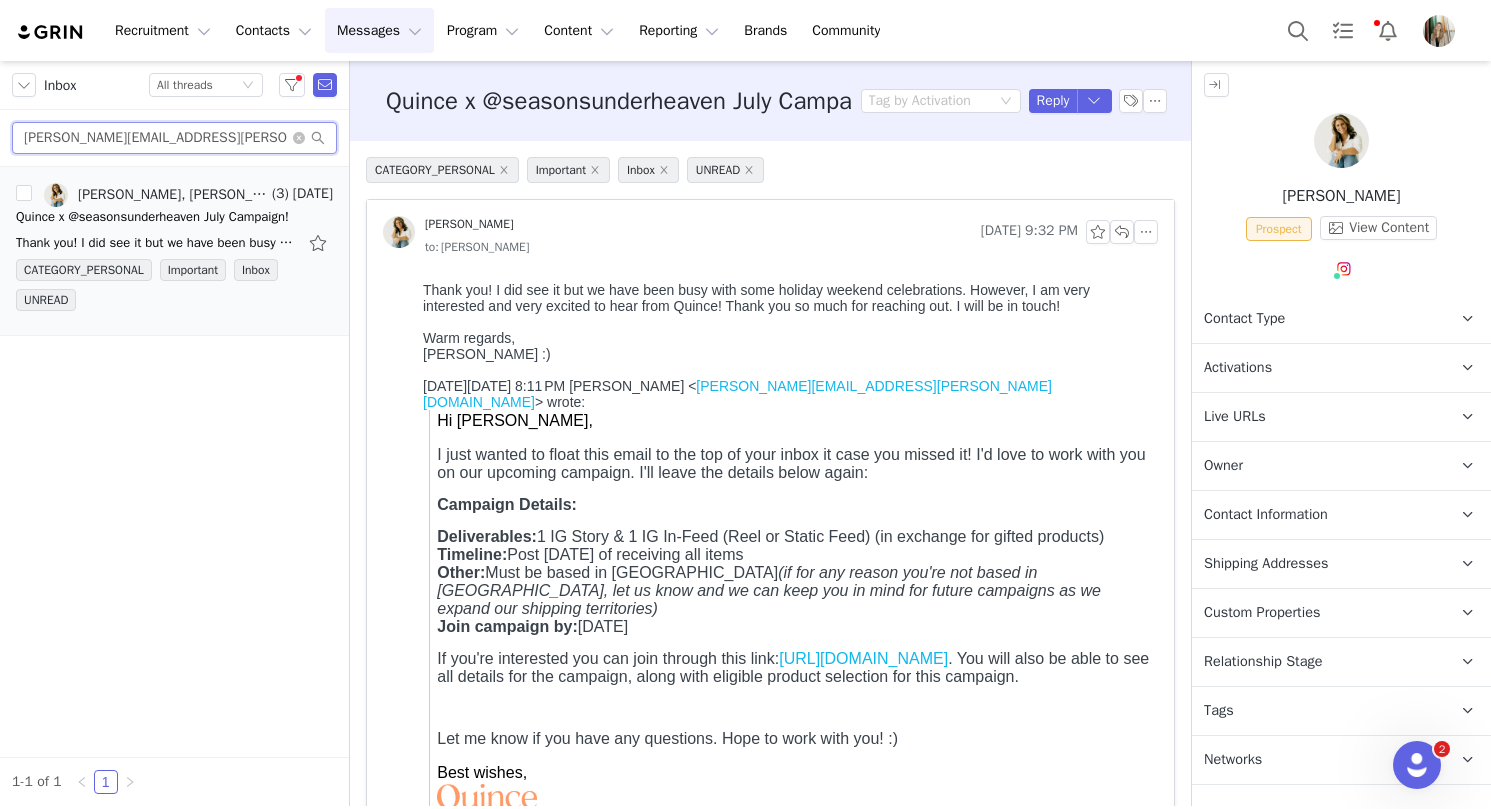 click on "bethany.mauck@gmail.com" at bounding box center (174, 138) 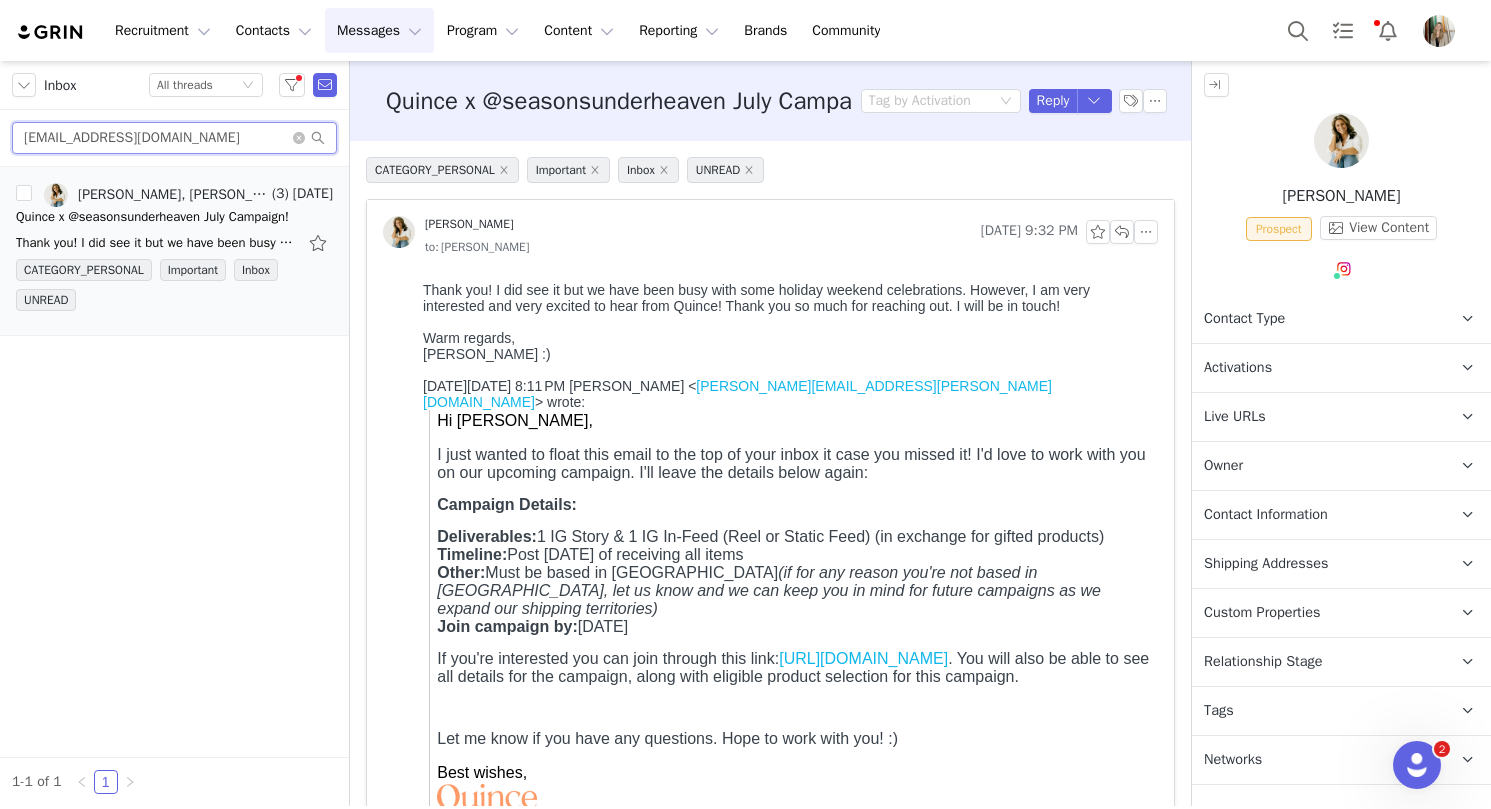 type on "jenmarr803@gmail.com" 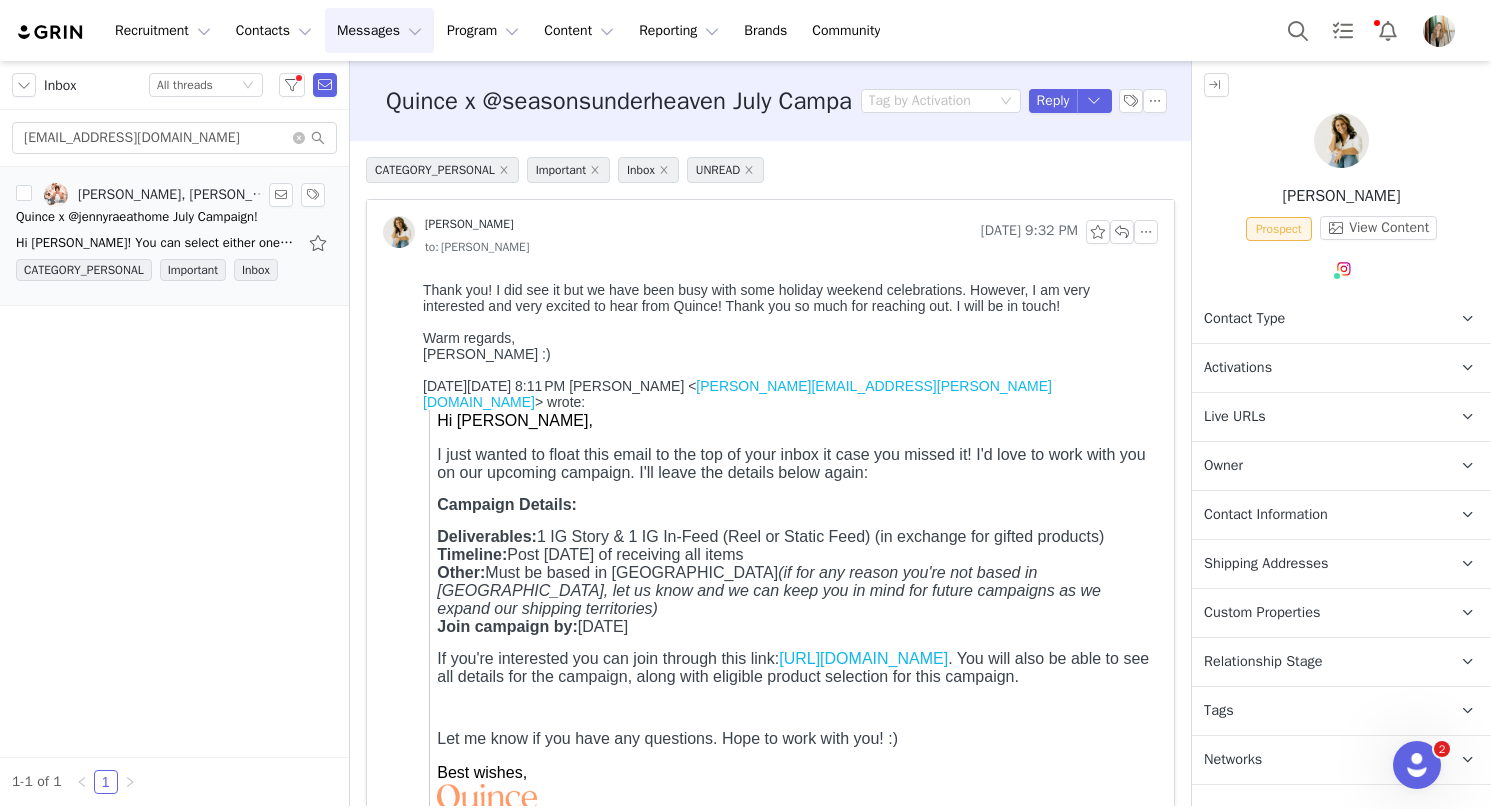 click on "Hi Jen! You can select either one of the below quilt sets :) https://www.quince.com/home/european-linen-dream-quilt-set https://www.quince.com/home/organic-bamboo-lyocell-quilt-set If you could just" at bounding box center [156, 243] 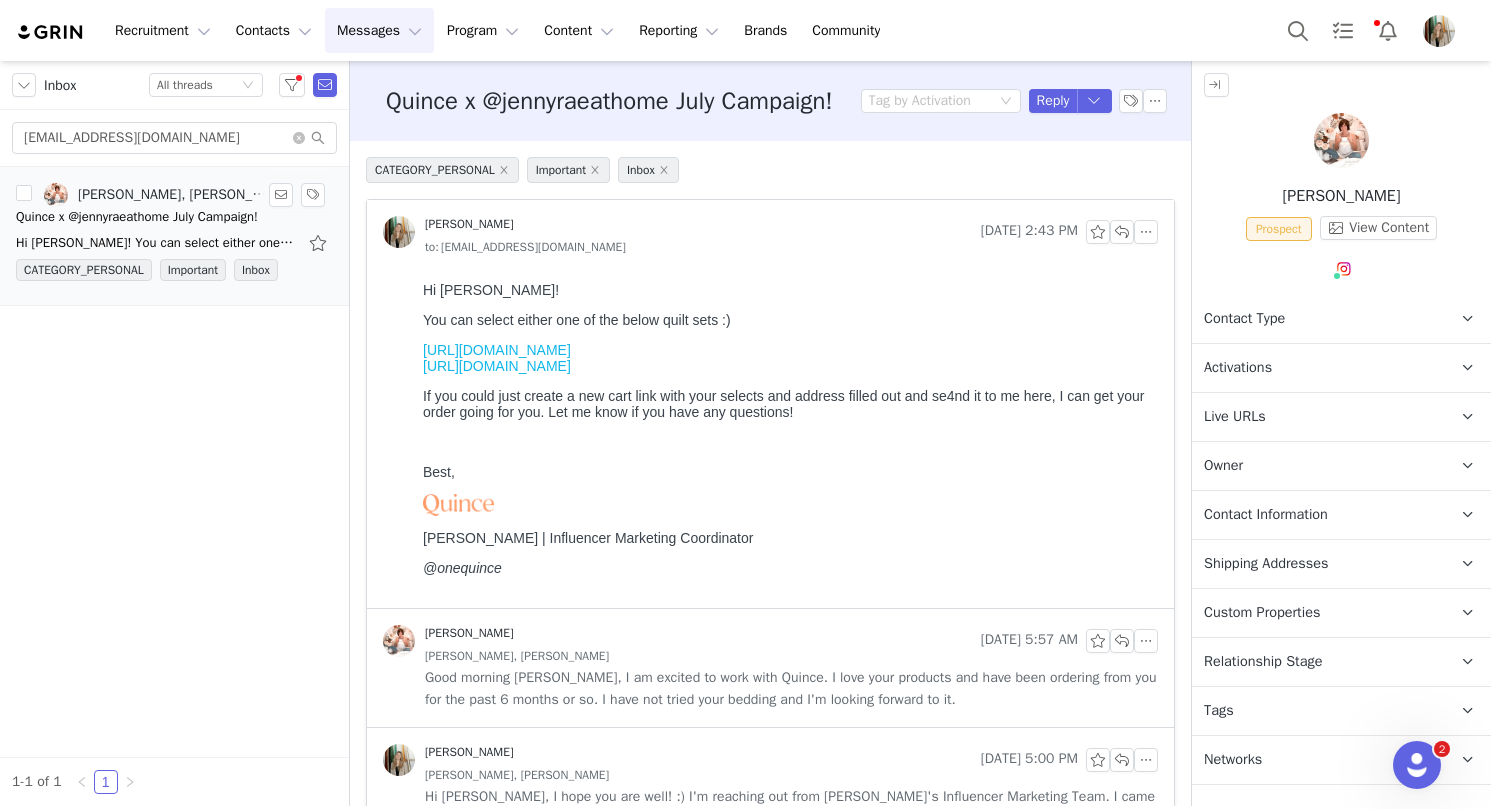 scroll, scrollTop: 0, scrollLeft: 0, axis: both 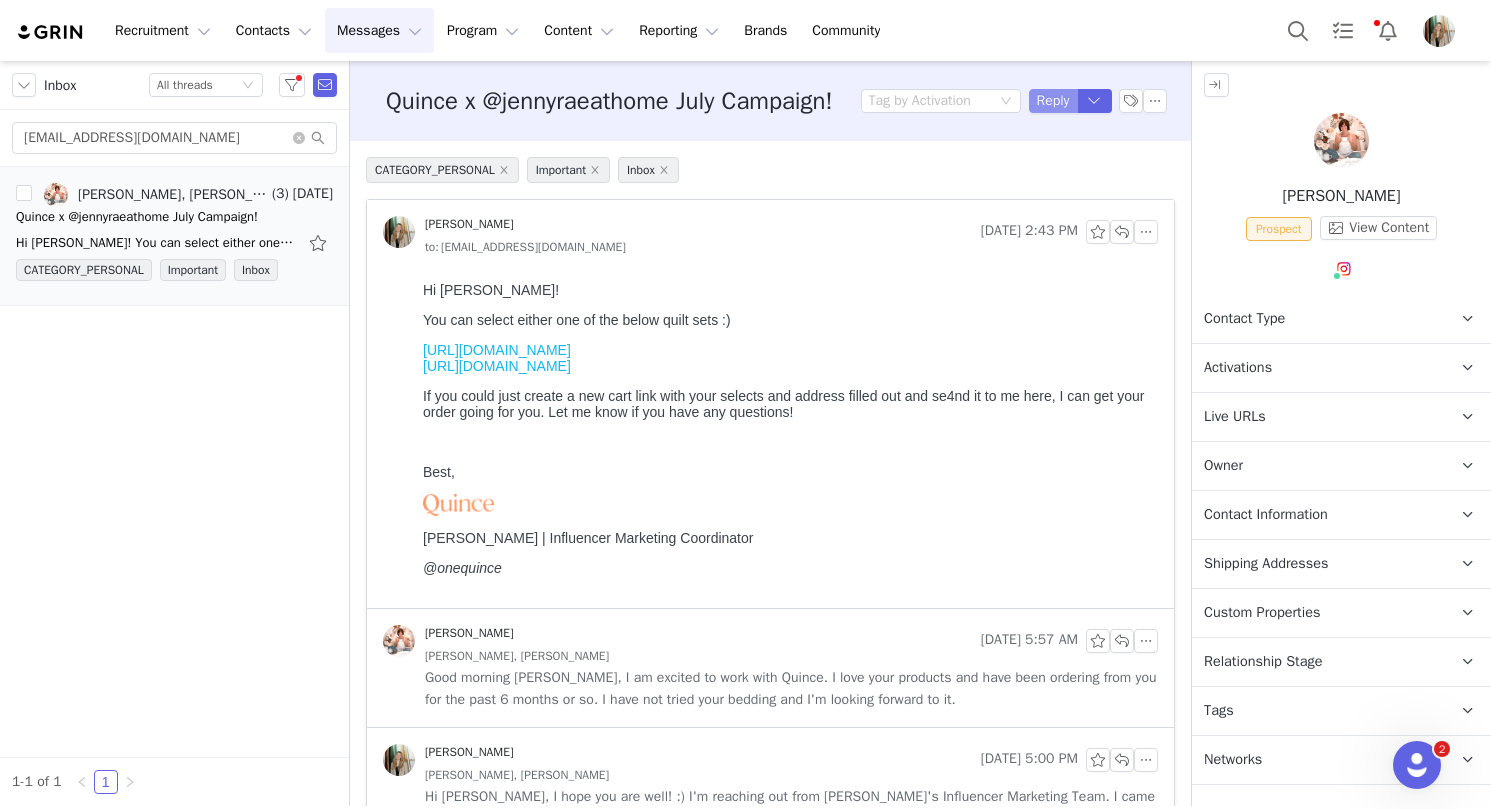 click on "Reply" at bounding box center [1053, 101] 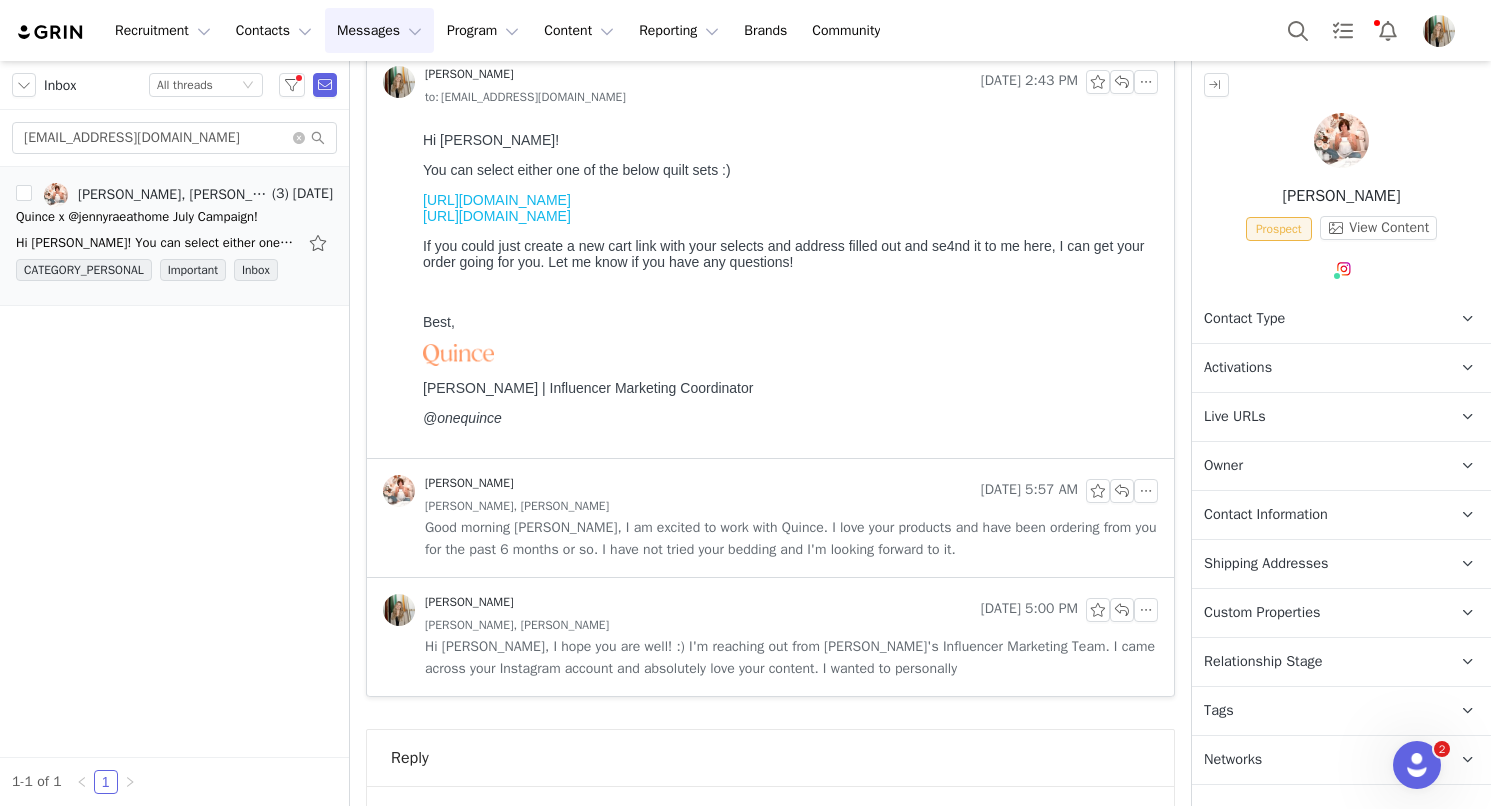 scroll, scrollTop: 588, scrollLeft: 0, axis: vertical 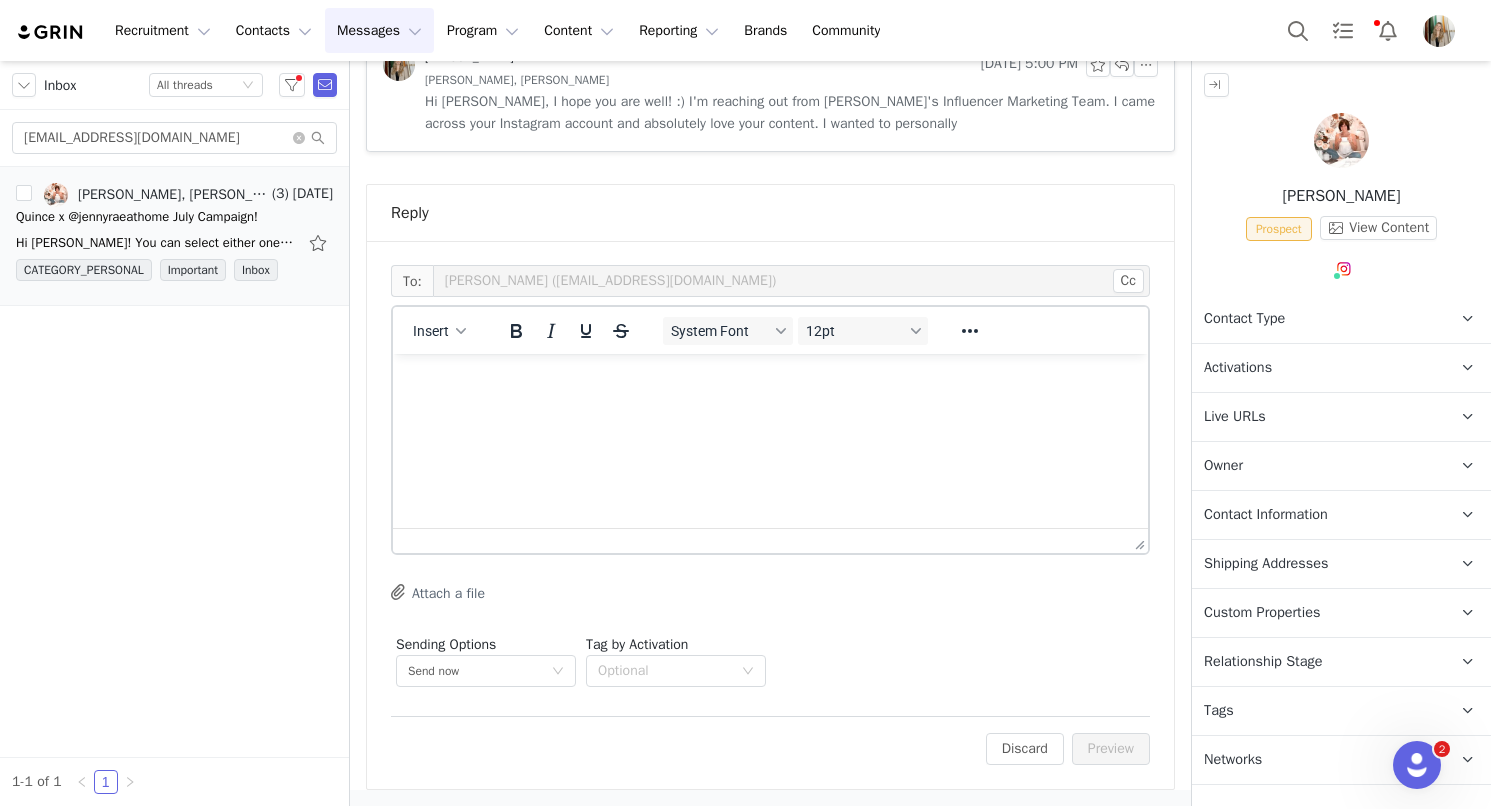 click at bounding box center [770, 381] 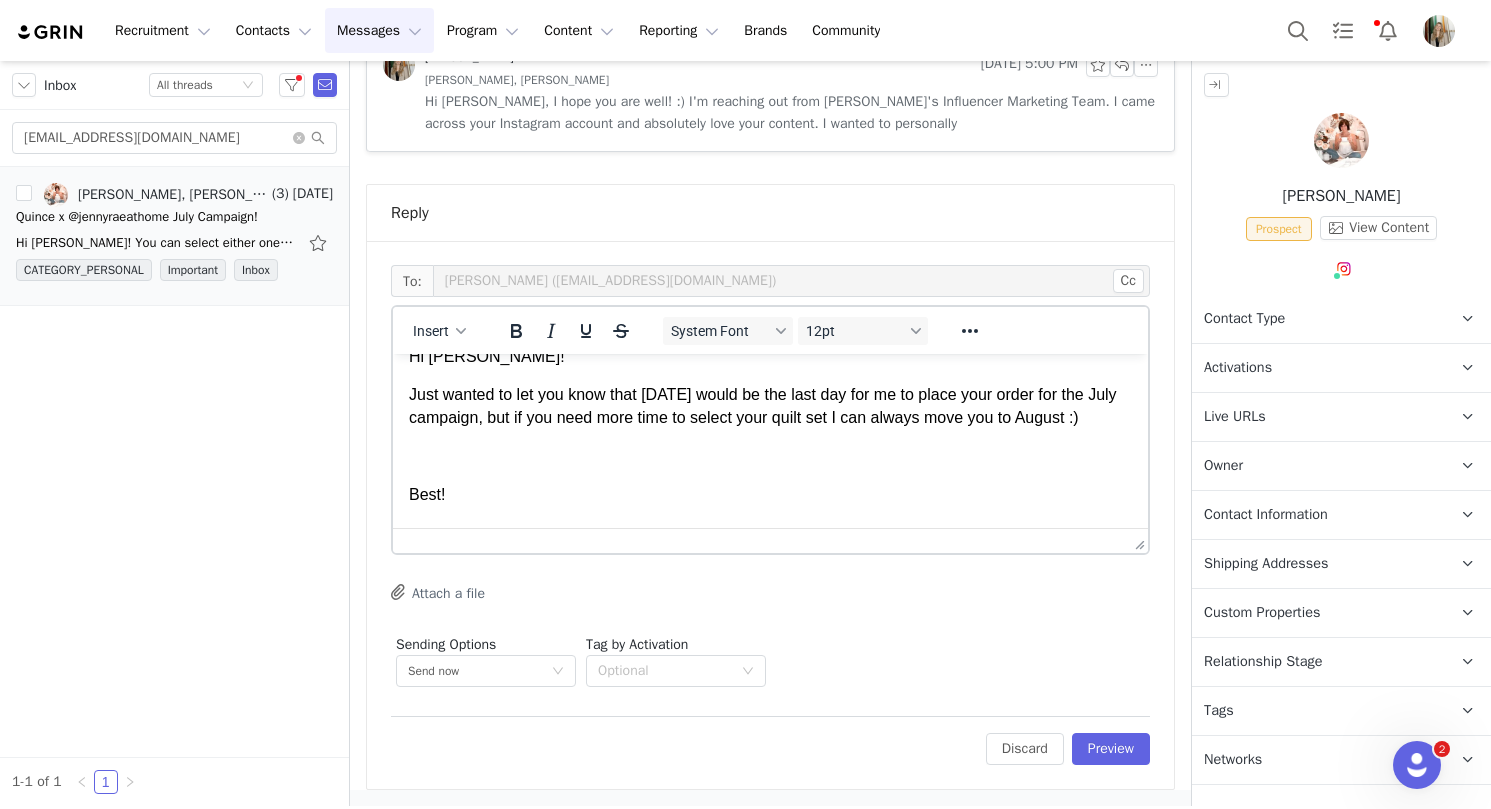 scroll, scrollTop: 63, scrollLeft: 0, axis: vertical 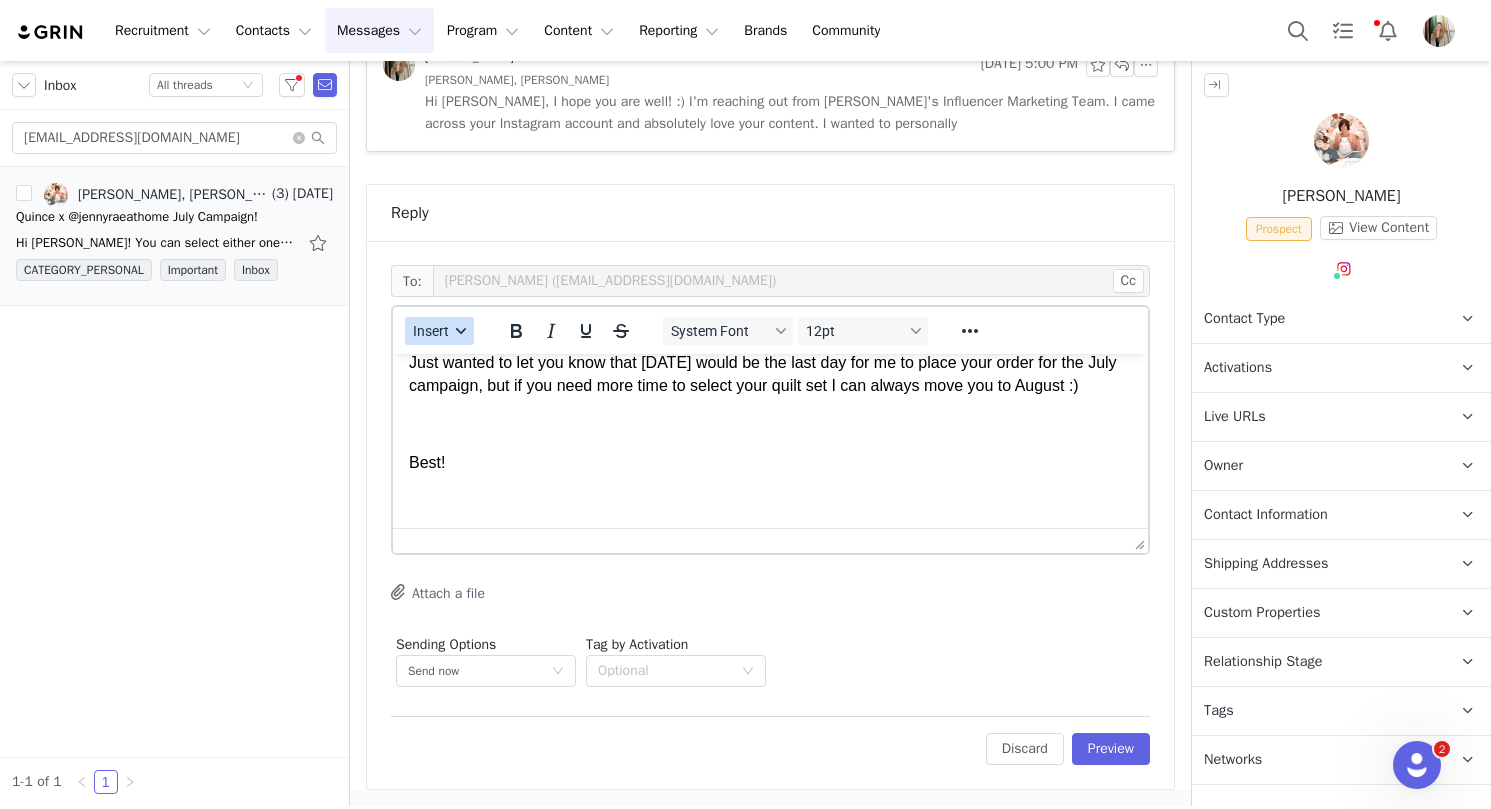 click on "Insert" at bounding box center [431, 331] 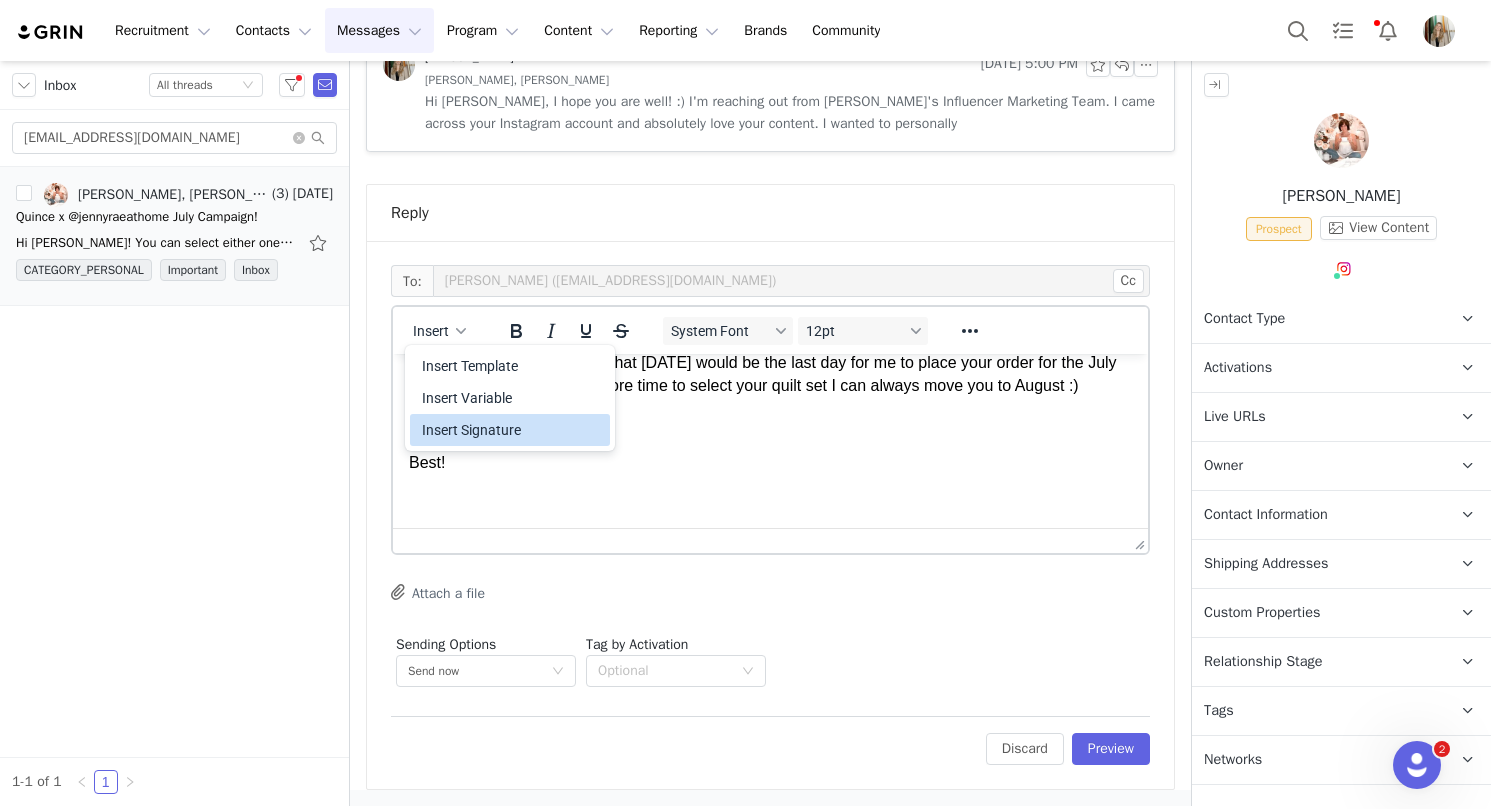 click on "Insert Signature" at bounding box center [512, 430] 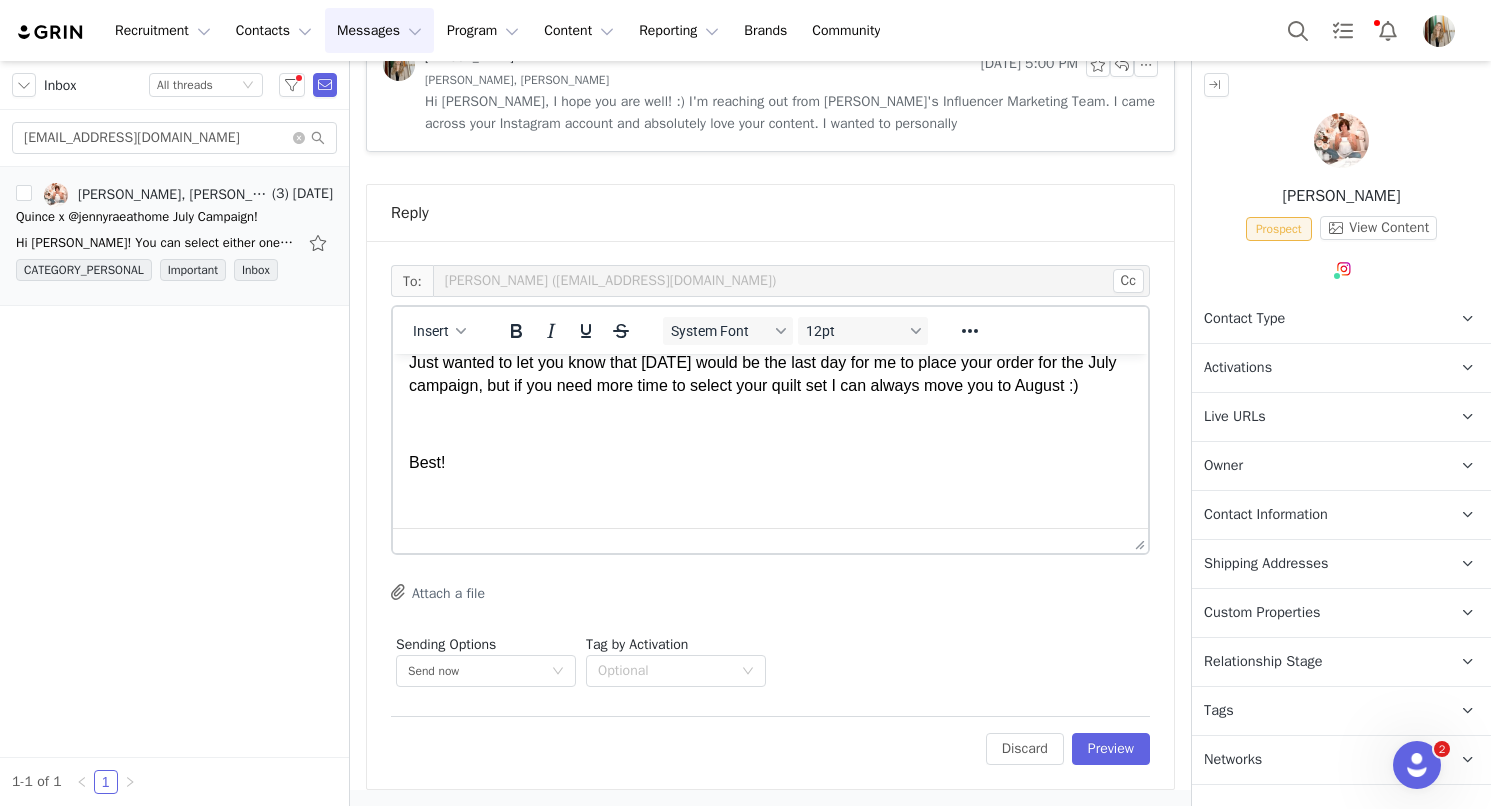 scroll, scrollTop: 143, scrollLeft: 0, axis: vertical 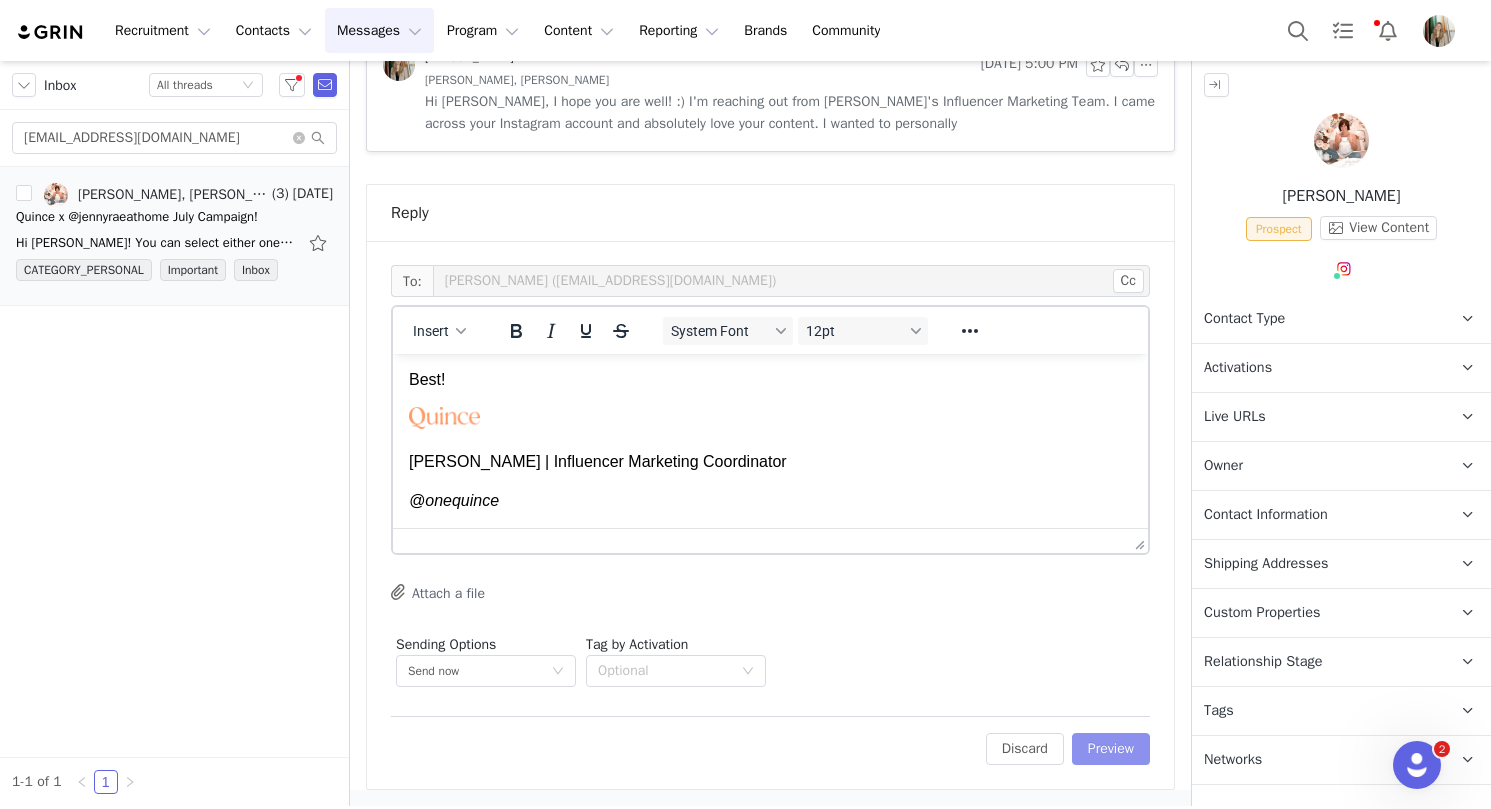 click on "Preview" at bounding box center (1111, 749) 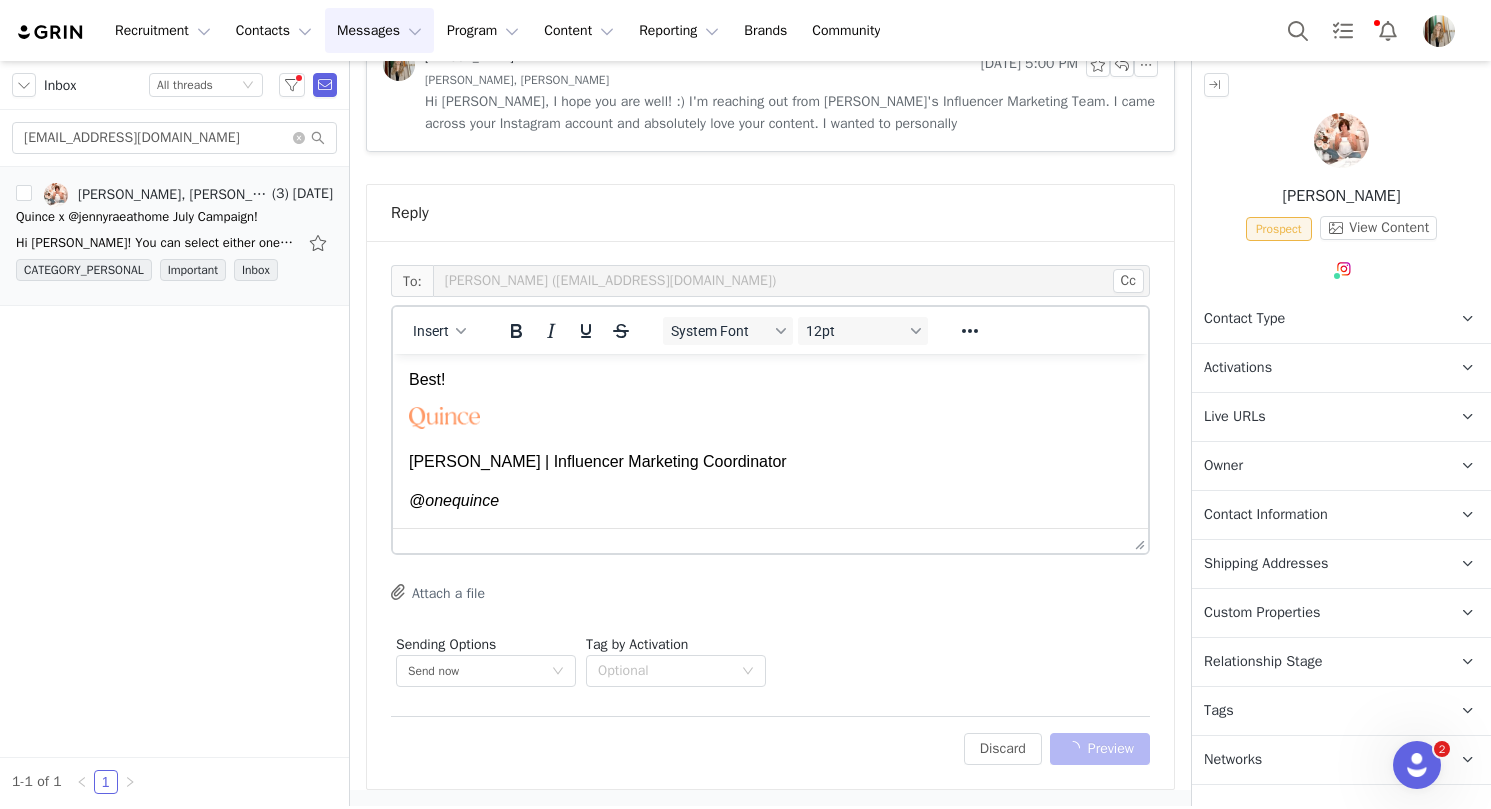 scroll, scrollTop: 619, scrollLeft: 0, axis: vertical 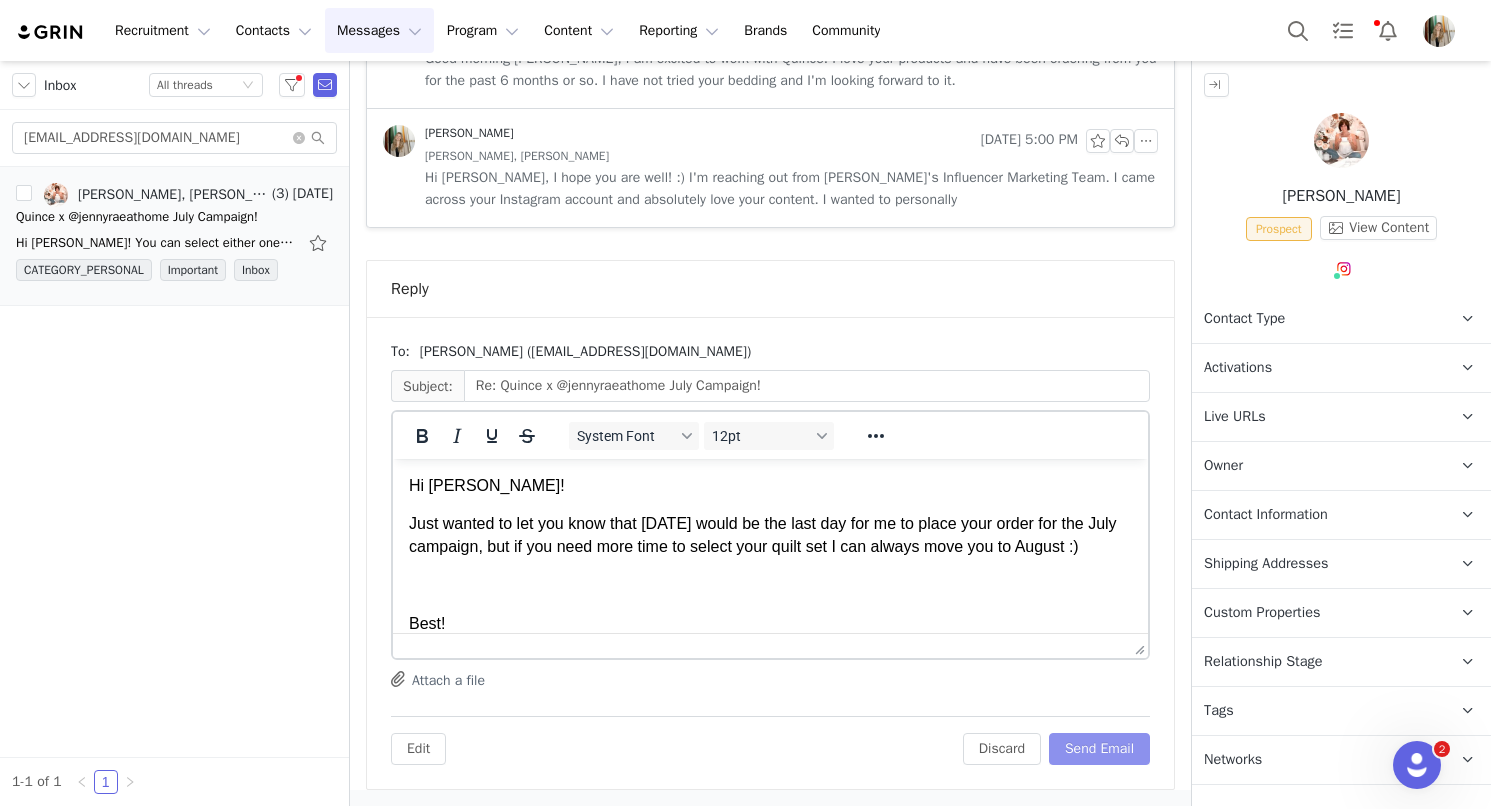 click on "Send Email" at bounding box center [1099, 749] 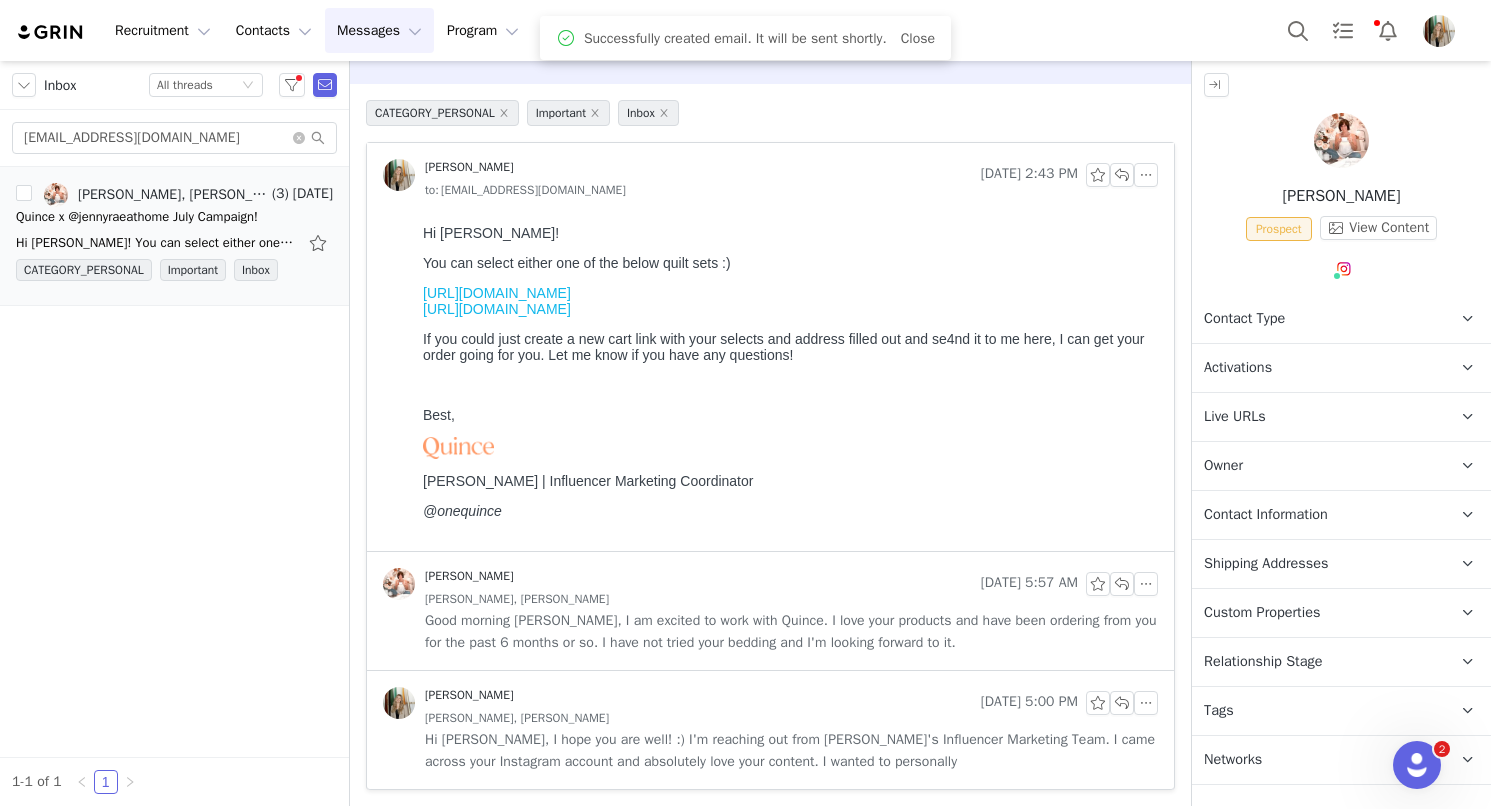 scroll, scrollTop: 57, scrollLeft: 0, axis: vertical 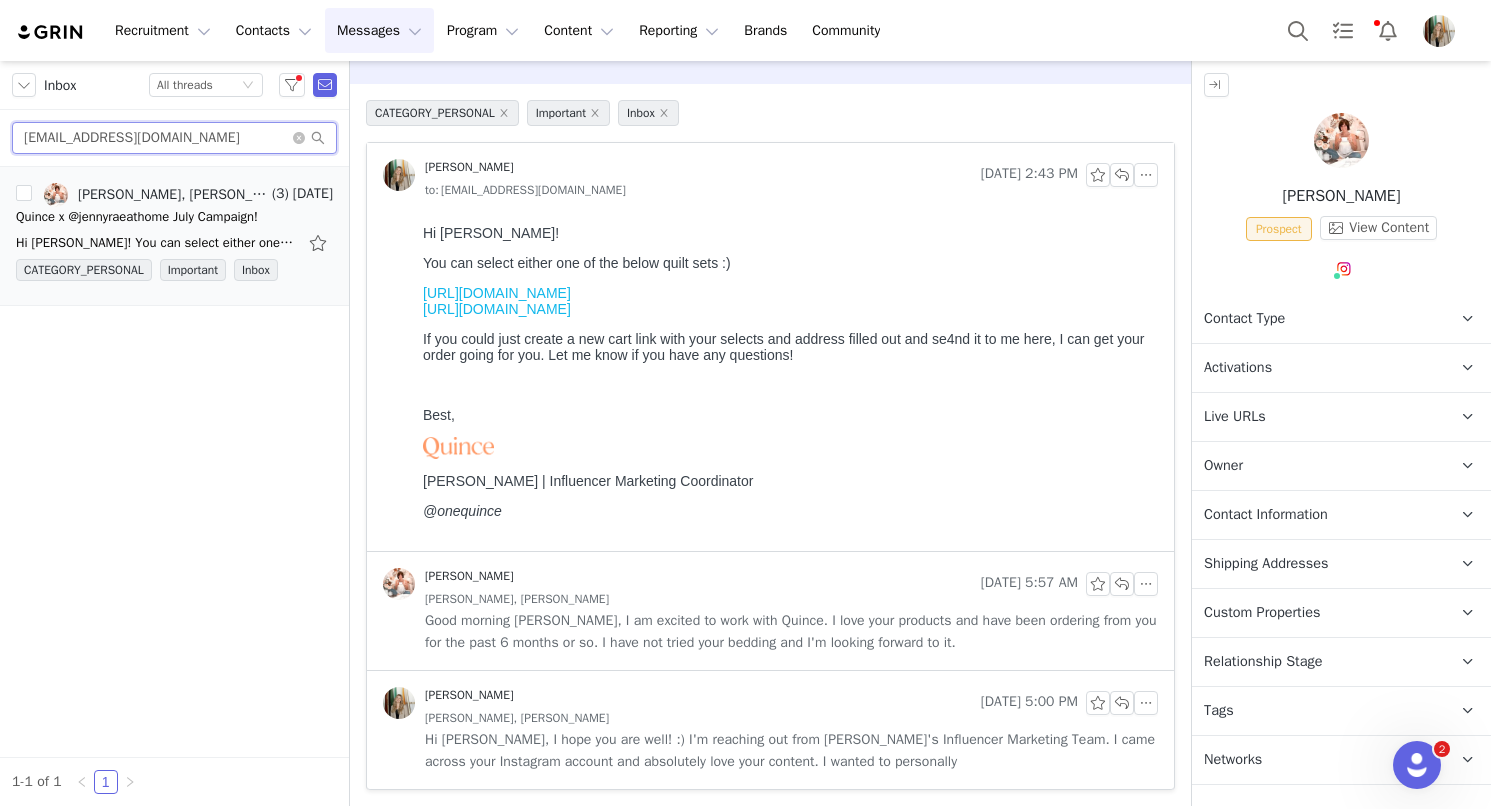 click on "jenmarr803@gmail.com" at bounding box center (174, 138) 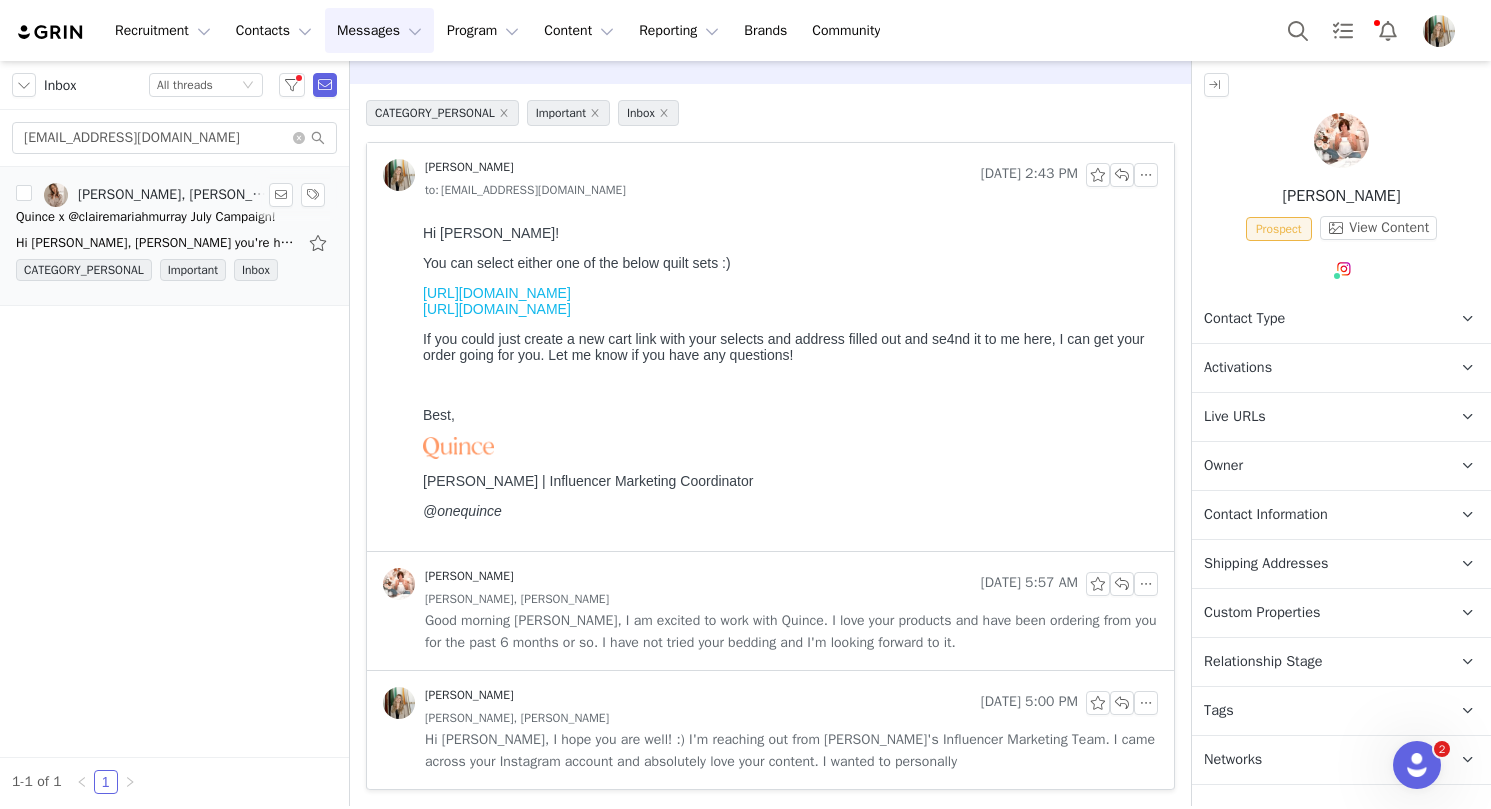 click on "Hi Claire, Hope you're having a great week so far! Thanks so much for submitting your proposal :) Would you mind sending over your mailing address here? It looks like it didn't save in in your" at bounding box center (156, 243) 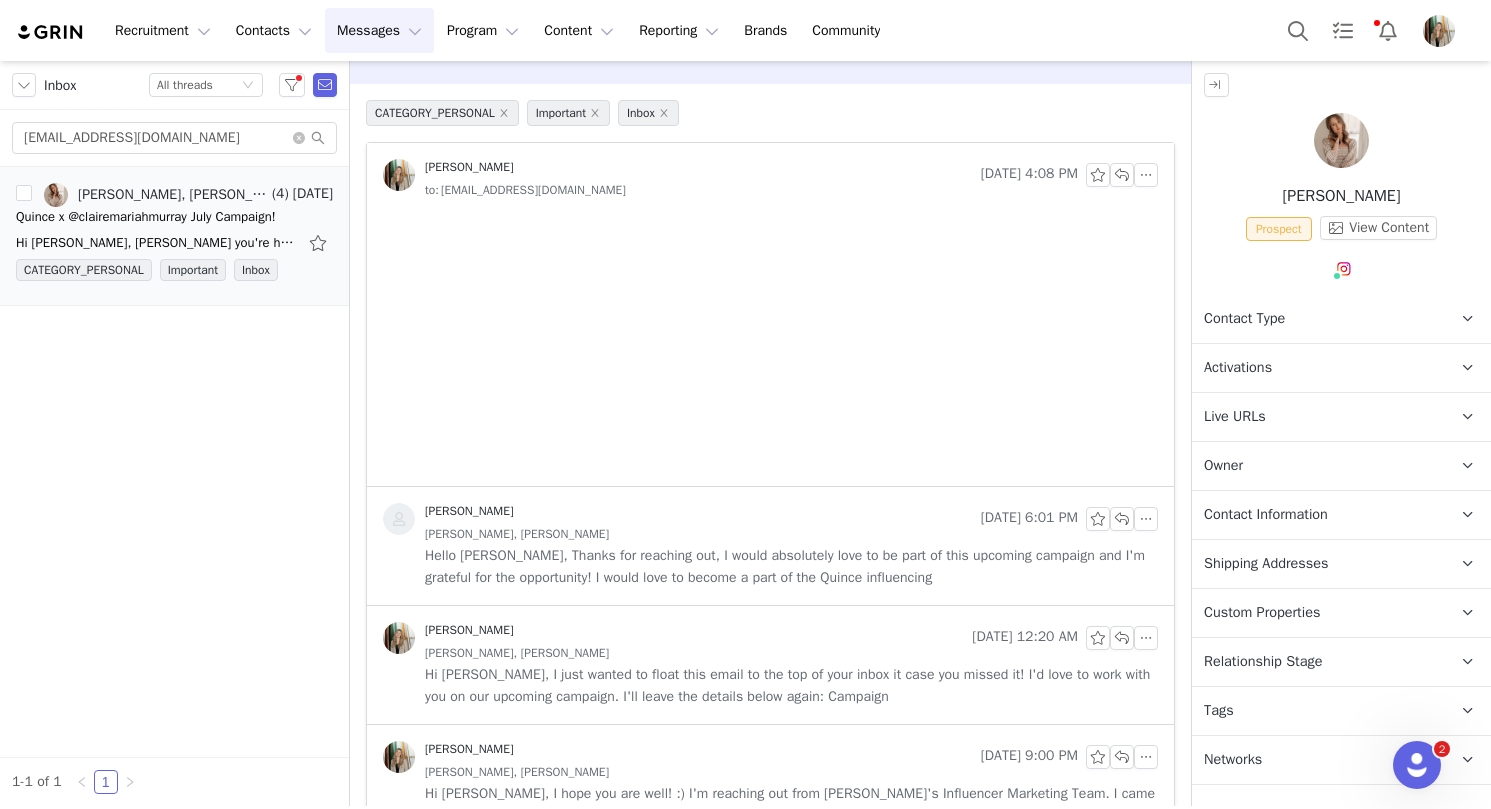 scroll, scrollTop: 0, scrollLeft: 0, axis: both 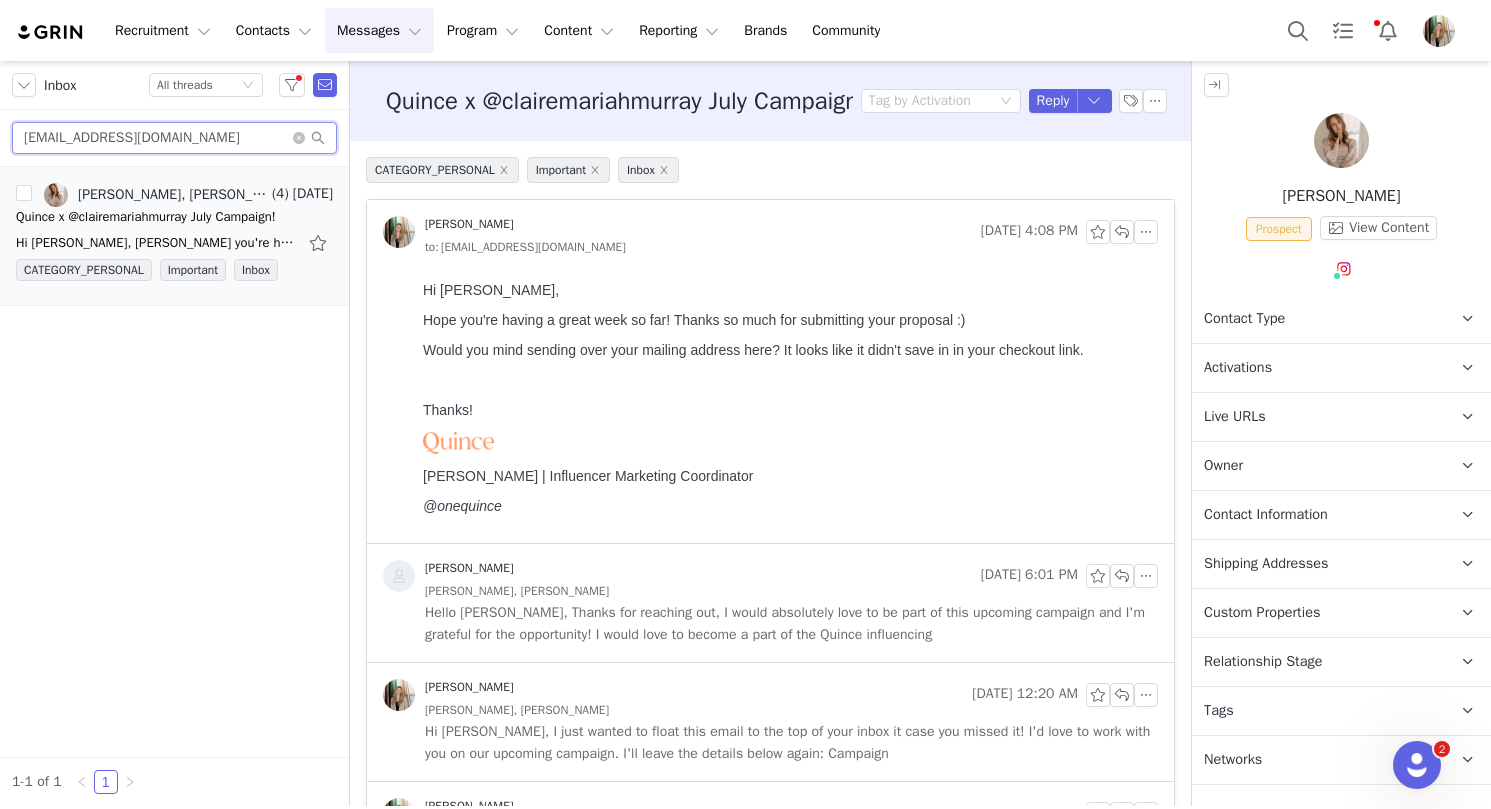 click on "Clairemariahmurray@gmail.com" at bounding box center (174, 138) 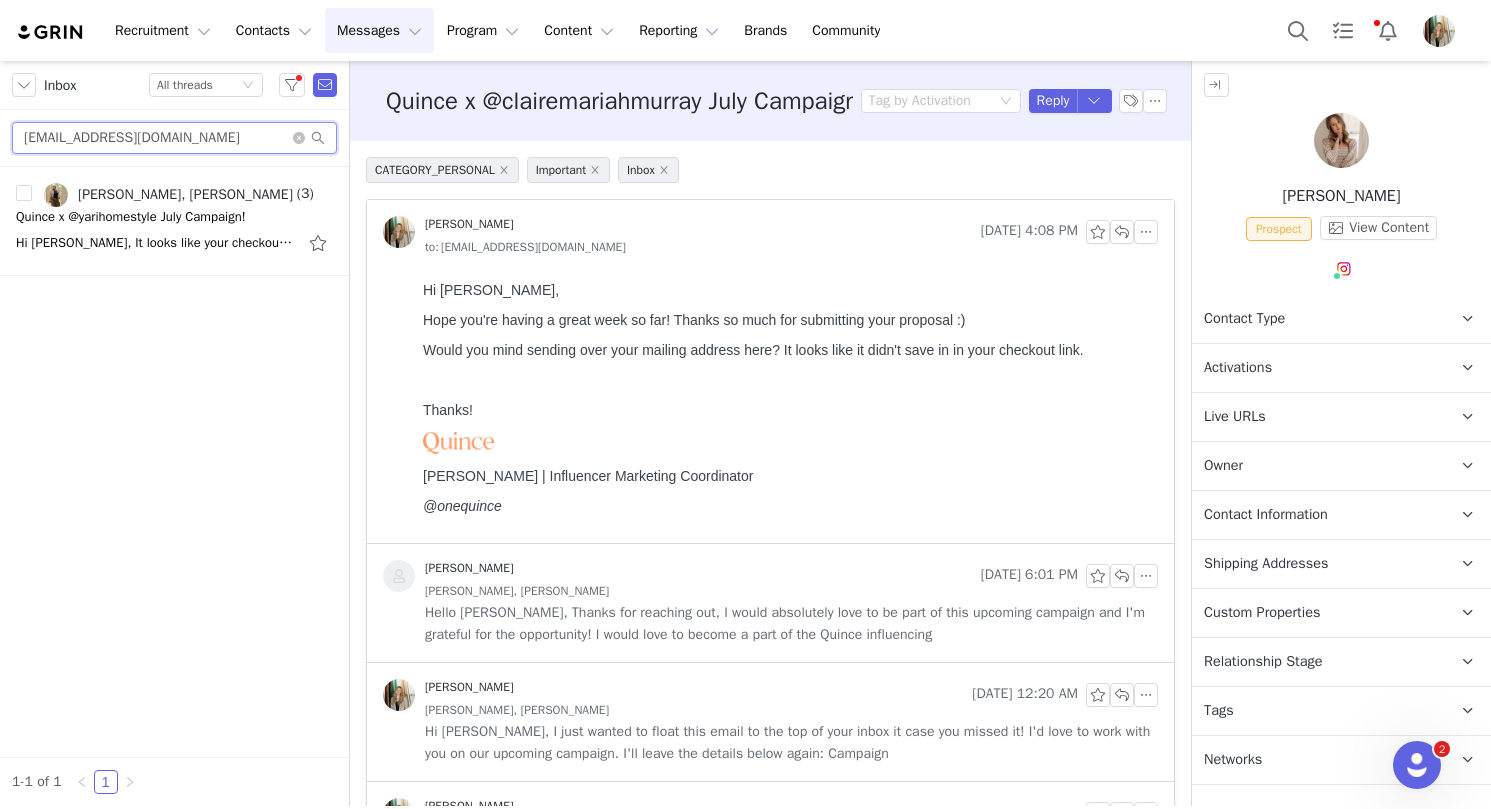 click on "Yari.yg@gmail.com" at bounding box center [174, 138] 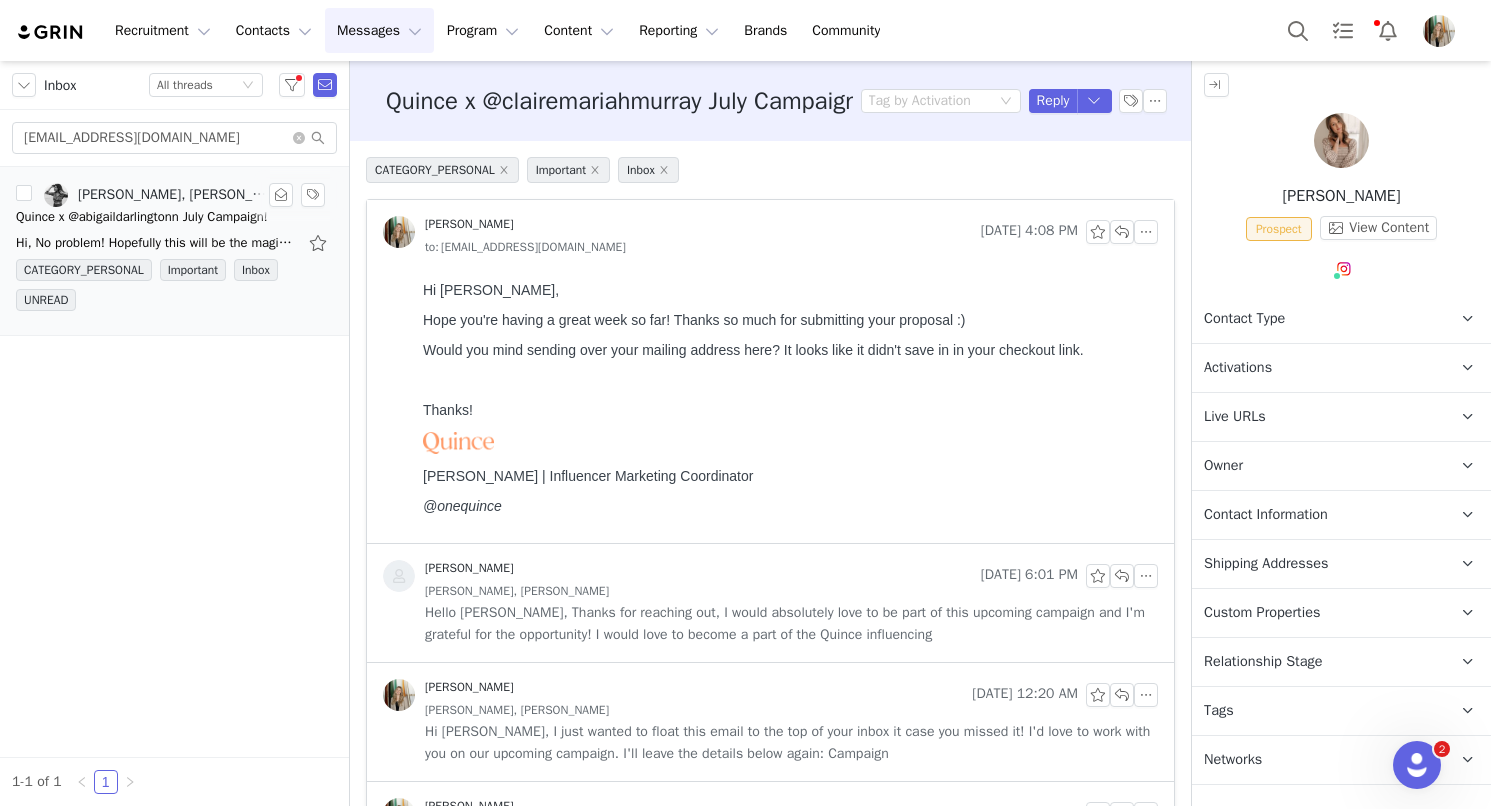 click on "Hi, No problem! Hopefully this will be the magic try! https://www.quince.com/checkout?checkoutId=6e200792-e768-446c-b2d7-8c012c410dea&checkoutAuthCode=95f3e5b9-6d06-467c-810f-992800ab4287 Thank you" at bounding box center [156, 243] 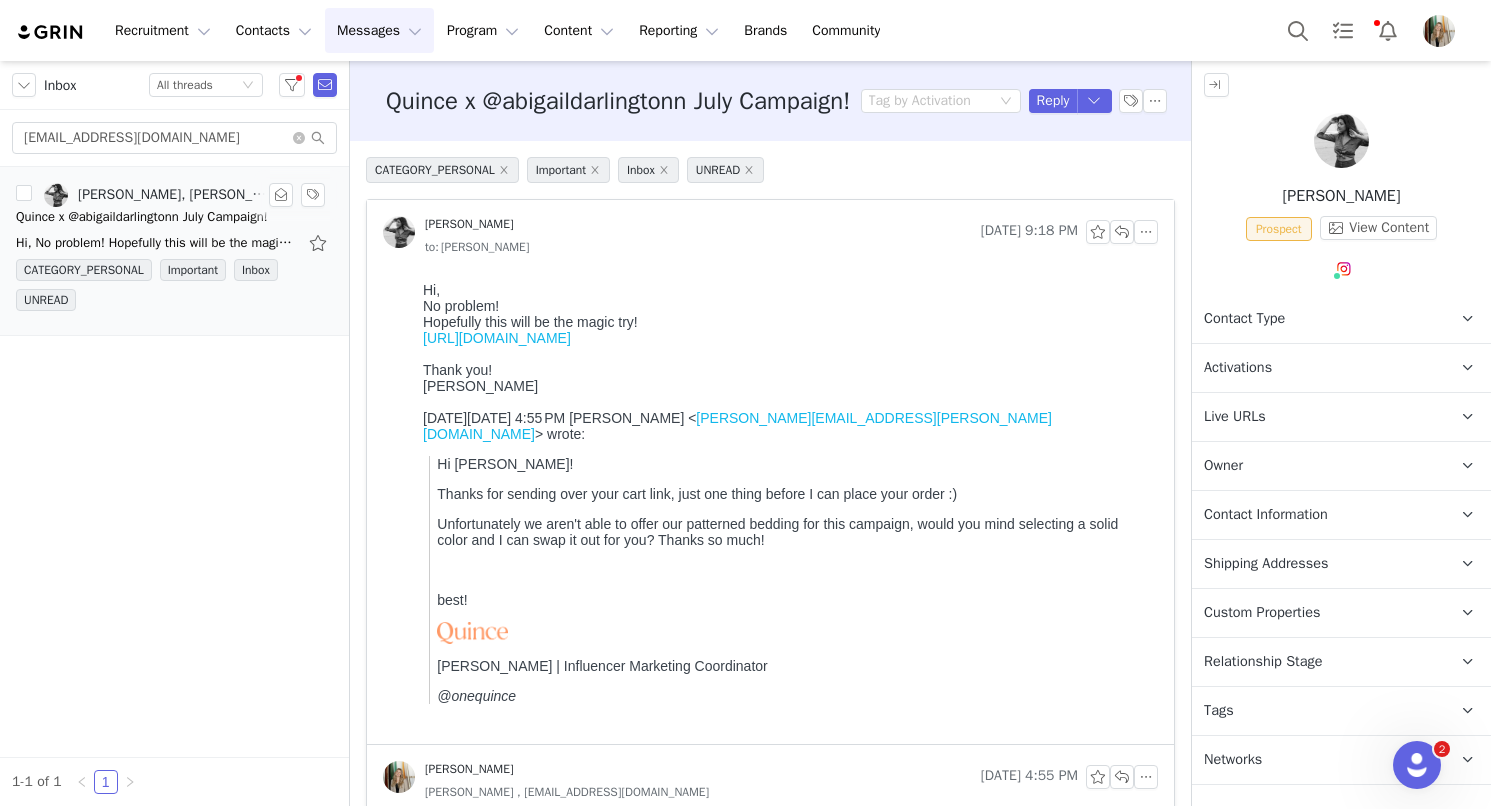 scroll, scrollTop: 0, scrollLeft: 0, axis: both 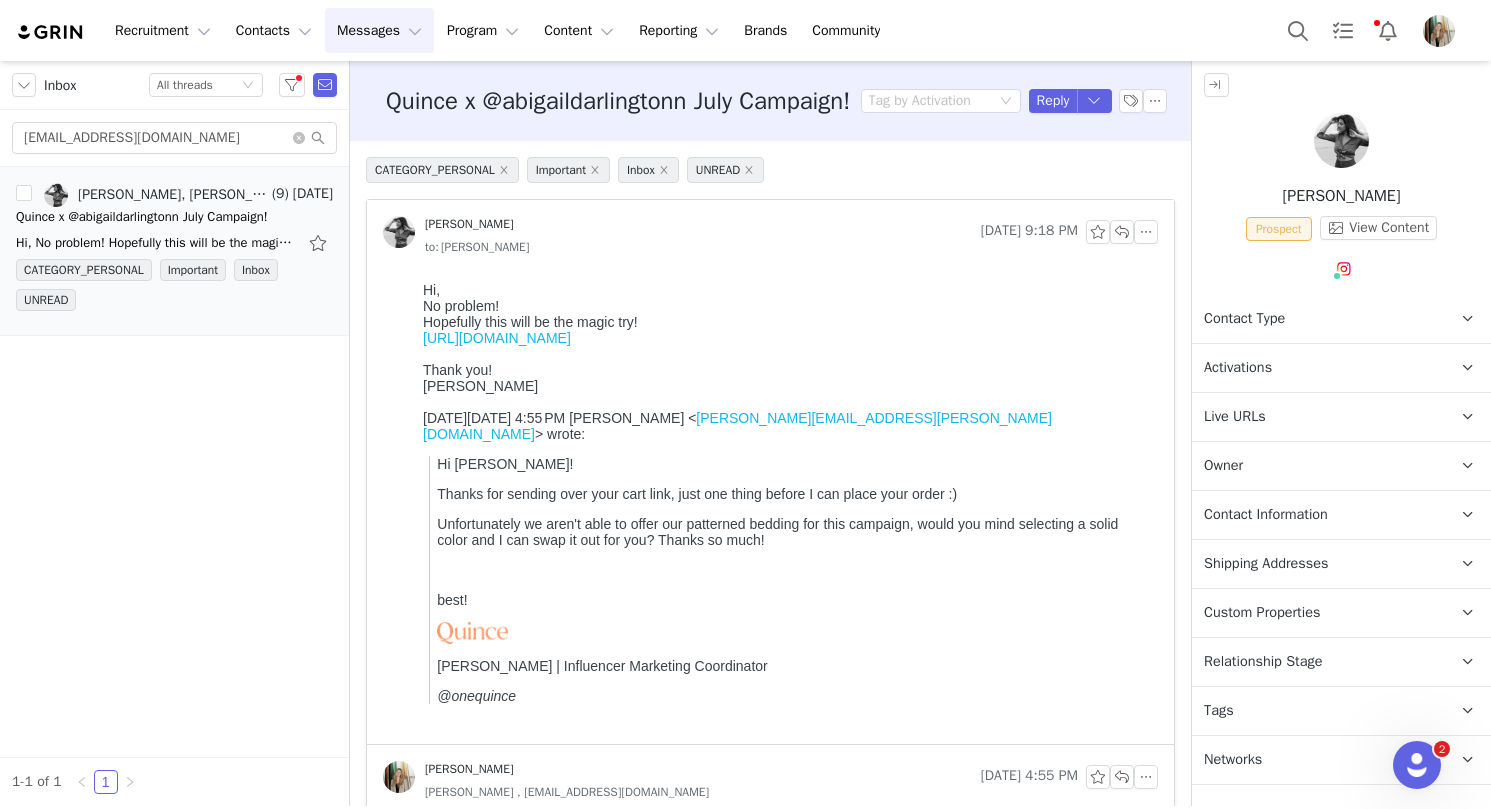 drag, startPoint x: 924, startPoint y: 356, endPoint x: 417, endPoint y: 341, distance: 507.22183 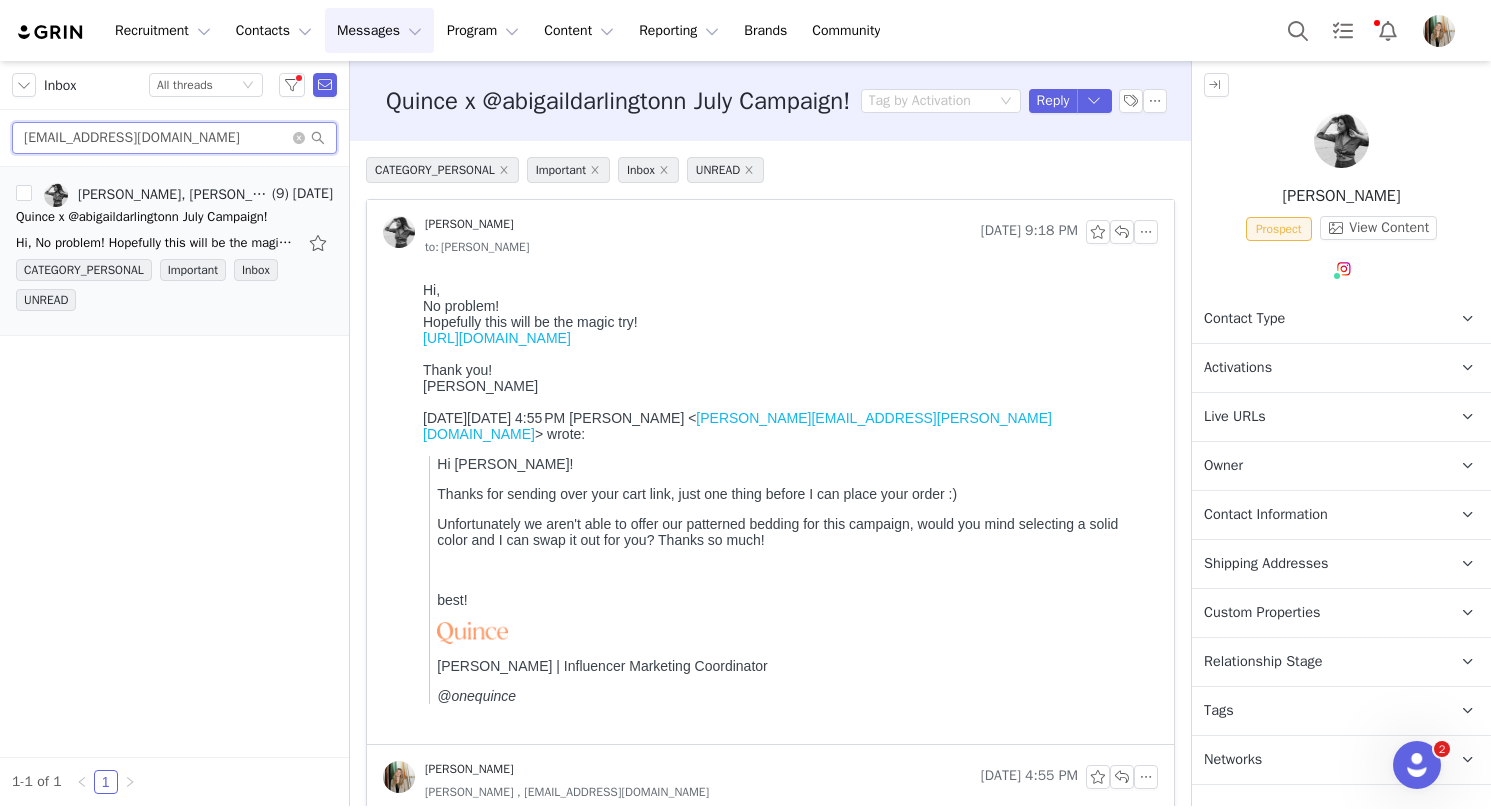 click on "abigaildarlingtonn@gmail.com" at bounding box center [174, 138] 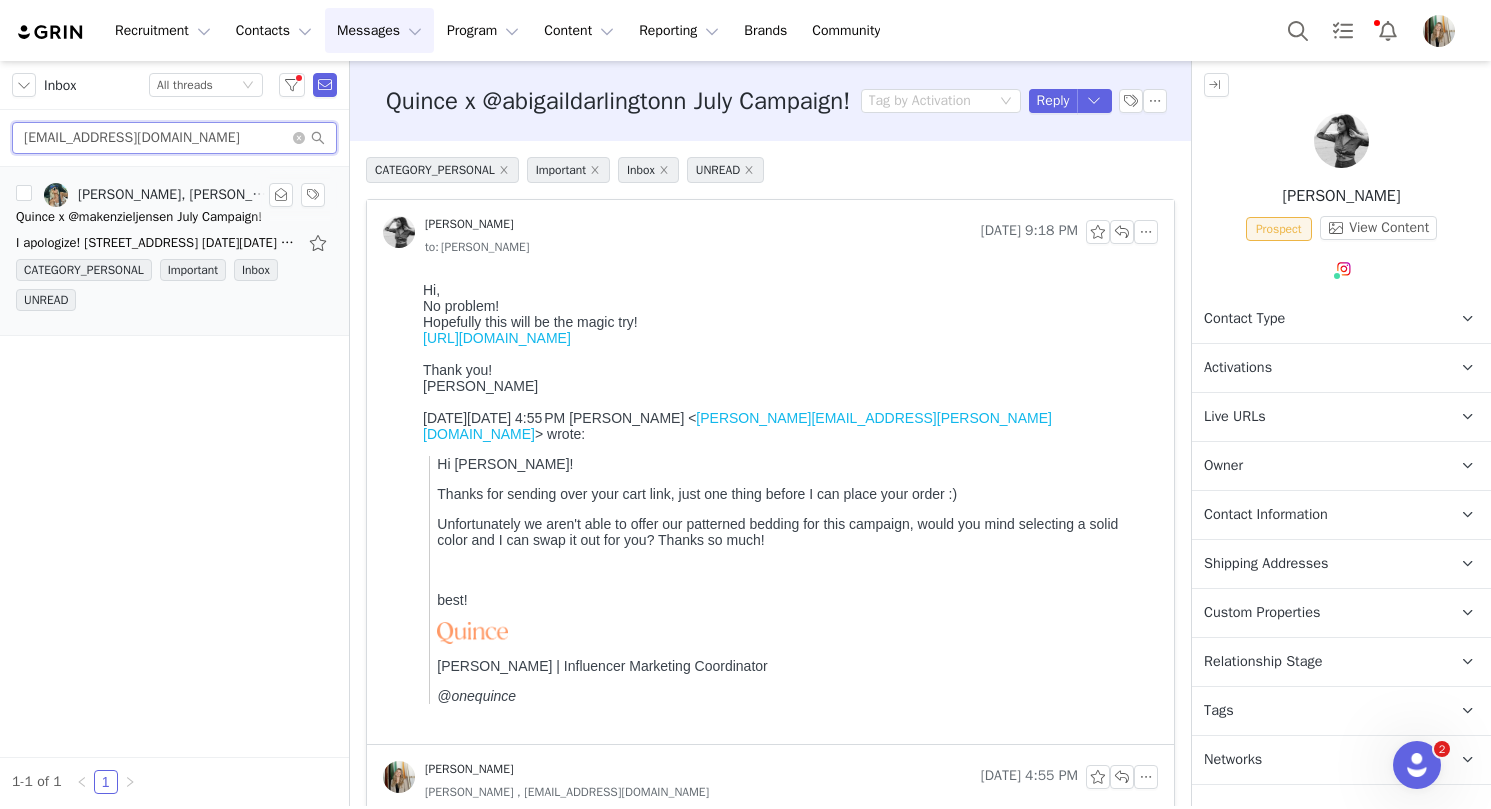 type on "makenzieljensen@gmail.com" 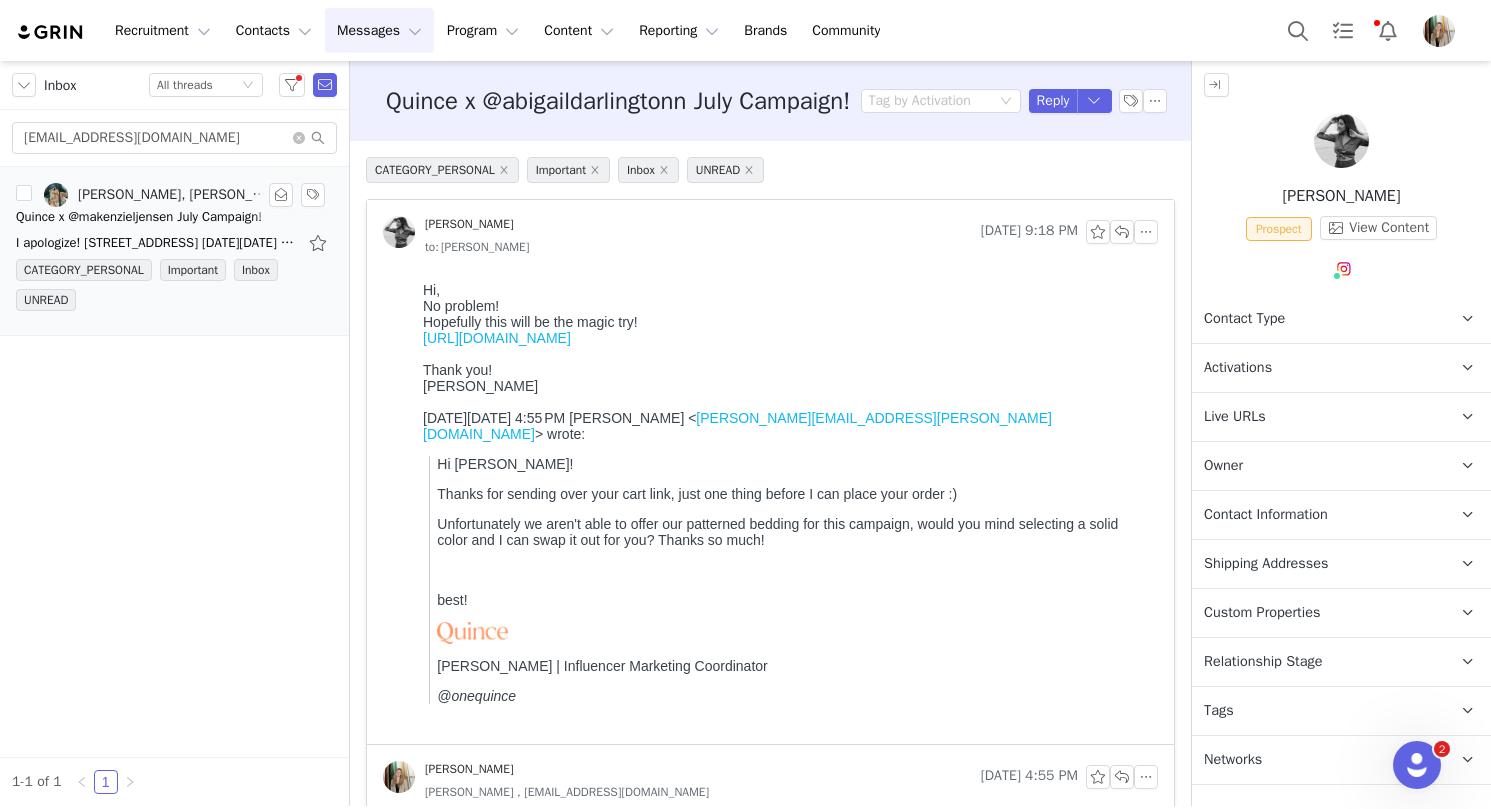 click on "I apologize! 59-335 Wilinau Road Haleiwa HI 96712 On Thu, Jul 10, 2025 at 6:00 PM Rachel Stanke <rachel.stanke@onequince.com> wrote: Hi Makenzie, Thanks for submitting! Just looks like the" at bounding box center (156, 243) 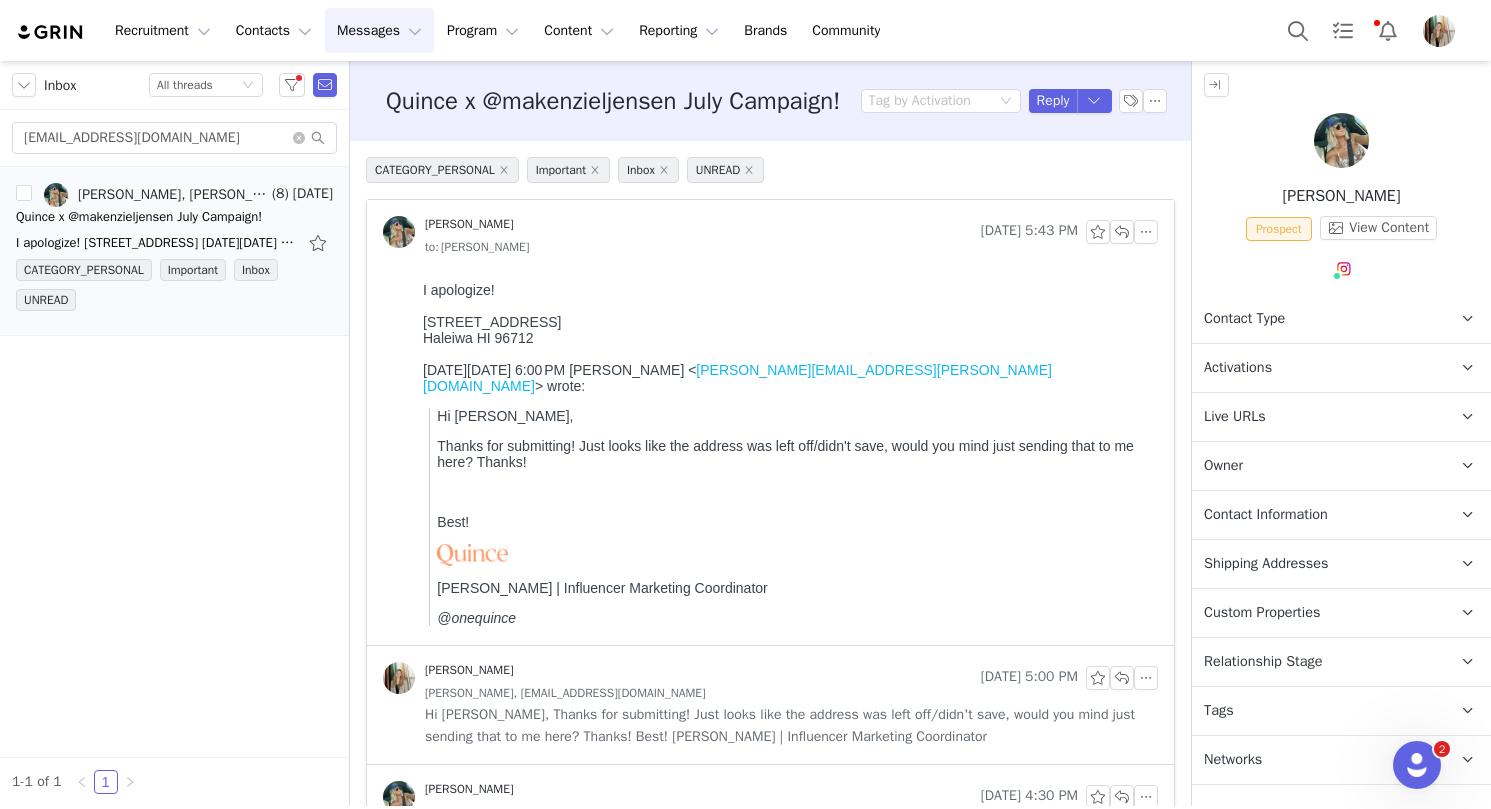 scroll, scrollTop: 0, scrollLeft: 0, axis: both 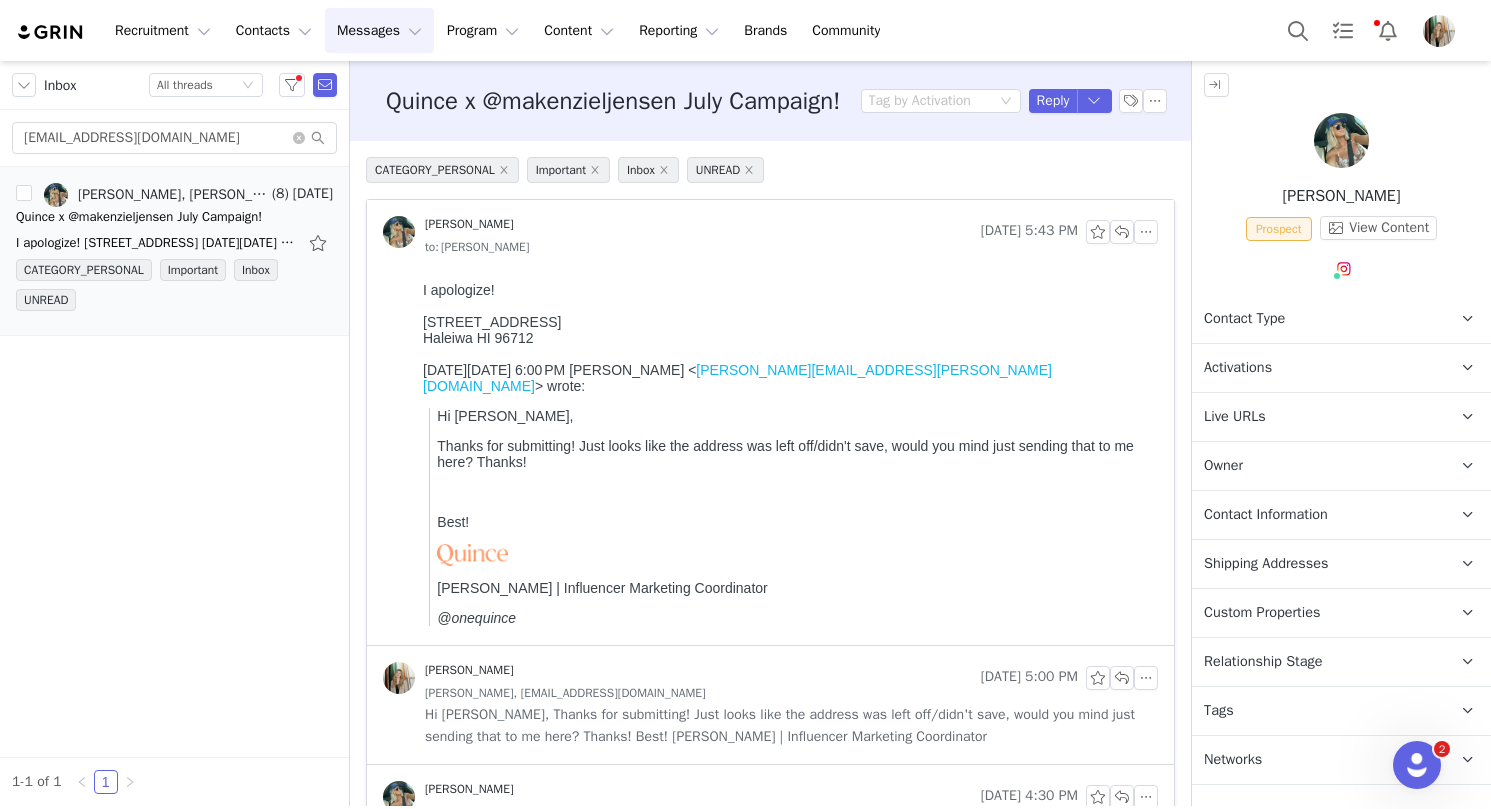 drag, startPoint x: 423, startPoint y: 321, endPoint x: 571, endPoint y: 325, distance: 148.05405 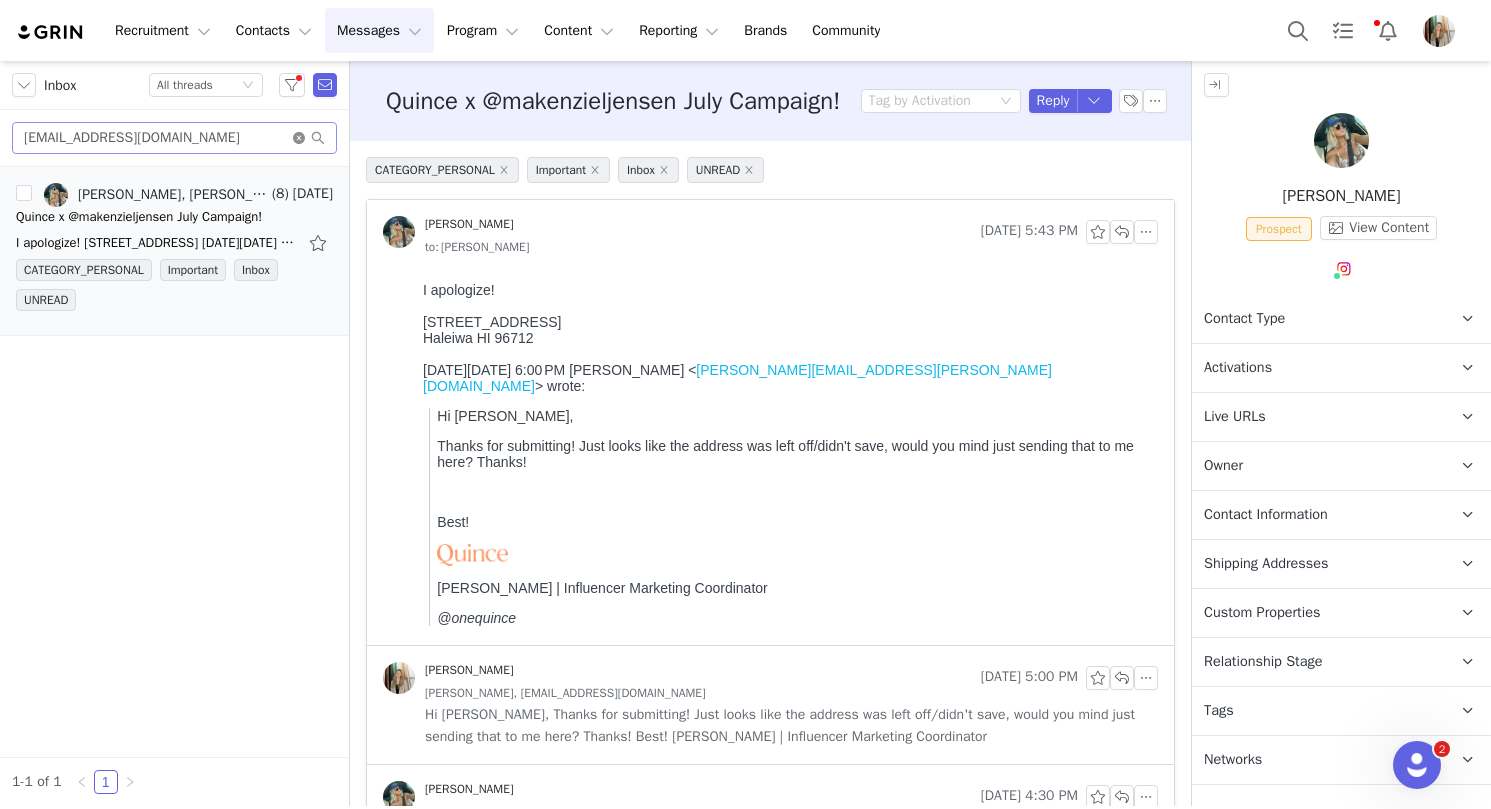 click 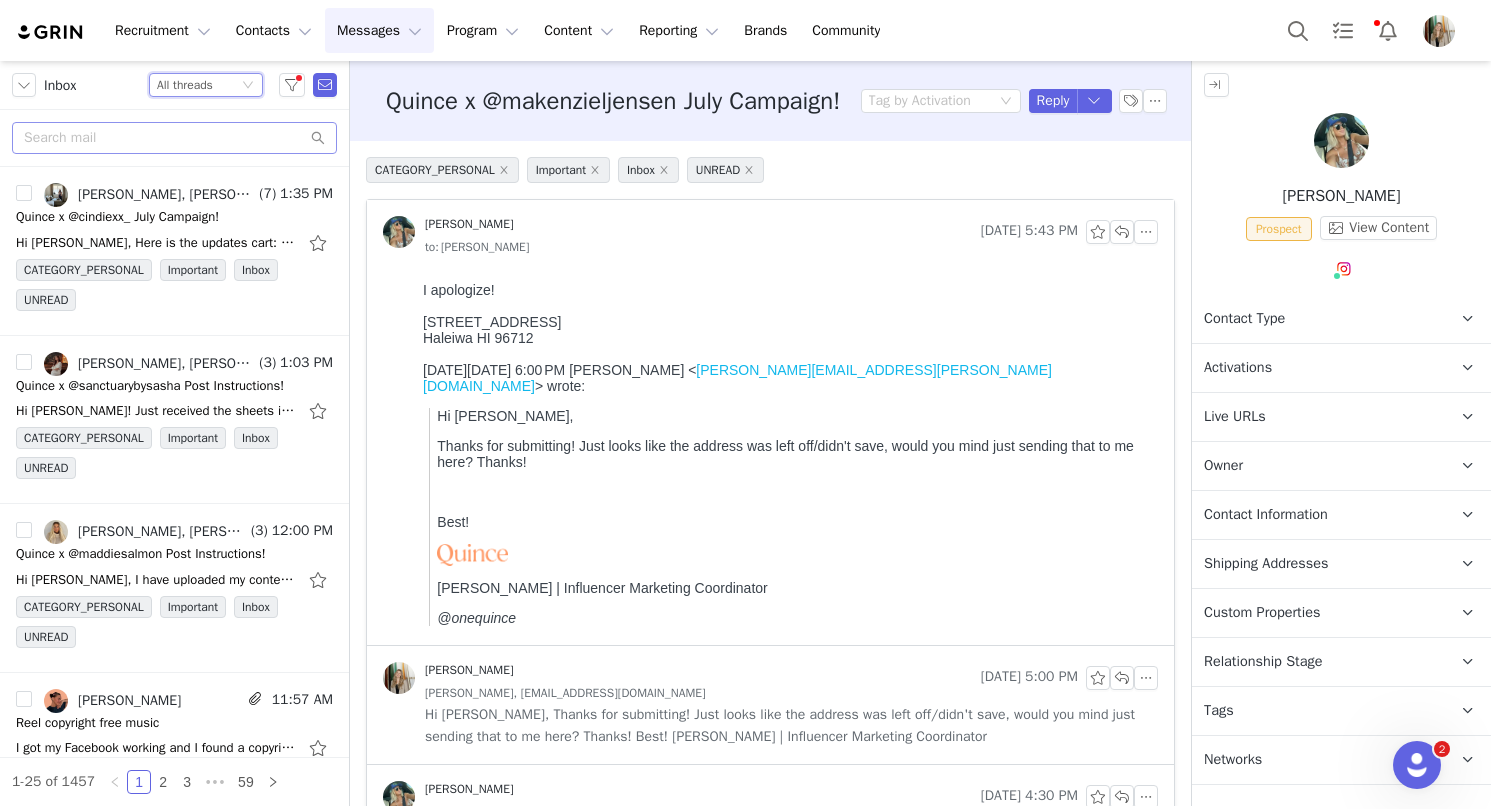 click 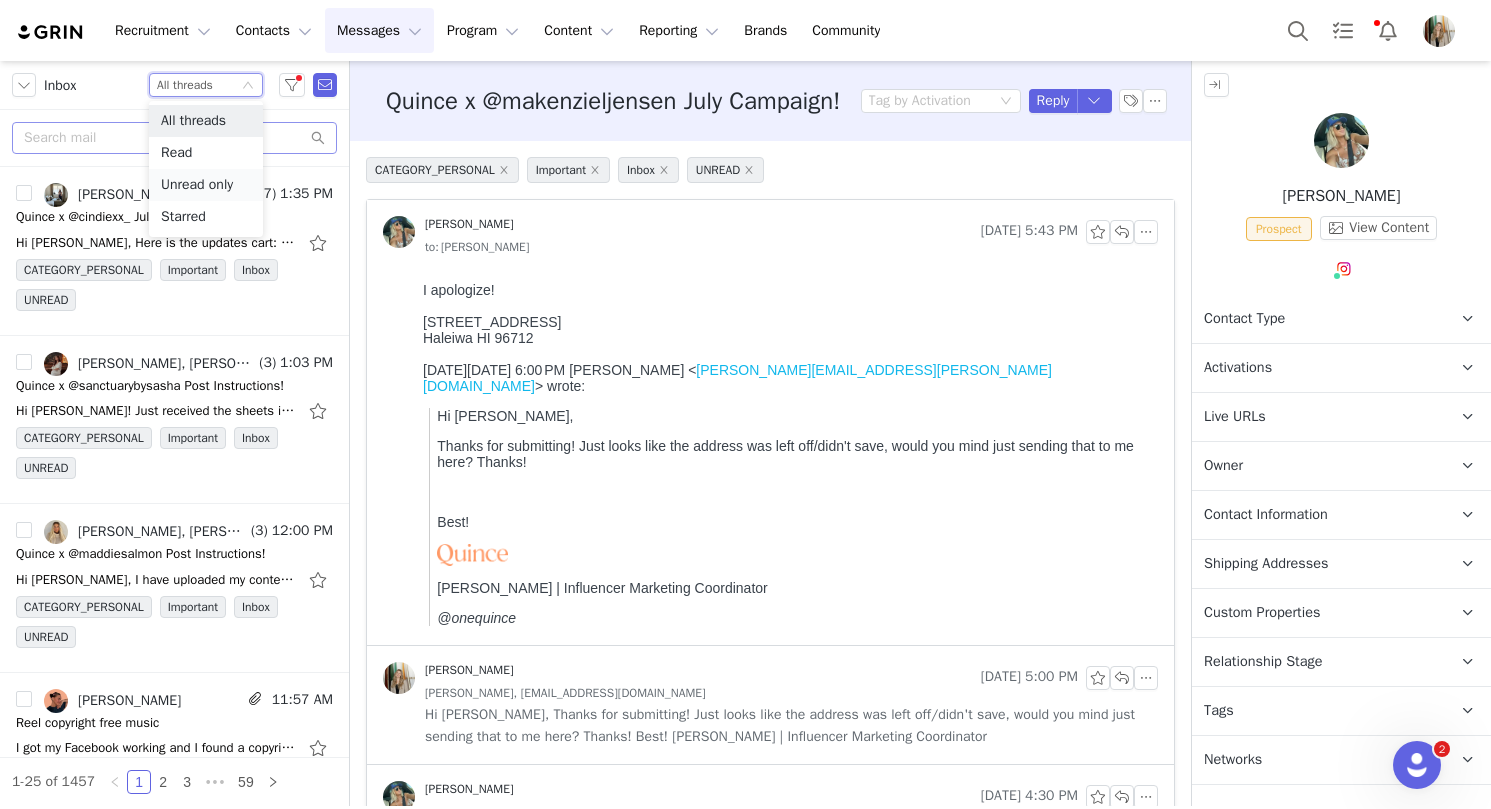 click on "Unread only" at bounding box center [206, 185] 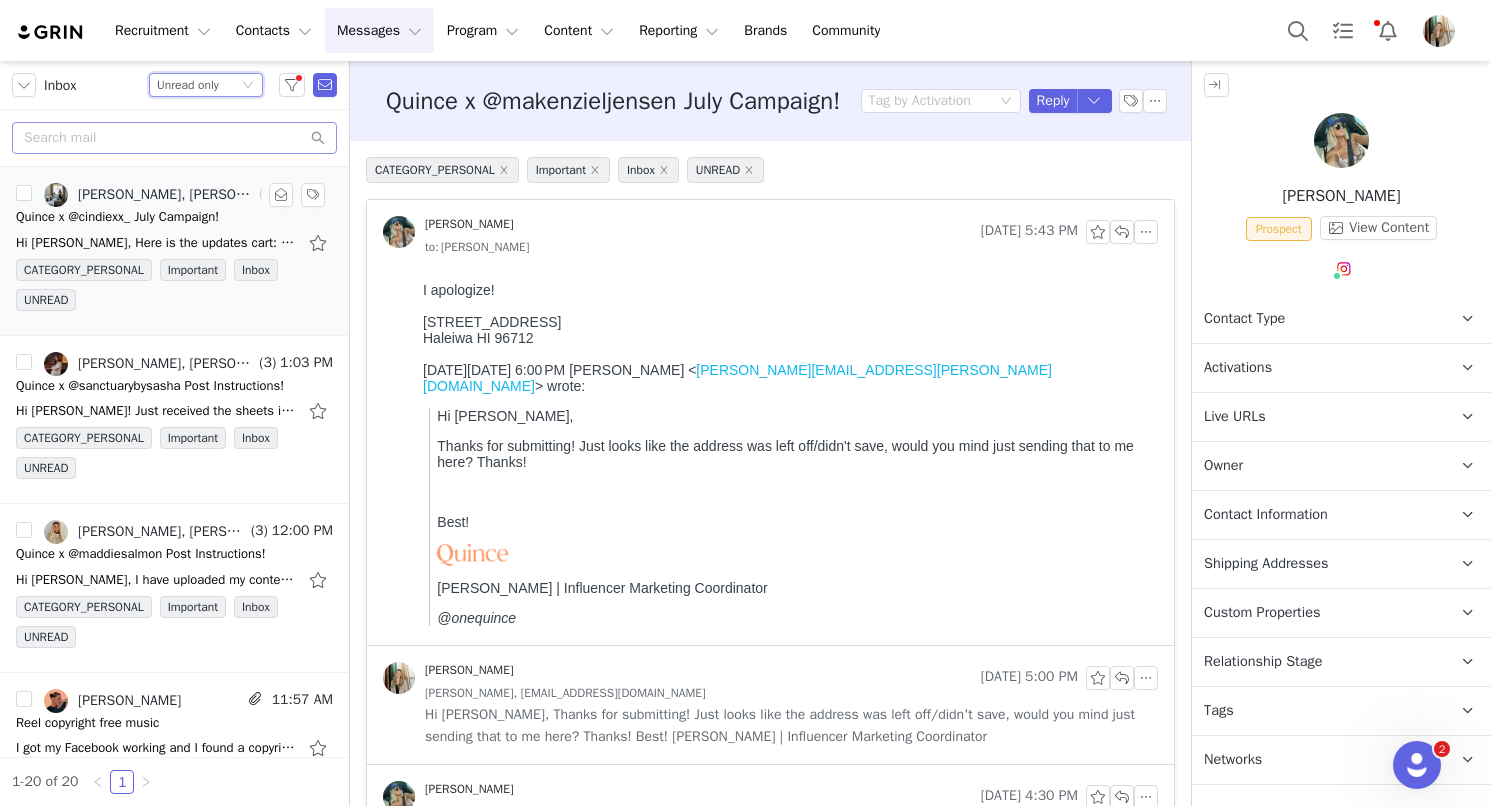 click on "Hi Rachel, Here is the updates cart: https://www.quince.com/checkout?checkoutId=be1882dd-1ba5-4fd0-aa1c-413e722f7456&checkoutAuthCode=43d3273e-95e5-4144-b800-8beea3cce373 I filled out the address" at bounding box center [156, 243] 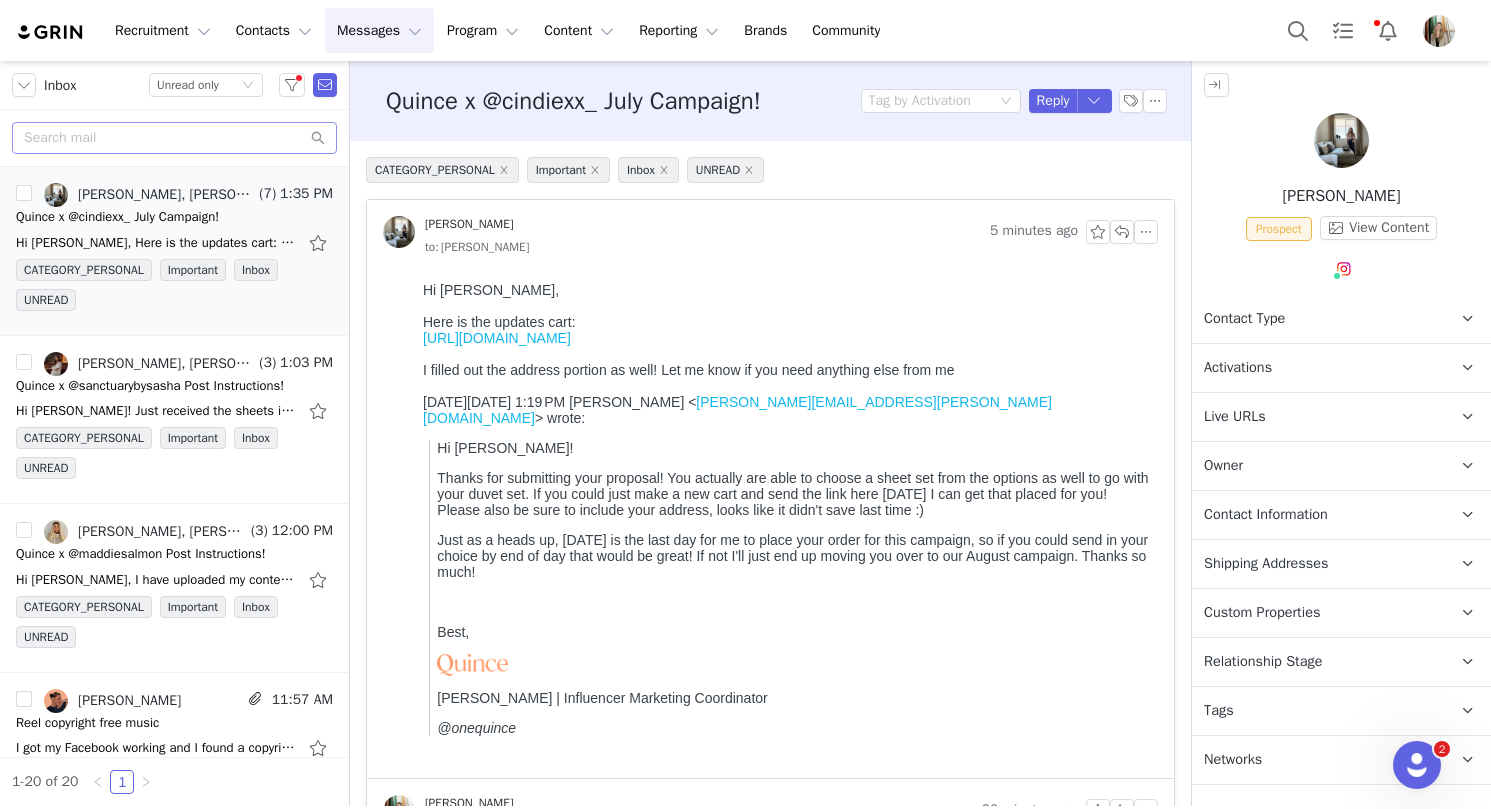scroll, scrollTop: 0, scrollLeft: 0, axis: both 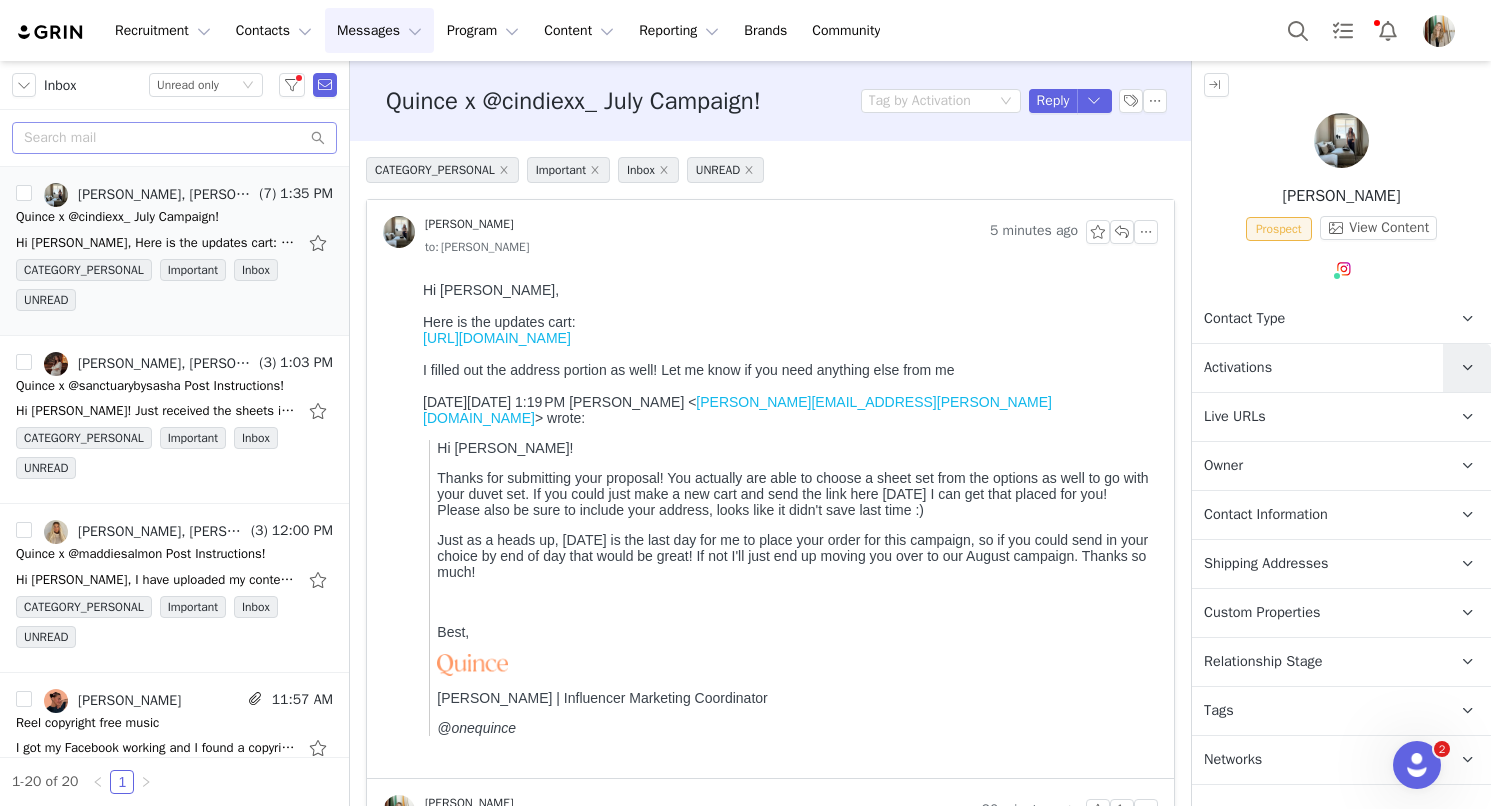 click at bounding box center [1467, 368] 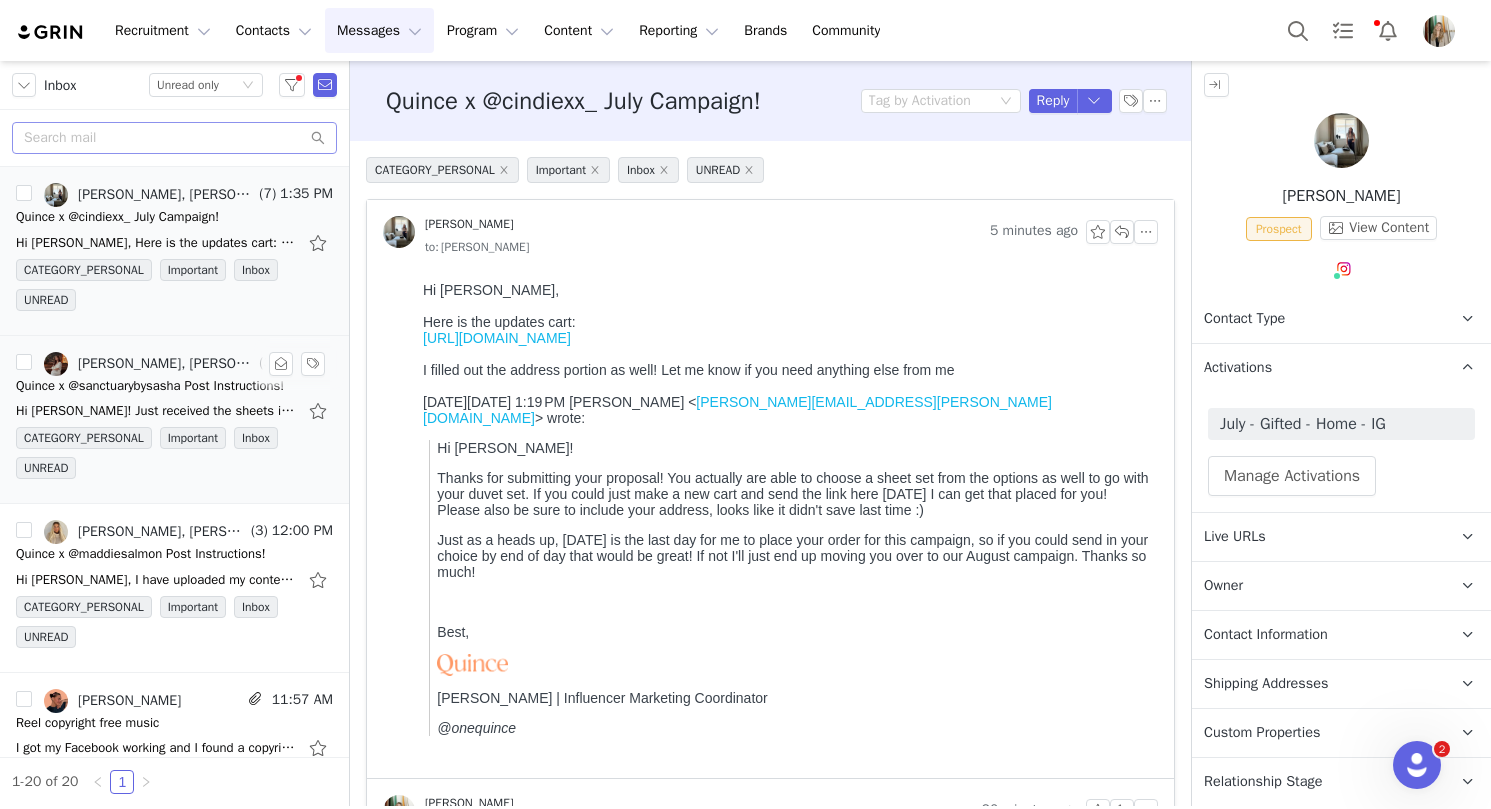 click on "Hi Rachel! Just received the sheets in the mail, they're lovely. I'll start working on this once I receive the duvet. I'm so excited! Sincerely, Sasha On Jul 8, 2025, at 5:29 PM, Rachel" at bounding box center [156, 411] 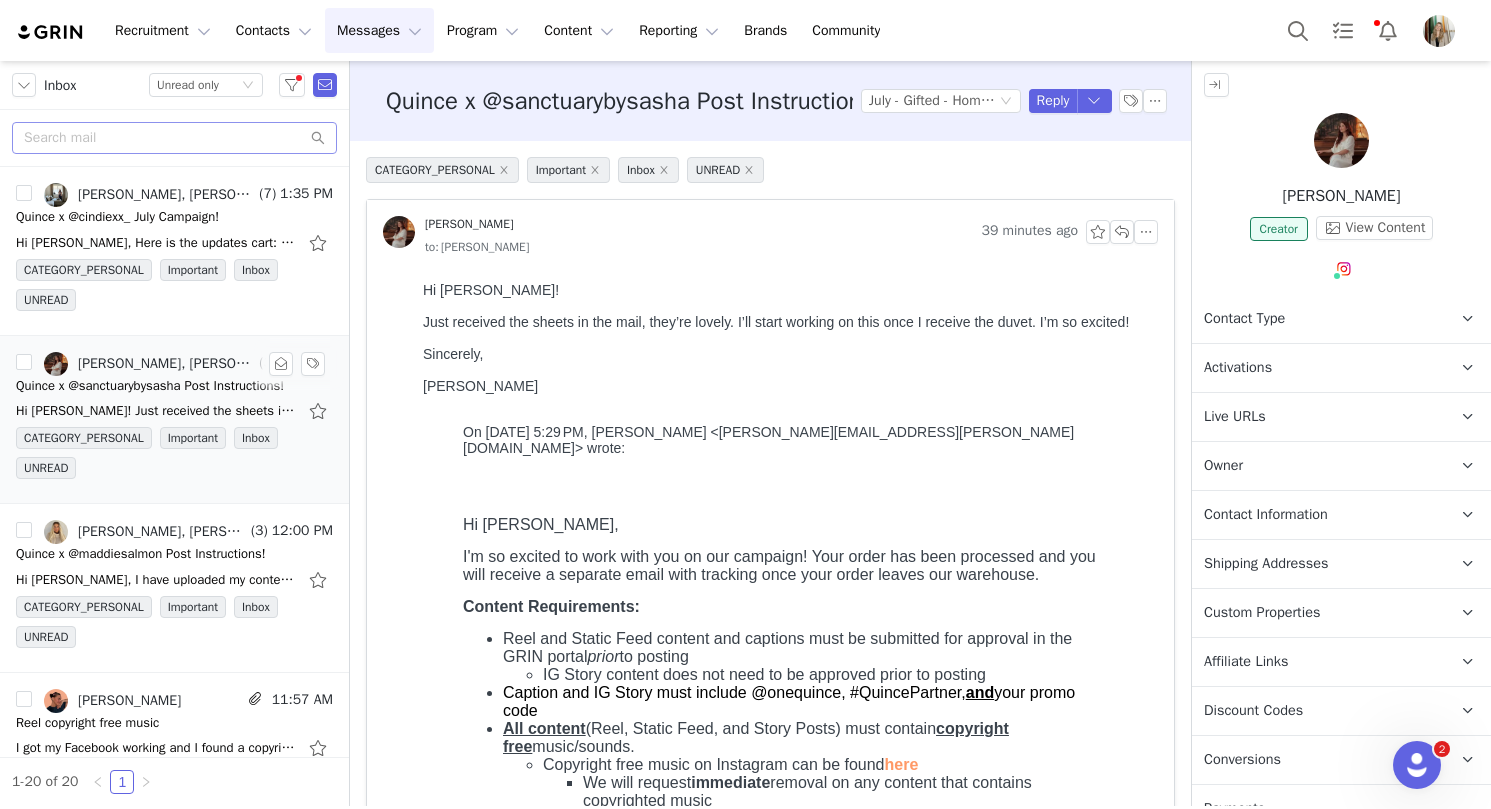 scroll, scrollTop: 0, scrollLeft: 0, axis: both 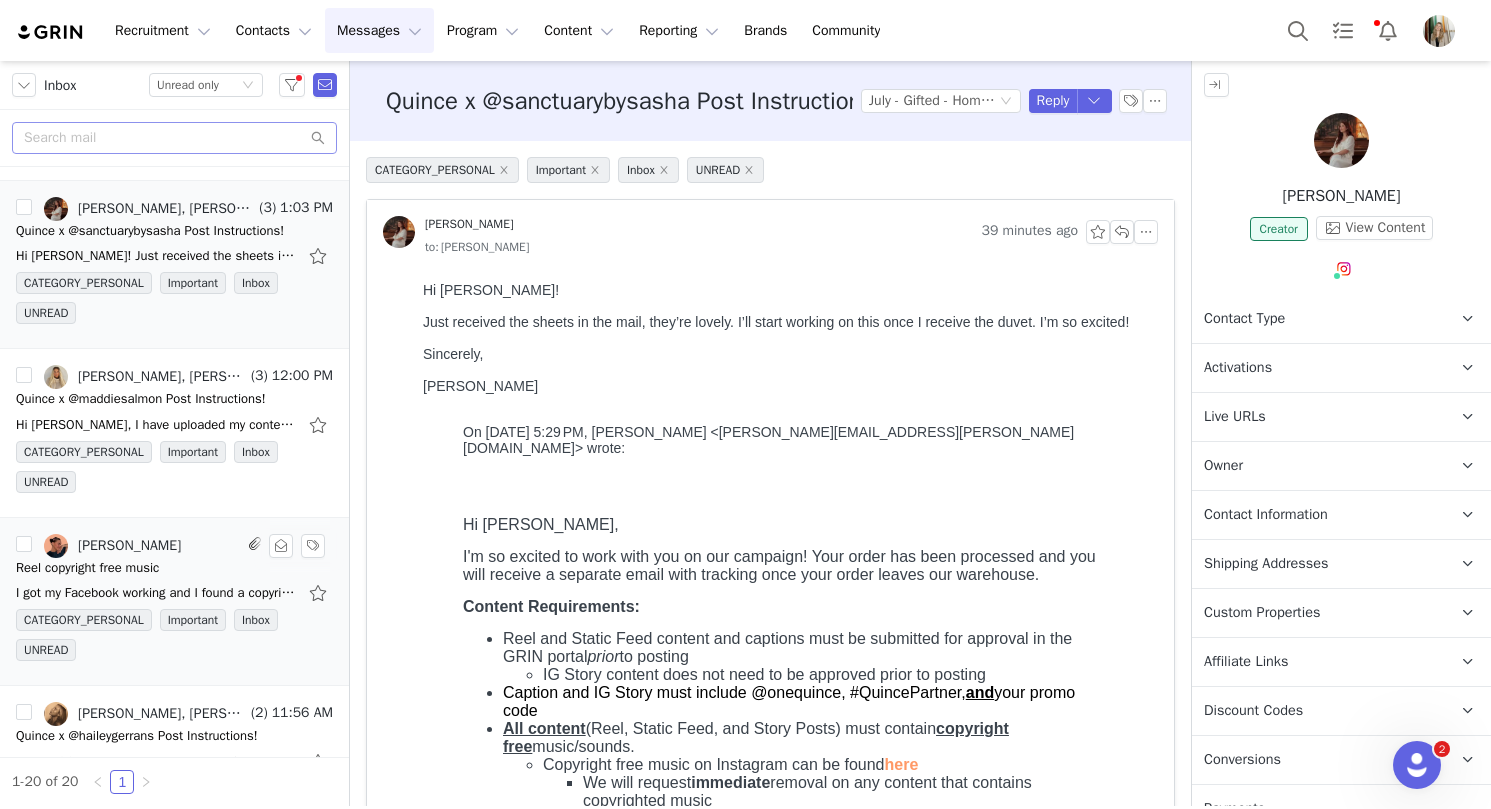 click on "I got my Facebook working and I found a copyright free sound to use but I submitted my reel without the screen shot of the sound I'm using! Where can I submit the screenshot to now? I will be using" at bounding box center [174, 593] 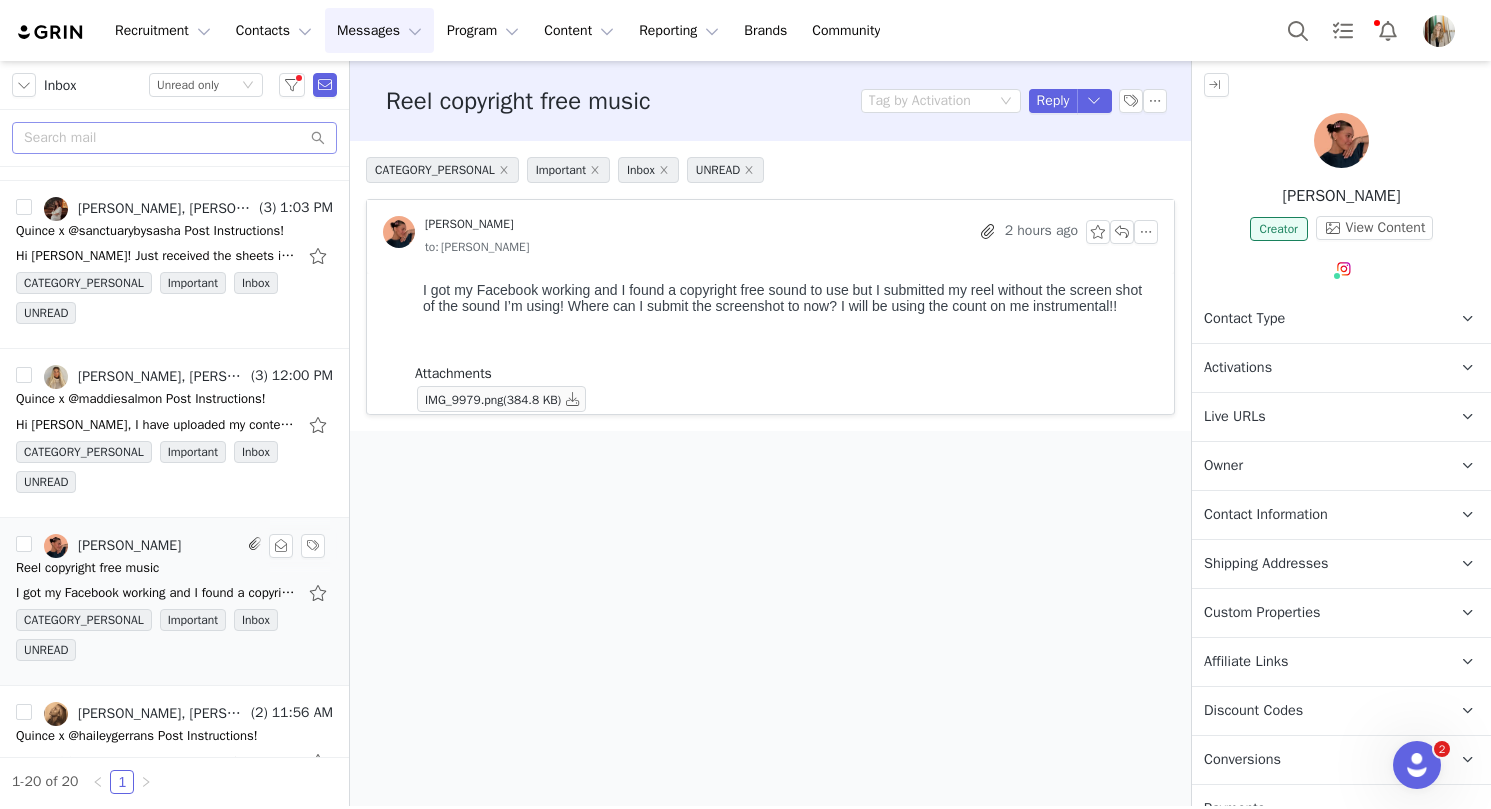 scroll, scrollTop: 0, scrollLeft: 0, axis: both 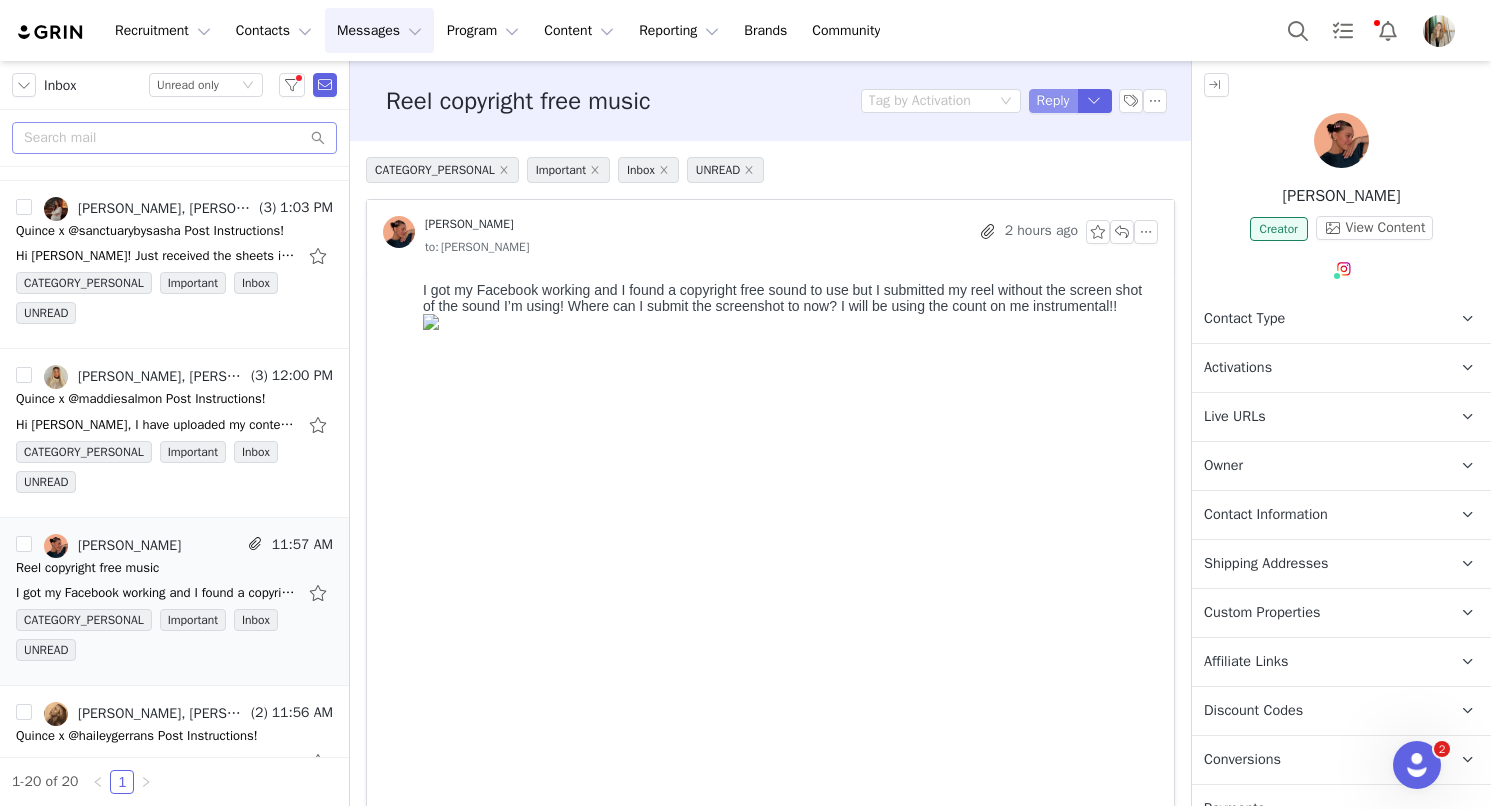click on "Reply" at bounding box center [1053, 101] 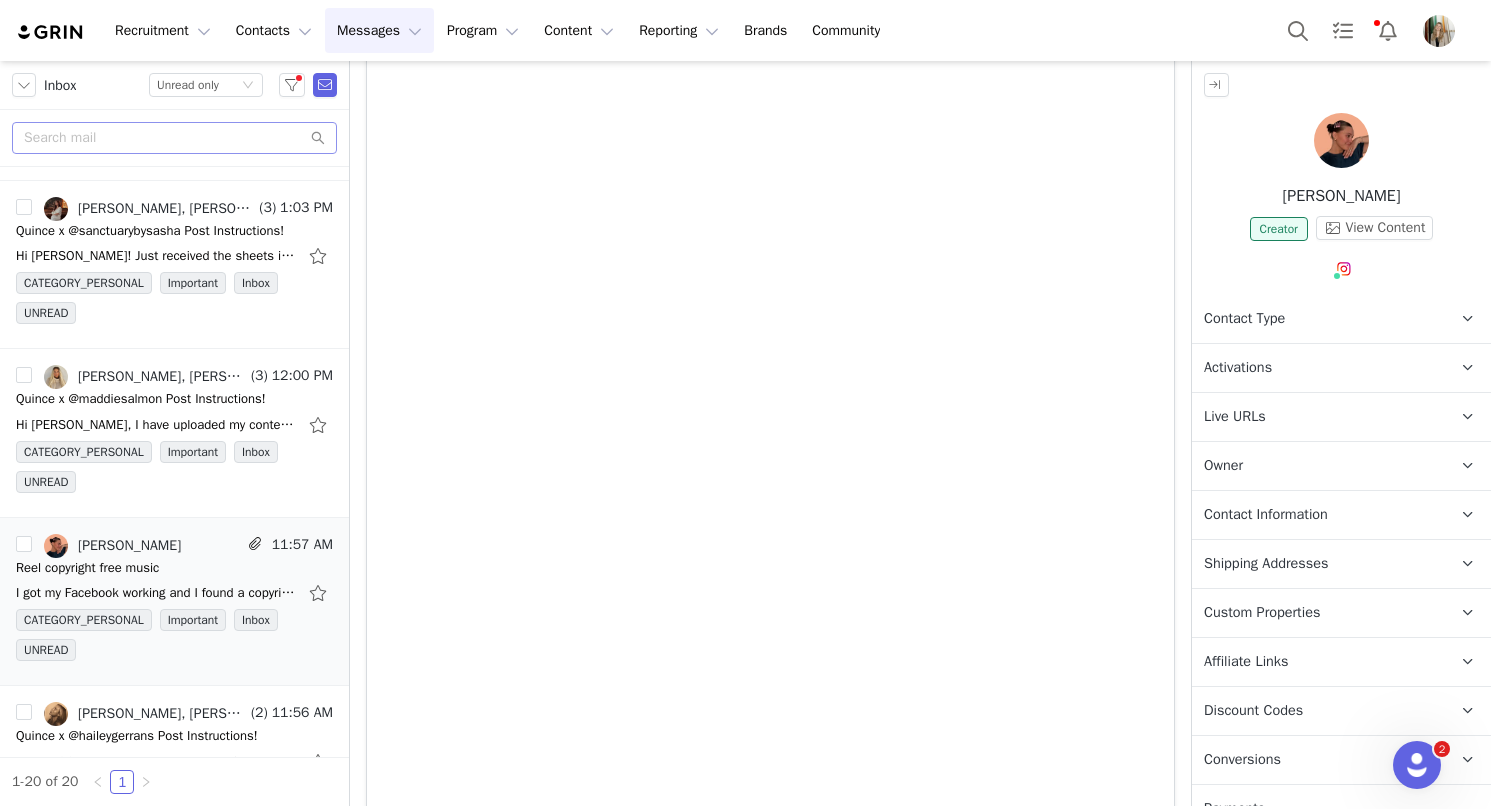 scroll, scrollTop: 0, scrollLeft: 0, axis: both 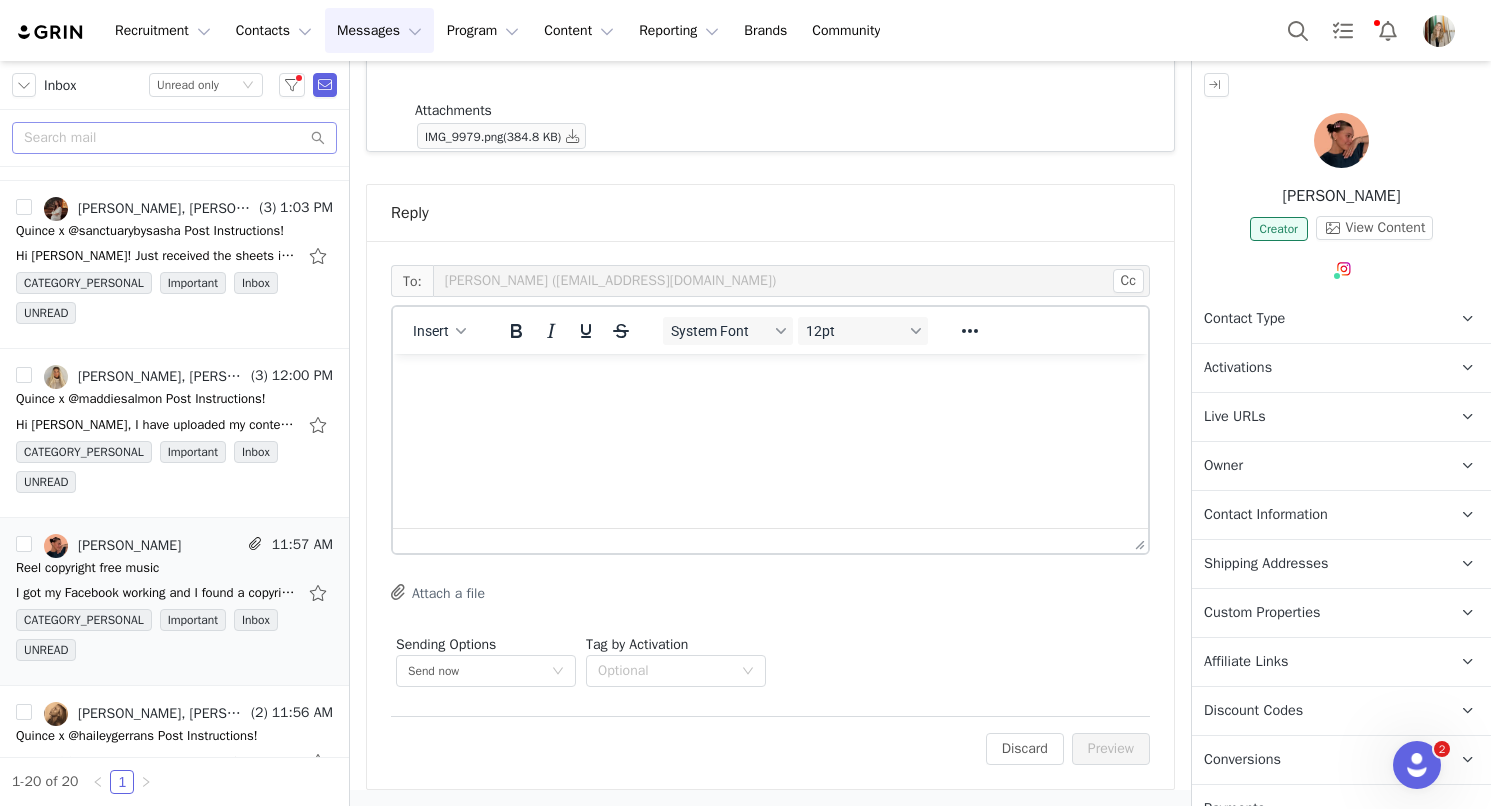 click at bounding box center [770, 381] 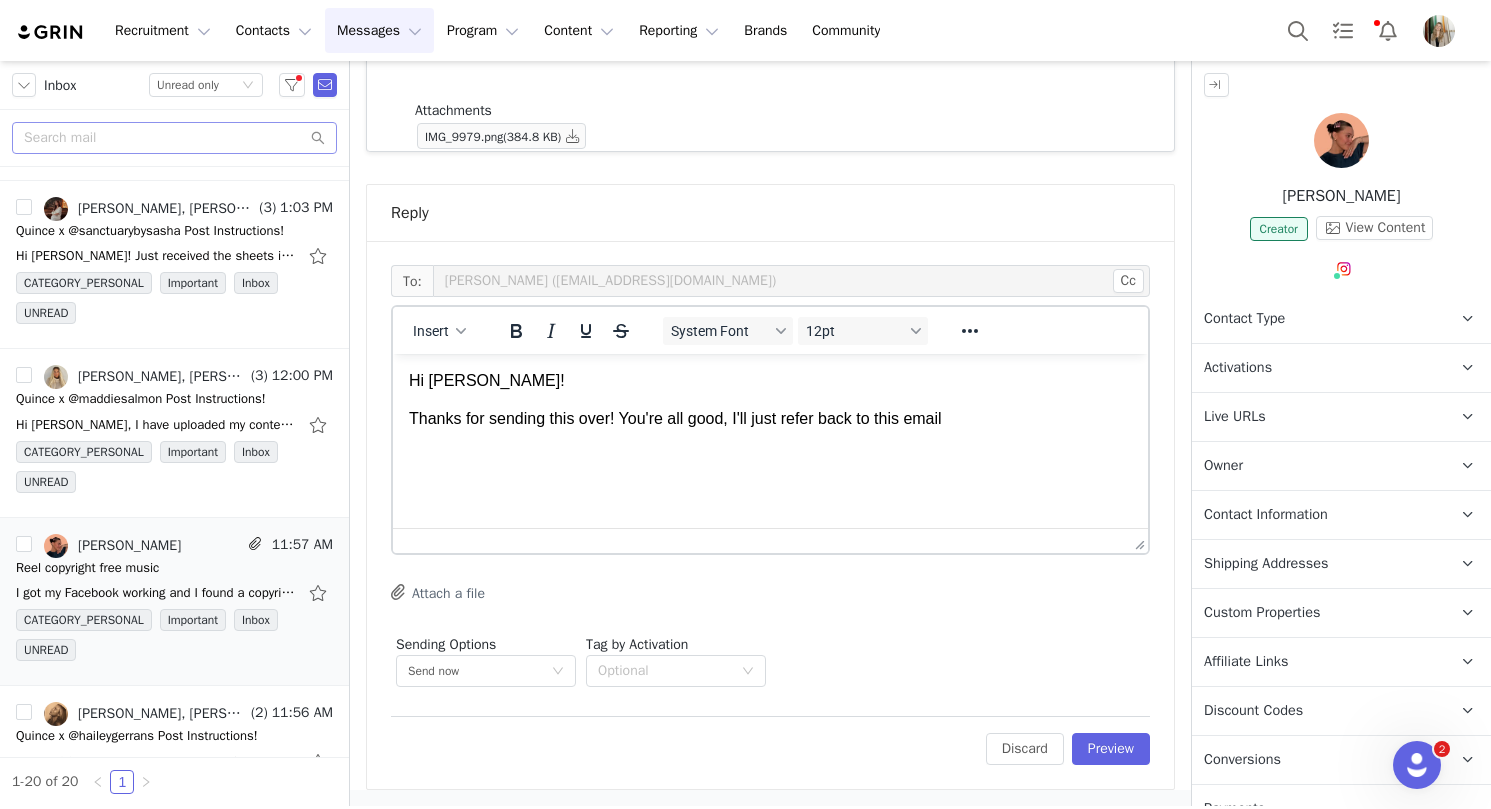 click on "Thanks for sending this over! You're all good, I'll just refer back to this email" at bounding box center (770, 419) 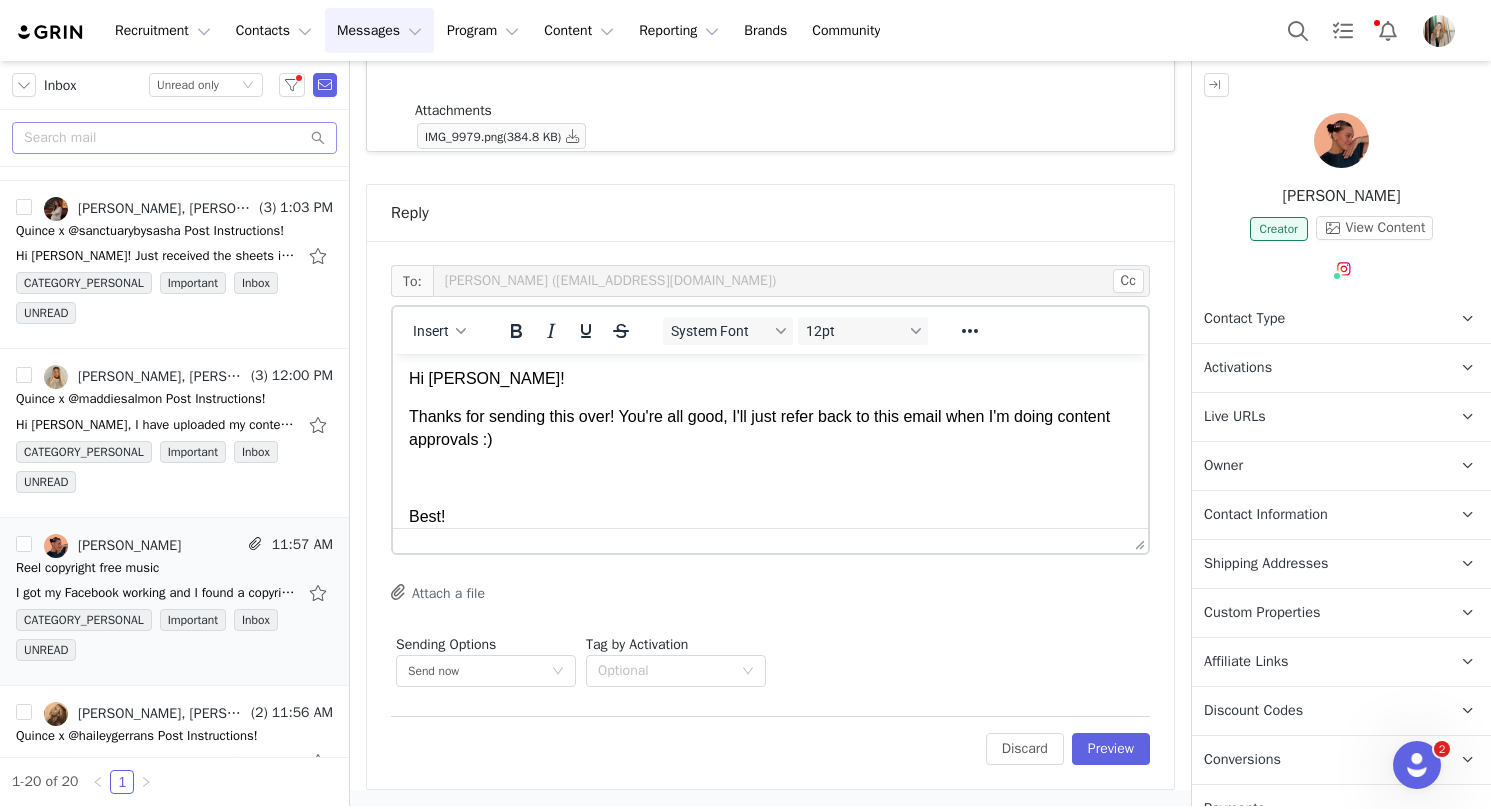 scroll, scrollTop: 40, scrollLeft: 0, axis: vertical 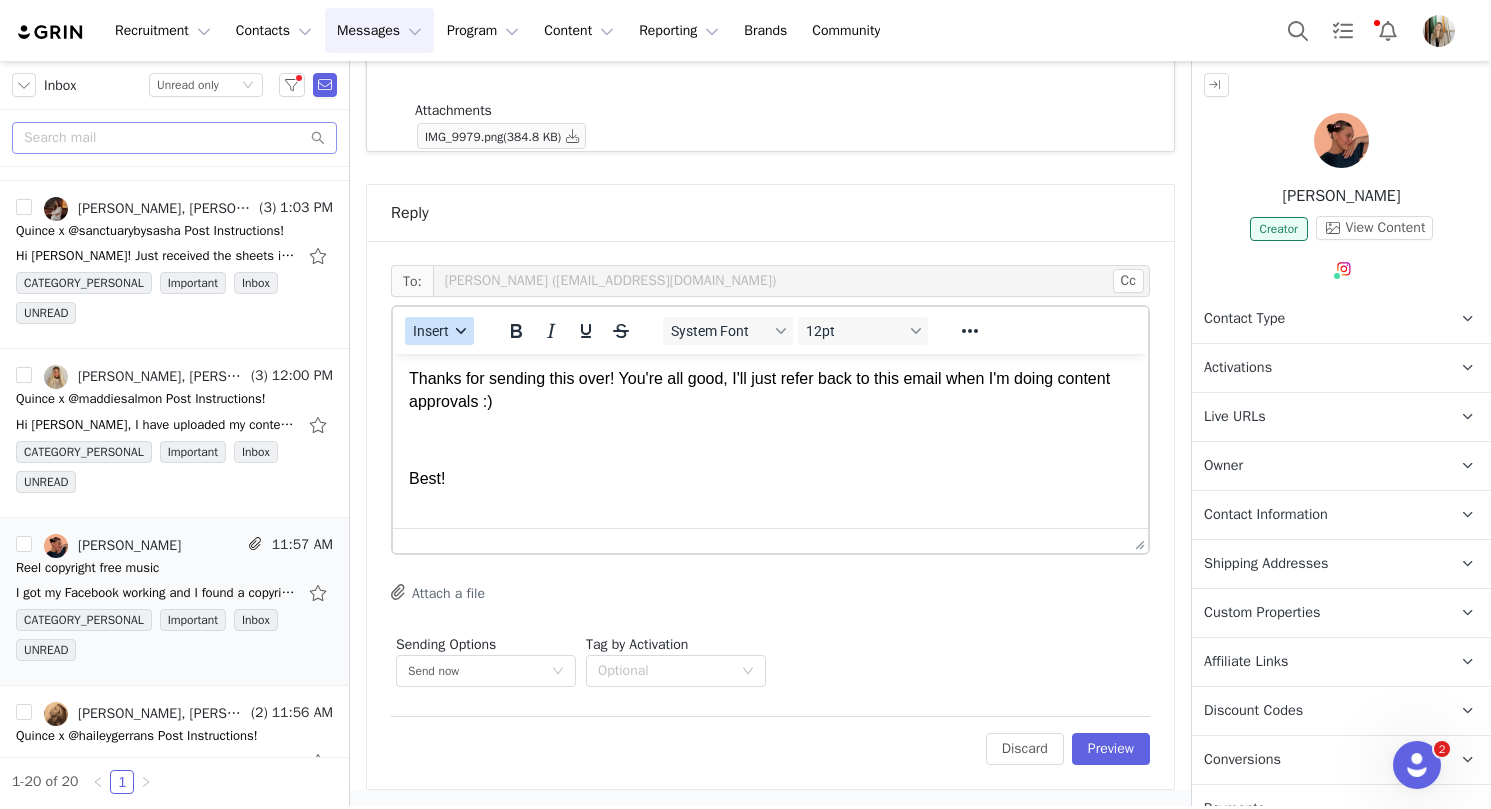 click on "Insert" at bounding box center (431, 331) 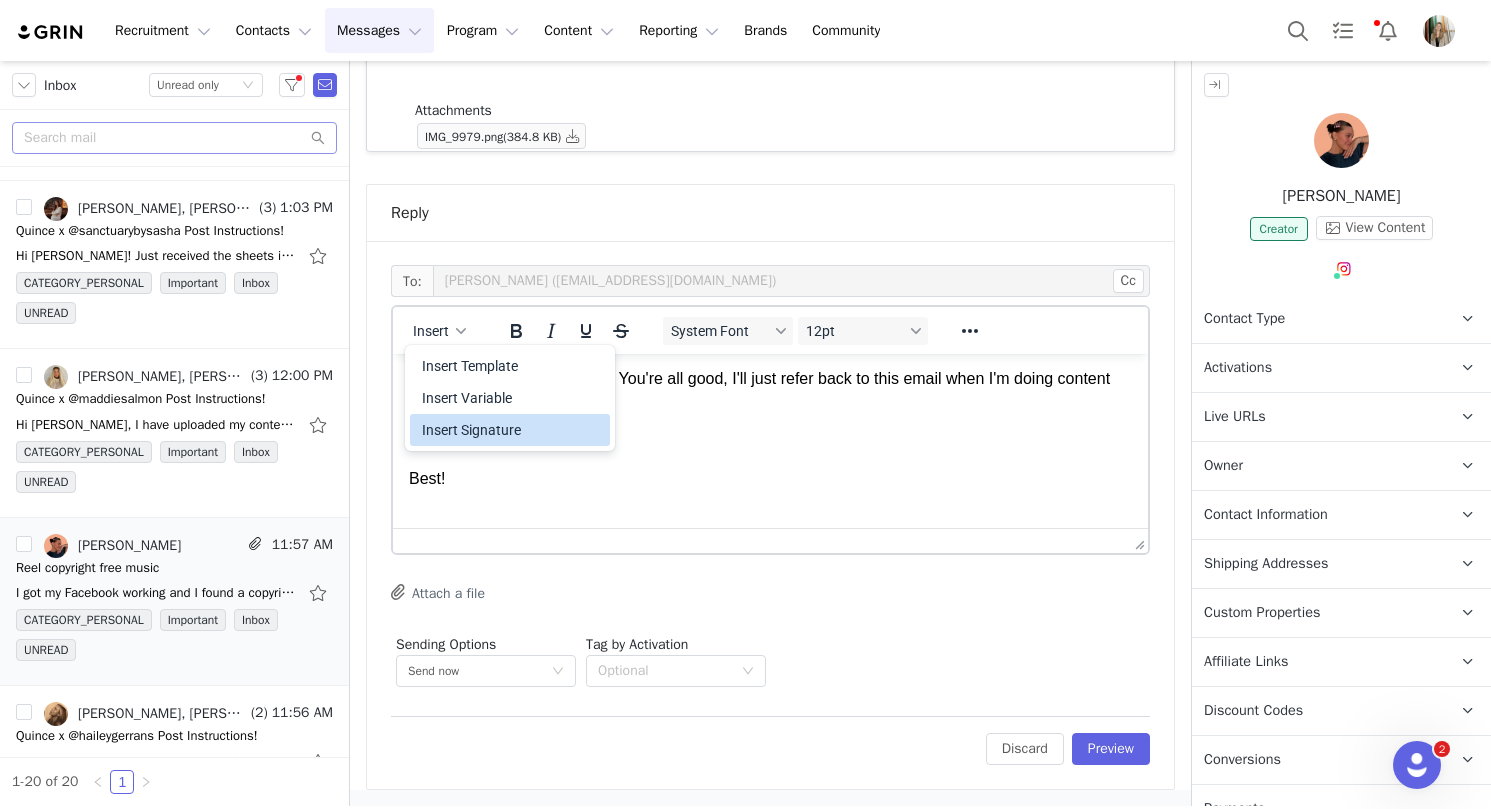 click on "Insert Signature" at bounding box center (510, 430) 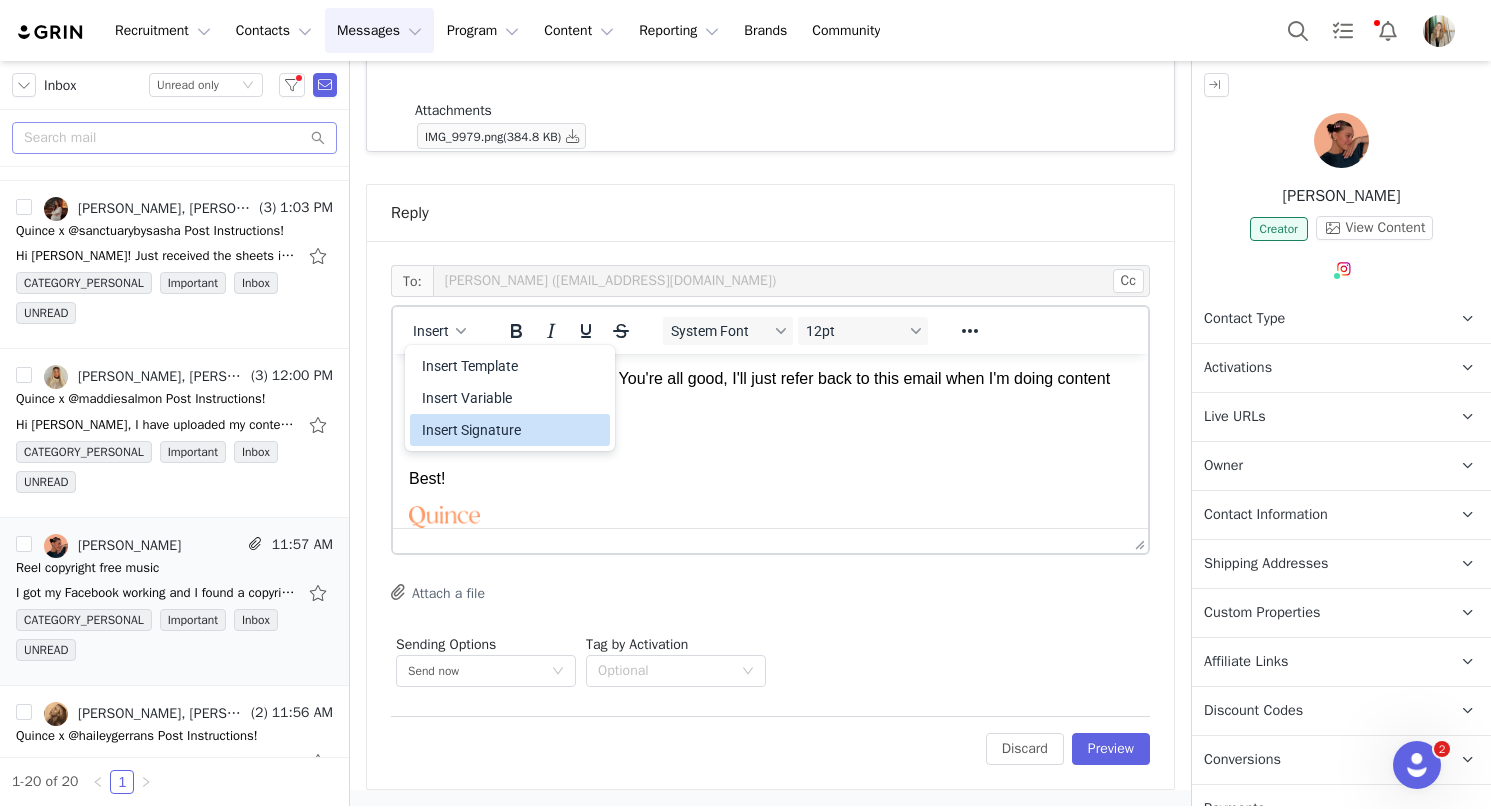 scroll, scrollTop: 121, scrollLeft: 0, axis: vertical 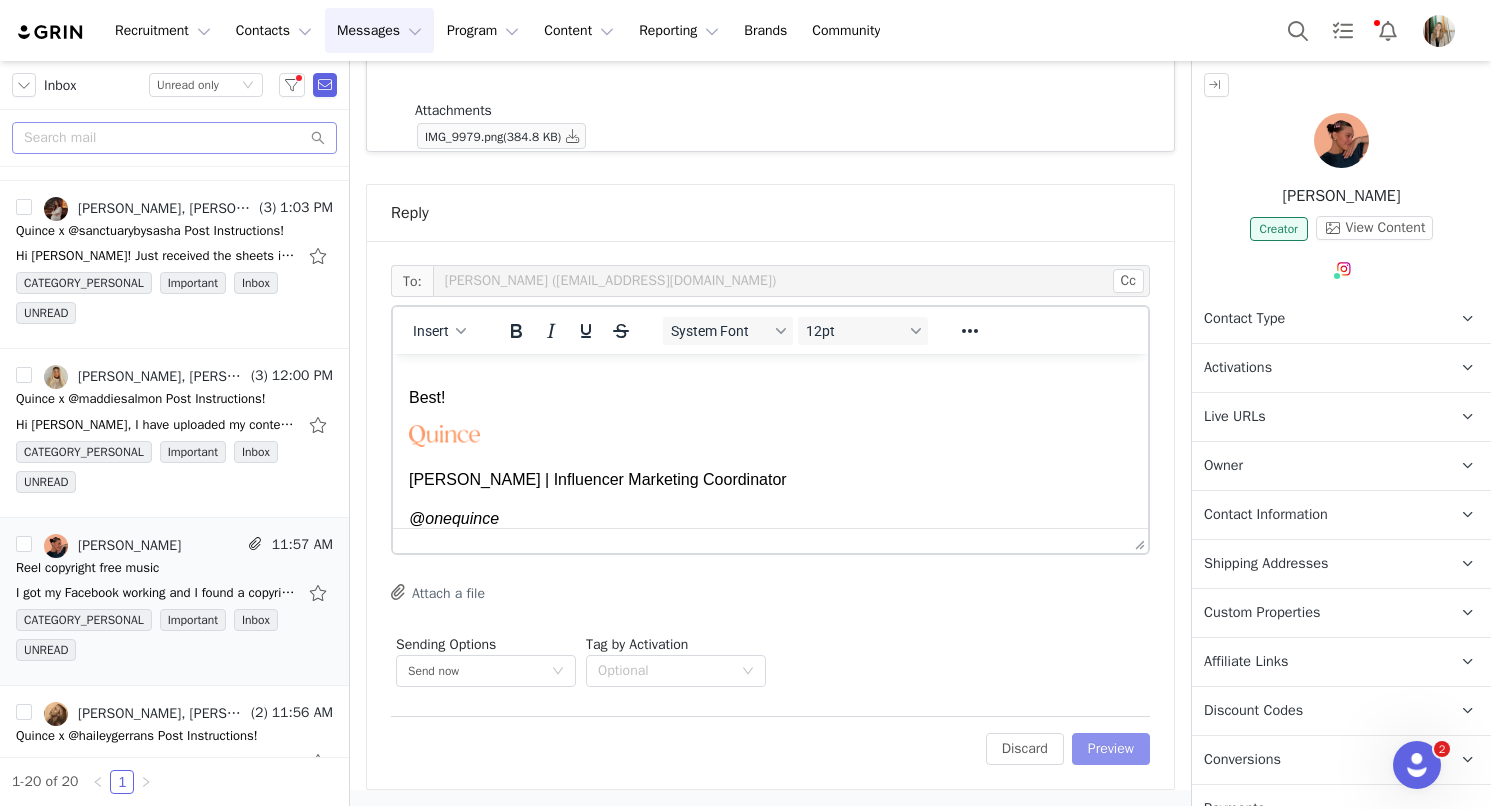 click on "Preview" at bounding box center [1111, 749] 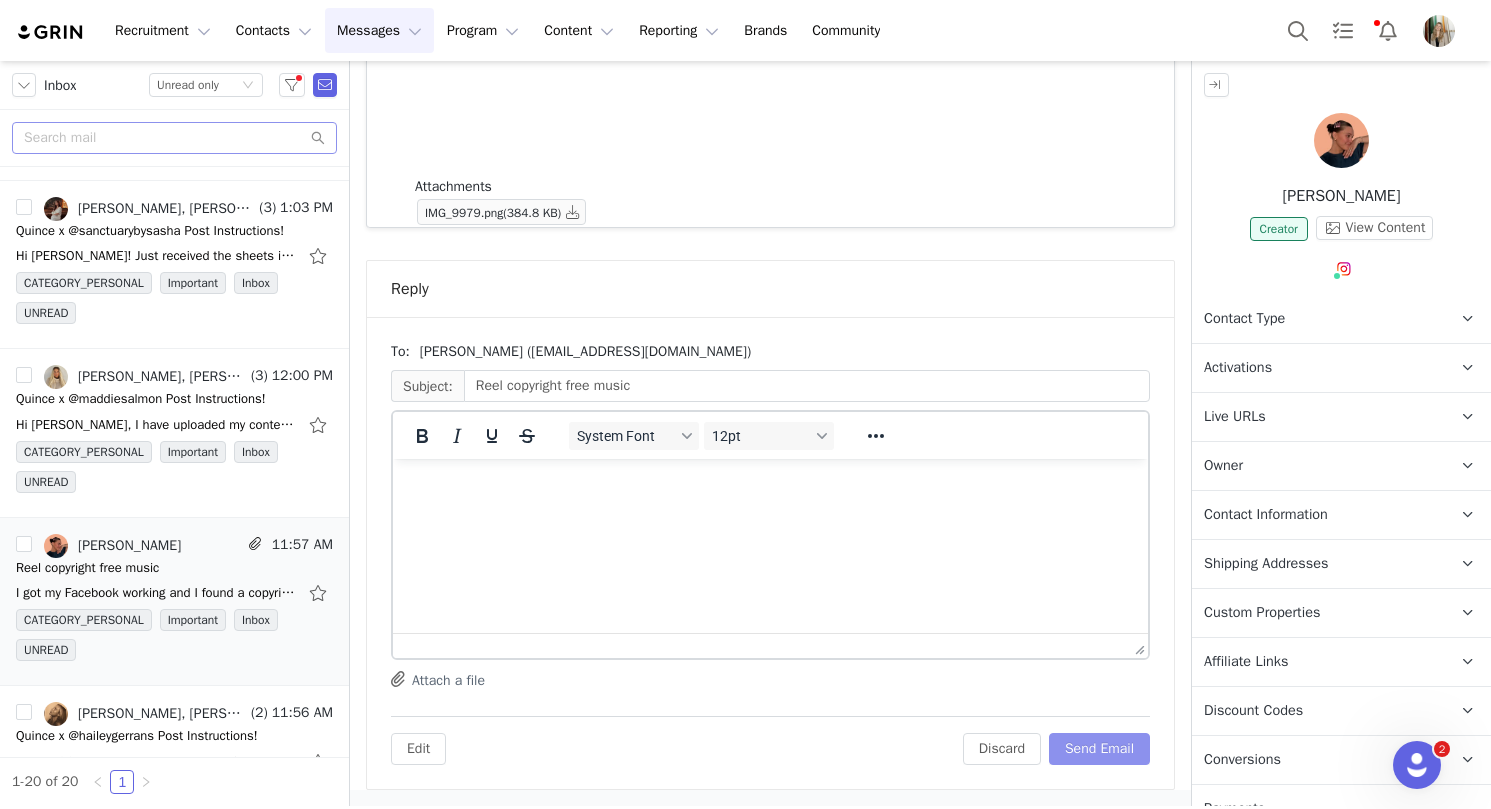 scroll, scrollTop: 1734, scrollLeft: 0, axis: vertical 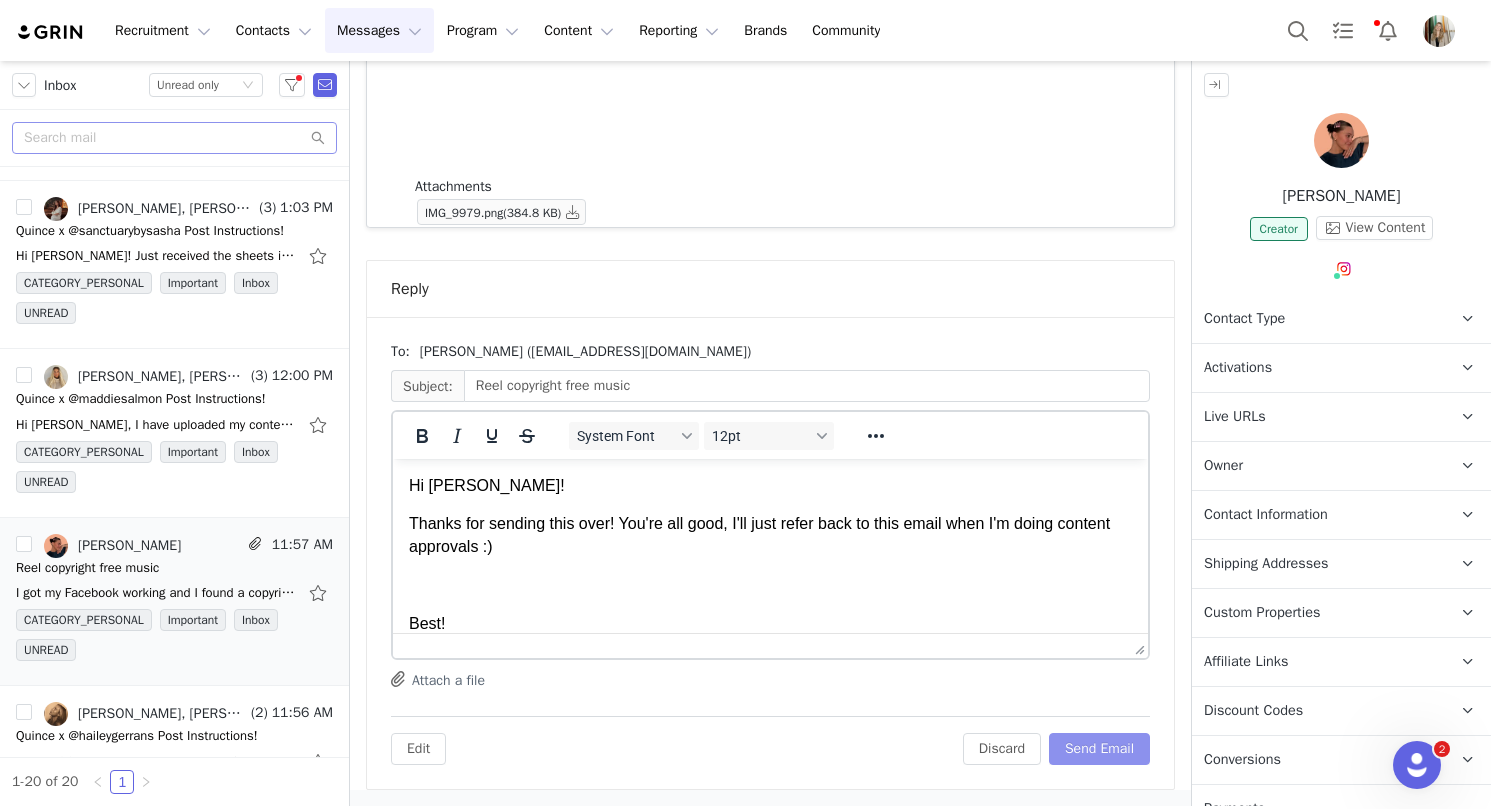 click on "Send Email" at bounding box center [1099, 749] 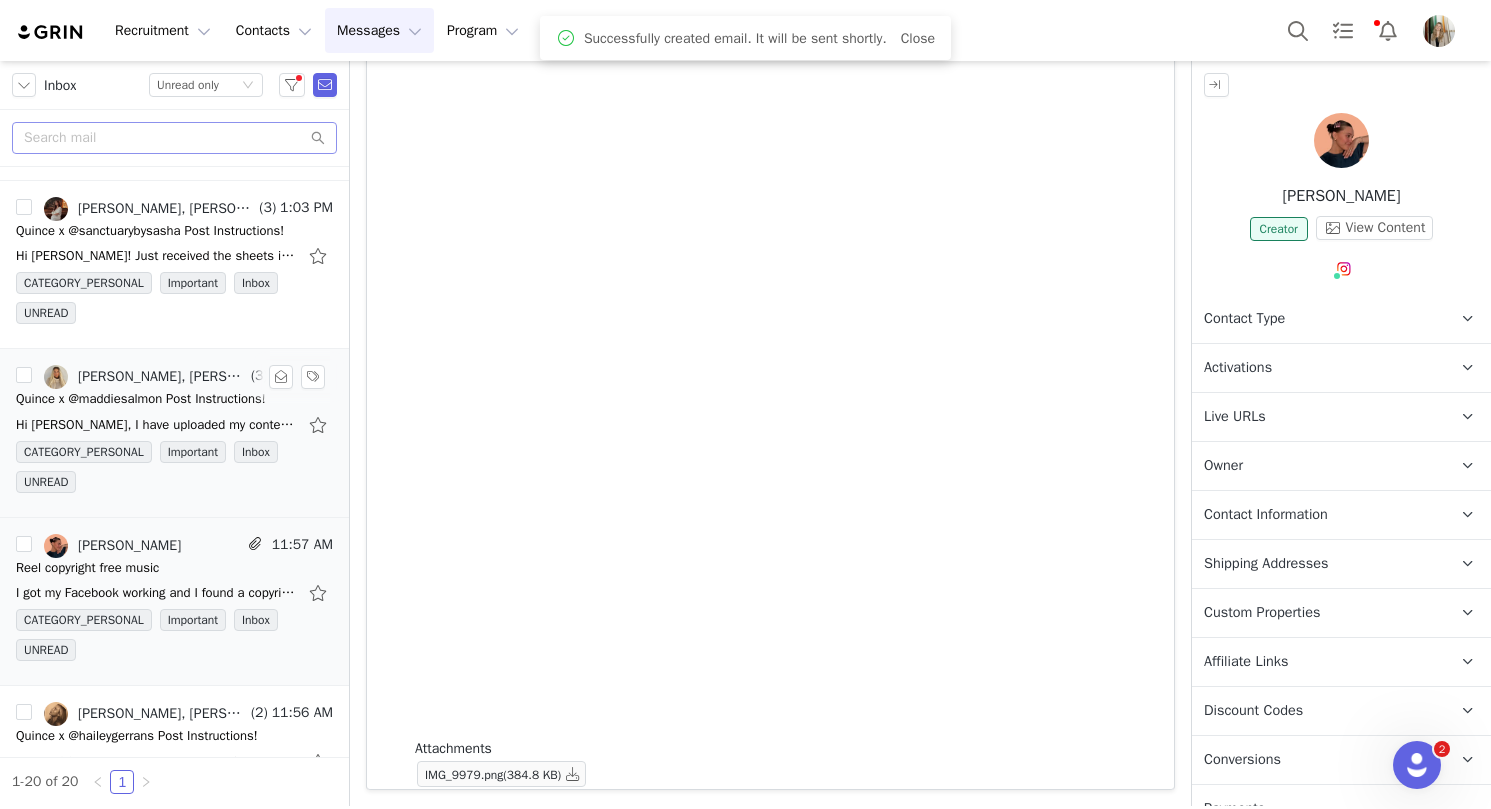 scroll, scrollTop: 1172, scrollLeft: 0, axis: vertical 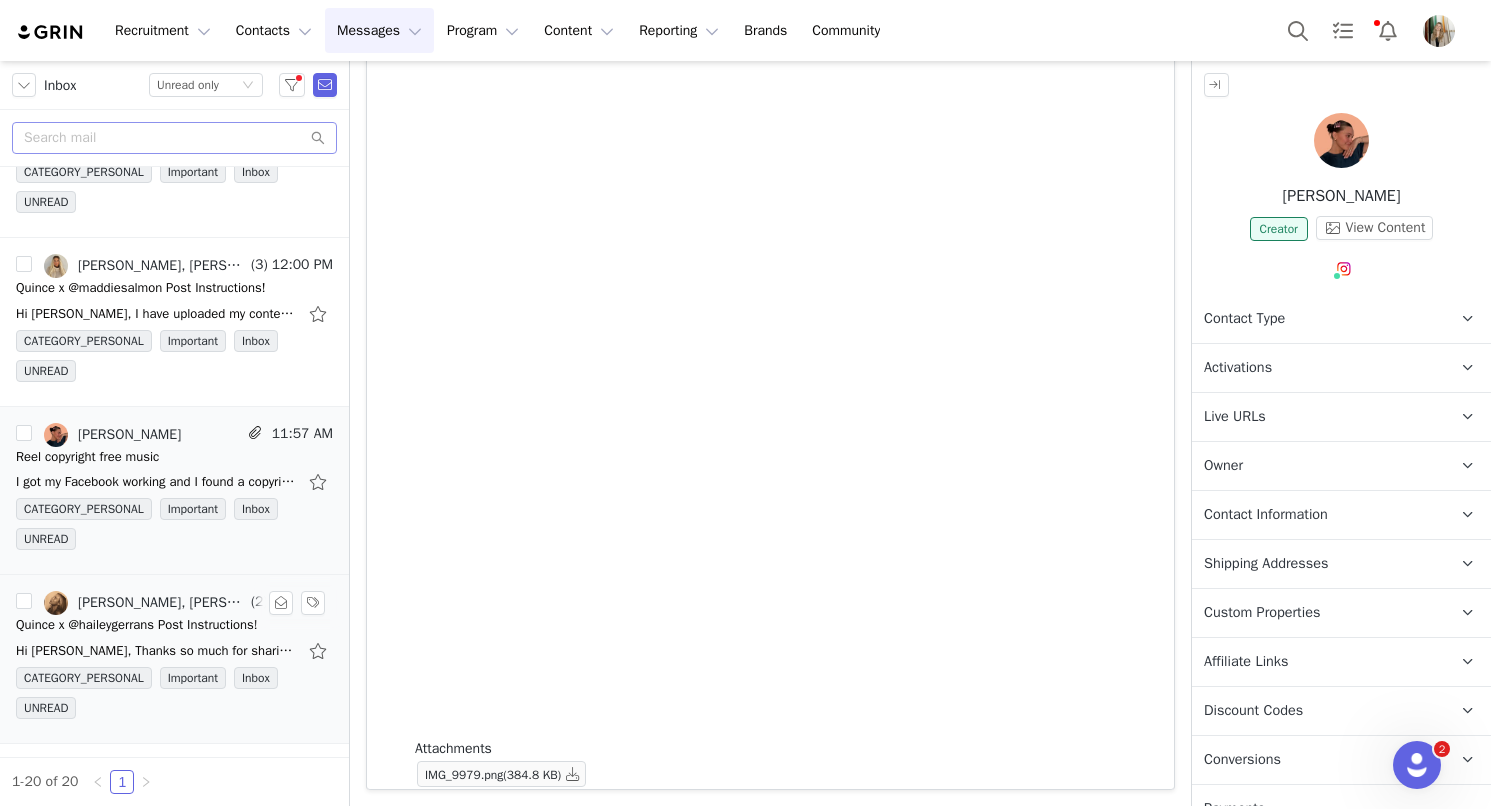click on "Hi Rachel, Thanks so much for sharing! Super excited to work with you on this!! Just wanted to flag I am out of town until early next week but will work on getting the content sent over asap. Best," at bounding box center (156, 651) 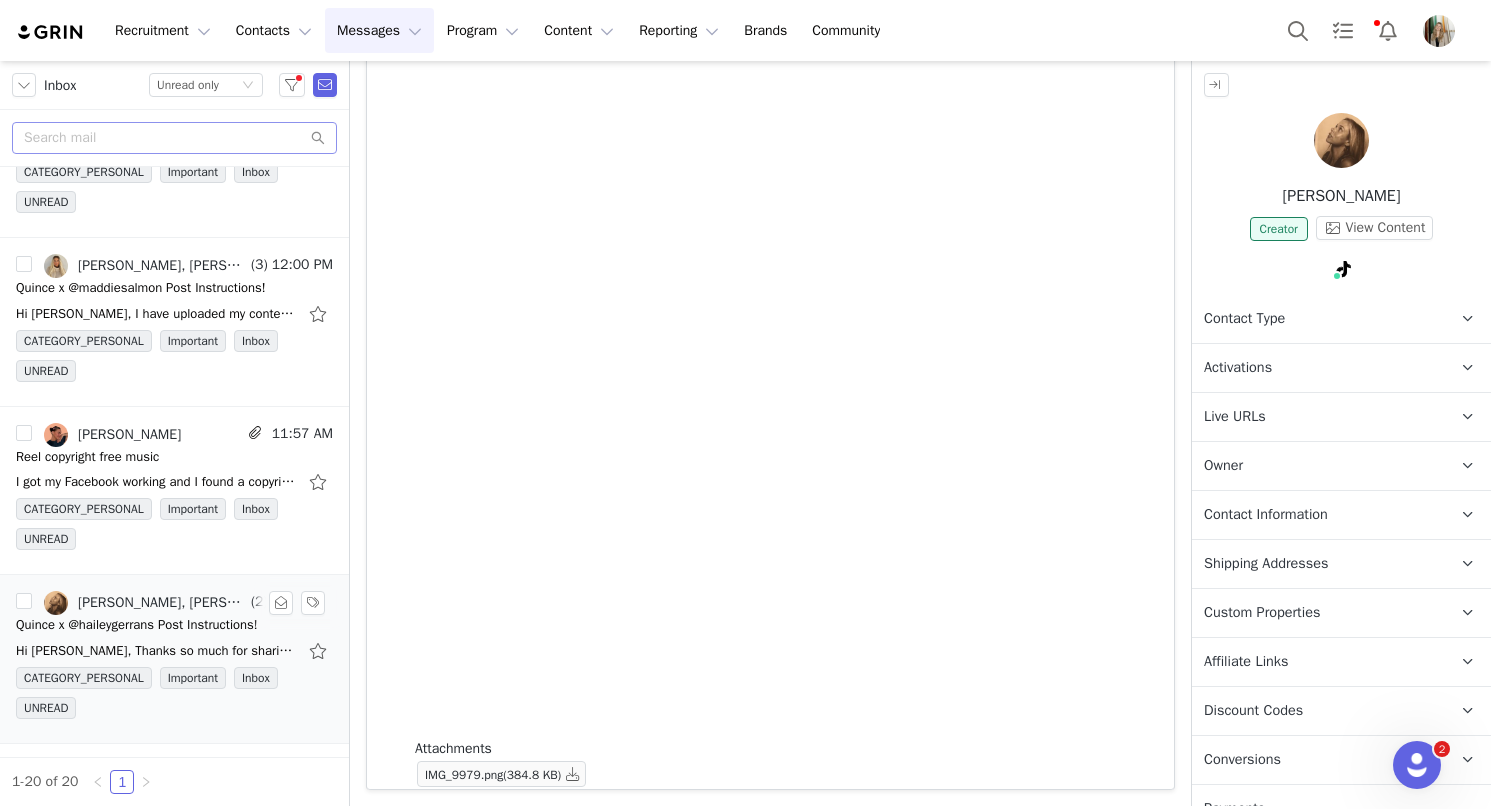 scroll, scrollTop: 0, scrollLeft: 0, axis: both 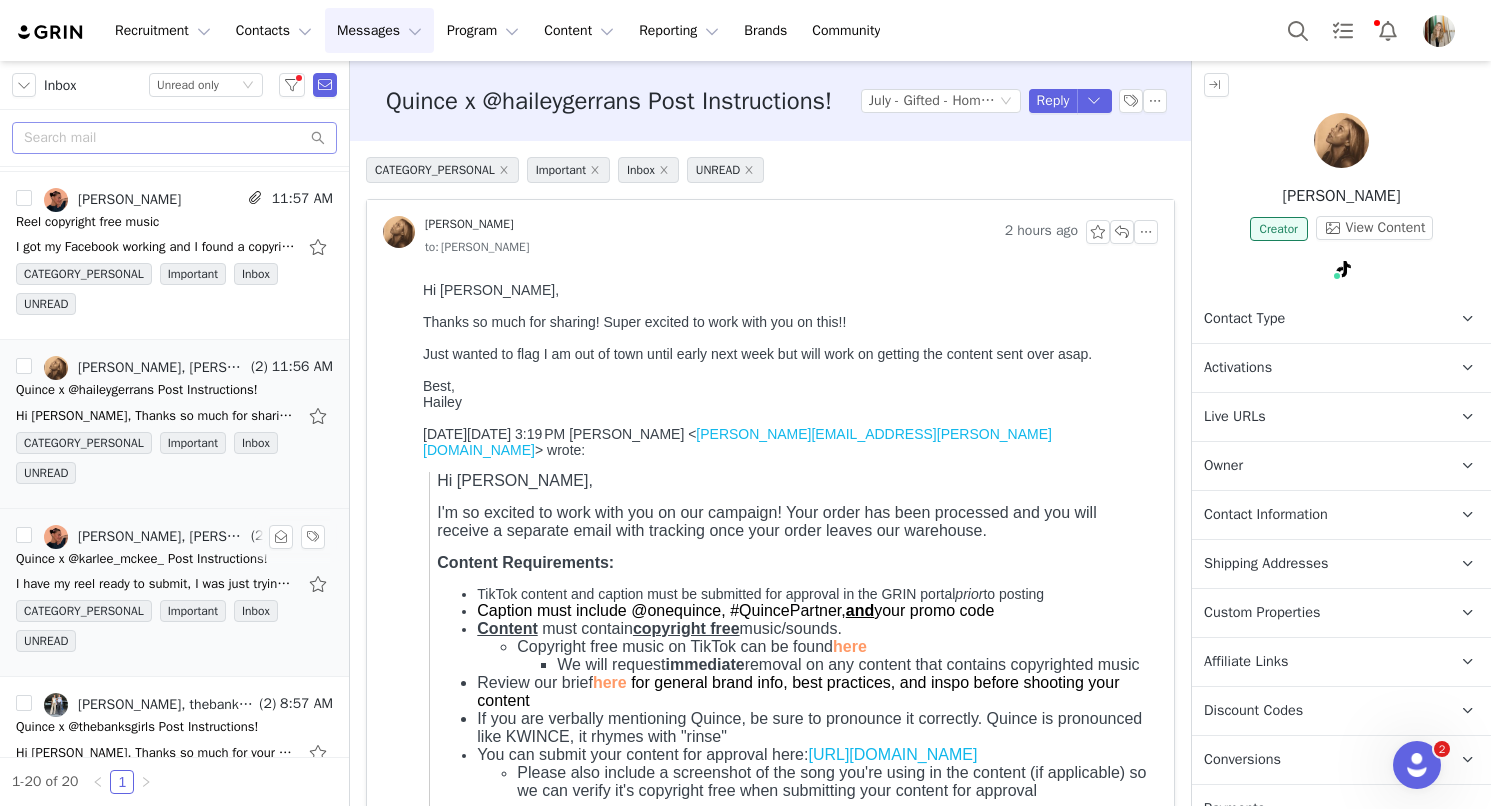 click on "I have my reel ready to submit, I was just trying to login to meta to find some copyright free music and it says my Facebook is disabled for going too fast. Not sure what that means, but is there a" at bounding box center (156, 584) 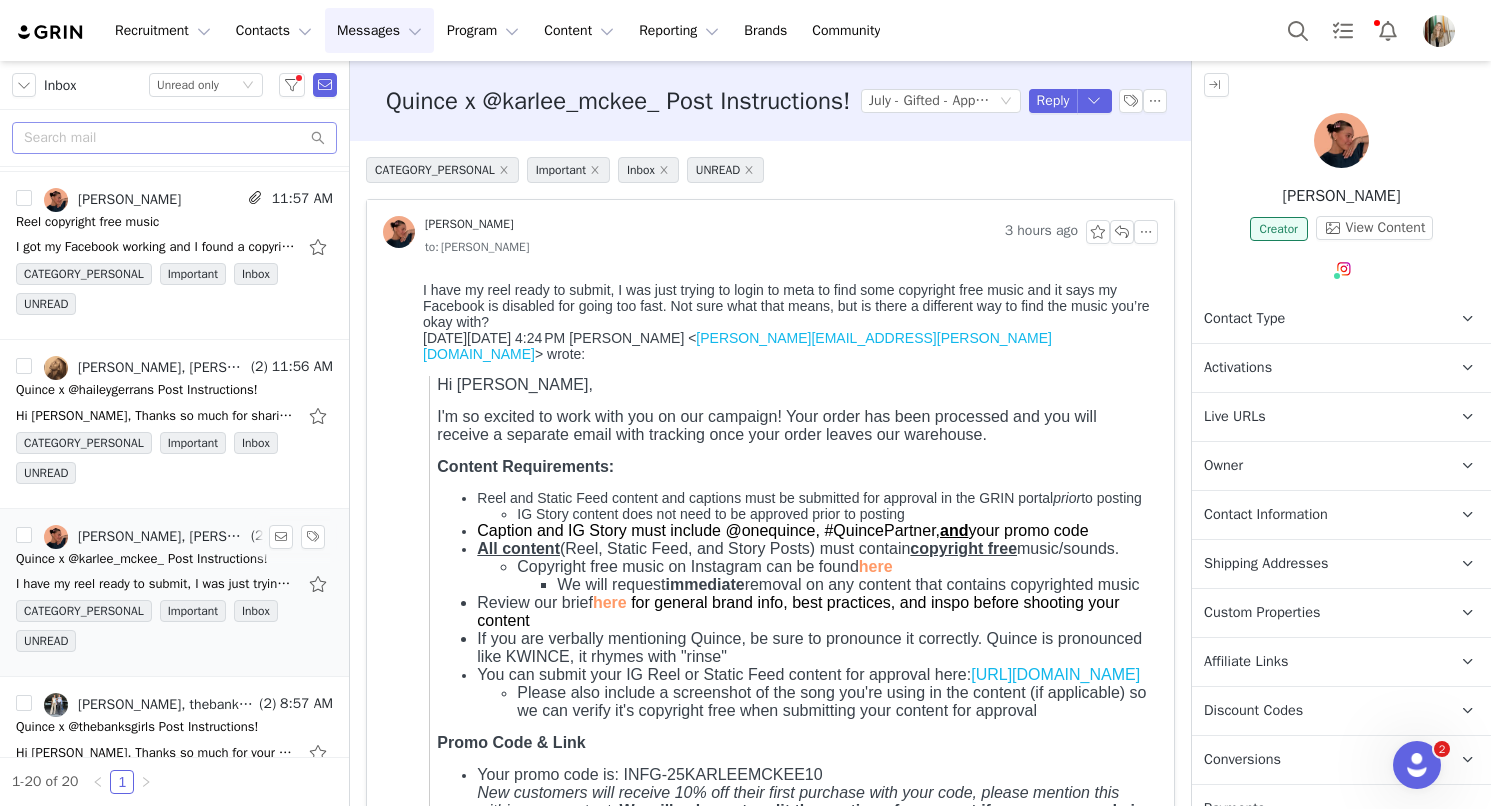 scroll, scrollTop: 0, scrollLeft: 0, axis: both 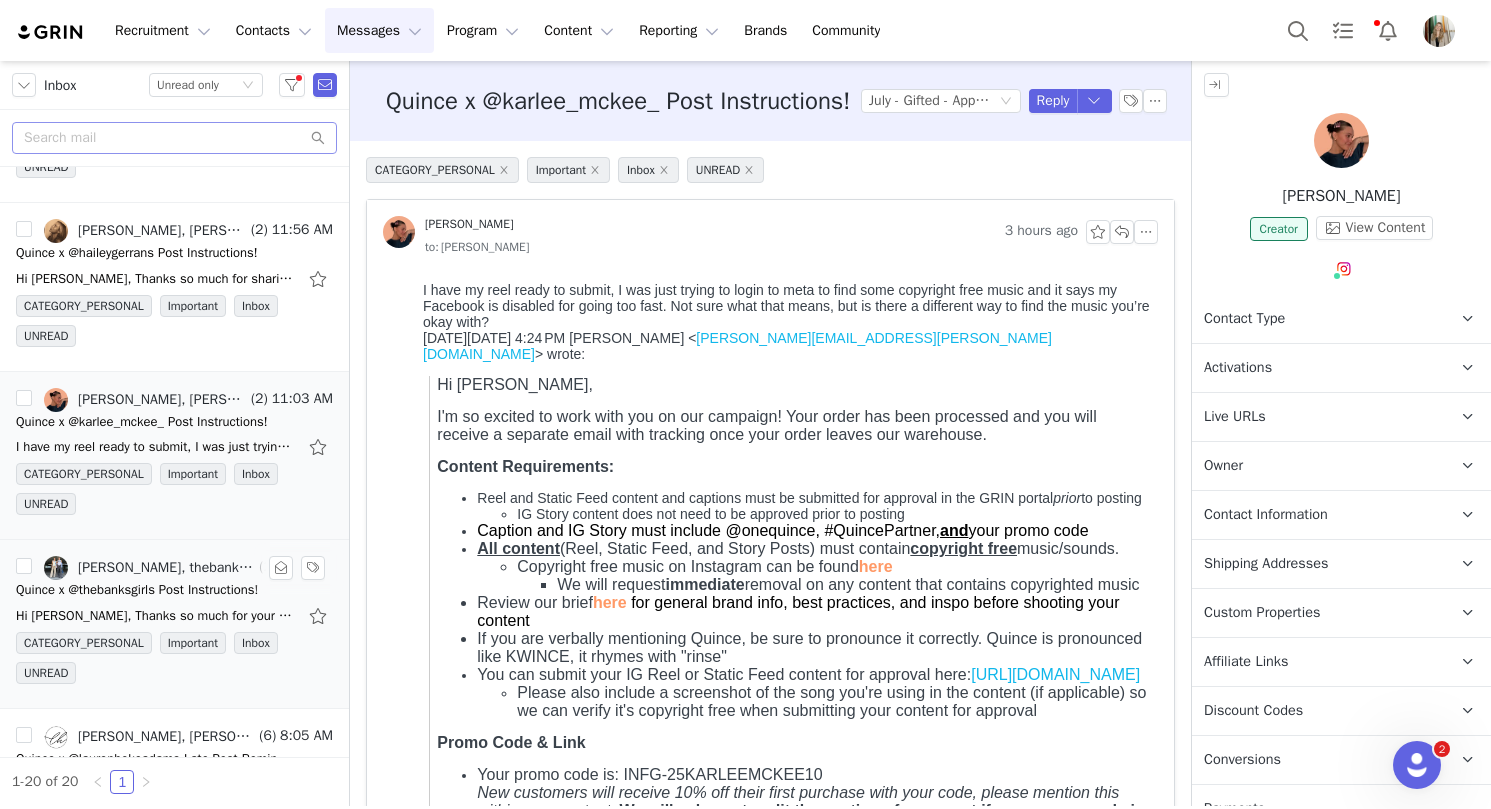 click on "Hi Rachel, Thanks so much for your help here! Appreciate how organized you are. We'll keep an eye out for the order. Can't wait to create some fun stuff xx Alyssa + McKenna On Wed, Jul 9, 2025" at bounding box center [156, 616] 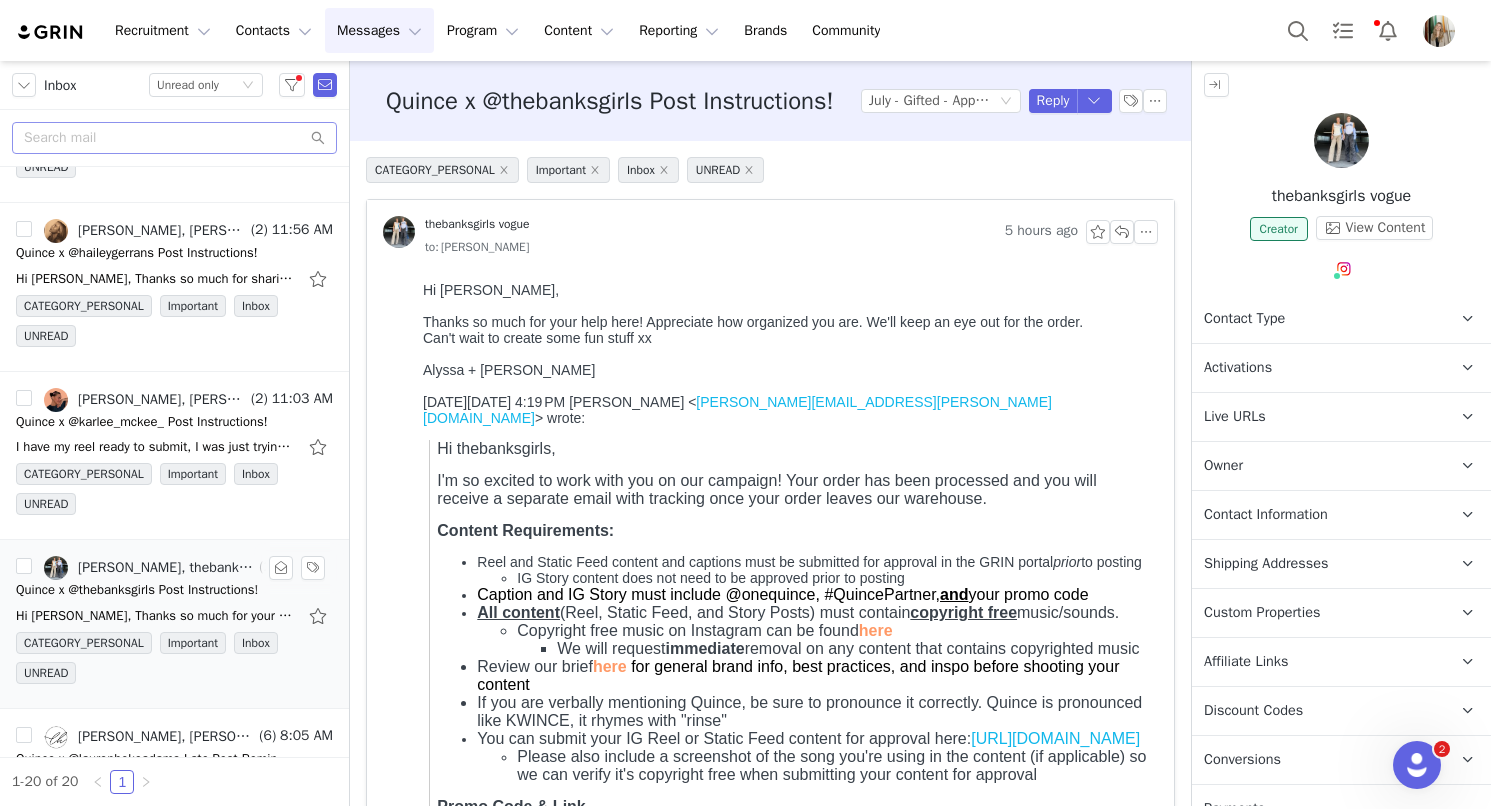 scroll, scrollTop: 0, scrollLeft: 0, axis: both 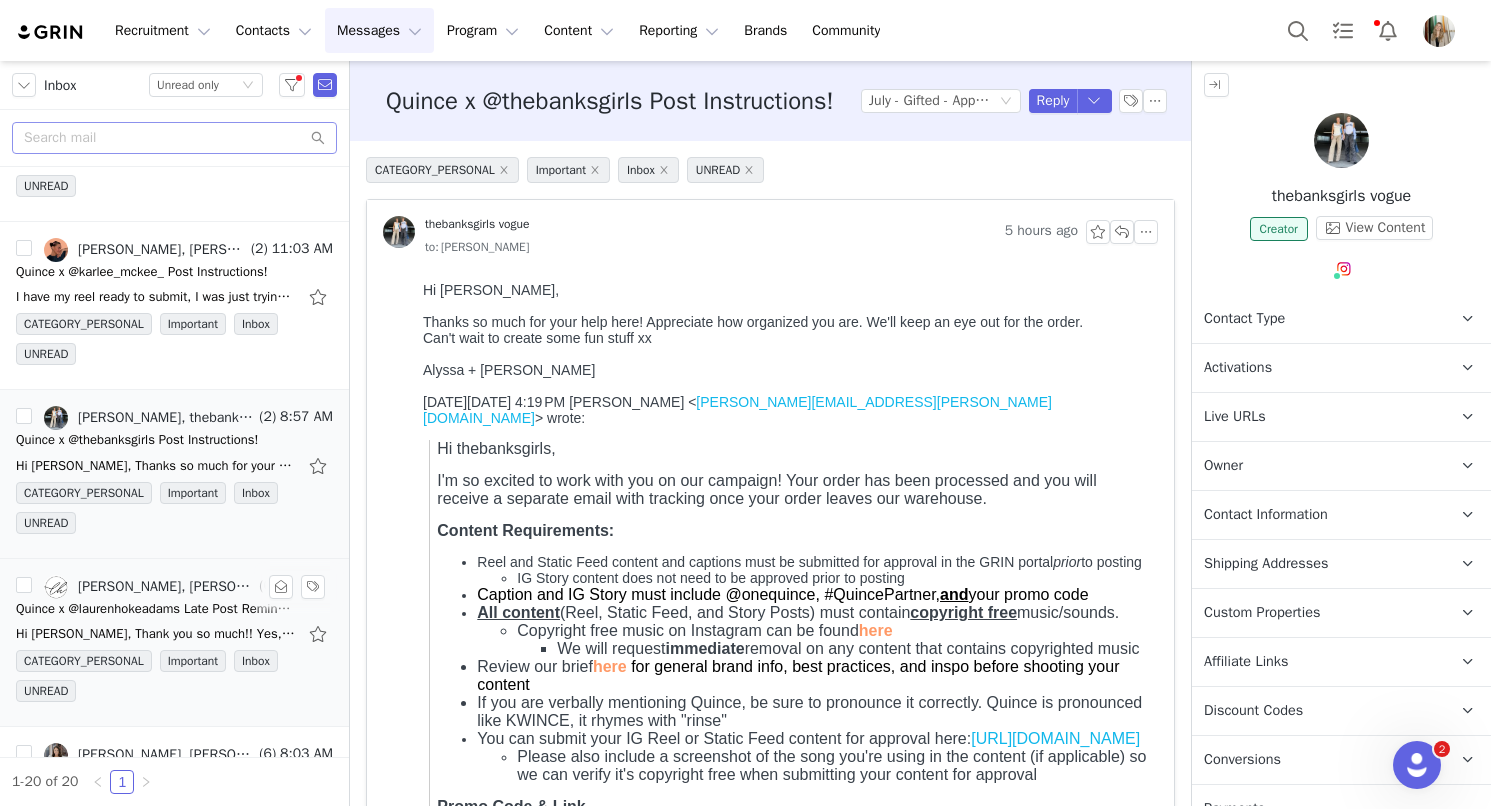 click on "Hi Rachel, Thank you so much!! Yes, the music selection is from the commercial free library. it is this song: Hospital Beach - Cottonwood Firing Squad Here is the caption: As an interior designer, I" at bounding box center [156, 634] 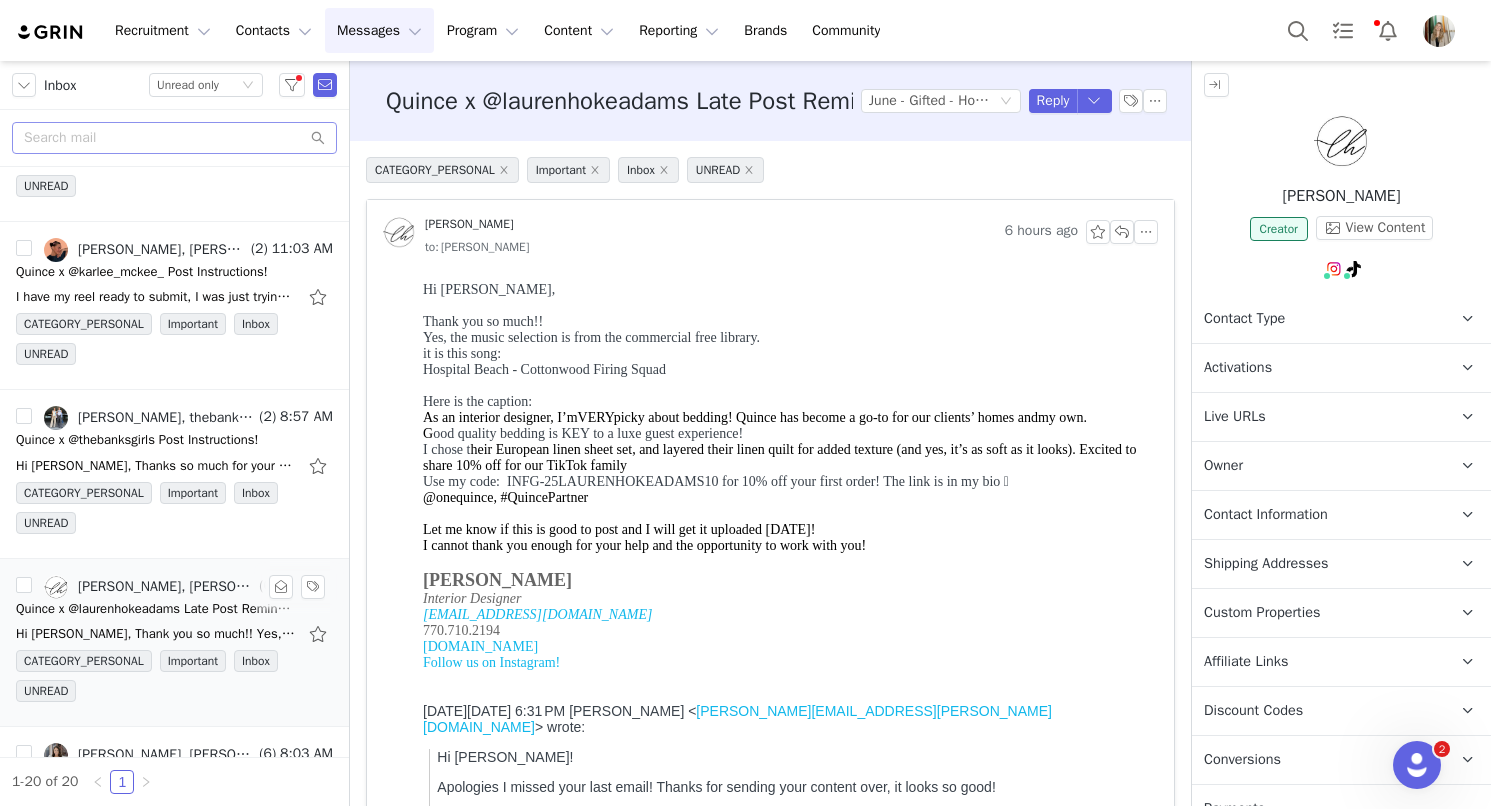 scroll, scrollTop: 0, scrollLeft: 0, axis: both 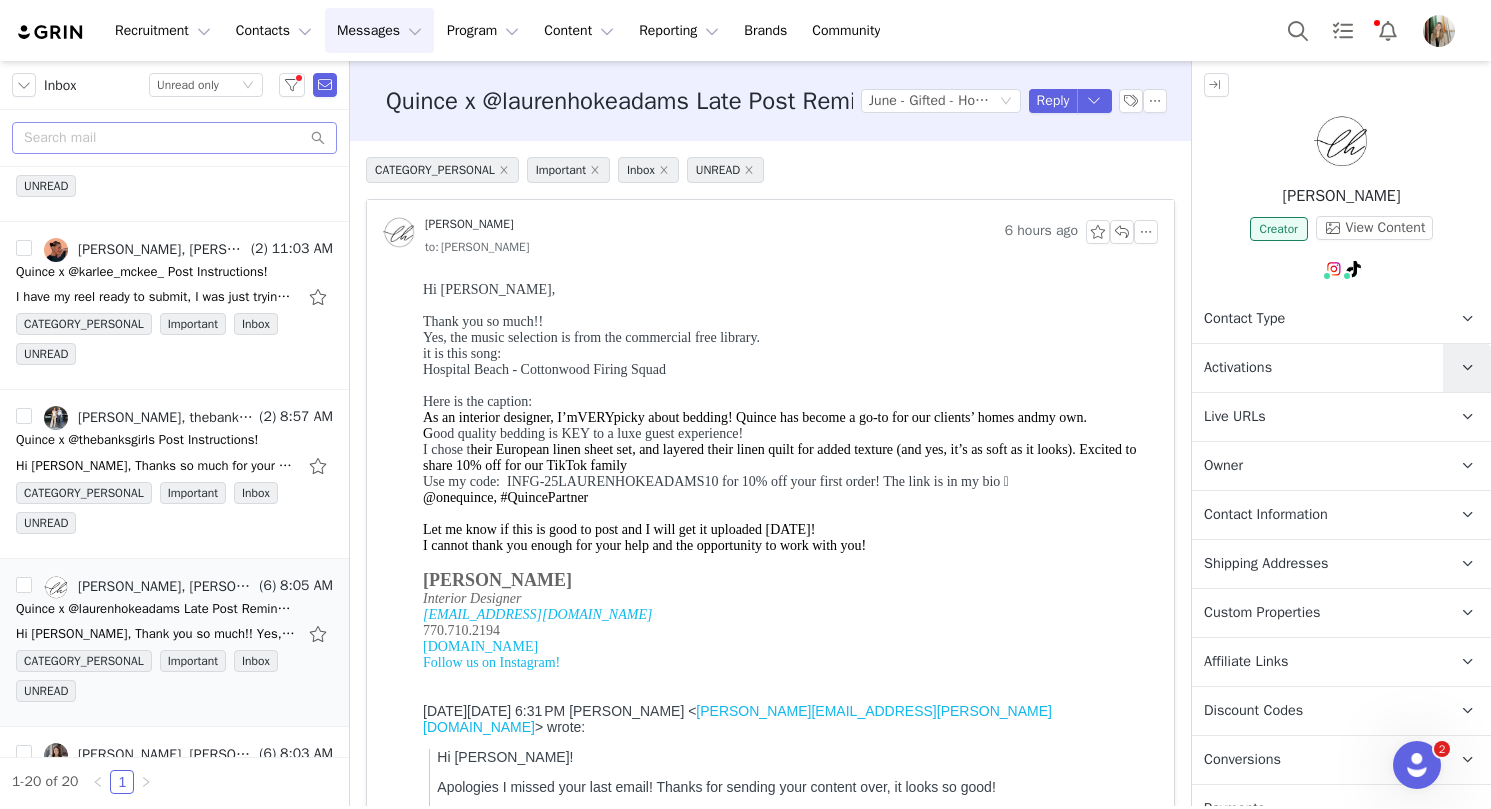 click at bounding box center (1467, 367) 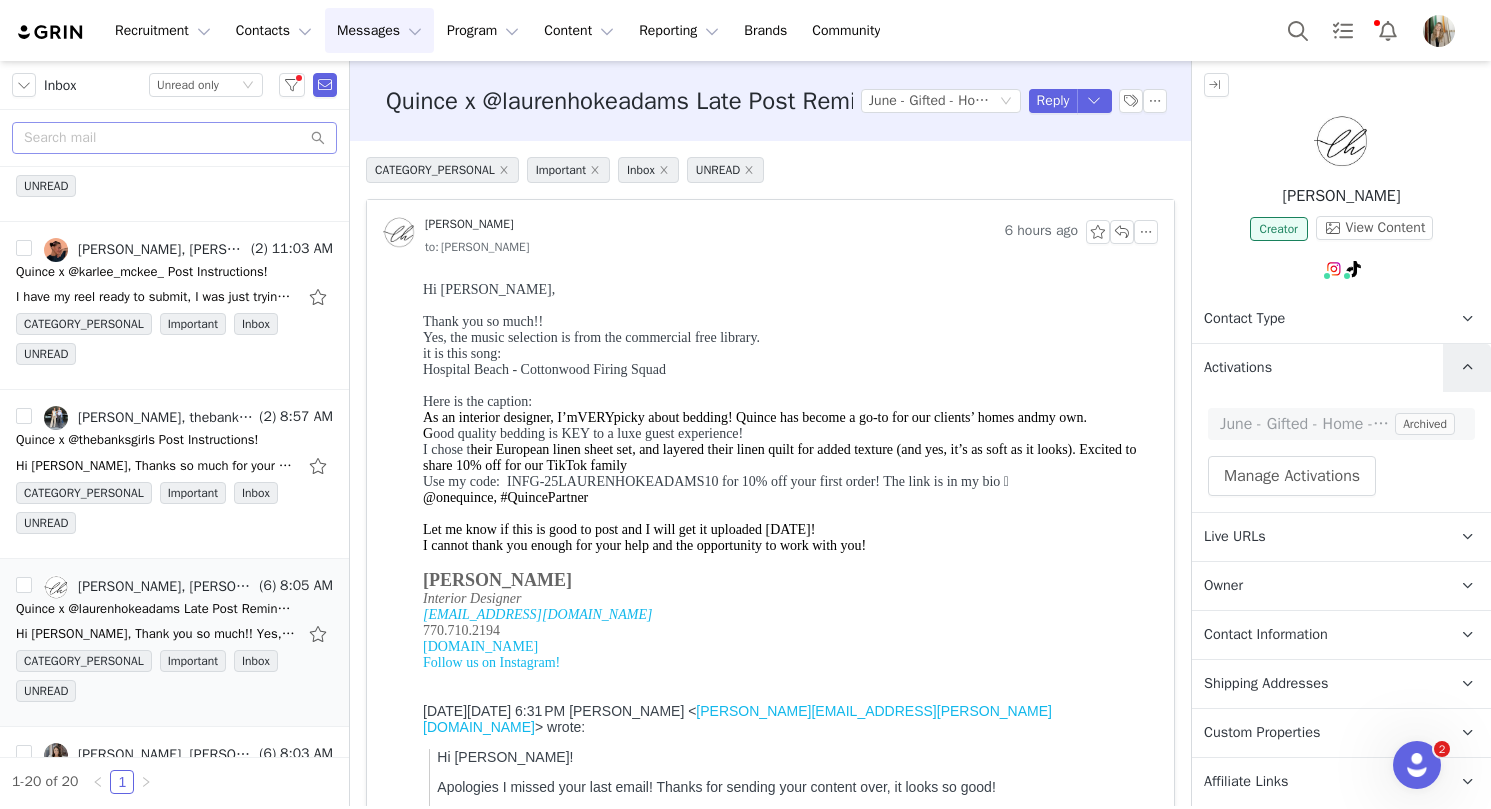 click at bounding box center [1467, 367] 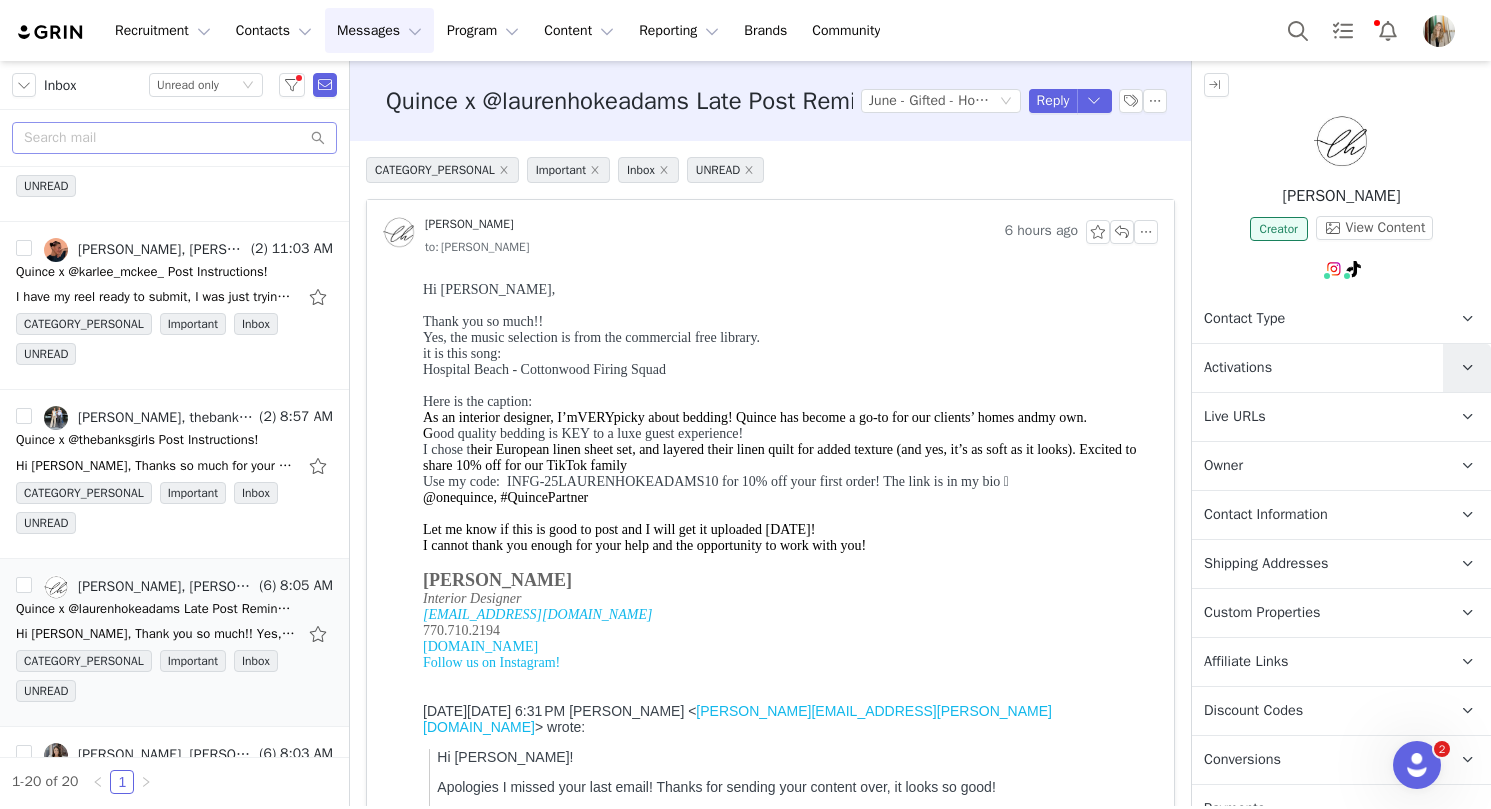 click at bounding box center (1467, 368) 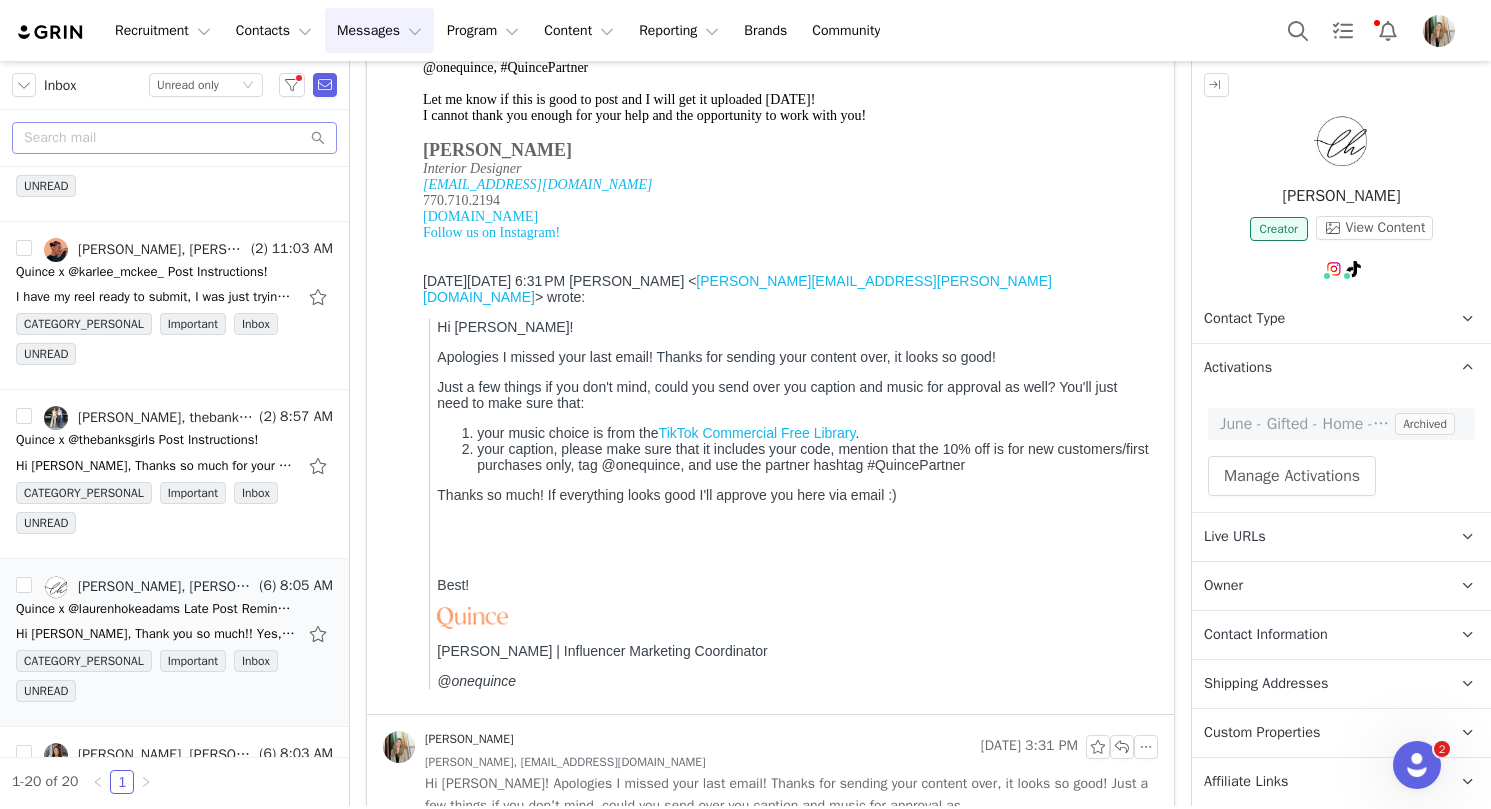 scroll, scrollTop: 0, scrollLeft: 0, axis: both 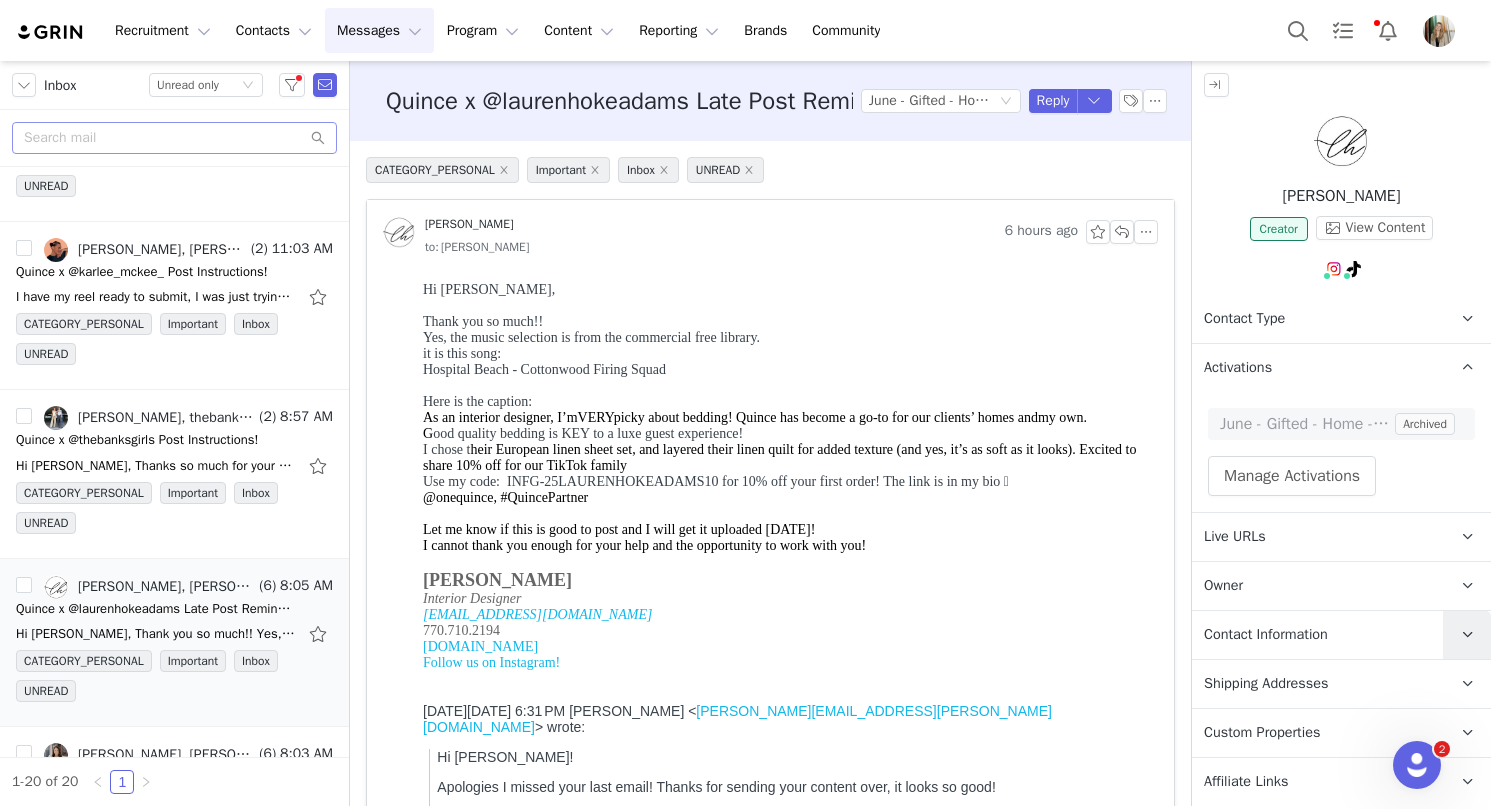 click at bounding box center (1467, 635) 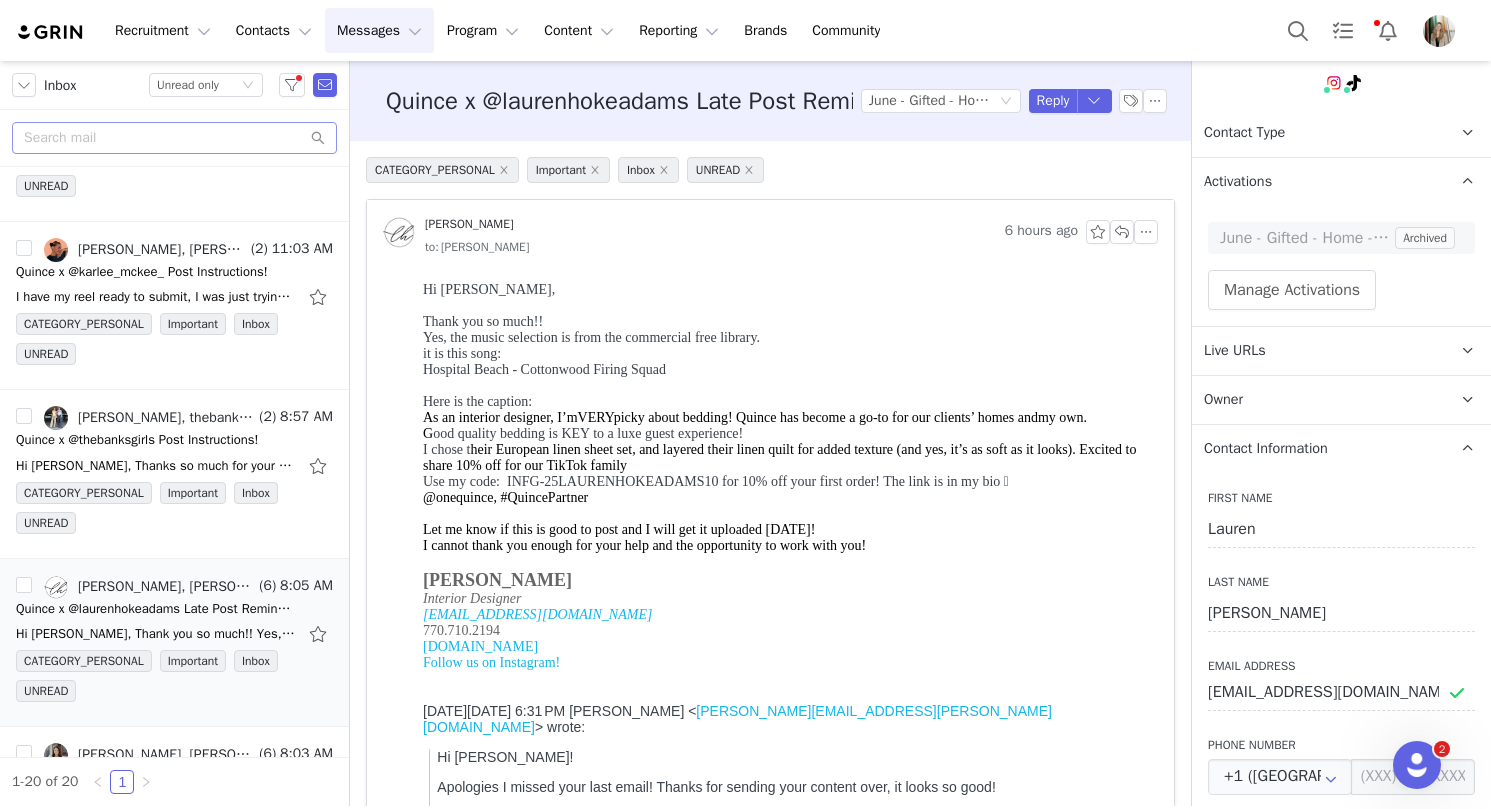 scroll, scrollTop: 187, scrollLeft: 0, axis: vertical 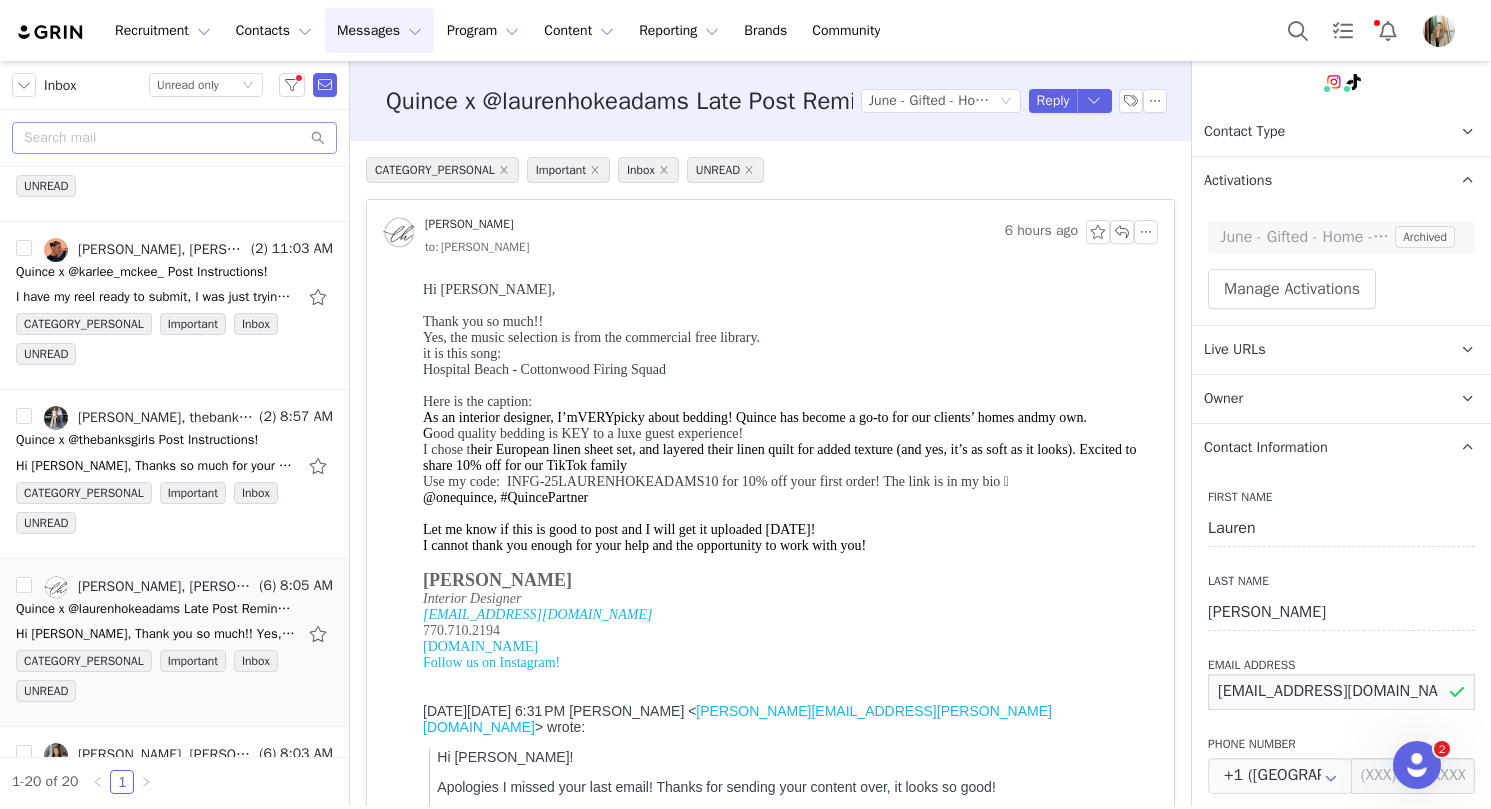 click on "laurenhokeinteriordesign@gmail.com" at bounding box center [1341, 692] 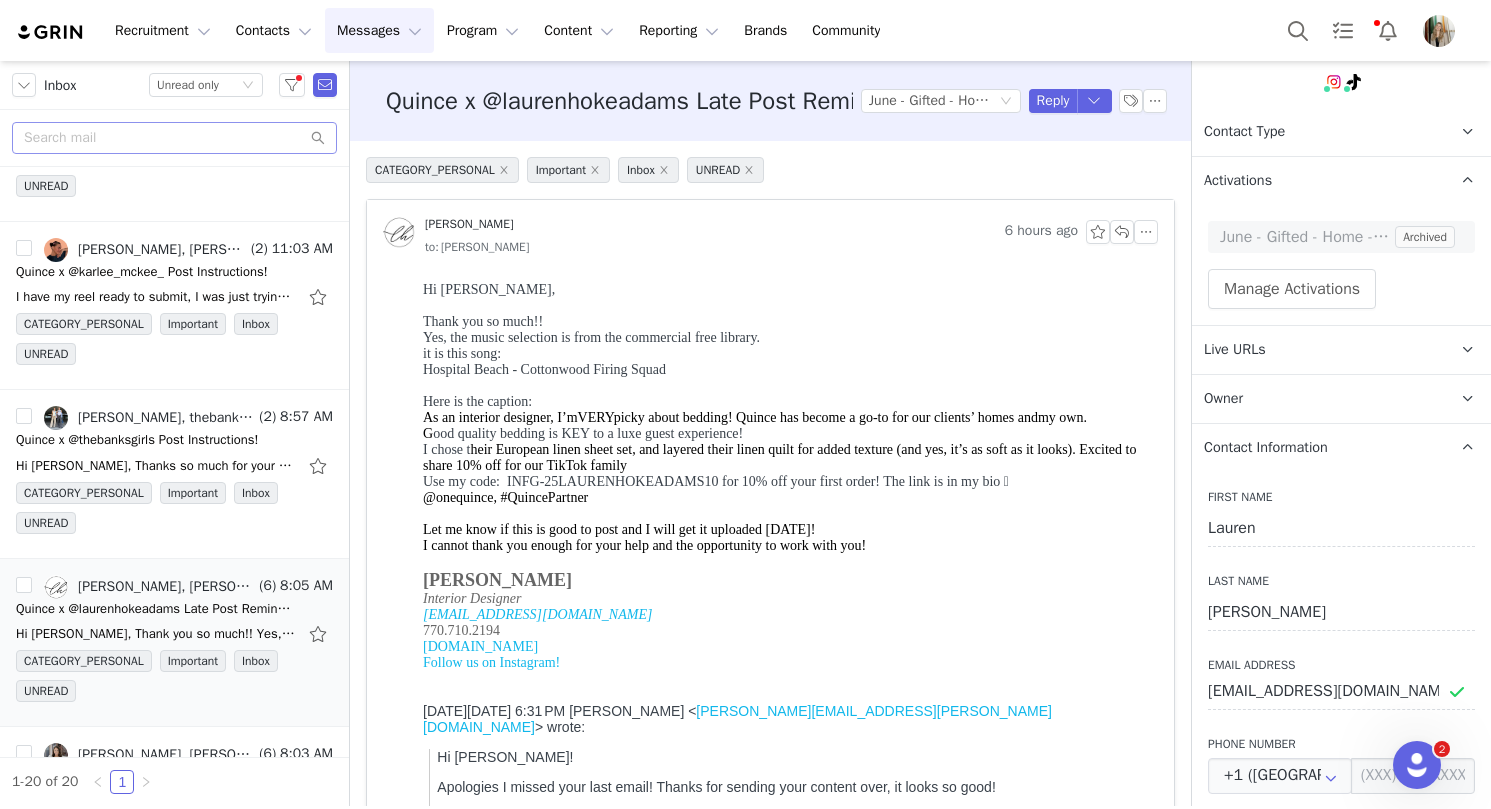 click on "Yes, the music selection is from the commercial free library." at bounding box center (786, 338) 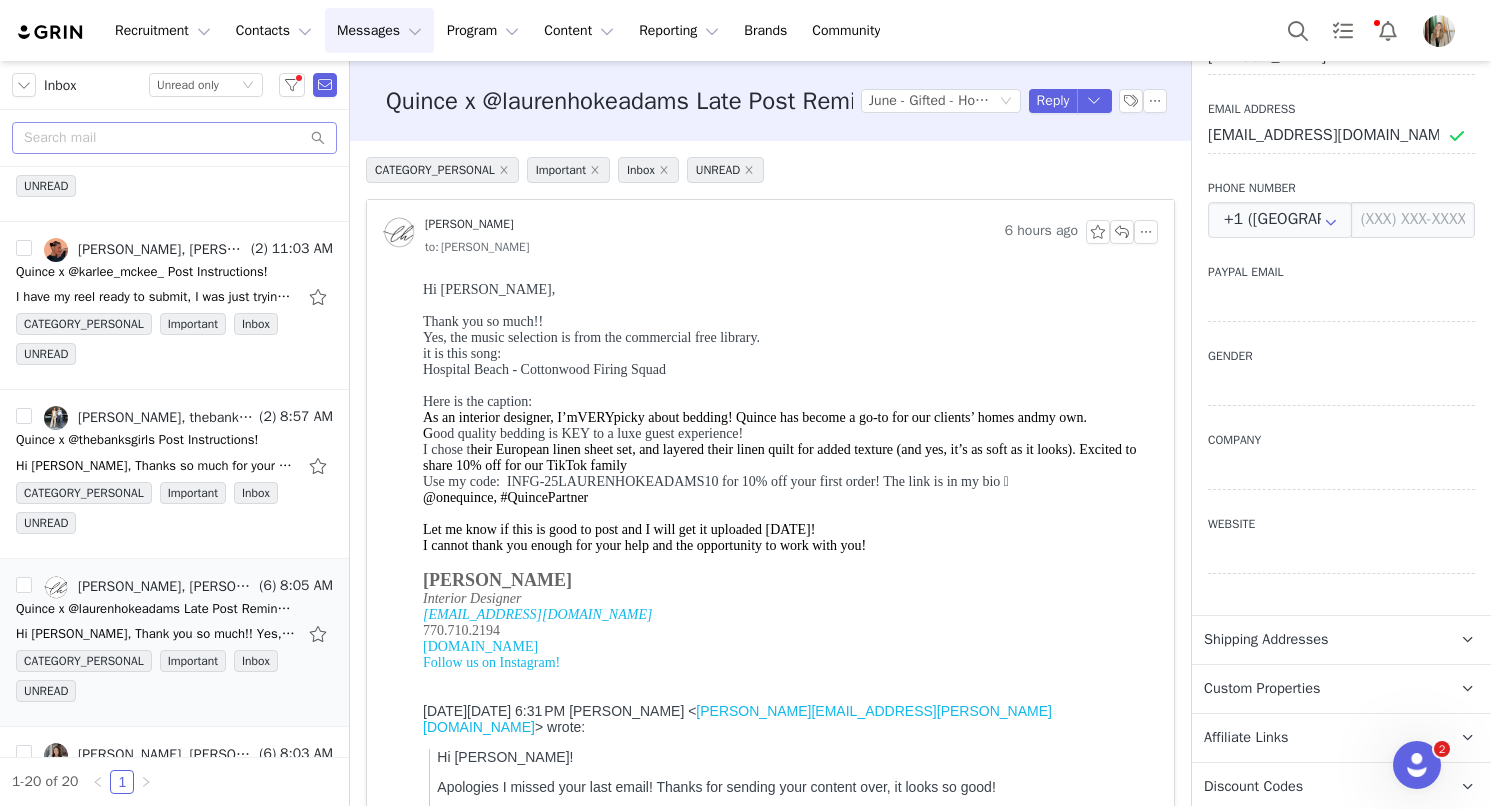 scroll, scrollTop: 873, scrollLeft: 0, axis: vertical 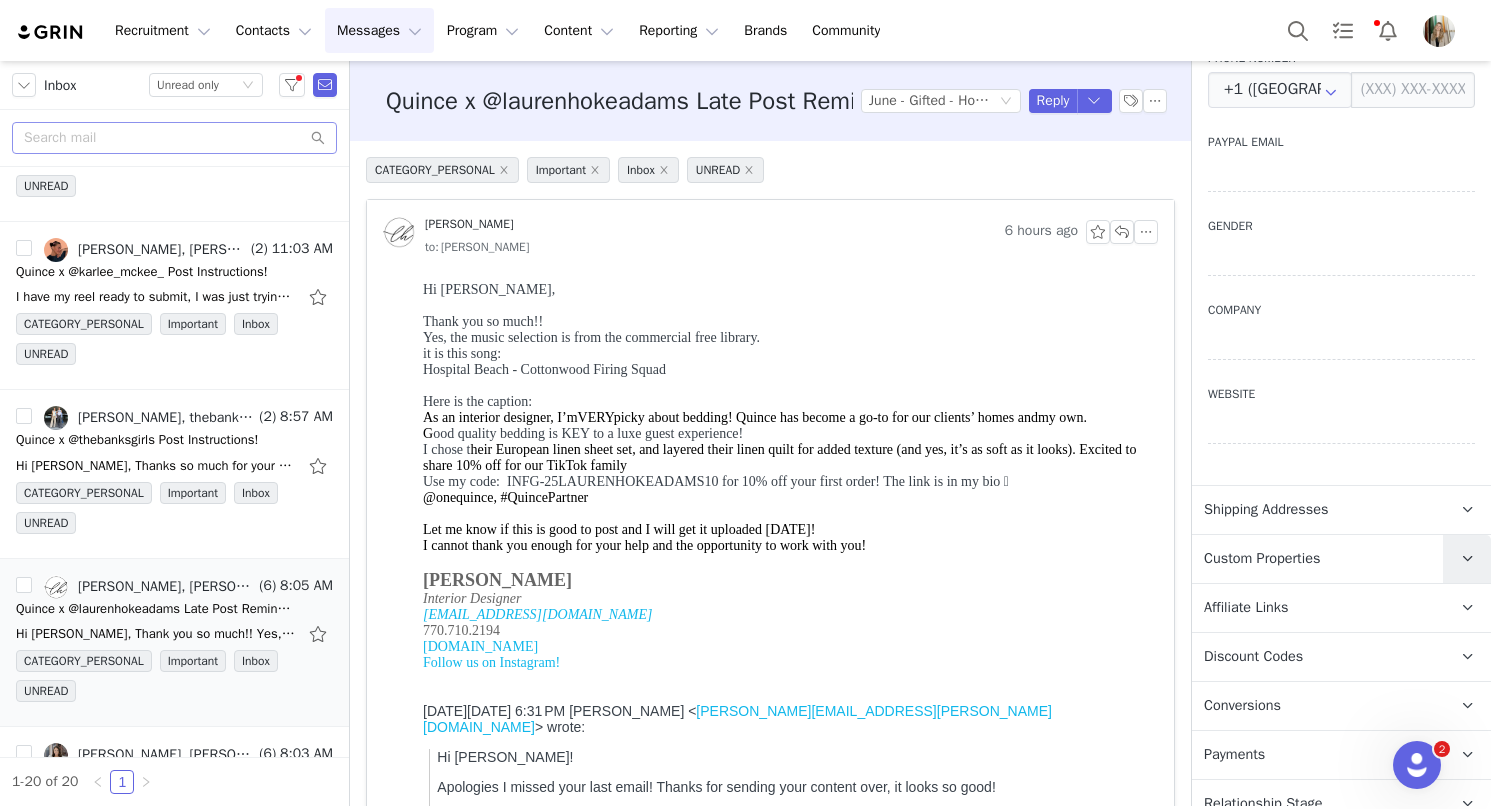 click at bounding box center [1467, 558] 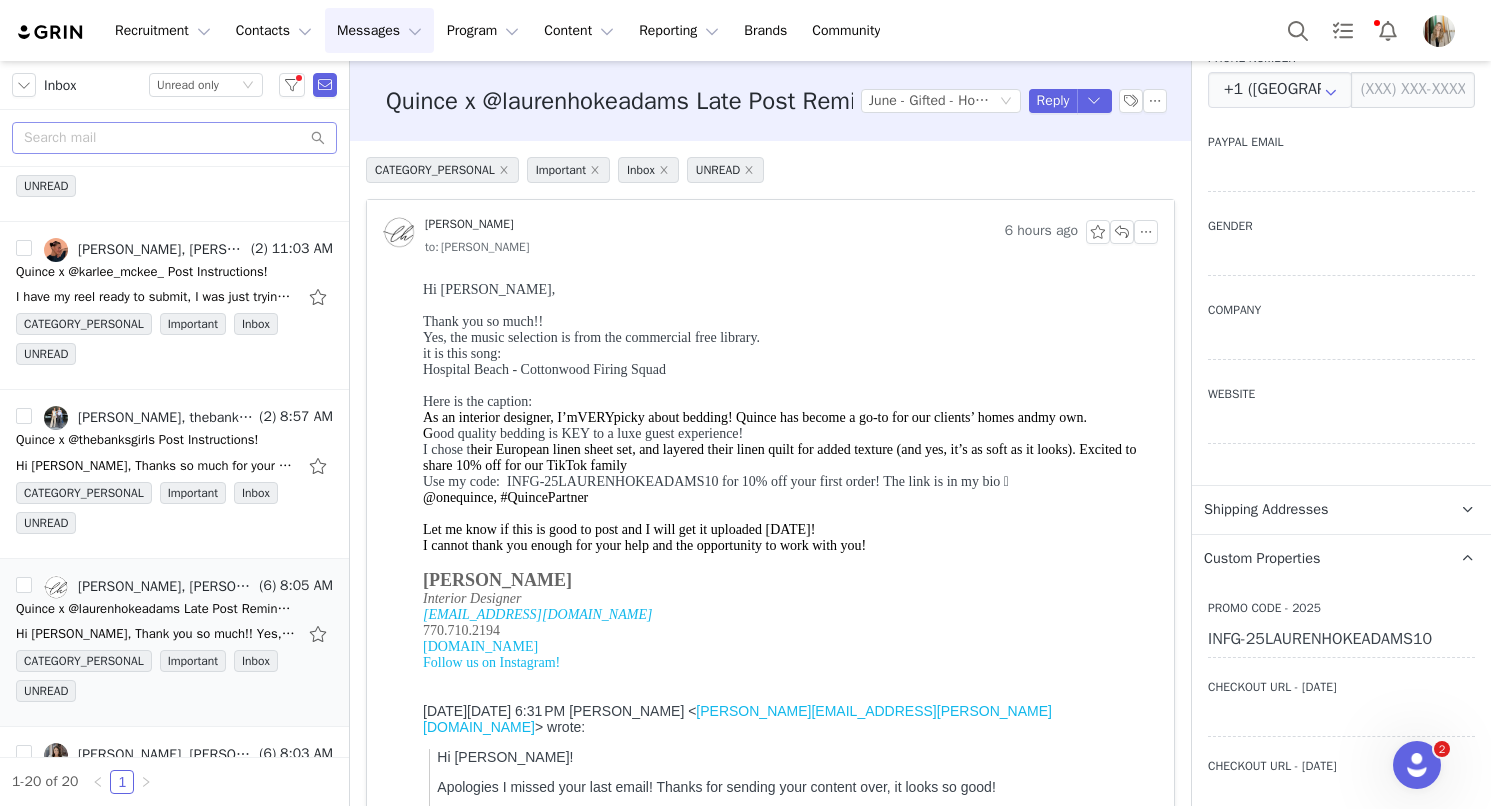 click on "INFG-25LAURENHOKEADAMS10" at bounding box center (1341, 640) 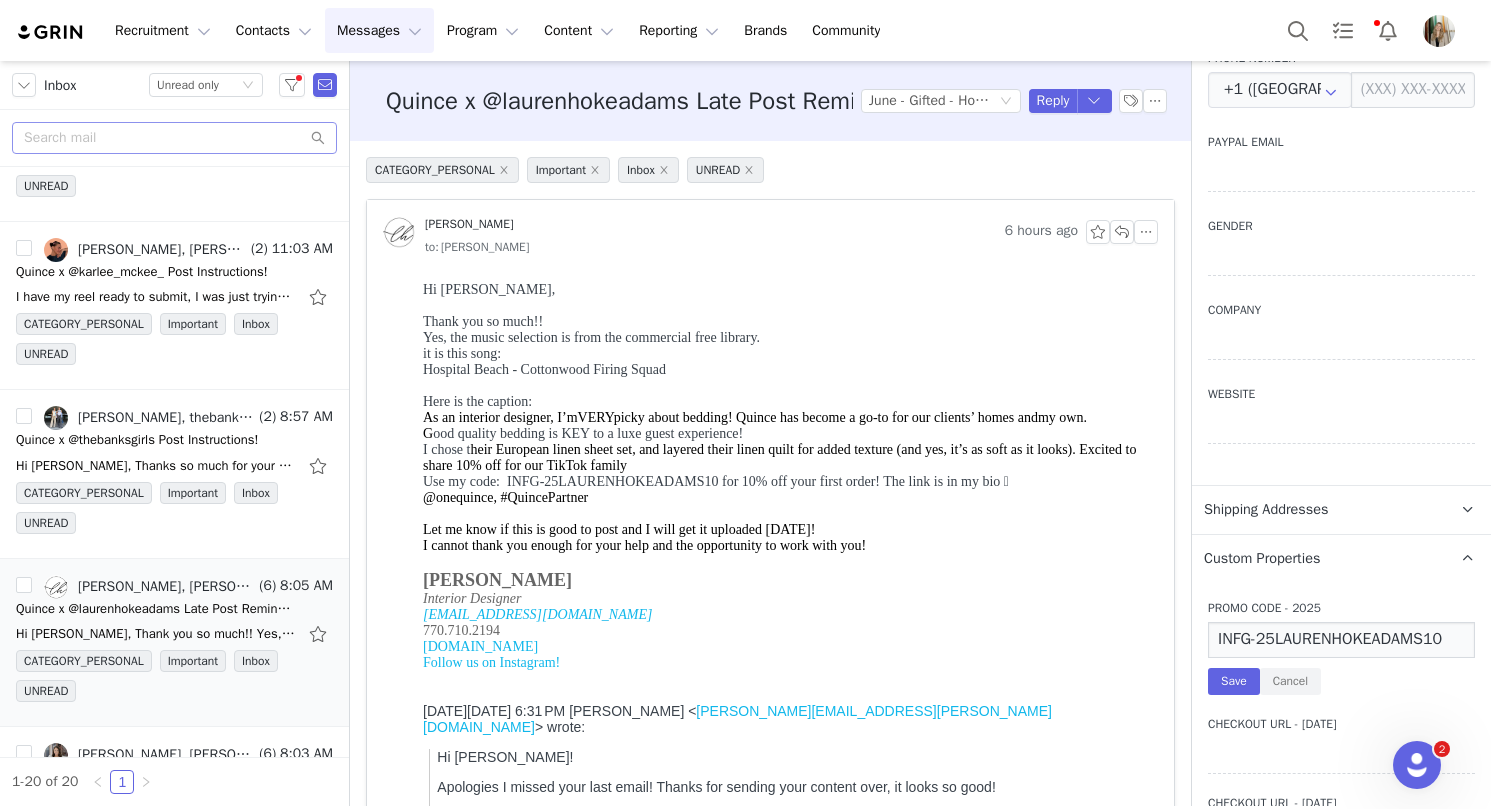 click on "INFG-25LAURENHOKEADAMS10" at bounding box center (1341, 640) 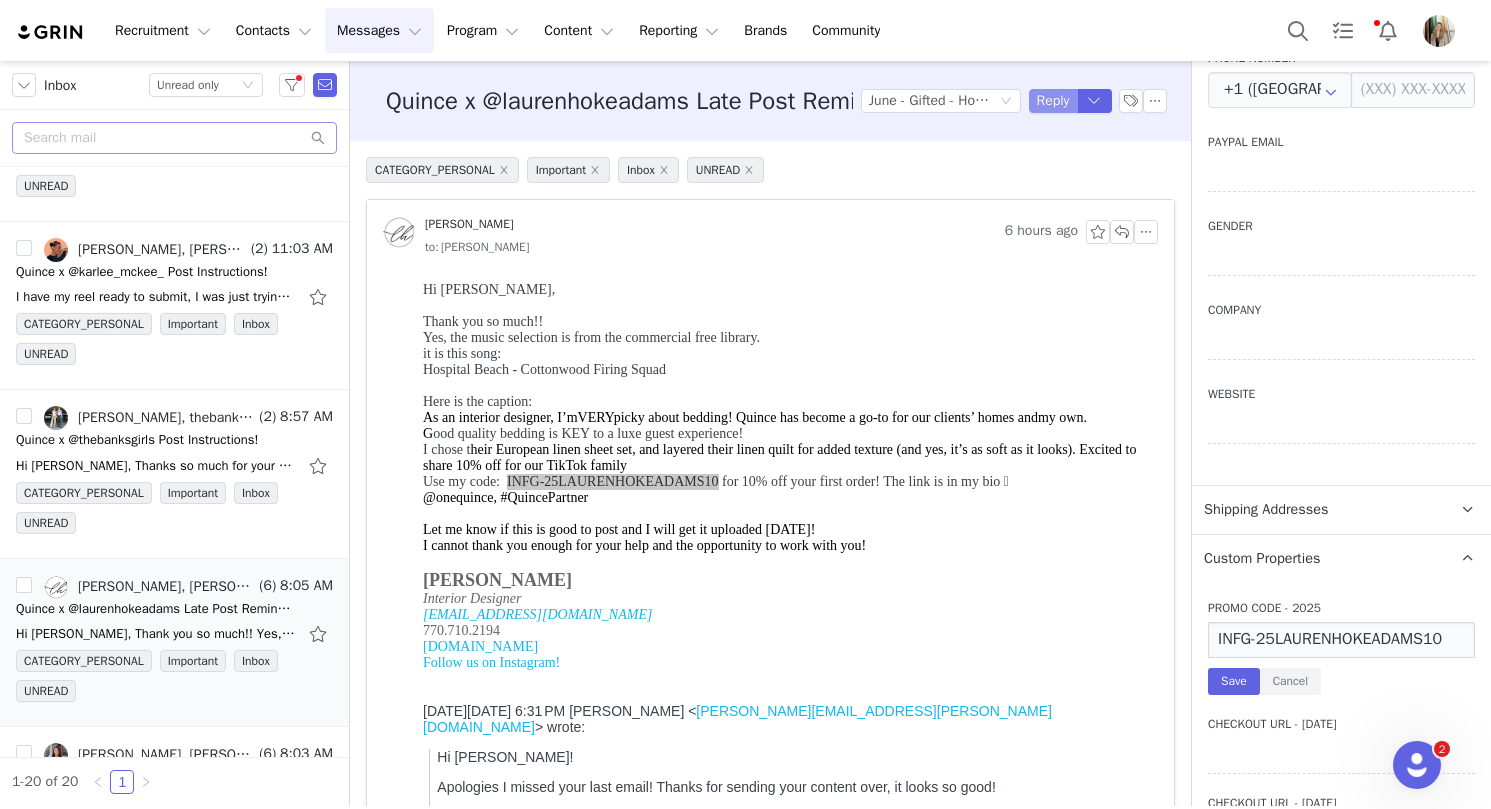 click on "Reply" at bounding box center (1053, 101) 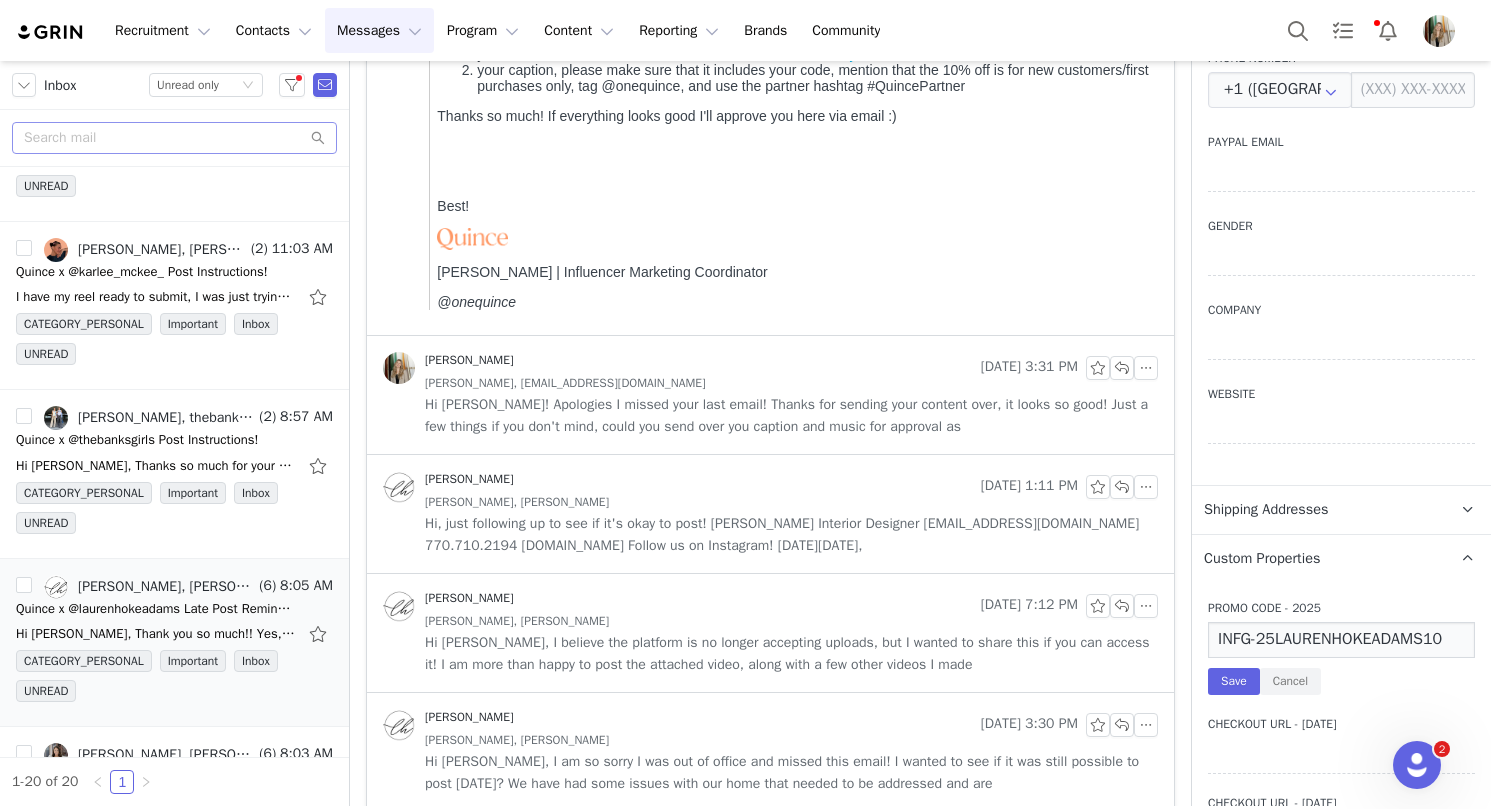 scroll, scrollTop: 0, scrollLeft: 0, axis: both 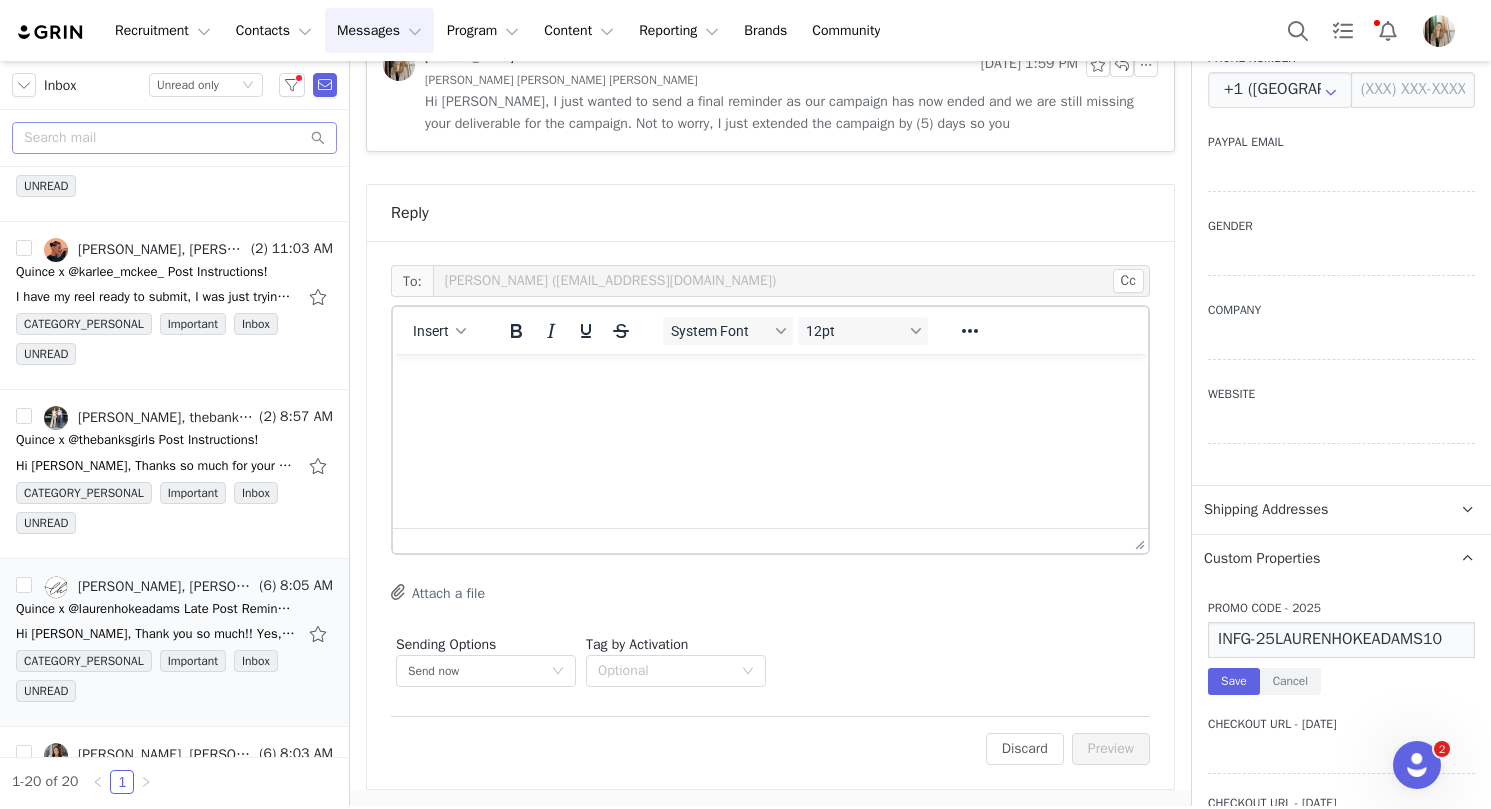 click at bounding box center [770, 381] 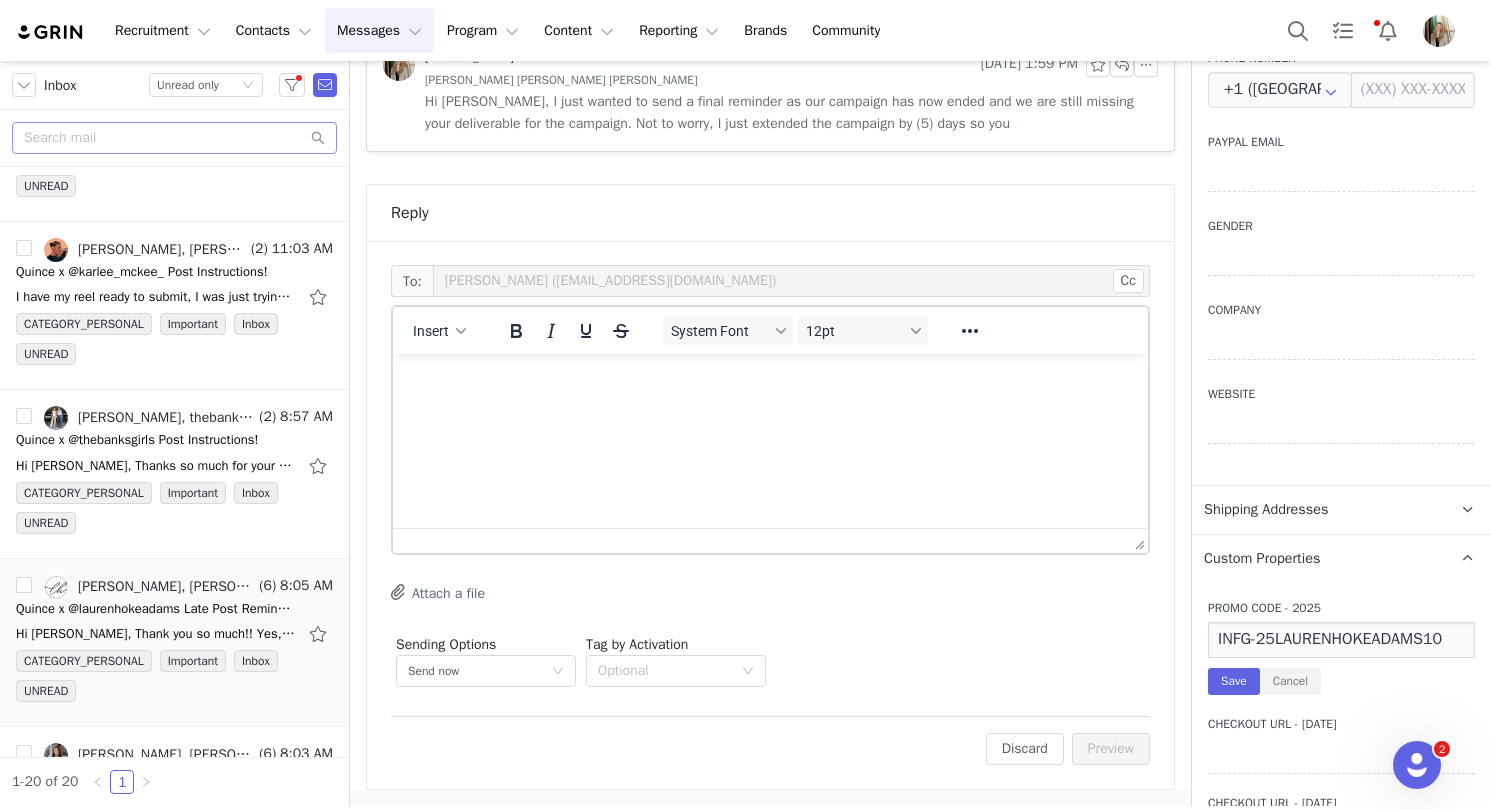 type 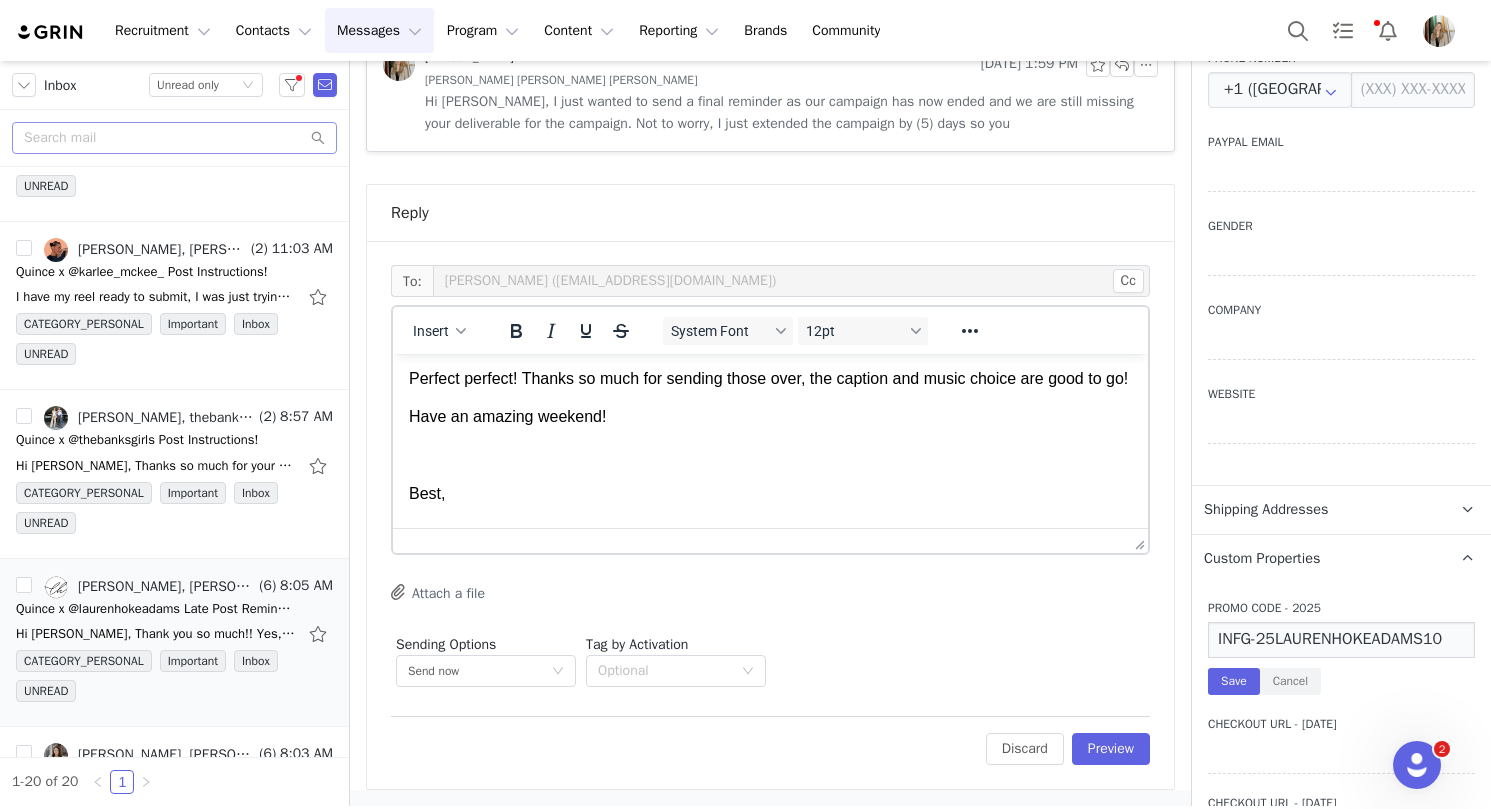 scroll, scrollTop: 40, scrollLeft: 0, axis: vertical 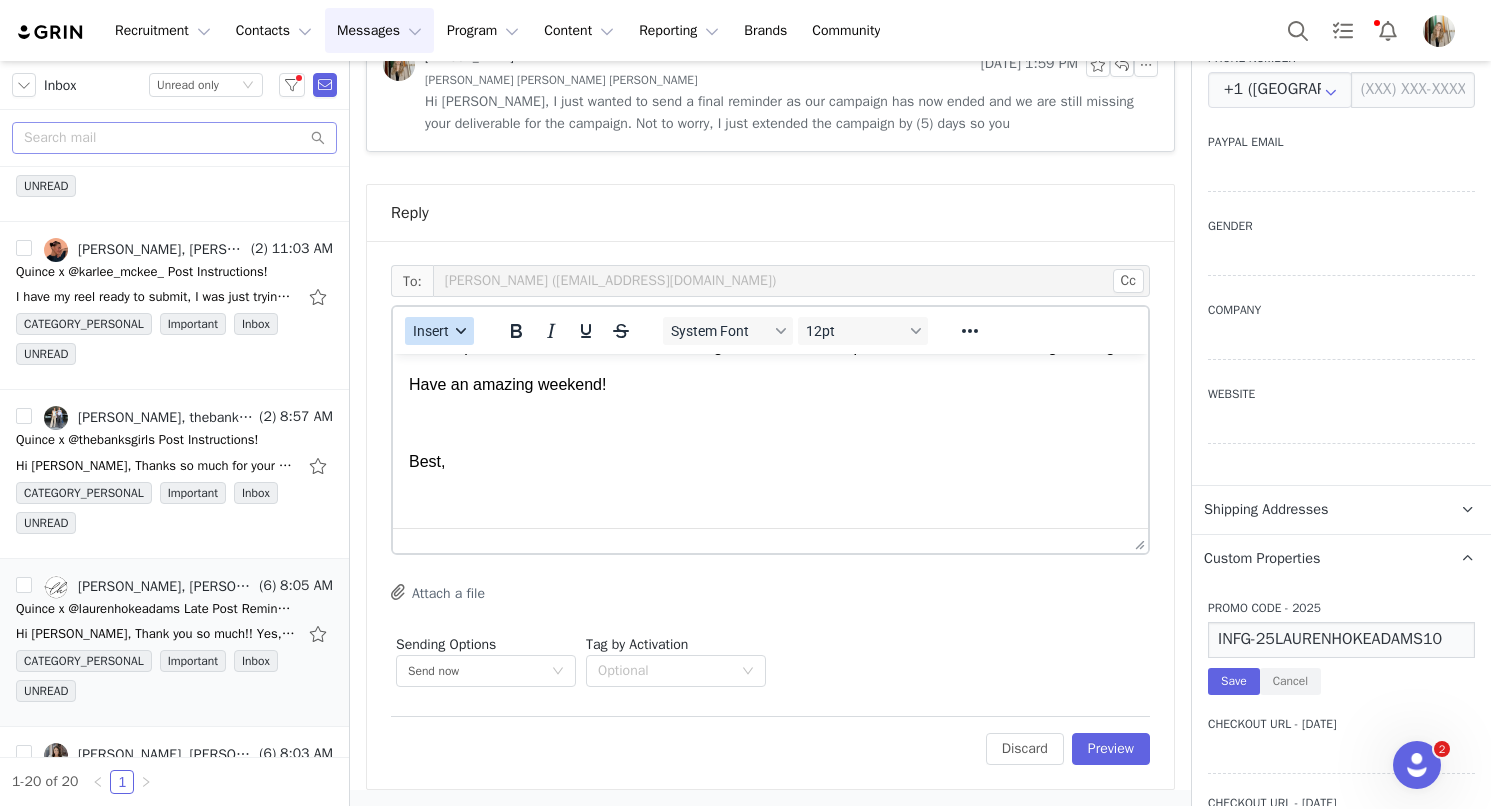 click on "Insert" at bounding box center [431, 331] 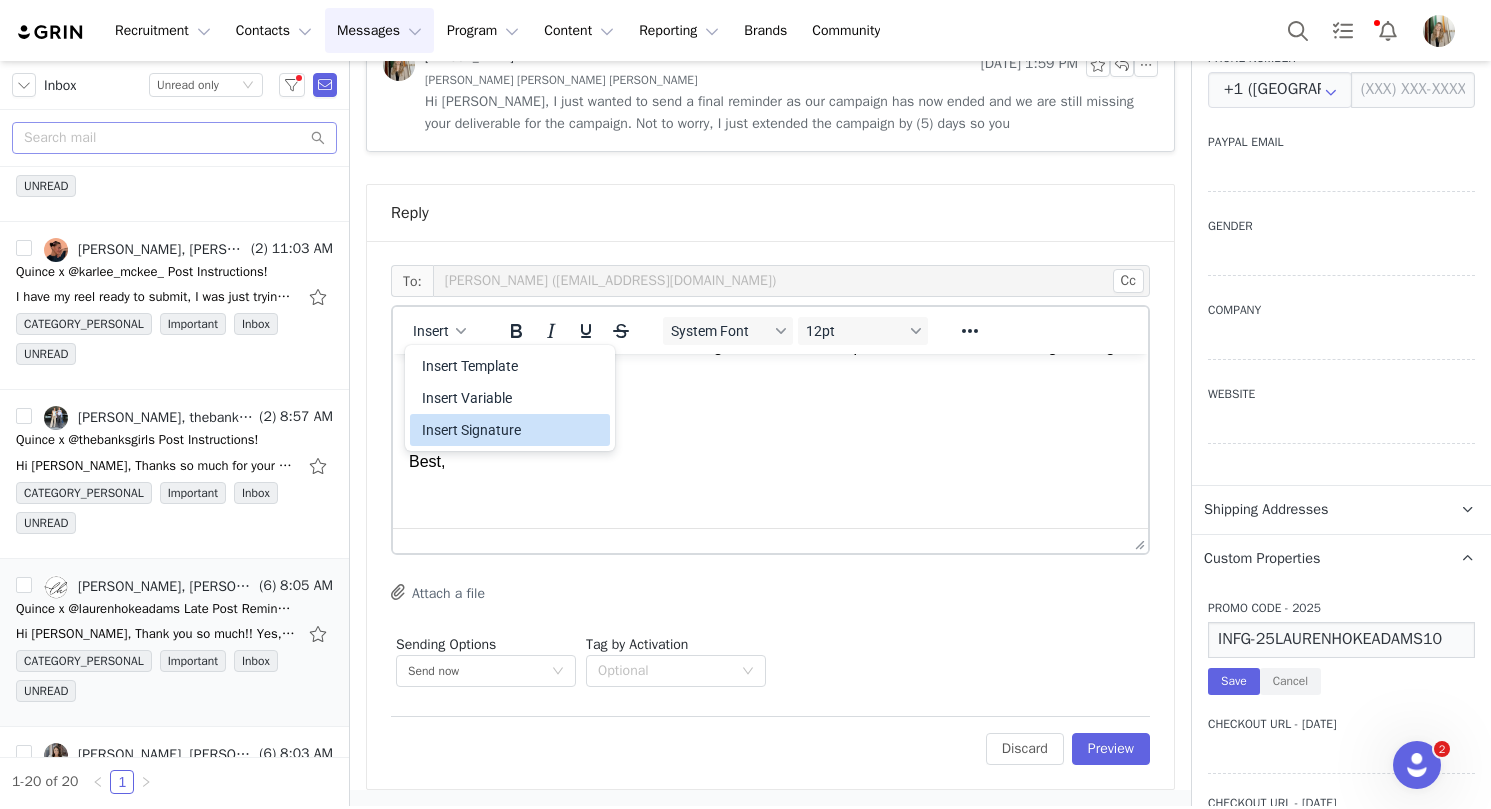 click on "Insert Signature" at bounding box center (512, 430) 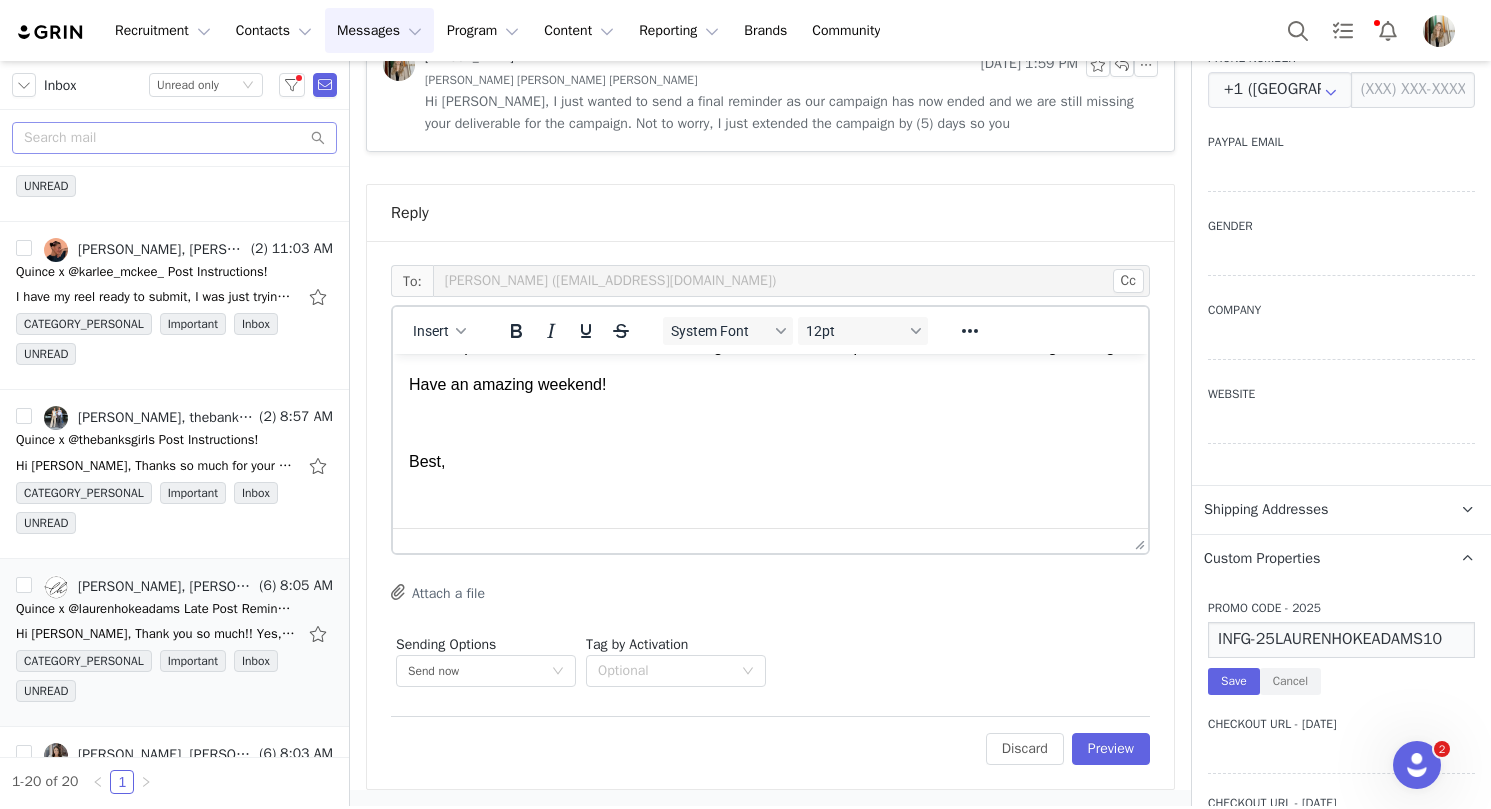 scroll, scrollTop: 121, scrollLeft: 0, axis: vertical 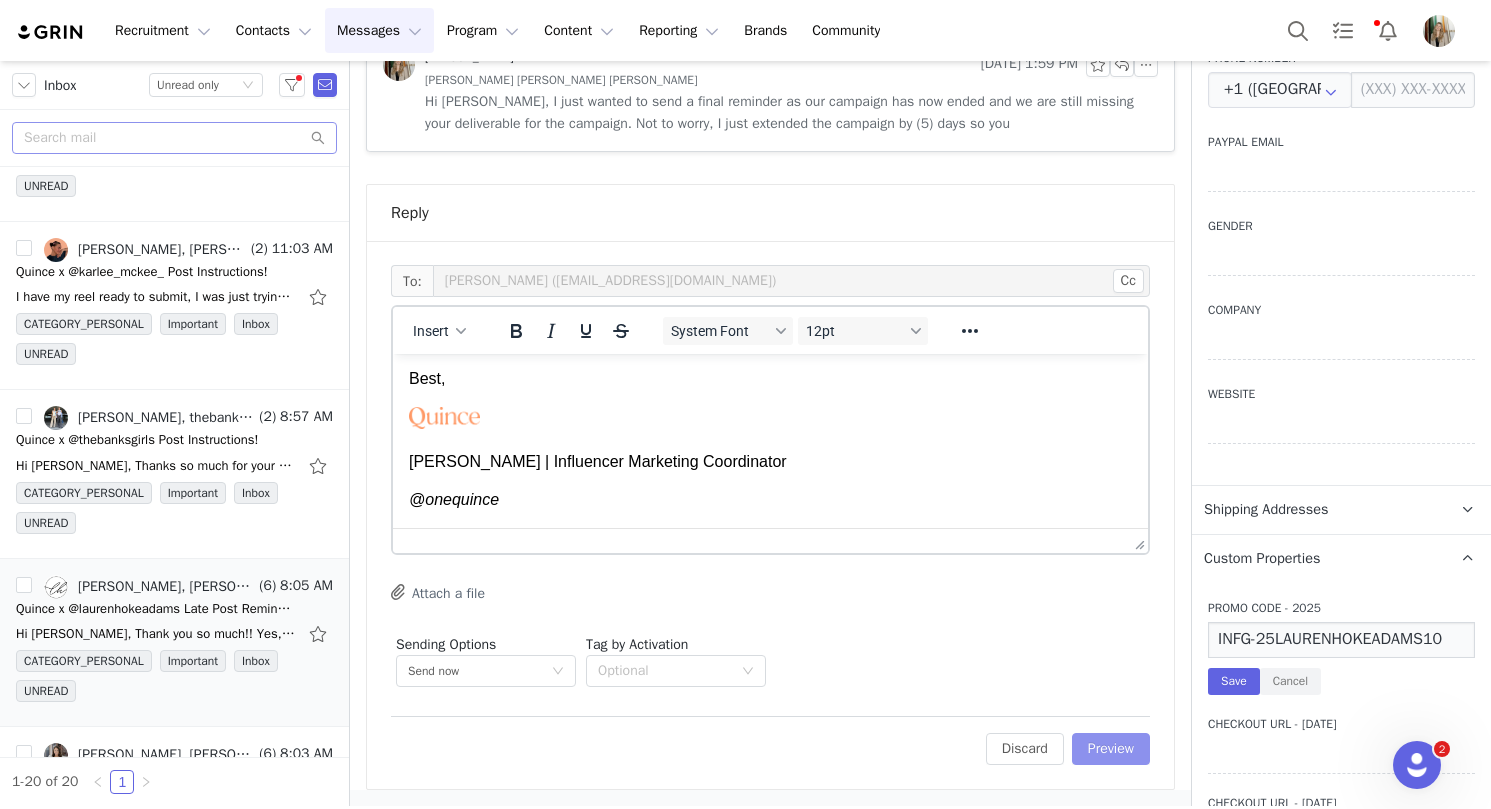 click on "Preview" at bounding box center [1111, 749] 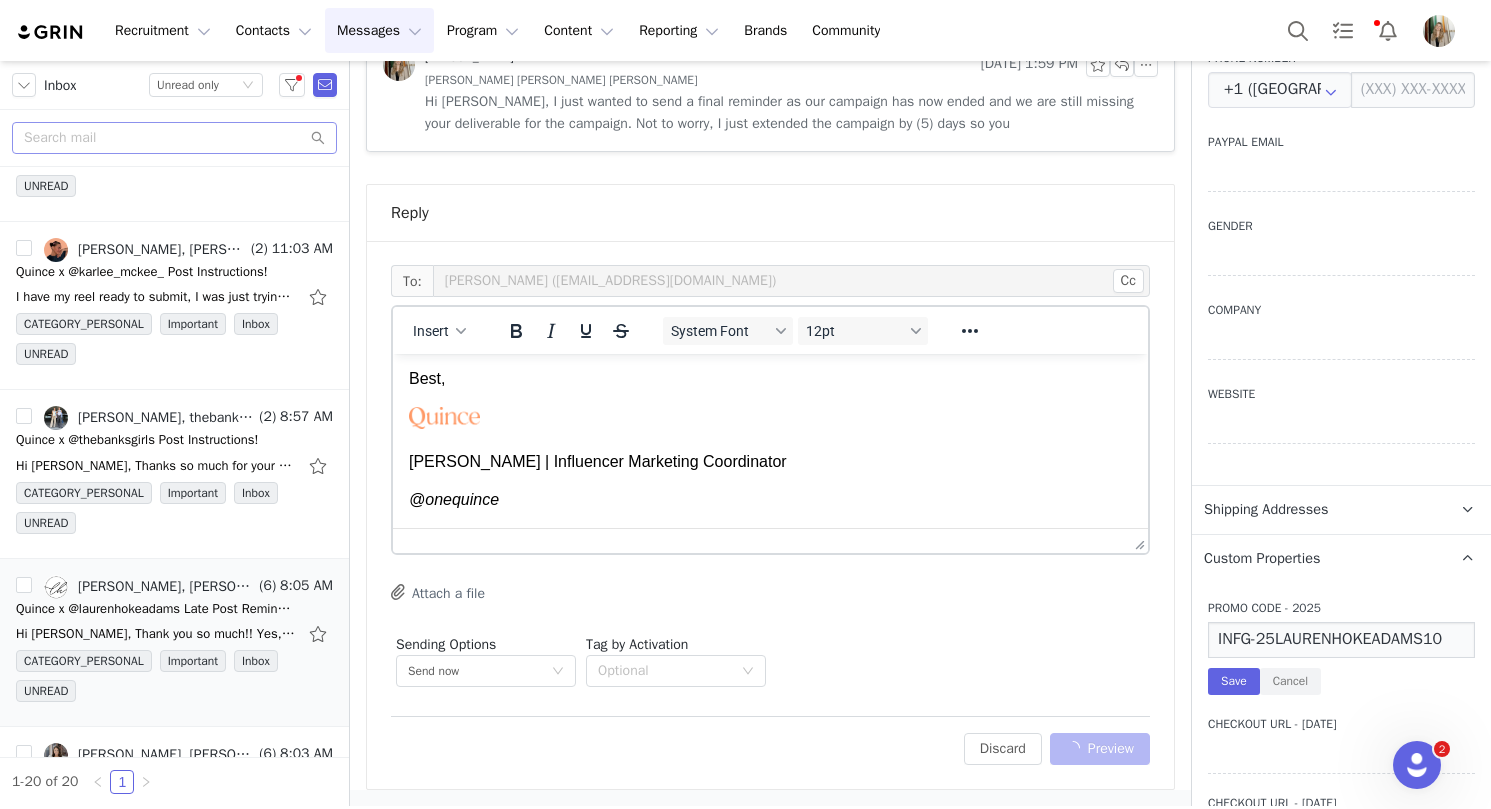 scroll, scrollTop: 1534, scrollLeft: 0, axis: vertical 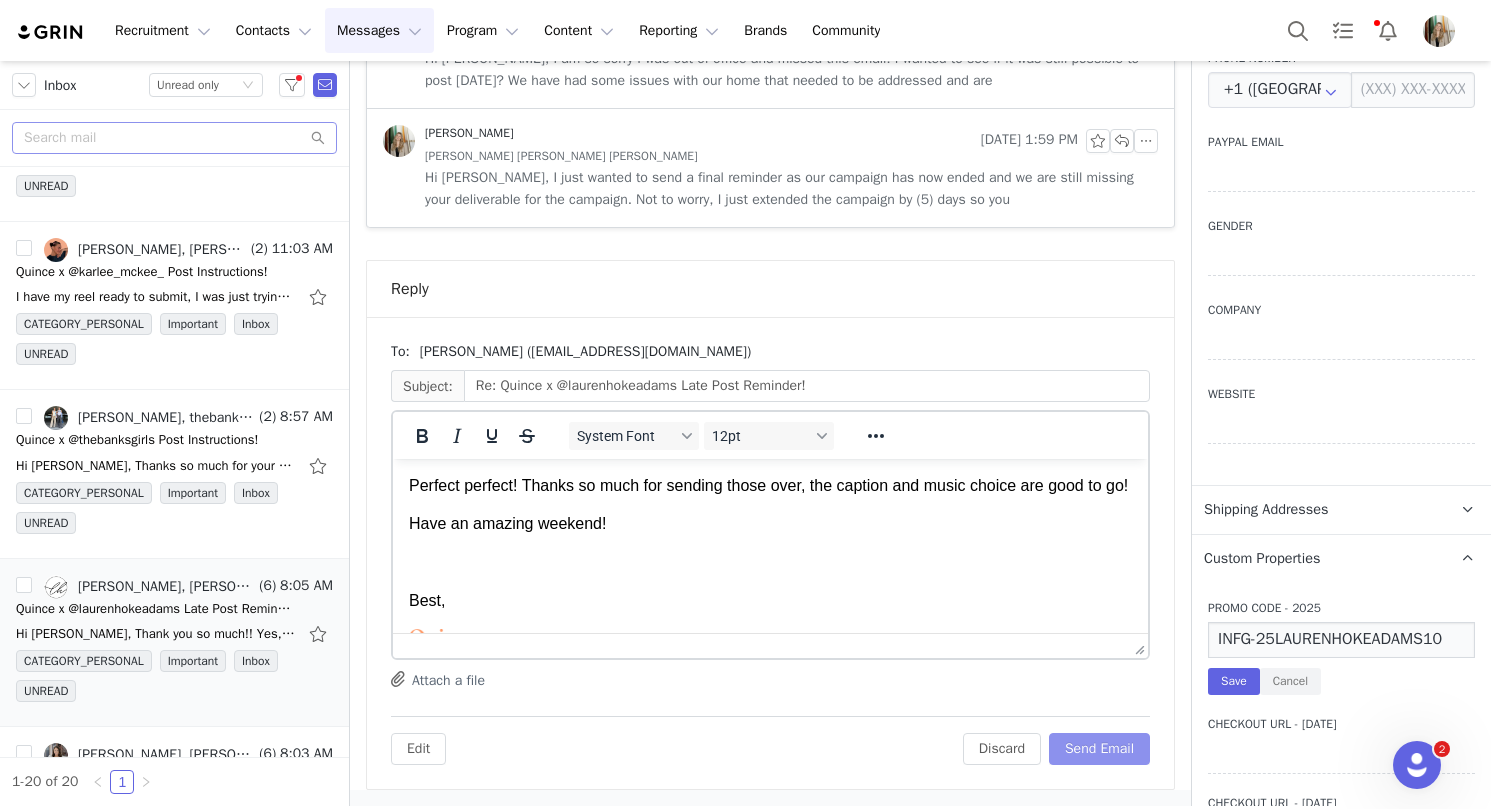 click on "Send Email" at bounding box center (1099, 749) 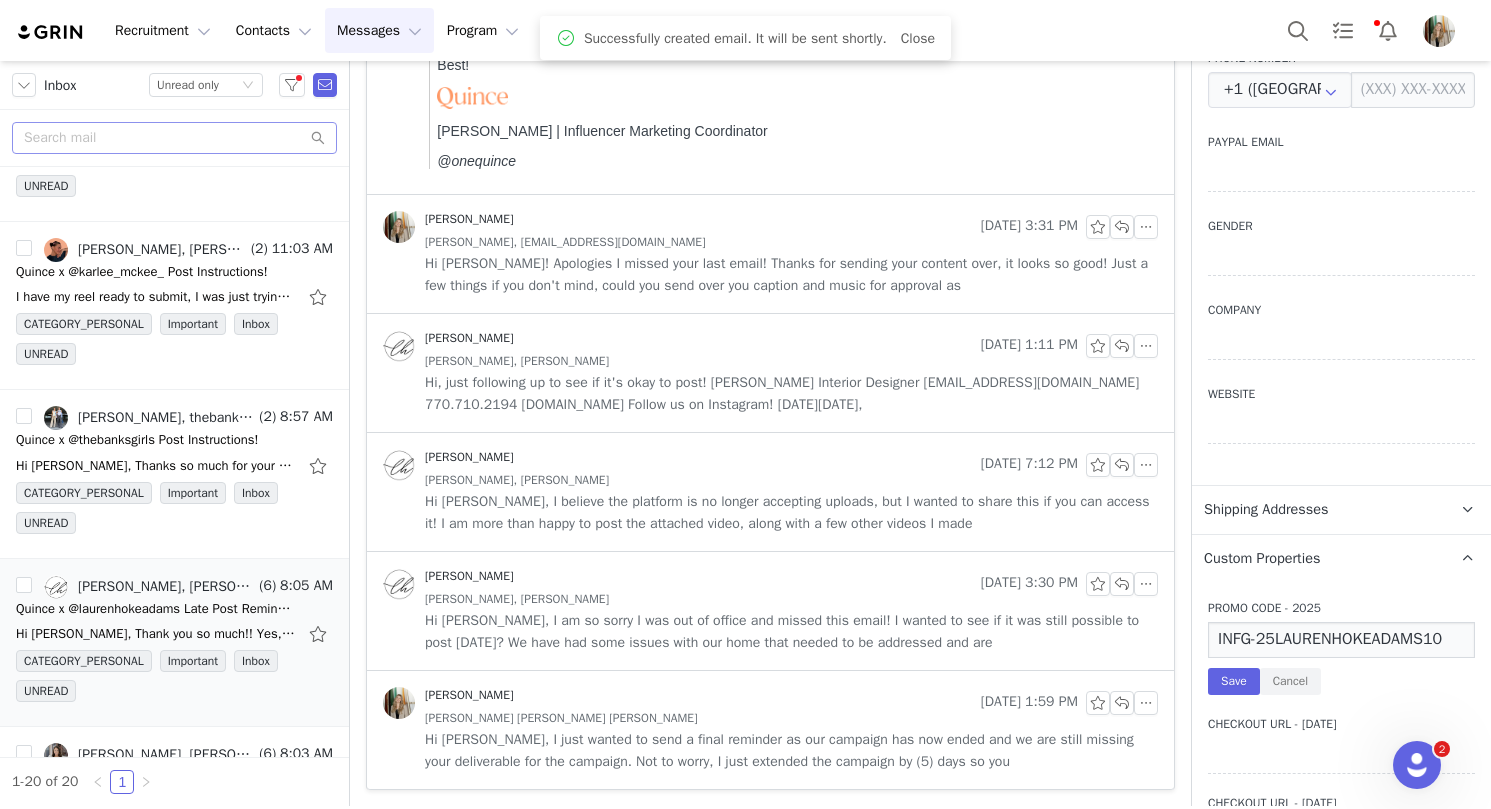 scroll, scrollTop: 972, scrollLeft: 0, axis: vertical 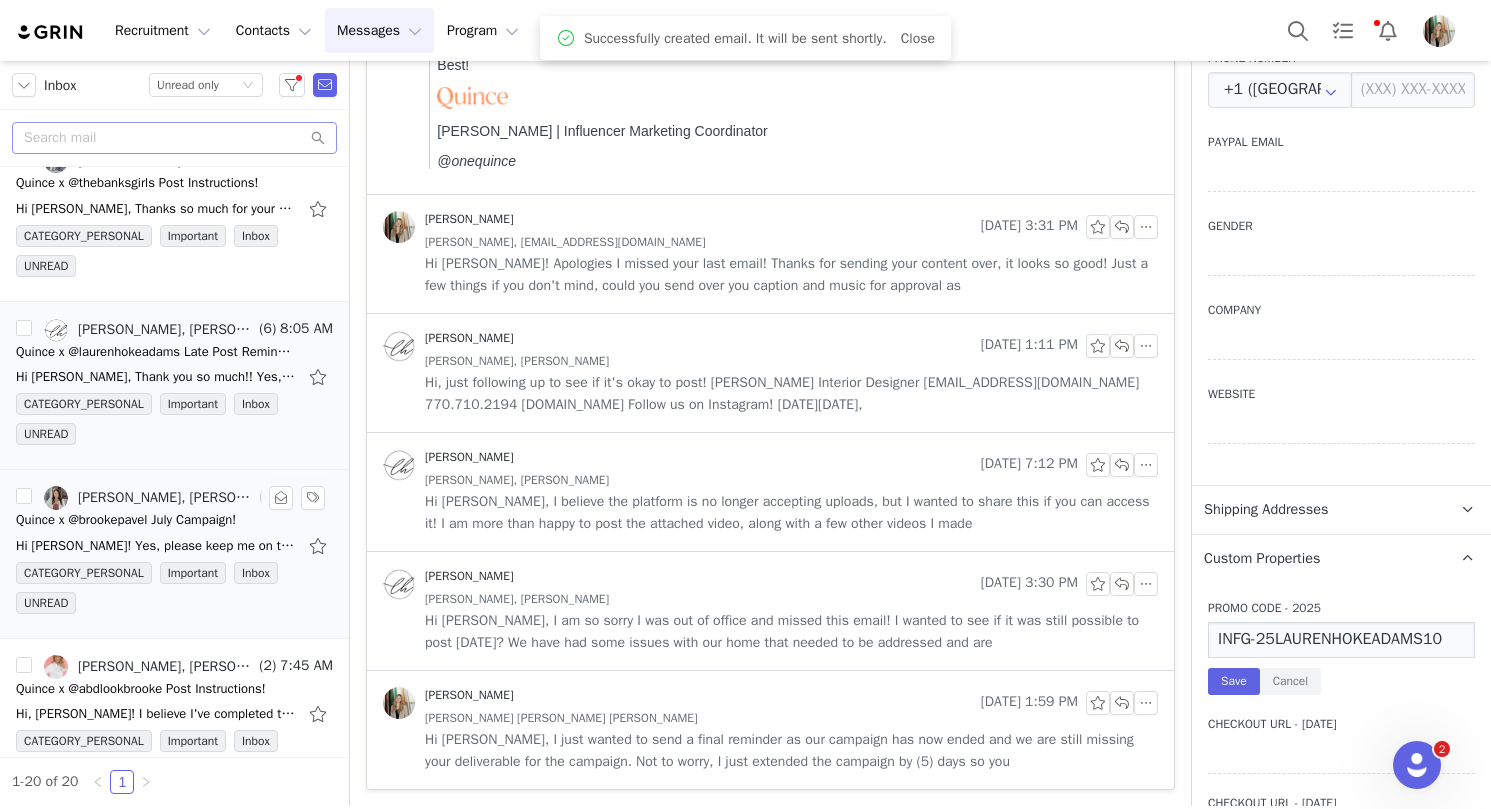 click on "Hi Rachel! Yes, please keep me on the list for the August campaign! Will it be the same items? I'd be interested in any home items, and I do try and plan things out in advance so I can do a bit of" at bounding box center (156, 546) 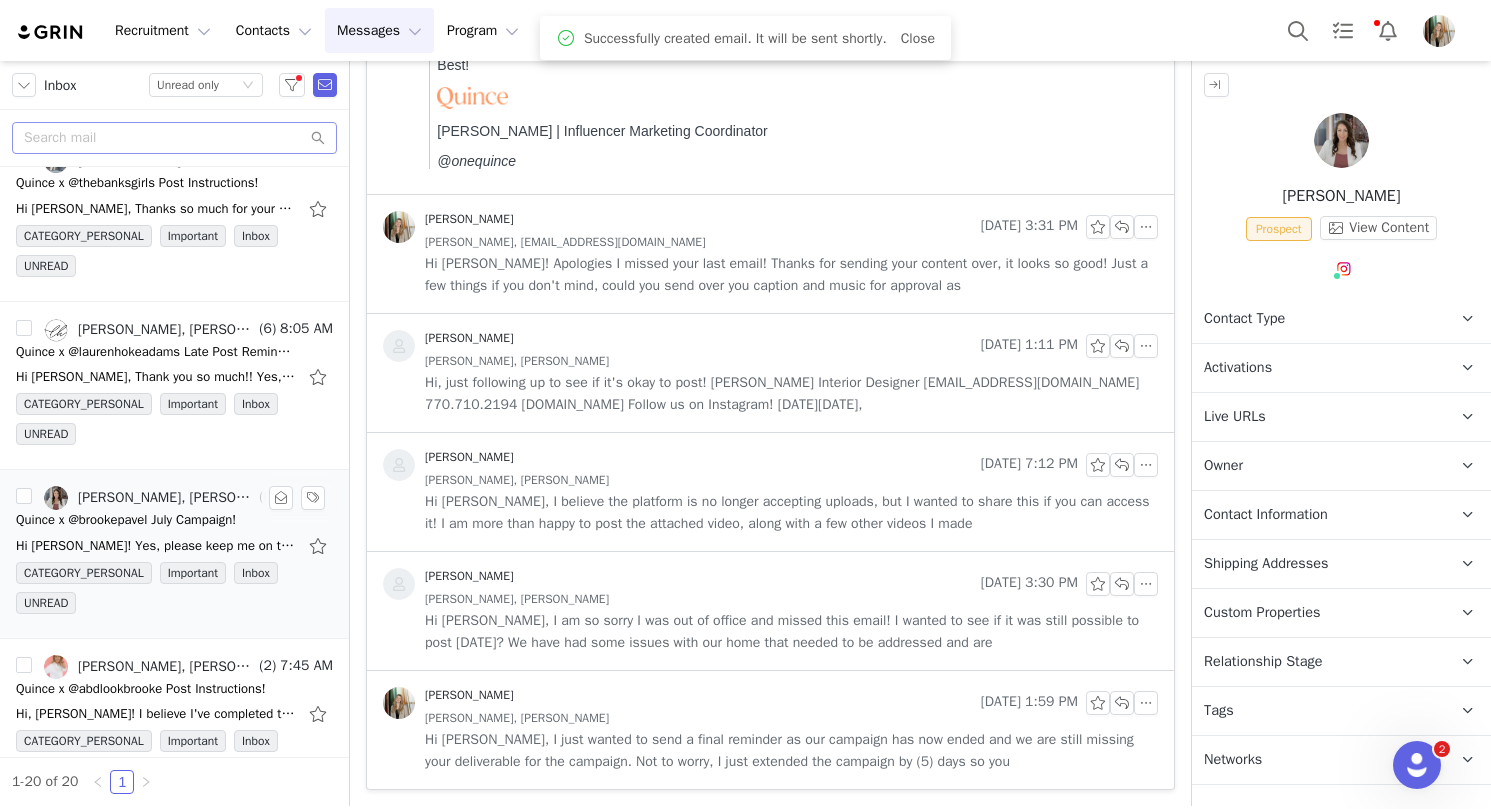 scroll, scrollTop: 598, scrollLeft: 0, axis: vertical 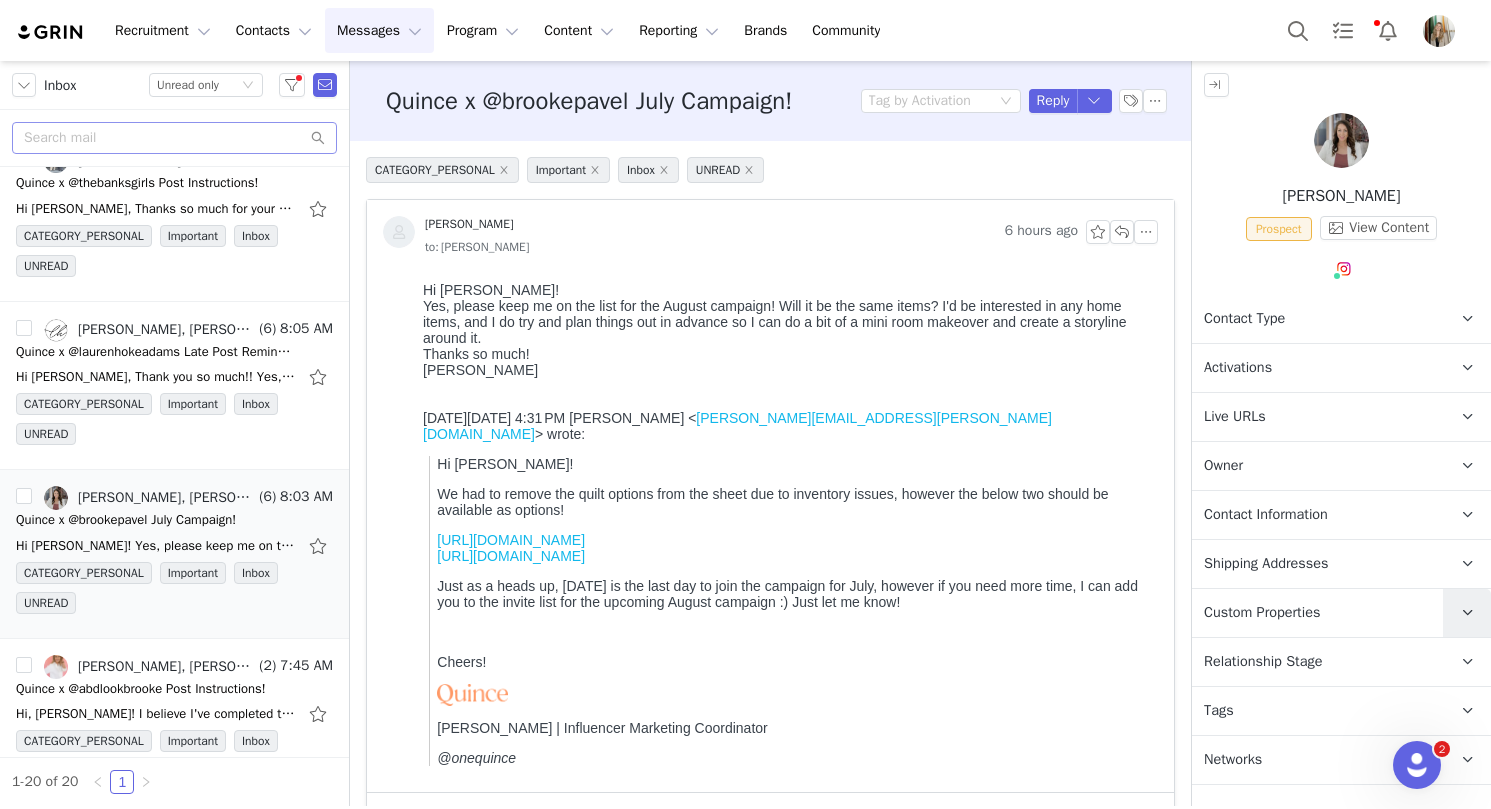 click at bounding box center (1467, 613) 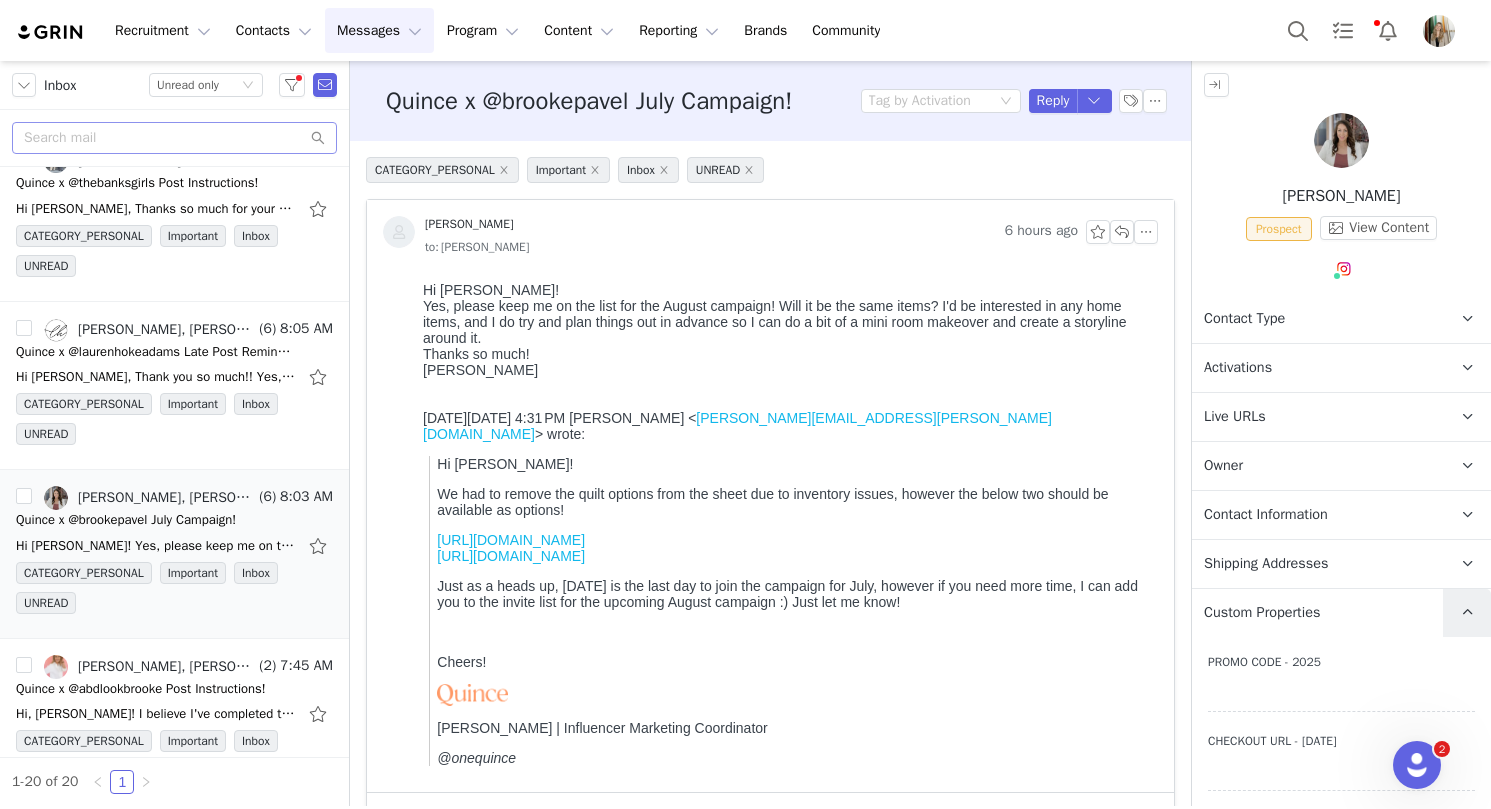 click at bounding box center [1467, 613] 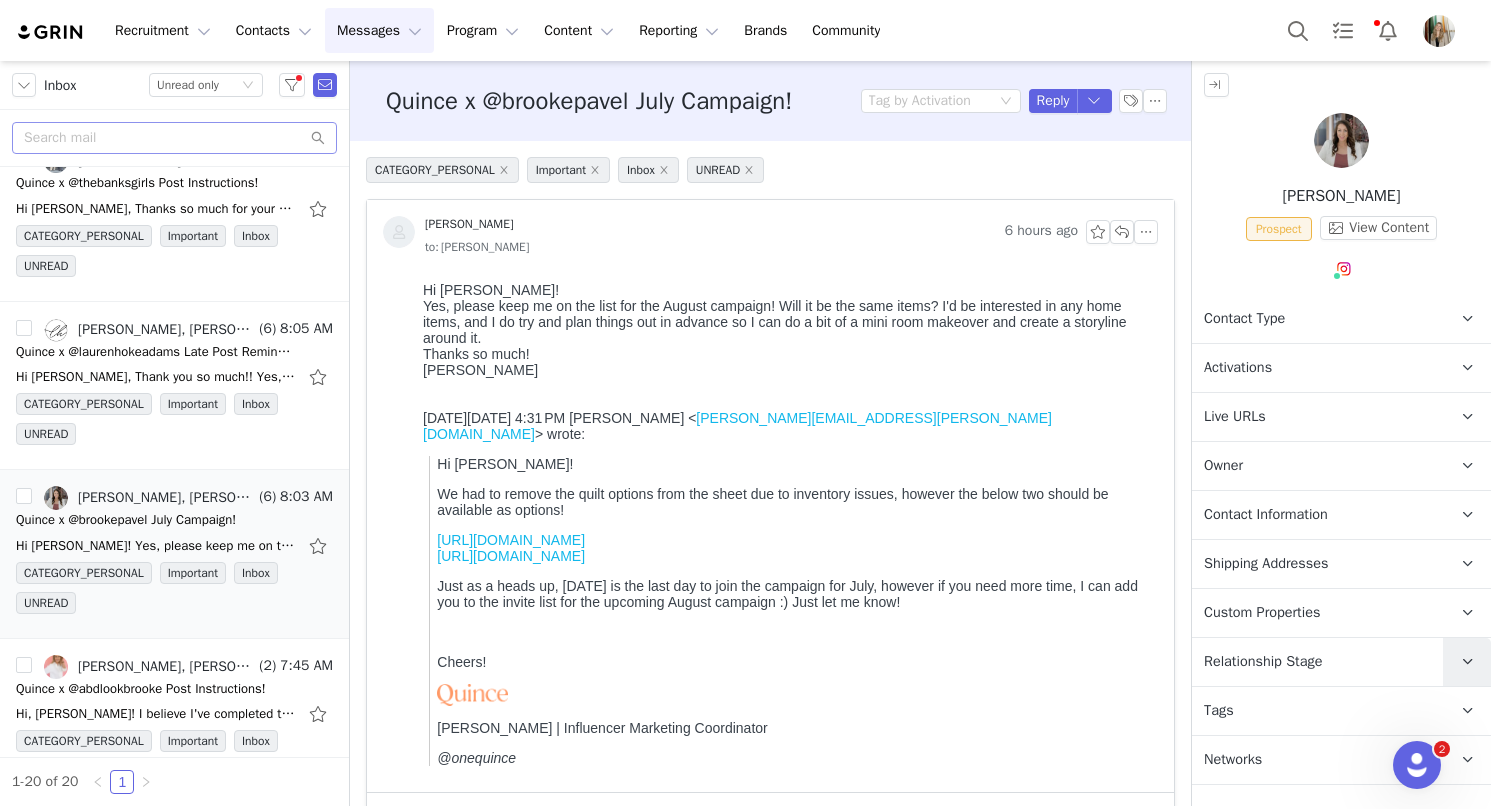 click at bounding box center [1467, 662] 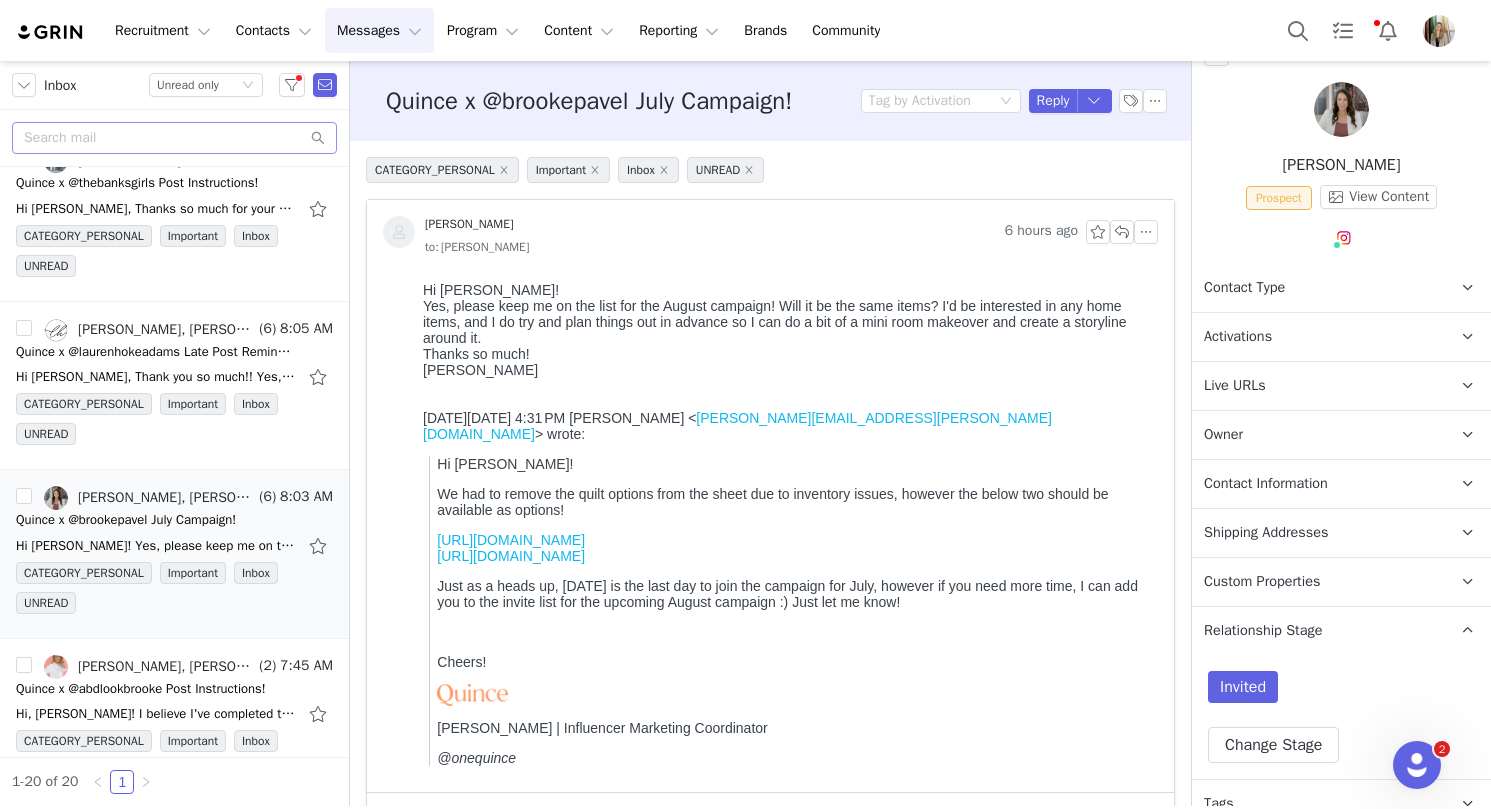 scroll, scrollTop: 101, scrollLeft: 0, axis: vertical 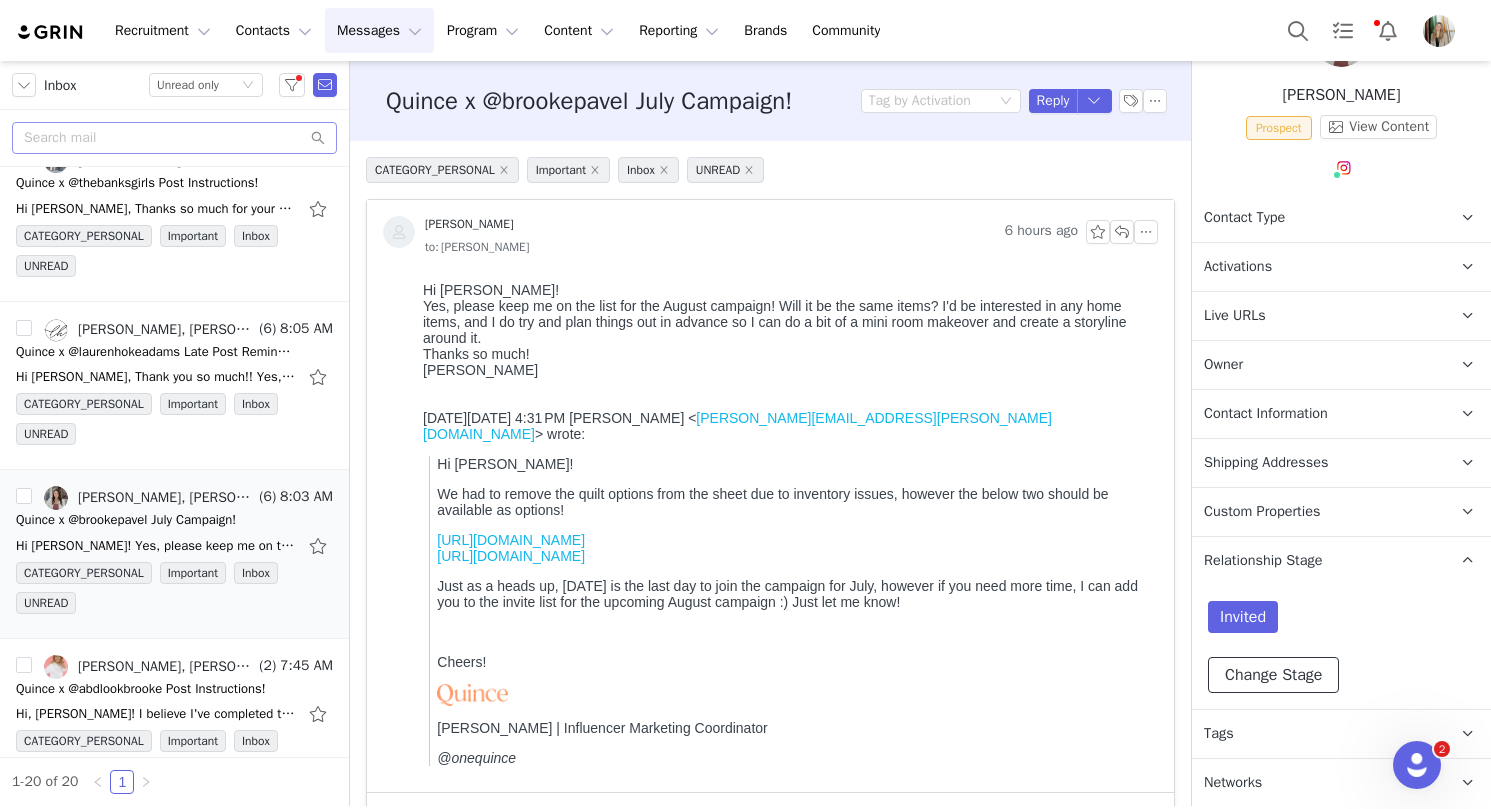 click on "Change Stage" at bounding box center [1273, 675] 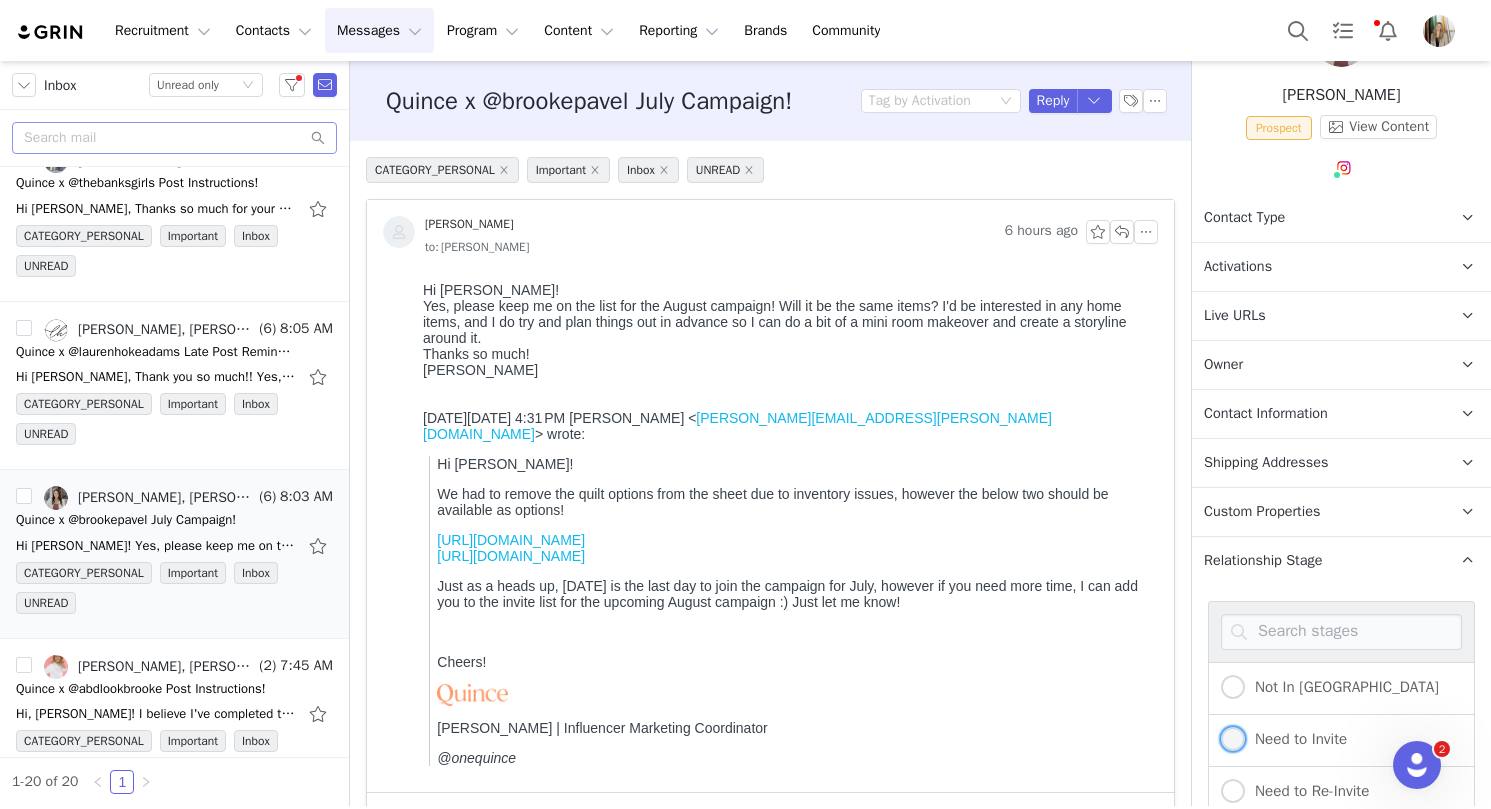 click on "Need to Invite" at bounding box center (1296, 739) 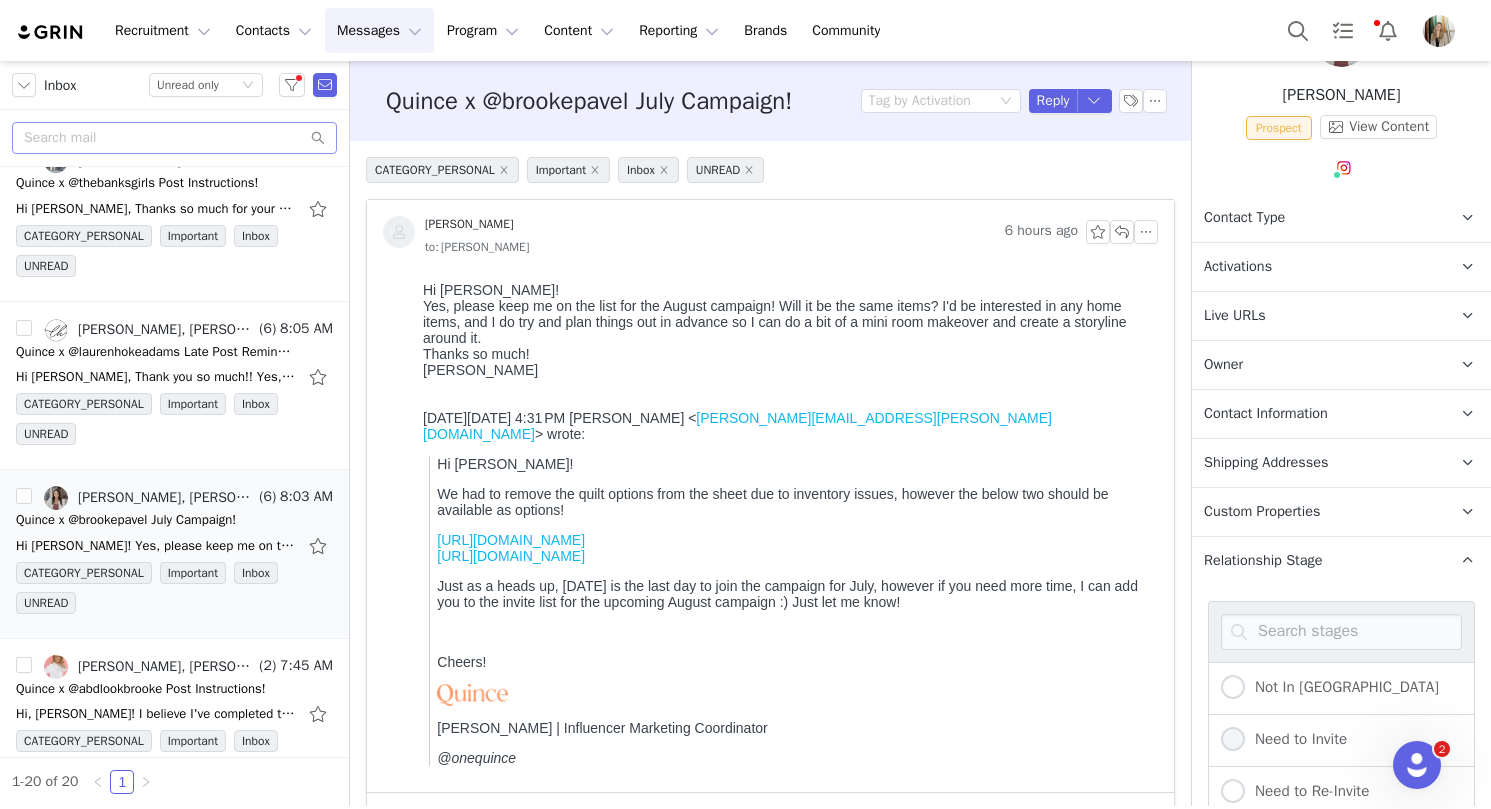 click on "Need to Invite" at bounding box center [1233, 740] 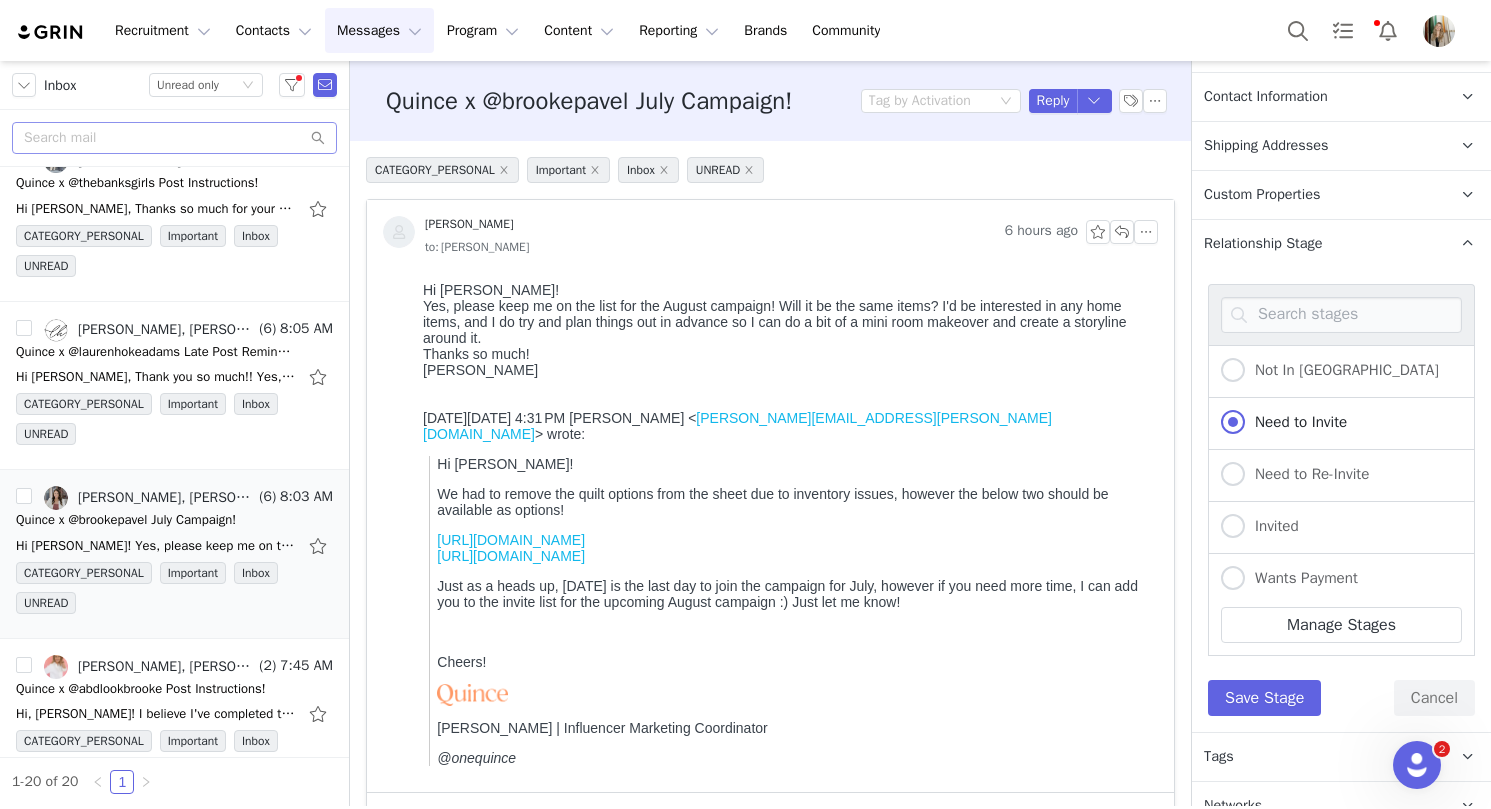 scroll, scrollTop: 441, scrollLeft: 0, axis: vertical 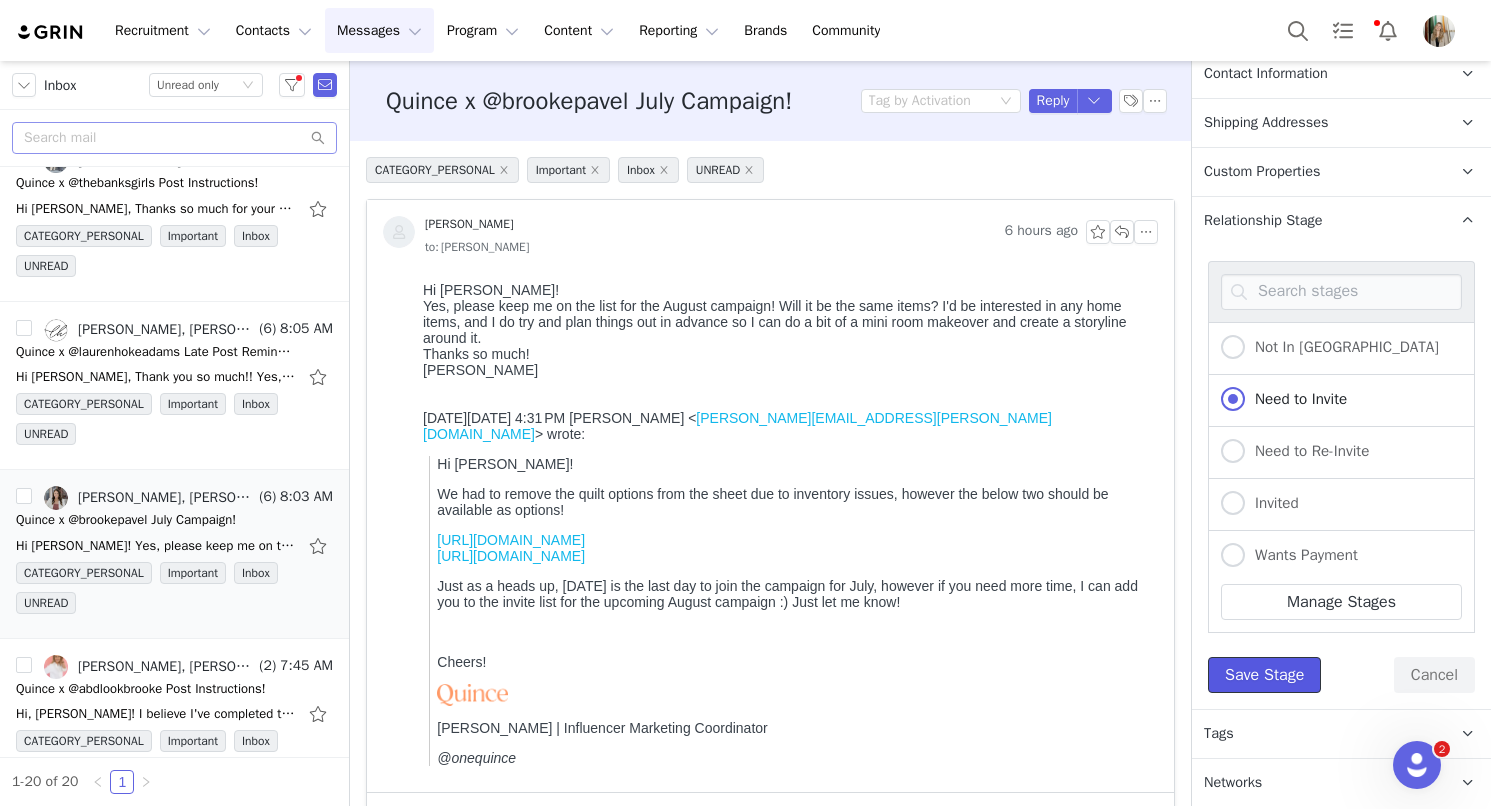 click on "Save Stage" at bounding box center [1264, 675] 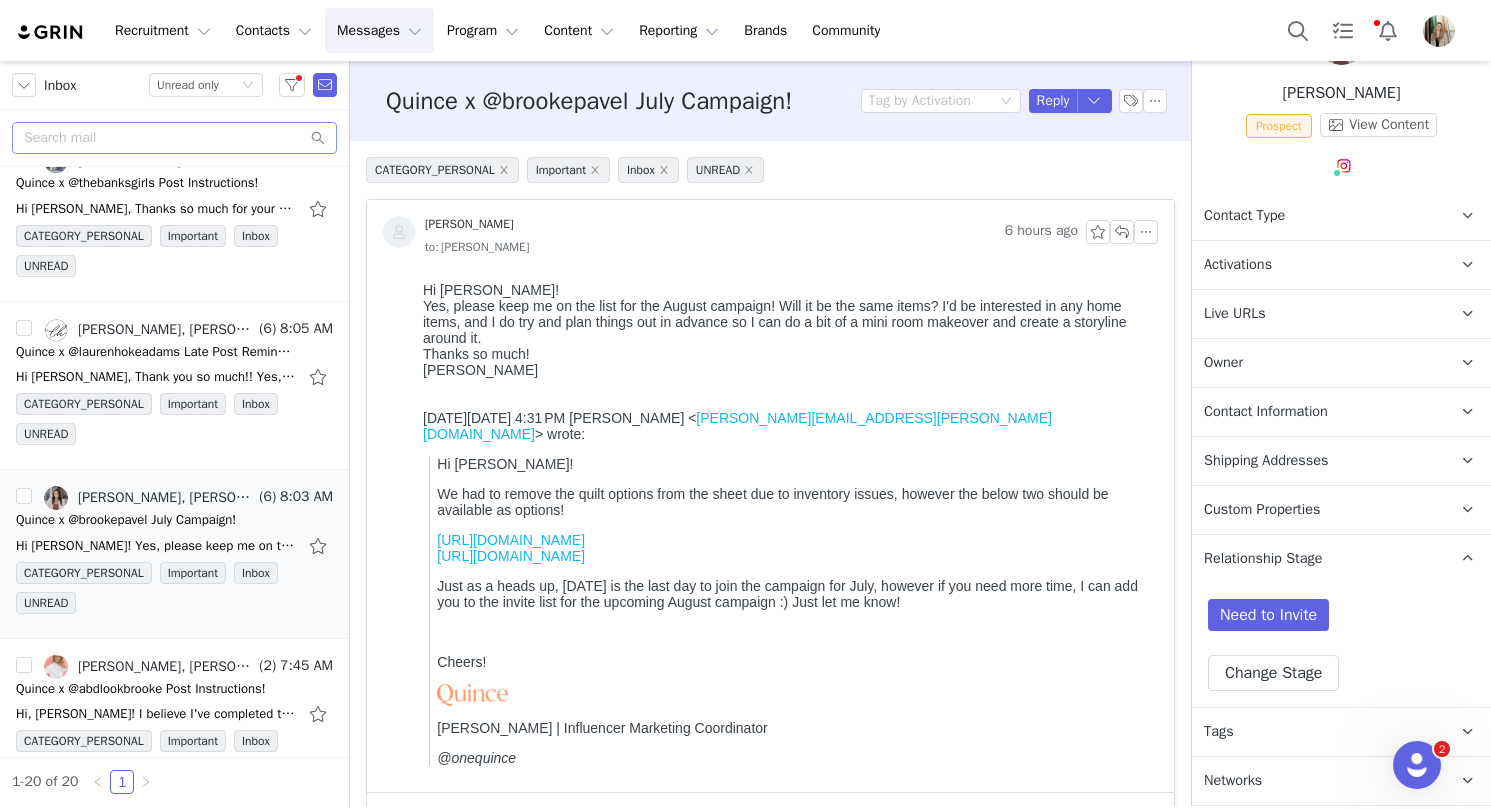 scroll, scrollTop: 101, scrollLeft: 0, axis: vertical 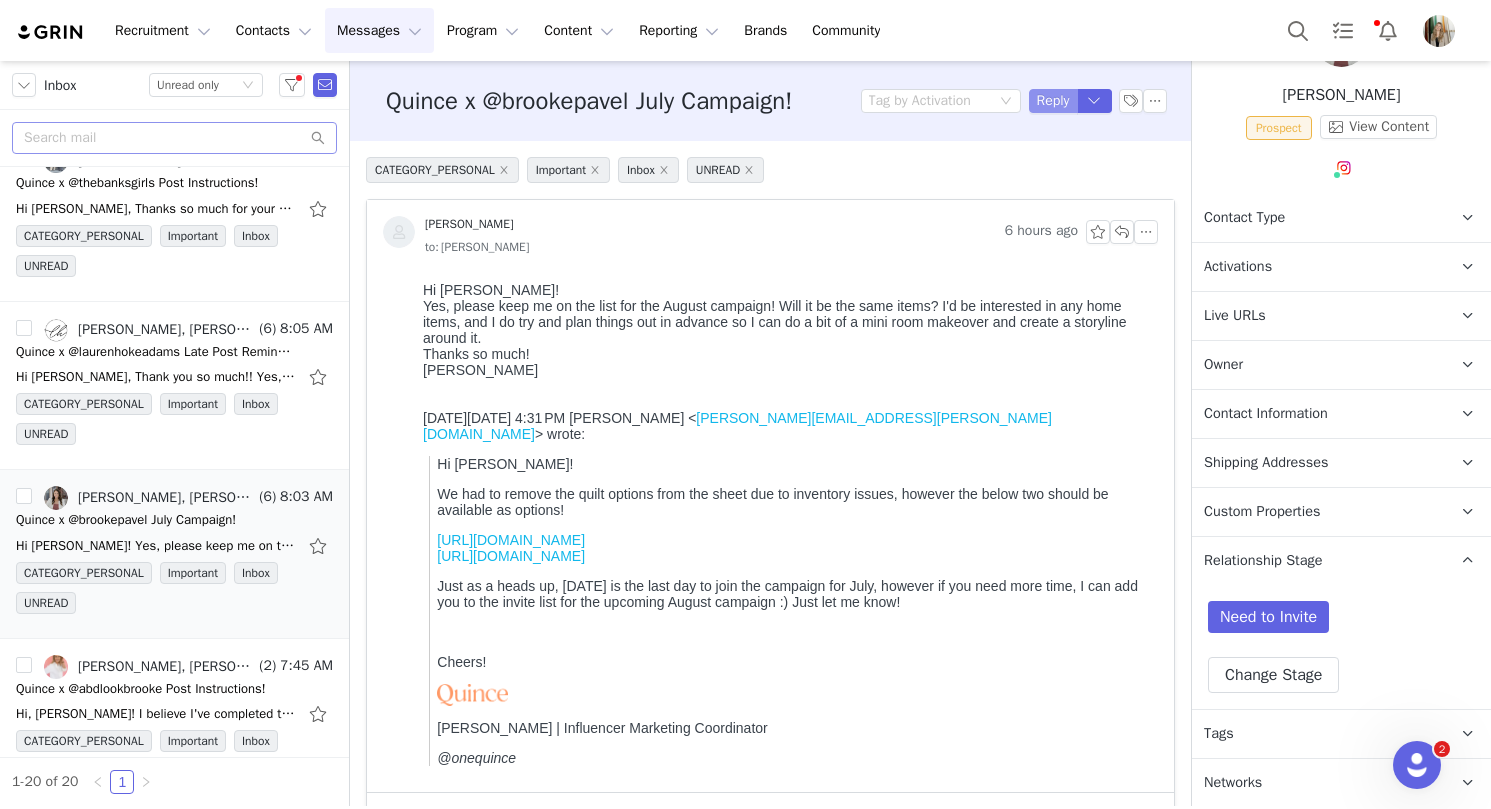 click on "Reply" at bounding box center (1053, 101) 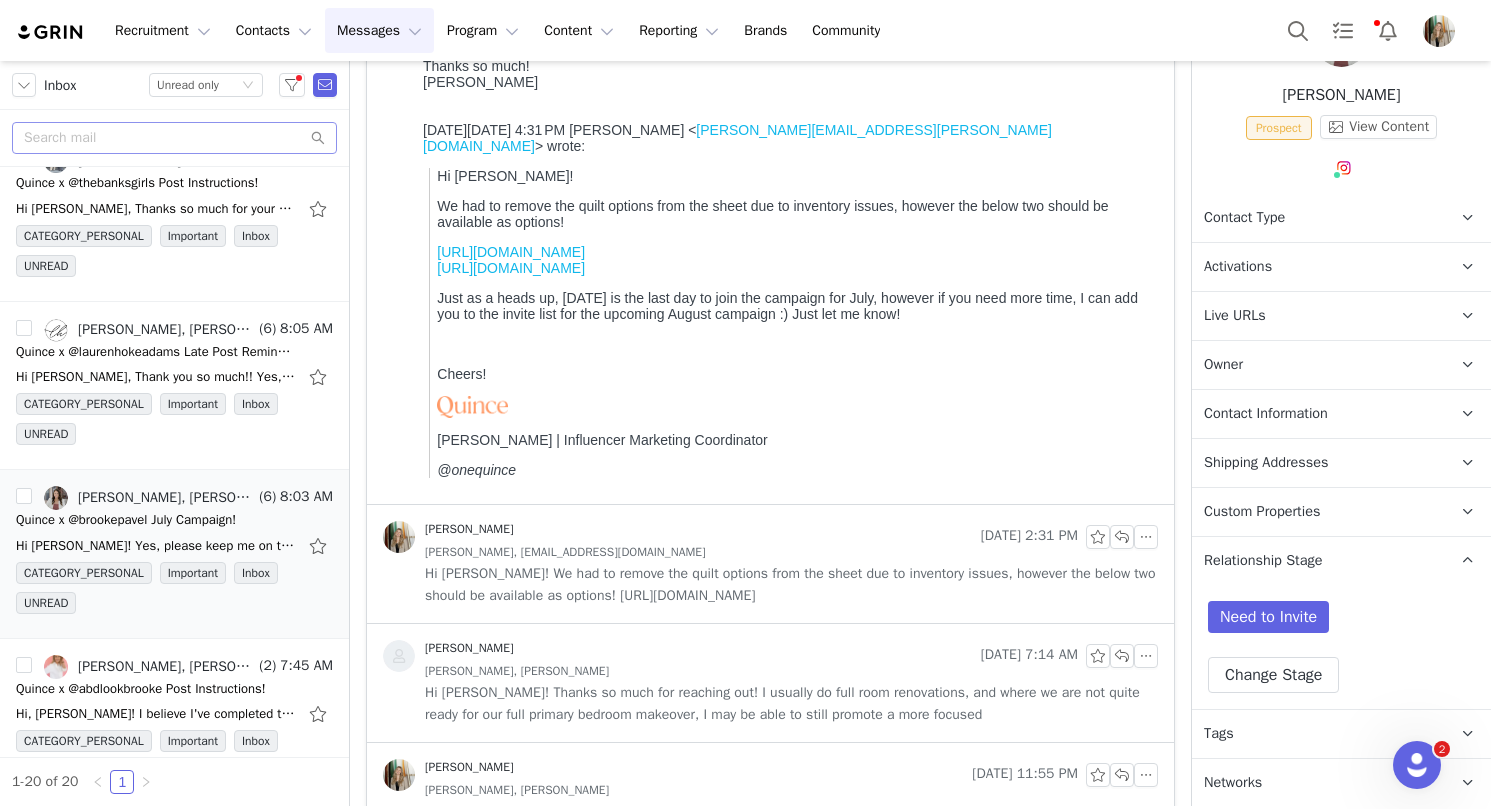 scroll, scrollTop: 995, scrollLeft: 0, axis: vertical 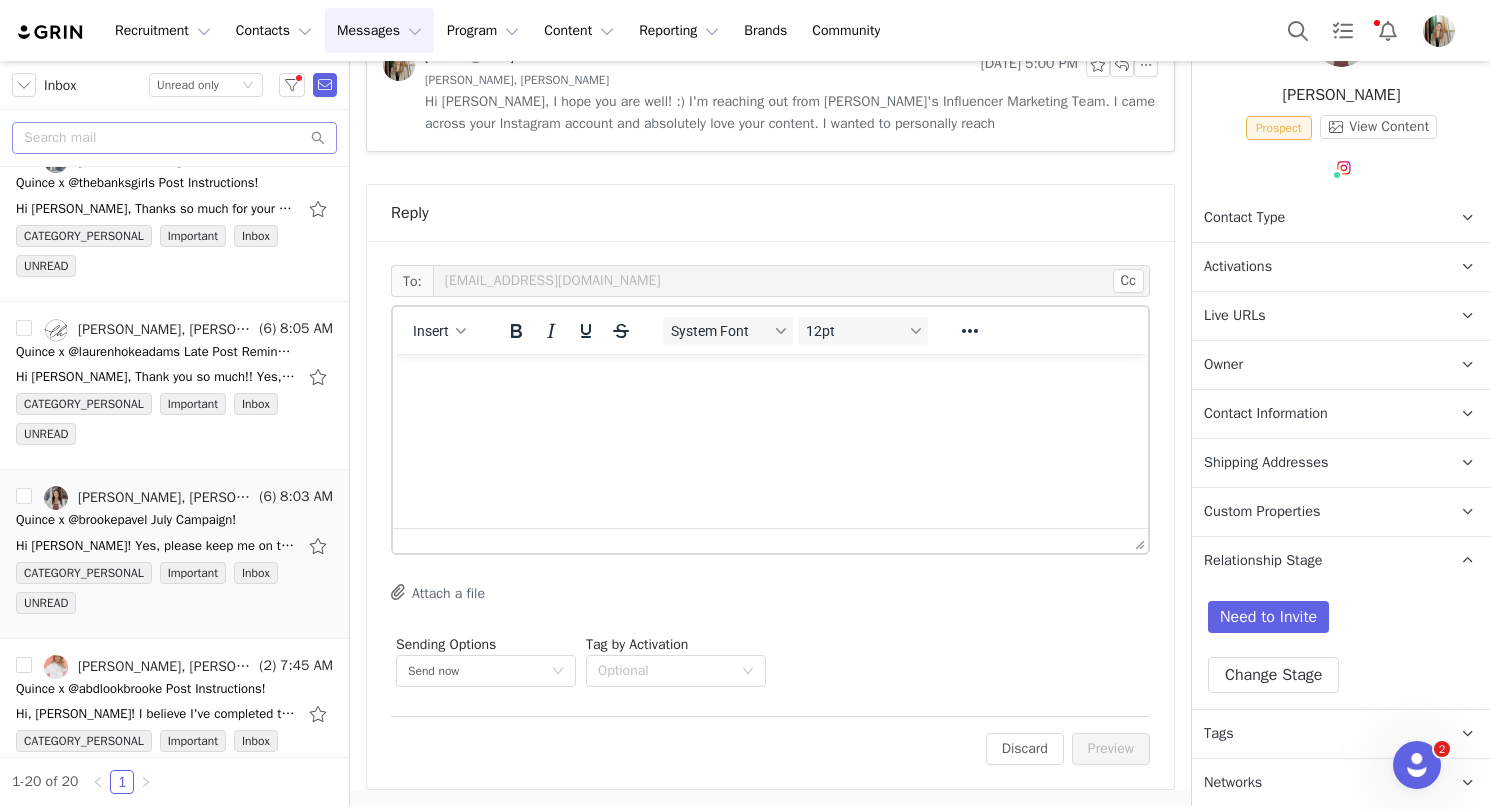 click at bounding box center [770, 381] 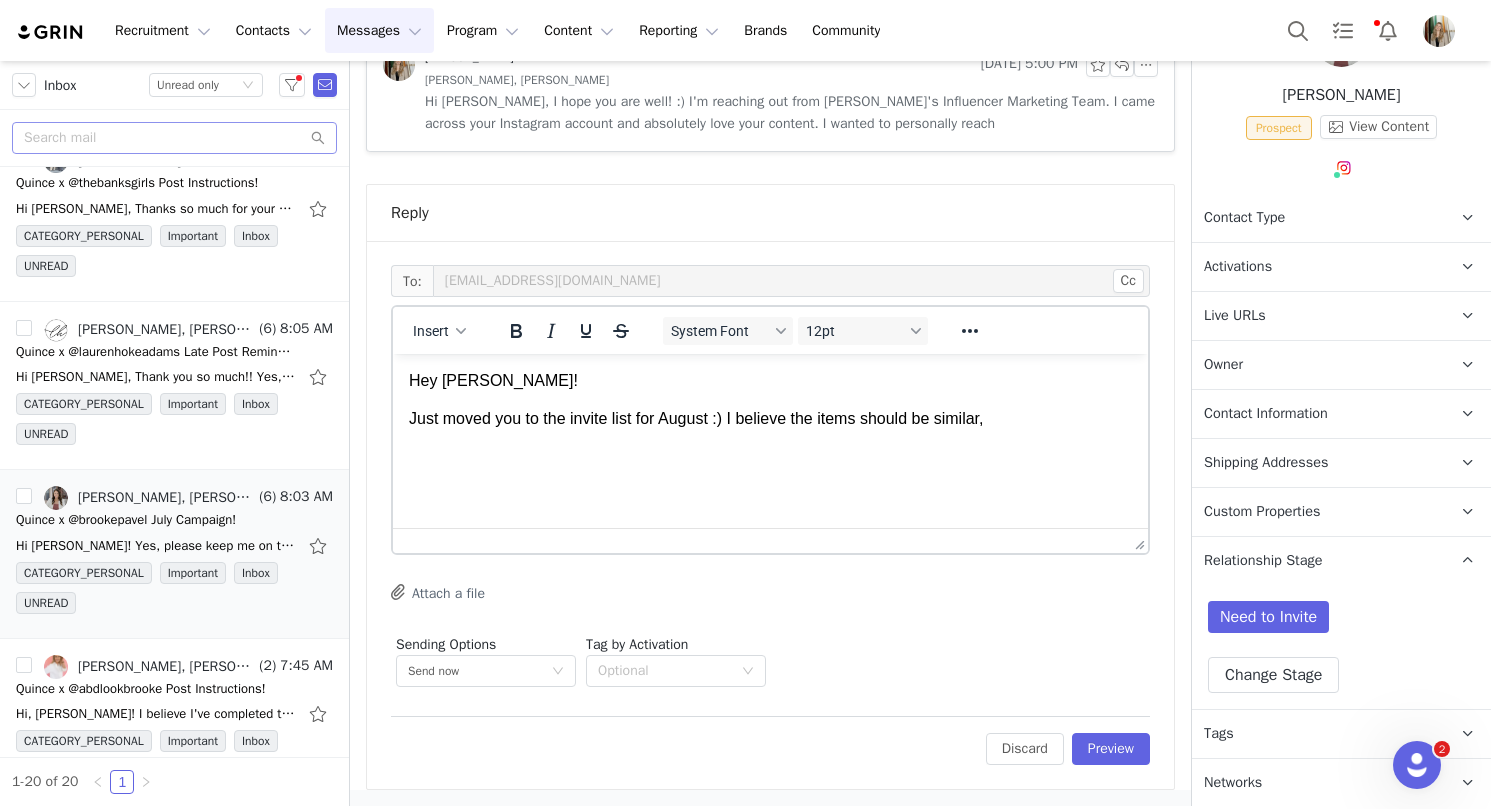 click on "Just moved you to the invite list for August :) I believe the items should be similar," at bounding box center [770, 419] 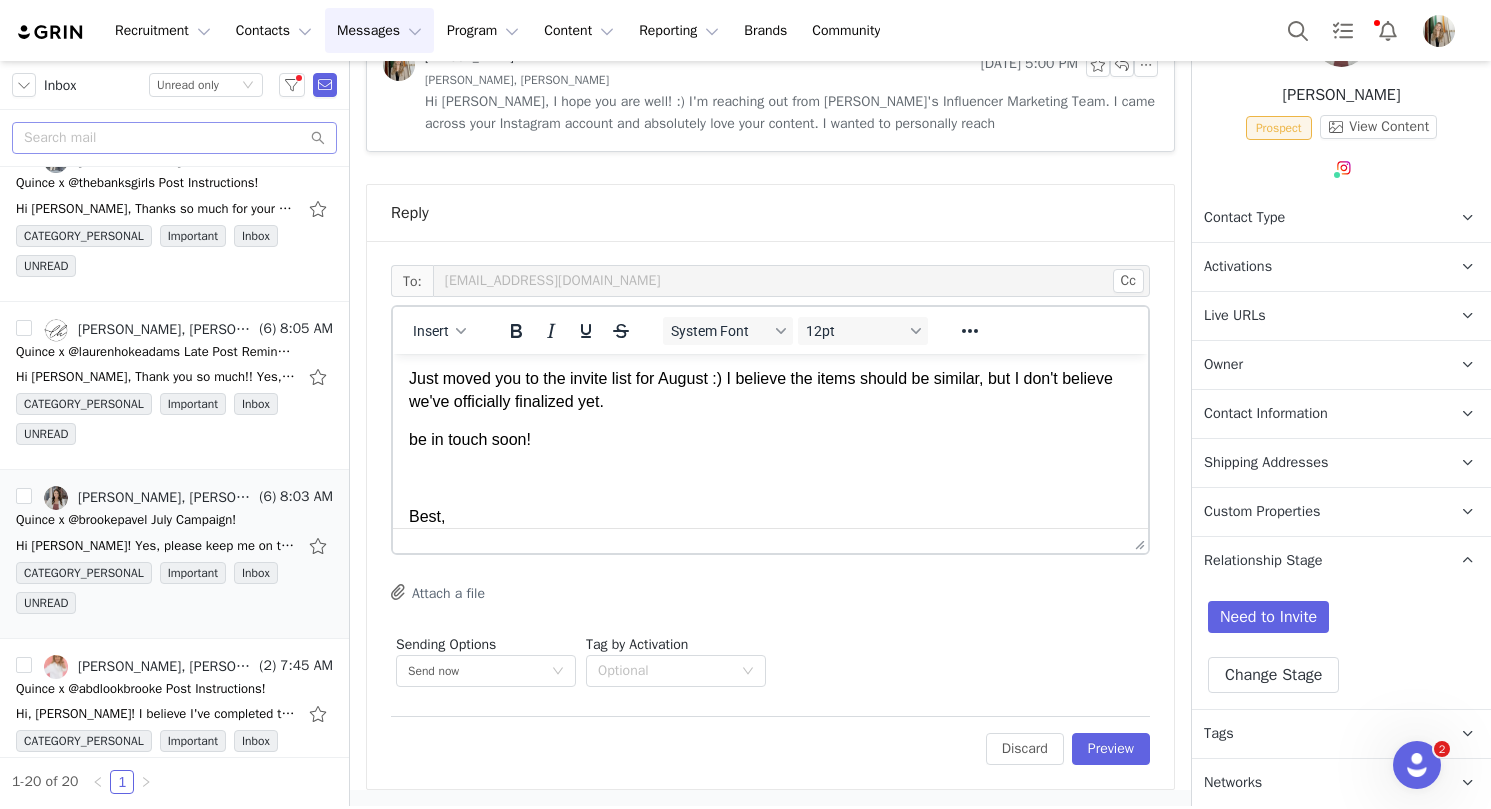 scroll, scrollTop: 79, scrollLeft: 0, axis: vertical 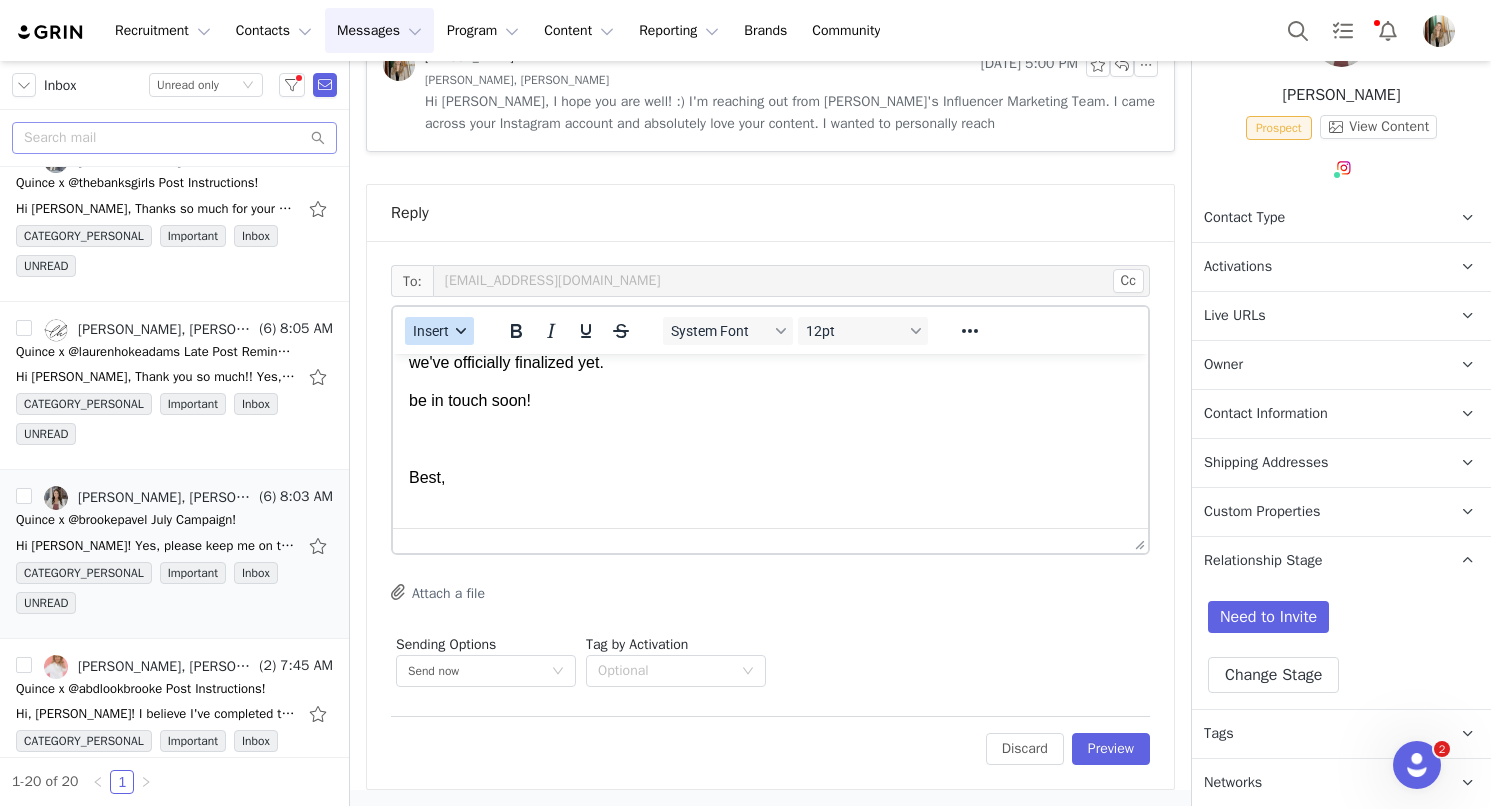 click on "Insert" at bounding box center (439, 331) 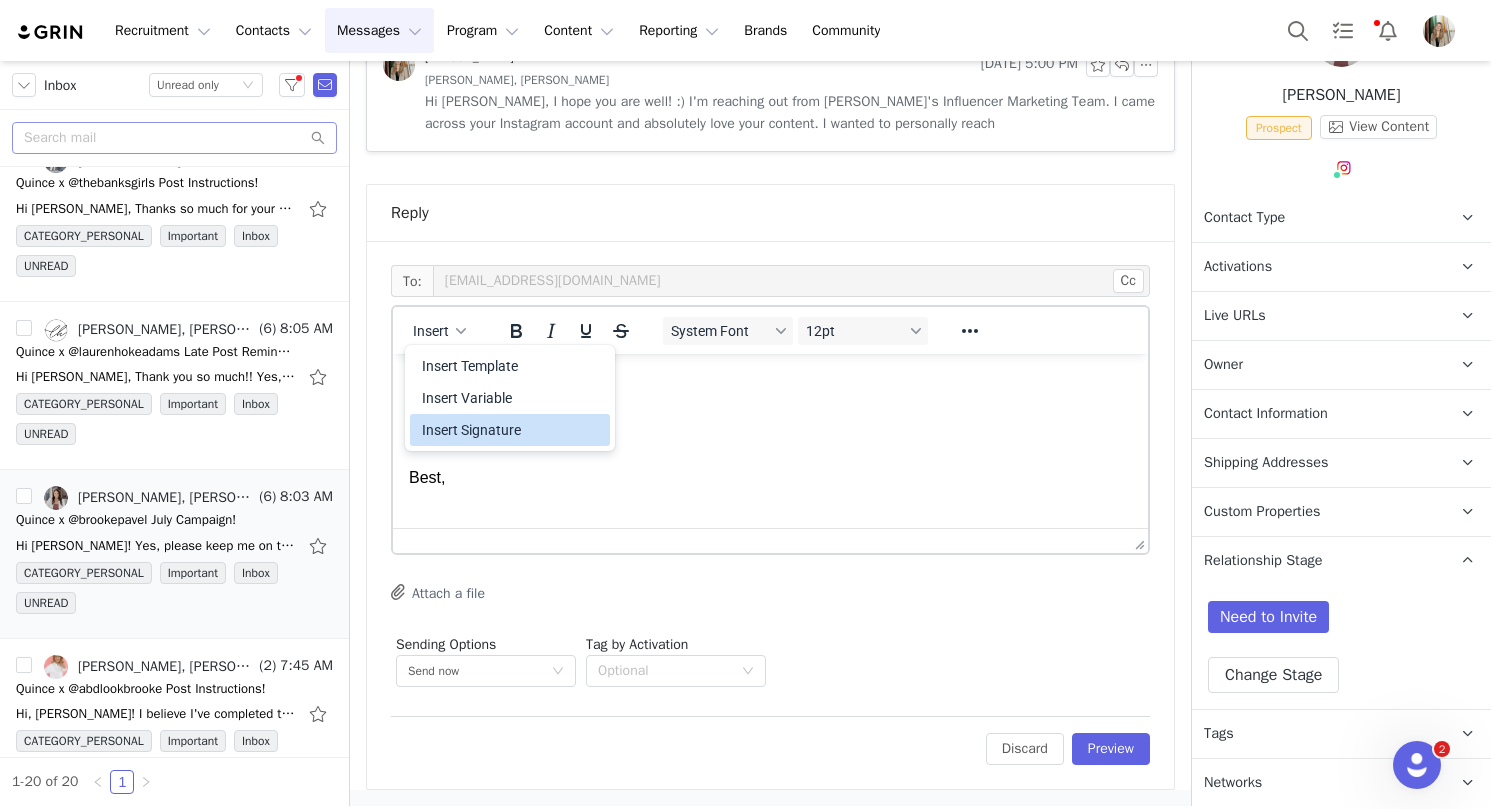 click on "Insert Signature" at bounding box center (510, 430) 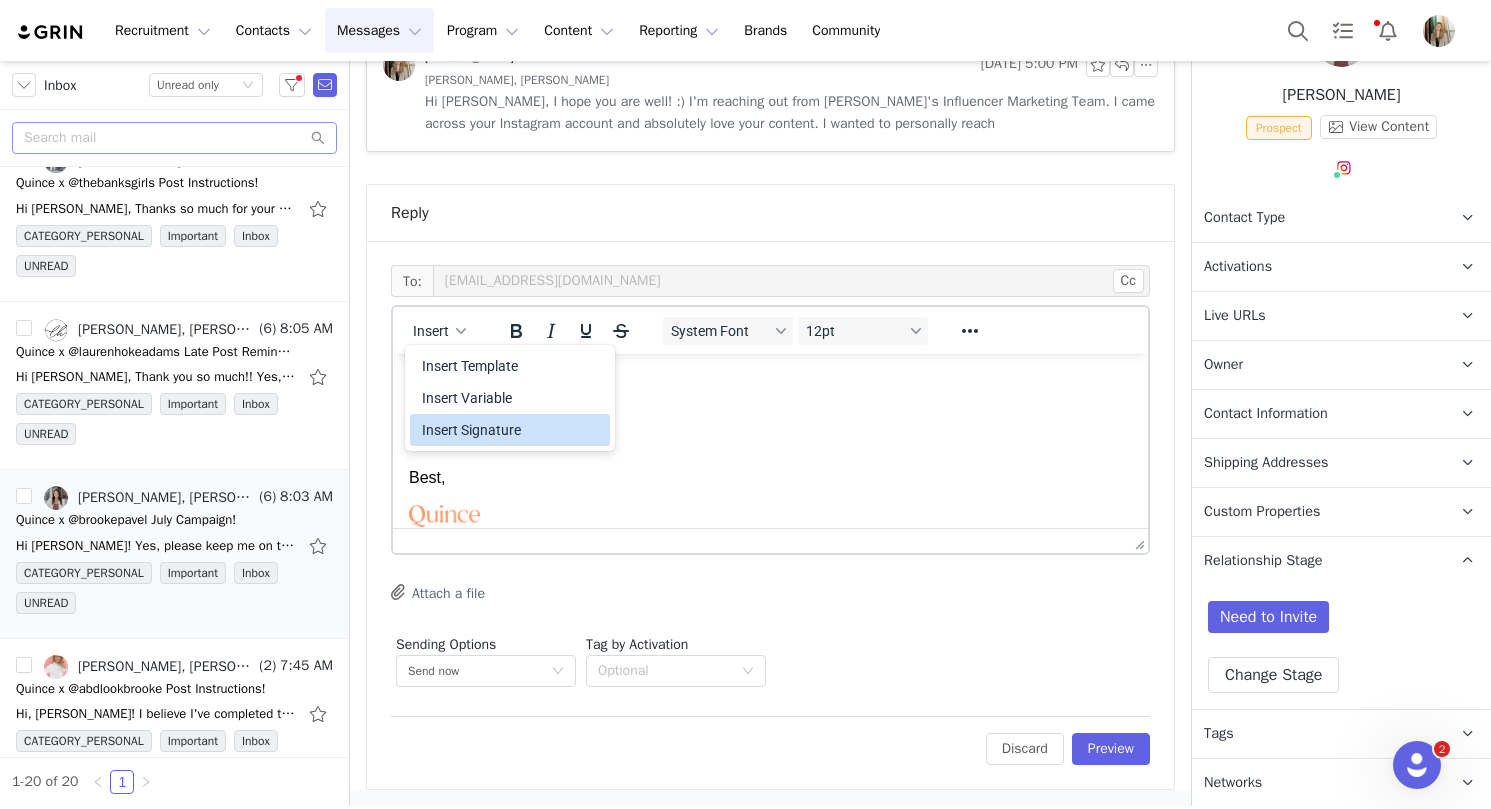 scroll, scrollTop: 159, scrollLeft: 0, axis: vertical 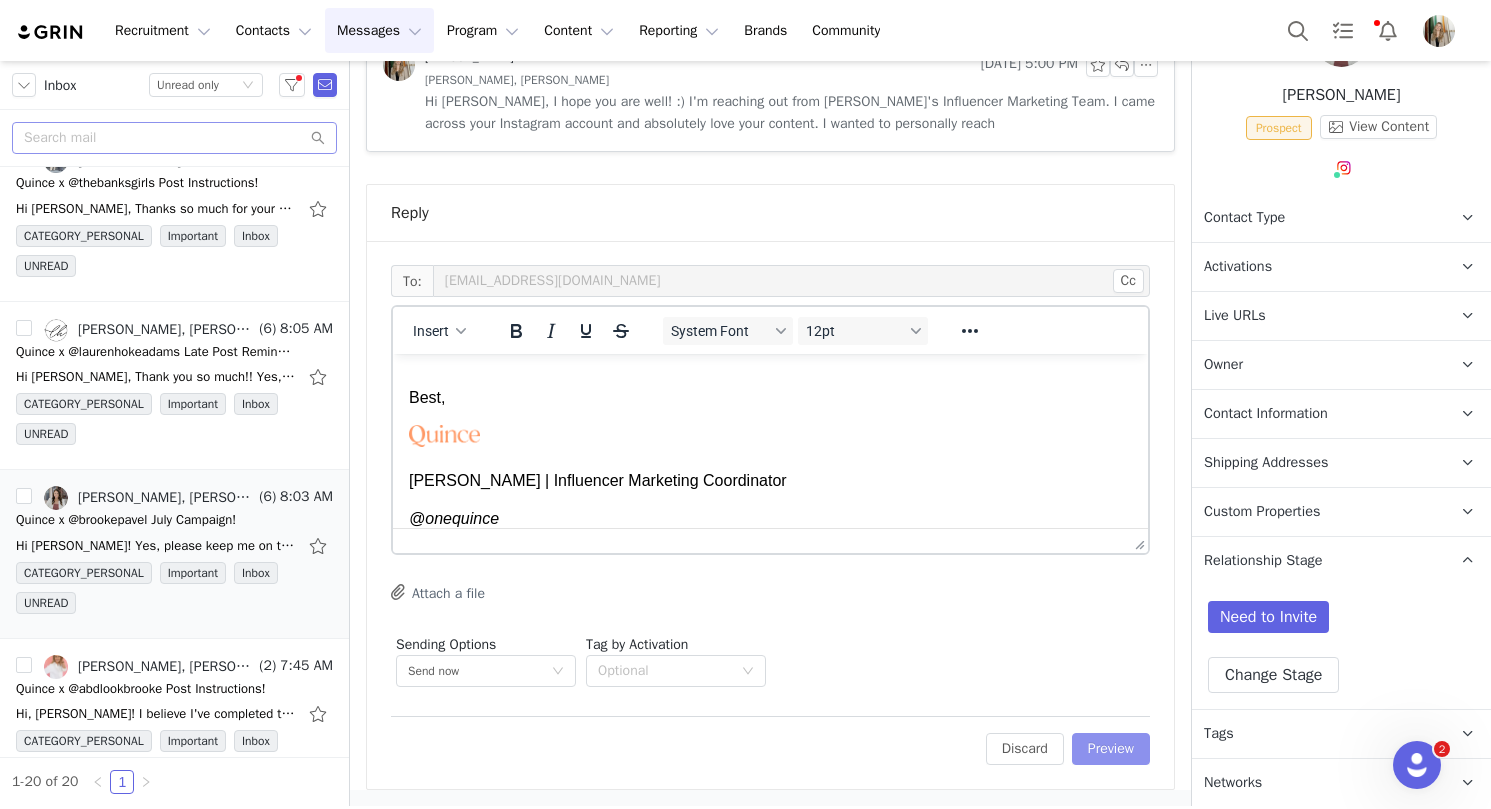 click on "Preview" at bounding box center [1111, 749] 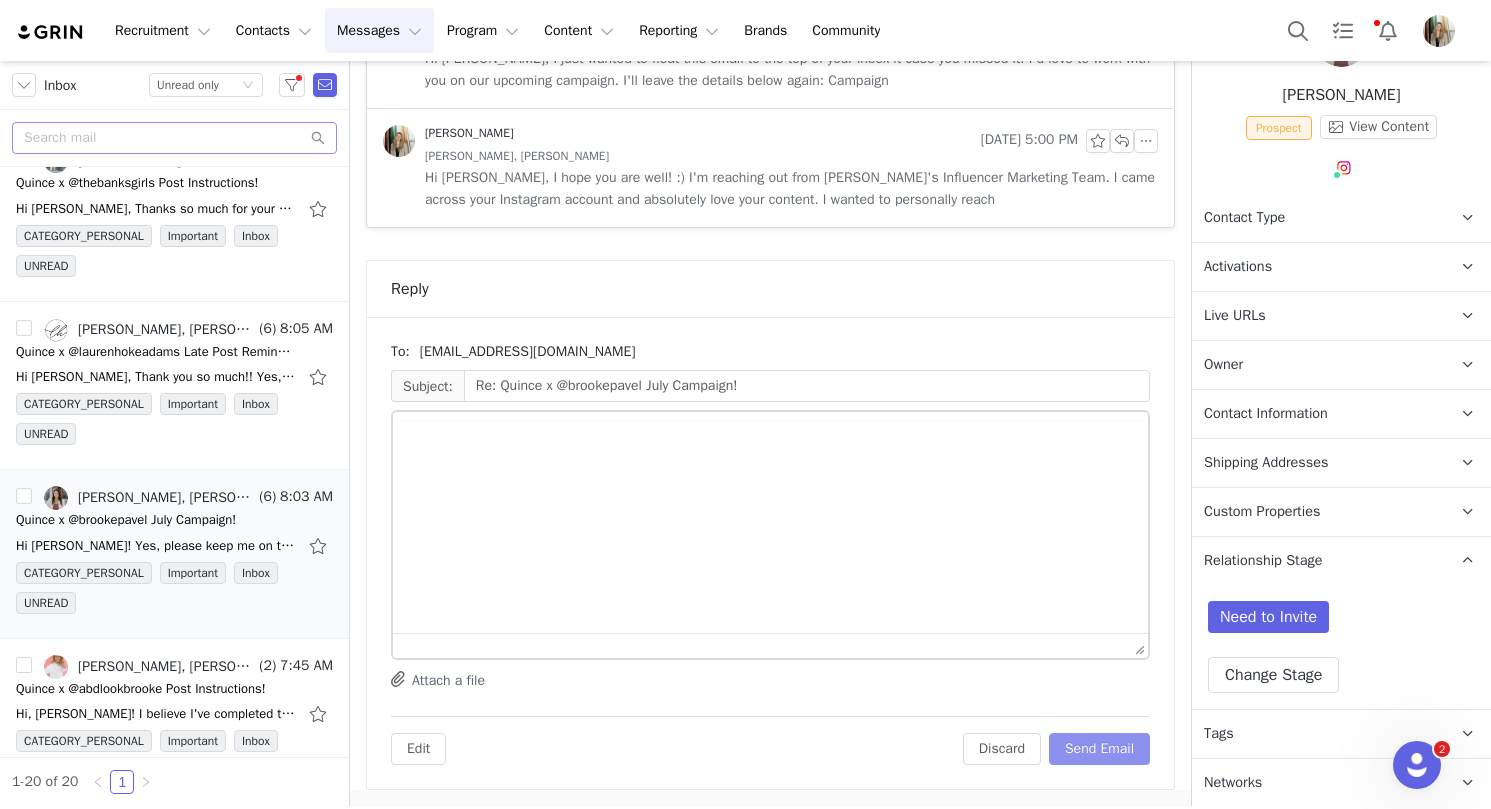 scroll, scrollTop: 1160, scrollLeft: 0, axis: vertical 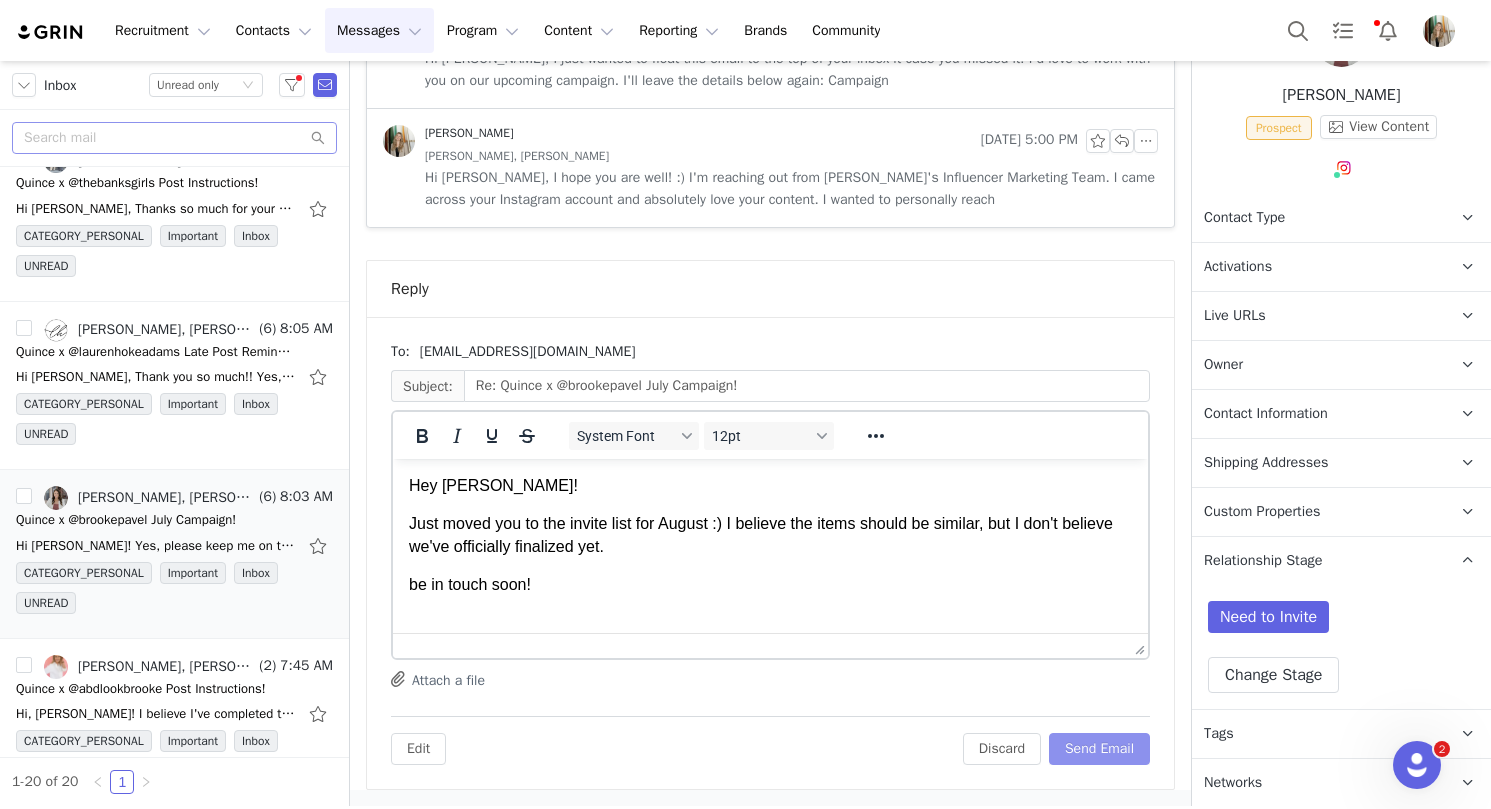 click on "Send Email" at bounding box center [1099, 749] 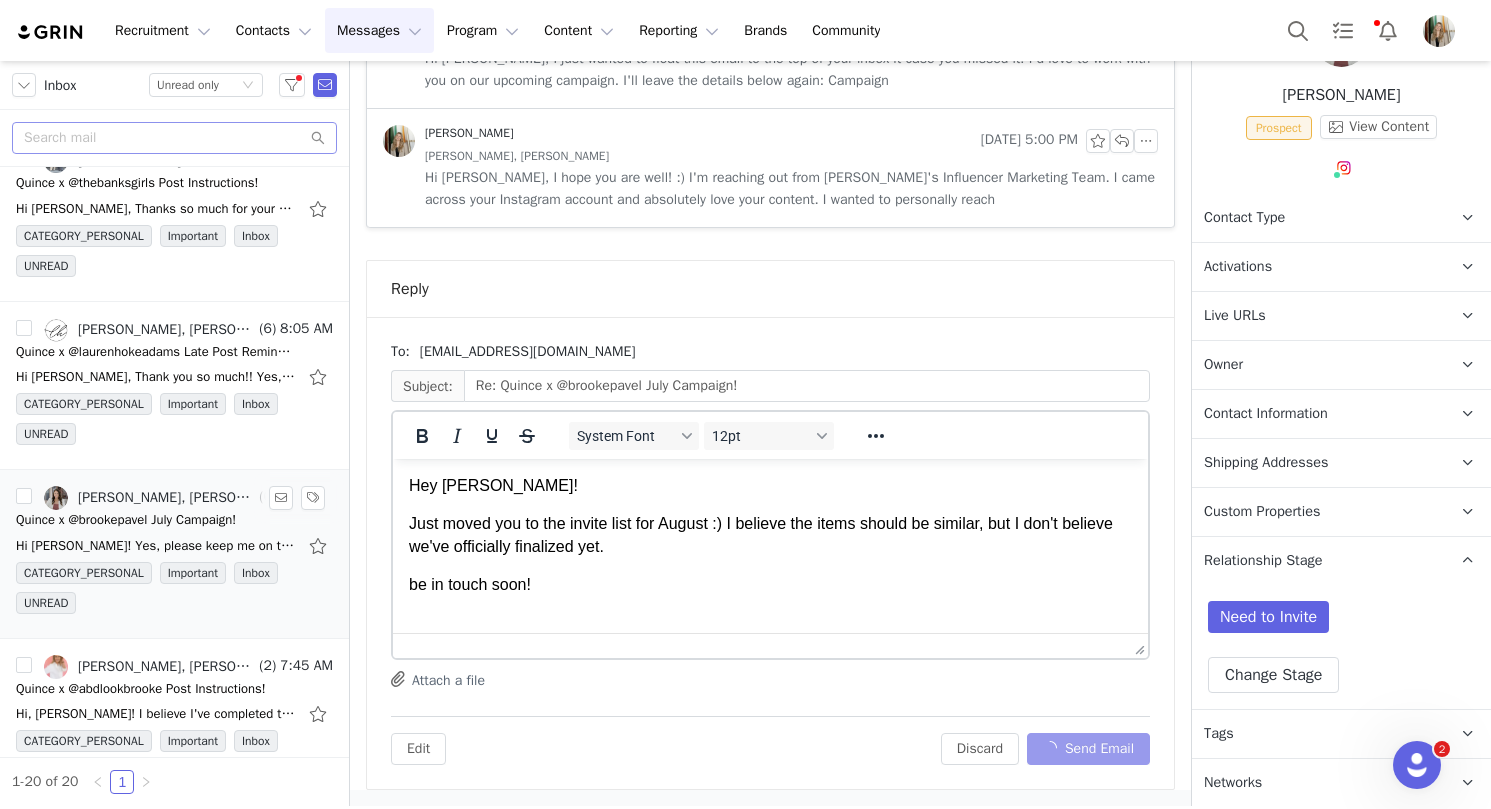 scroll, scrollTop: 598, scrollLeft: 0, axis: vertical 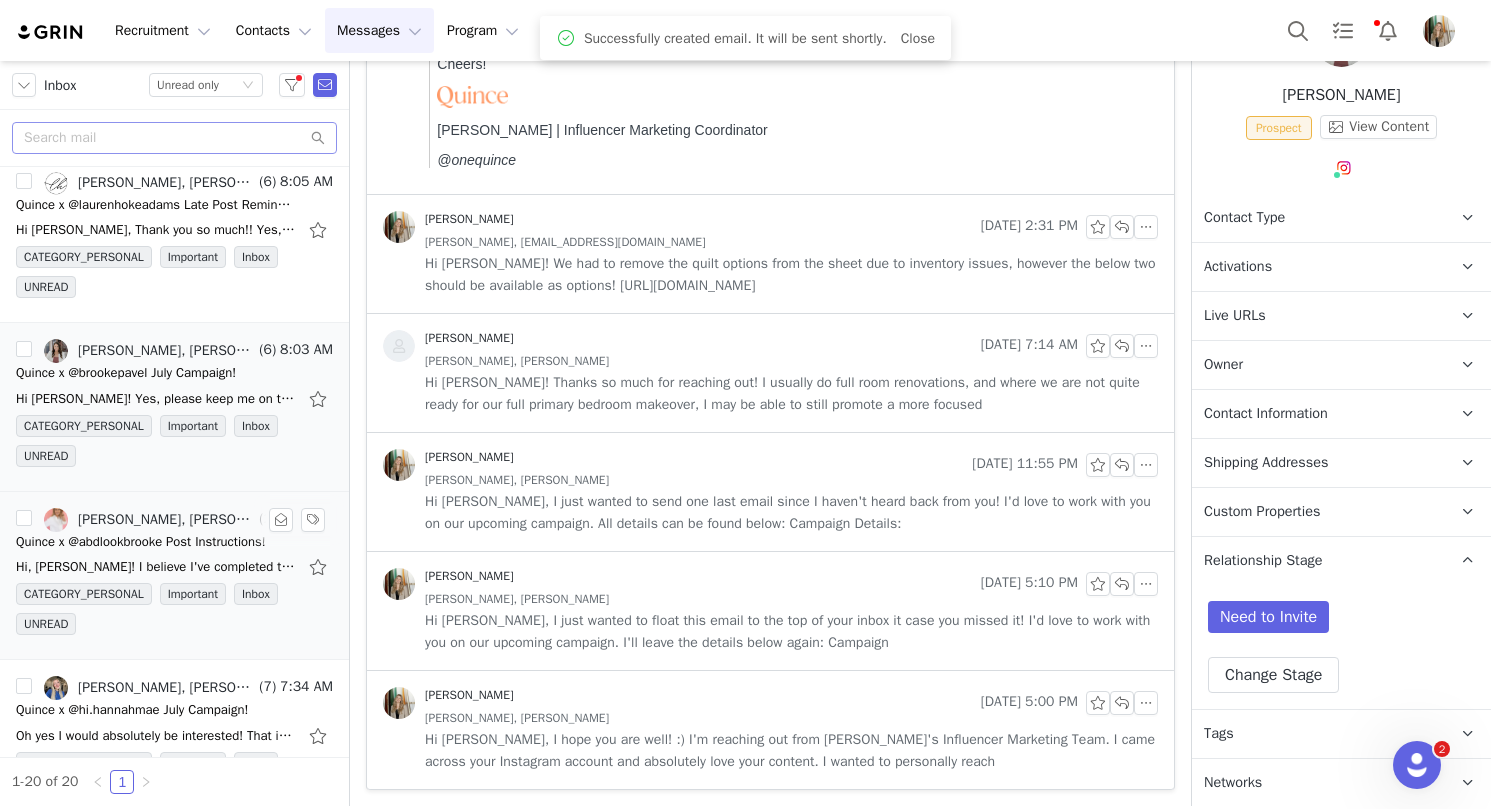 click on "Hi, Rachel! I believe I've completed the campaign if you'd like to check. I did an extra IG Story and it's popping up in the Dashboard that I need to put metrics in. I can do that after it" at bounding box center (174, 567) 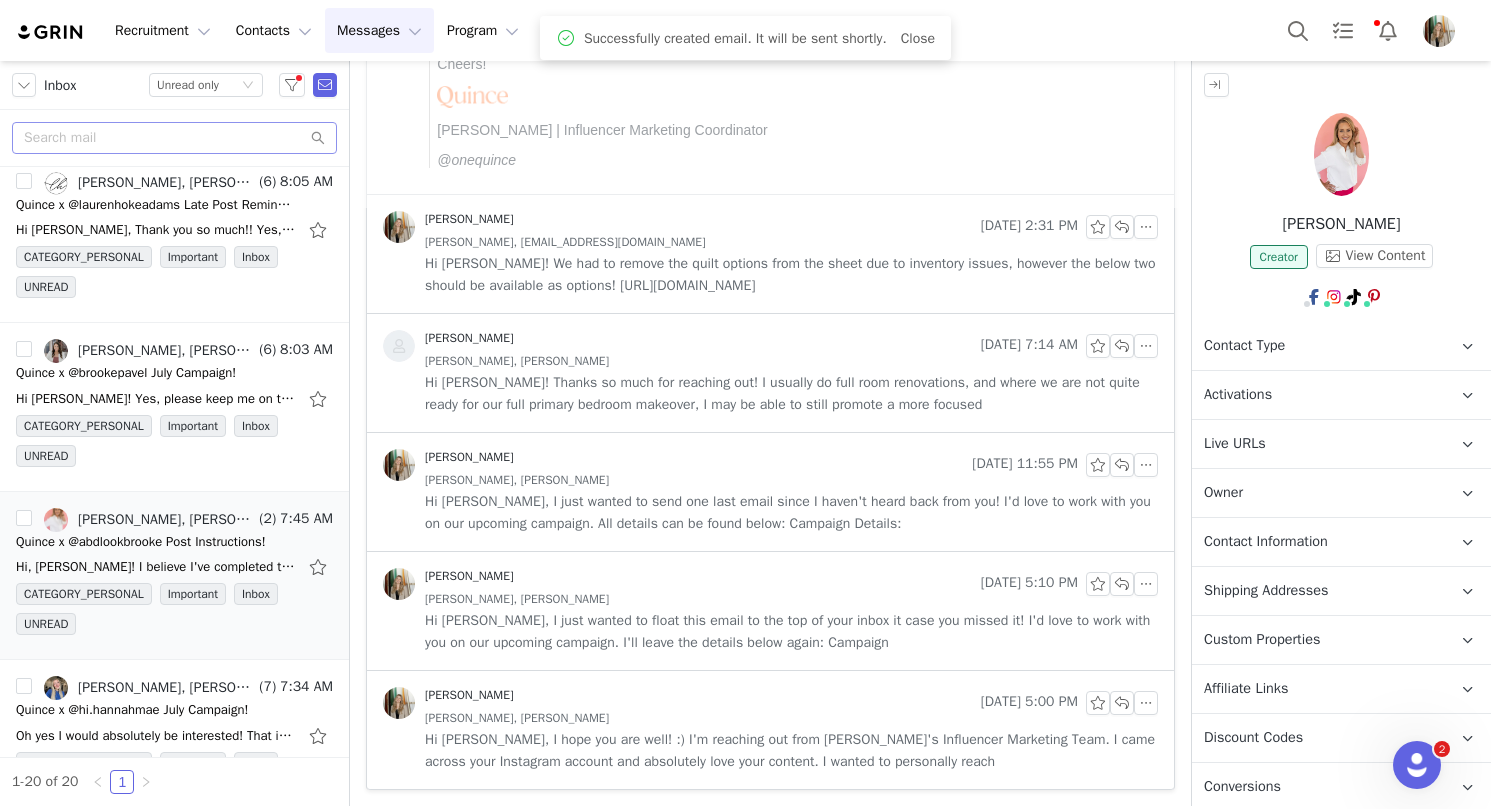scroll, scrollTop: 0, scrollLeft: 0, axis: both 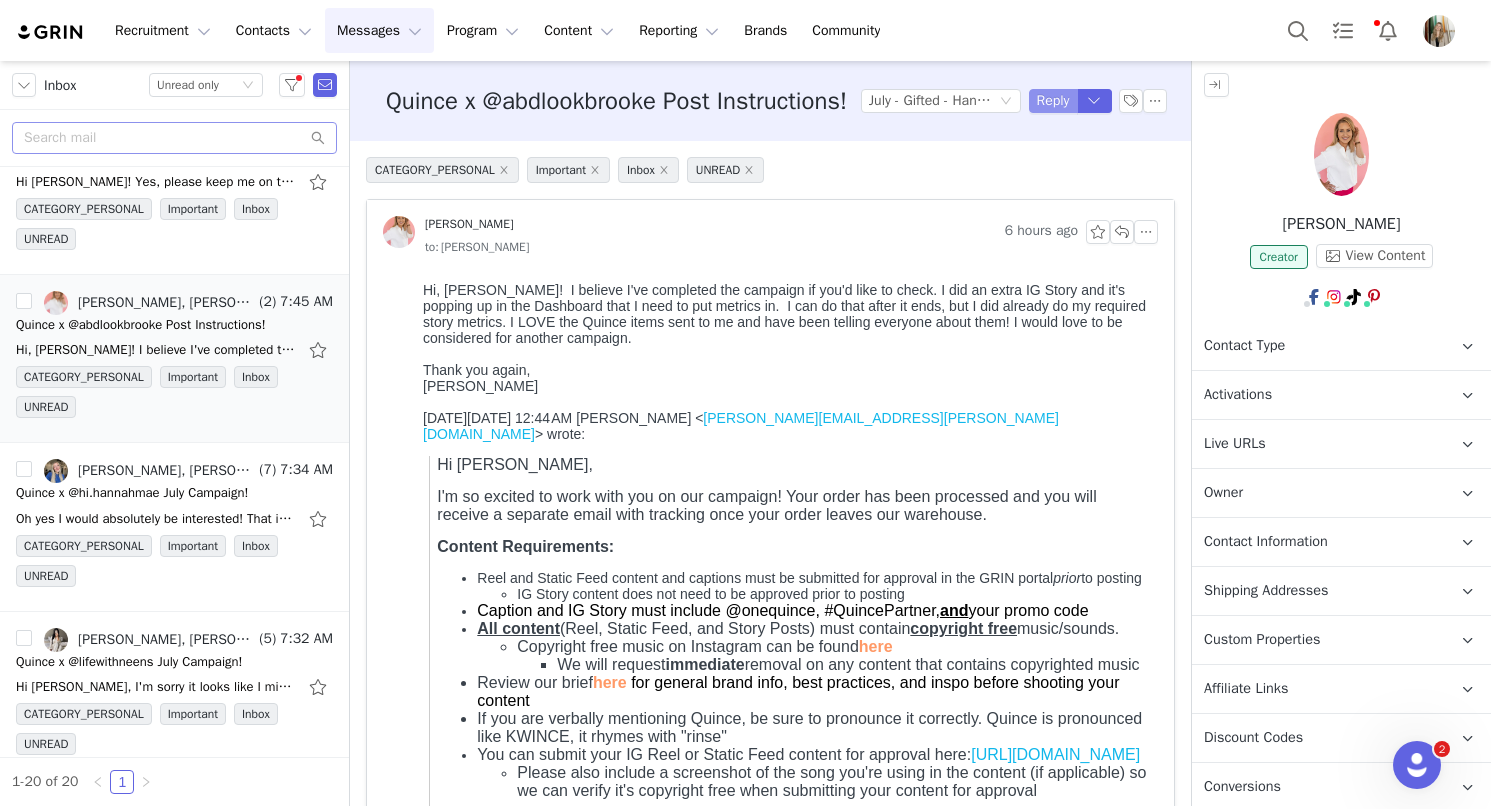 click on "Reply" at bounding box center [1053, 101] 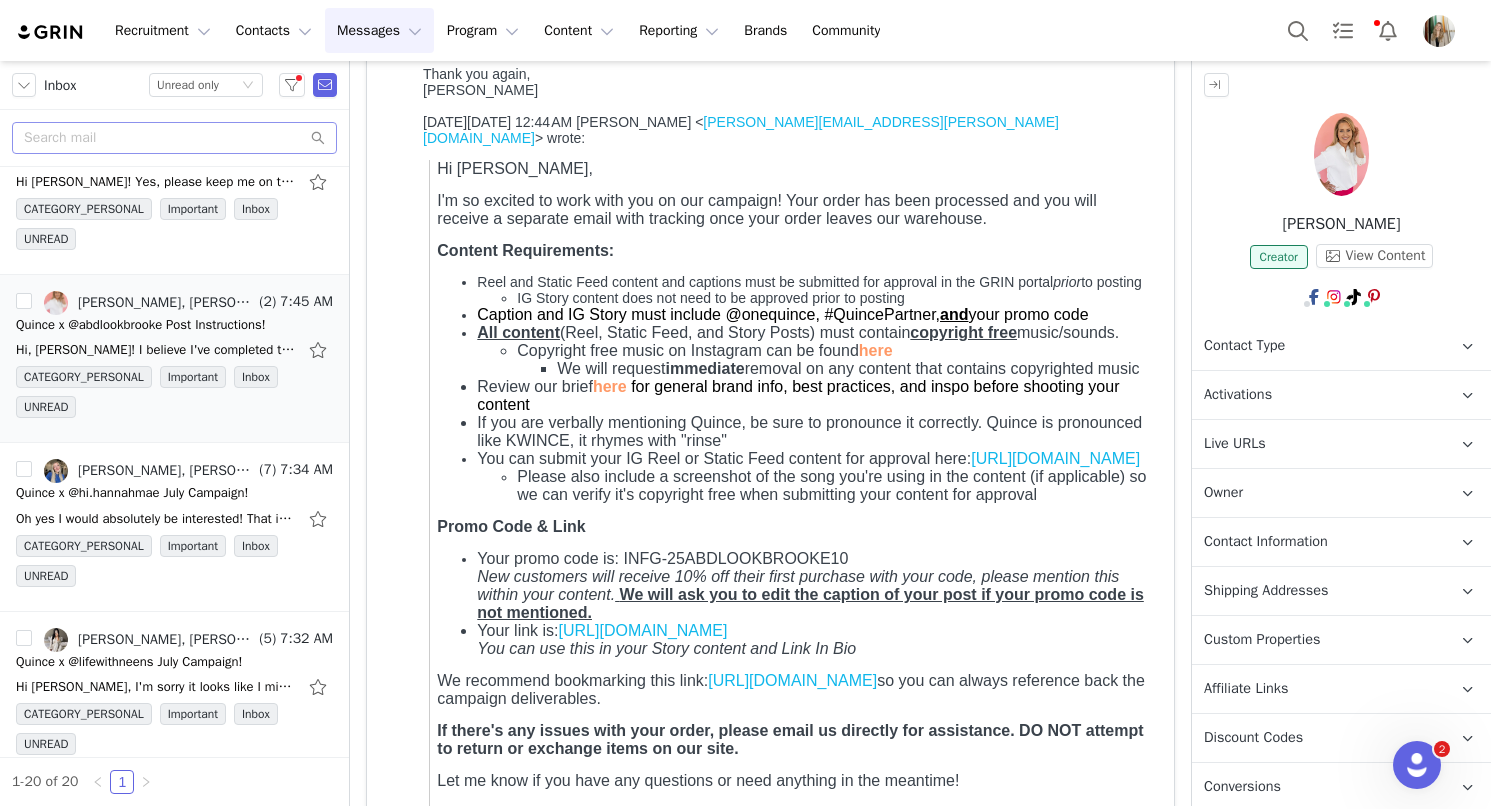 scroll, scrollTop: 983, scrollLeft: 0, axis: vertical 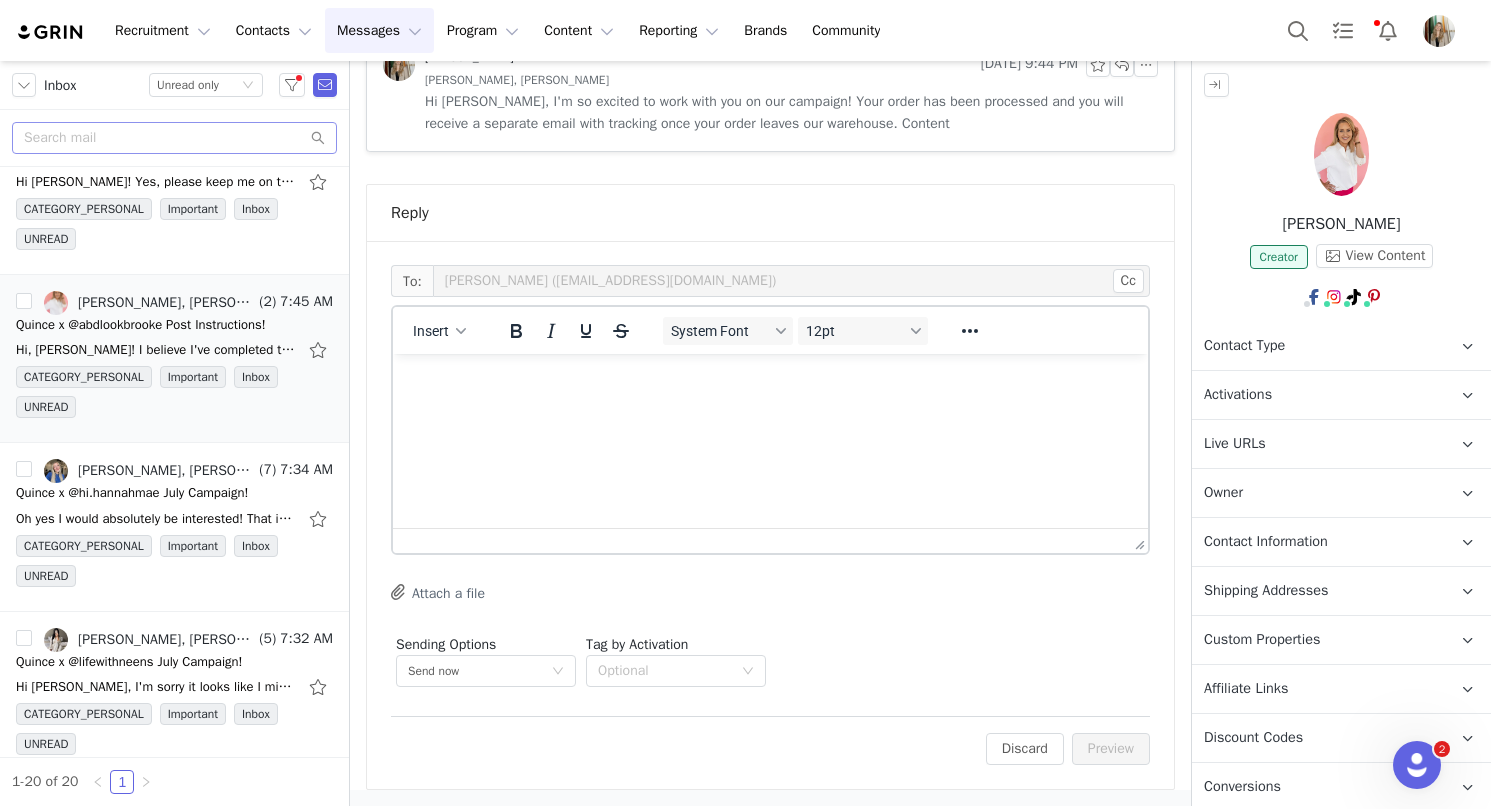 click at bounding box center [770, 381] 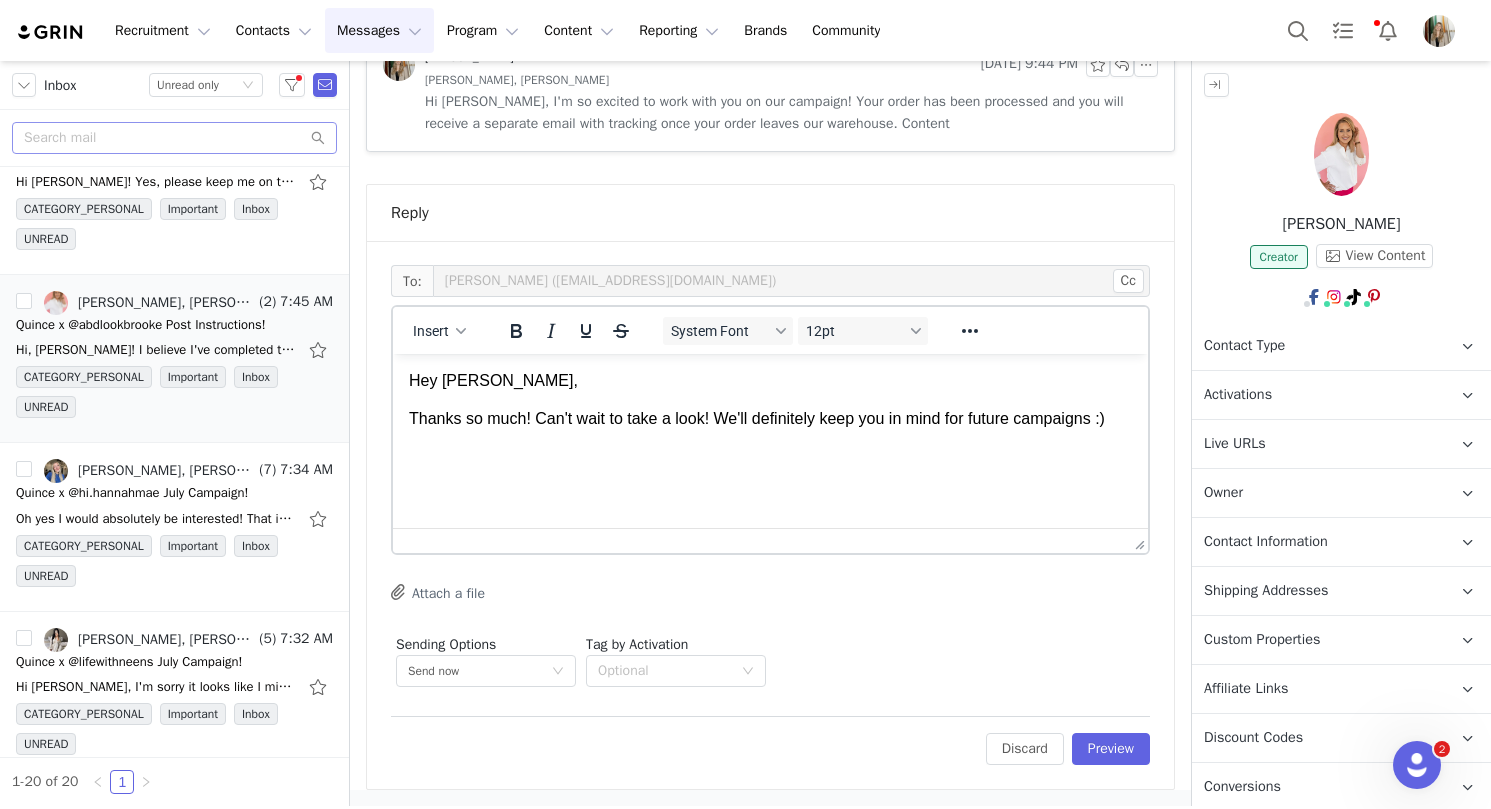click on "Thanks so much! Can't wait to take a look! We'll definitely keep you in mind for future campaigns :)" at bounding box center [770, 419] 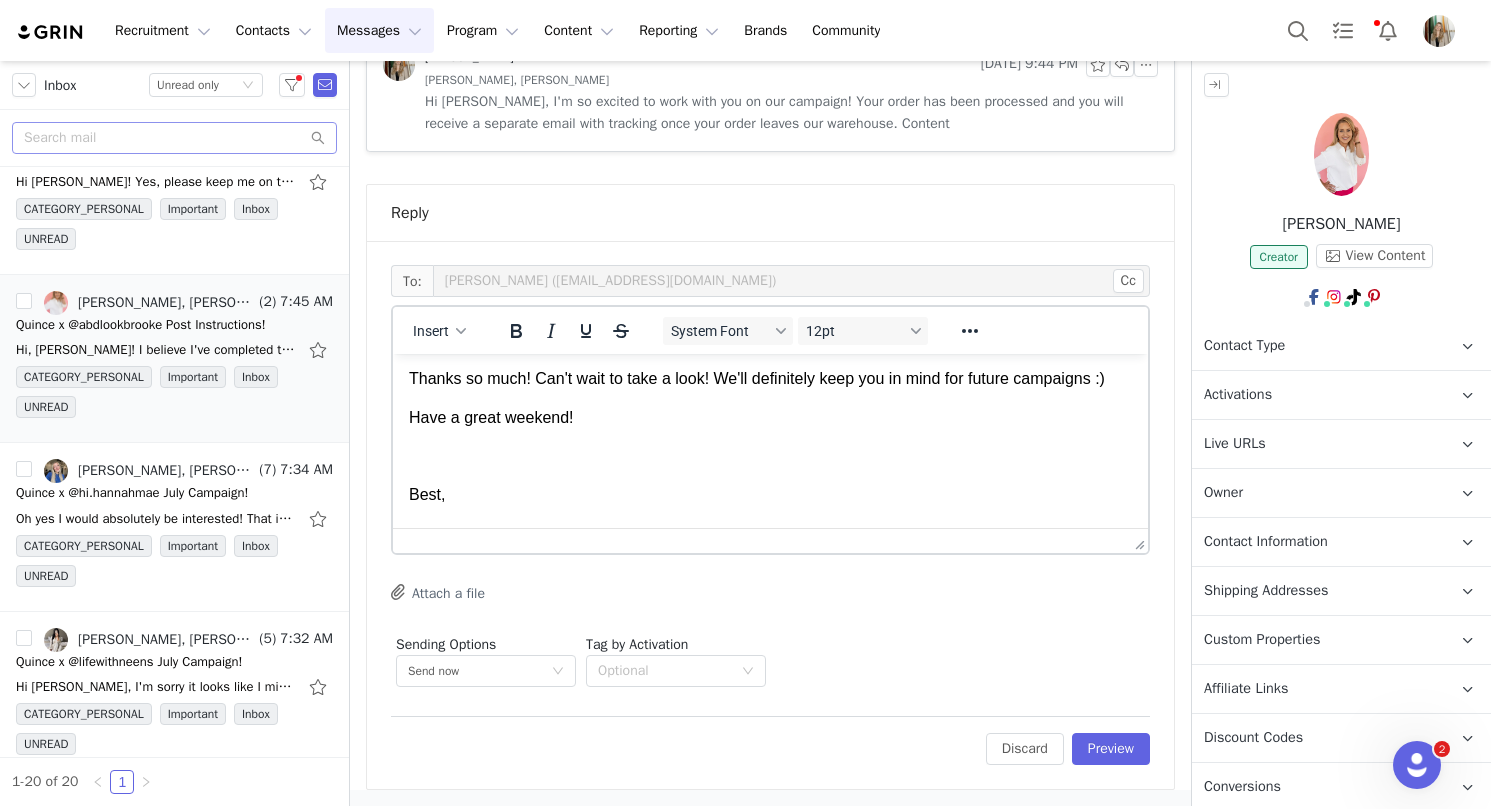 scroll, scrollTop: 79, scrollLeft: 0, axis: vertical 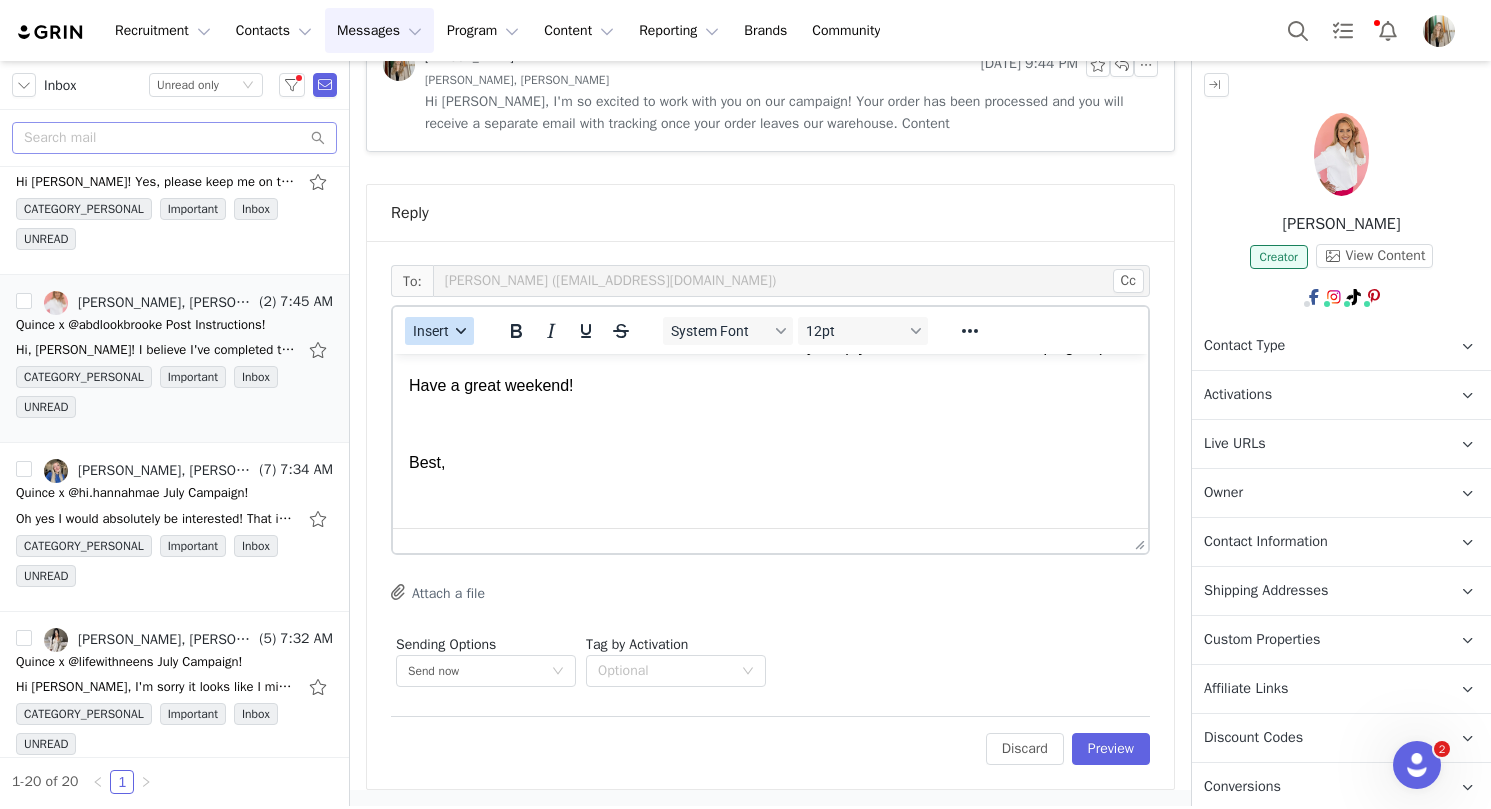 click on "Insert" at bounding box center [431, 331] 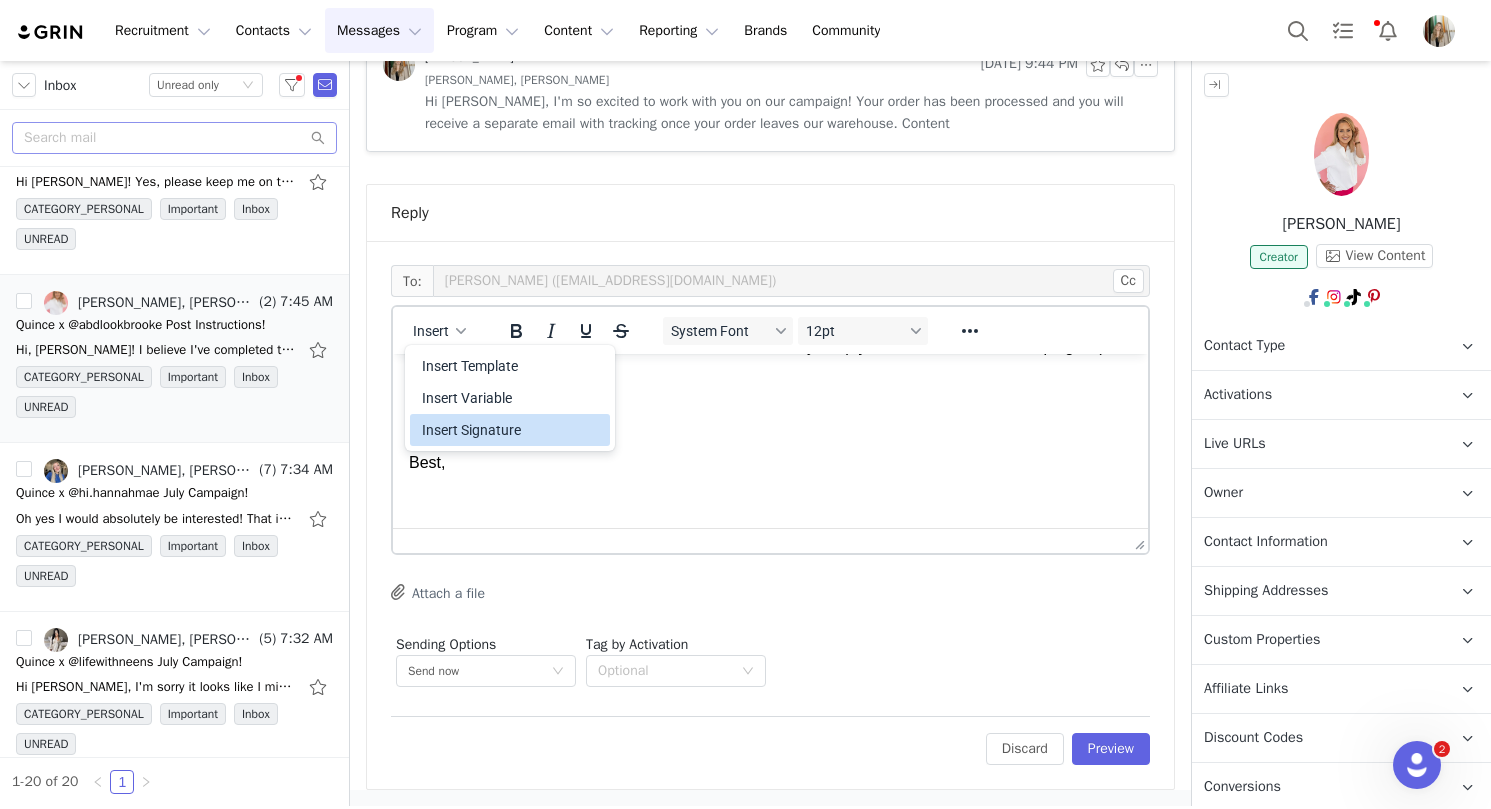 click on "Insert Signature" at bounding box center [512, 430] 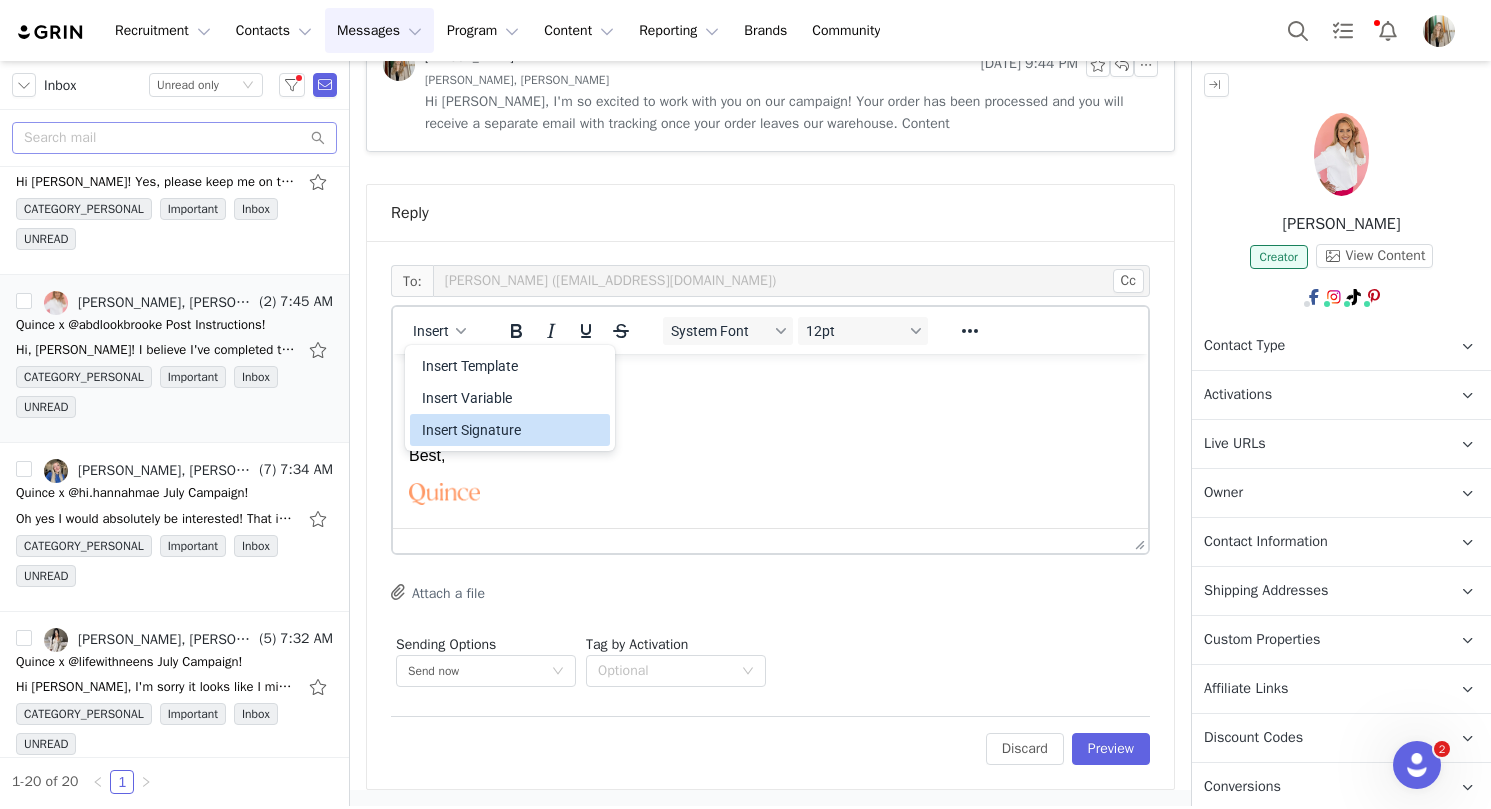 scroll, scrollTop: 159, scrollLeft: 0, axis: vertical 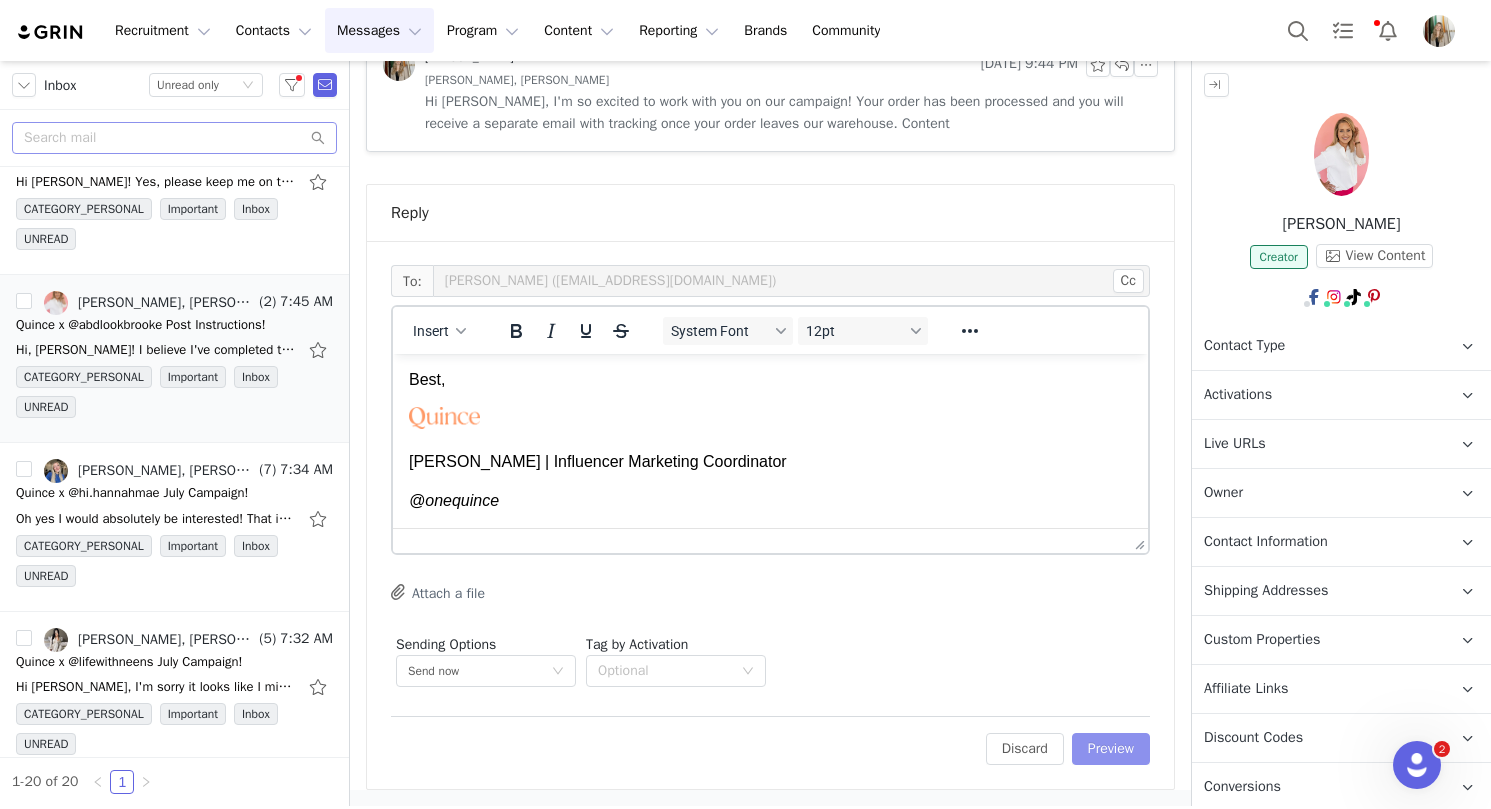 click on "Preview" at bounding box center [1111, 749] 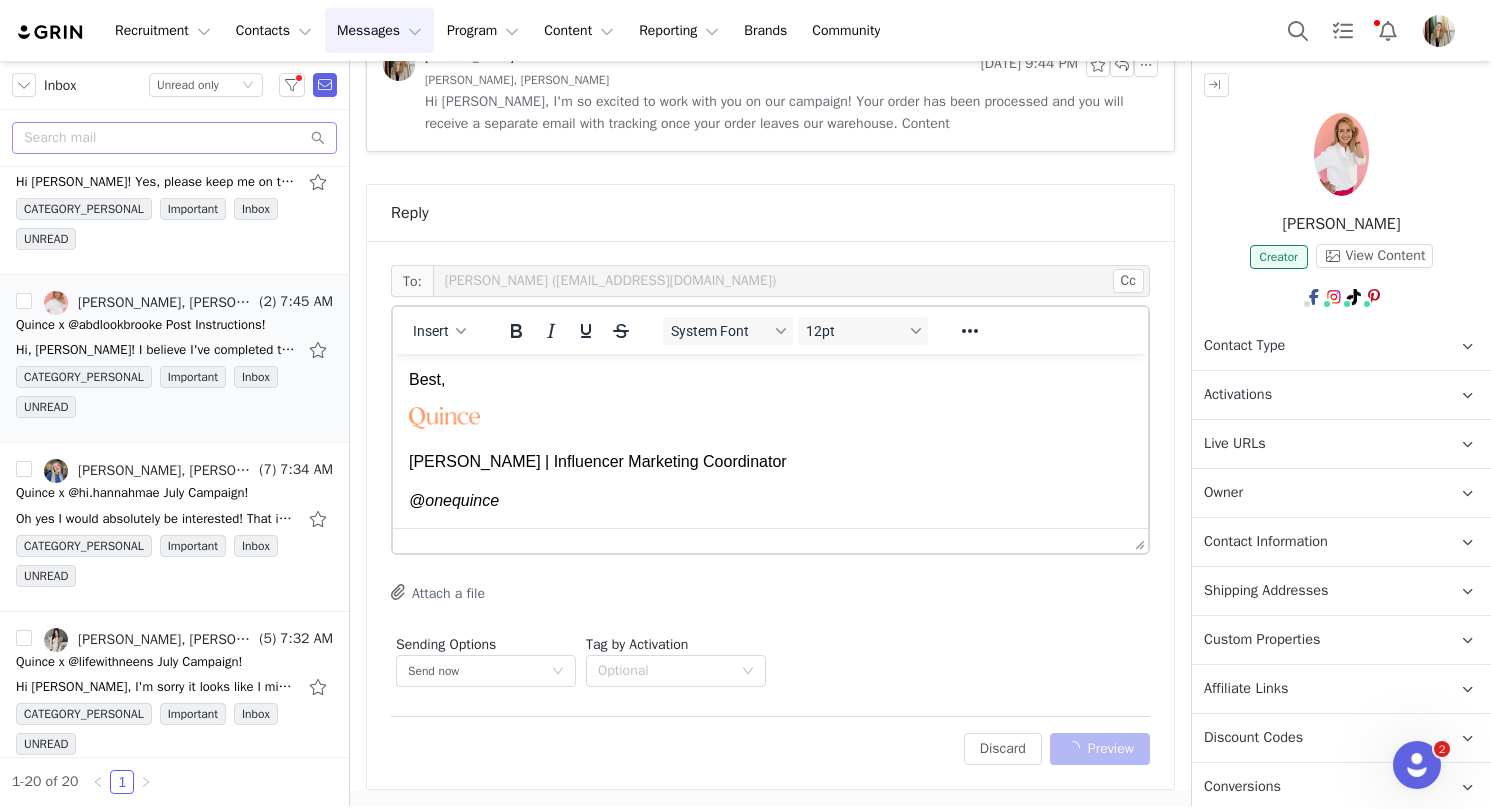 scroll, scrollTop: 1196, scrollLeft: 0, axis: vertical 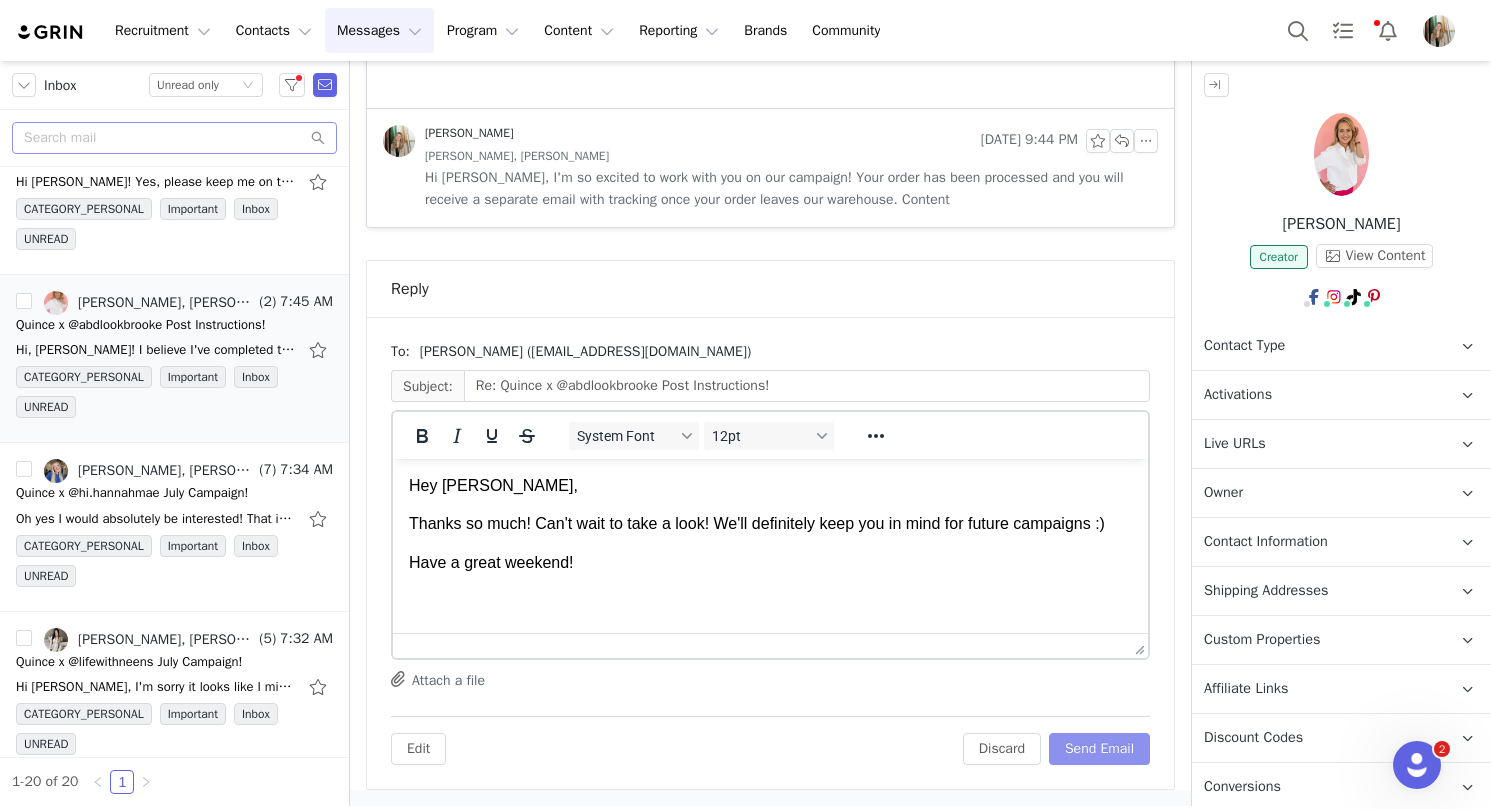 click on "Send Email" at bounding box center [1099, 749] 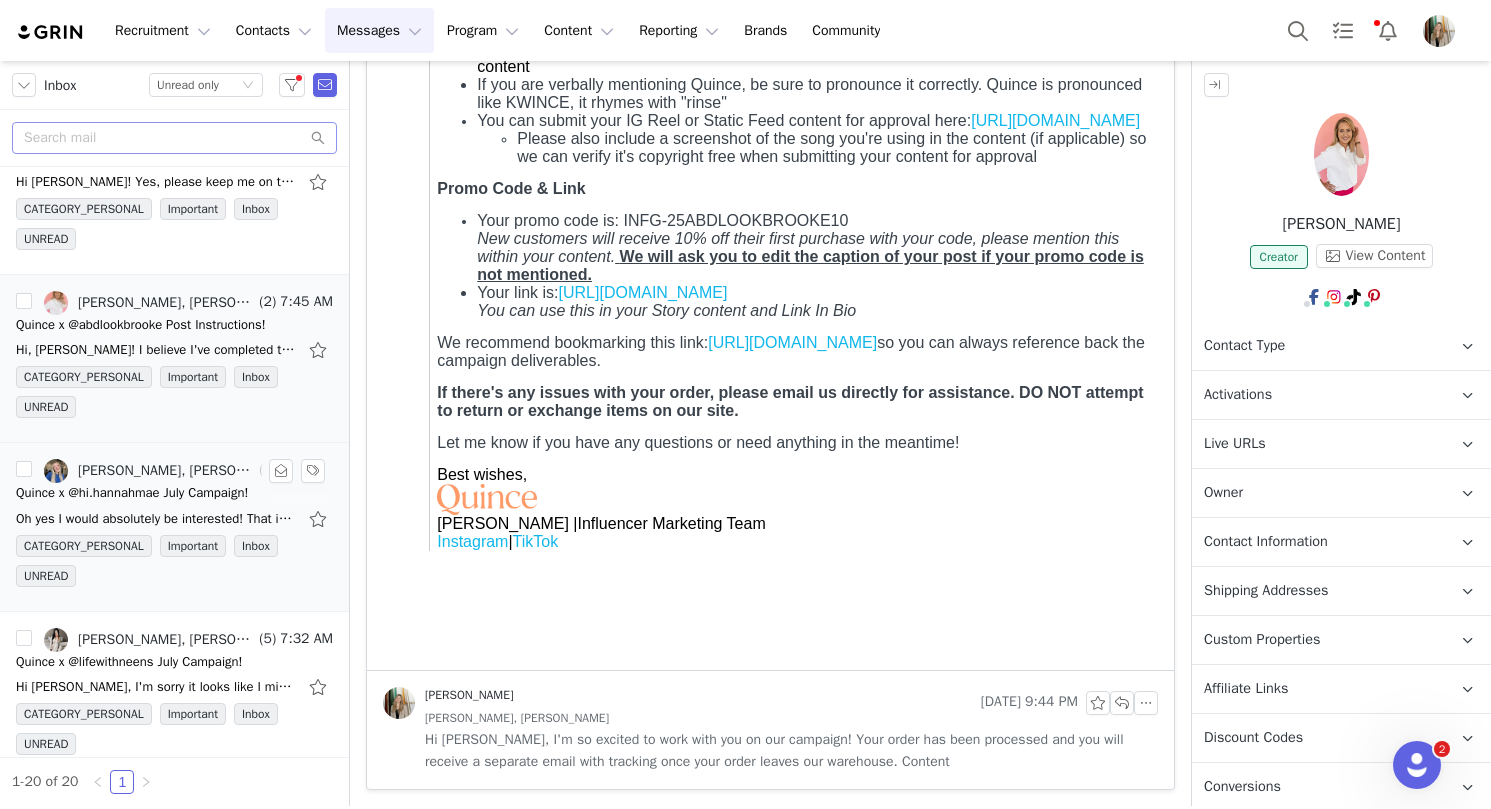 scroll, scrollTop: 634, scrollLeft: 0, axis: vertical 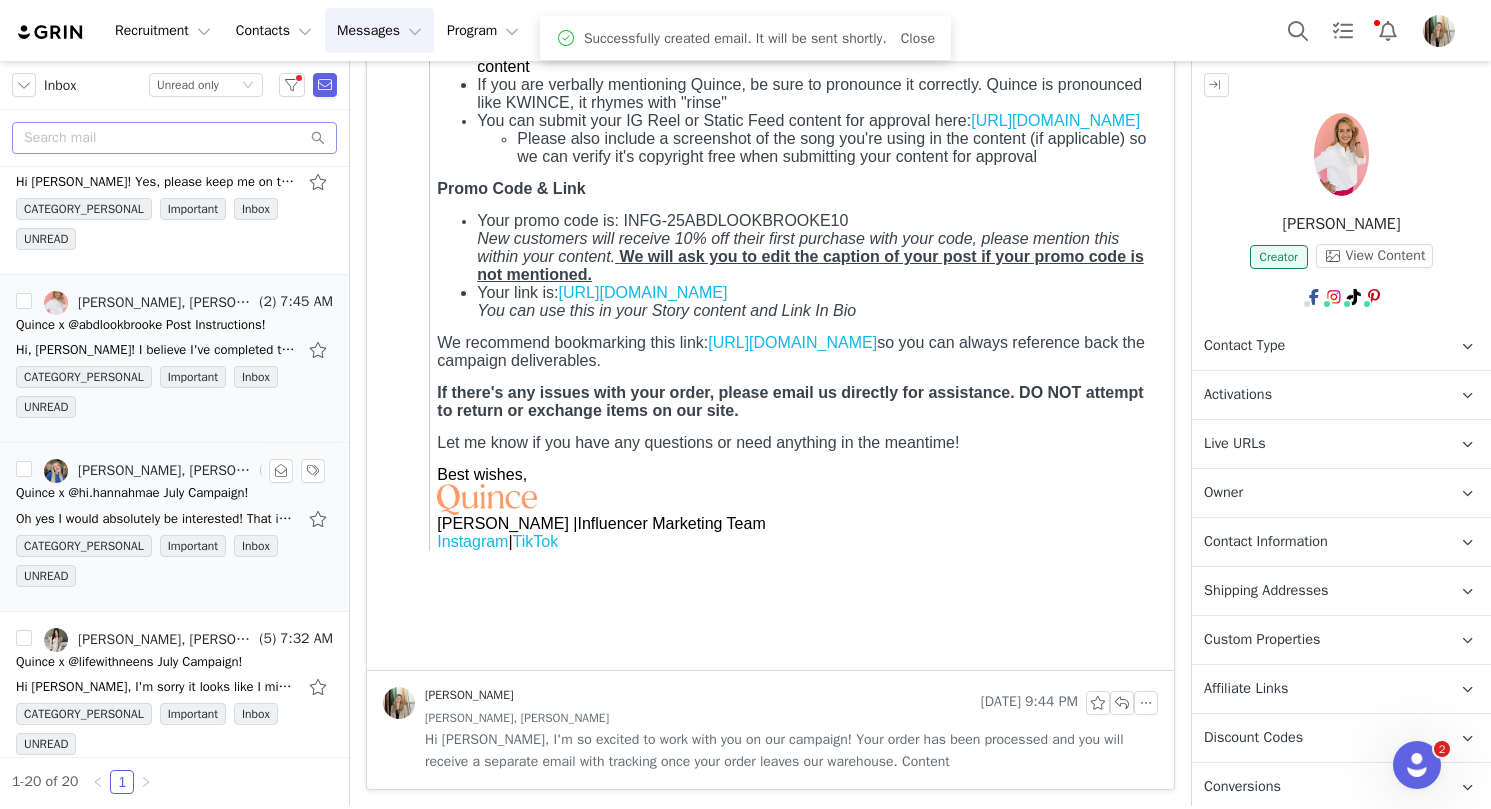 click on "Oh yes I would absolutely be interested! That is perfect! Thank you! On Thu, Jul 10, 2025 at 4:32 PM Rachel Stanke <rachel.stanke@onequince.com> wrote: Hi Hannah! Thanks for letting me know :)" at bounding box center [156, 519] 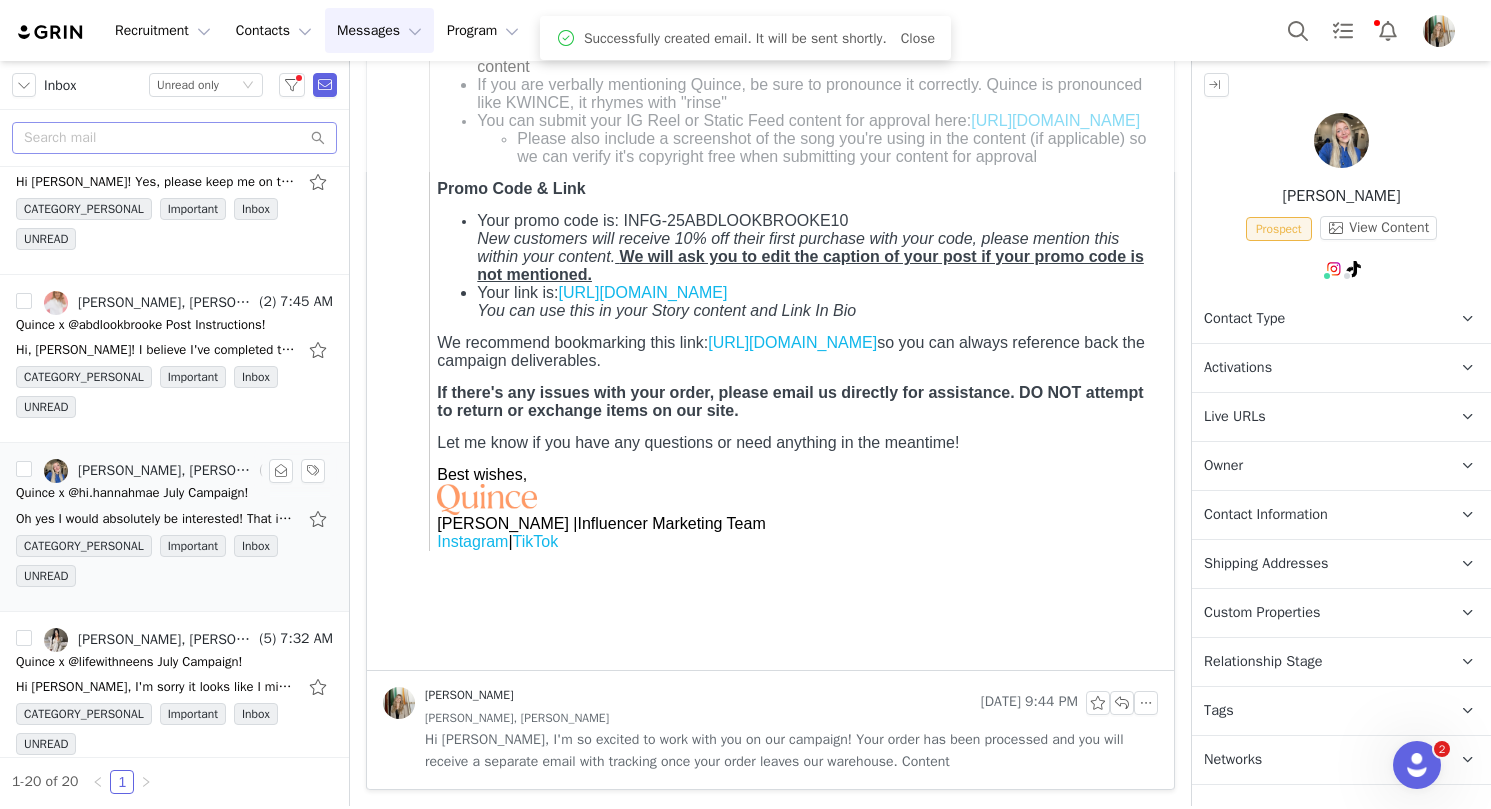 scroll, scrollTop: 224, scrollLeft: 0, axis: vertical 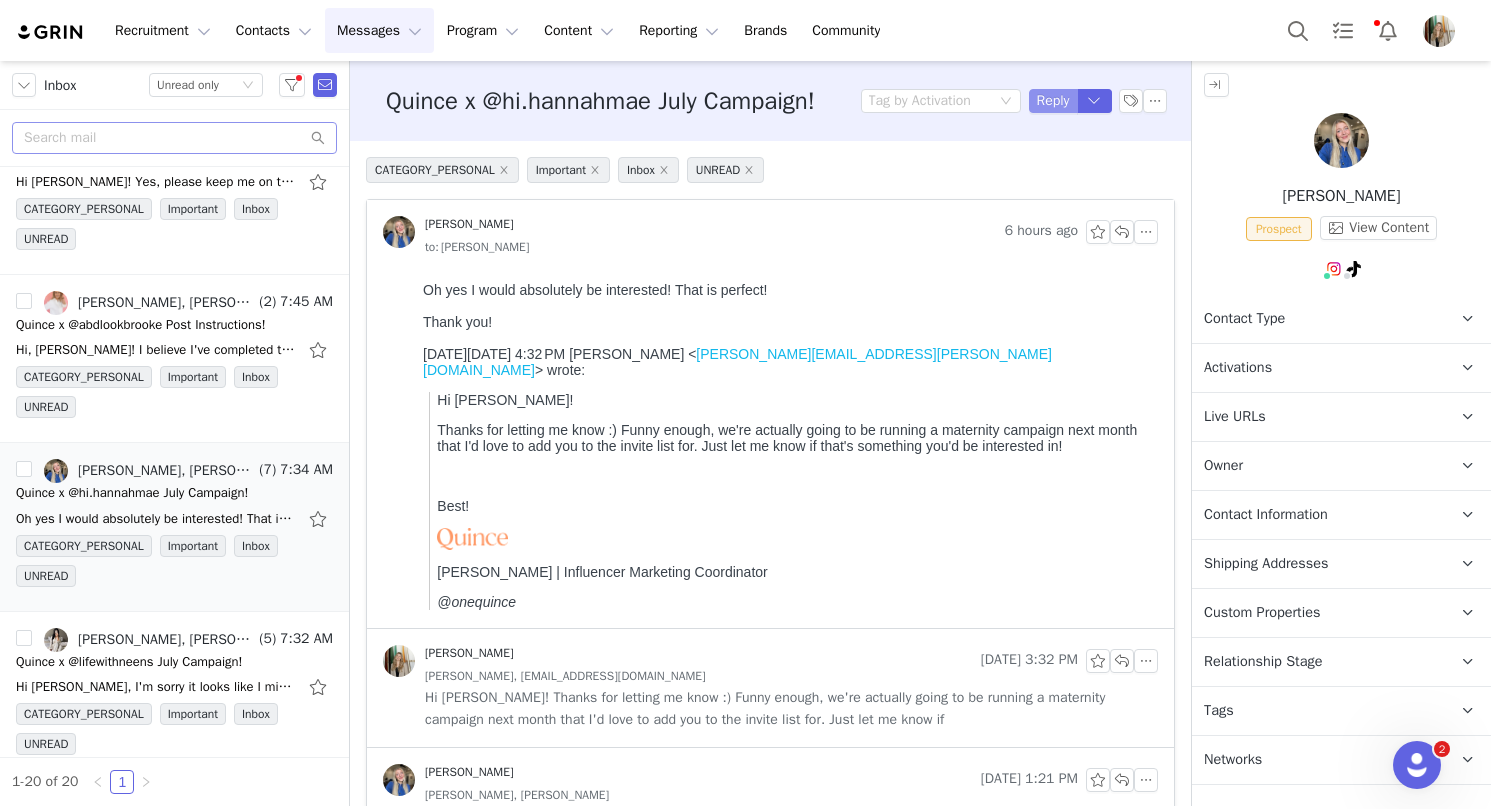 click on "Reply" at bounding box center [1053, 101] 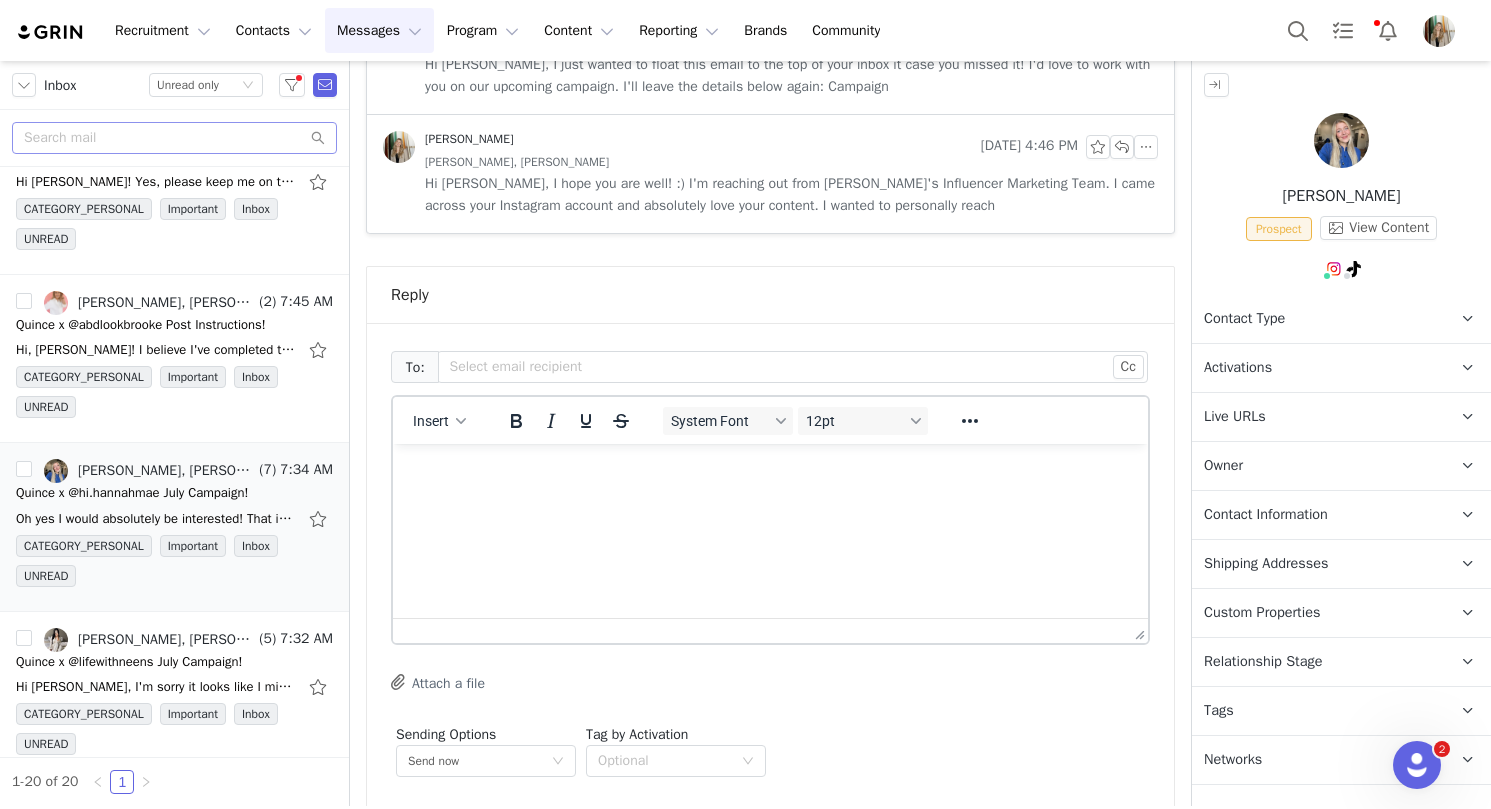 scroll, scrollTop: 0, scrollLeft: 0, axis: both 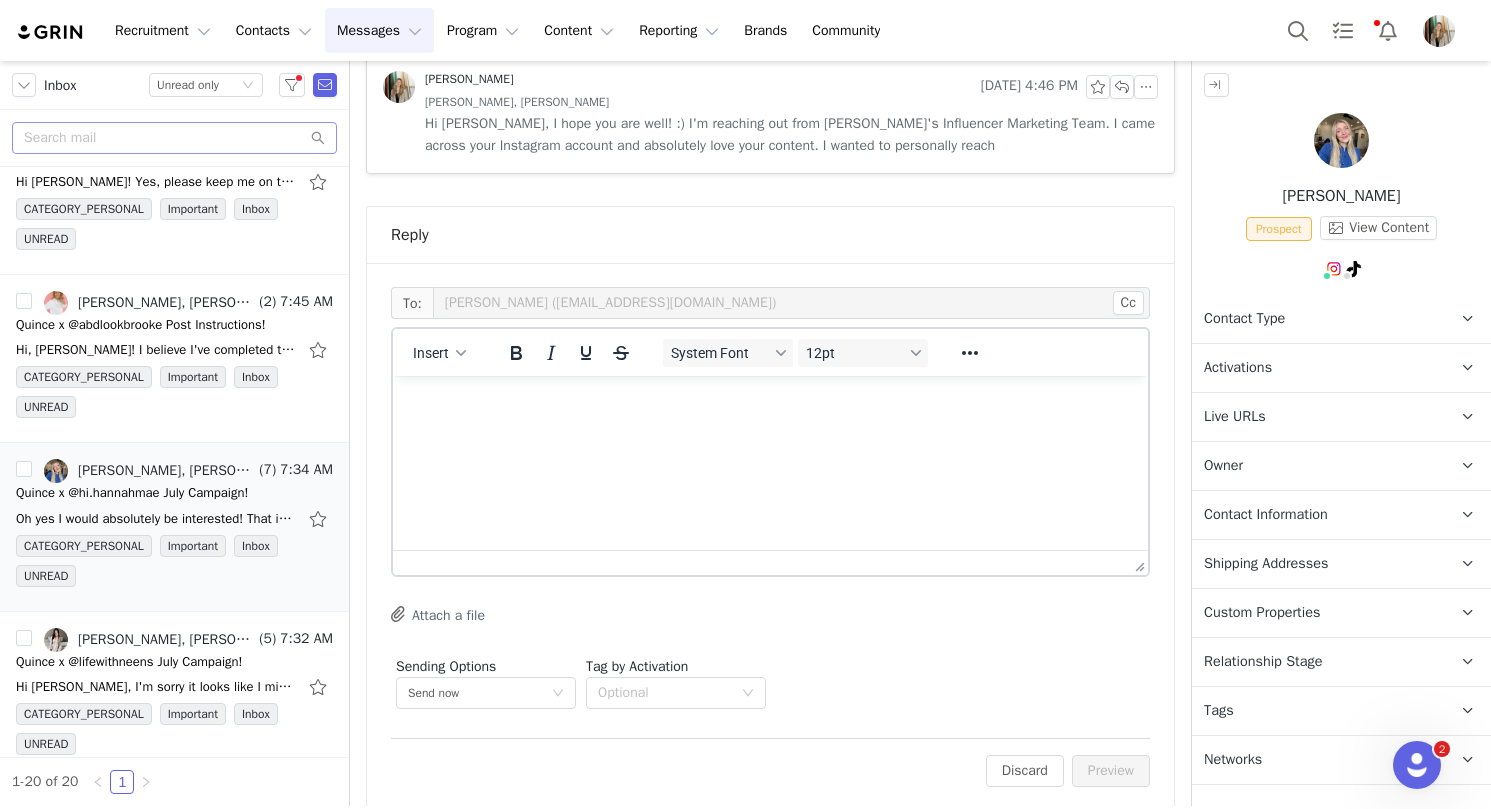 click at bounding box center (770, 403) 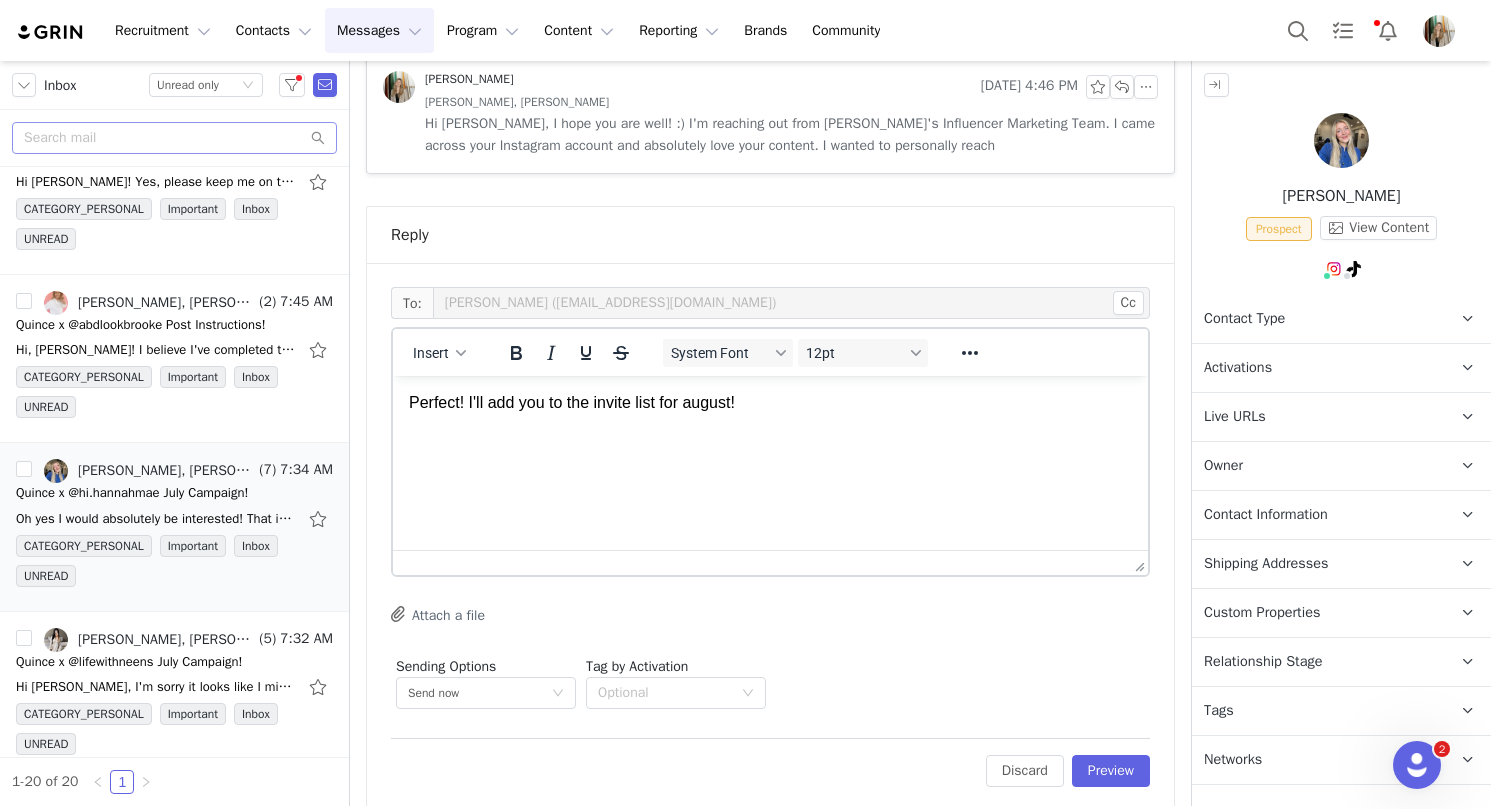 click on "Perfect! I'll add you to the invite list for august!" at bounding box center [770, 403] 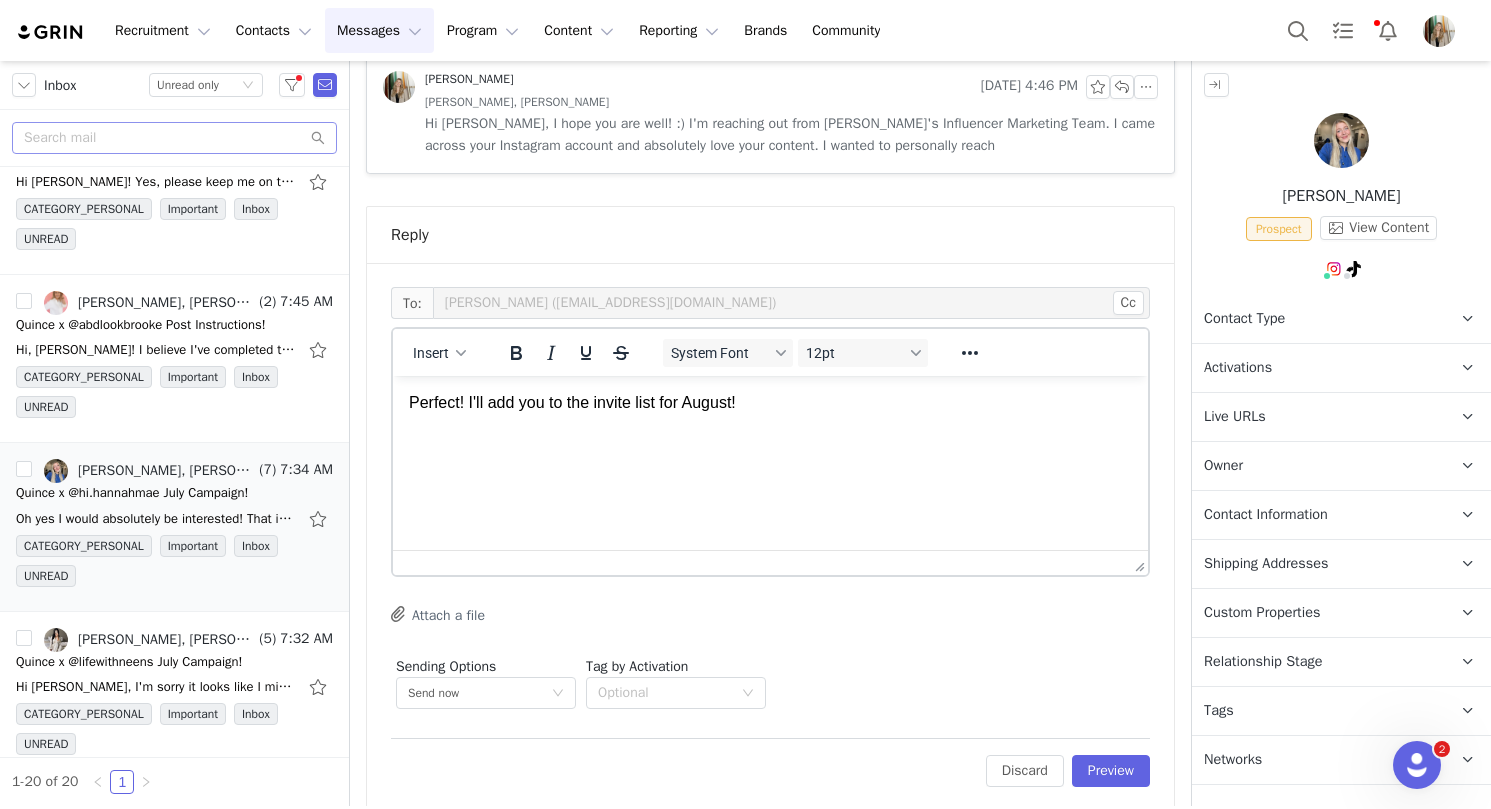 click on "Perfect! I'll add you to the invite list for August!" at bounding box center (770, 403) 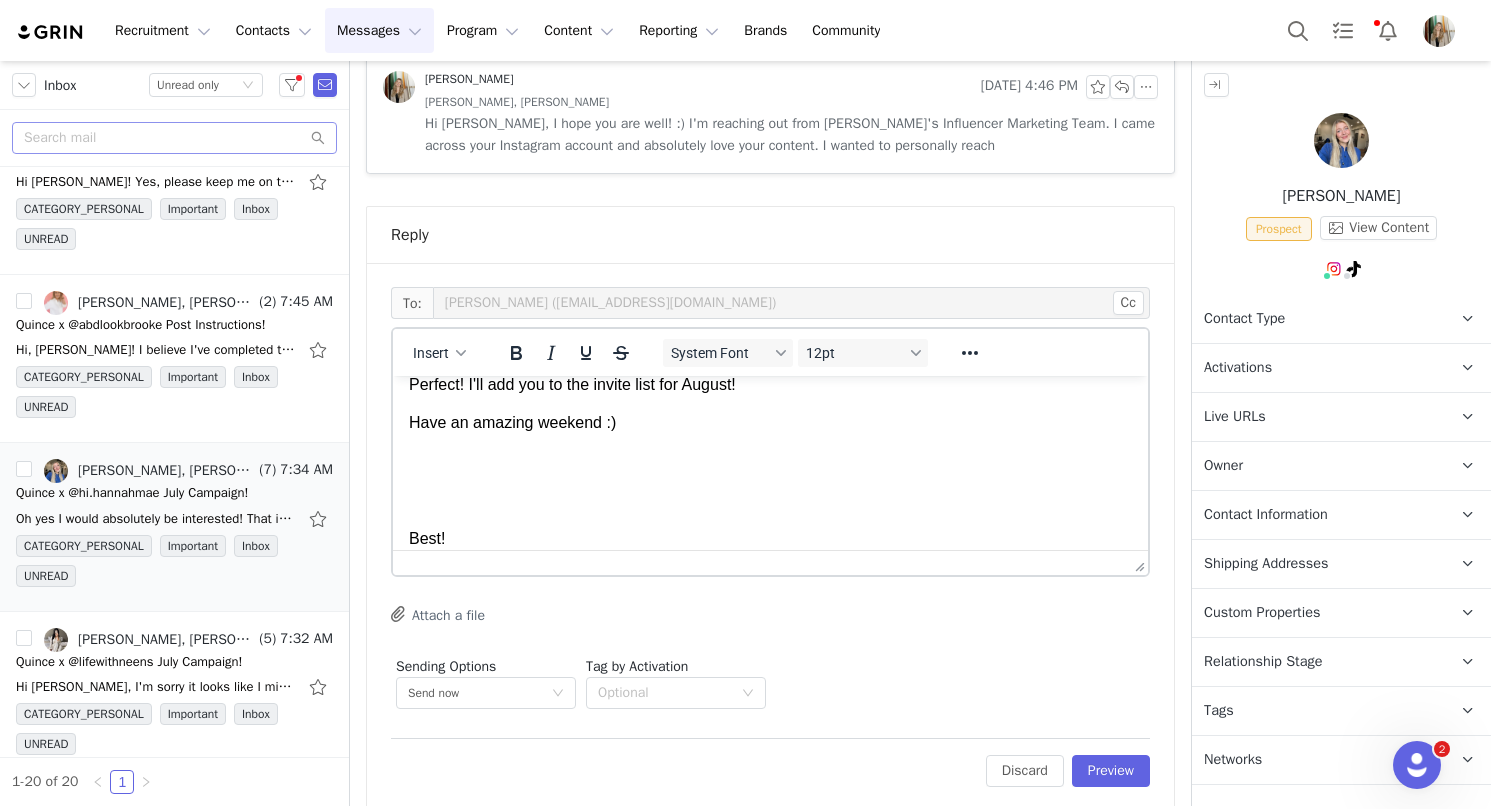 scroll, scrollTop: 56, scrollLeft: 0, axis: vertical 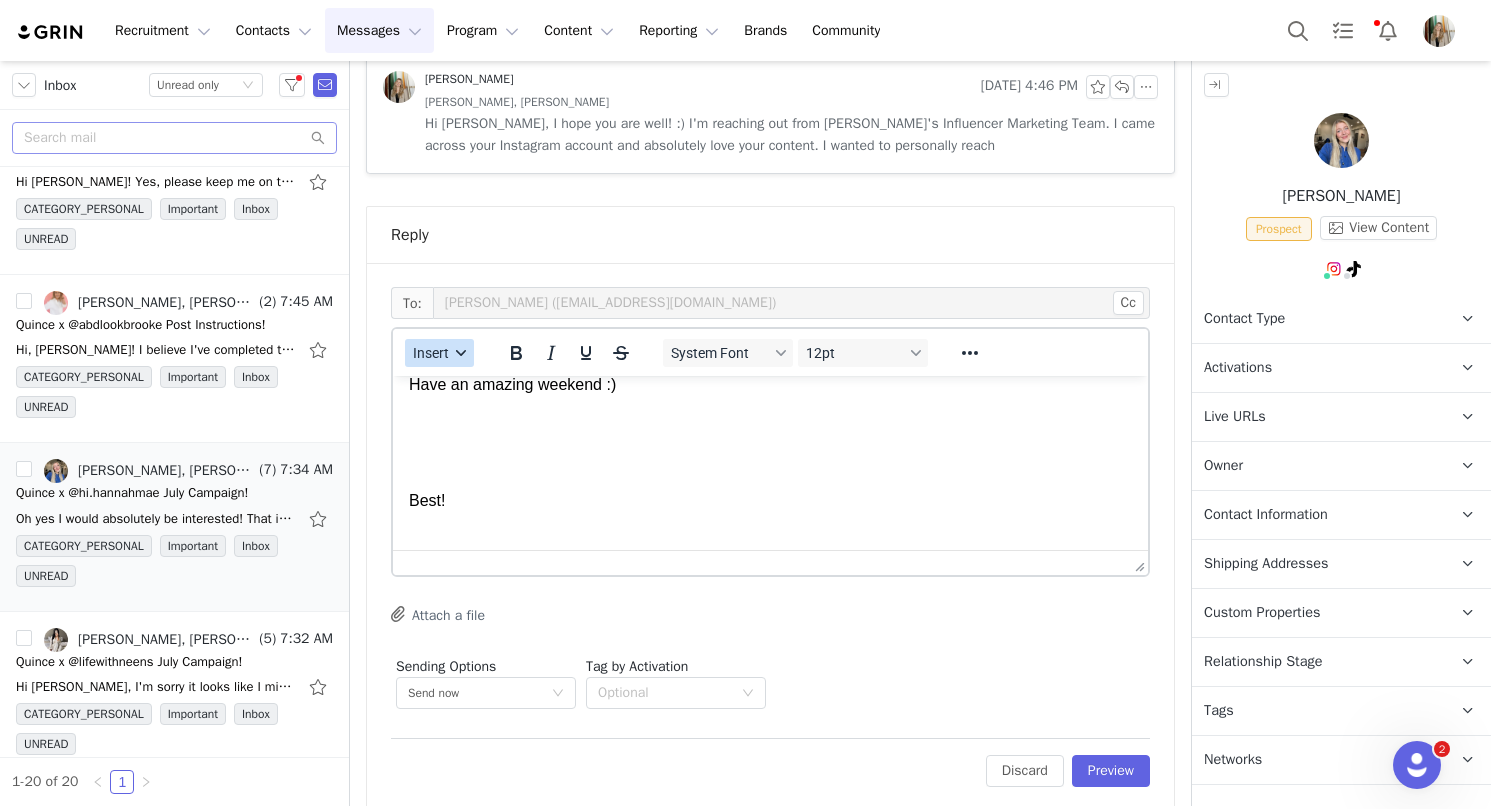 click on "Insert" at bounding box center [439, 353] 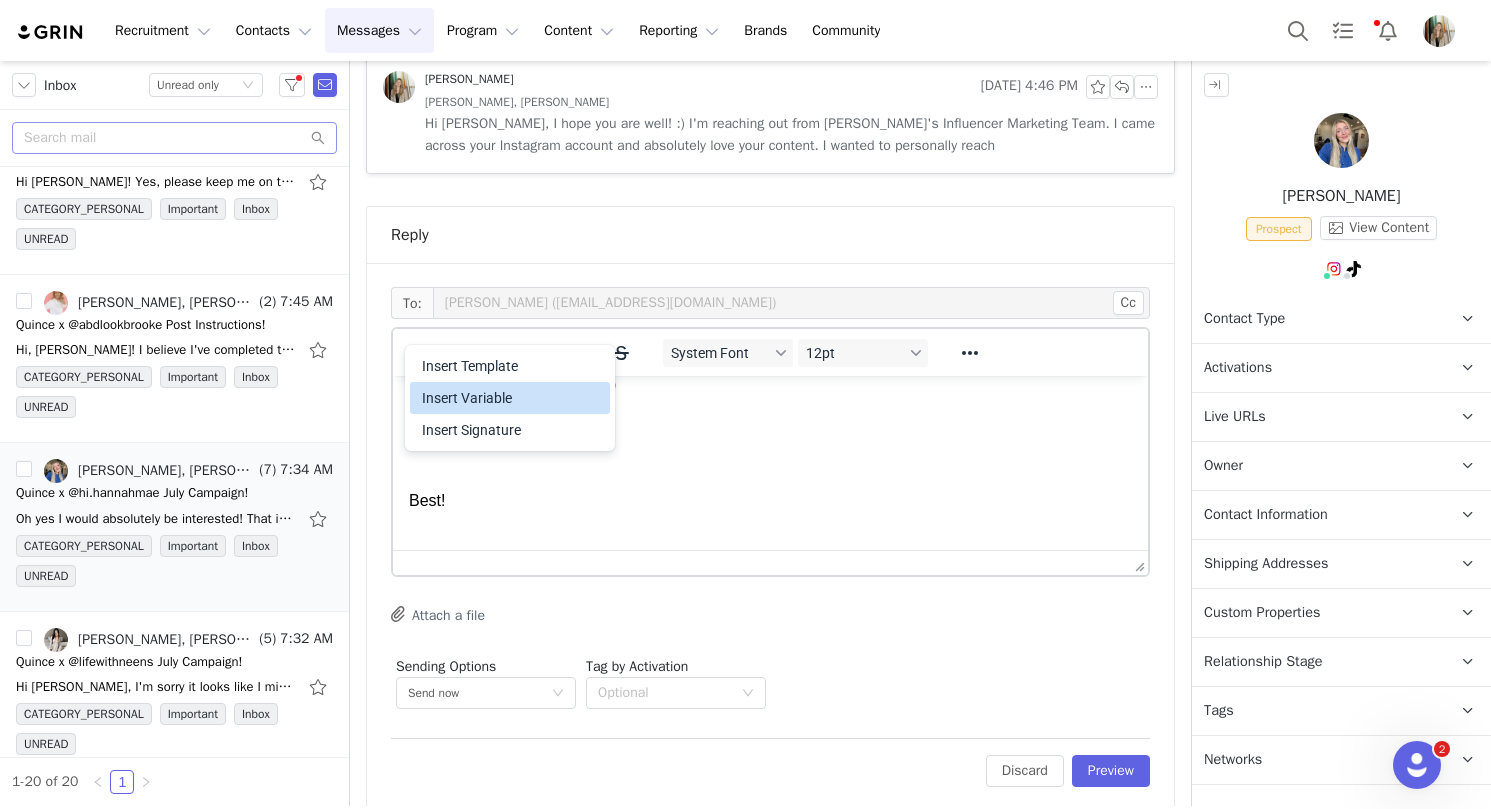click on "Insert Signature" at bounding box center [512, 430] 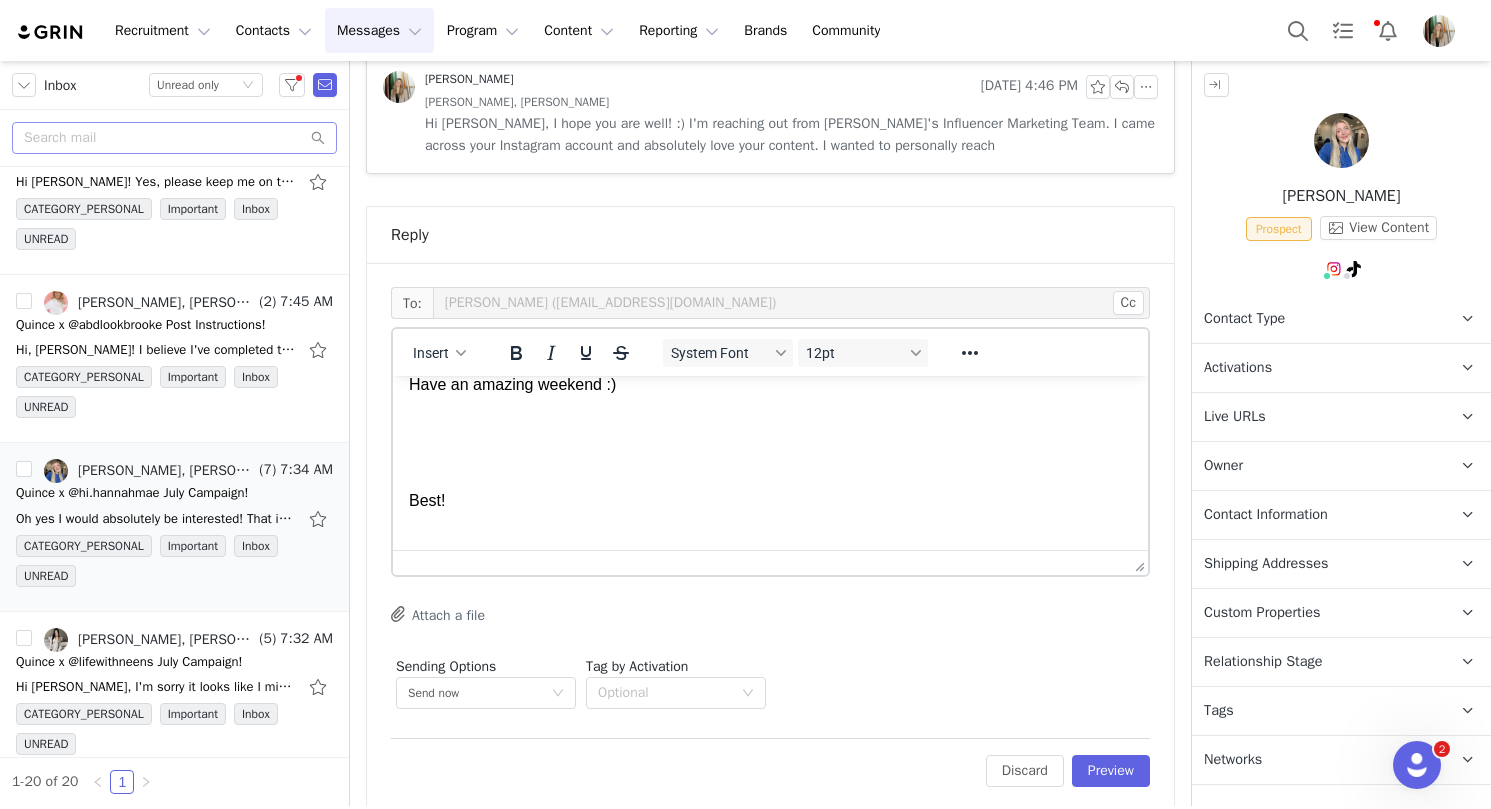 scroll, scrollTop: 137, scrollLeft: 0, axis: vertical 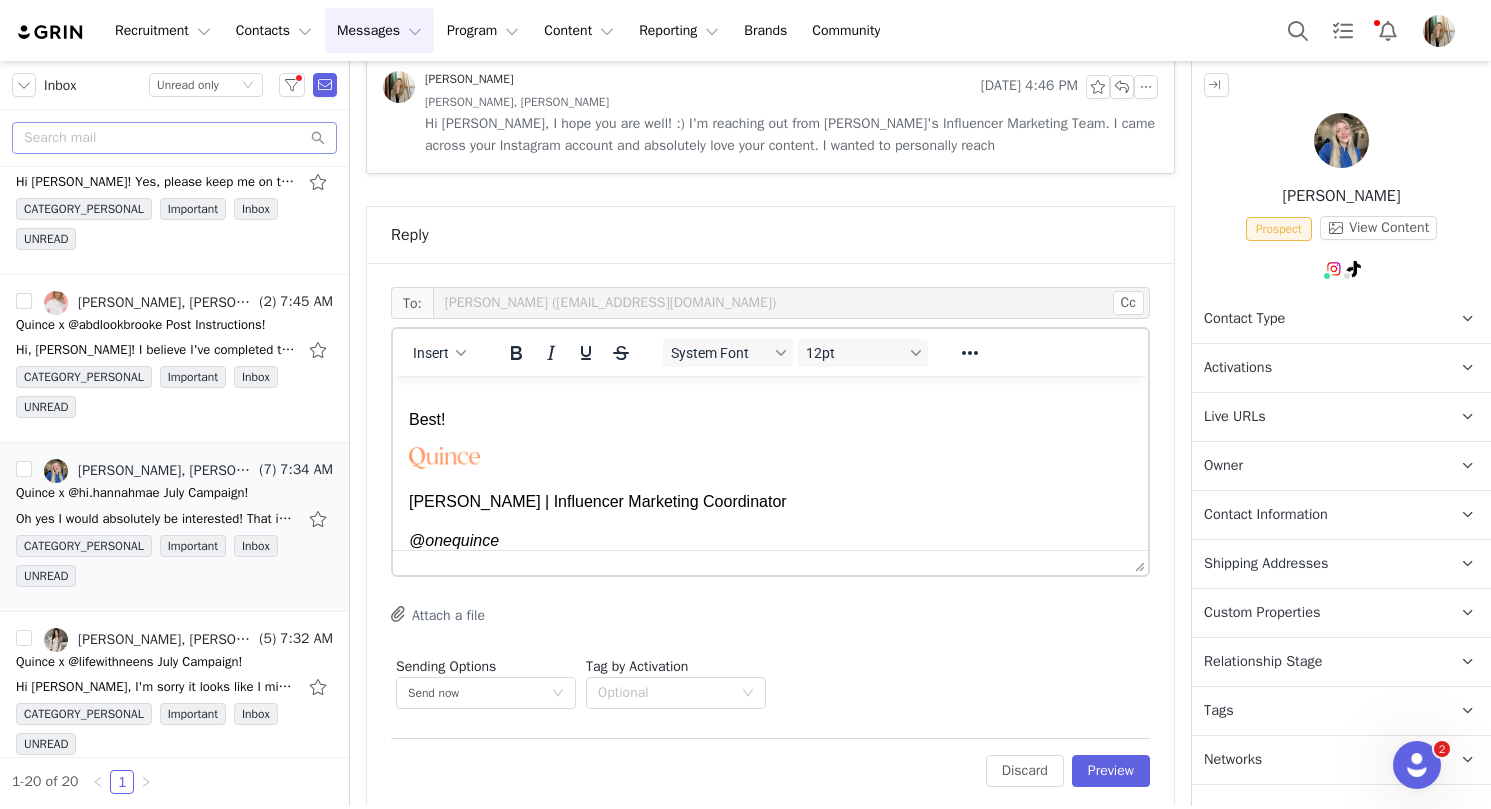 click on "Edit     Discard Preview" at bounding box center [770, 762] 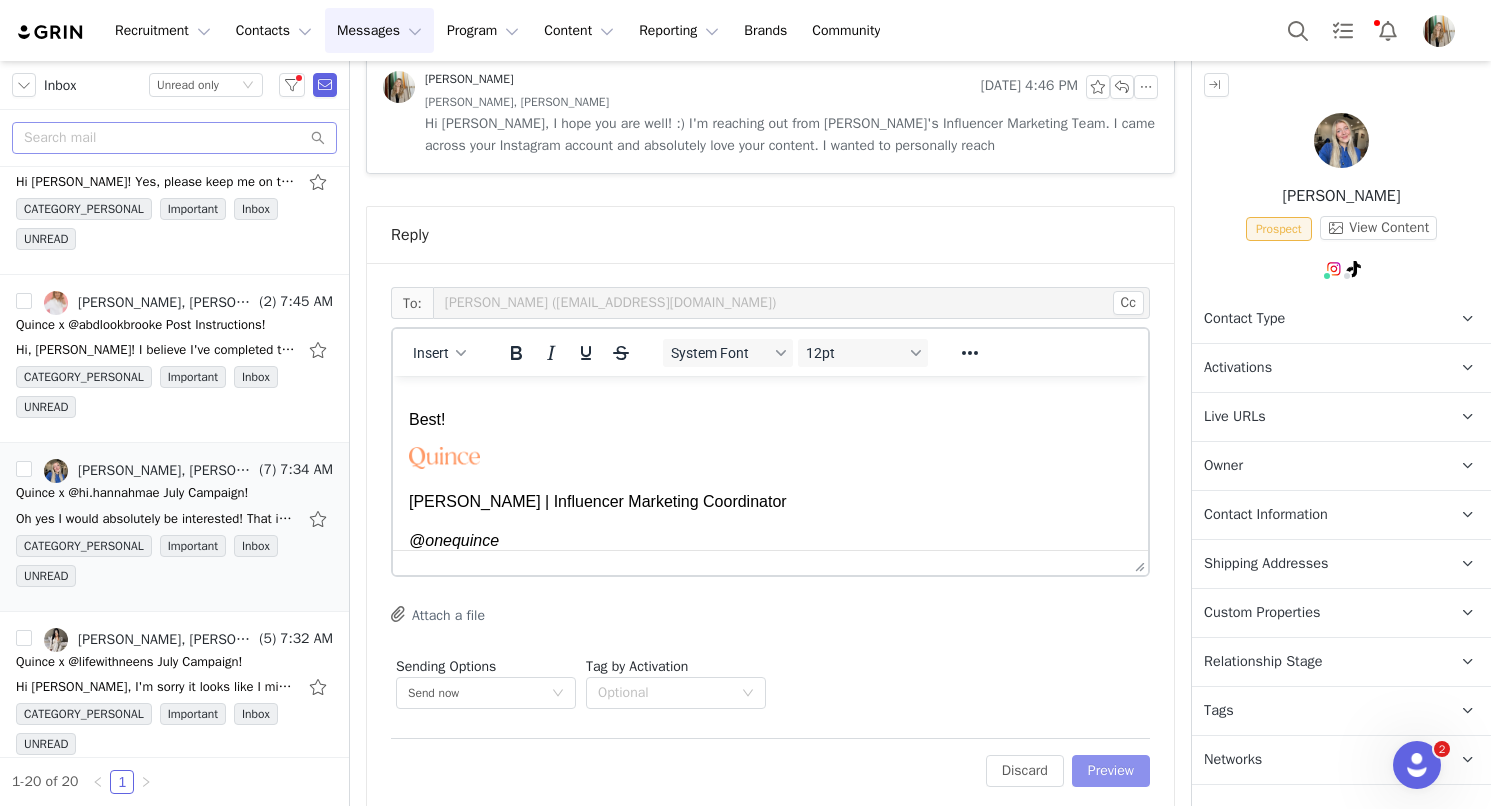 click on "Preview" at bounding box center [1111, 771] 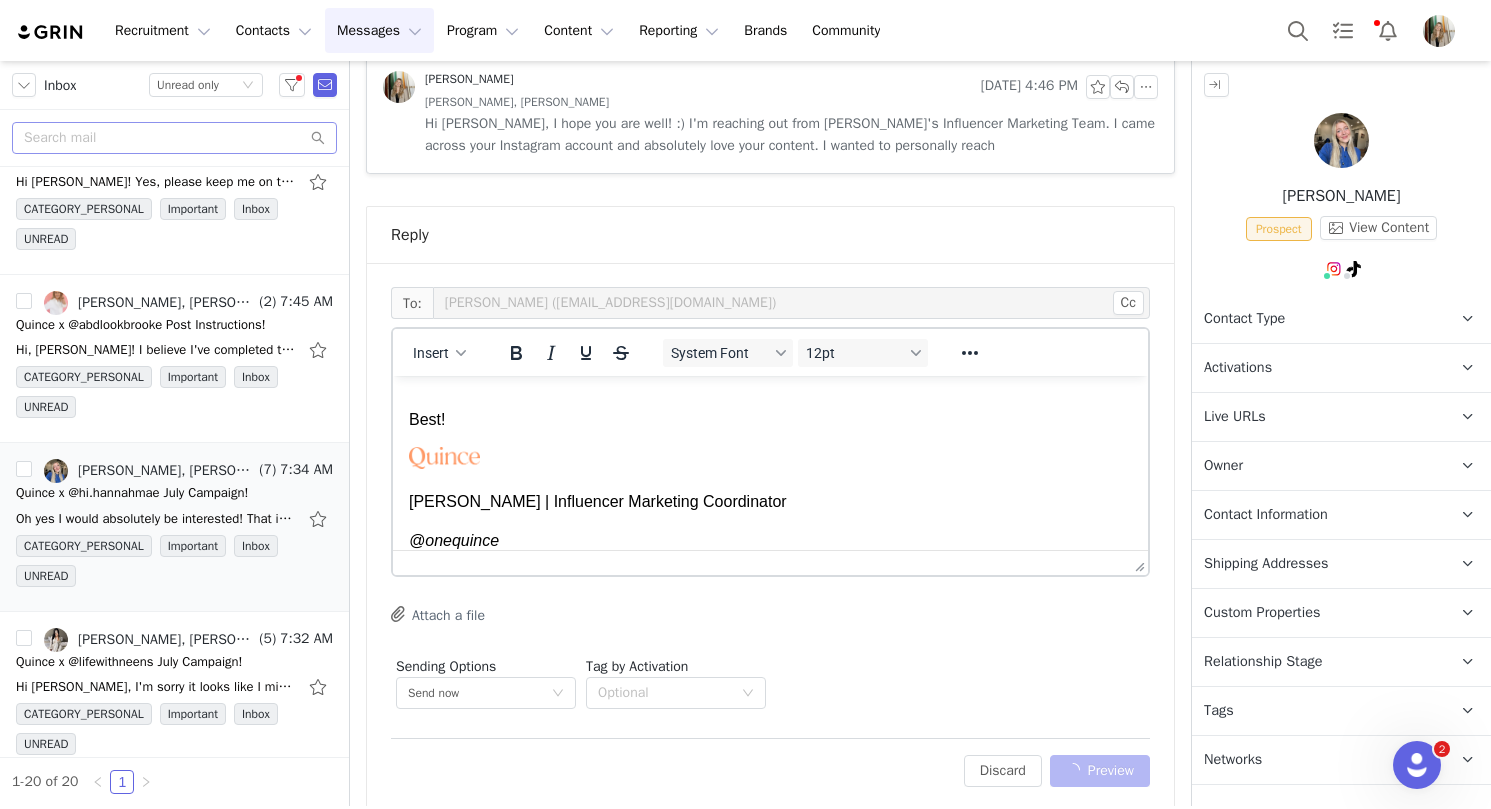 scroll, scrollTop: 1115, scrollLeft: 0, axis: vertical 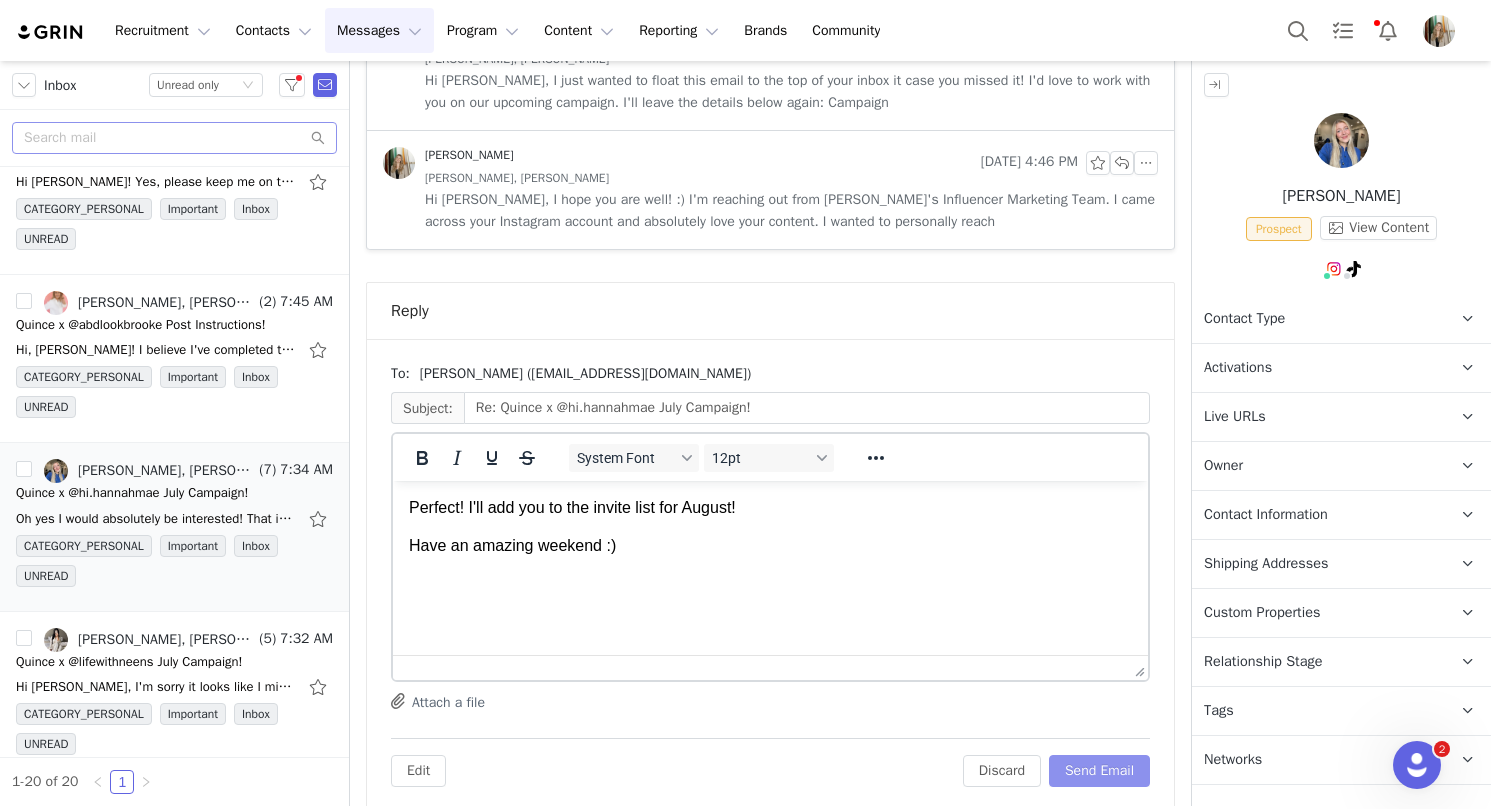 click on "Send Email" at bounding box center [1099, 771] 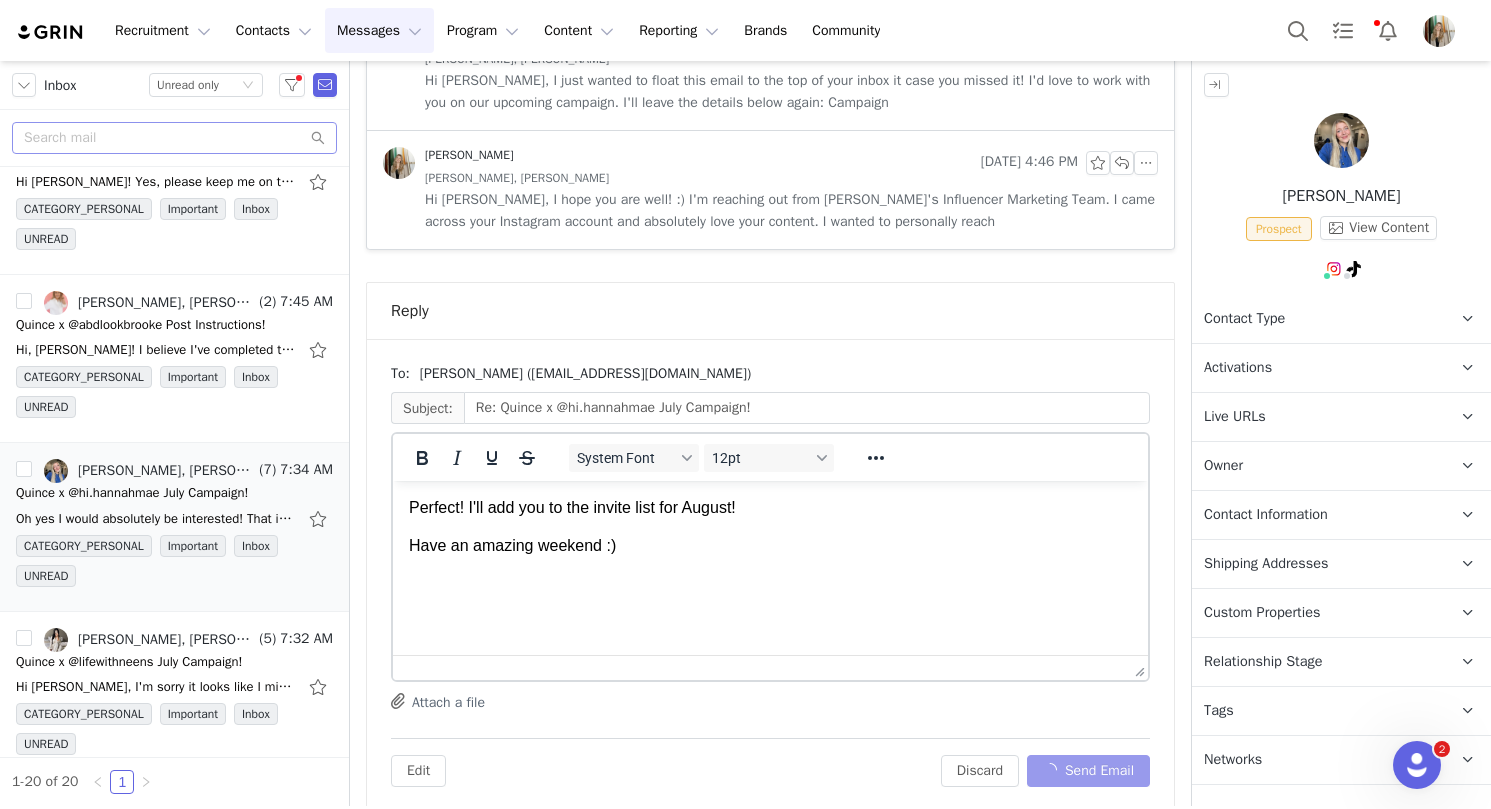 scroll, scrollTop: 553, scrollLeft: 0, axis: vertical 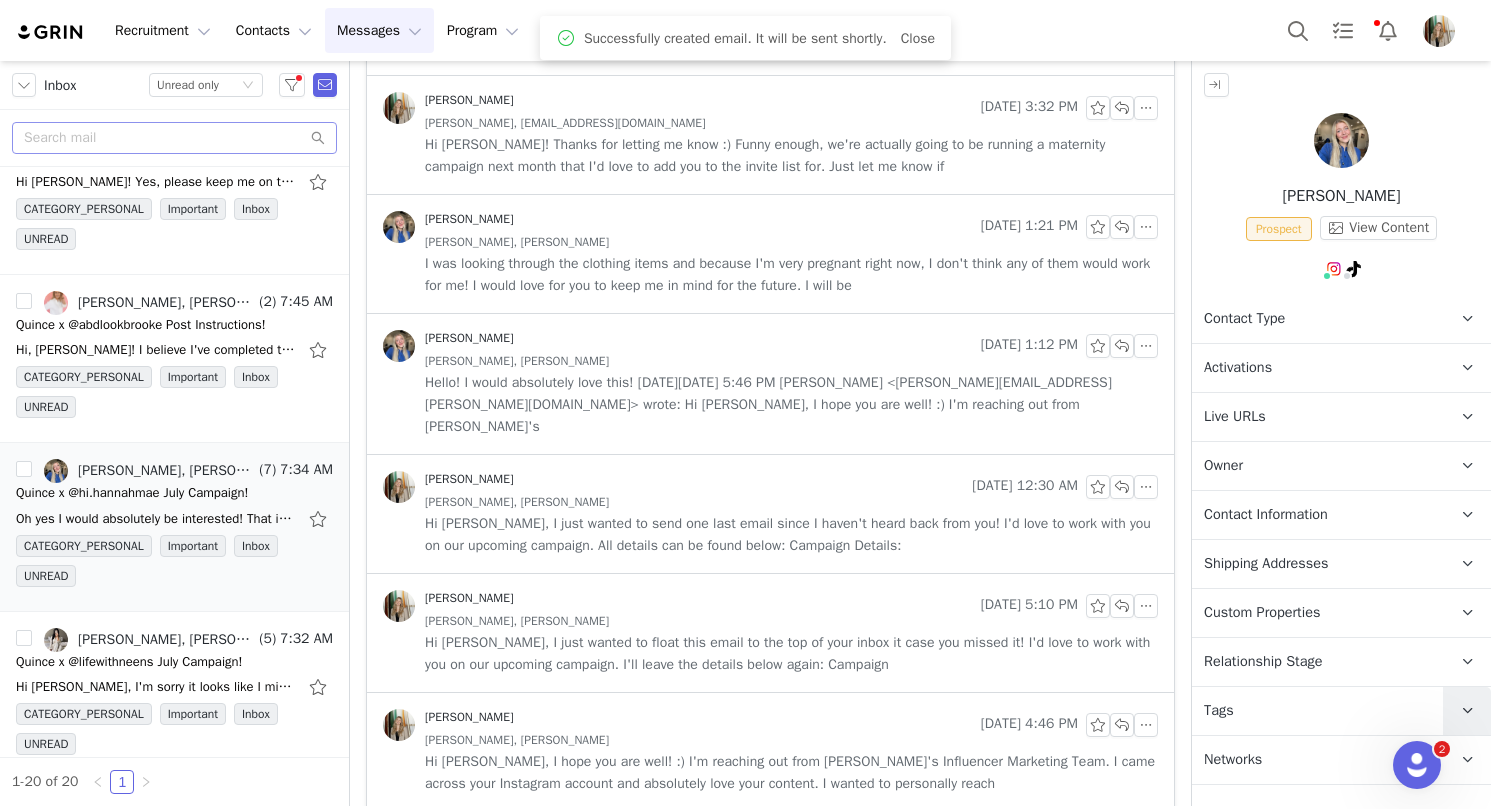 click at bounding box center [1467, 711] 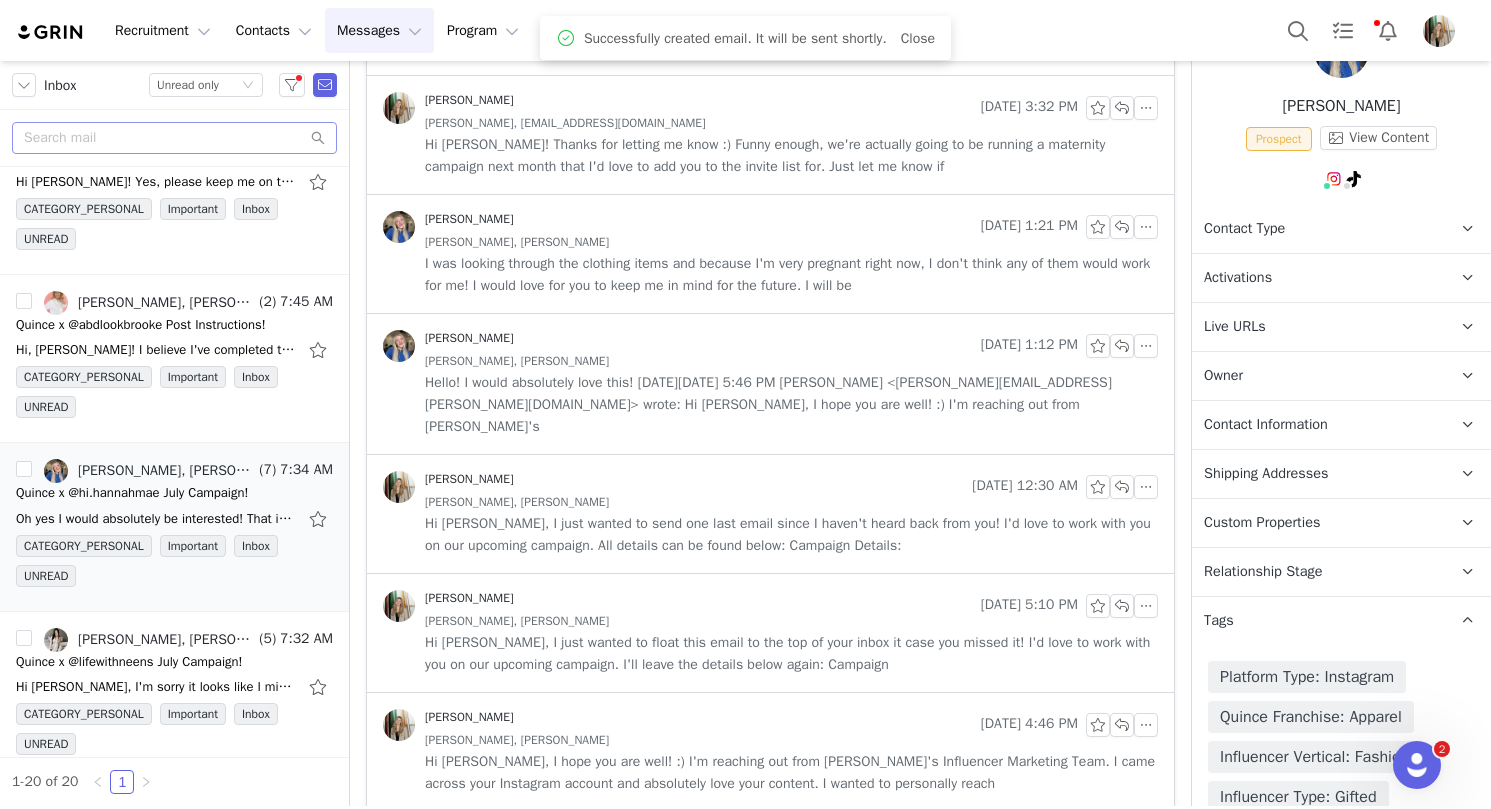 scroll, scrollTop: 221, scrollLeft: 0, axis: vertical 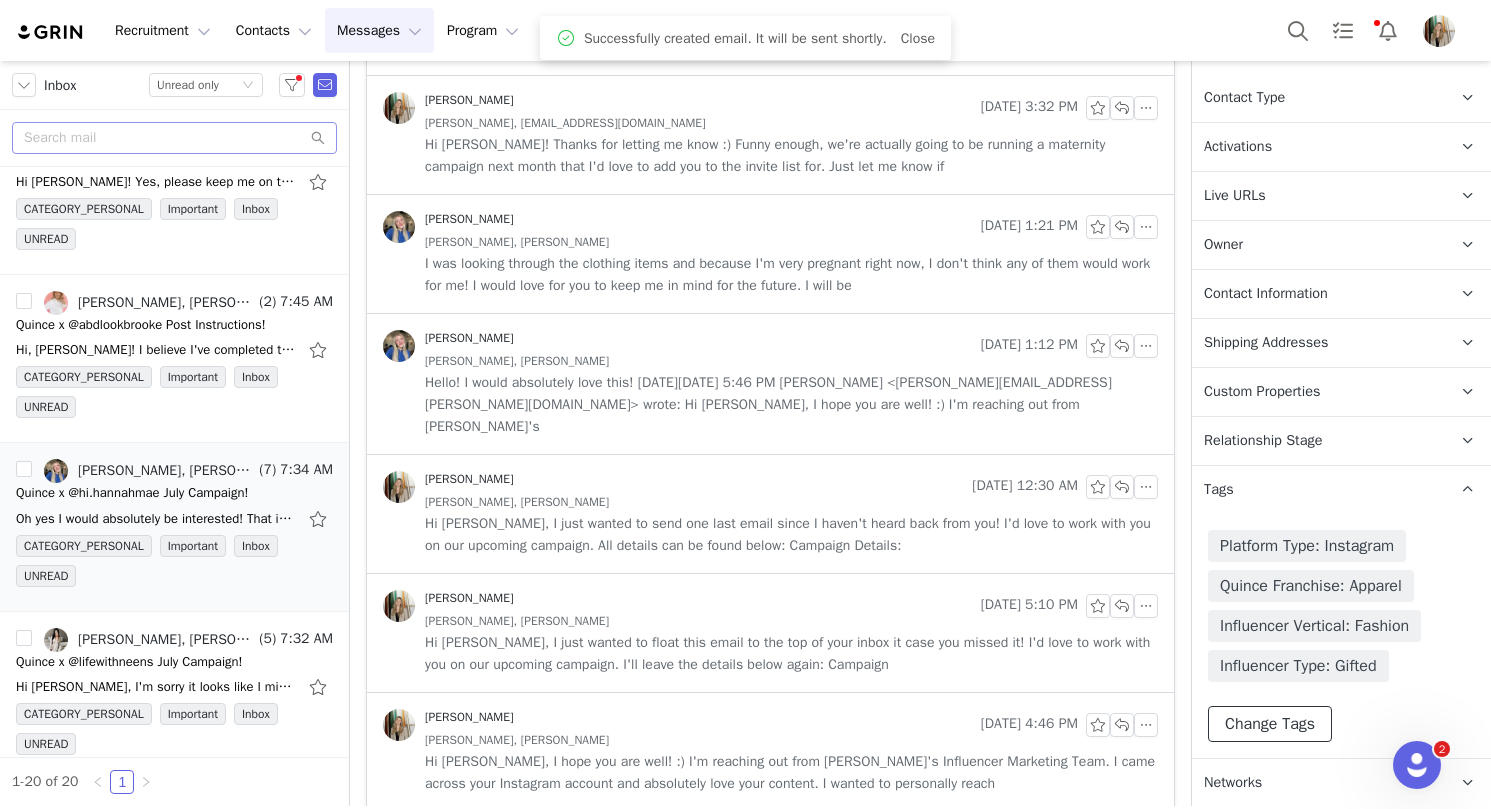 click on "Change Tags" at bounding box center (1270, 724) 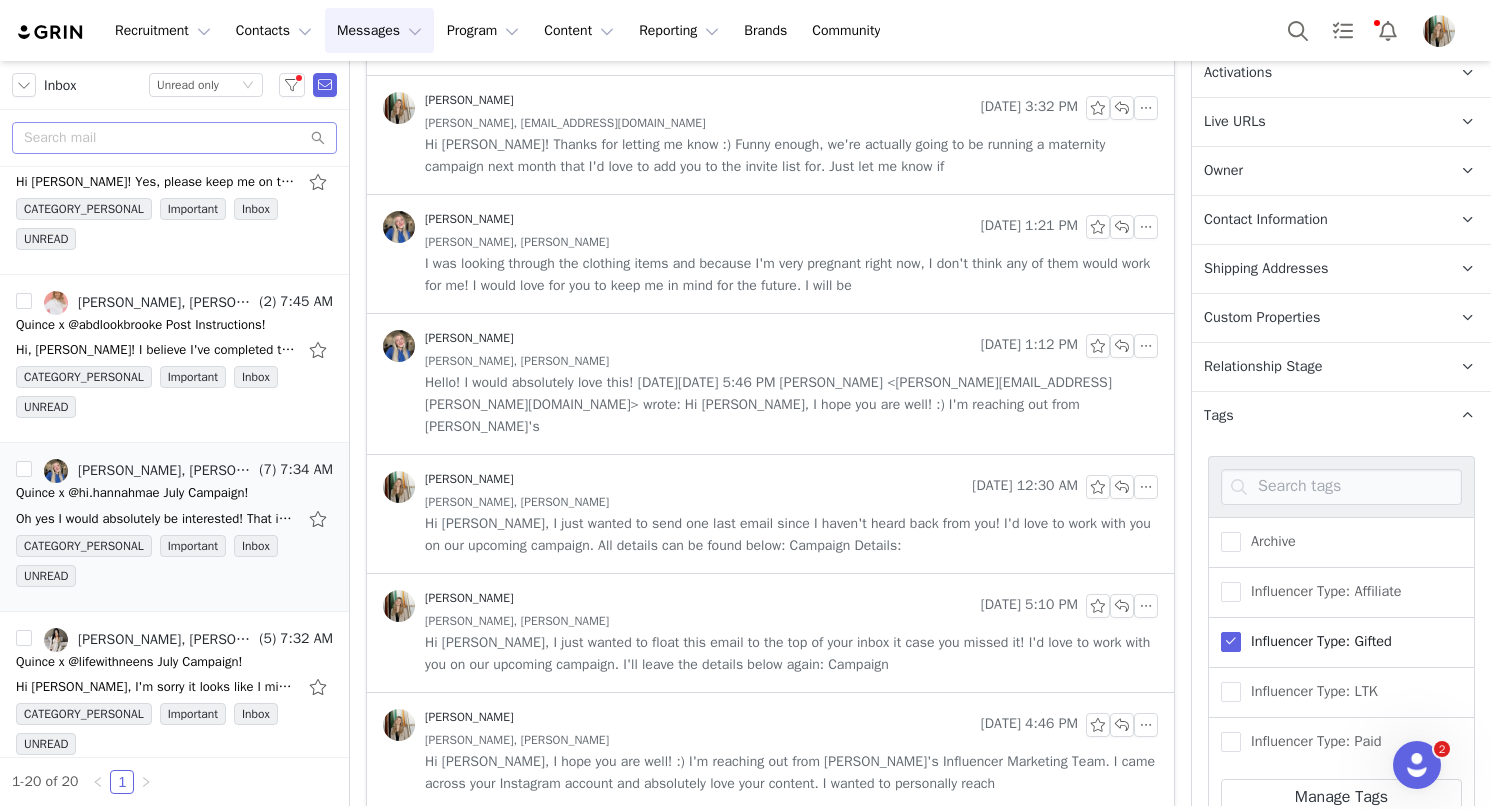 scroll, scrollTop: 441, scrollLeft: 0, axis: vertical 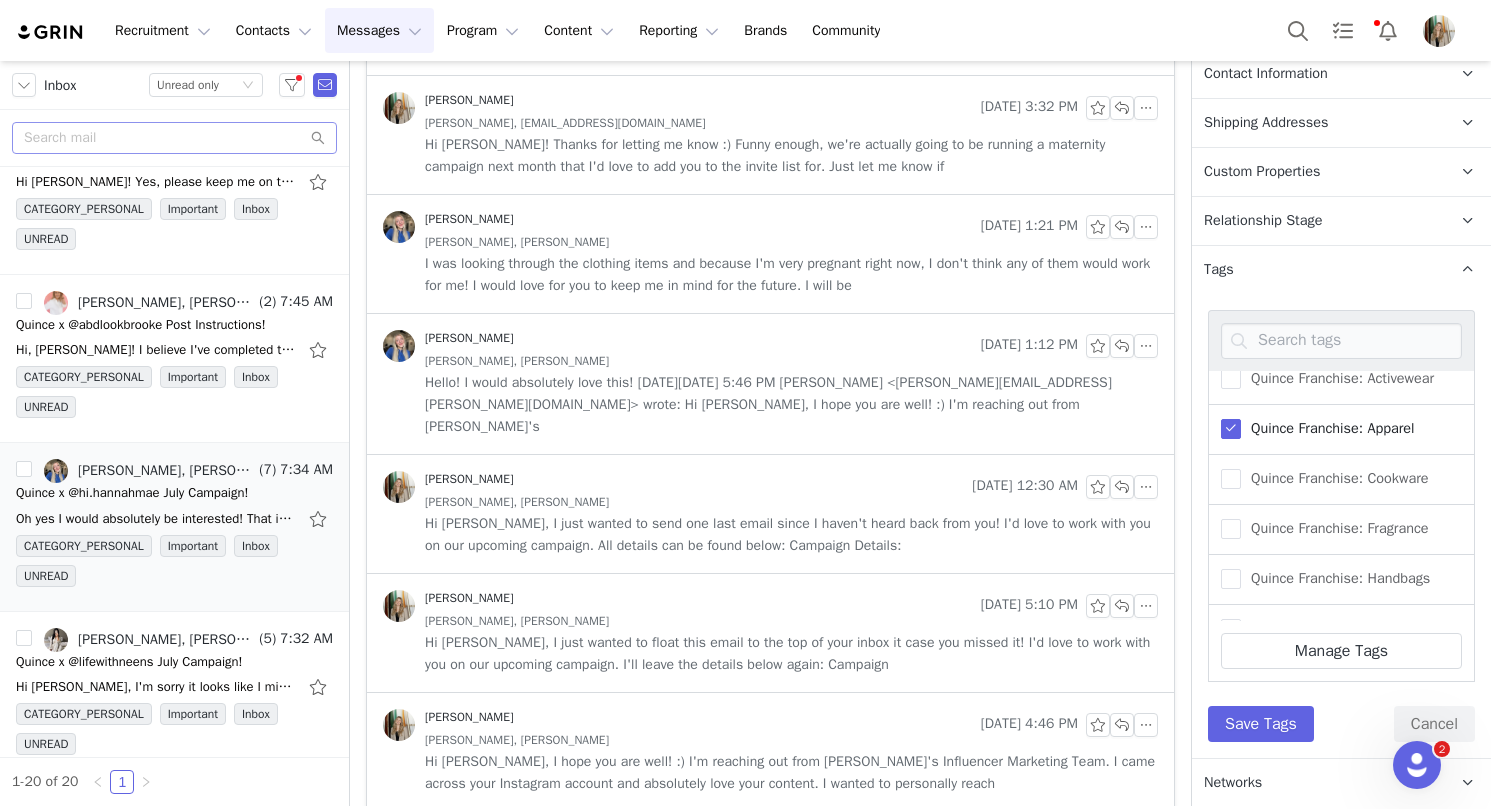 click at bounding box center (1231, 429) 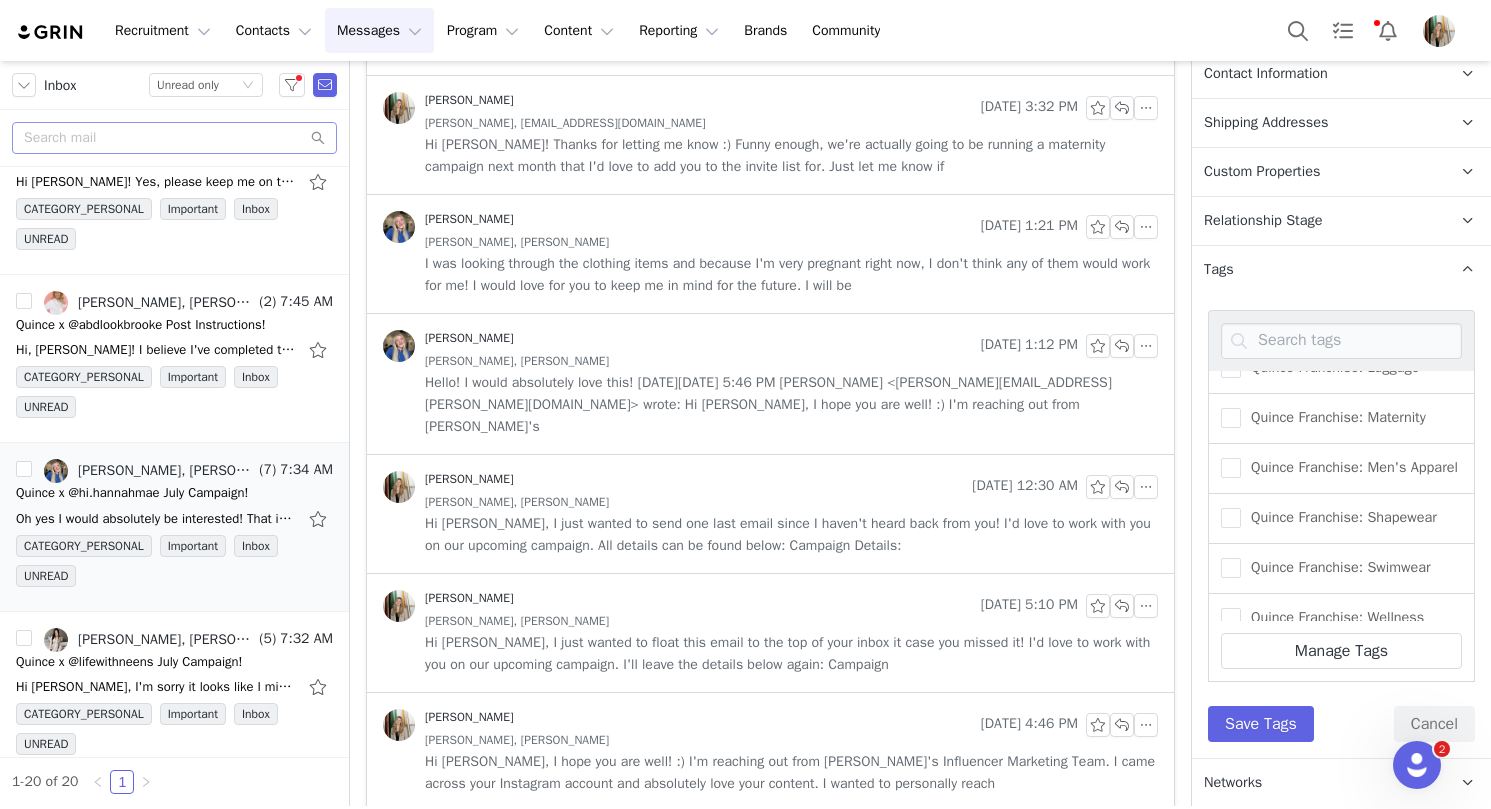 scroll, scrollTop: 1530, scrollLeft: 0, axis: vertical 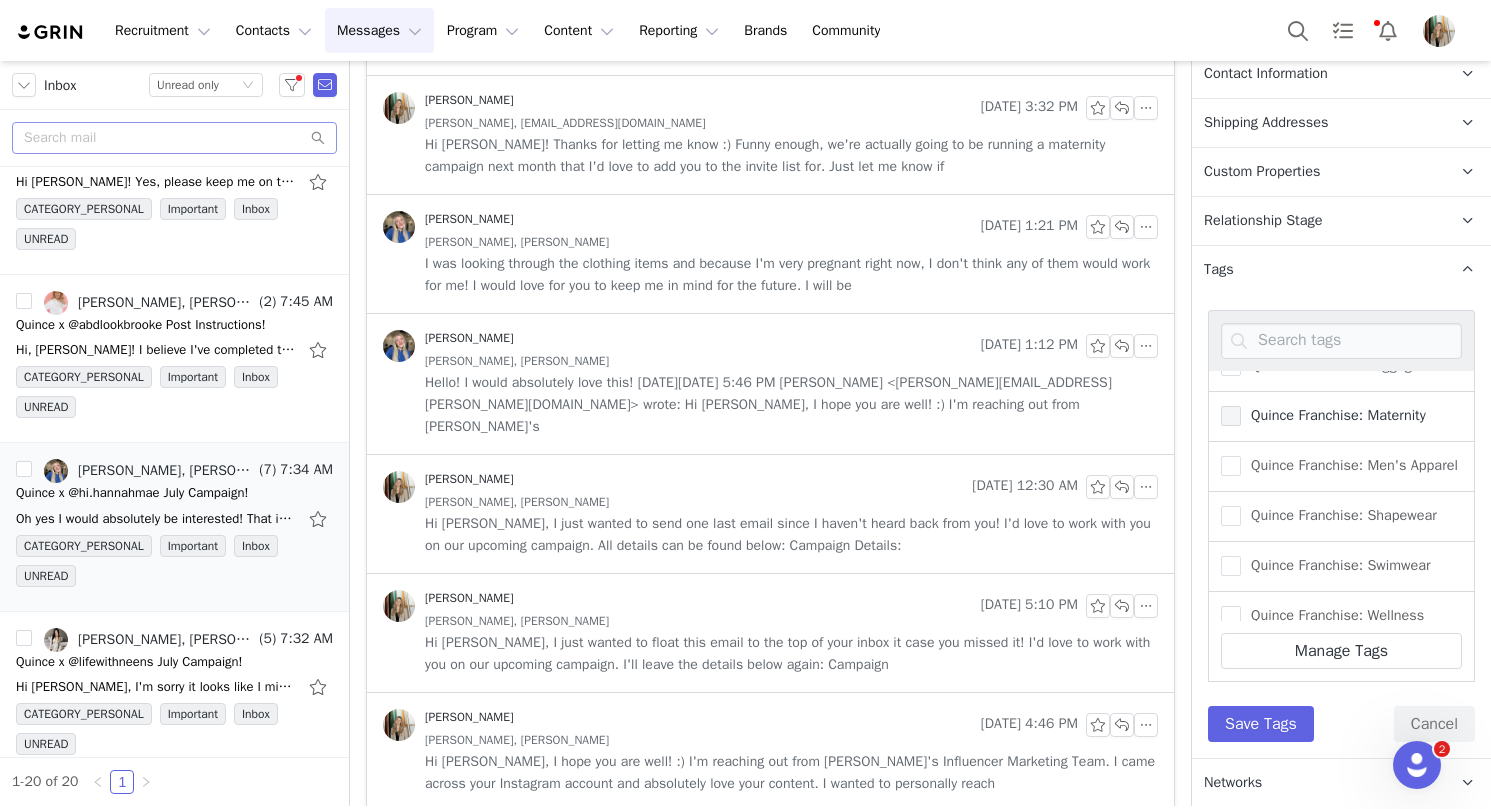 click at bounding box center [1231, 416] 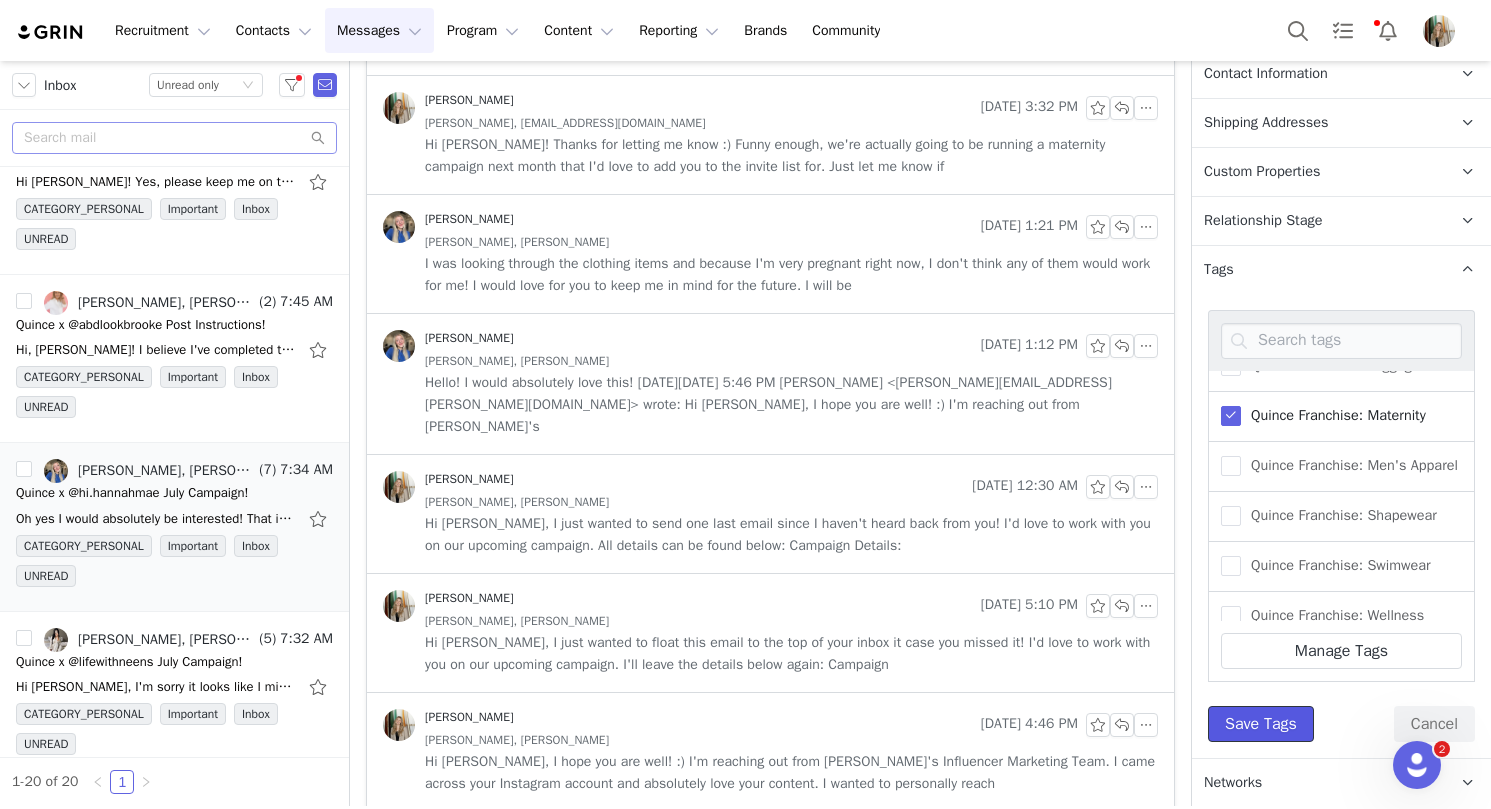 click on "Save Tags" at bounding box center [1261, 724] 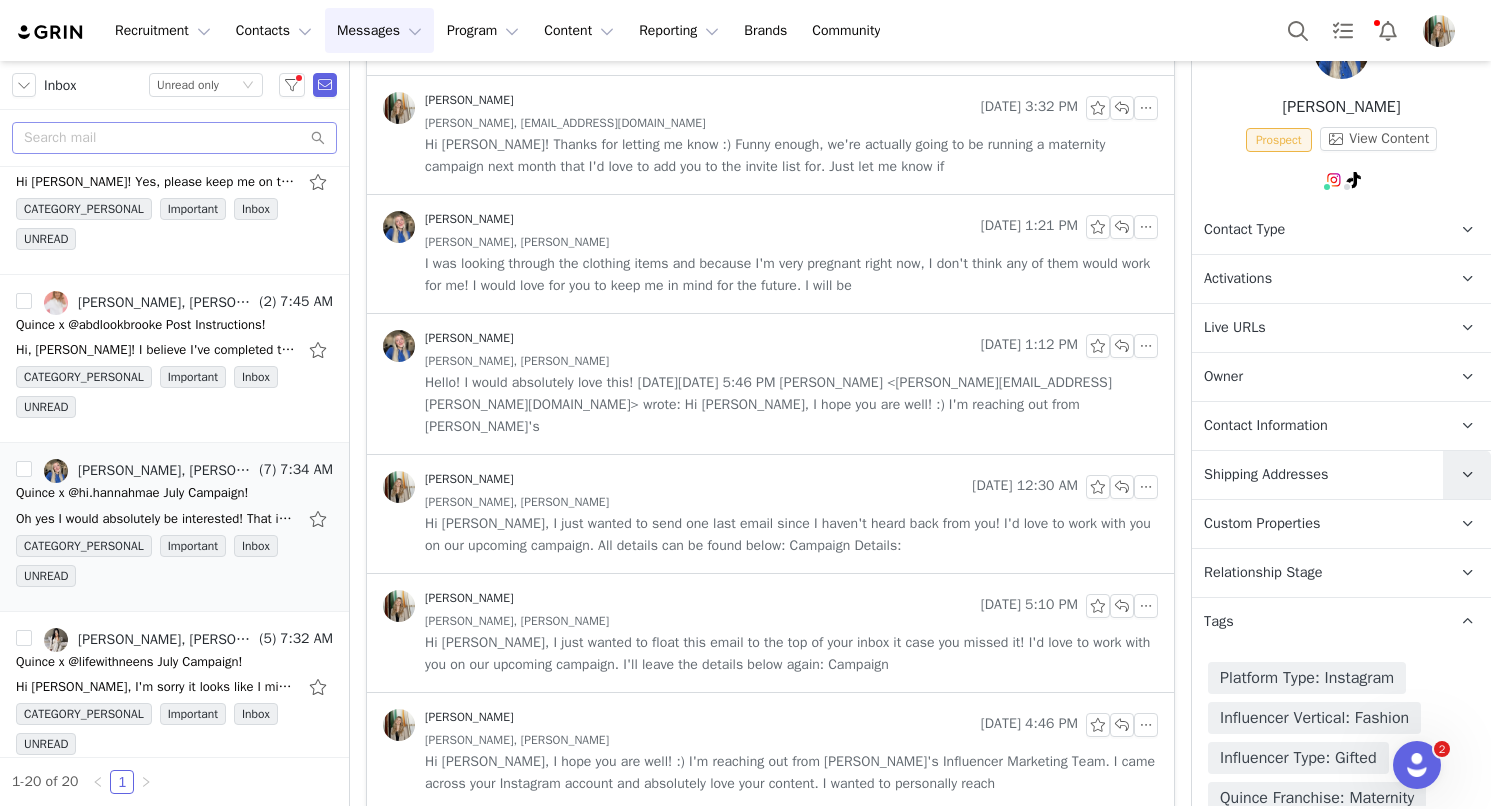 scroll, scrollTop: 221, scrollLeft: 0, axis: vertical 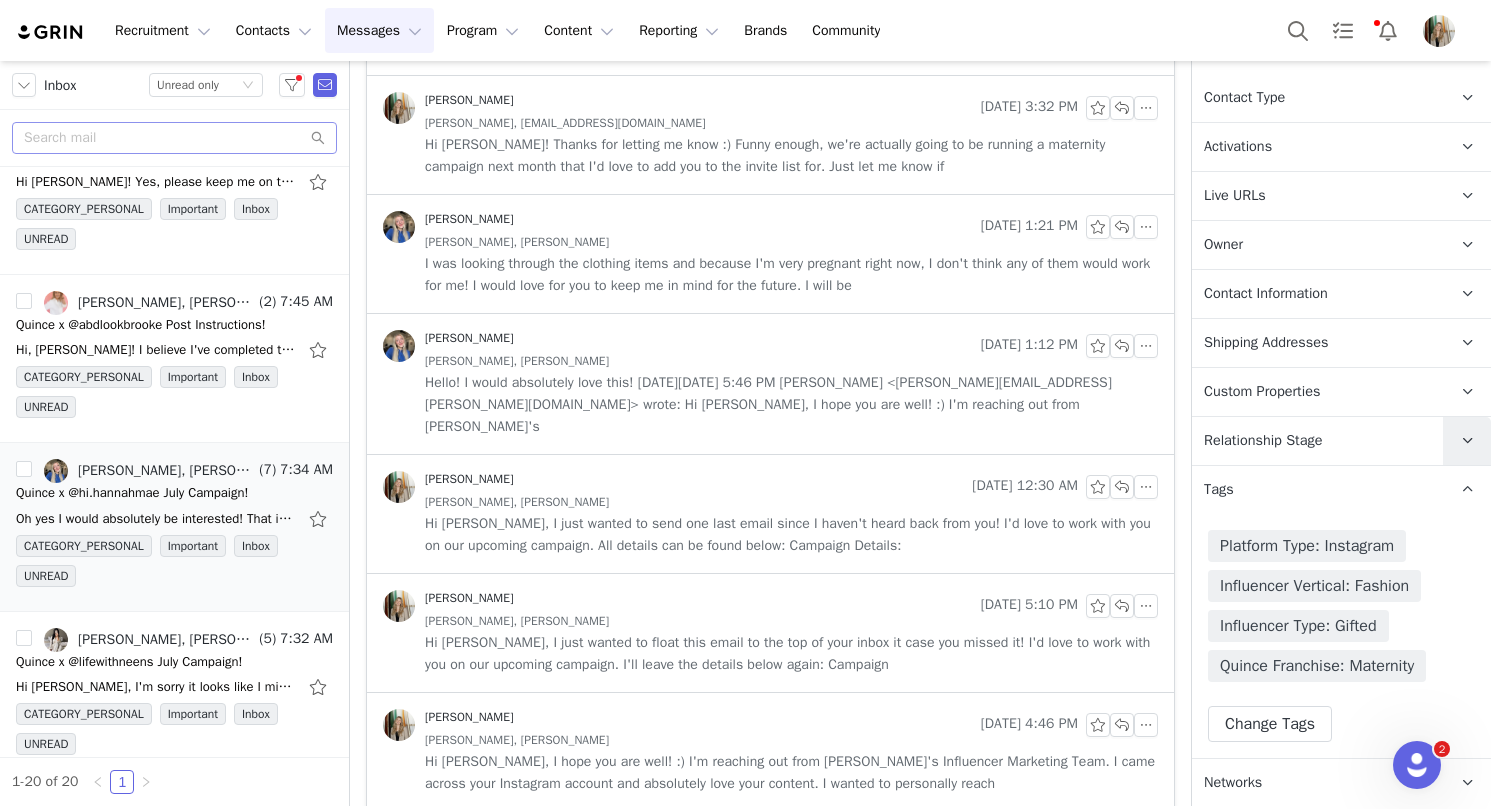 click at bounding box center (1467, 441) 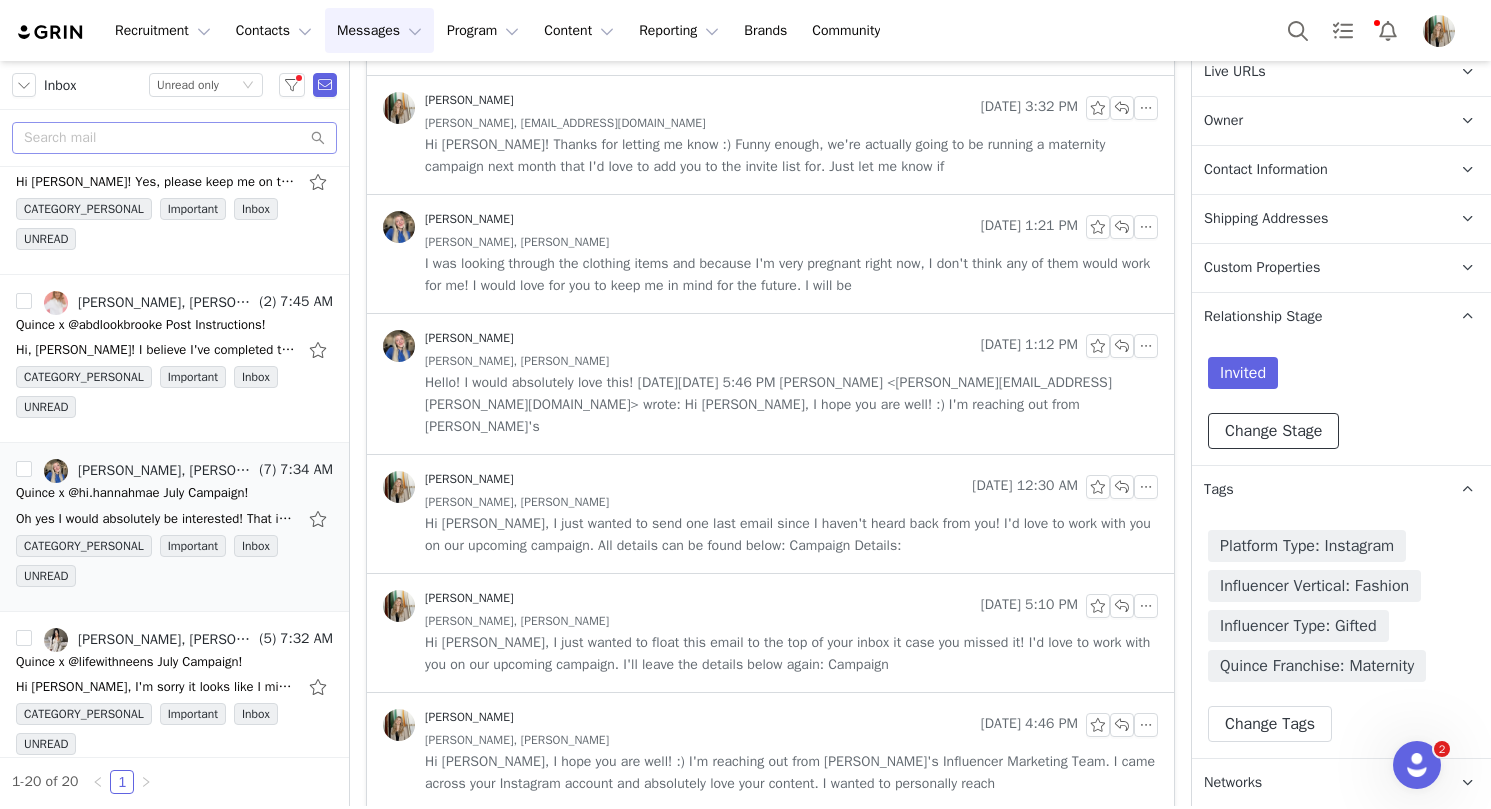 click on "Change Stage" at bounding box center [1273, 431] 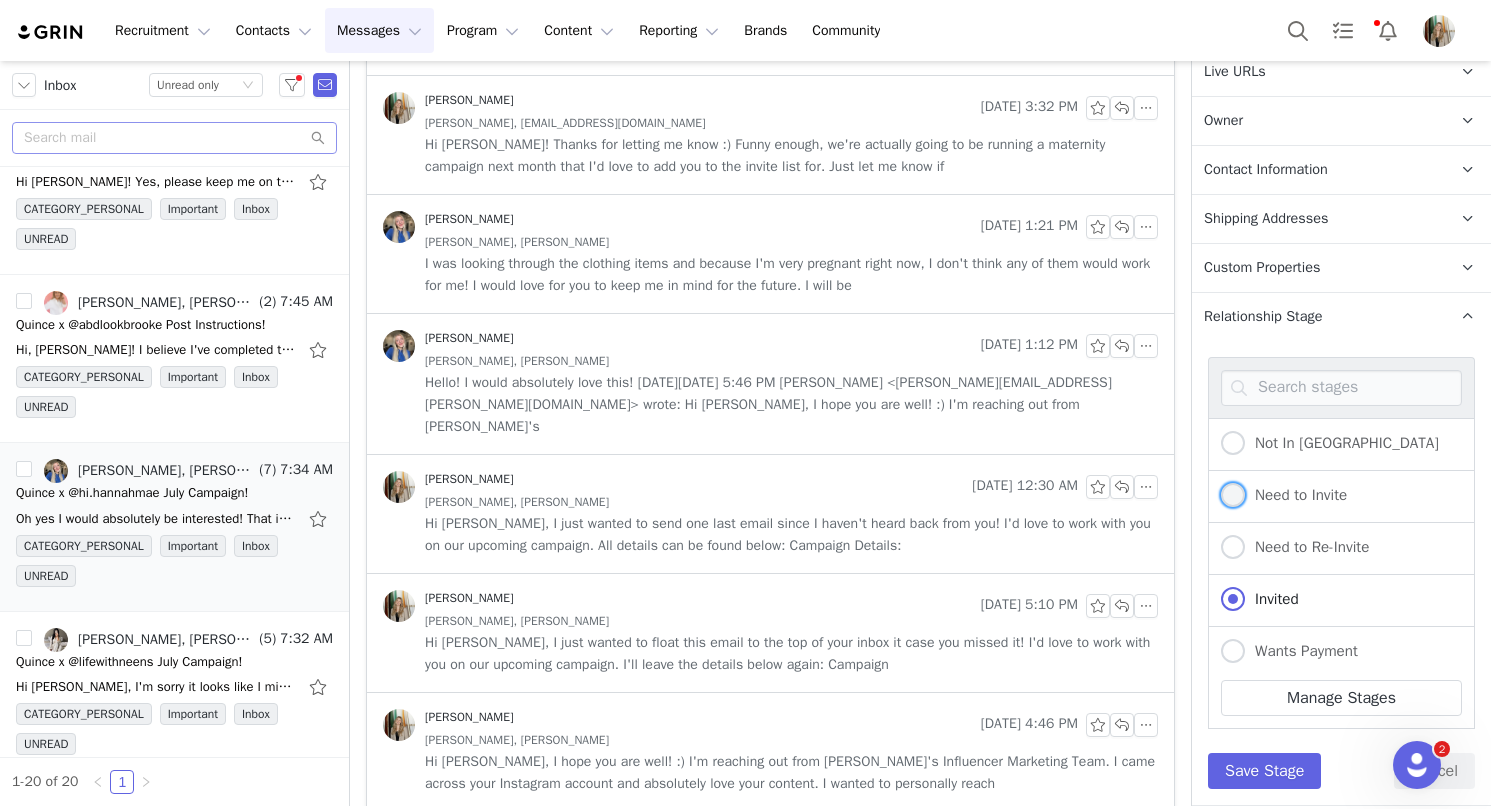 click on "Need to Invite" at bounding box center (1296, 495) 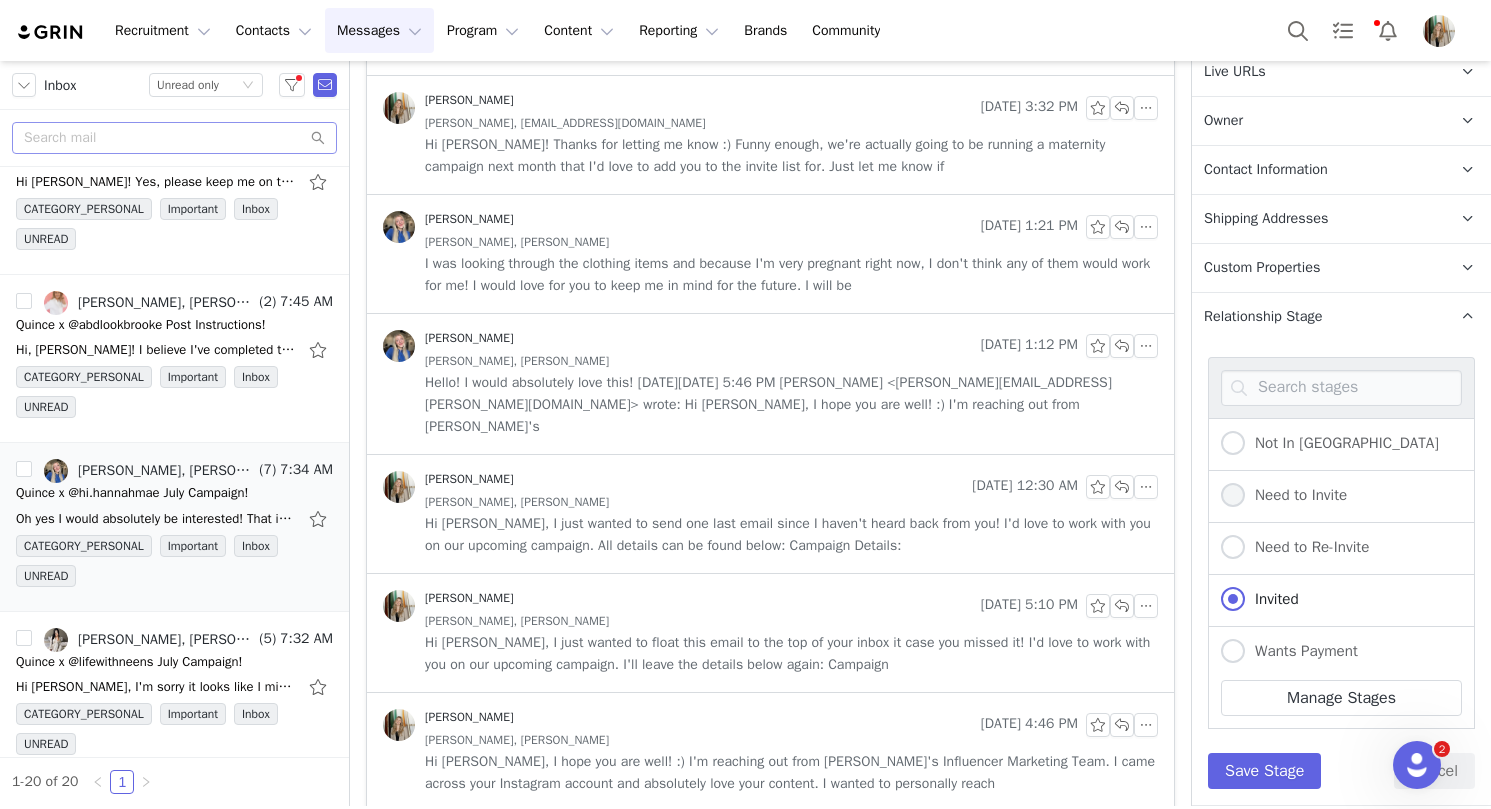 click on "Need to Invite" at bounding box center (1233, 496) 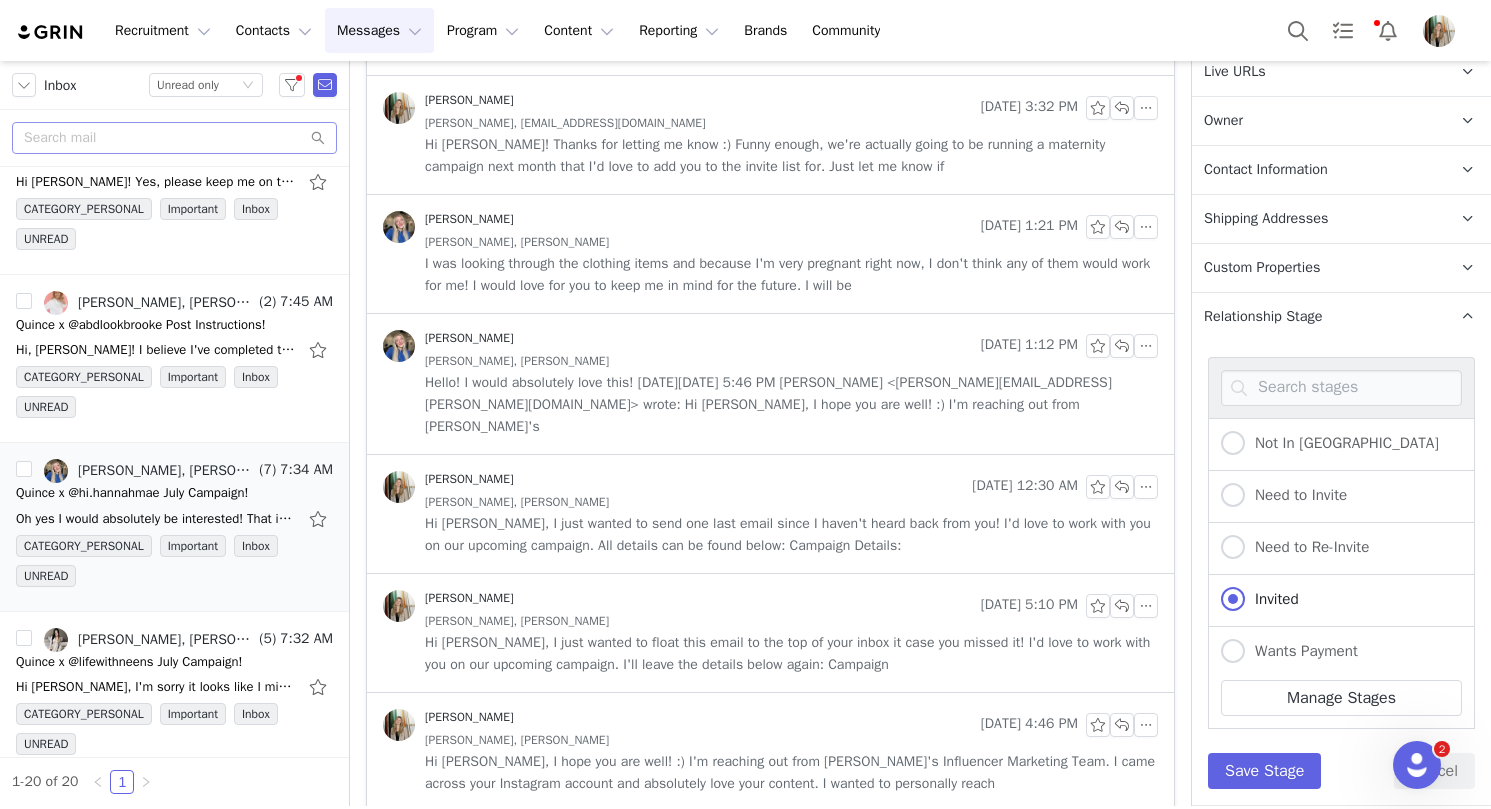 radio on "true" 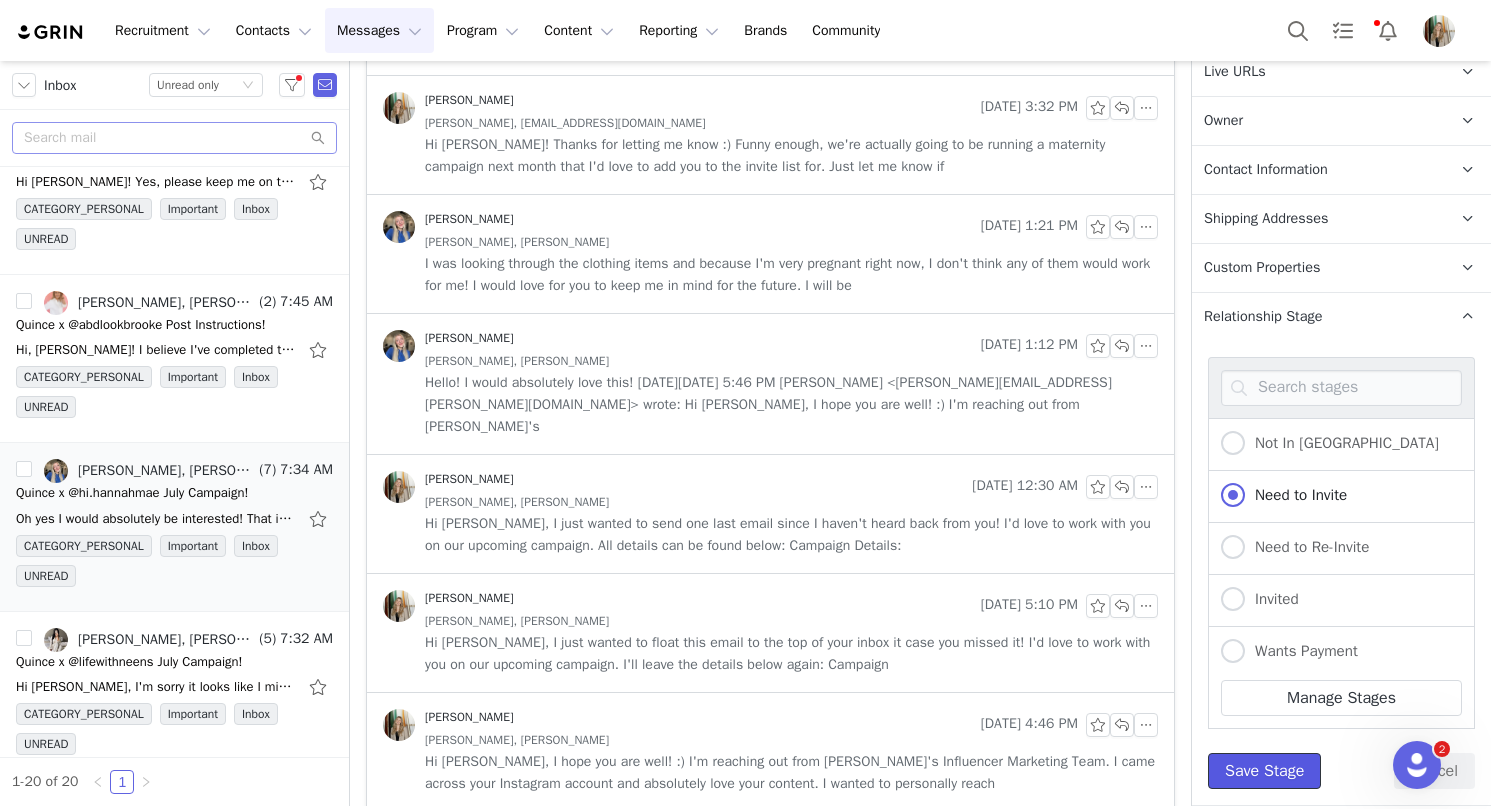 click on "Save Stage" at bounding box center [1264, 771] 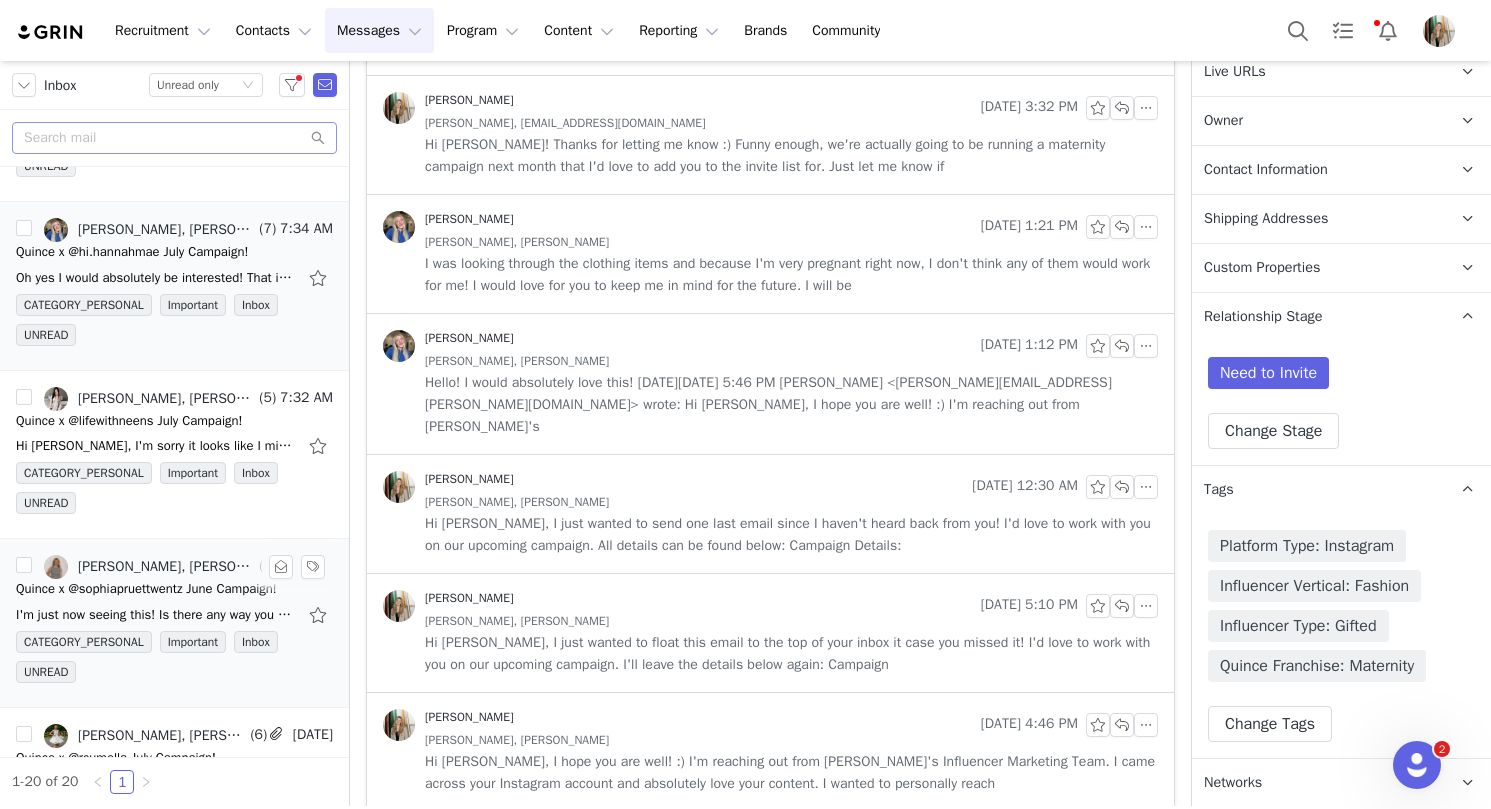 scroll, scrollTop: 1666, scrollLeft: 0, axis: vertical 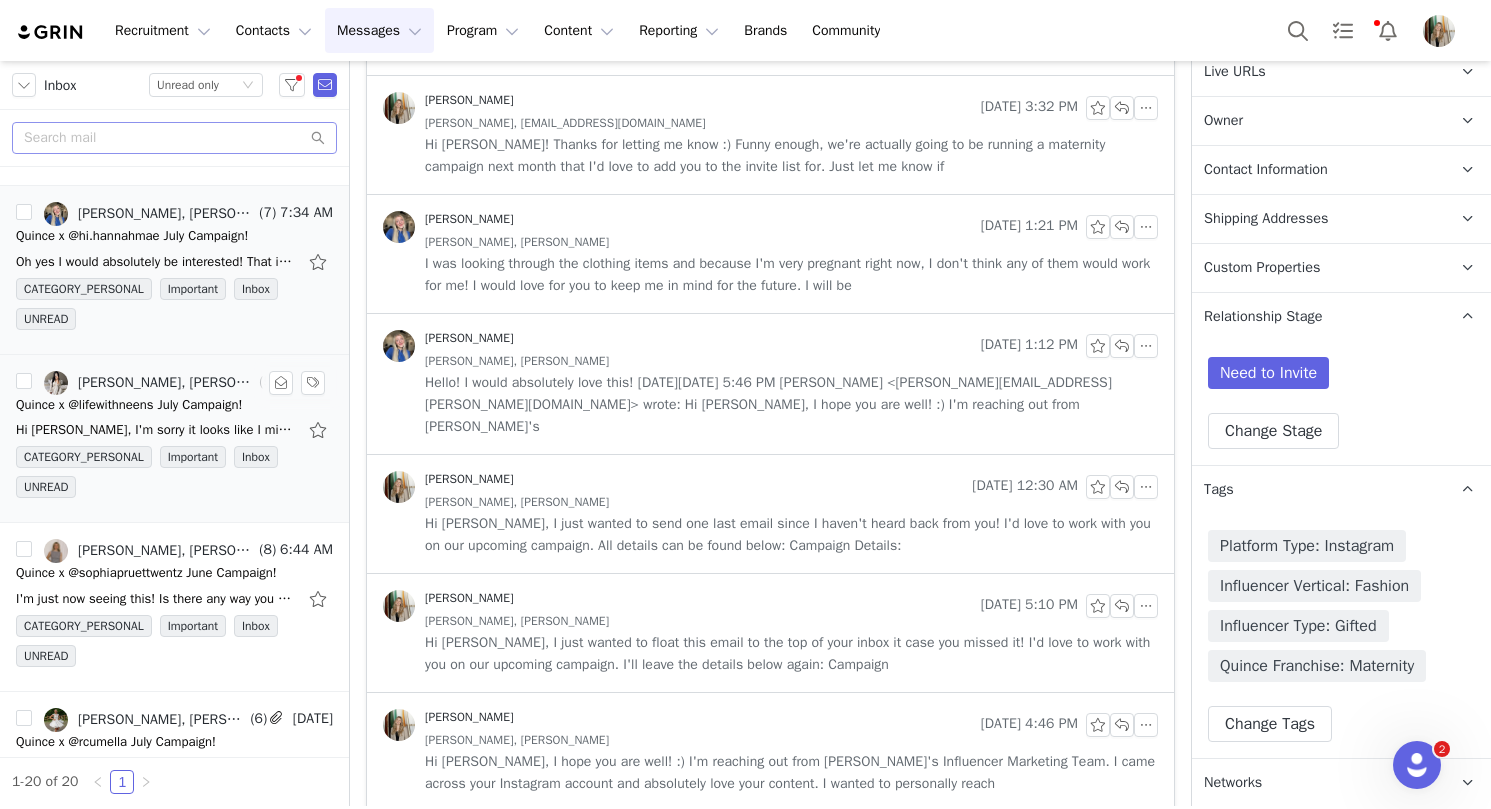 click on "Hi Rachel, I'm sorry it looks like I missed the deadline :( Please keep me in mind for future projects :) Xoxo, Nina On Thu, Jul 10, 2025 at 13:38 Rachel Stanke <rachel.stanke@onequince.com>" at bounding box center (156, 430) 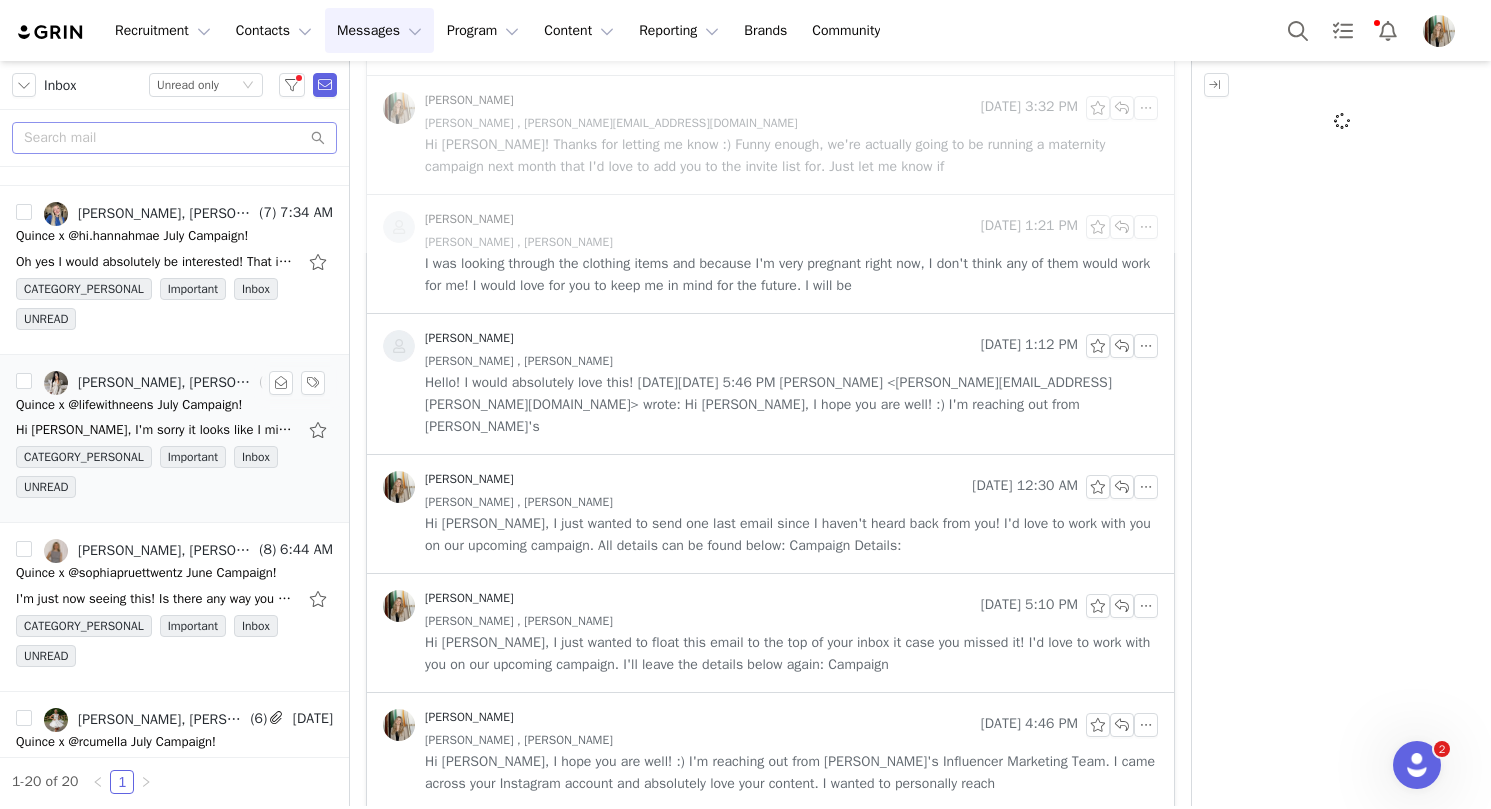 scroll, scrollTop: 0, scrollLeft: 0, axis: both 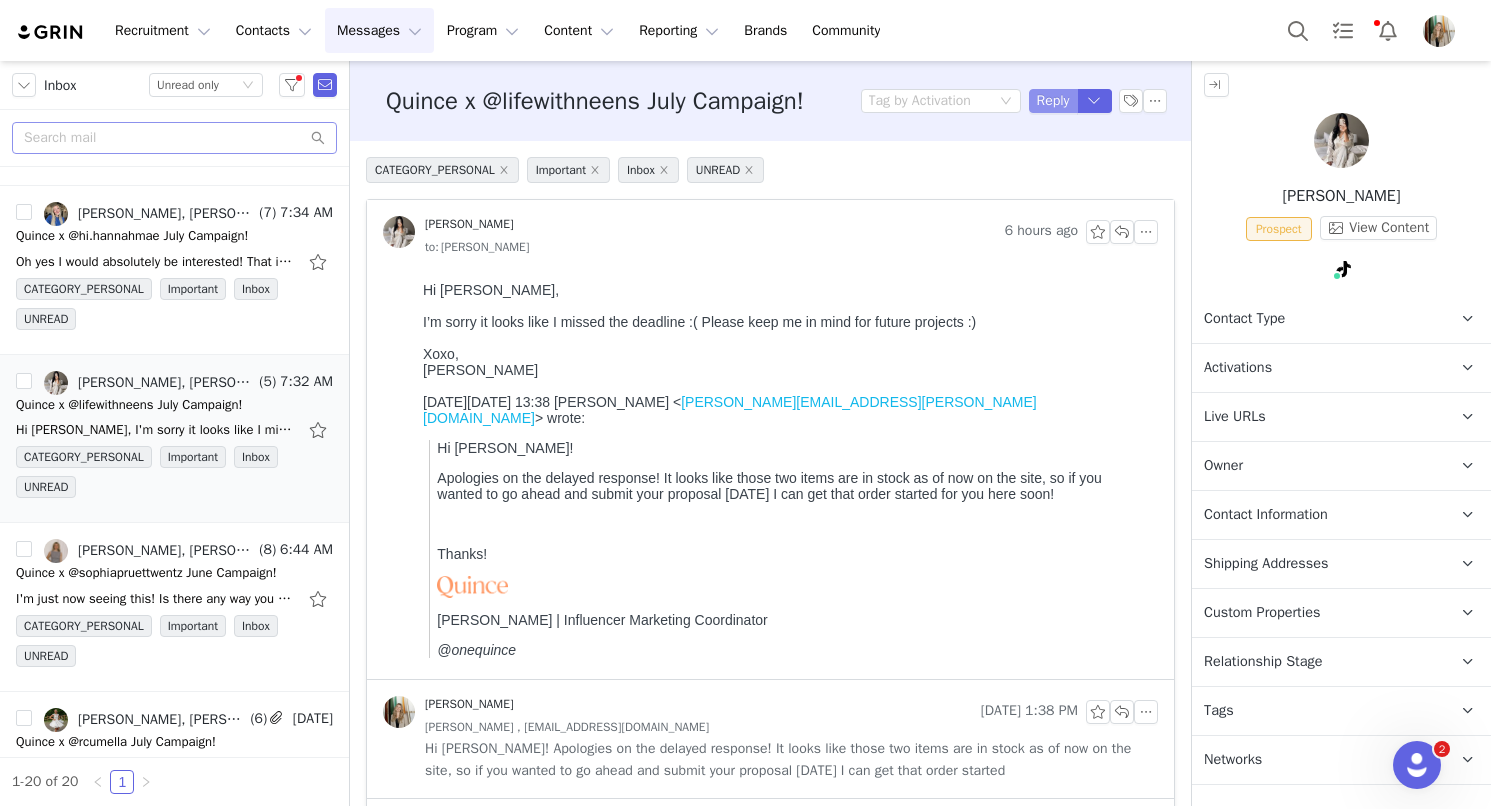 click on "Reply" at bounding box center (1053, 101) 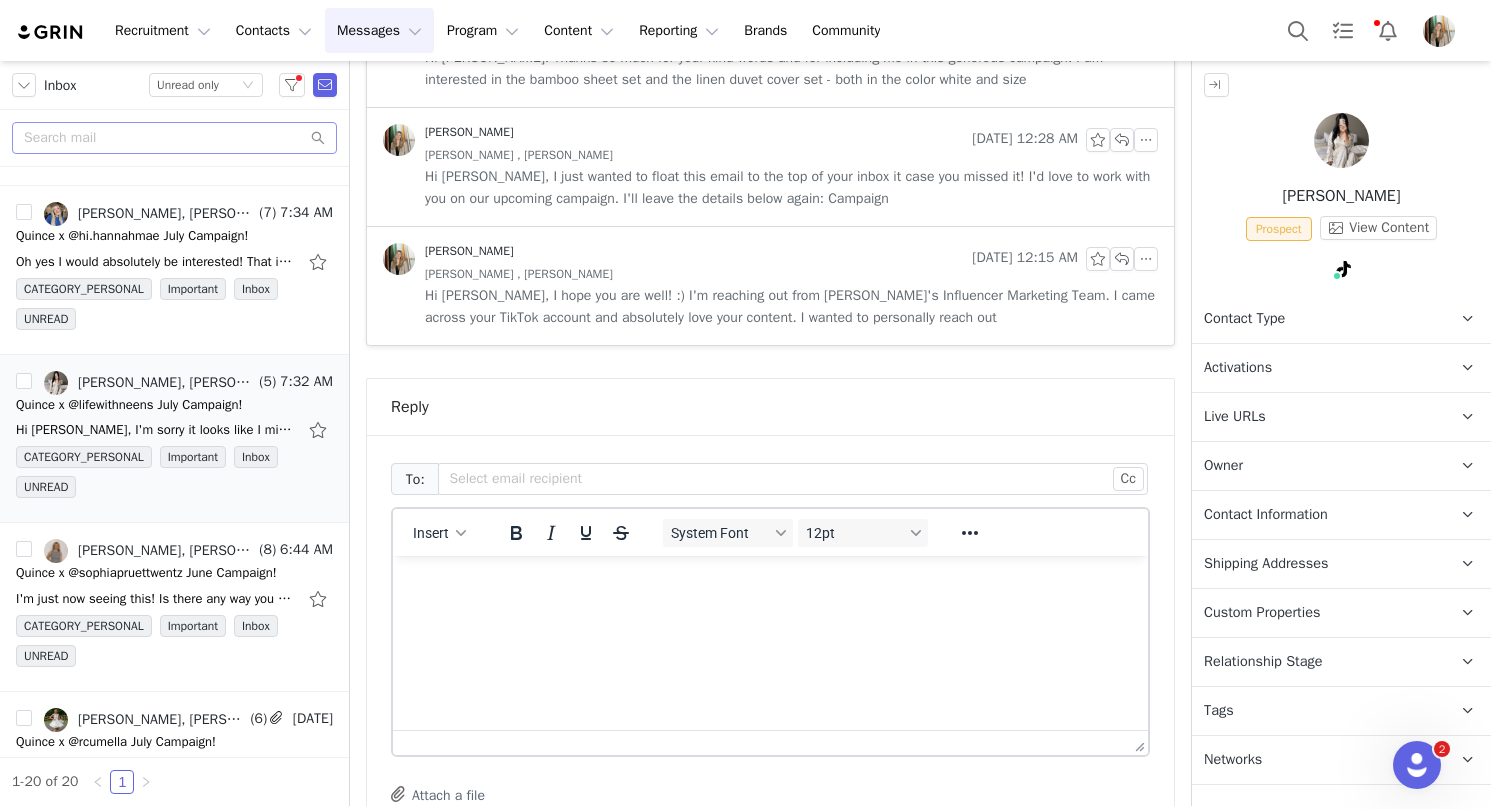 scroll, scrollTop: 0, scrollLeft: 0, axis: both 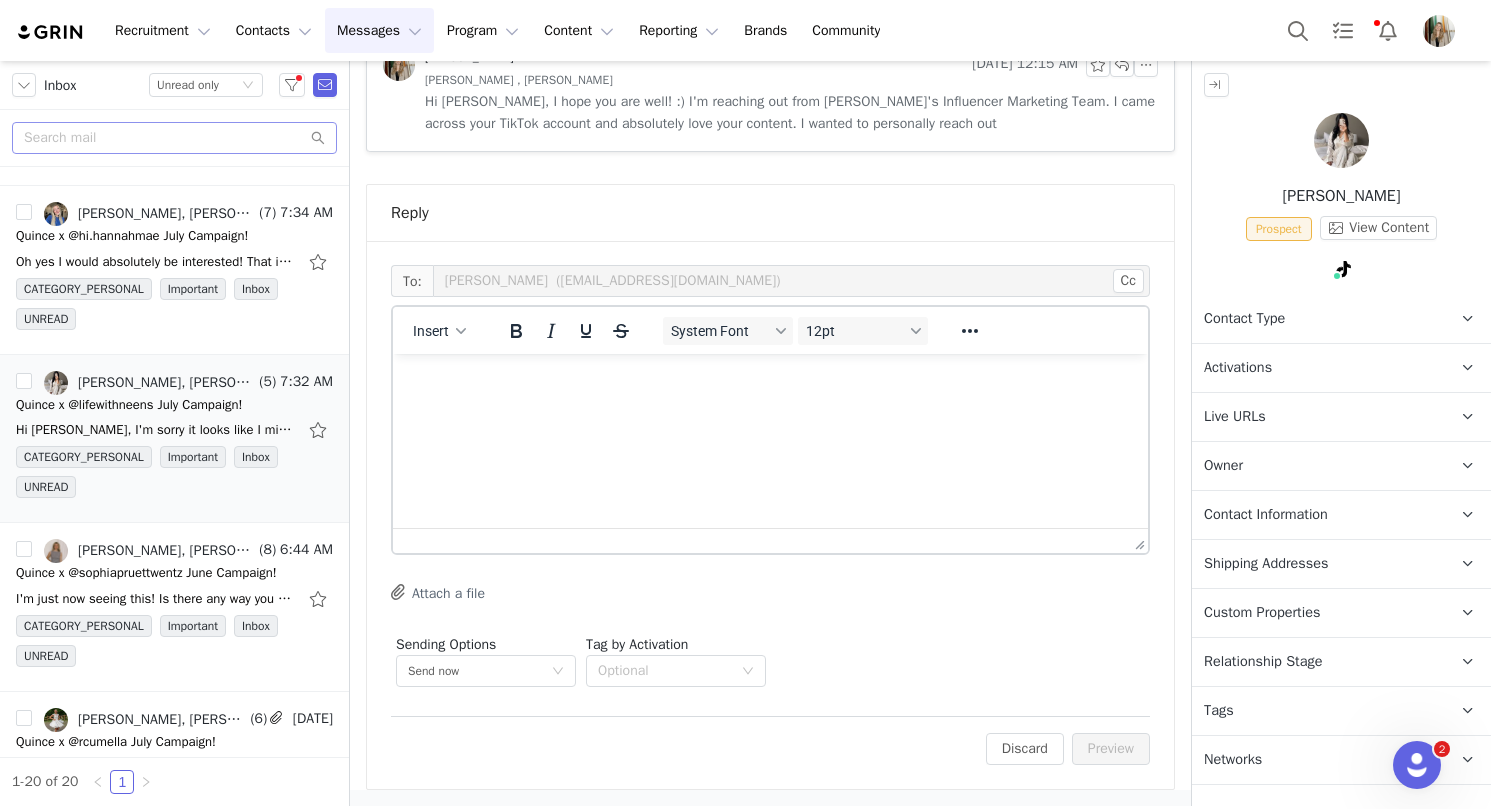click at bounding box center [770, 381] 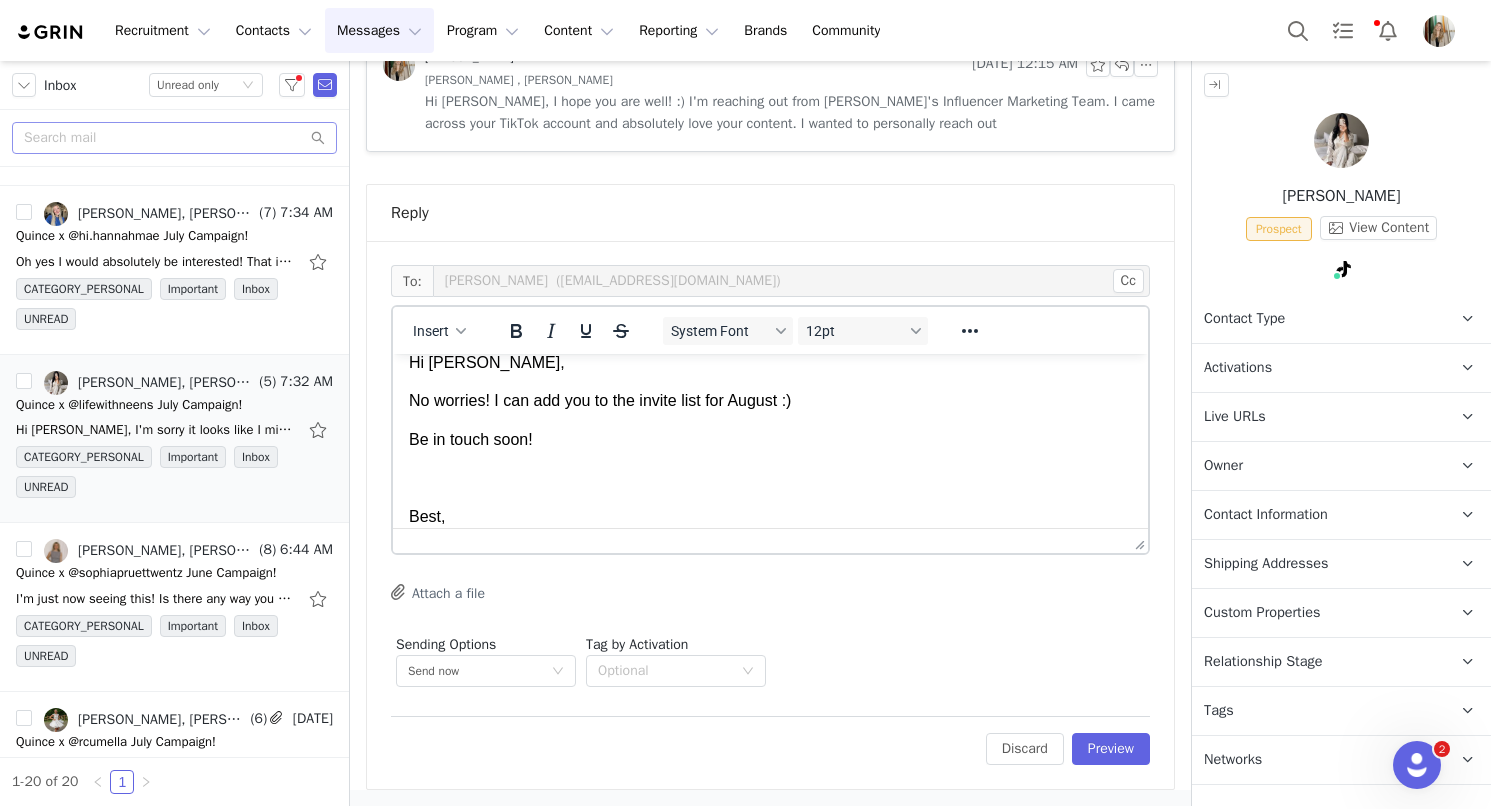 scroll, scrollTop: 56, scrollLeft: 0, axis: vertical 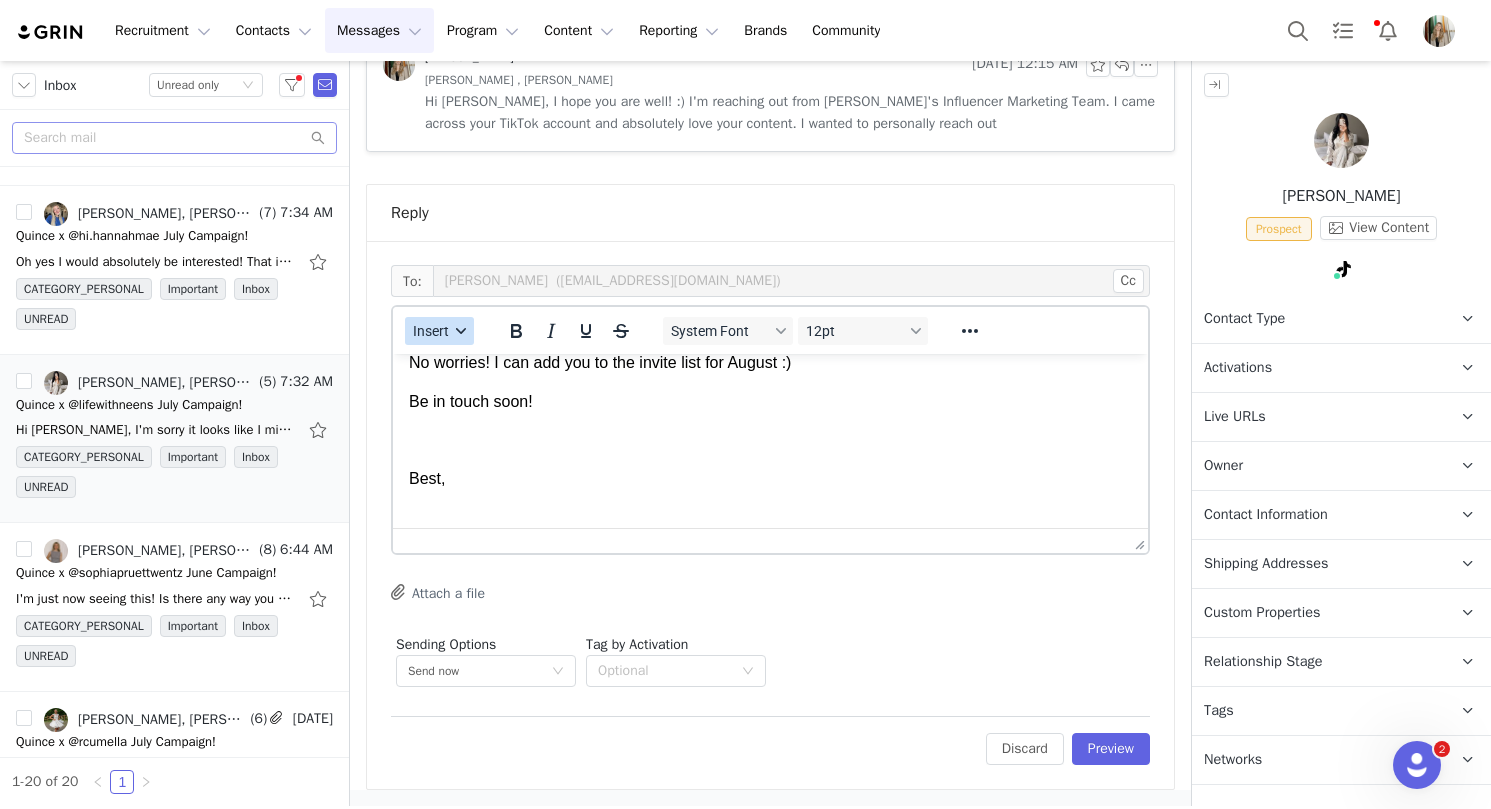 click on "Insert" at bounding box center [431, 331] 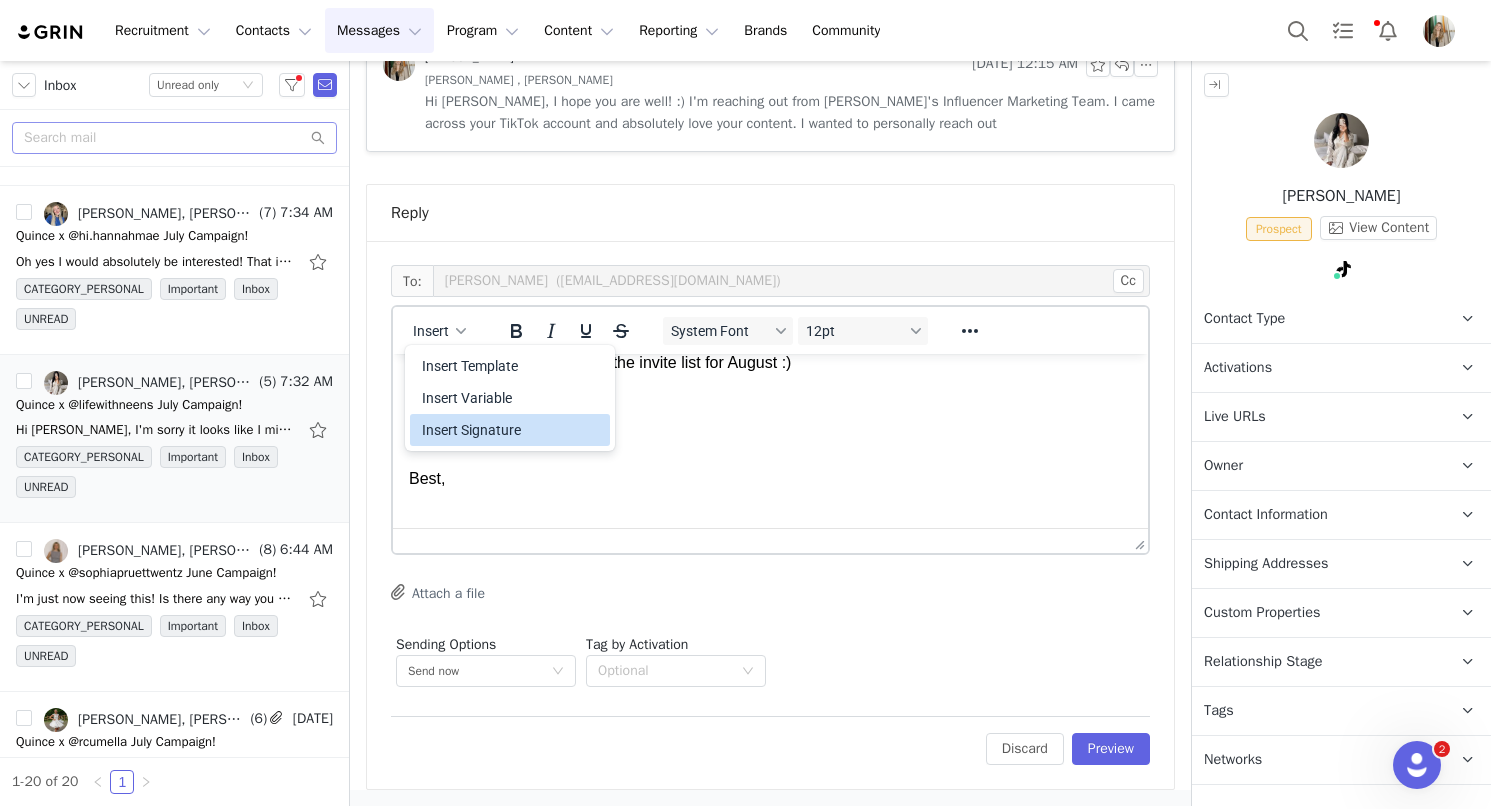 click on "Insert Signature" at bounding box center (512, 430) 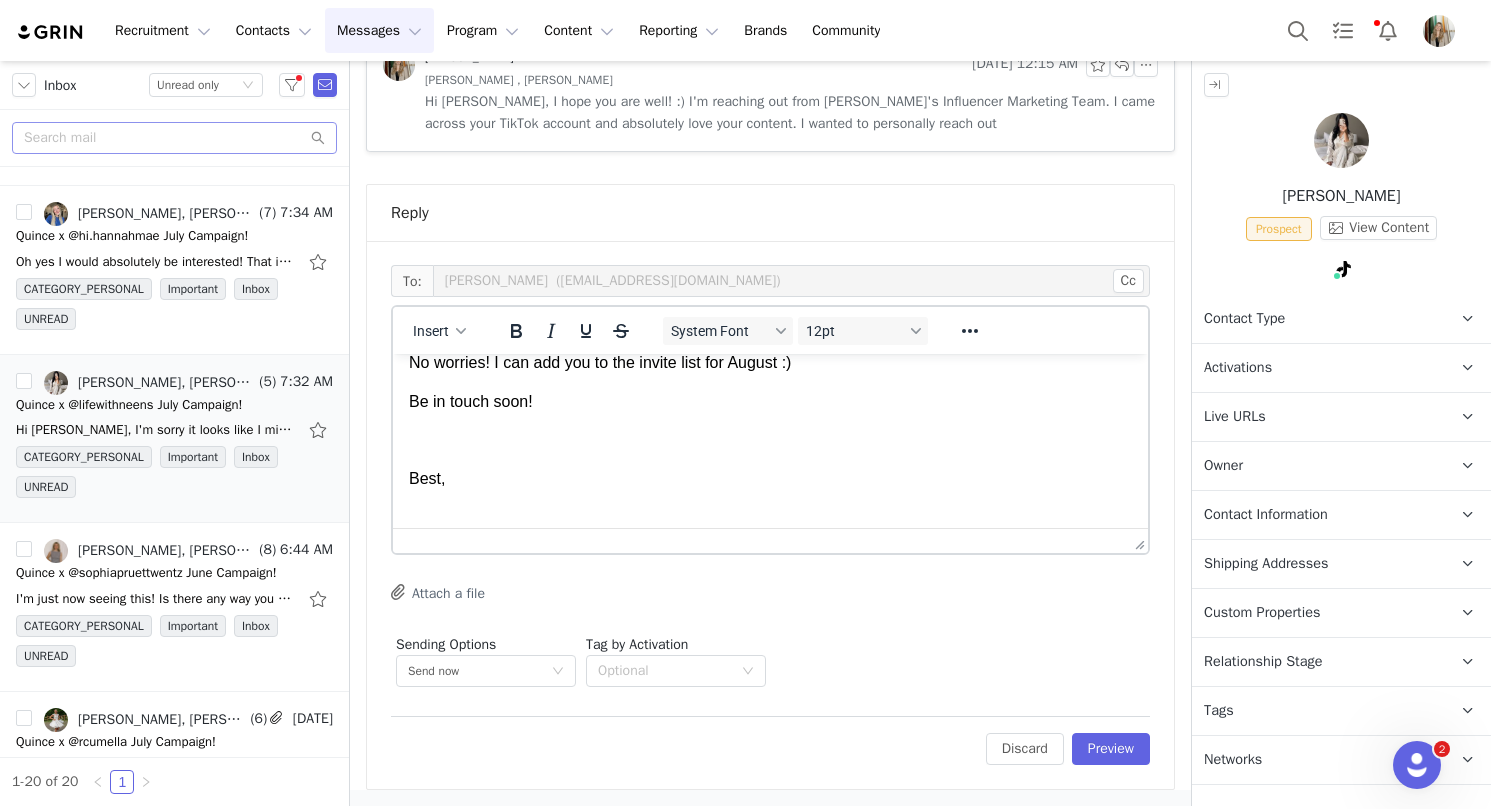 scroll, scrollTop: 137, scrollLeft: 0, axis: vertical 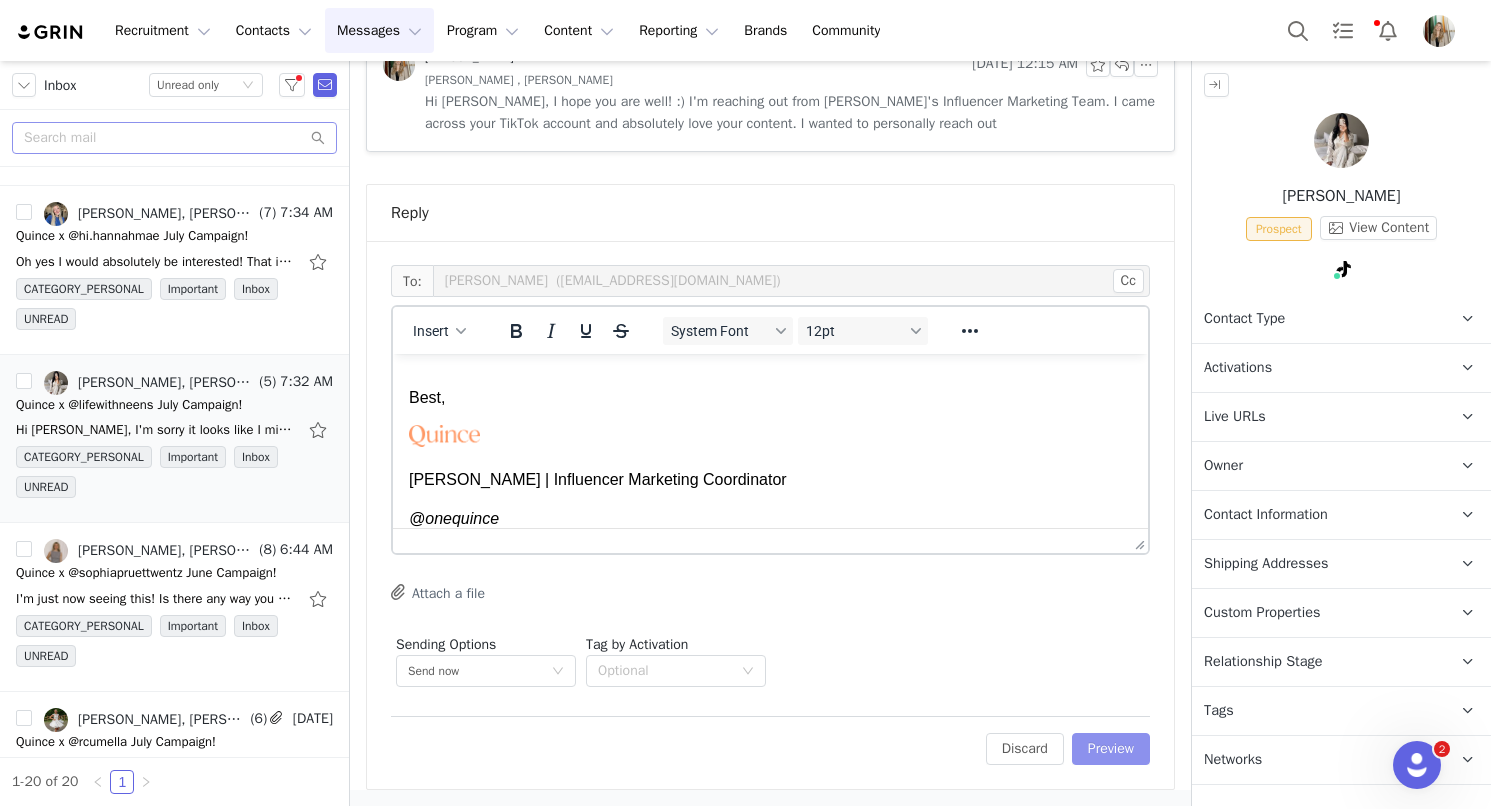 click on "Preview" at bounding box center (1111, 749) 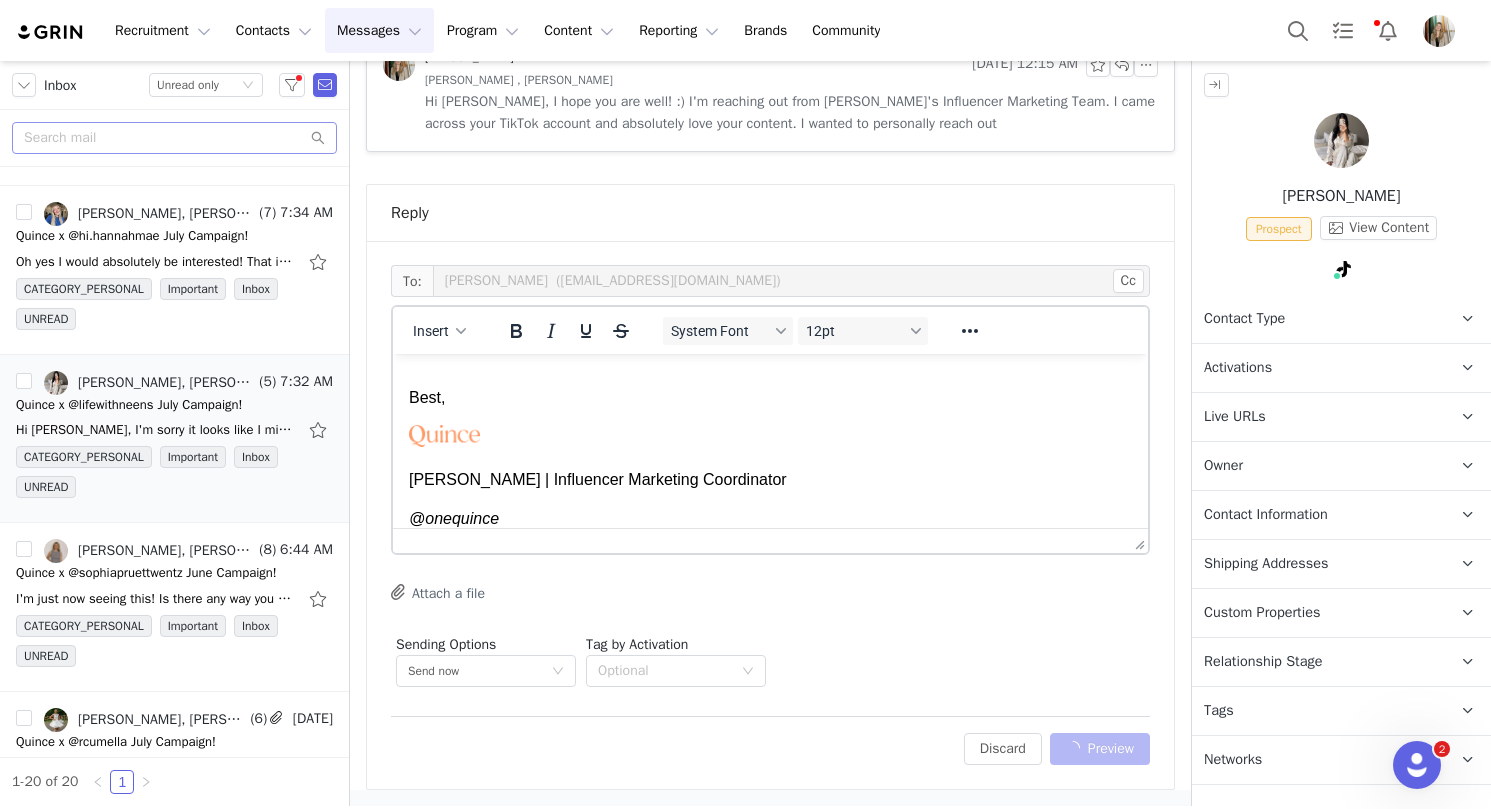 scroll, scrollTop: 928, scrollLeft: 0, axis: vertical 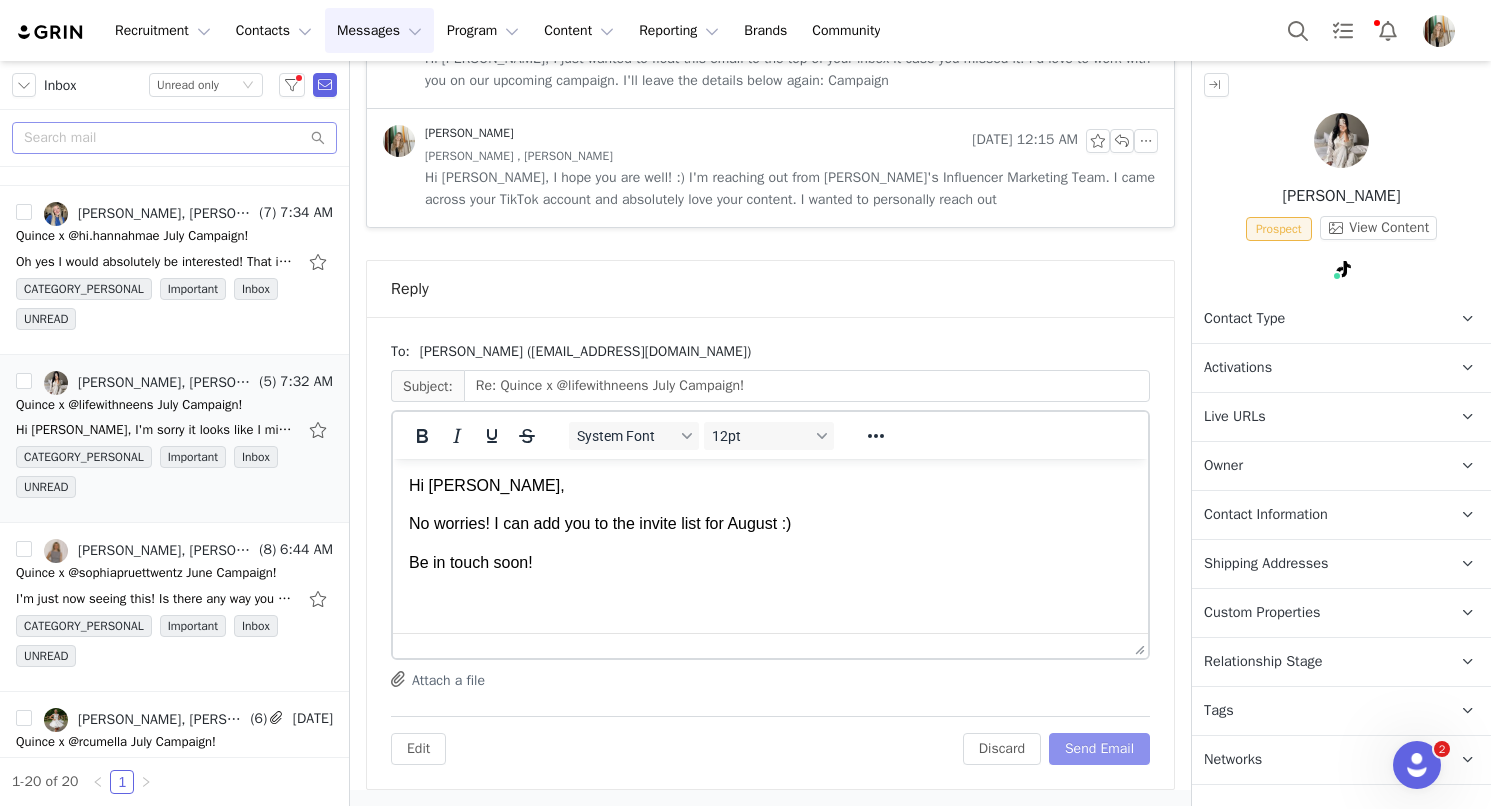 click on "Send Email" at bounding box center [1099, 749] 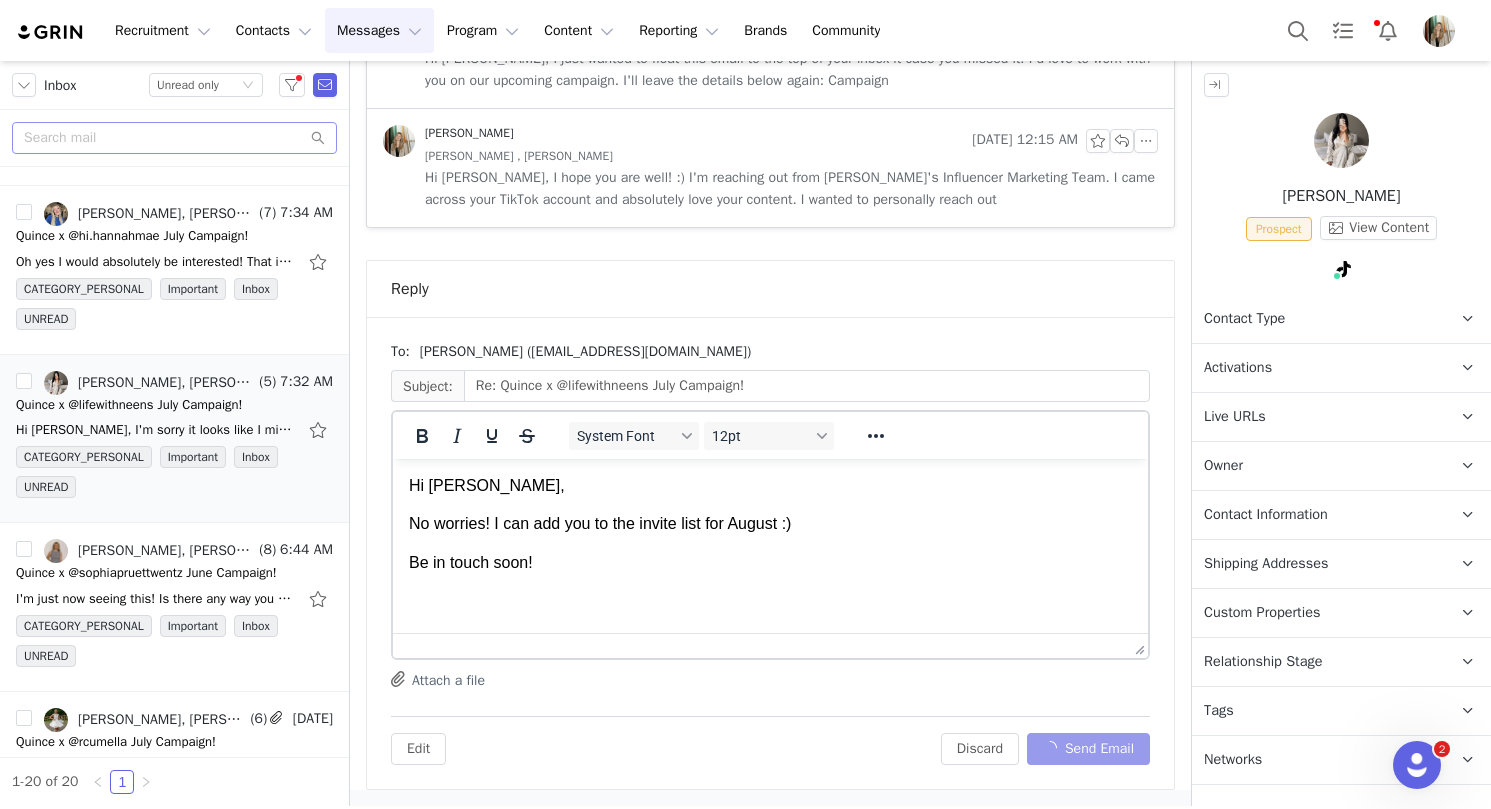 scroll, scrollTop: 366, scrollLeft: 0, axis: vertical 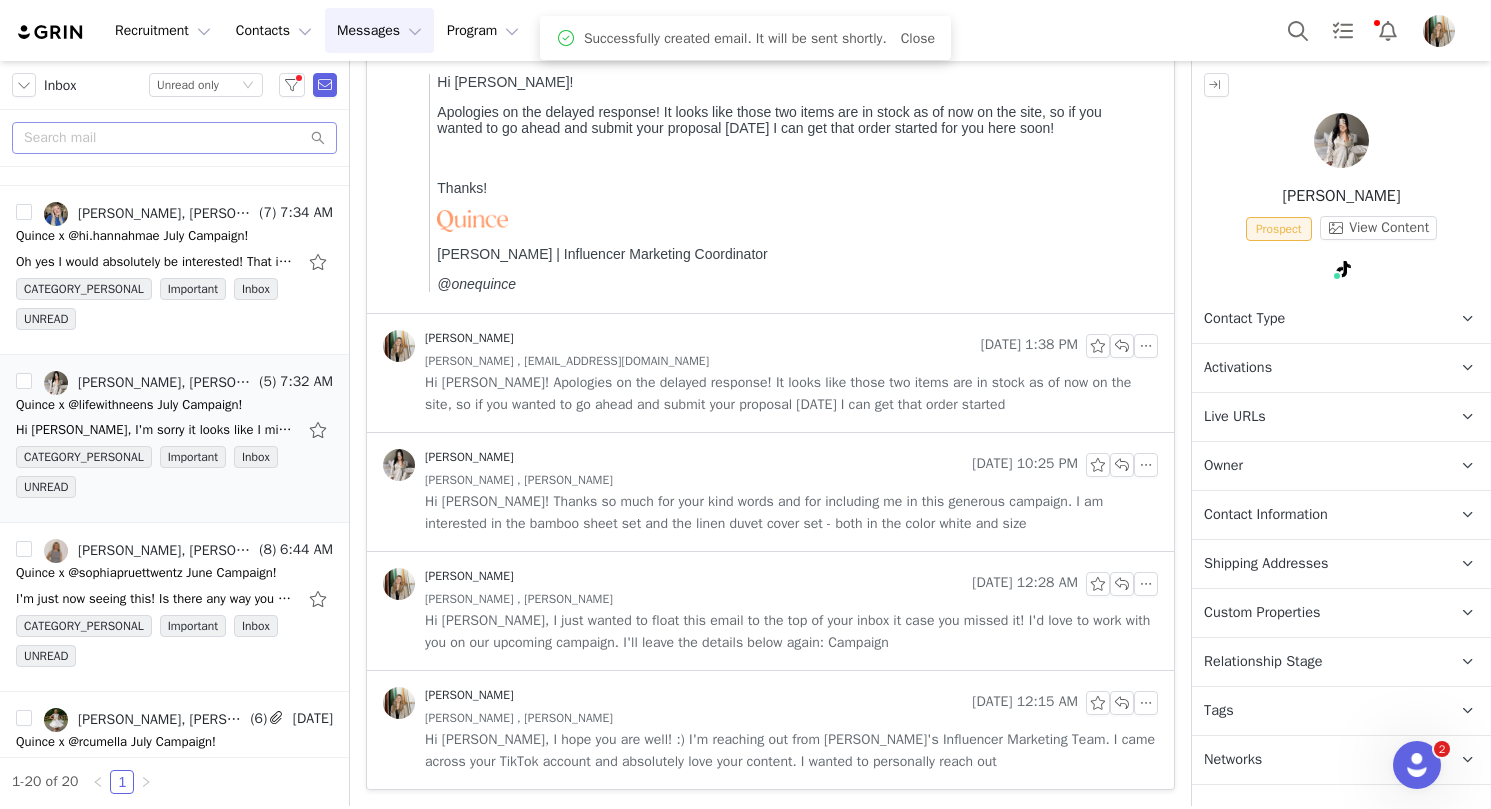 click on "Relationship Stage  Use relationship stages to move contacts through a logical sequence, from unaware of your brand to loyal ambassador" at bounding box center [1317, 662] 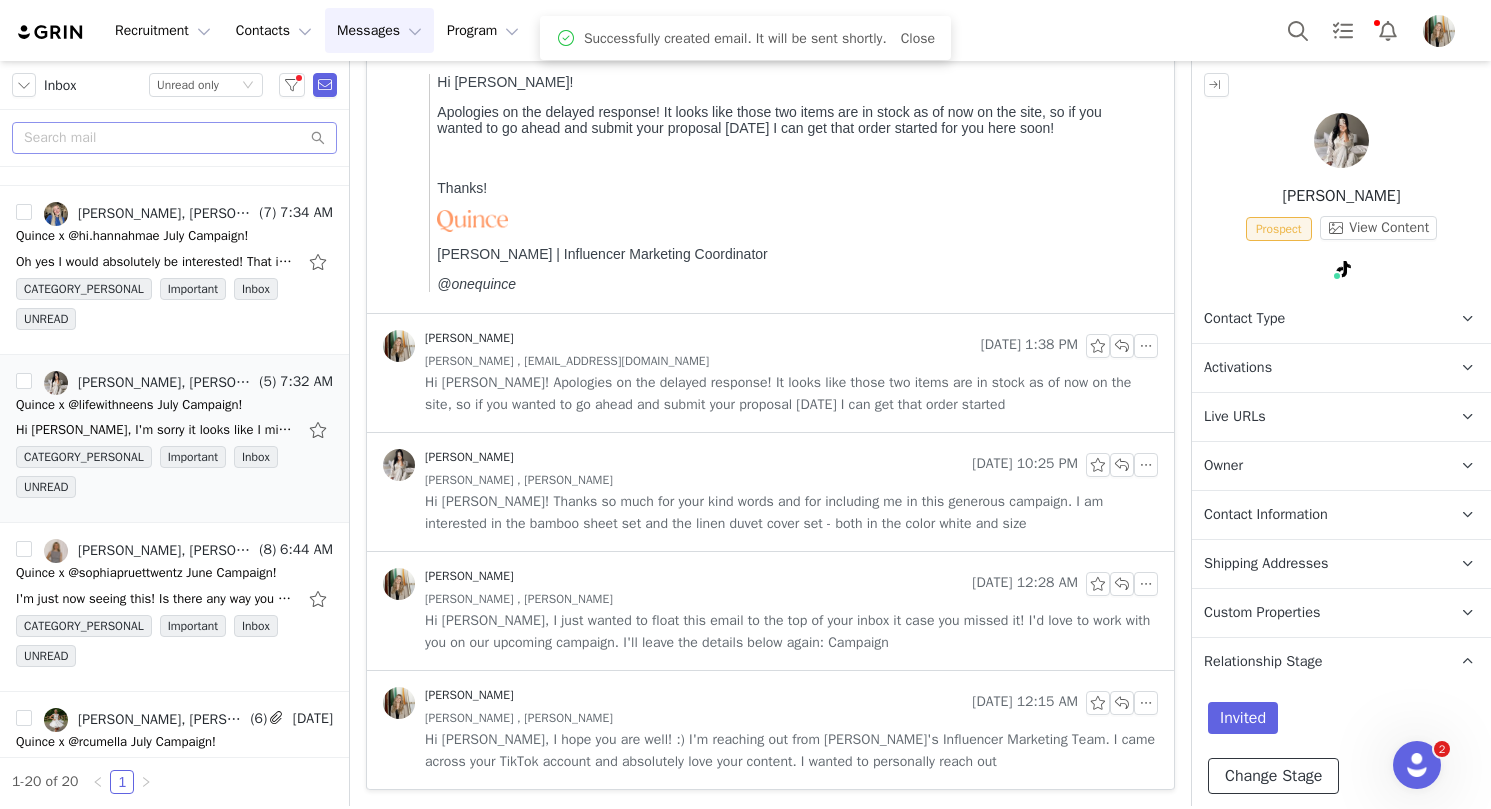 click on "Change Stage" at bounding box center [1273, 776] 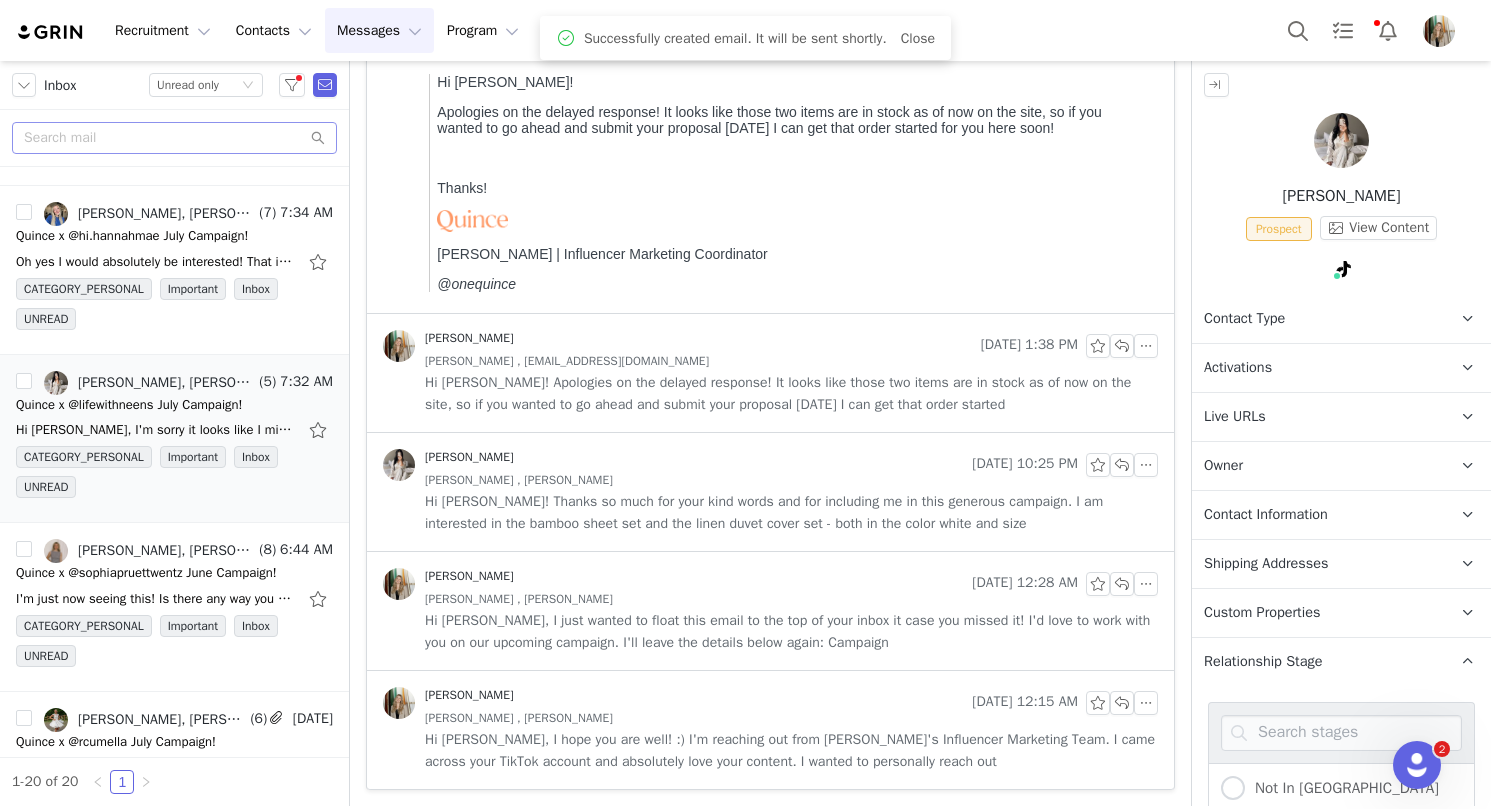 scroll, scrollTop: 441, scrollLeft: 0, axis: vertical 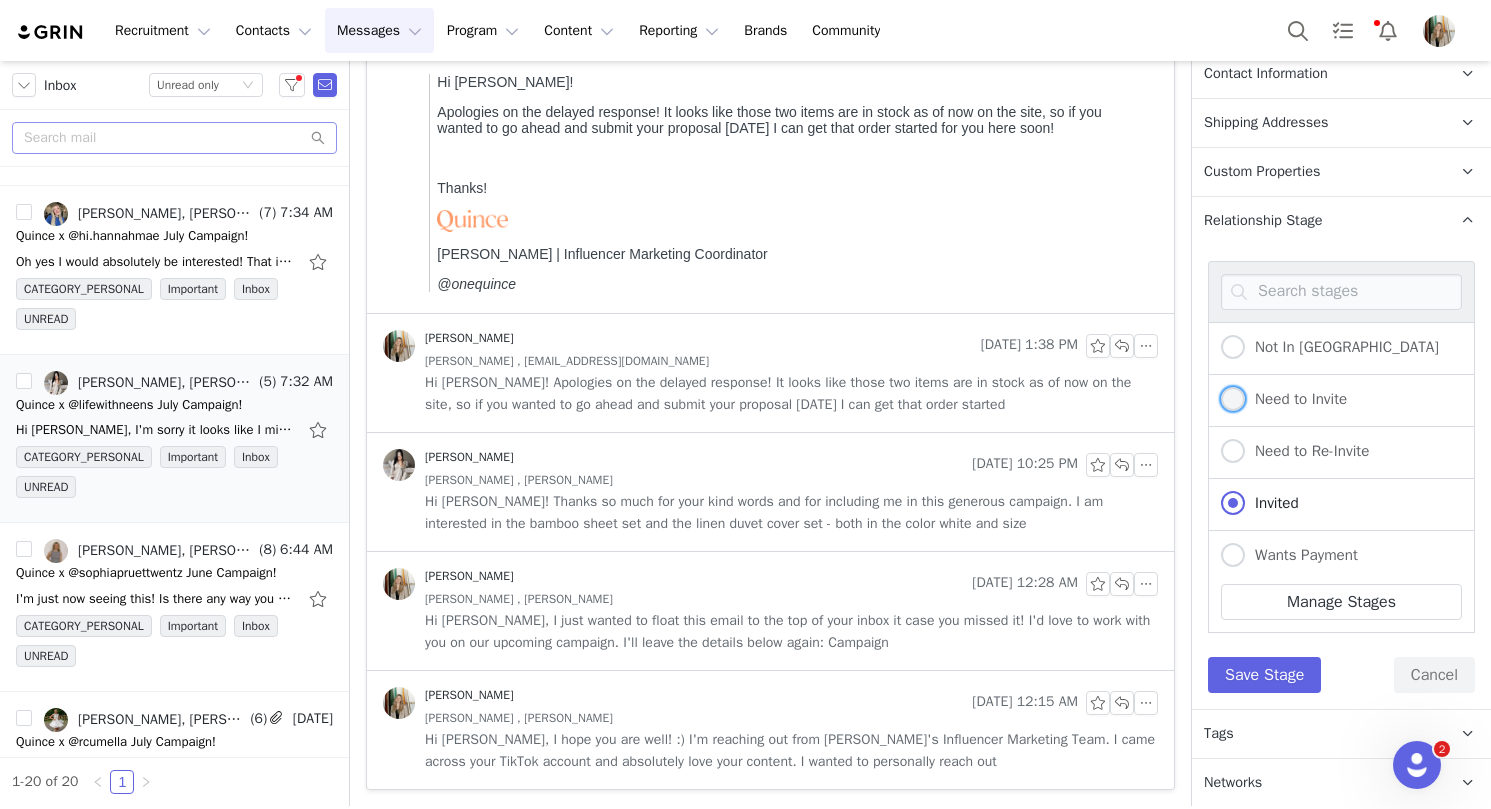click at bounding box center [1233, 399] 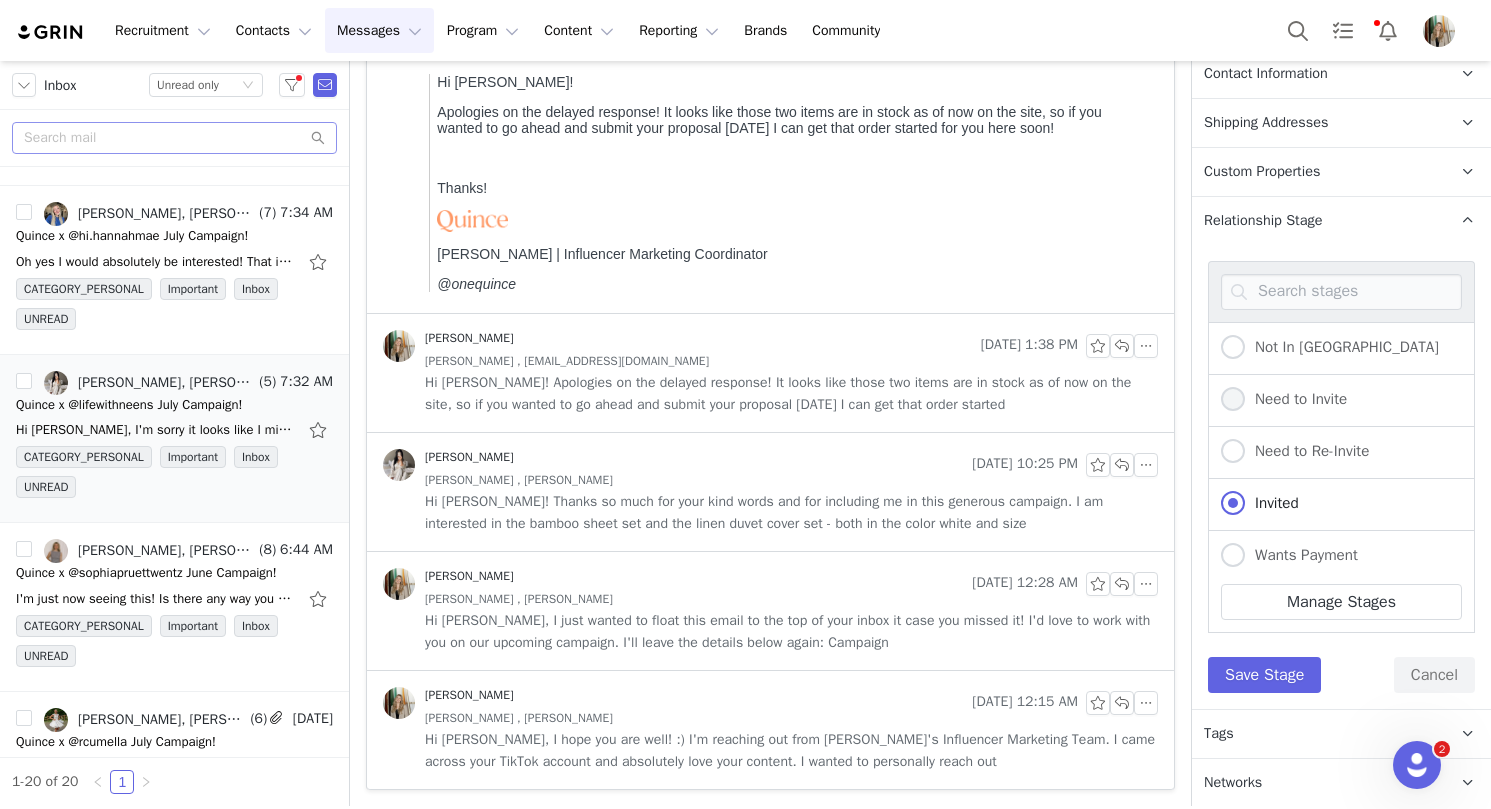 click on "Need to Invite" at bounding box center [1233, 400] 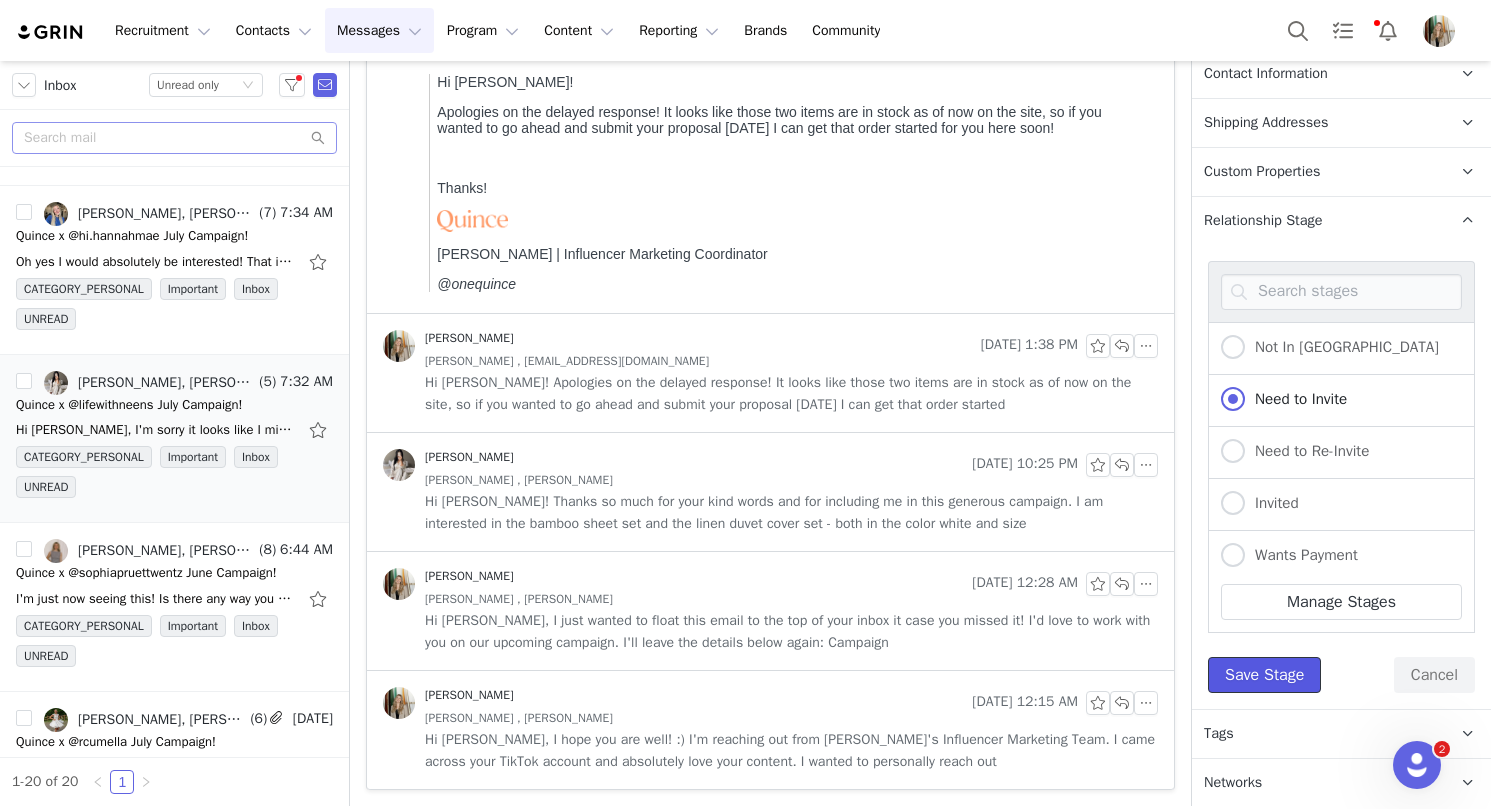 click on "Save Stage" at bounding box center (1264, 675) 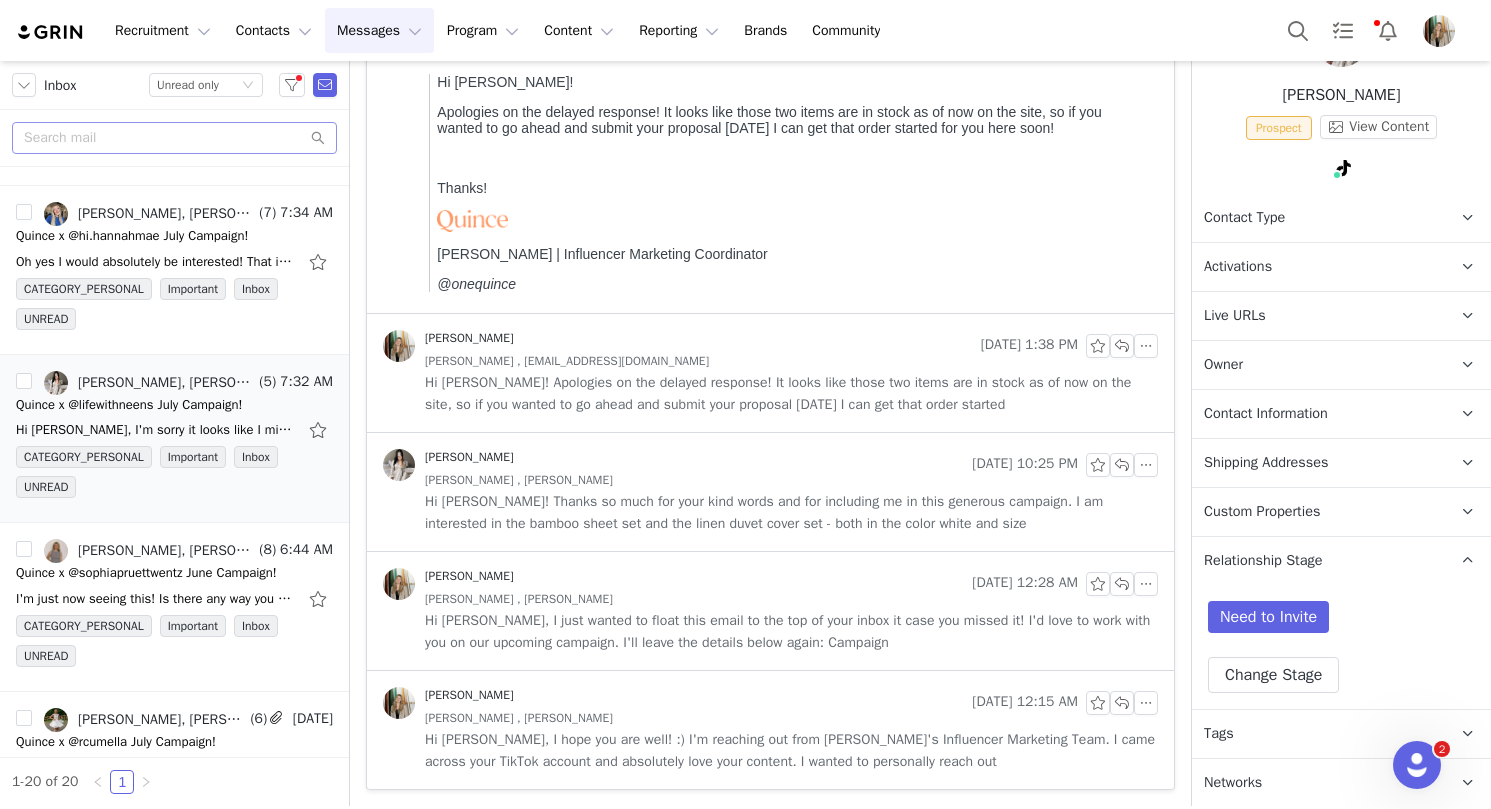 click on "Tags  Keep track of your contacts by assigning them tags. You can then filter your contacts by tag." at bounding box center [1317, 734] 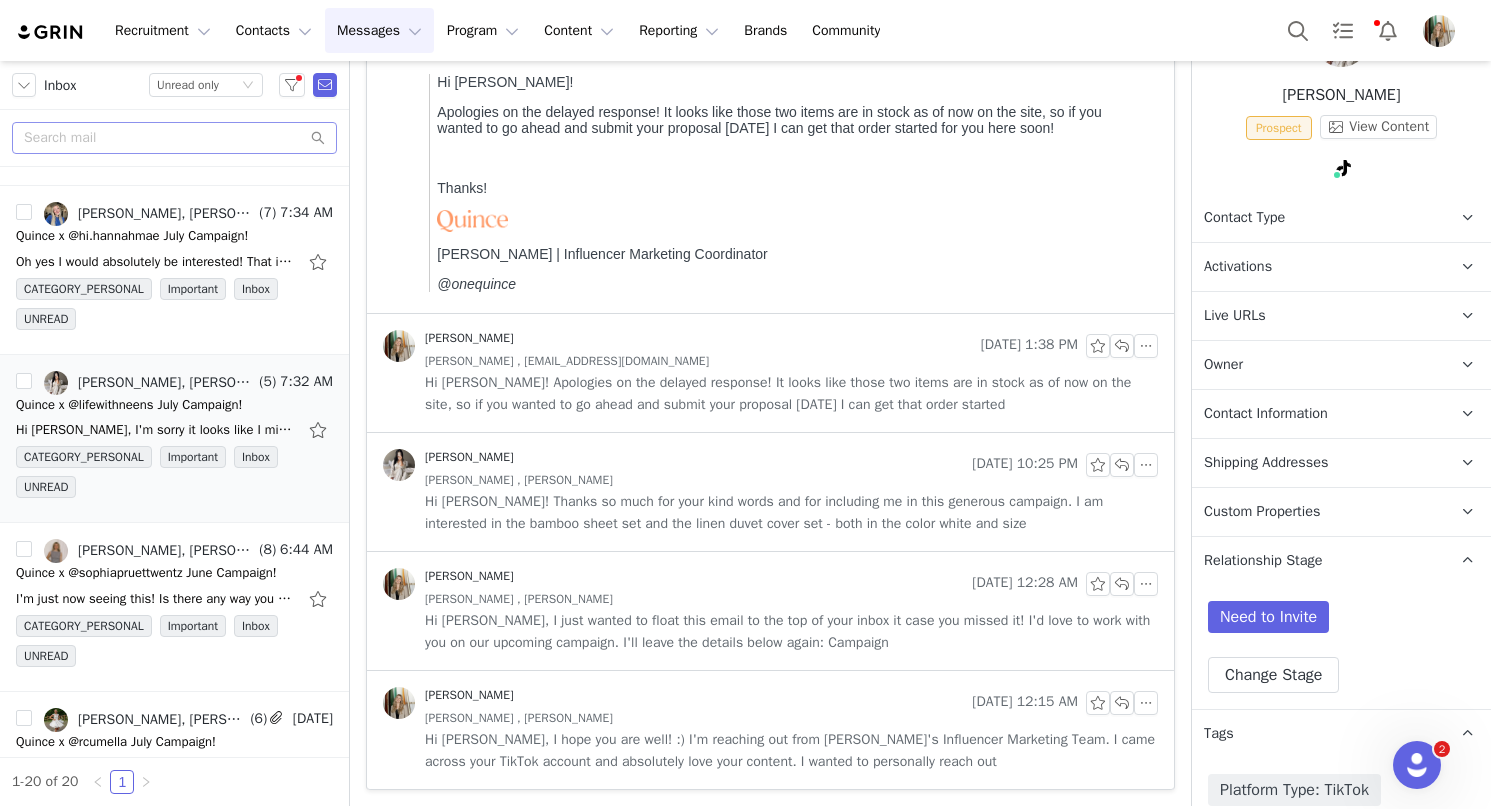 scroll, scrollTop: 345, scrollLeft: 0, axis: vertical 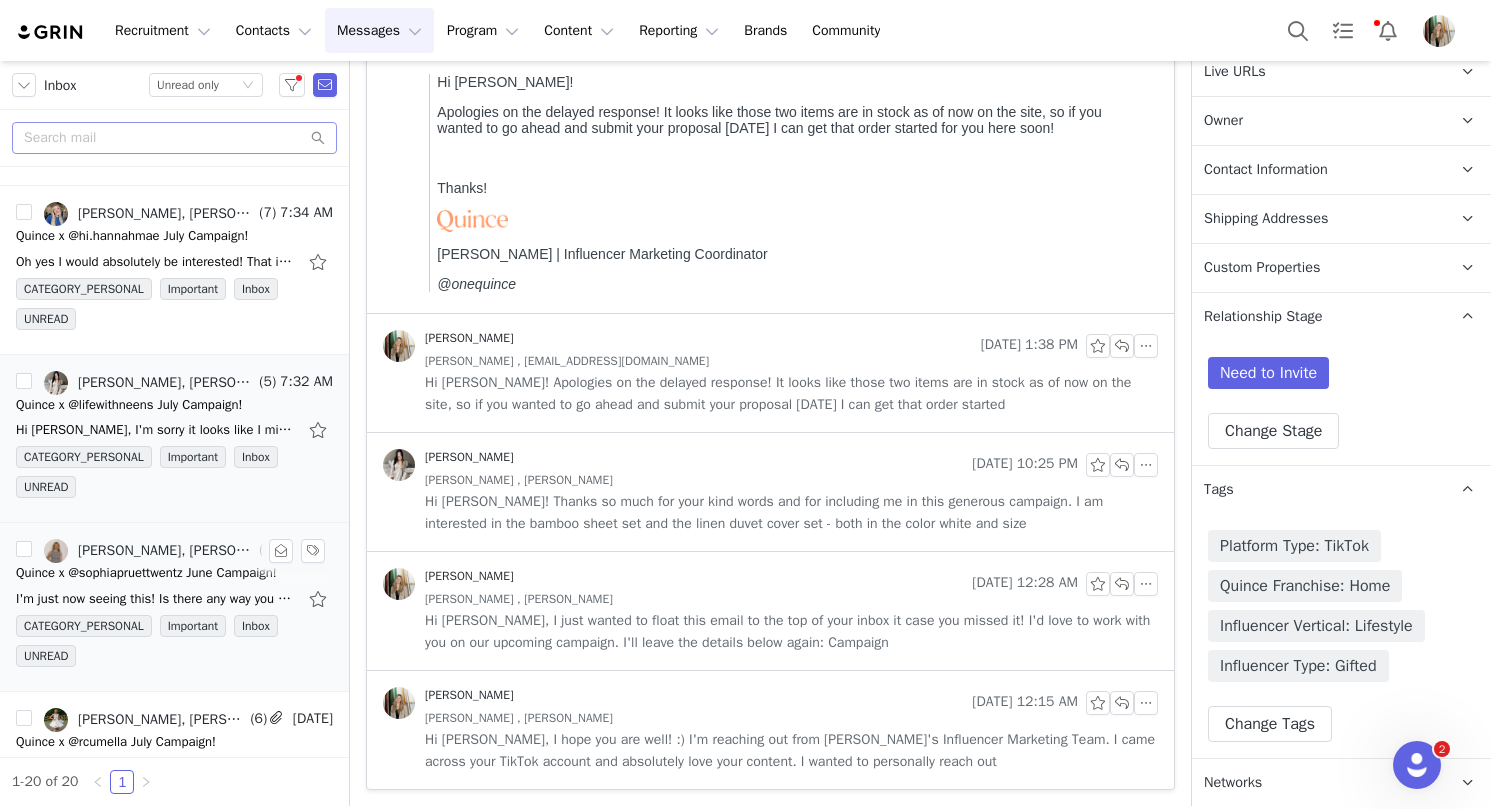 click on "I'm just now seeing this! Is there any way you can extend the campaign for me to join today? Thanks so much! On Thu, Jul 10, 2025 at 5:25 PM Rachel Stanke <rachel.stanke@onequince.com> wrote:" at bounding box center (156, 599) 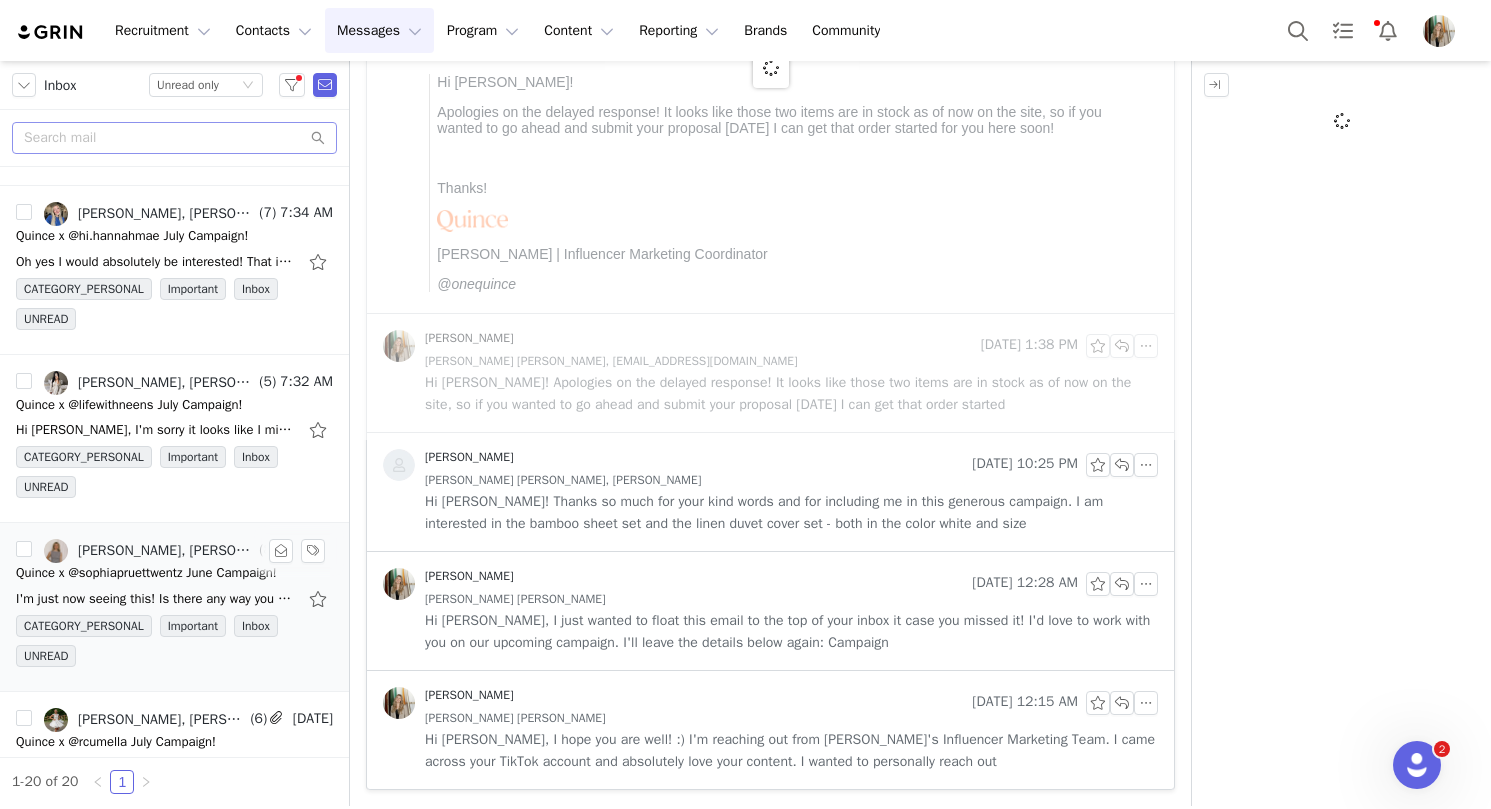 scroll, scrollTop: 0, scrollLeft: 0, axis: both 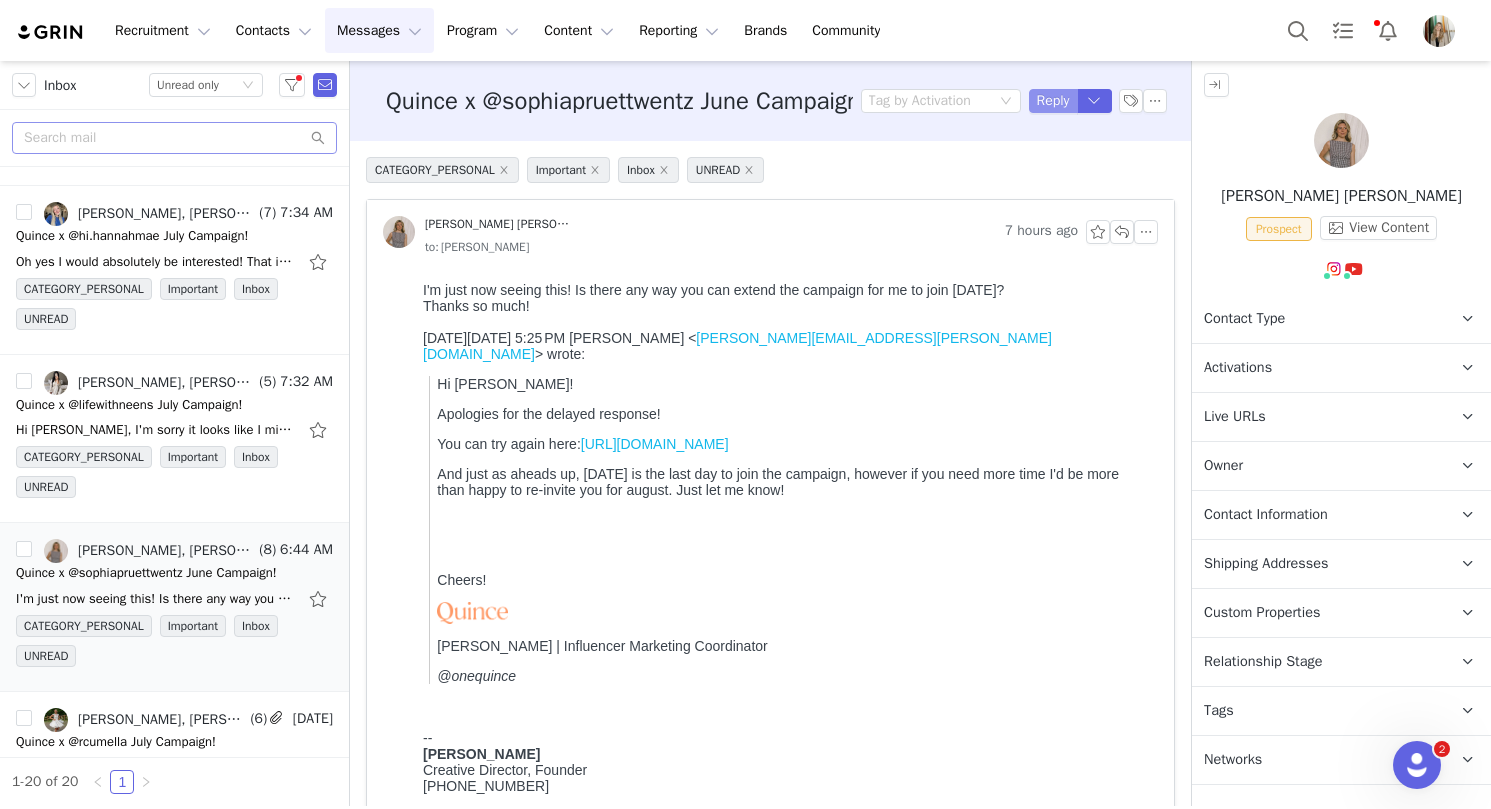 click on "Reply" at bounding box center (1053, 101) 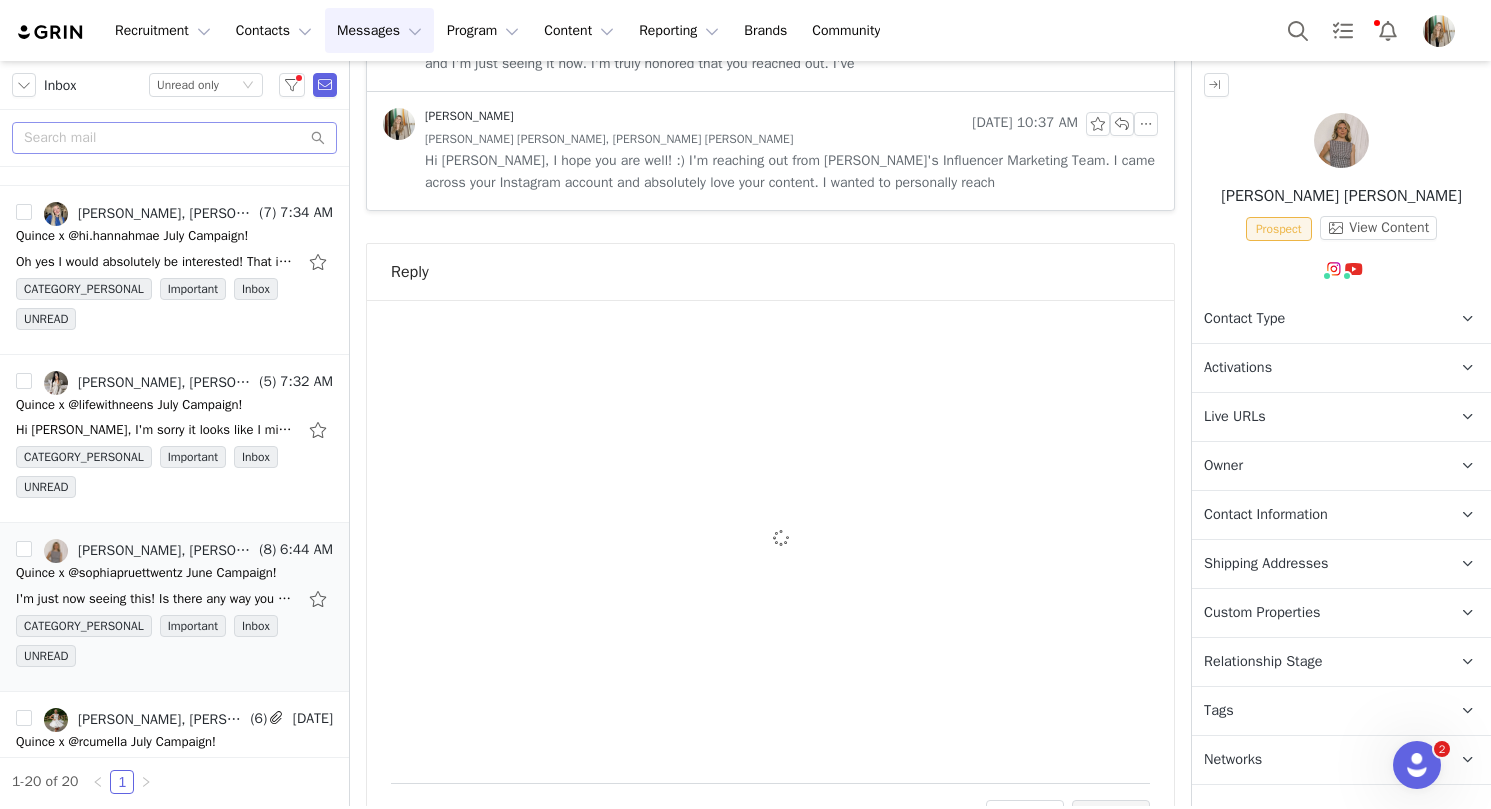 scroll, scrollTop: 1540, scrollLeft: 0, axis: vertical 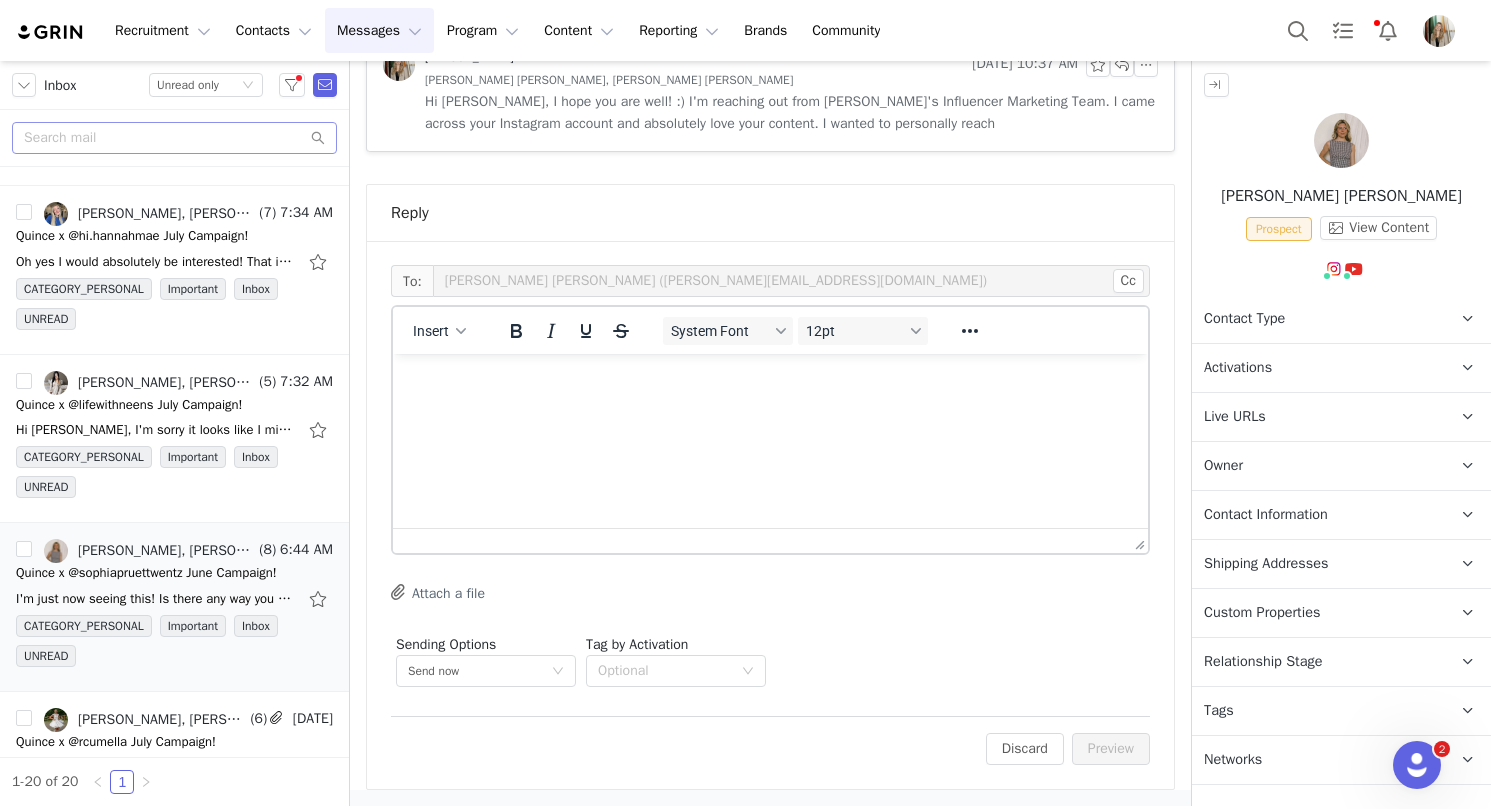 click at bounding box center (770, 381) 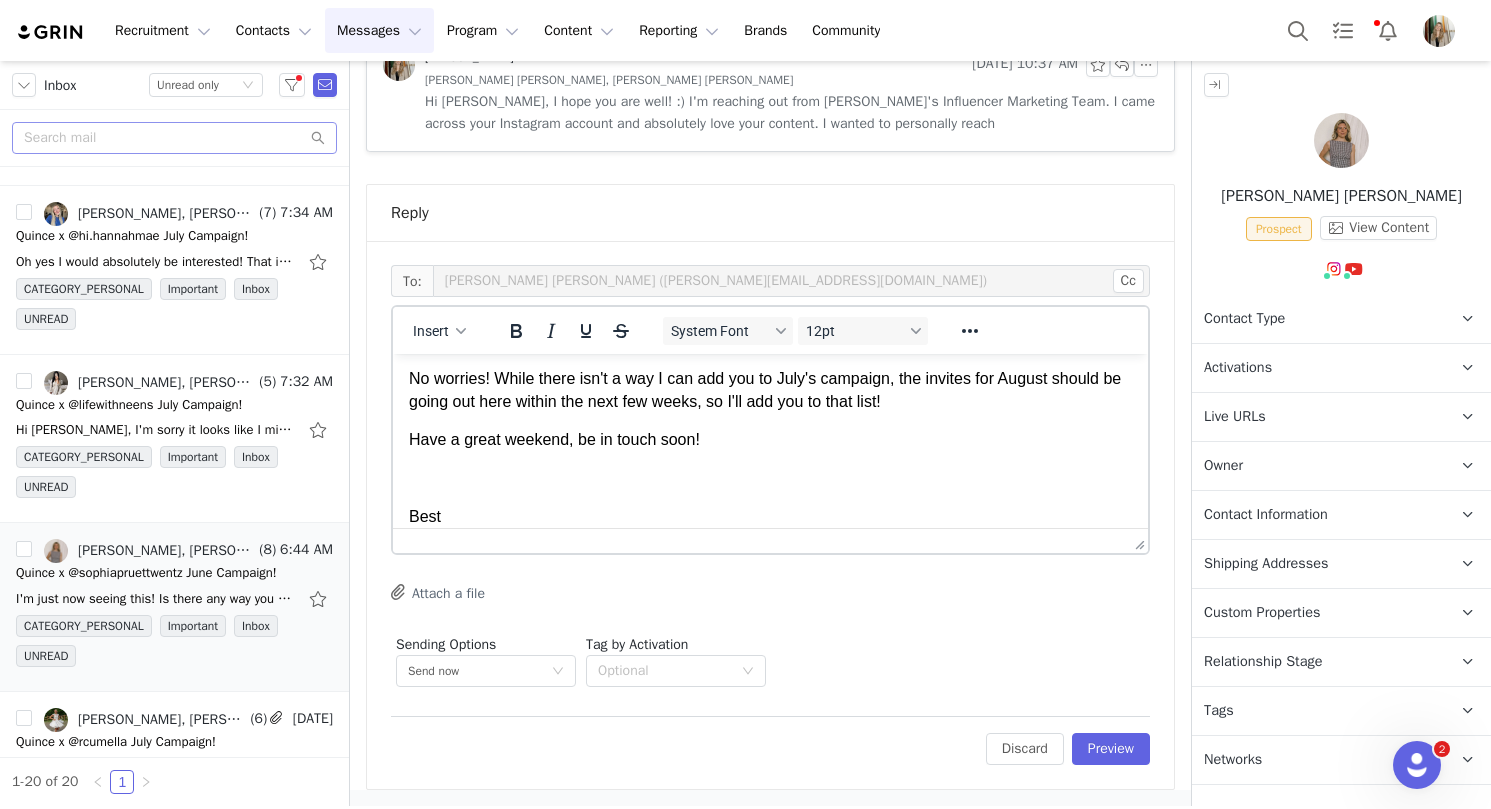 scroll, scrollTop: 79, scrollLeft: 0, axis: vertical 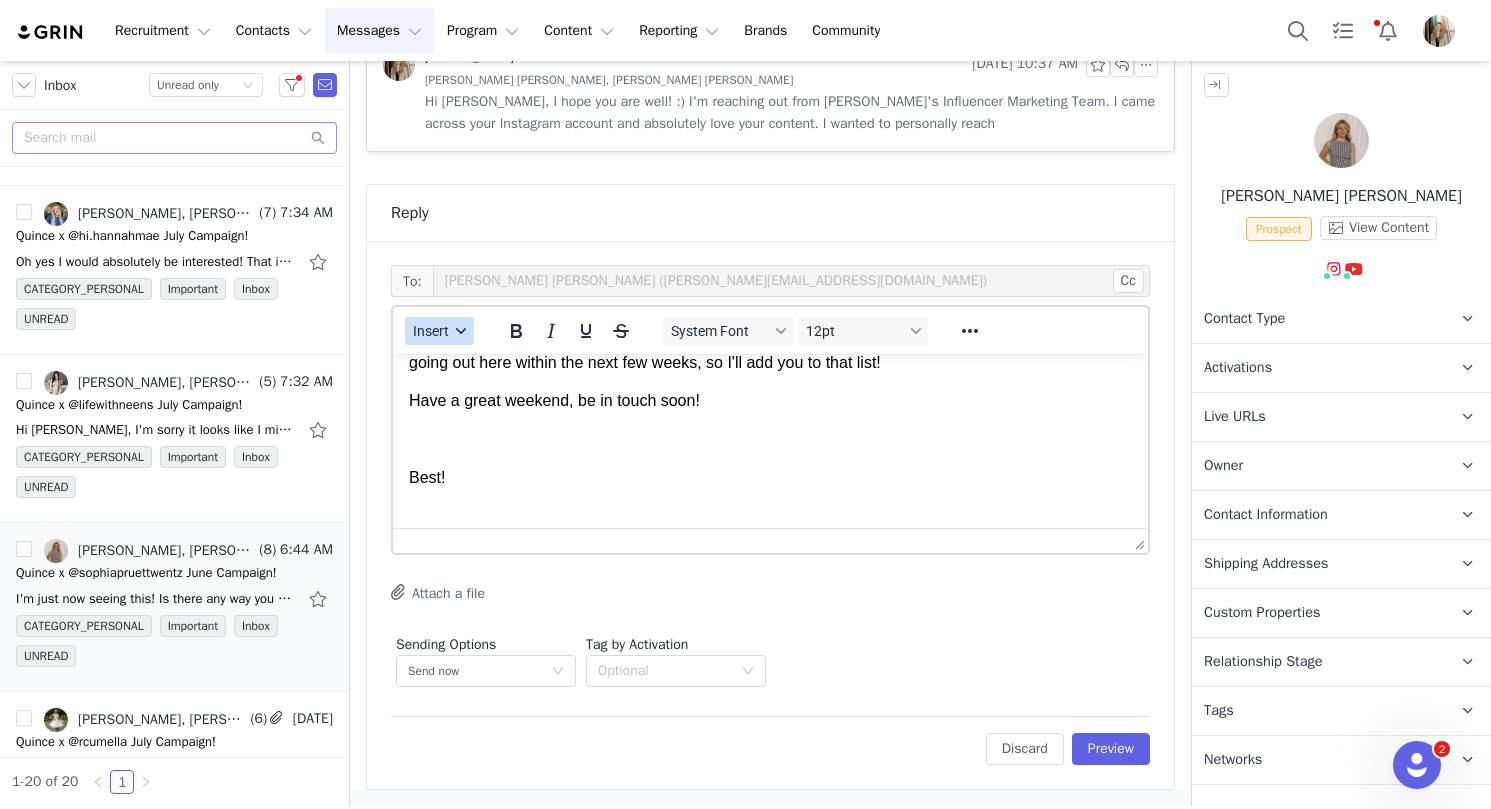 click on "Insert" at bounding box center [439, 331] 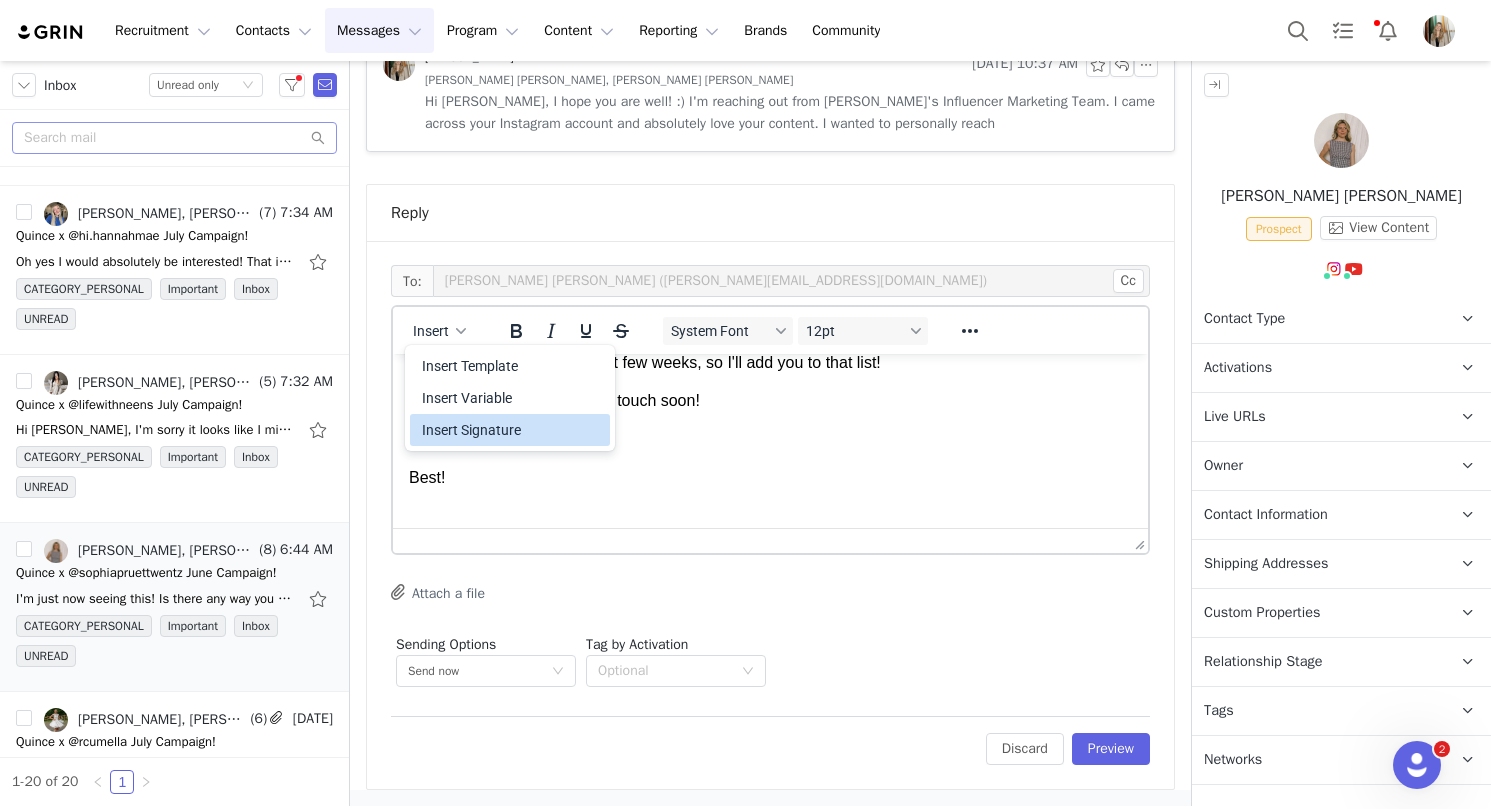 click on "Insert Signature" at bounding box center (512, 430) 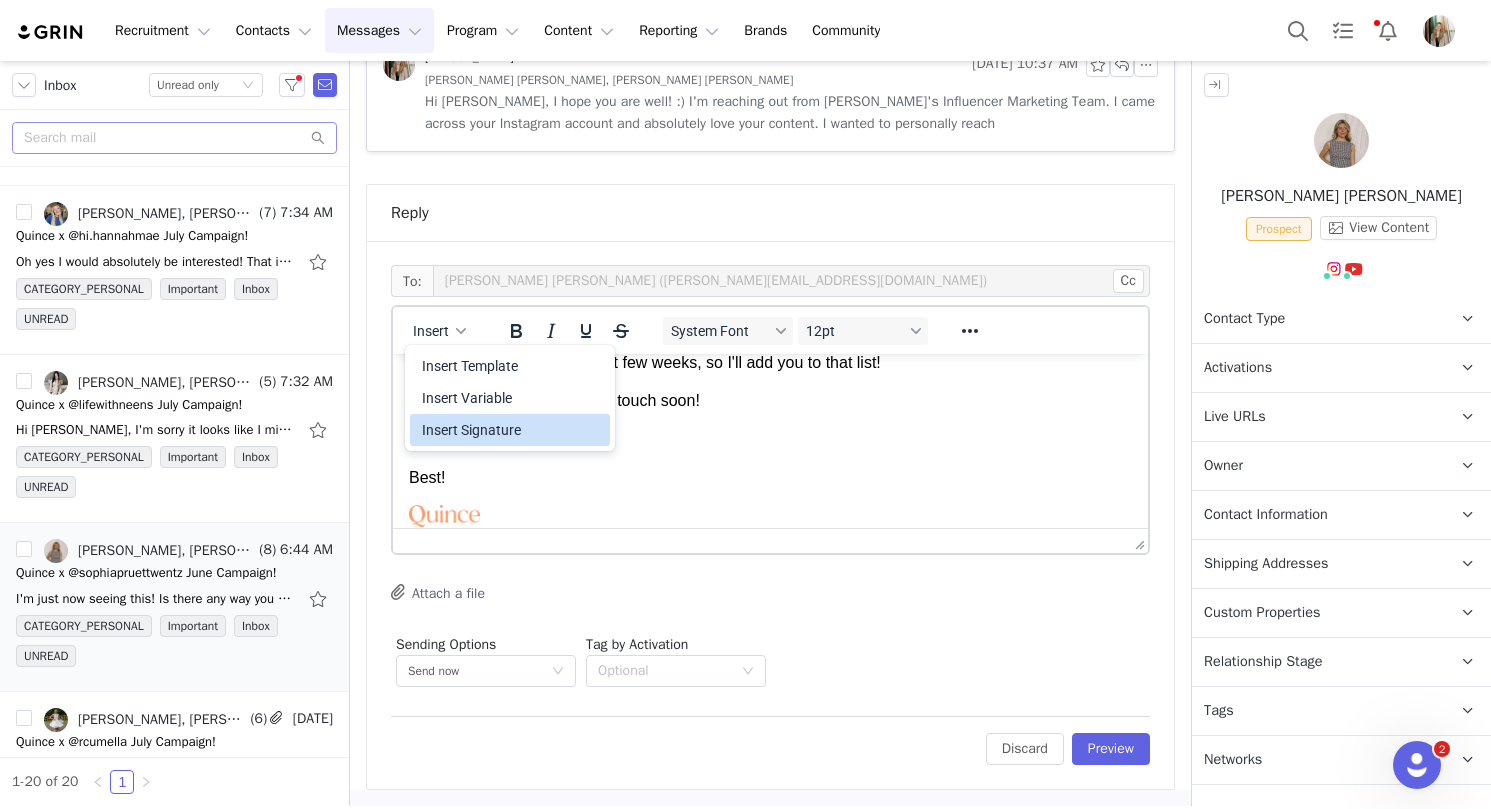 scroll, scrollTop: 159, scrollLeft: 0, axis: vertical 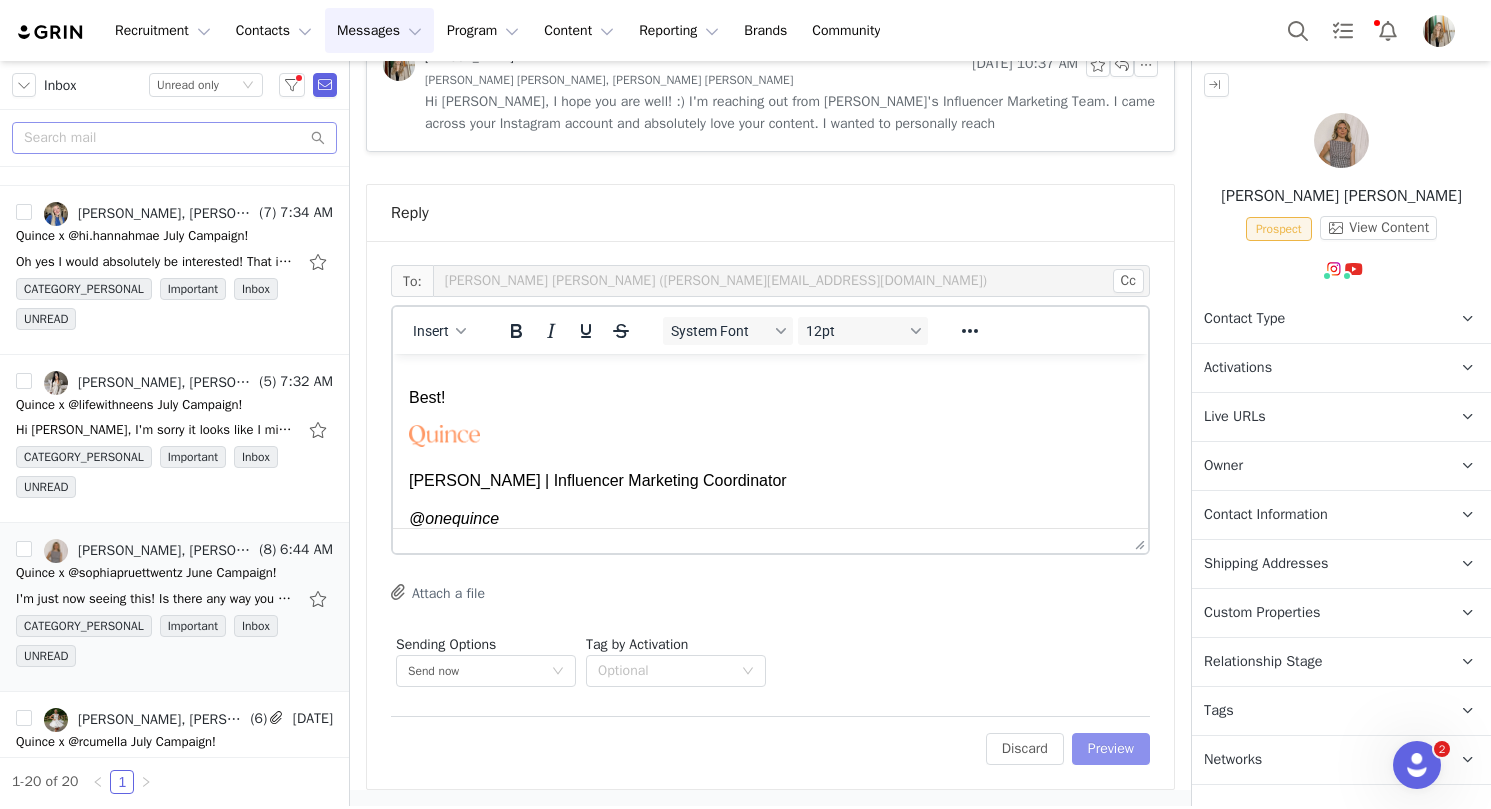click on "Preview" at bounding box center (1111, 749) 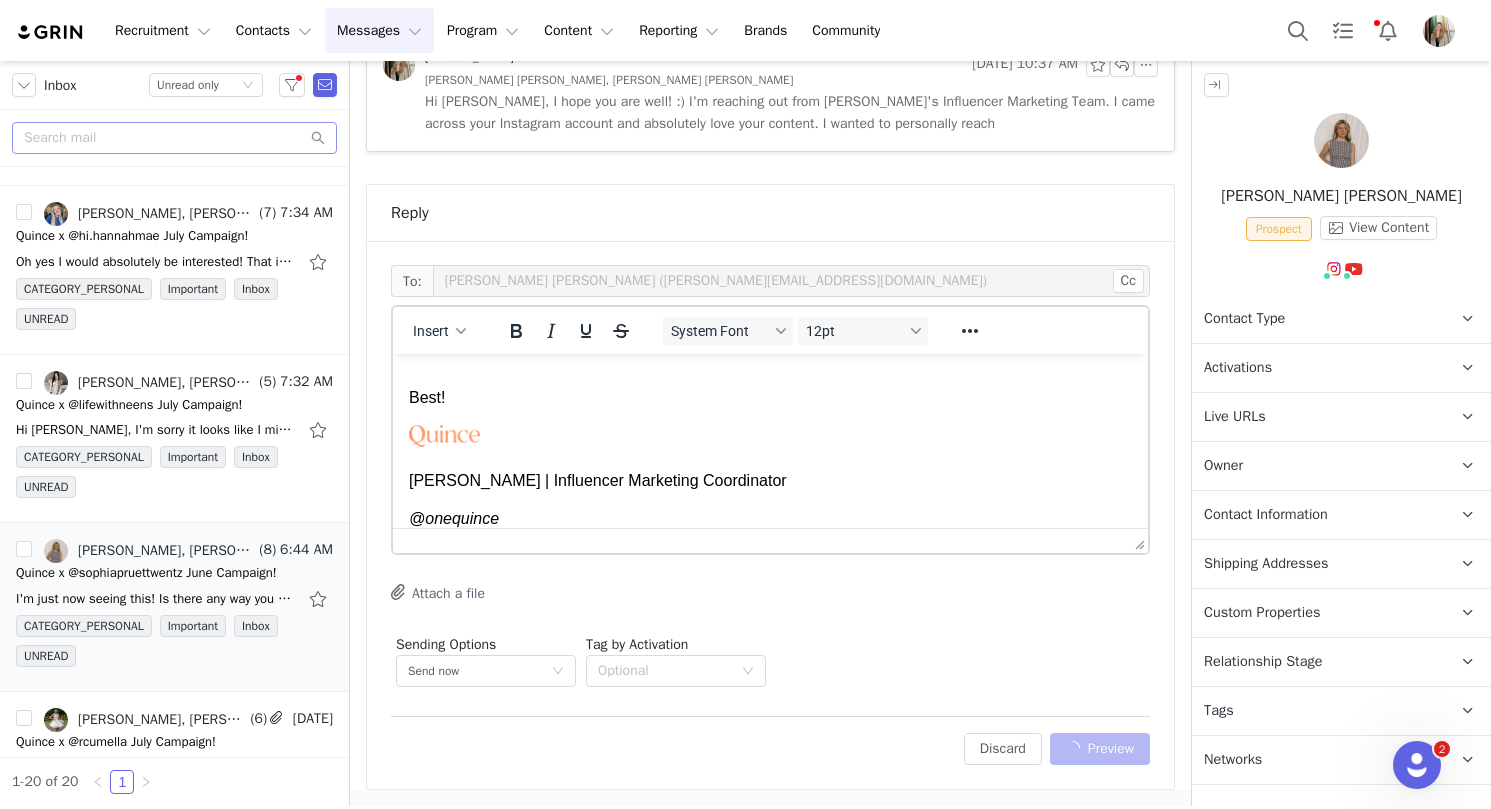scroll, scrollTop: 1464, scrollLeft: 0, axis: vertical 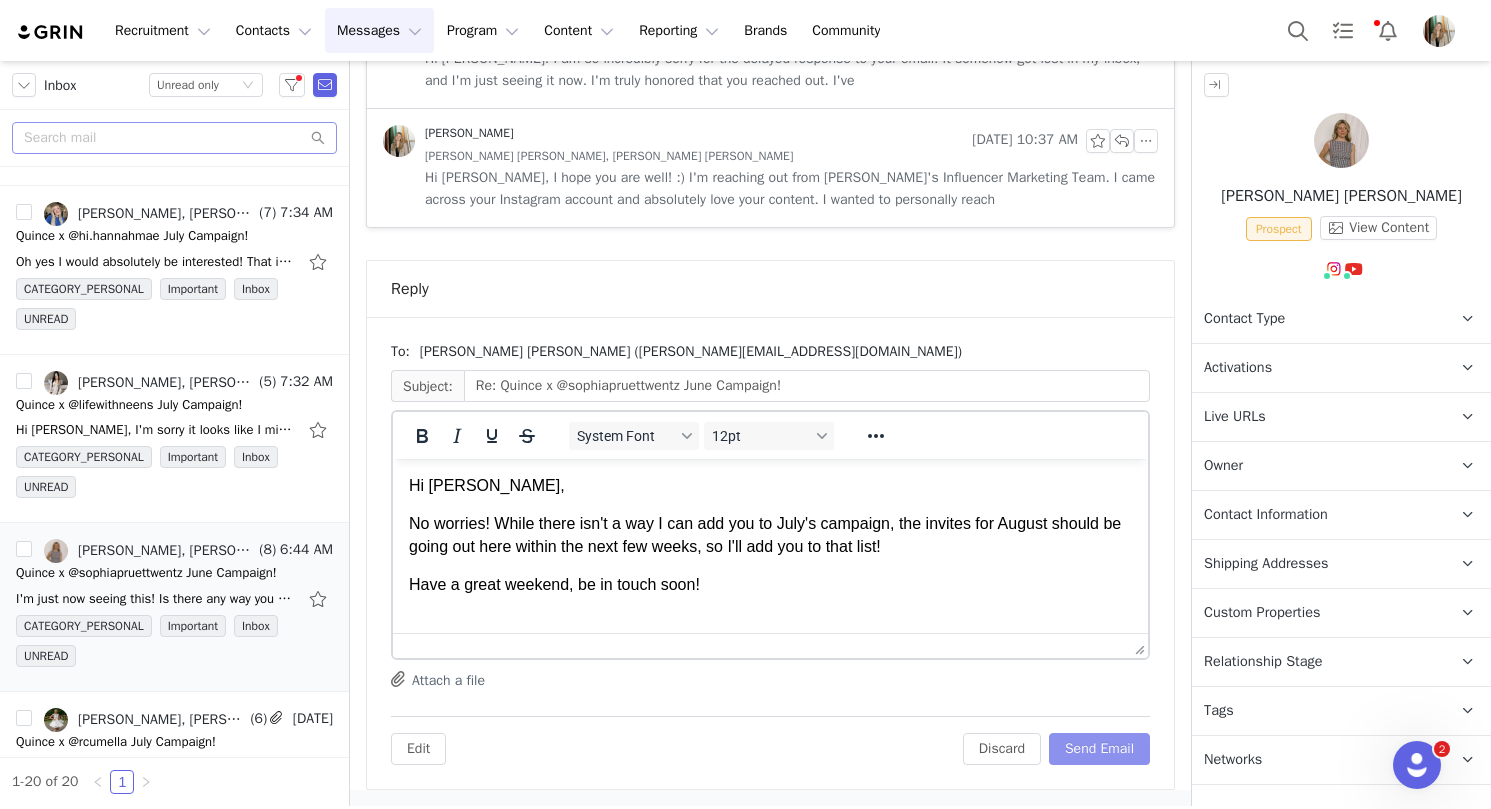click on "Send Email" at bounding box center (1099, 749) 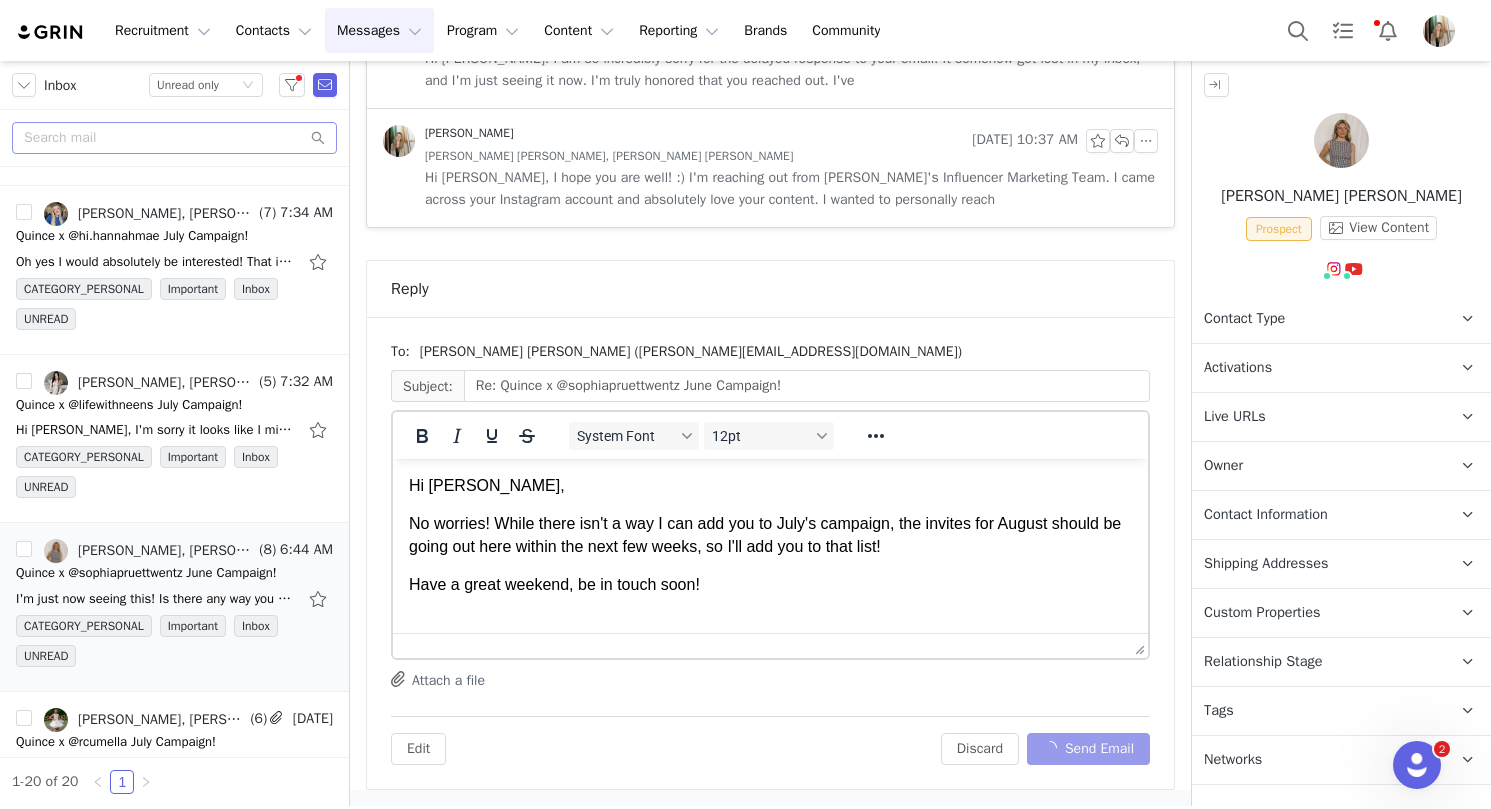 scroll, scrollTop: 902, scrollLeft: 0, axis: vertical 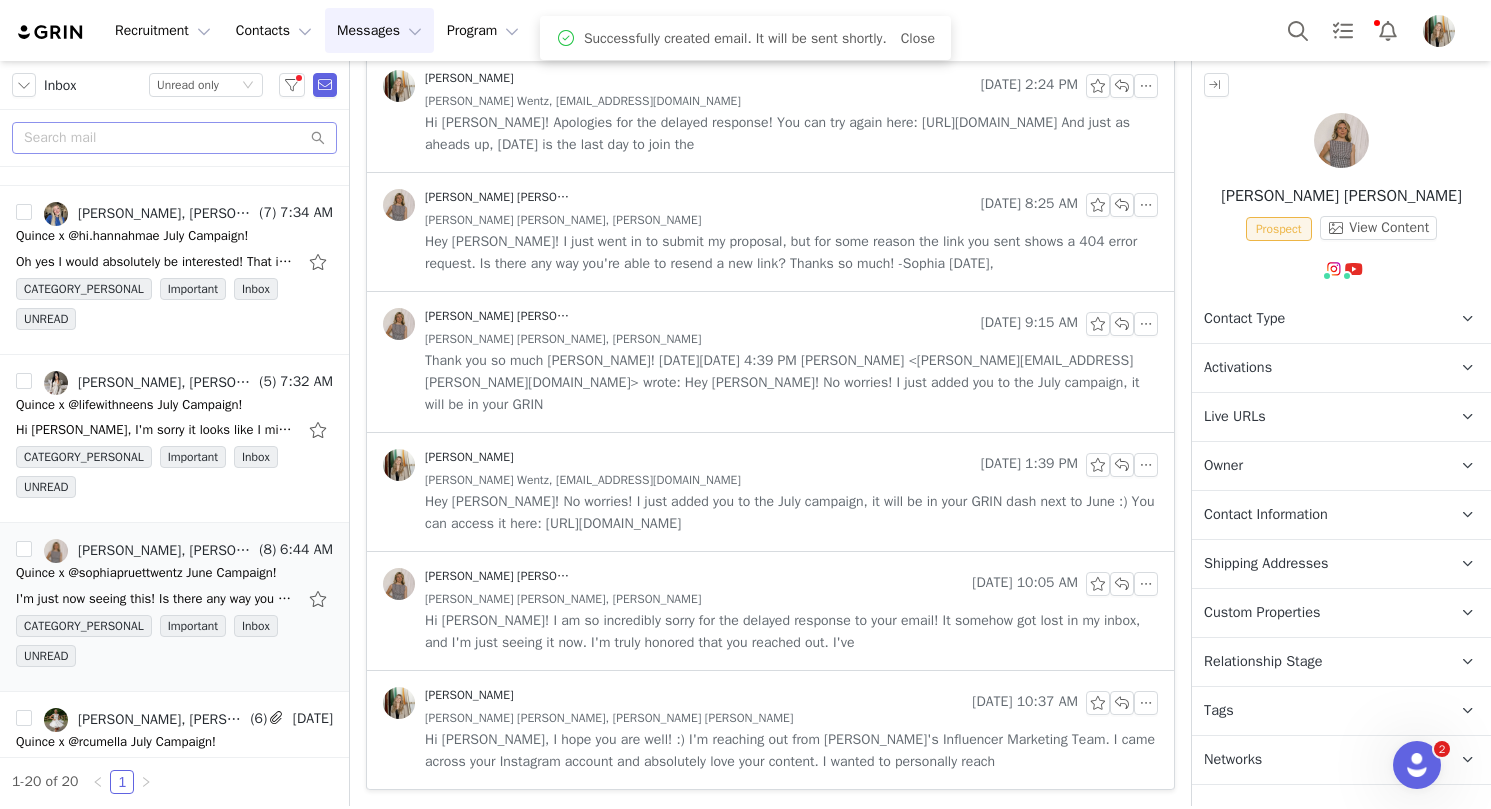 click on "Relationship Stage  Use relationship stages to move contacts through a logical sequence, from unaware of your brand to loyal ambassador" at bounding box center (1317, 662) 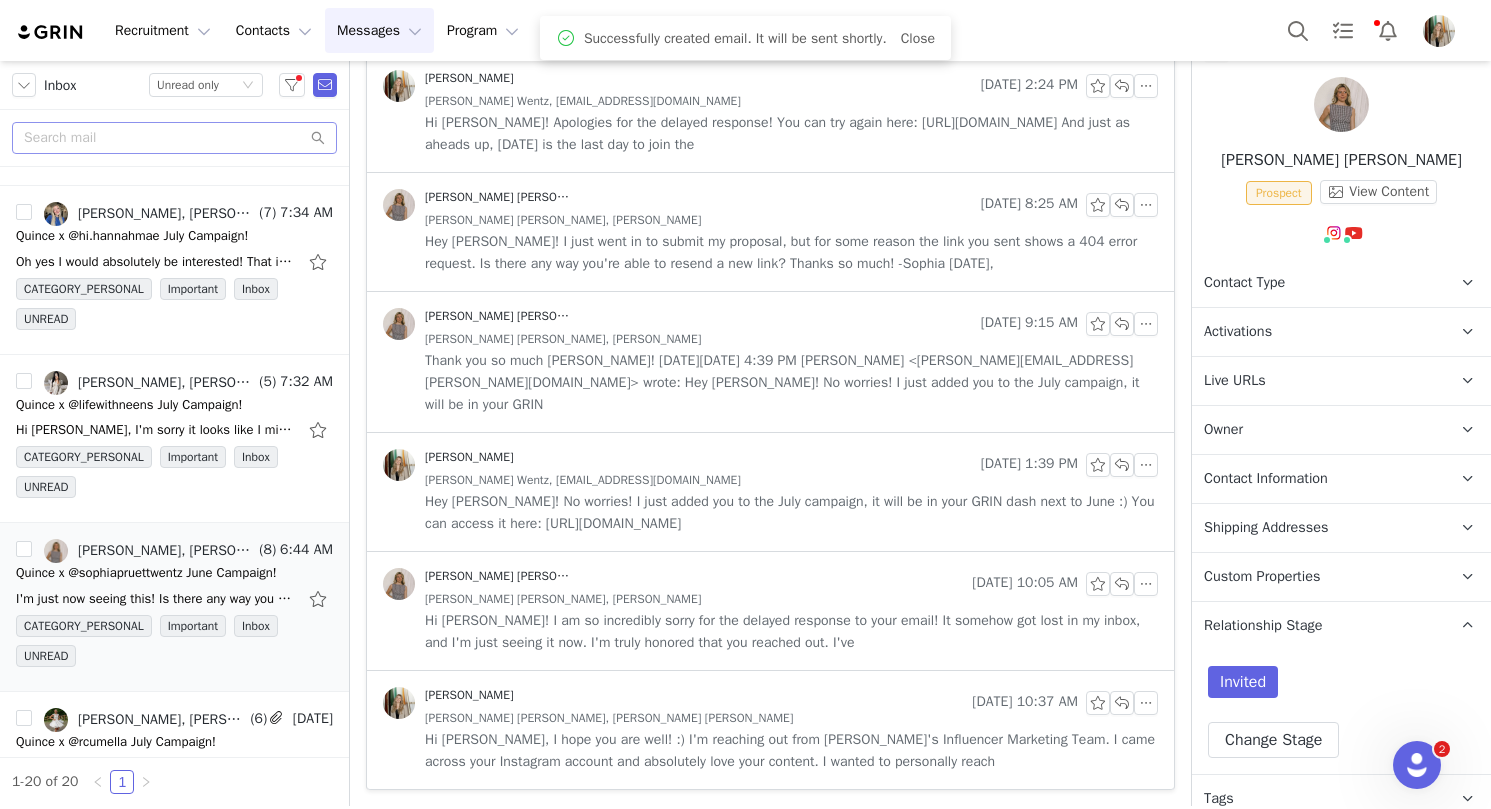 scroll, scrollTop: 101, scrollLeft: 0, axis: vertical 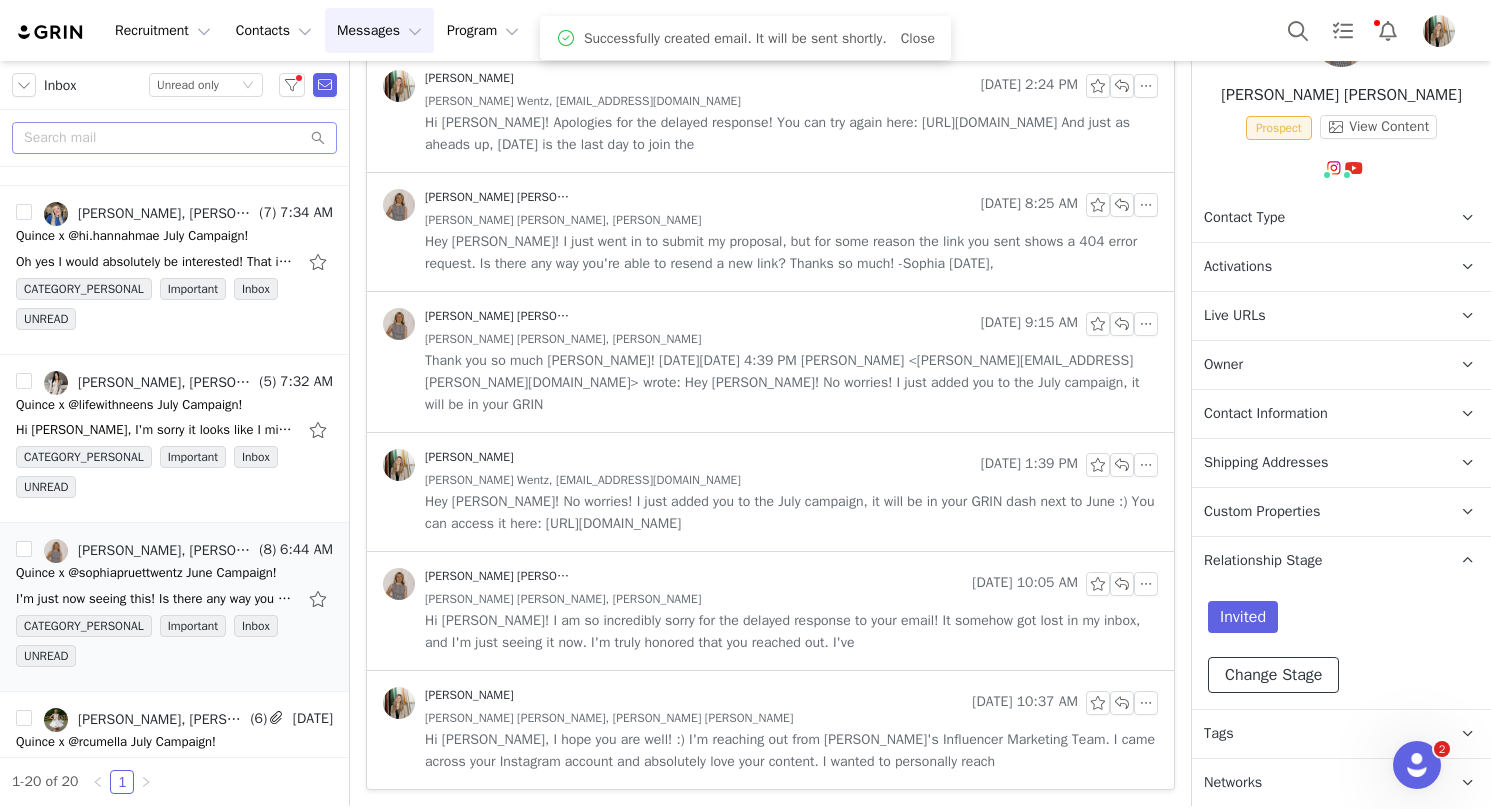 click on "Change Stage" at bounding box center (1273, 675) 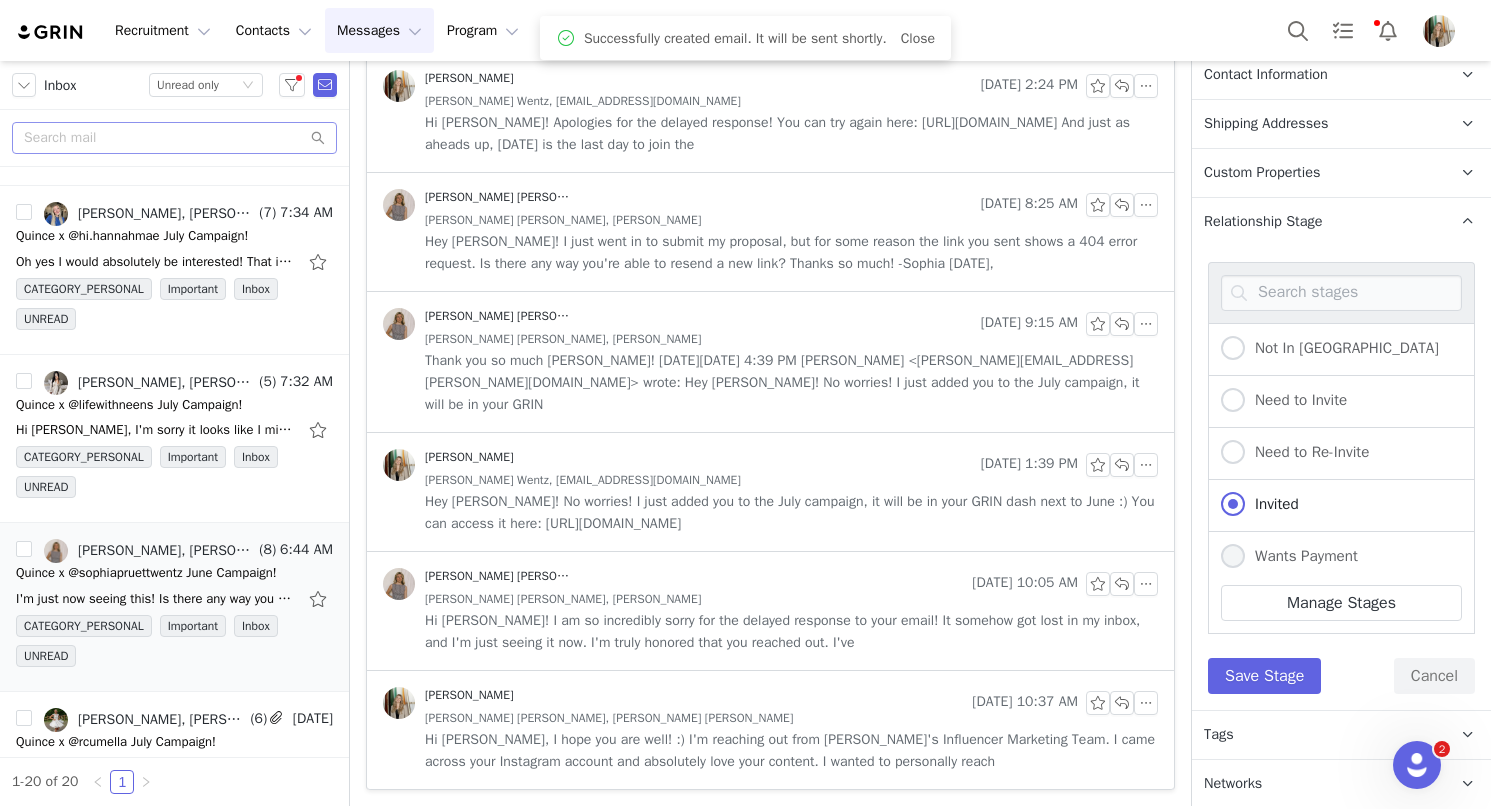 scroll, scrollTop: 441, scrollLeft: 0, axis: vertical 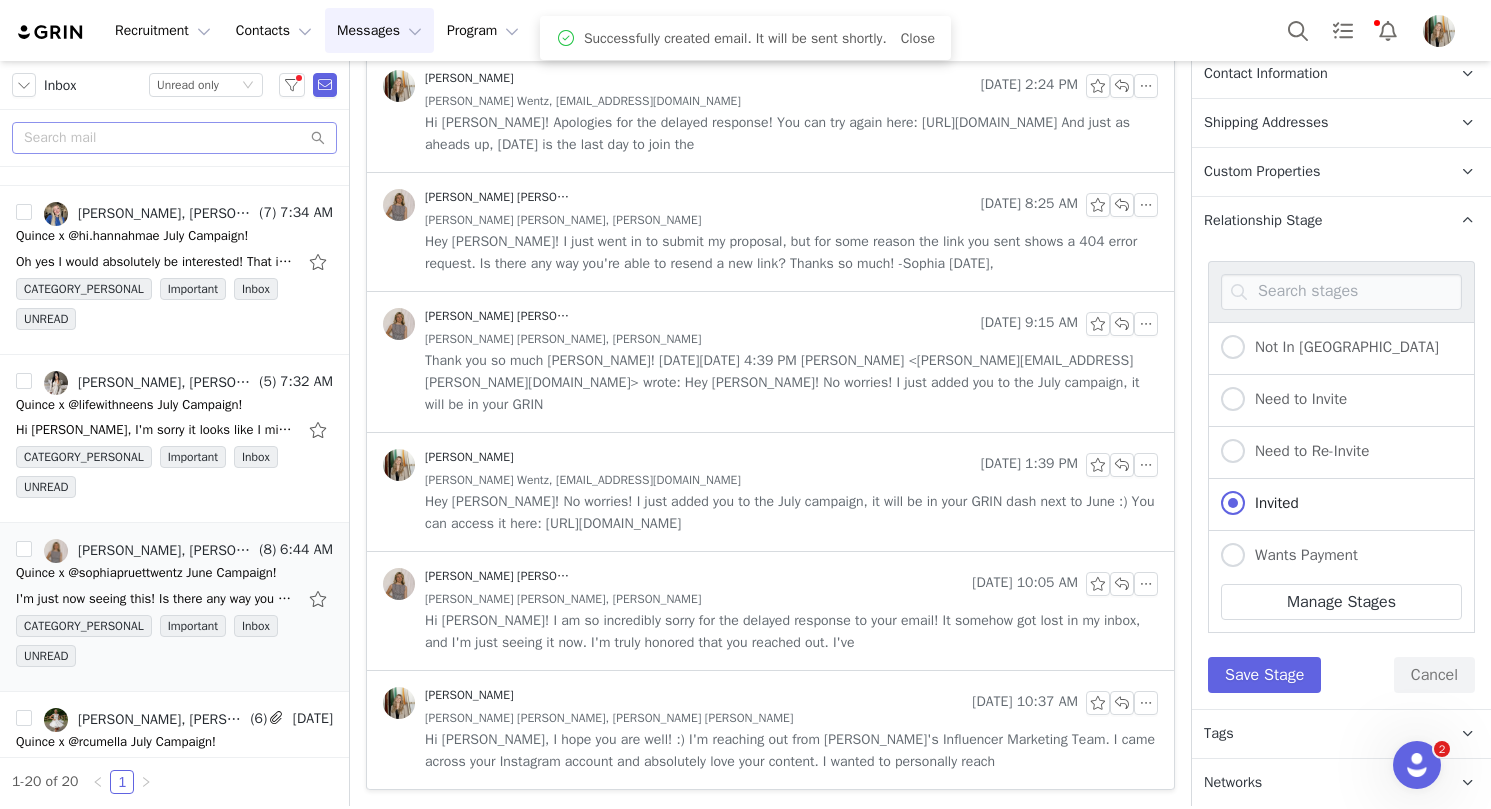 click on "Need to Invite" at bounding box center (1341, 401) 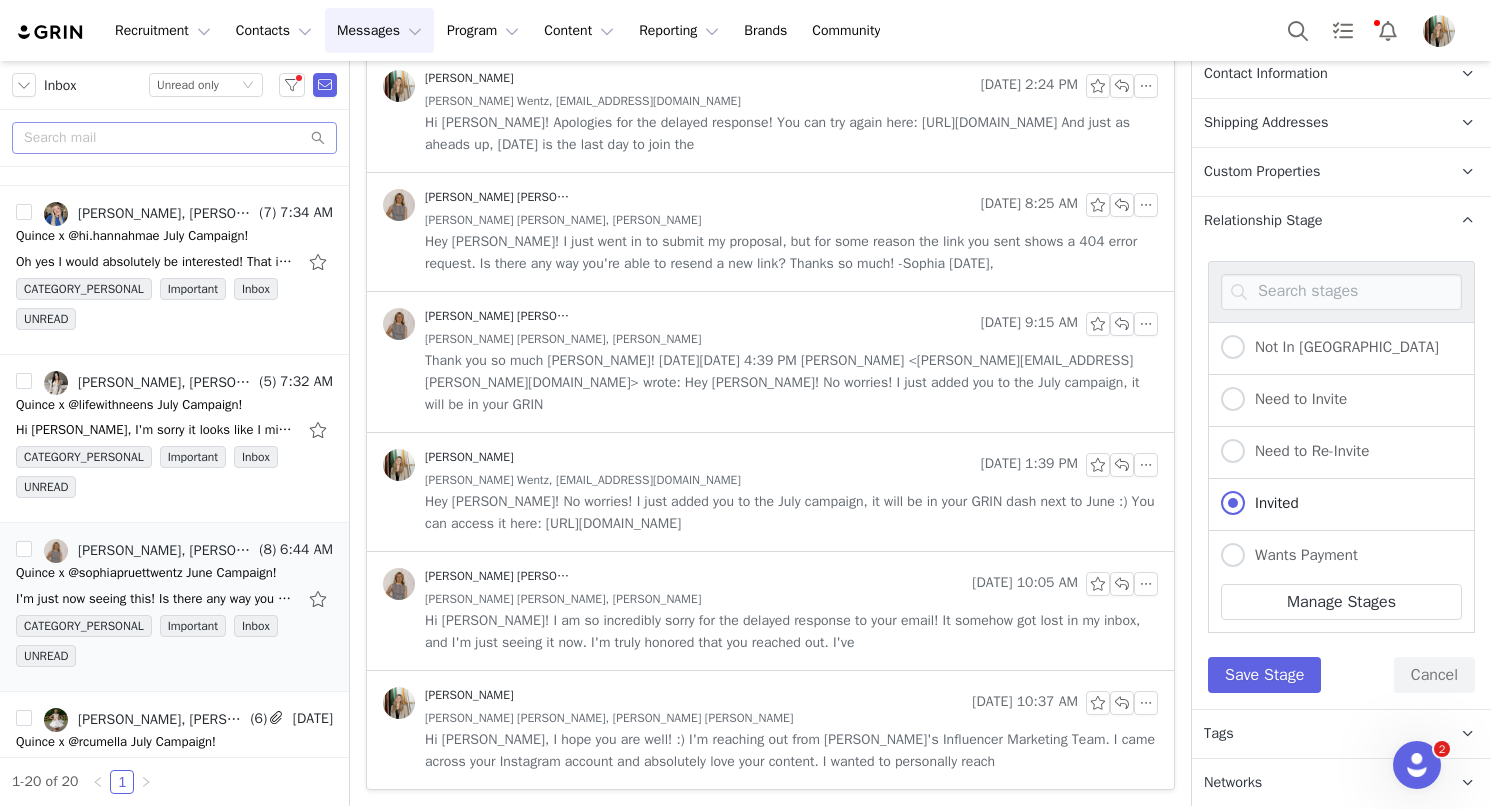 click on "Need to Invite" at bounding box center [1341, 401] 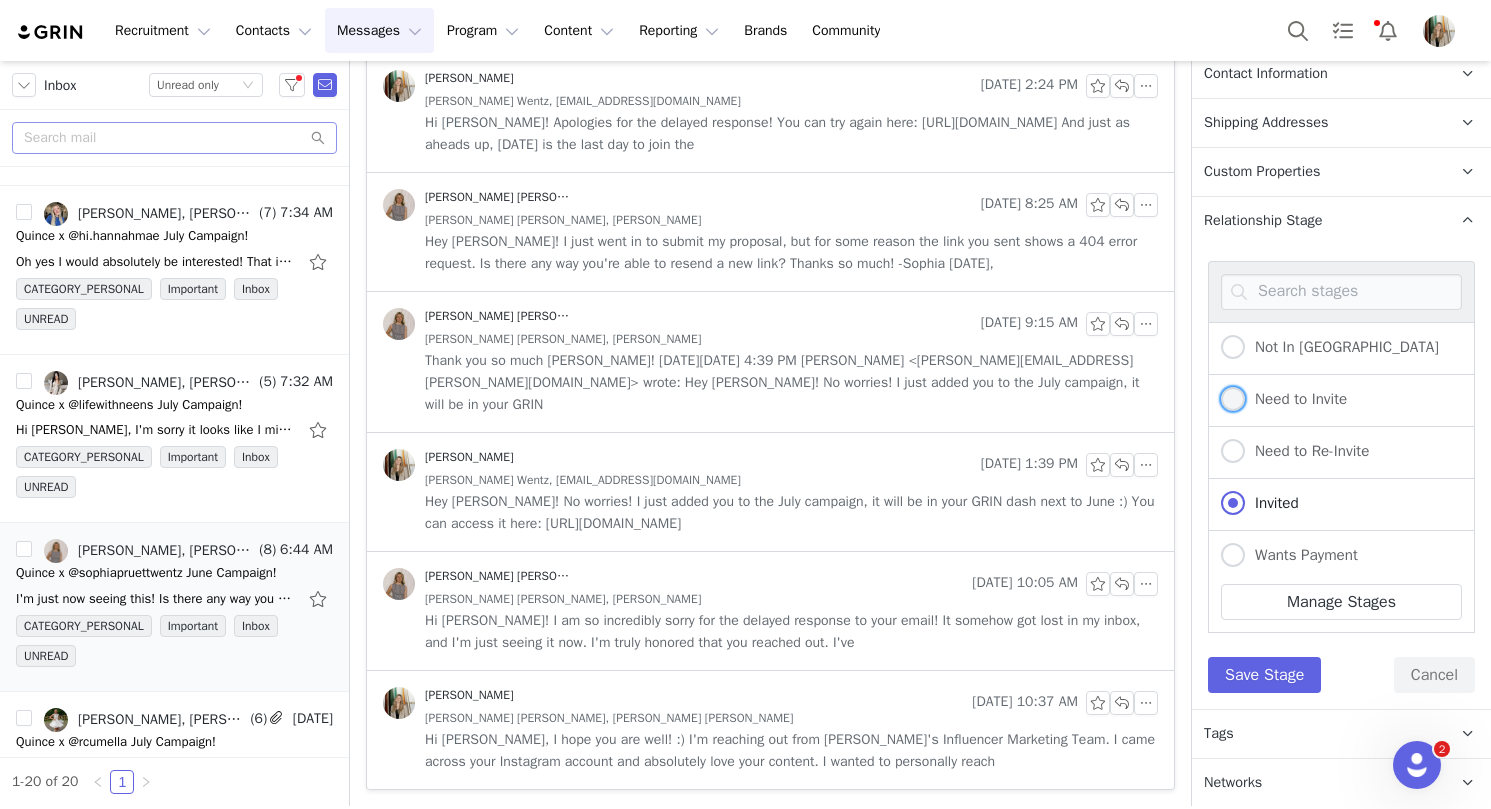 click on "Need to Invite" at bounding box center (1296, 399) 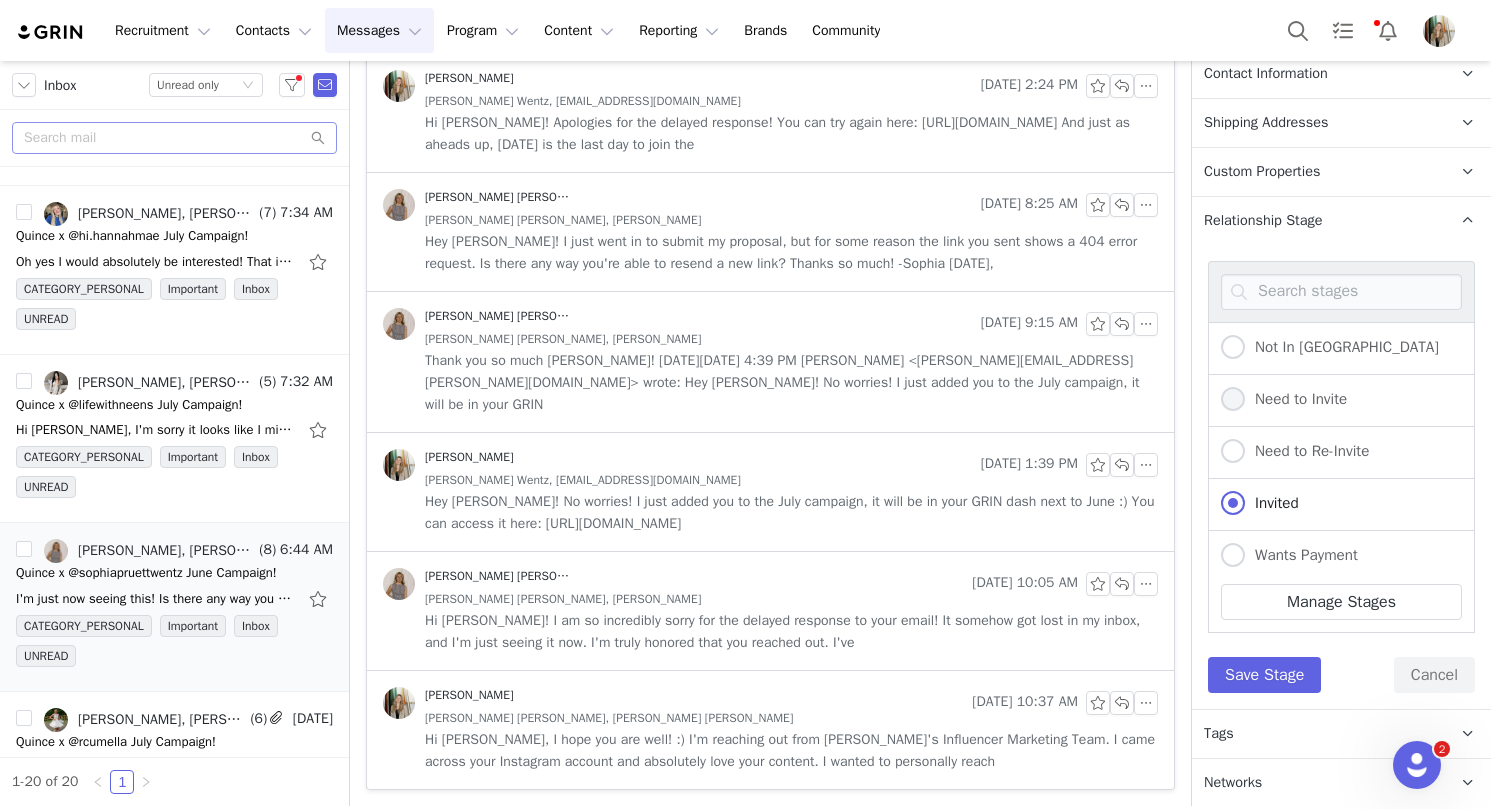 click on "Need to Invite" at bounding box center [1233, 400] 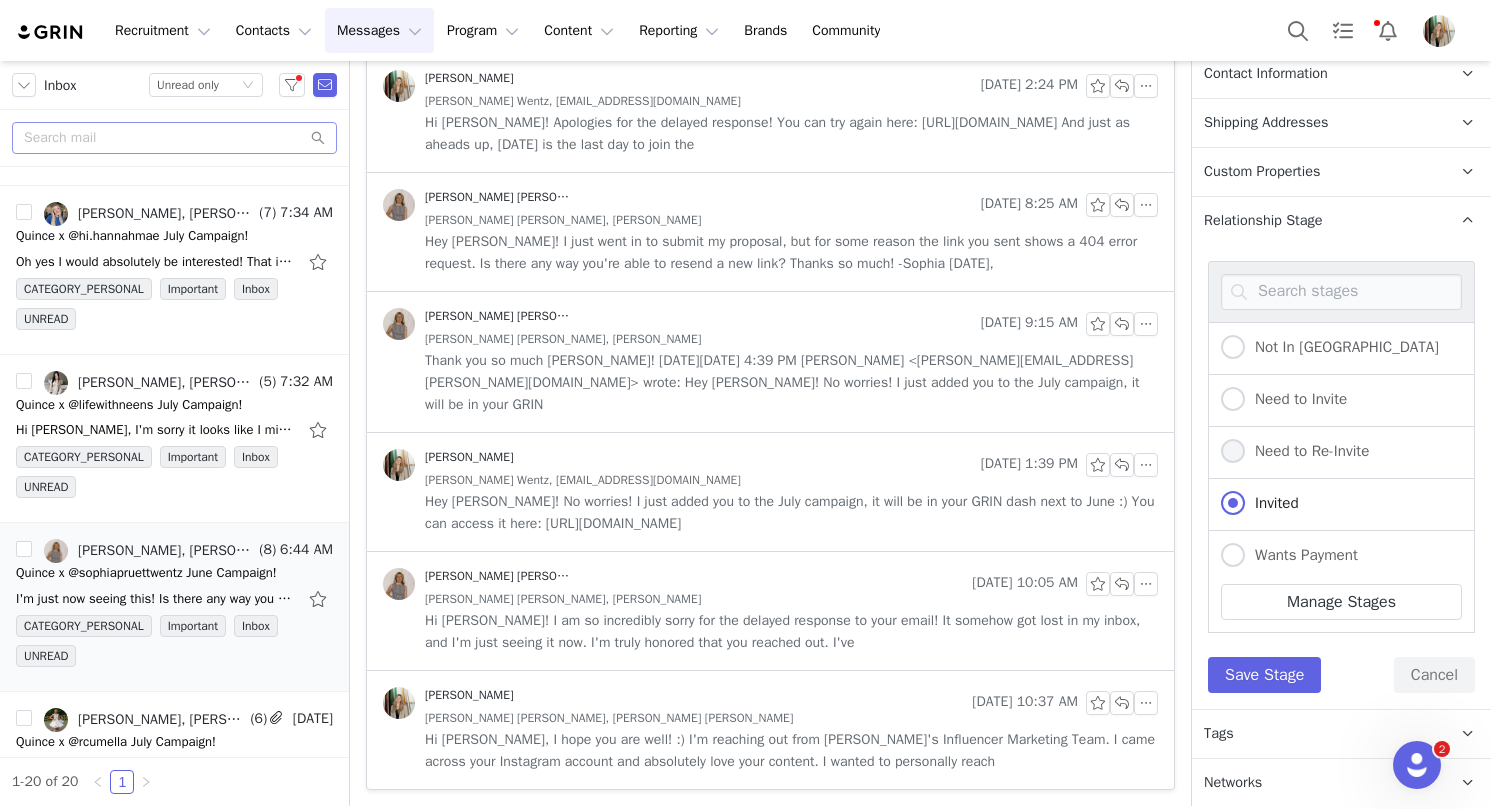radio on "true" 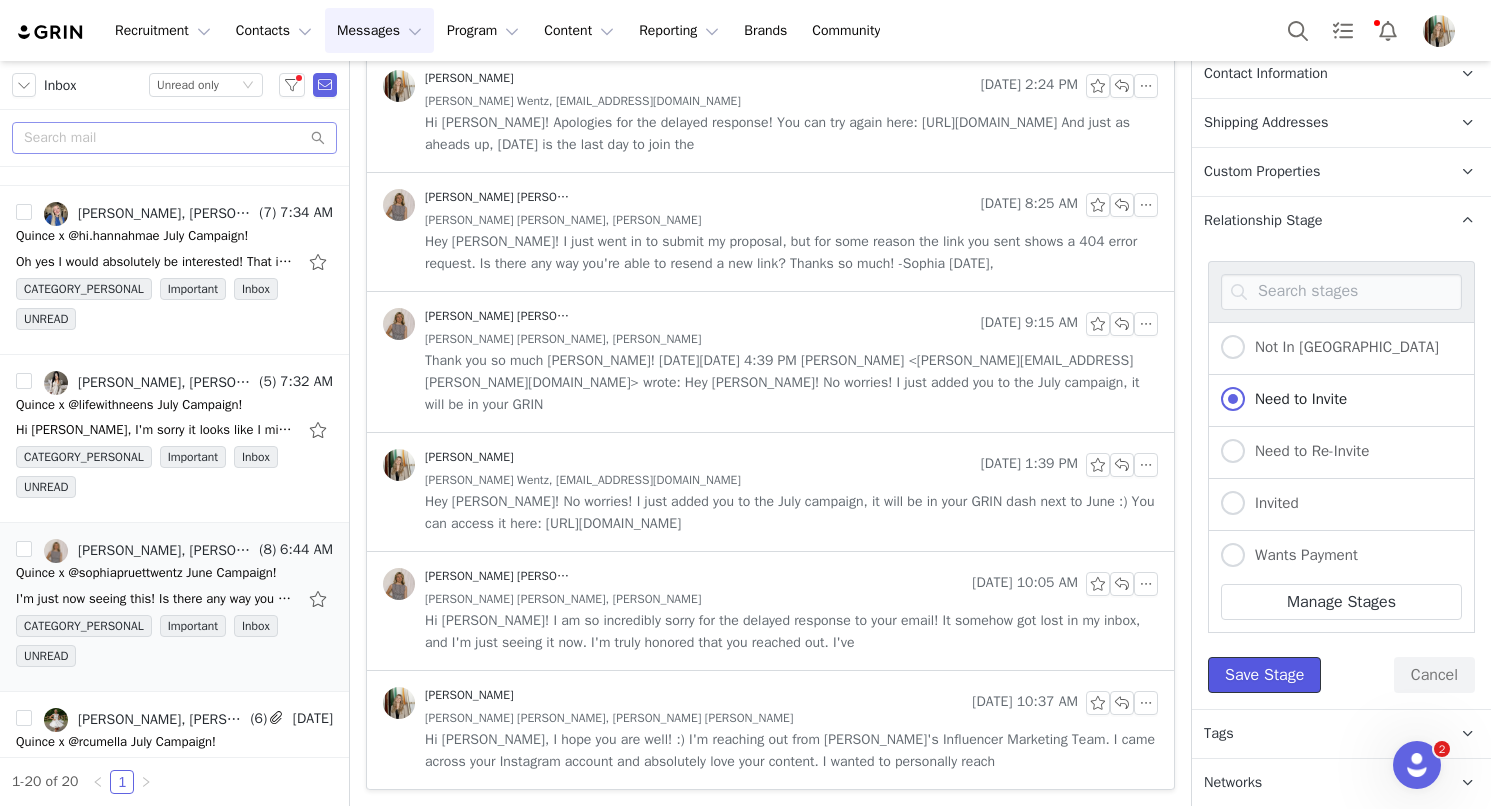 click on "Save Stage" at bounding box center (1264, 675) 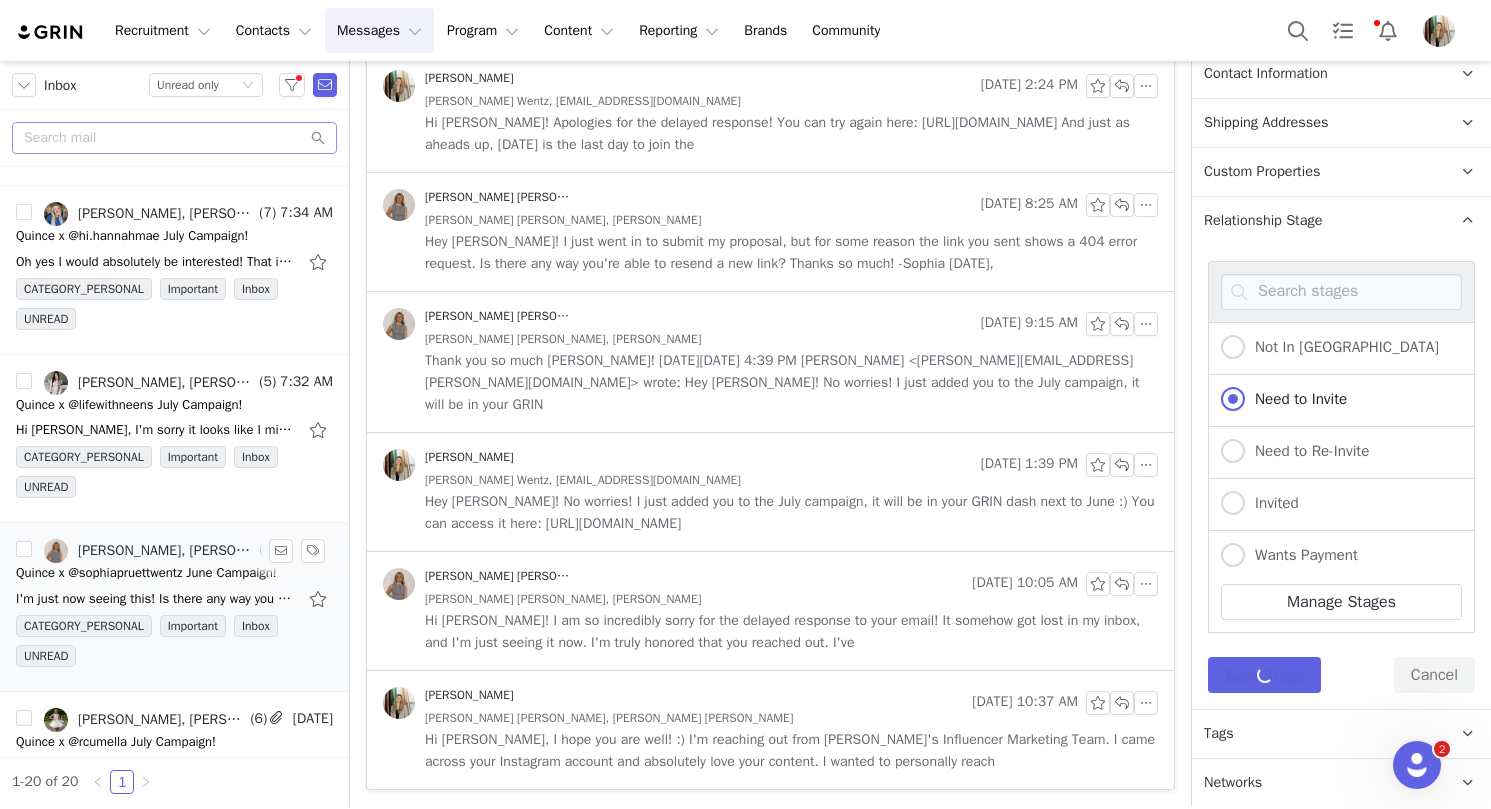 scroll, scrollTop: 101, scrollLeft: 0, axis: vertical 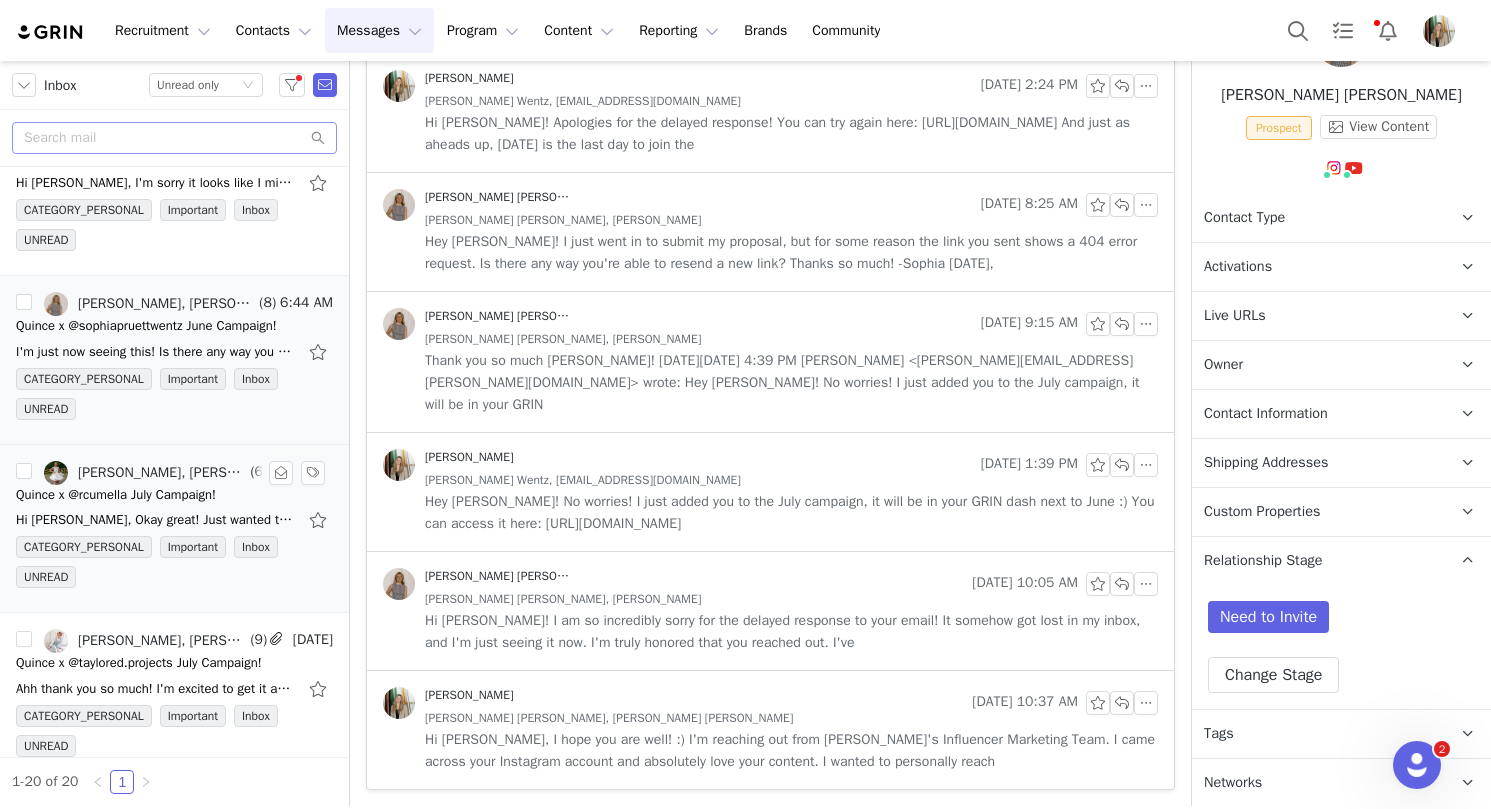 click on "Hi Rachel, Okay great! Just wanted to check in. Thanks for the response! :) Rachel On Jul 10, 2025, at 6:10 PM, Rachel Stanke <rachel.stanke@onequince.com> wrote: ﻿ Hey Rachel! Thanks for the" at bounding box center [156, 520] 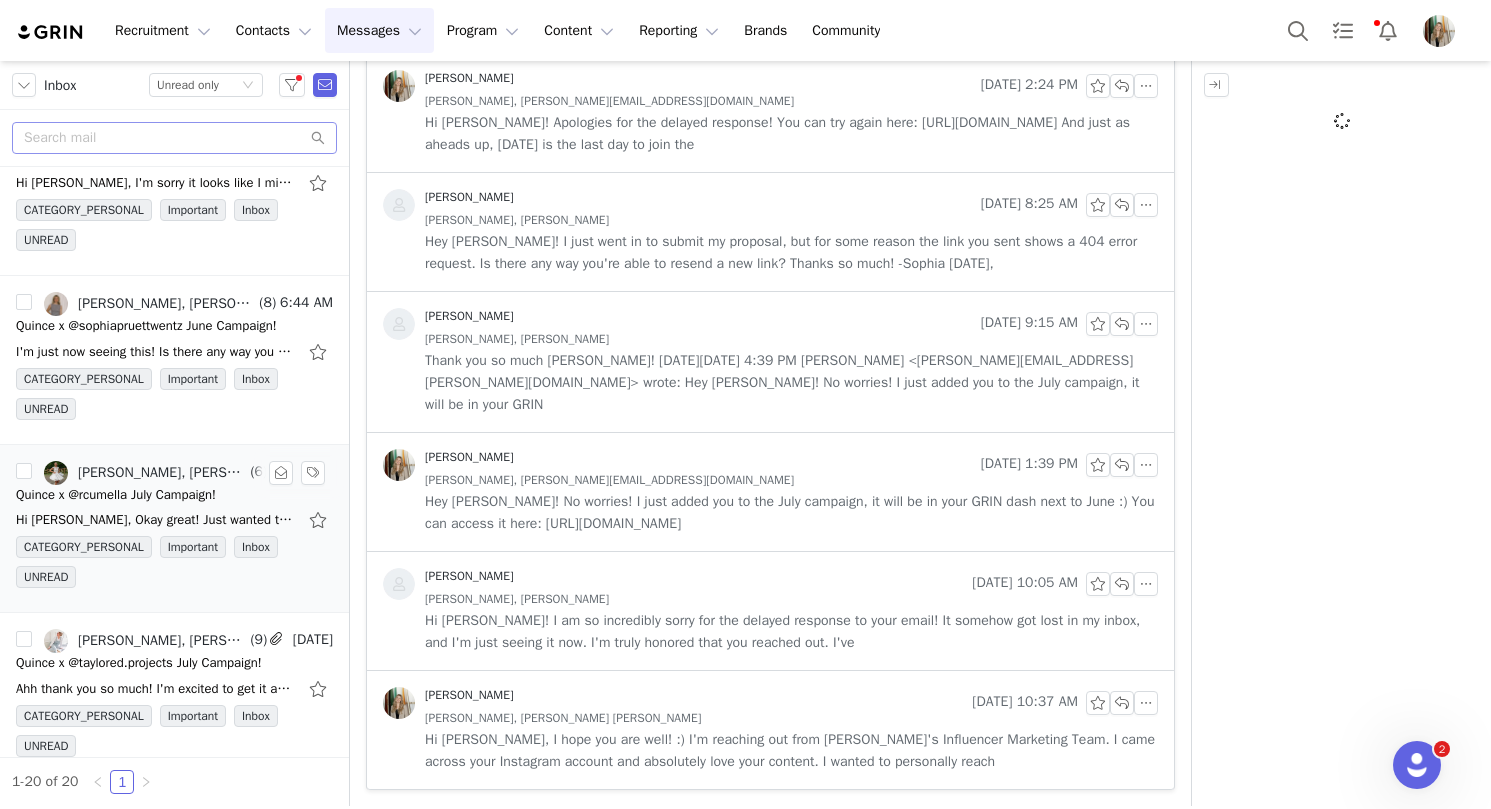 scroll, scrollTop: 0, scrollLeft: 0, axis: both 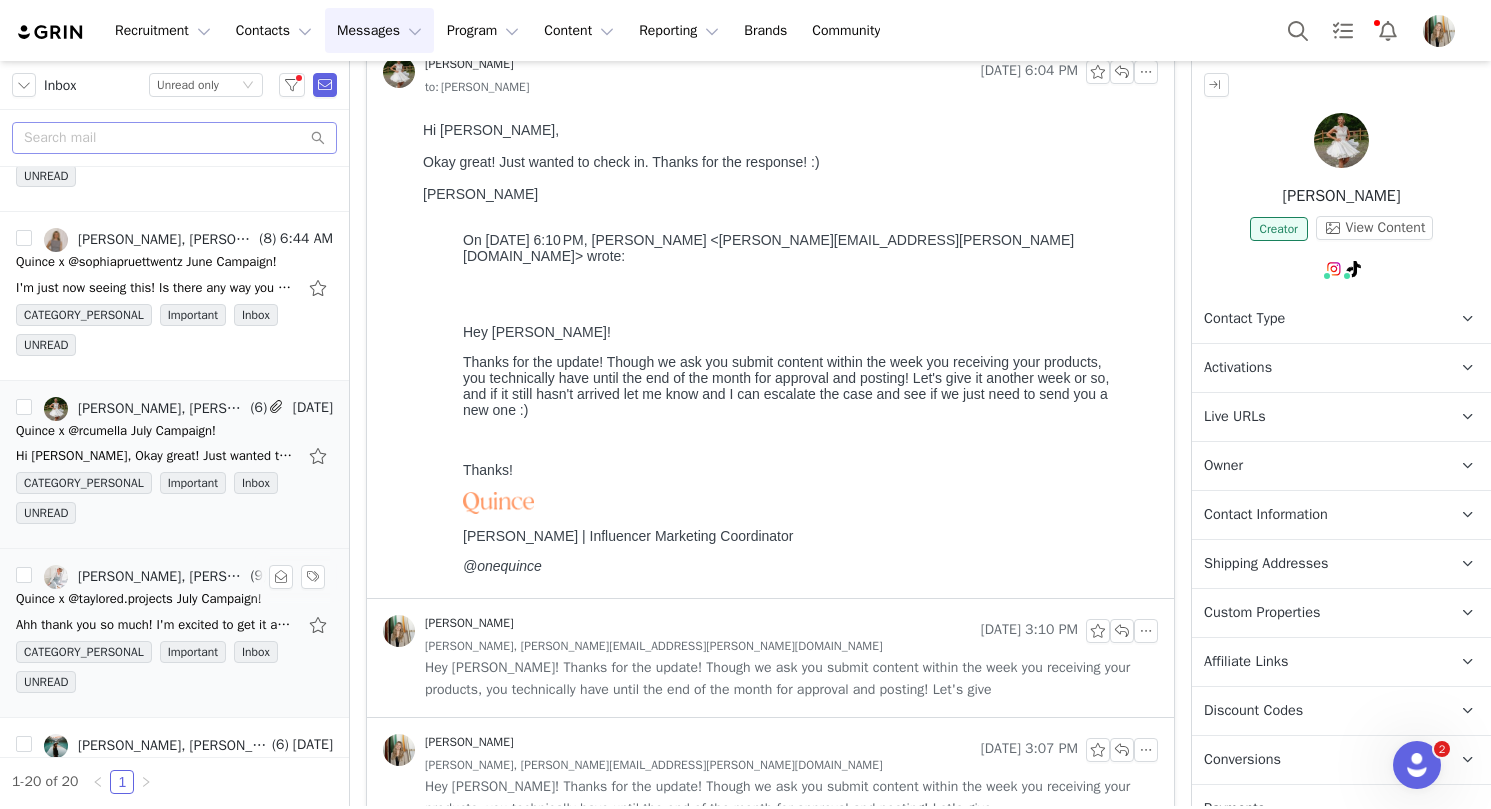 click on "Ahh thank you so much! I'm excited to get it and shoot some content :) Taylor (Gaffney) Hansen Taylor.Gaff@gmail.com (641) 691-1226 LinkedIn | Instagram | Facebook | TikTok On Thu, Jul 10, 2025 at" at bounding box center (156, 625) 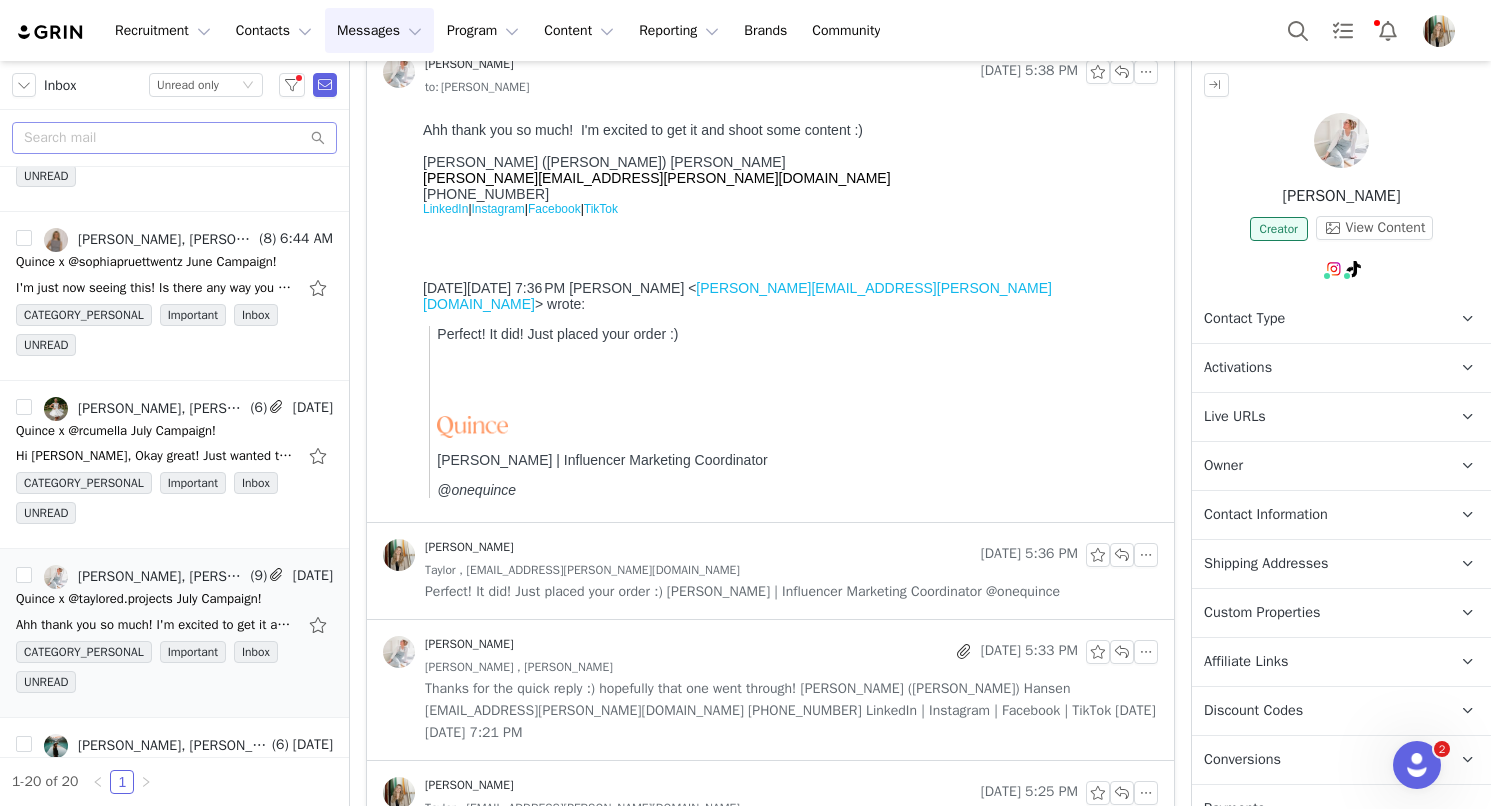 scroll, scrollTop: 0, scrollLeft: 0, axis: both 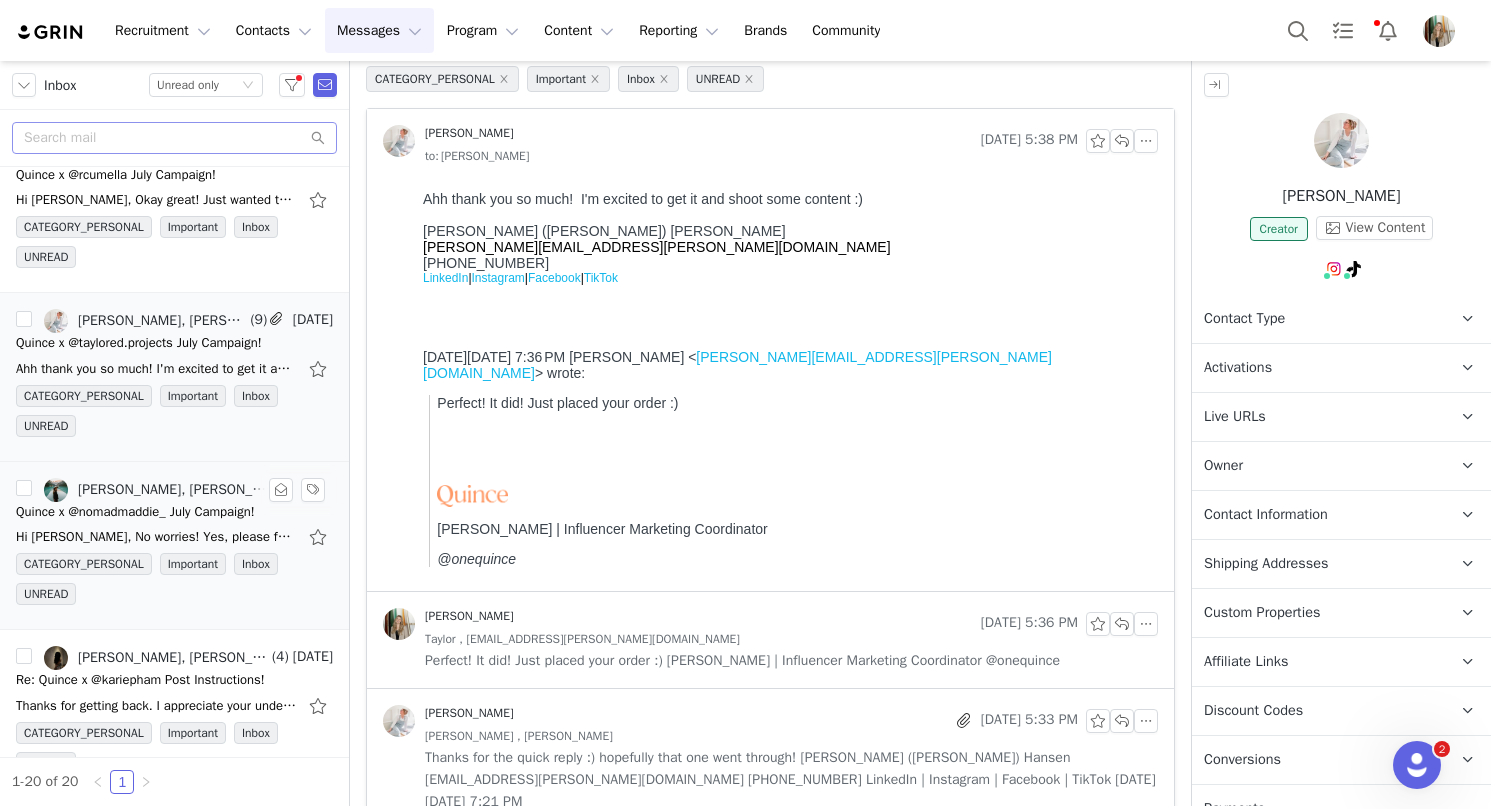 click on "Hi Rachel, No worries! Yes, please feel free to reach out again in the future if you have any campaigns that seem like a good fit. Have a great week! Best, Maddie Harlan Content Creator | @nomadmaddie_" at bounding box center [156, 537] 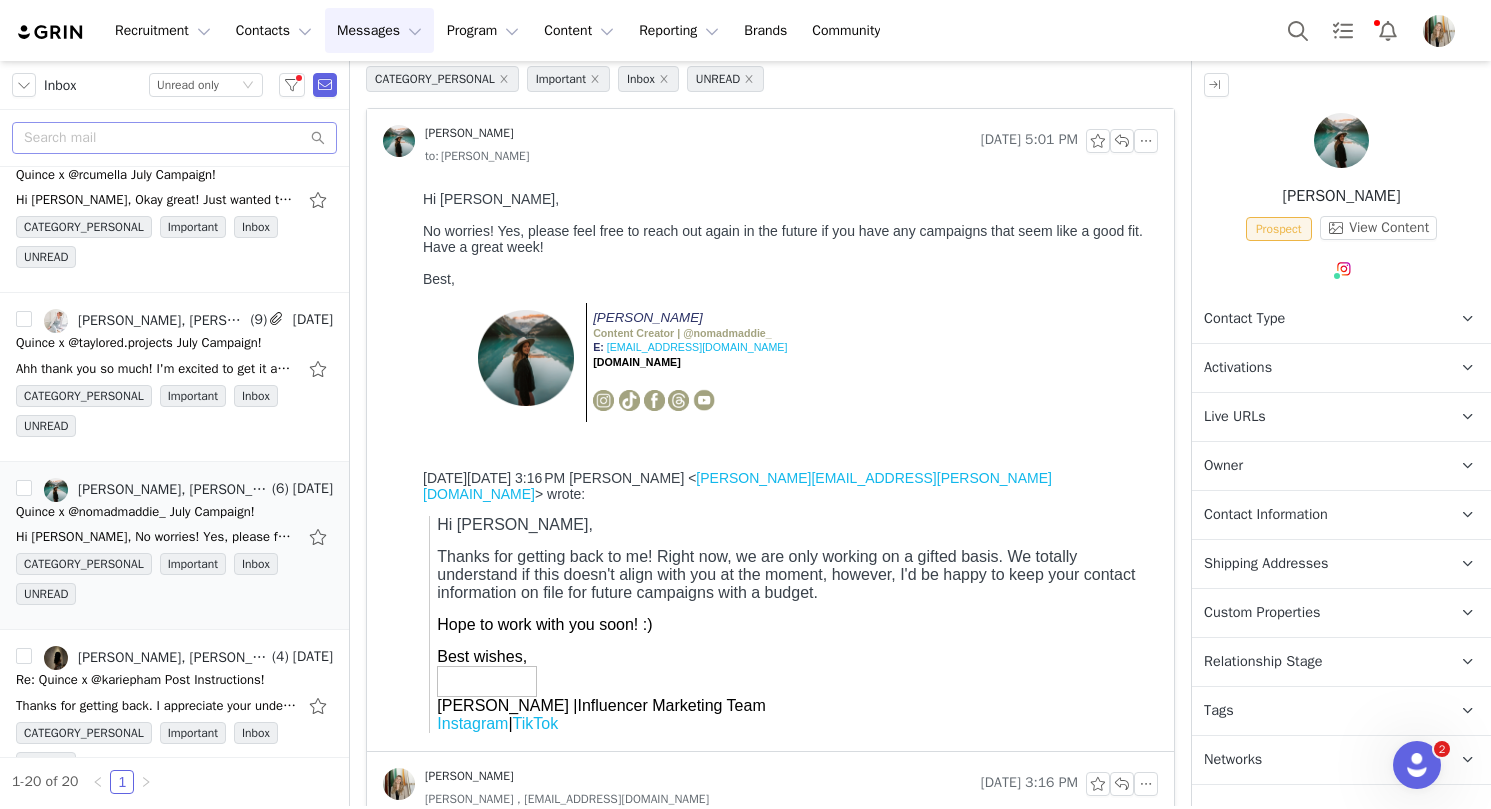 scroll, scrollTop: 0, scrollLeft: 0, axis: both 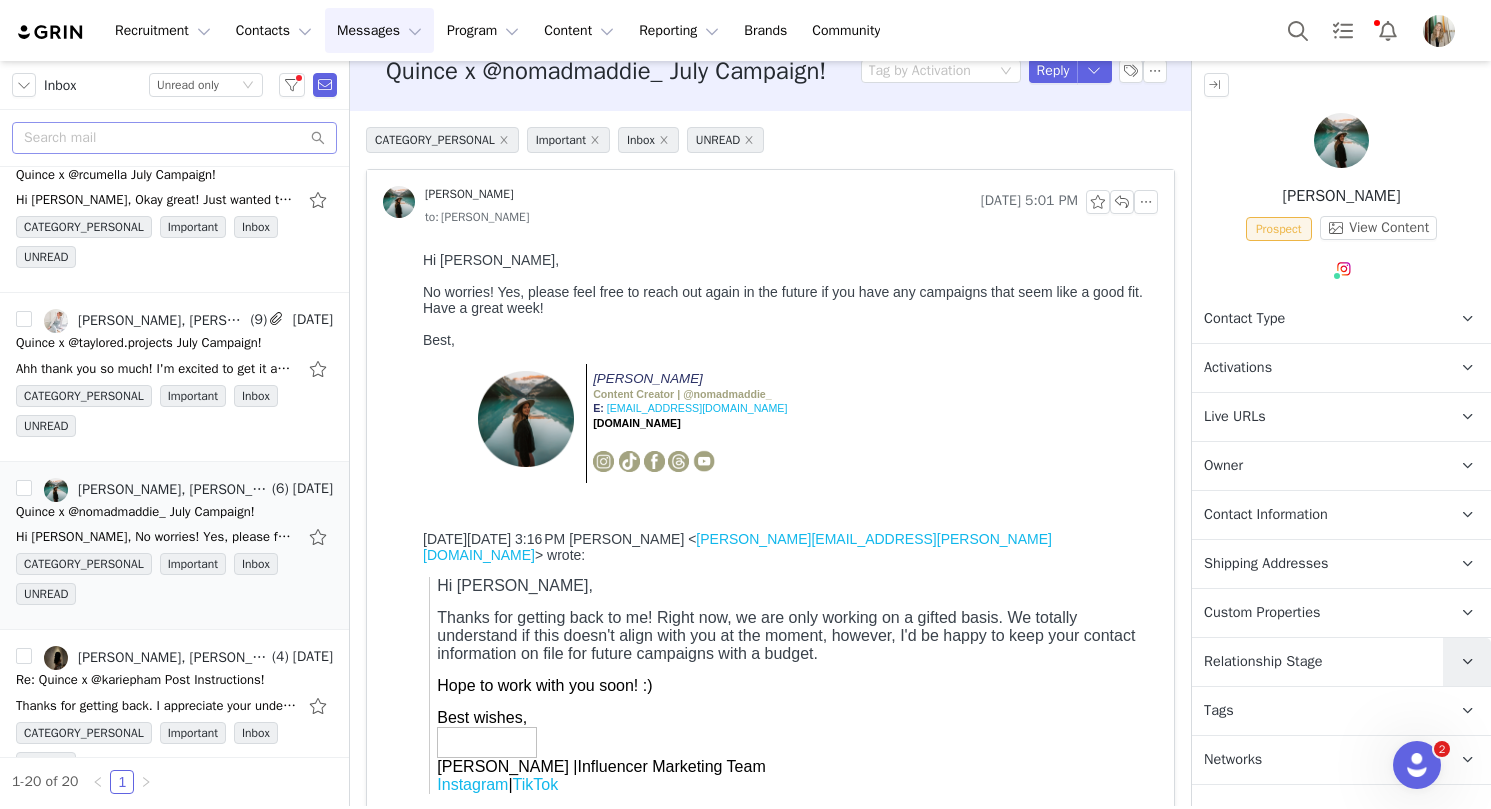 click at bounding box center [1467, 661] 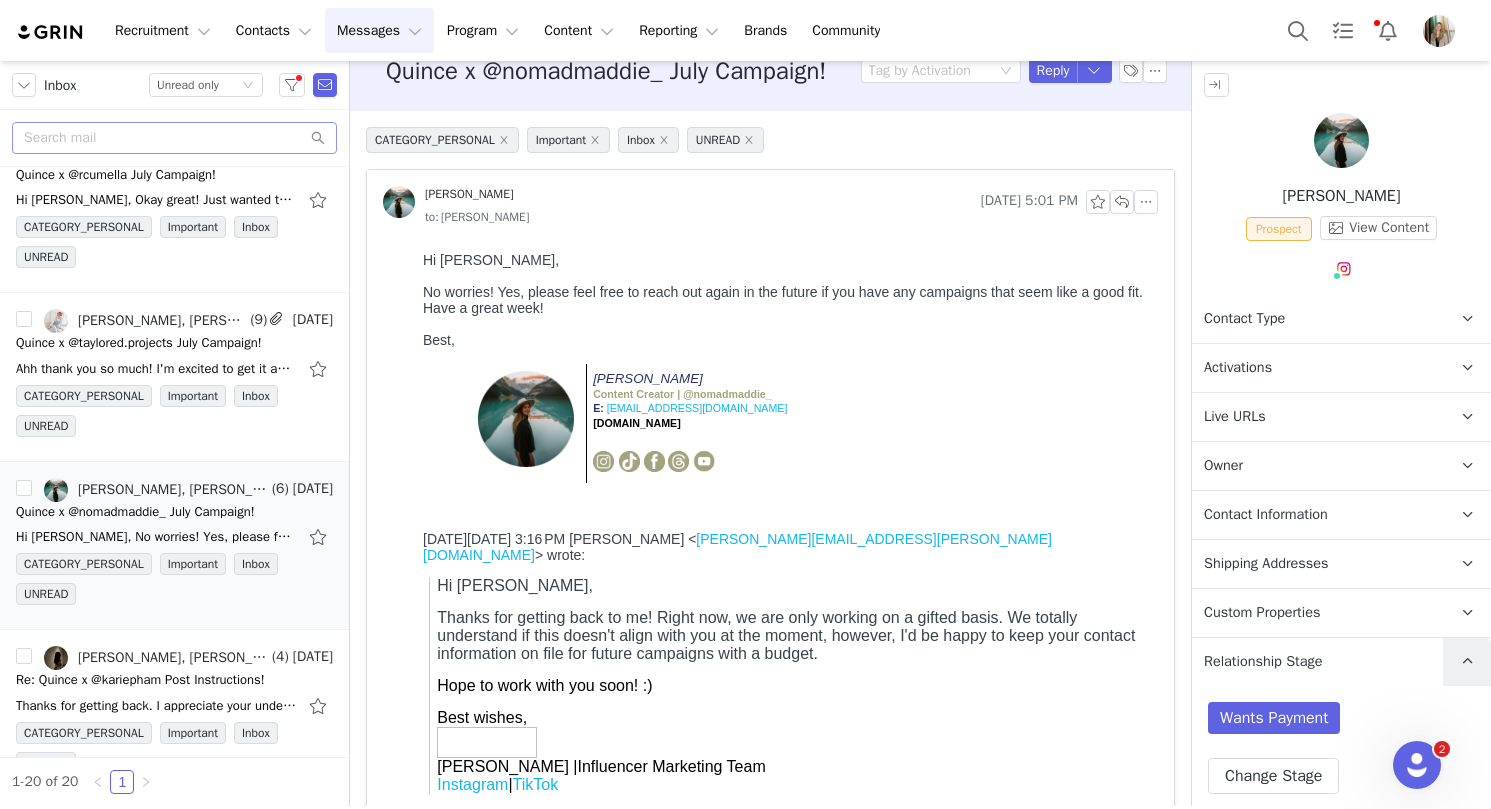 click at bounding box center (1467, 662) 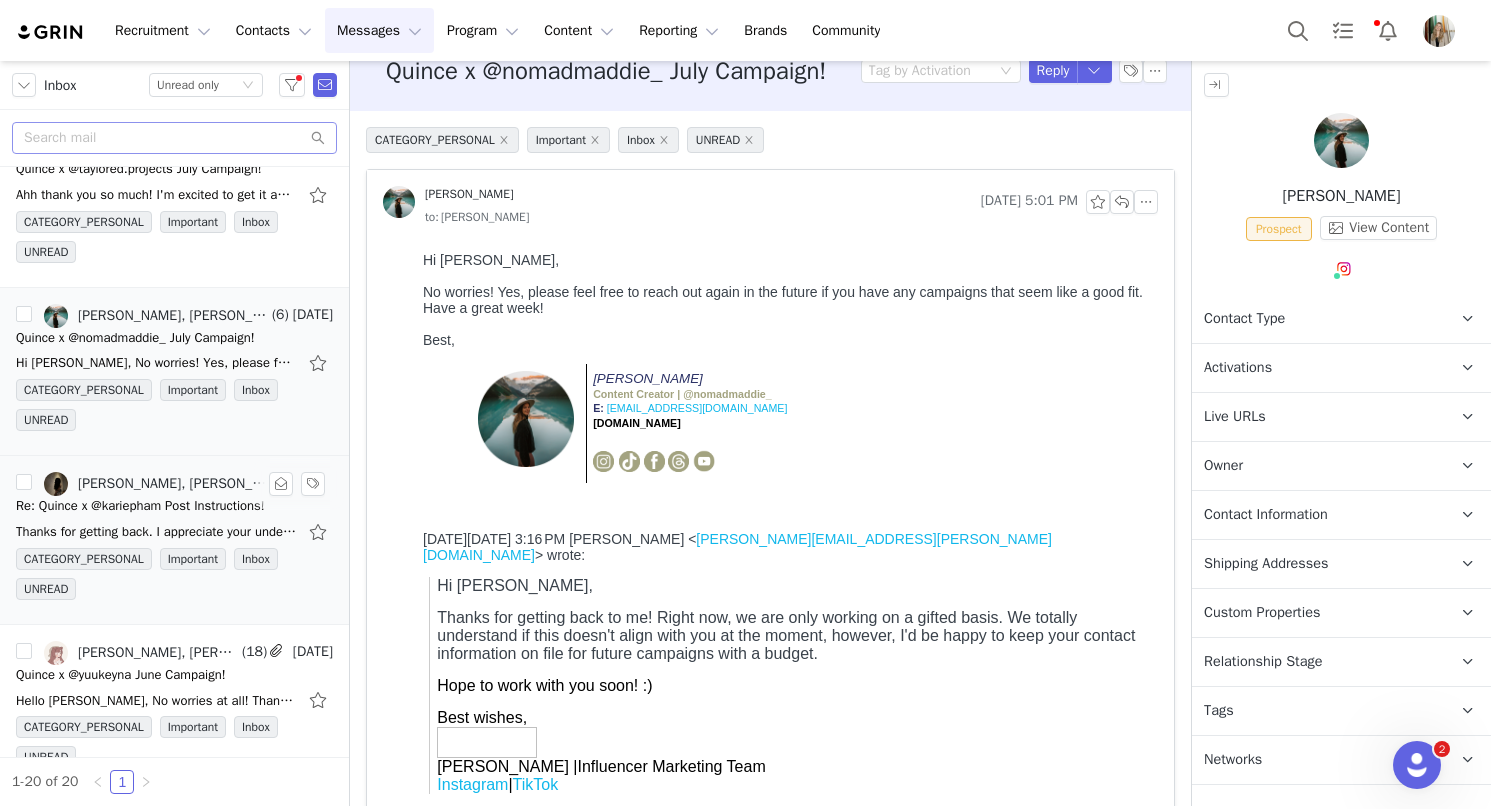 scroll, scrollTop: 2421, scrollLeft: 0, axis: vertical 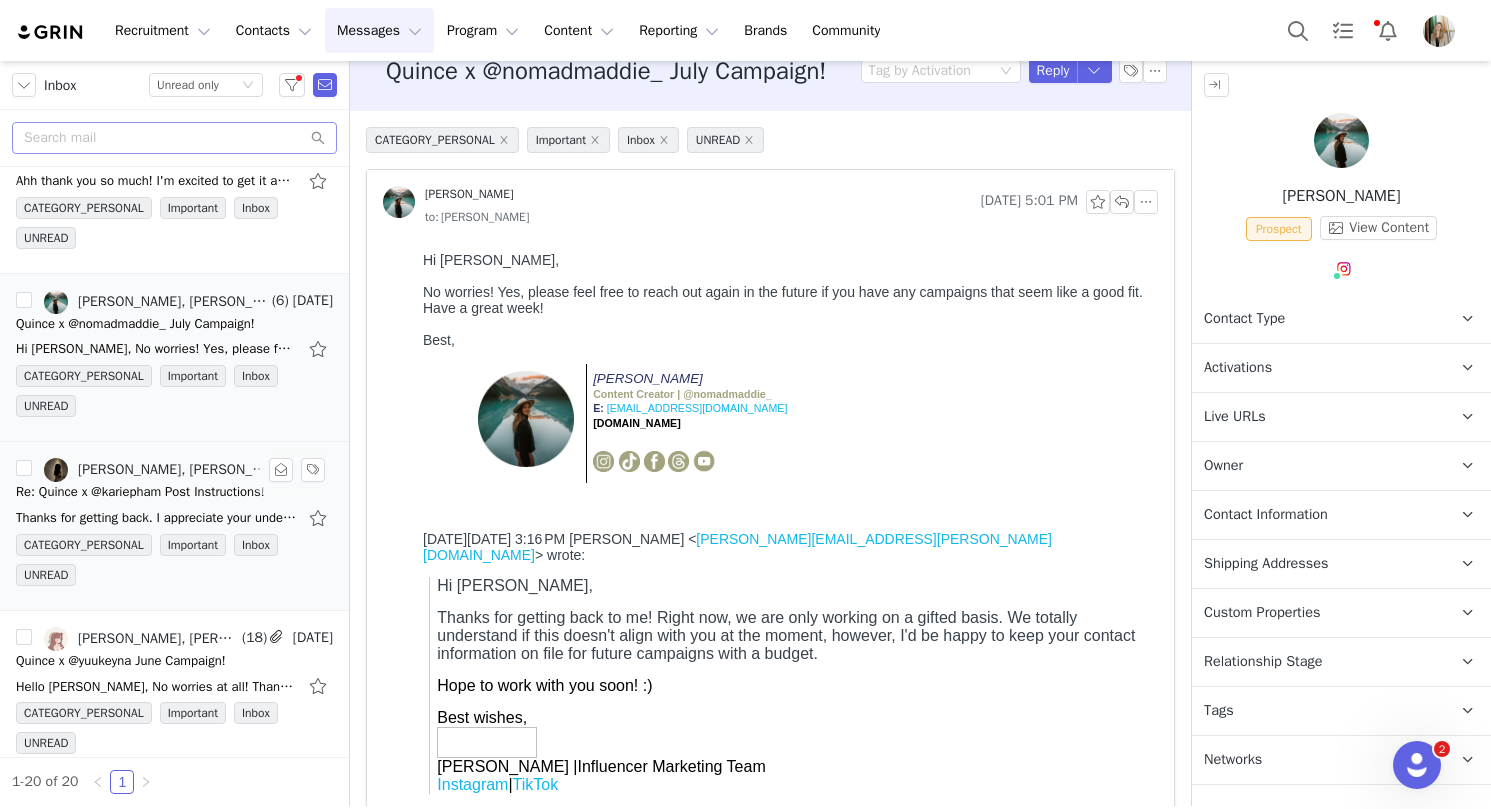 click on "Thanks for getting back. I appreciate your understanding and informing me! Please see exchange item below and let me know if this is possible. Thanks again. Item: Mongolian Cashmere Structured Cardigan" at bounding box center (156, 518) 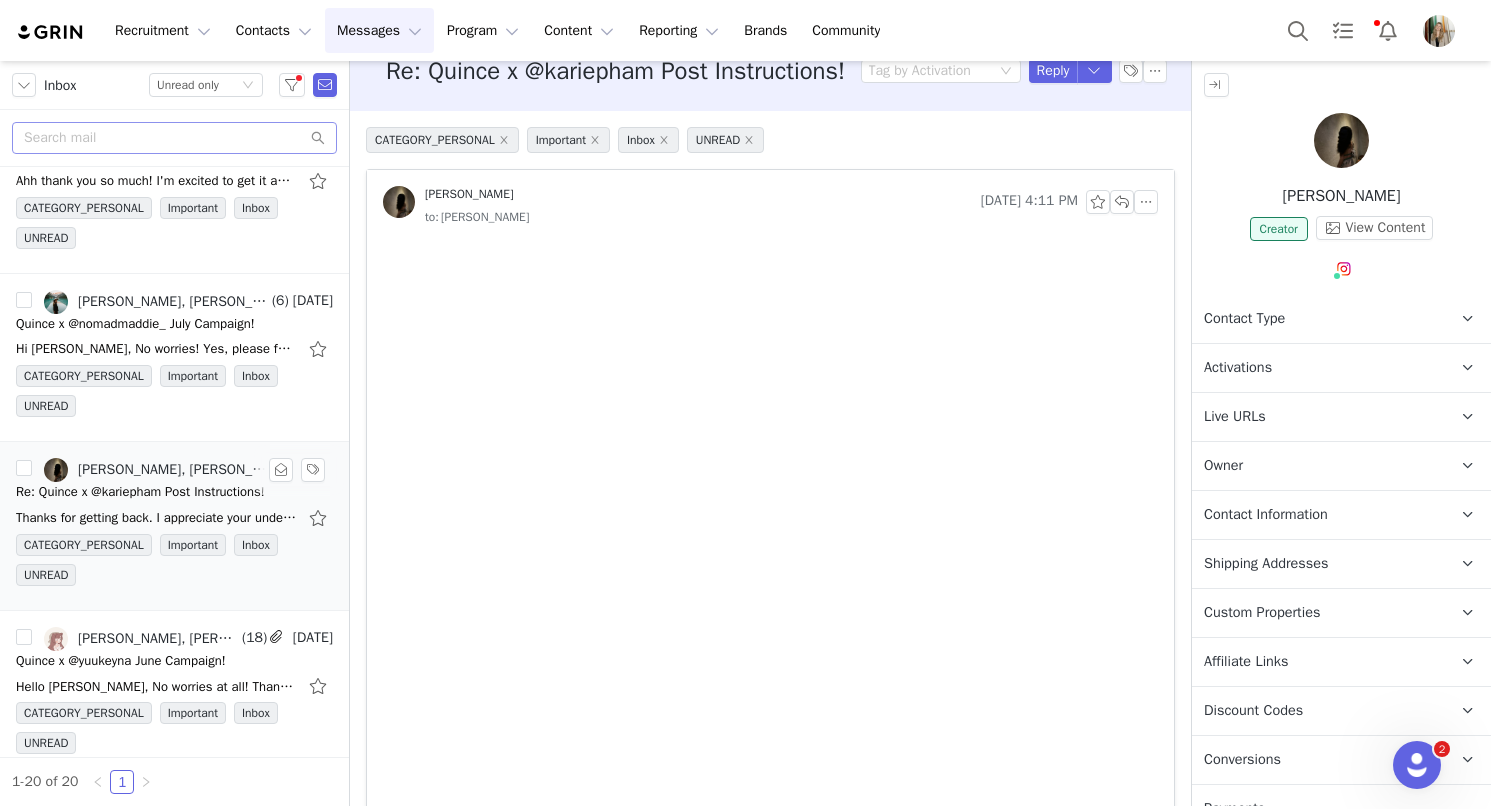 scroll, scrollTop: 0, scrollLeft: 0, axis: both 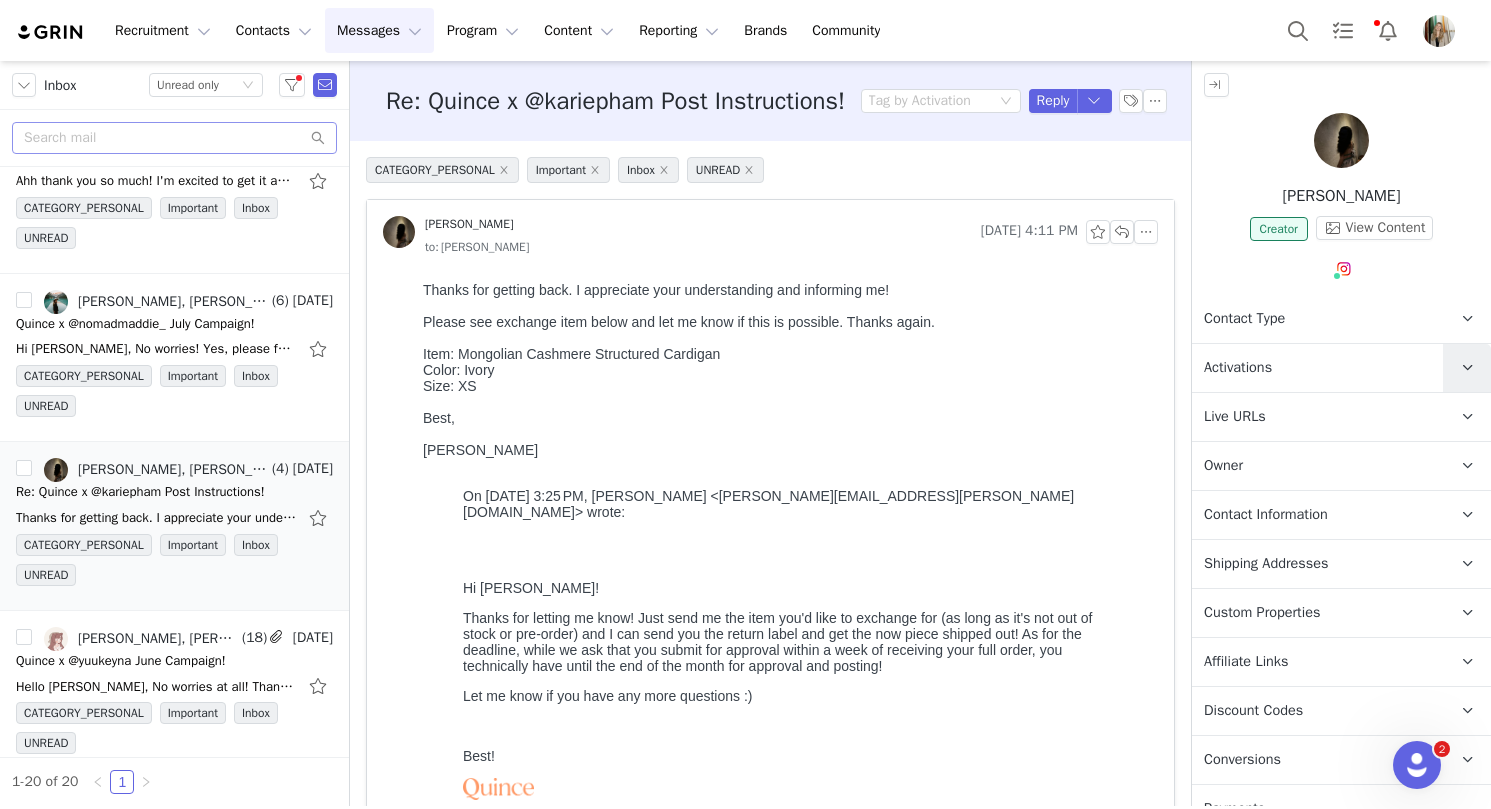 click at bounding box center [1467, 368] 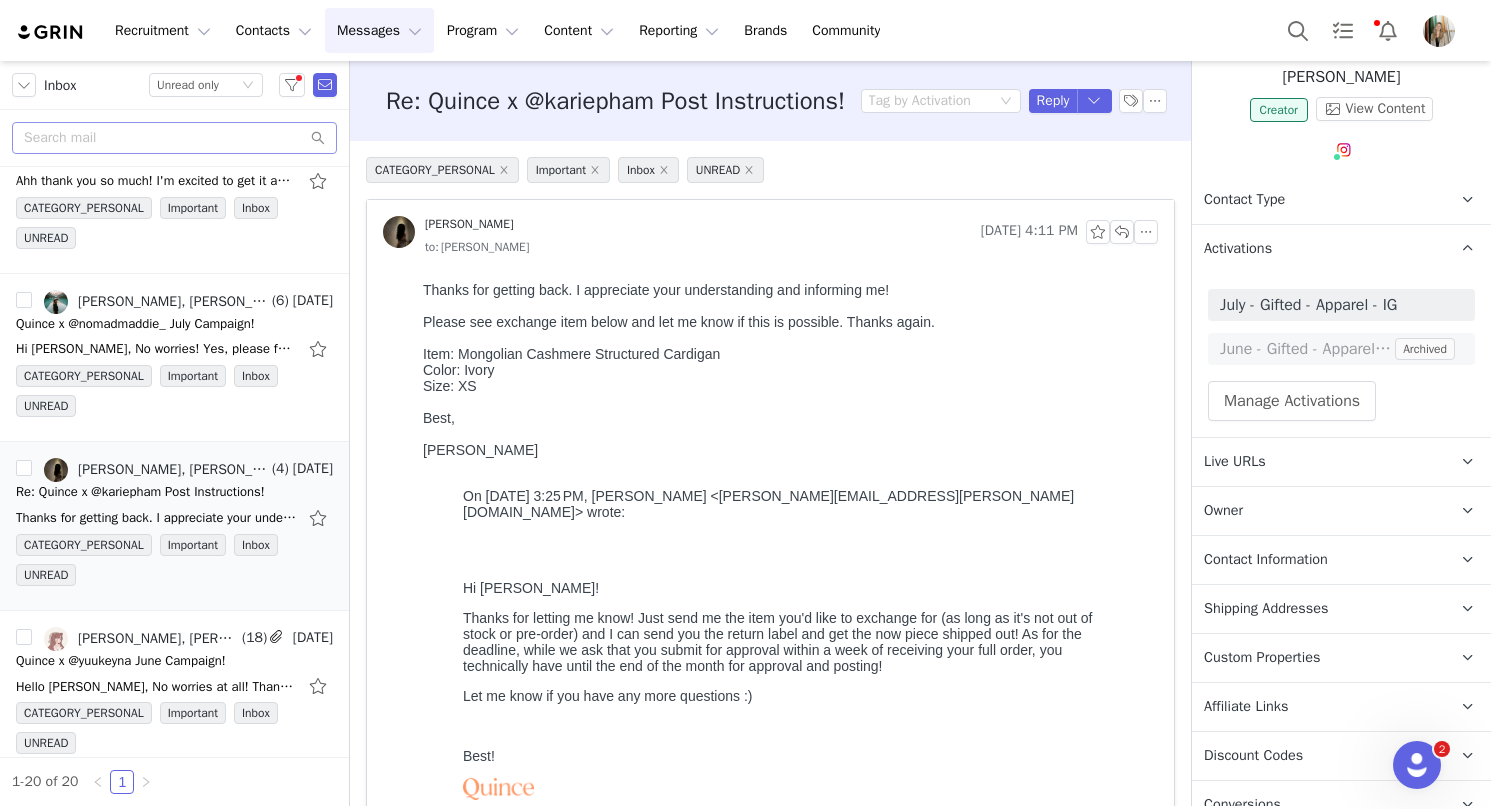 scroll, scrollTop: 122, scrollLeft: 0, axis: vertical 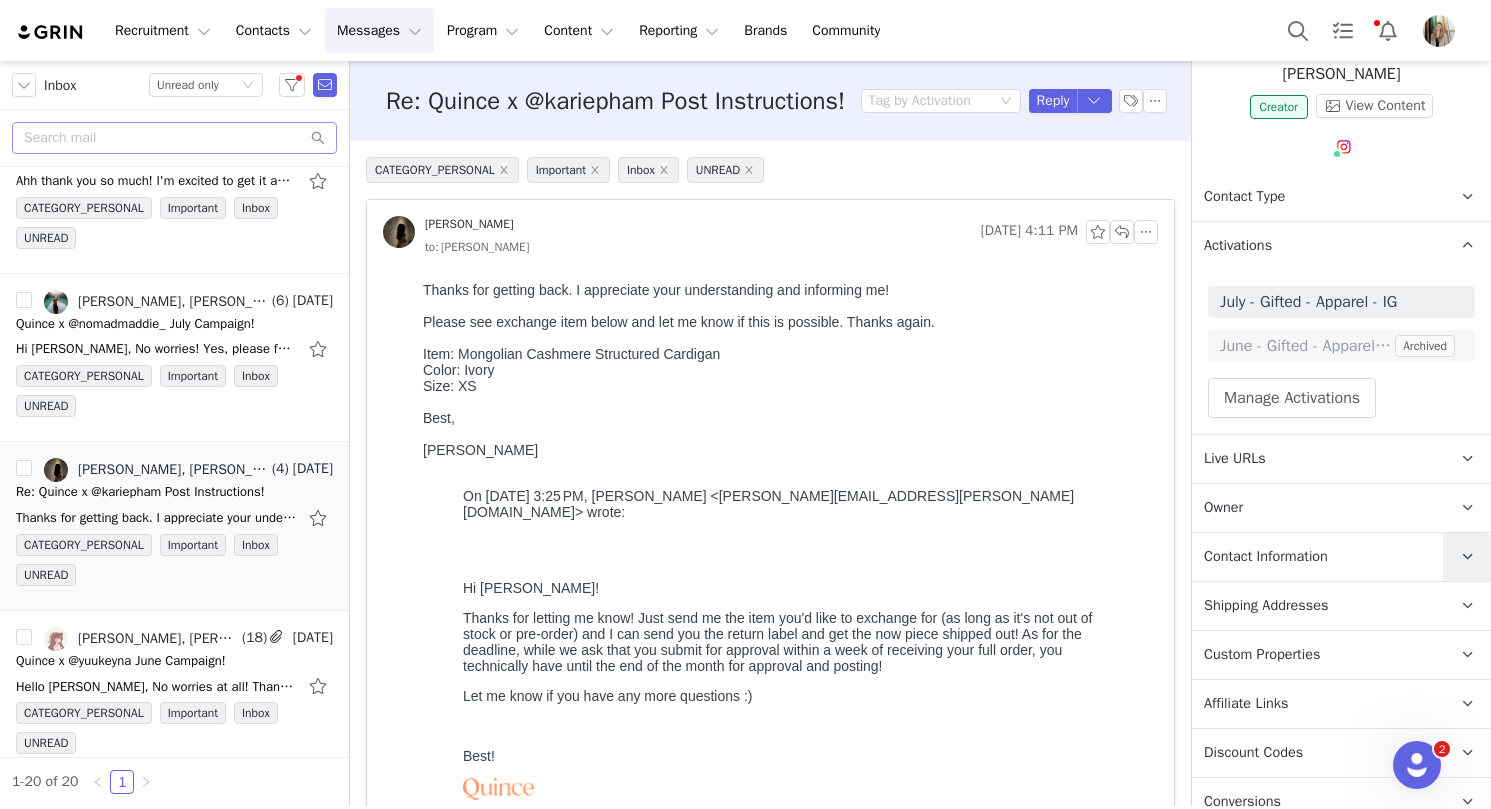 click at bounding box center (1467, 557) 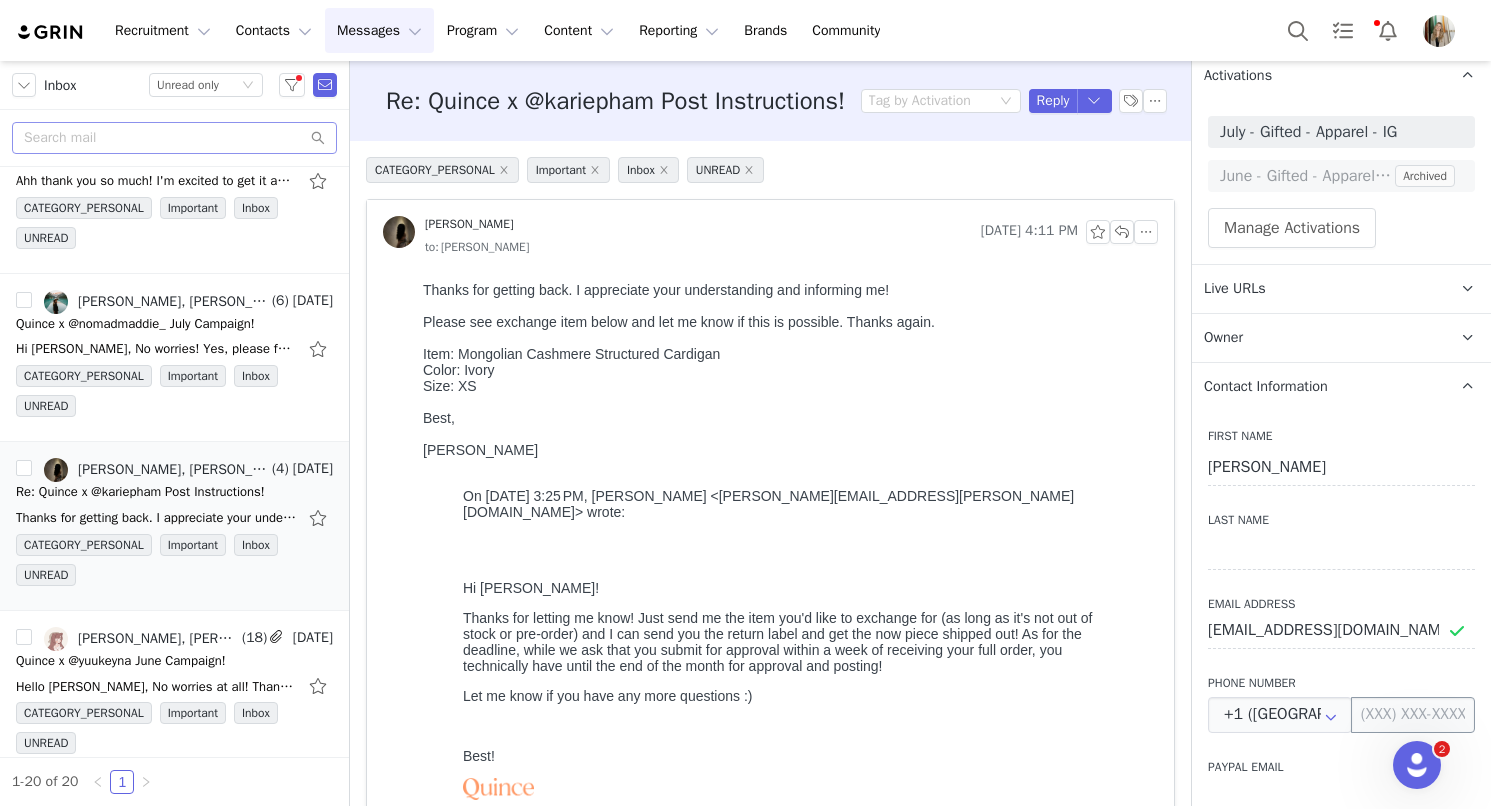 scroll, scrollTop: 390, scrollLeft: 0, axis: vertical 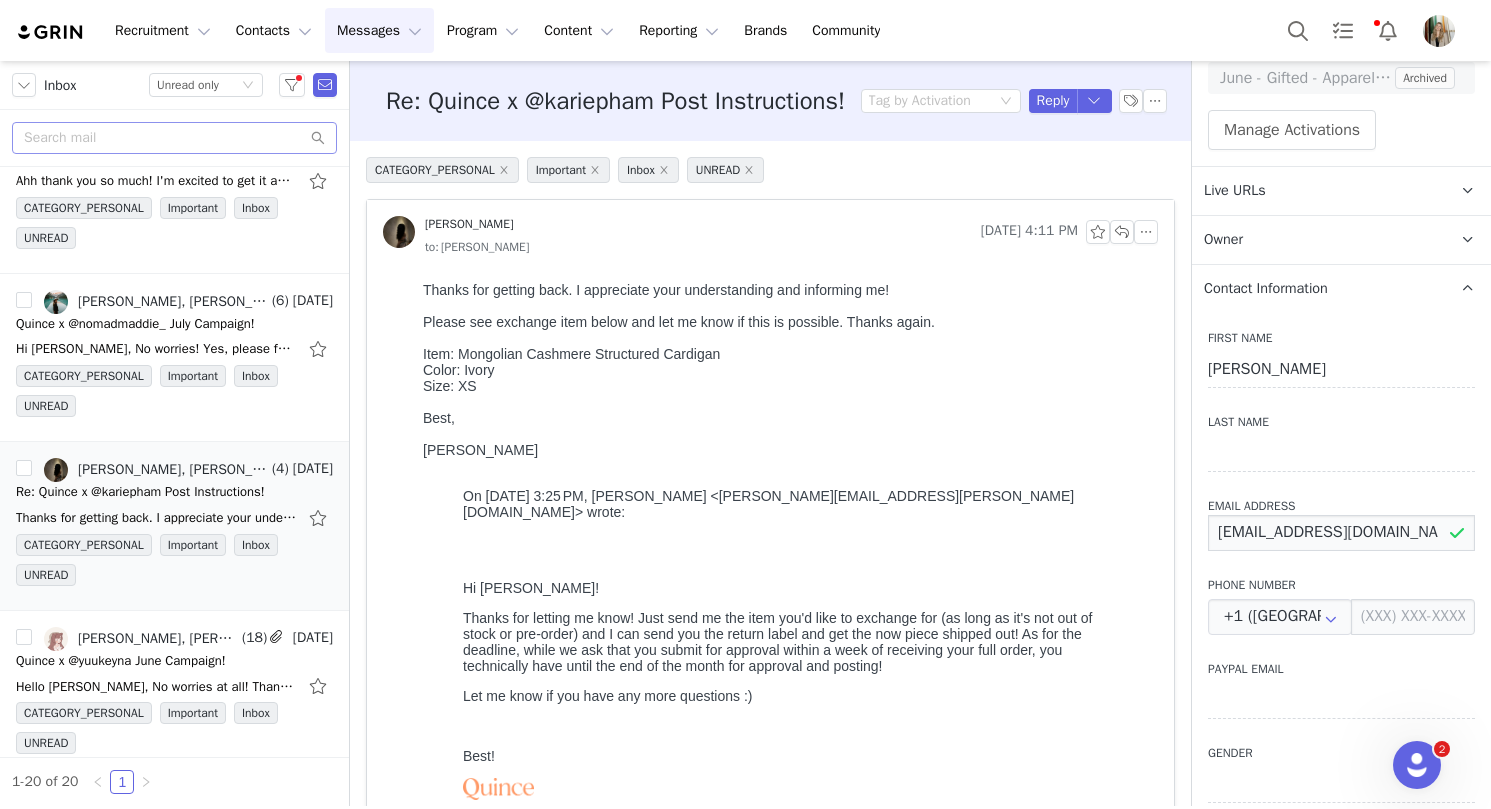 click on "phamkarie@yahoo.com" at bounding box center [1341, 533] 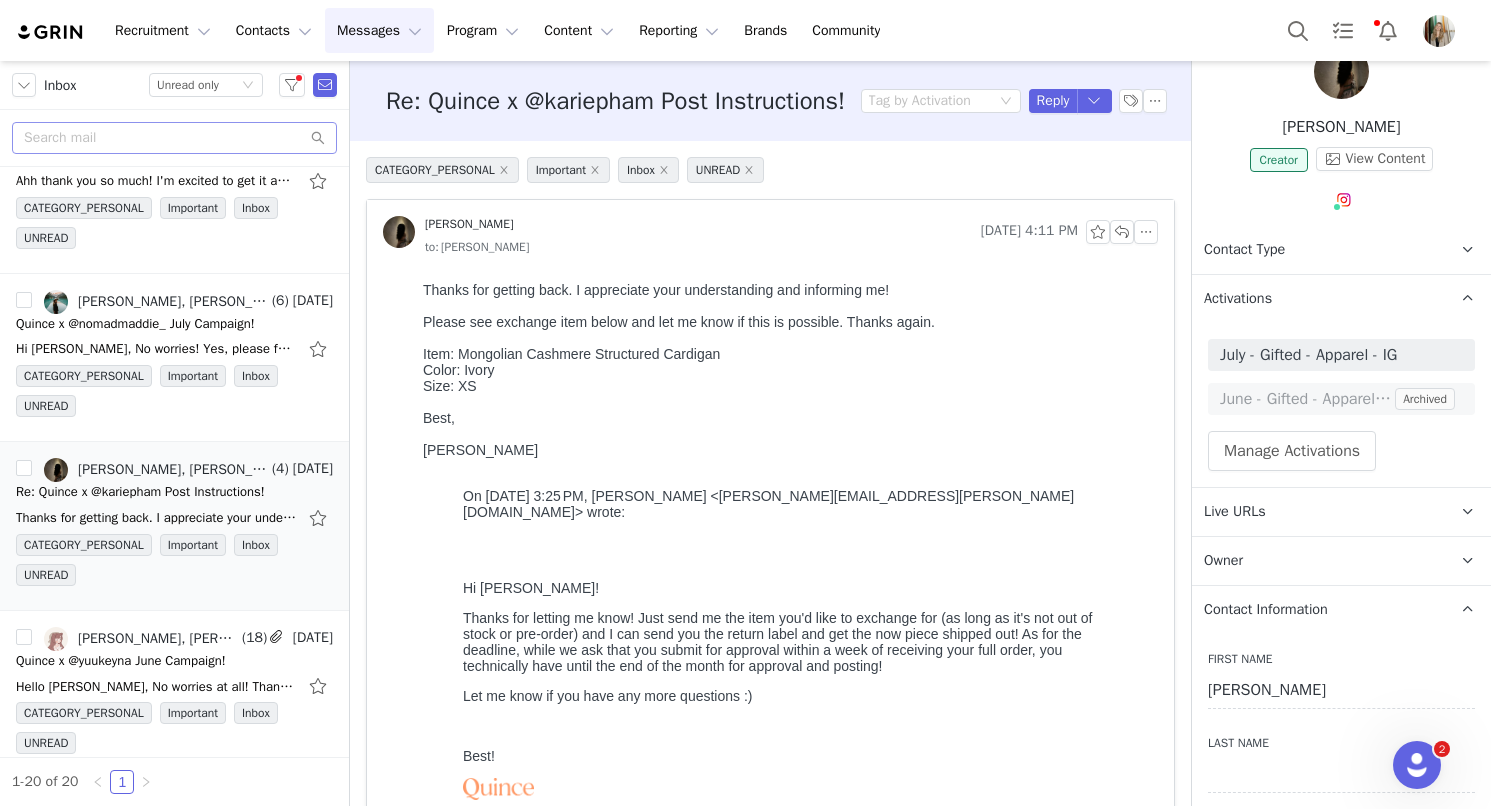scroll, scrollTop: 0, scrollLeft: 0, axis: both 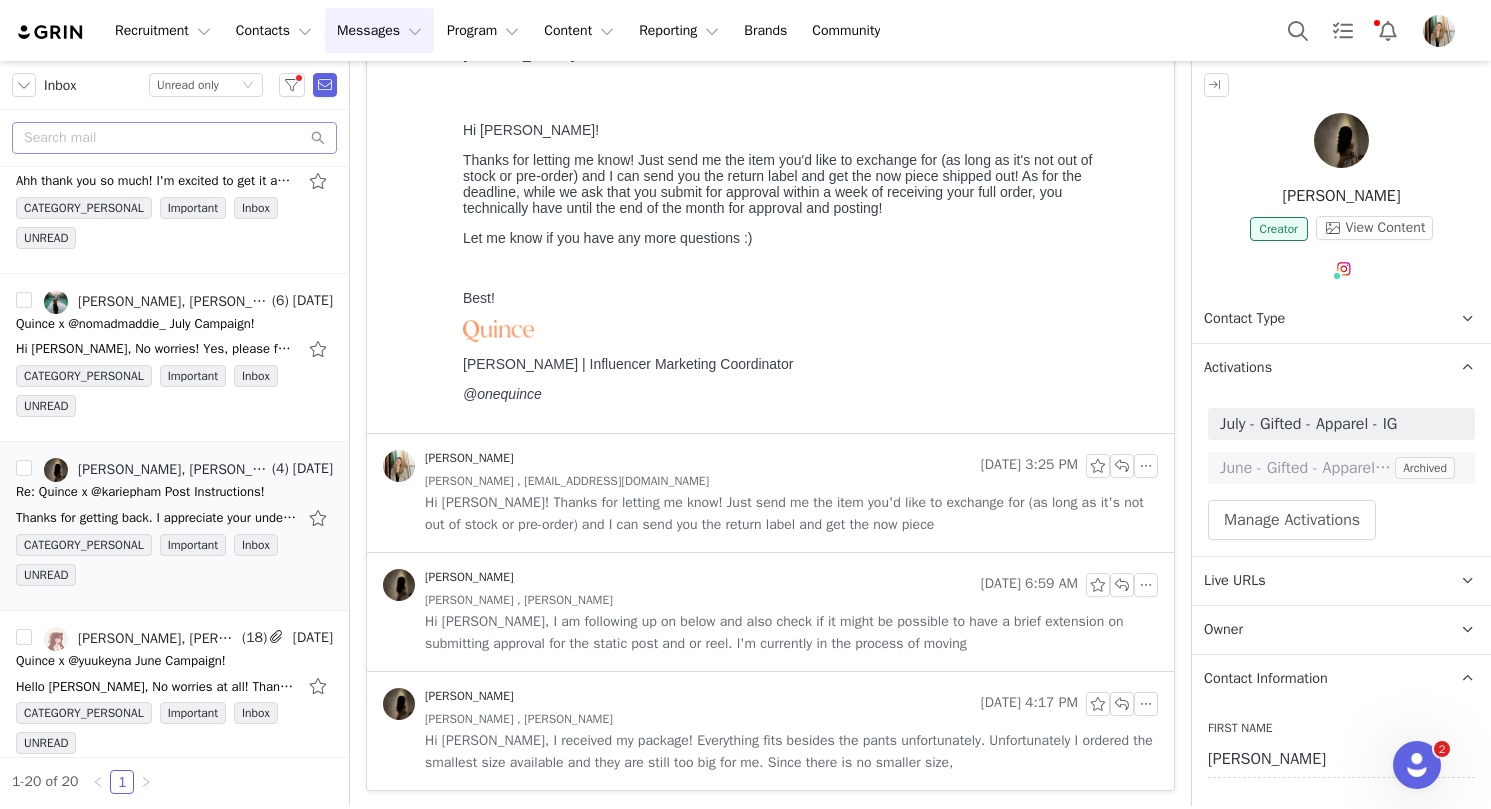 click on "Hi Rachel, I am following up on below and also check if it might be possible to have a brief extension on submitting approval for the static post and or reel. I'm currently in the process of moving" at bounding box center (791, 633) 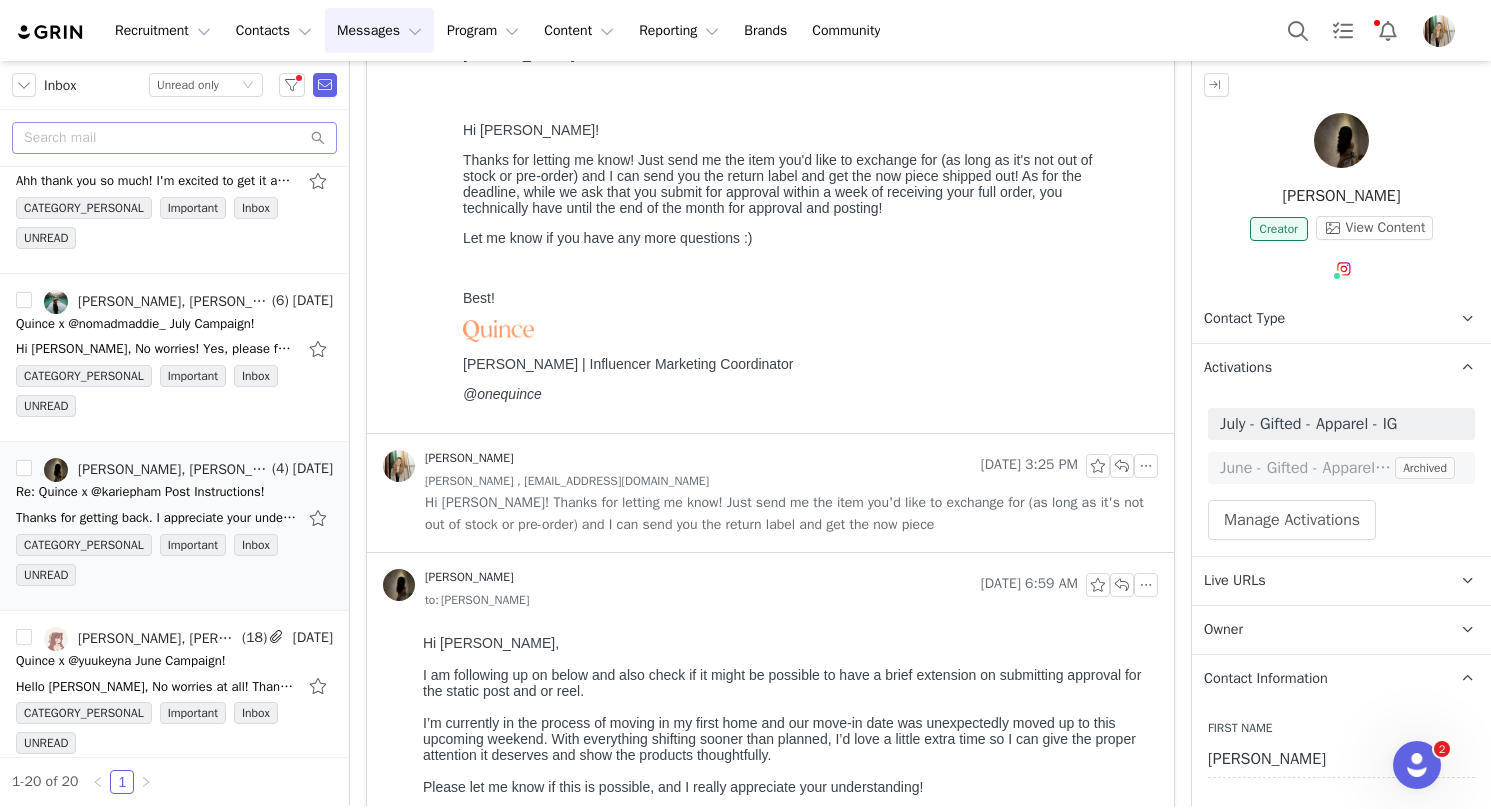 scroll, scrollTop: 0, scrollLeft: 0, axis: both 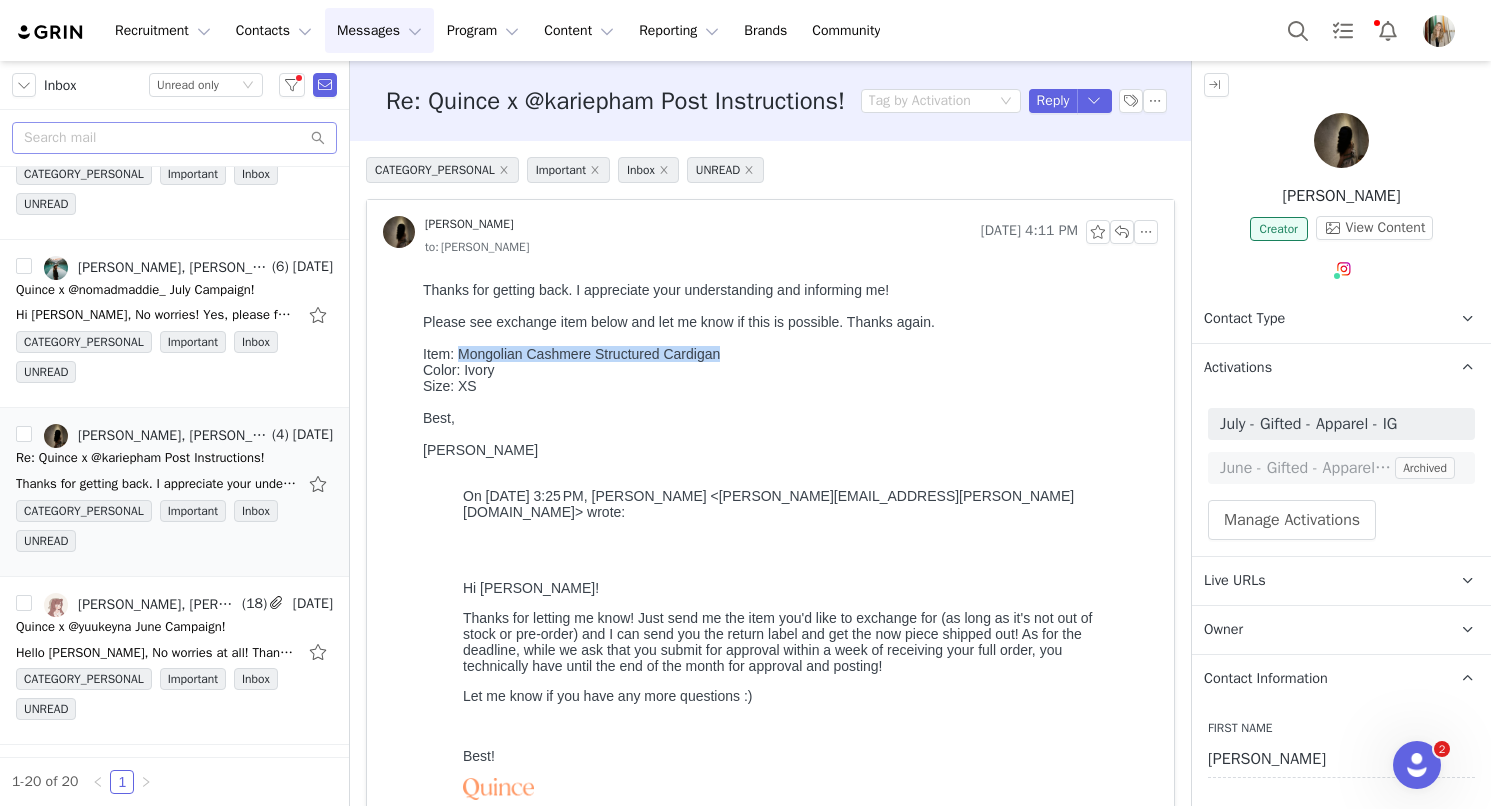 drag, startPoint x: 725, startPoint y: 360, endPoint x: 456, endPoint y: 361, distance: 269.00186 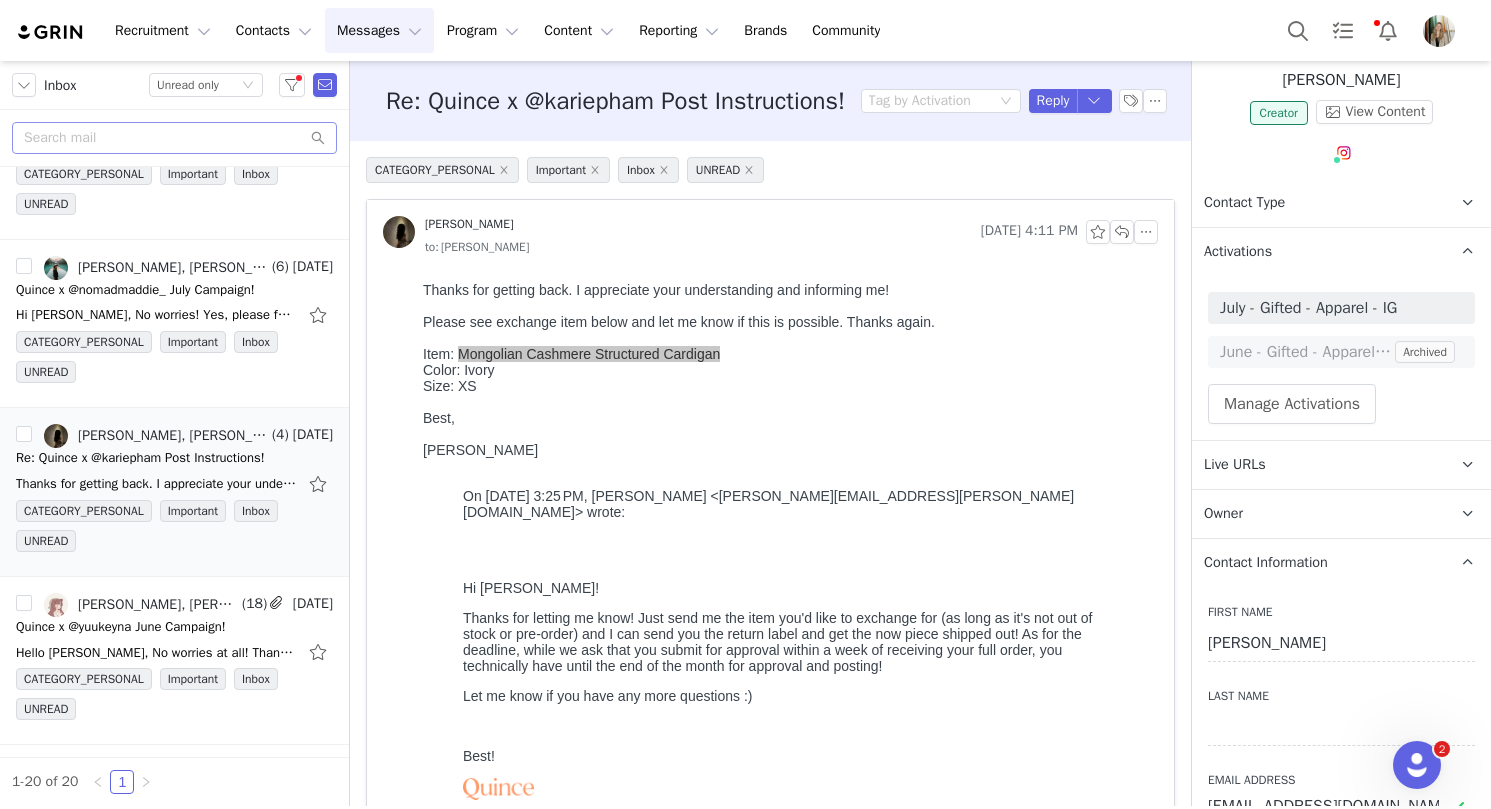scroll, scrollTop: 366, scrollLeft: 0, axis: vertical 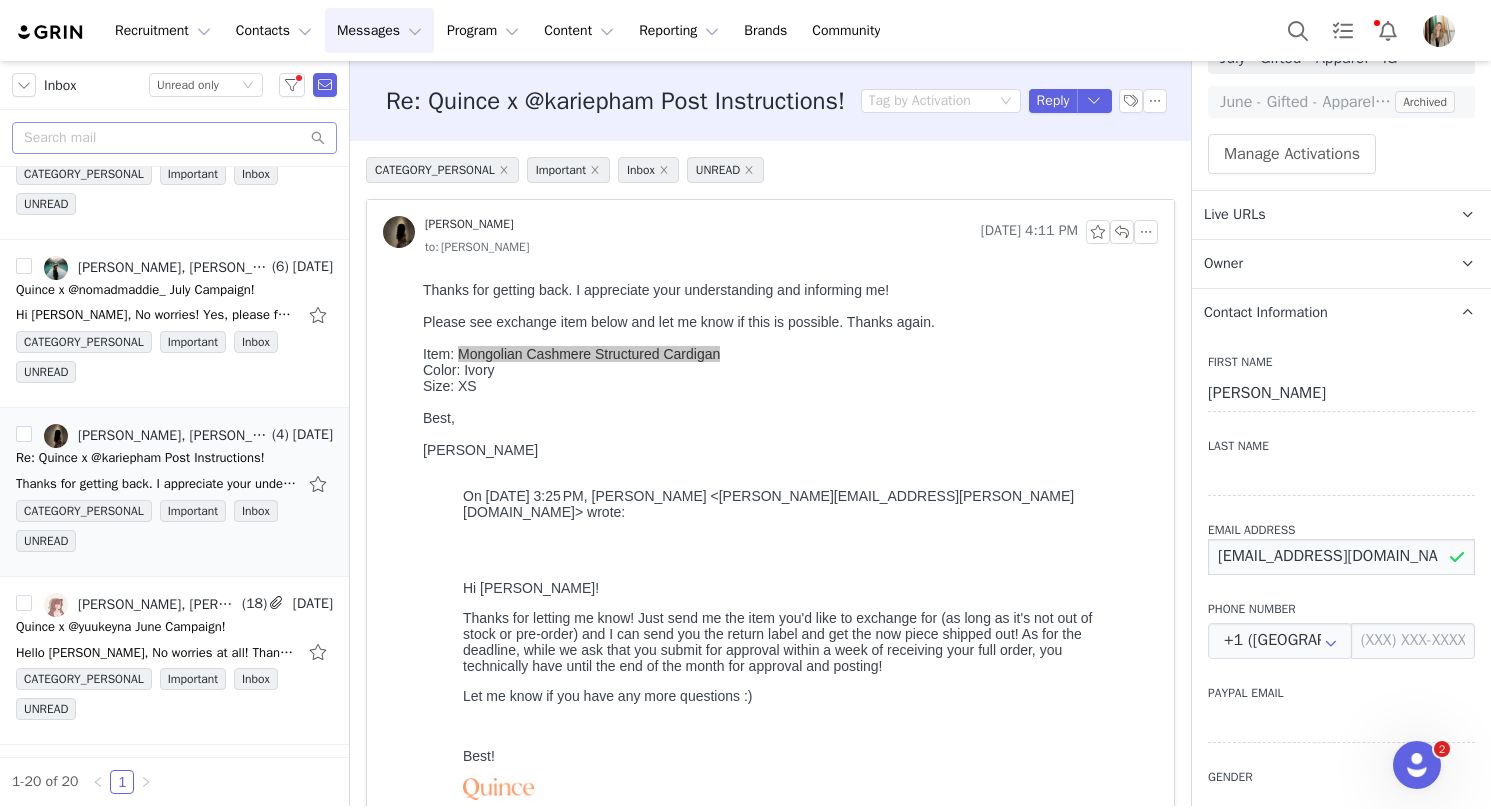 click on "phamkarie@yahoo.com" at bounding box center [1341, 557] 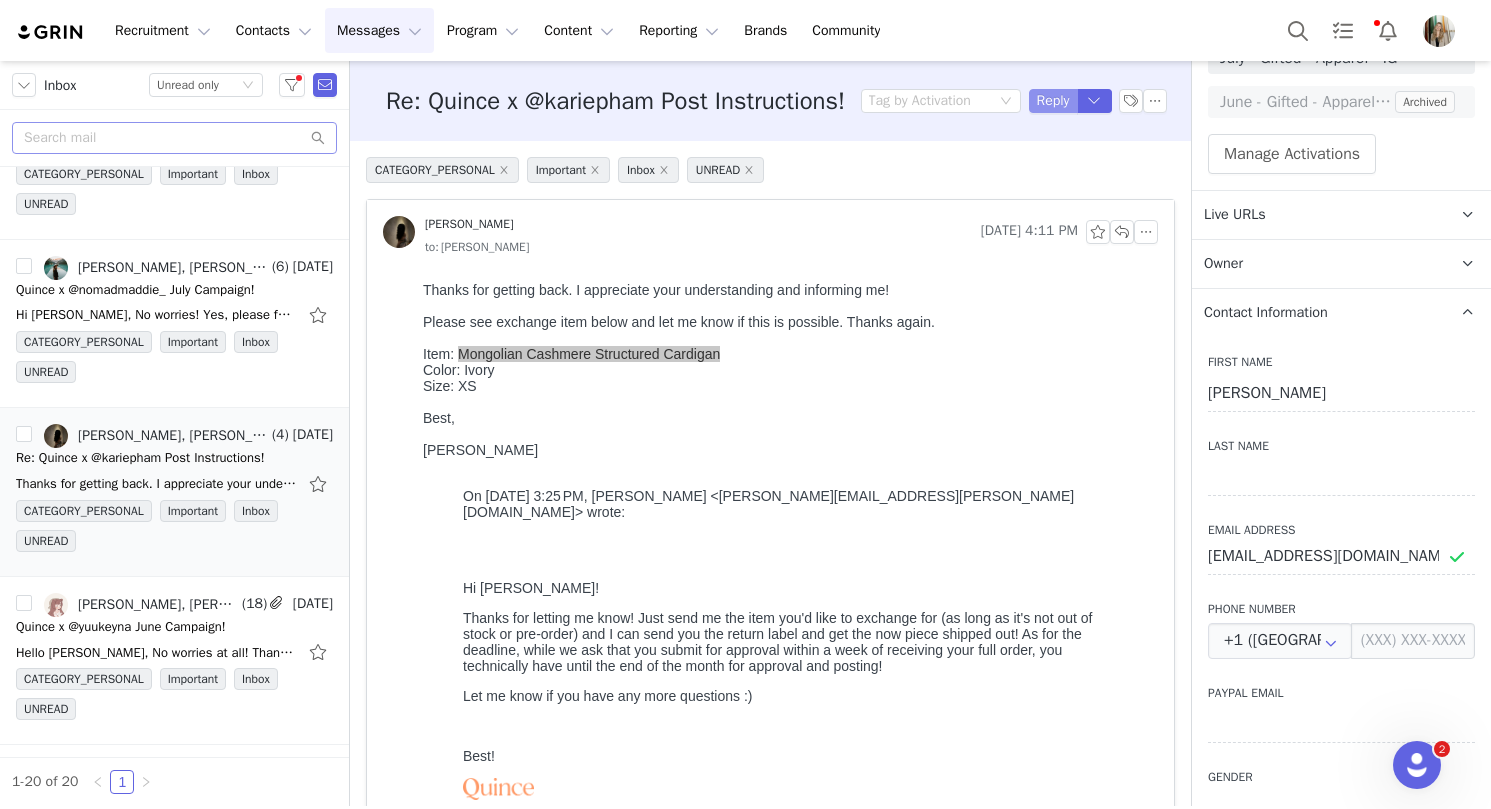 click on "Reply" at bounding box center [1053, 101] 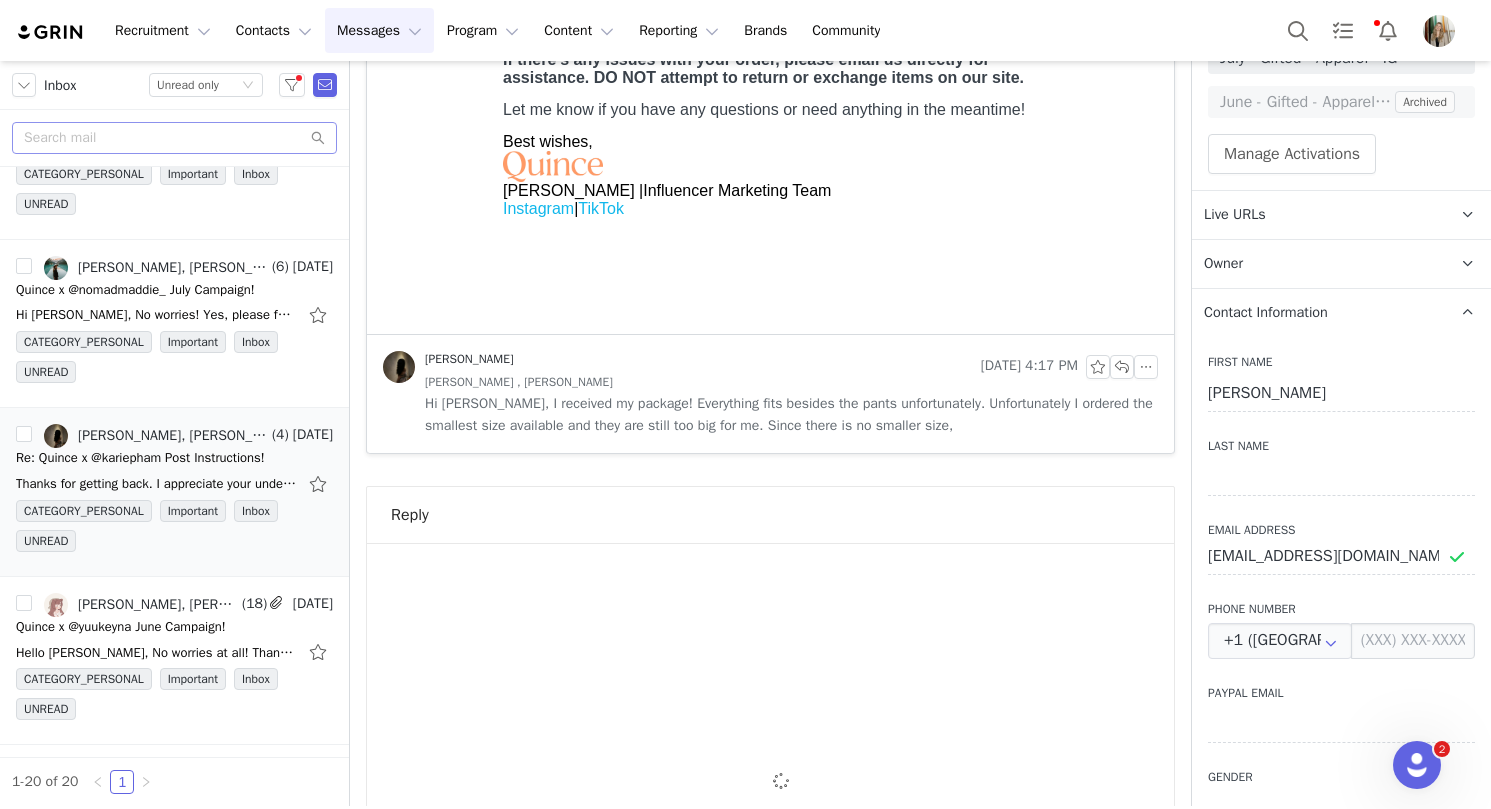 scroll, scrollTop: 2640, scrollLeft: 0, axis: vertical 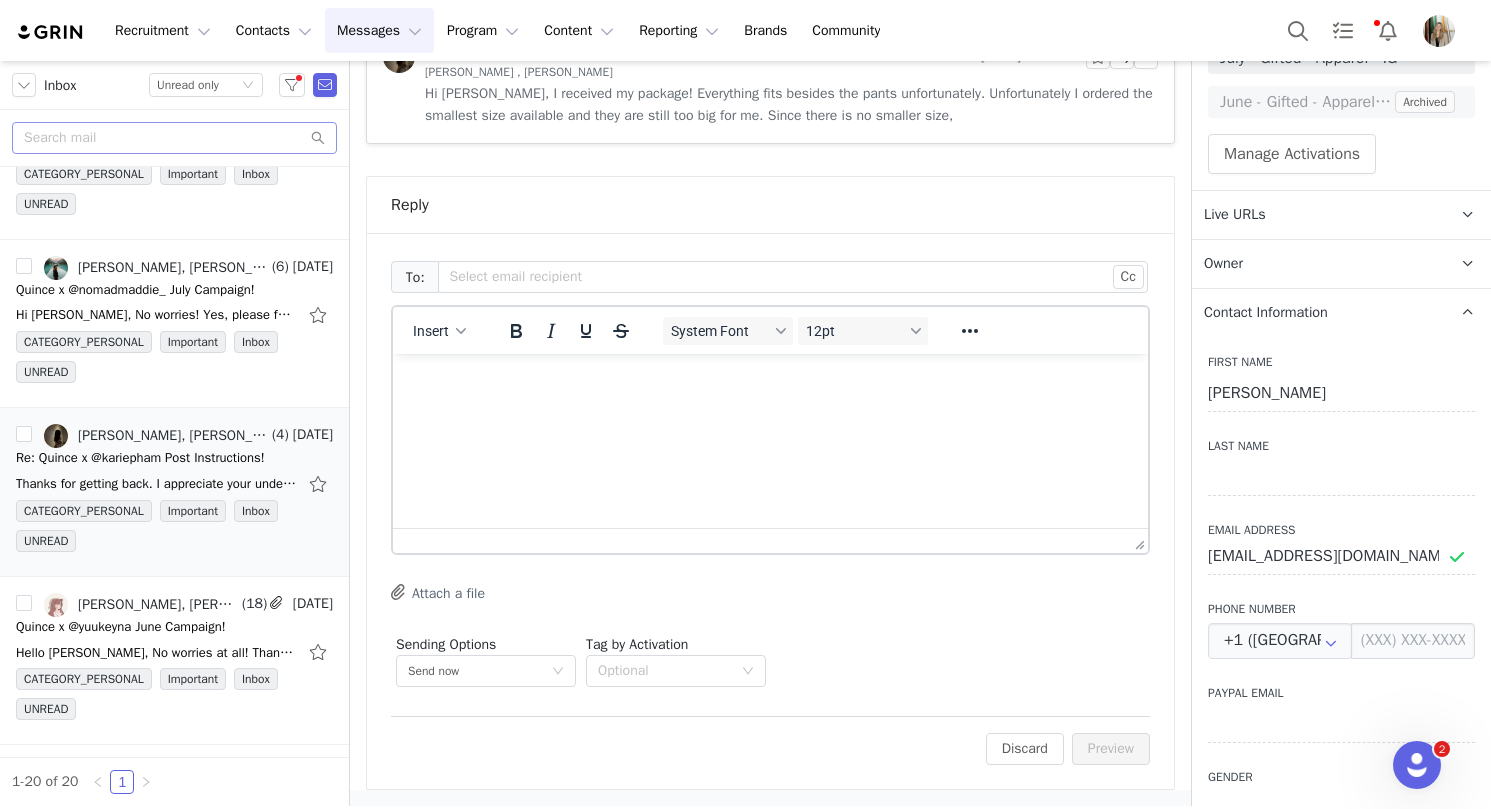 click at bounding box center (770, 381) 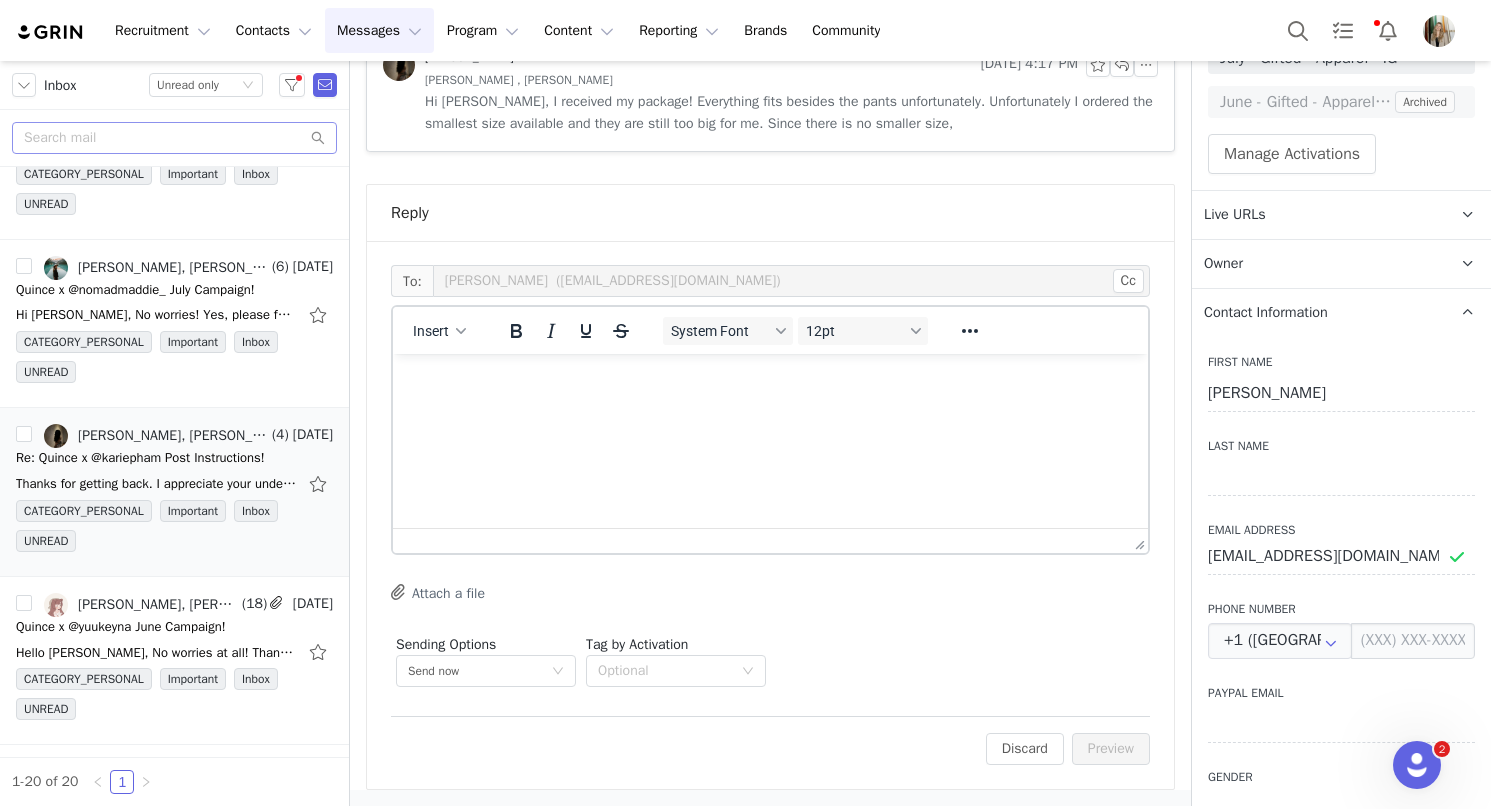 type 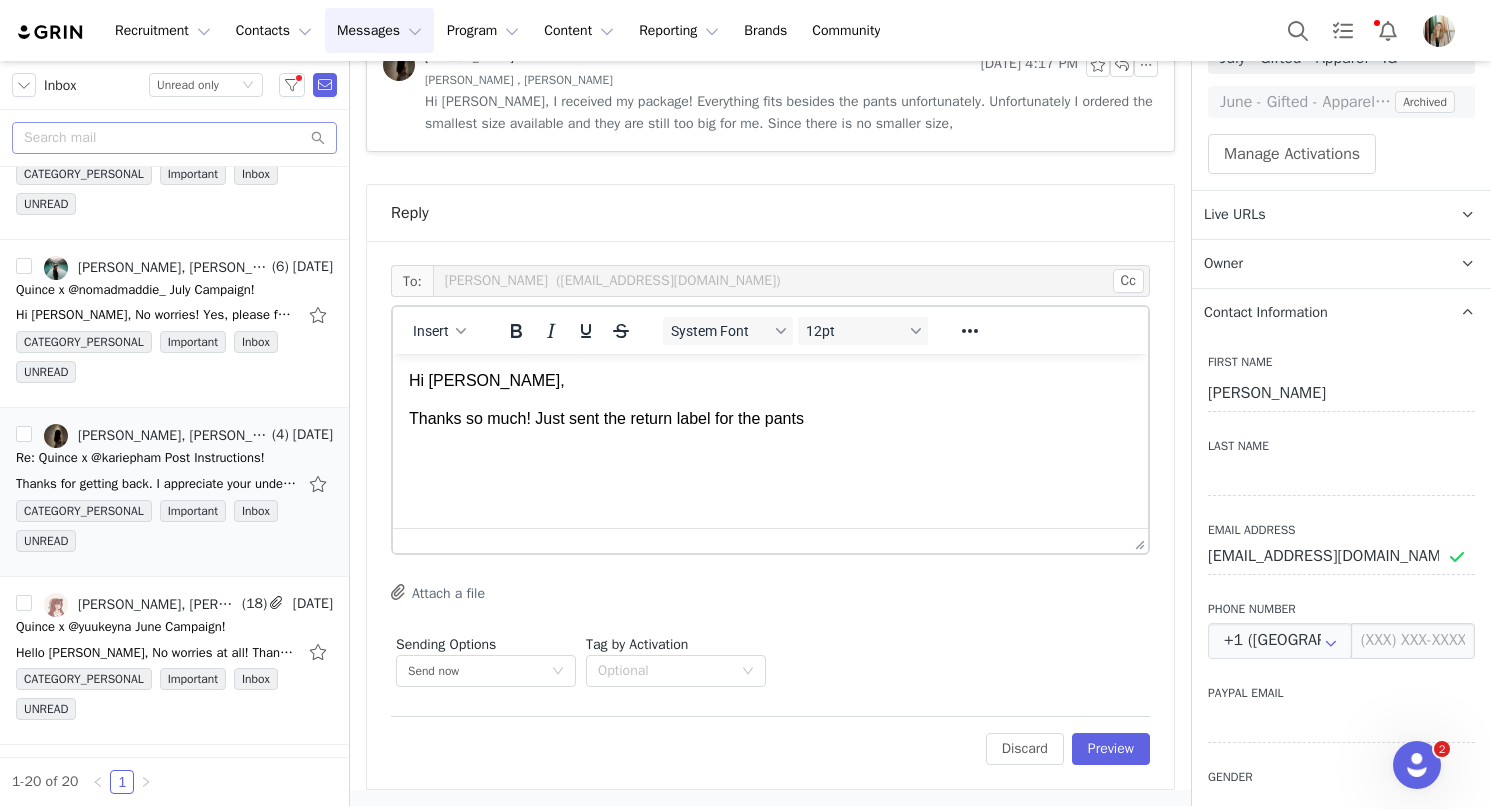 click on "Thanks so much! Just sent the return label for the pants" at bounding box center [770, 419] 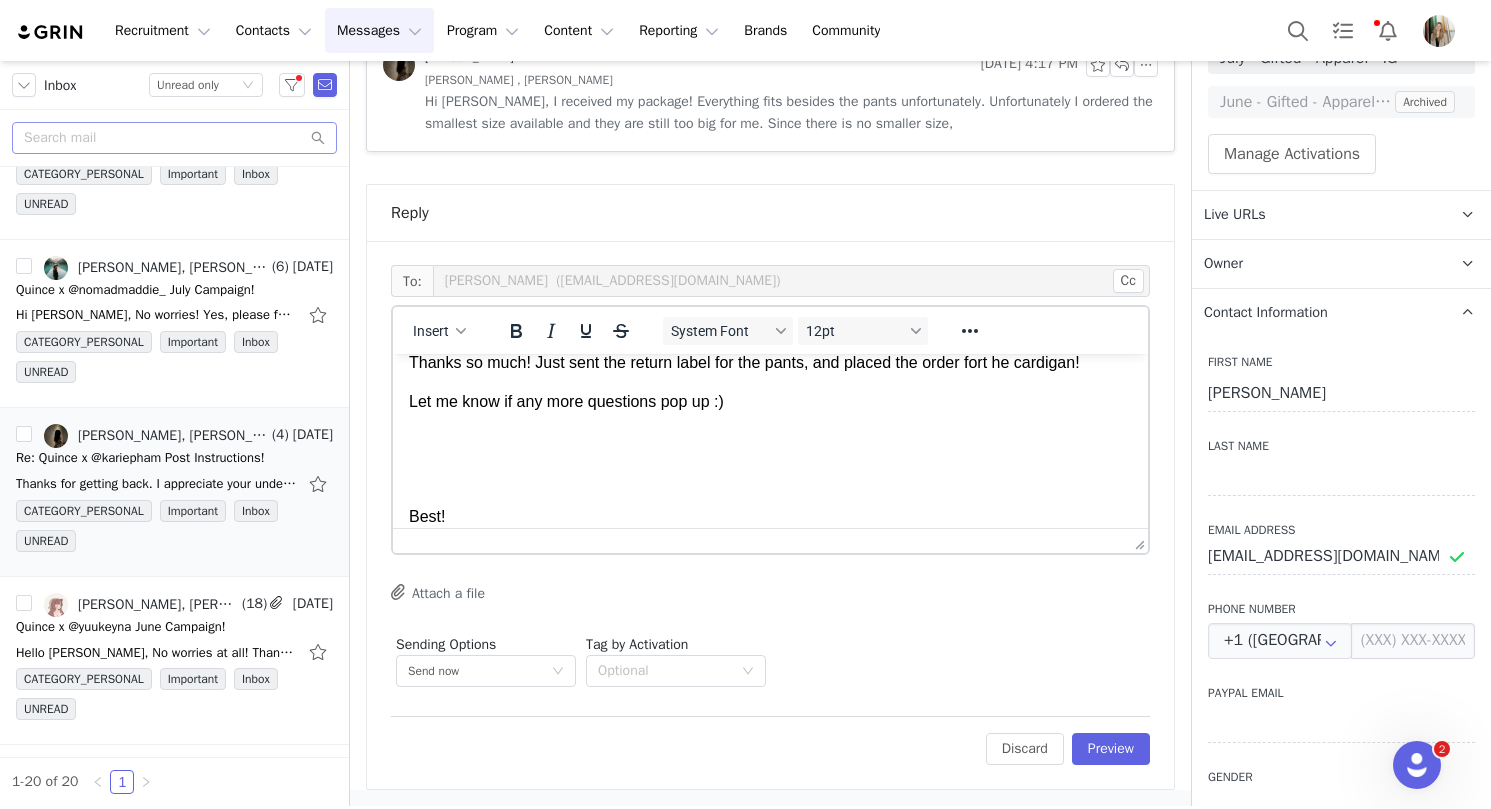 scroll, scrollTop: 95, scrollLeft: 0, axis: vertical 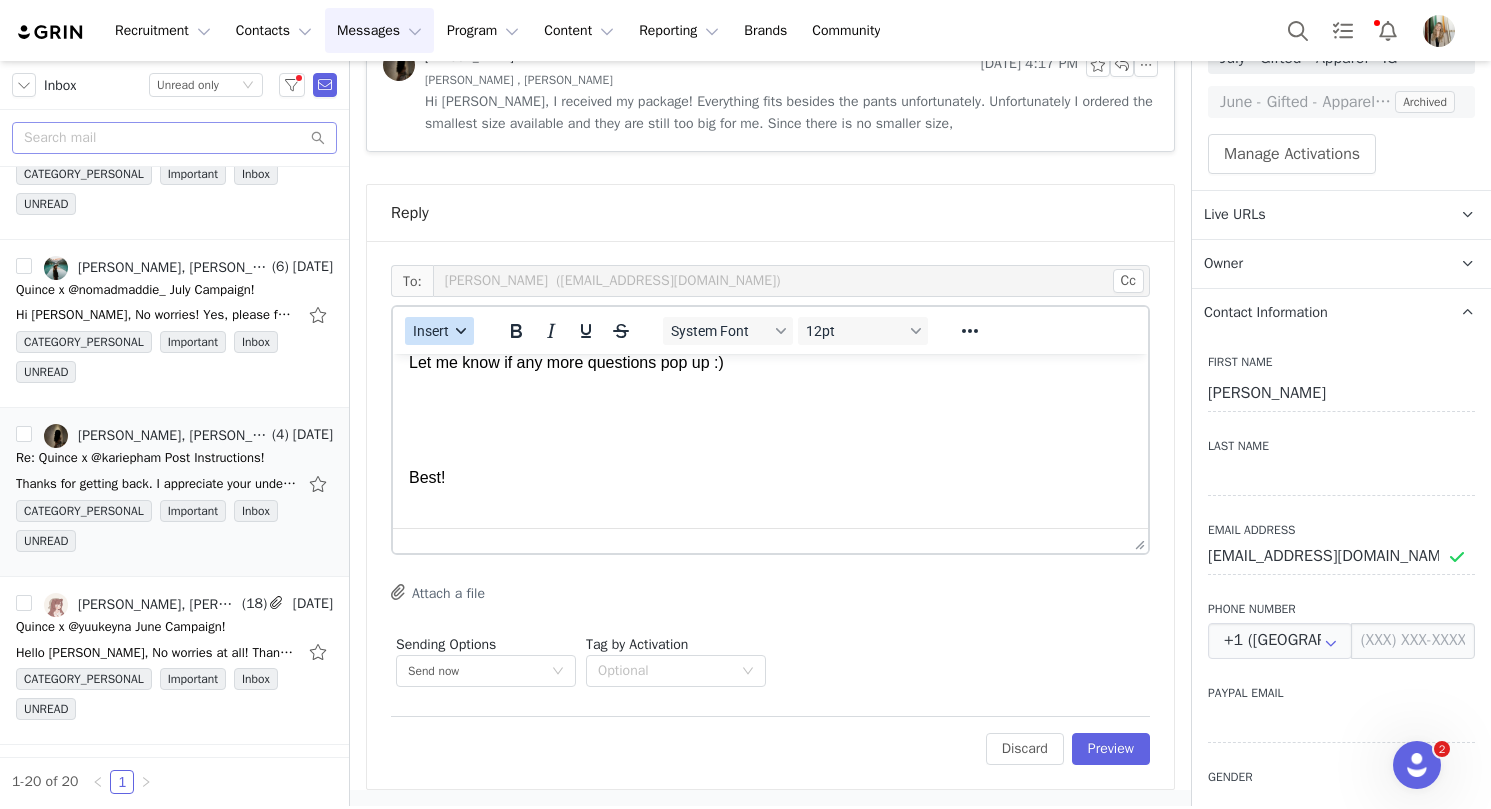 click on "Insert" at bounding box center [439, 331] 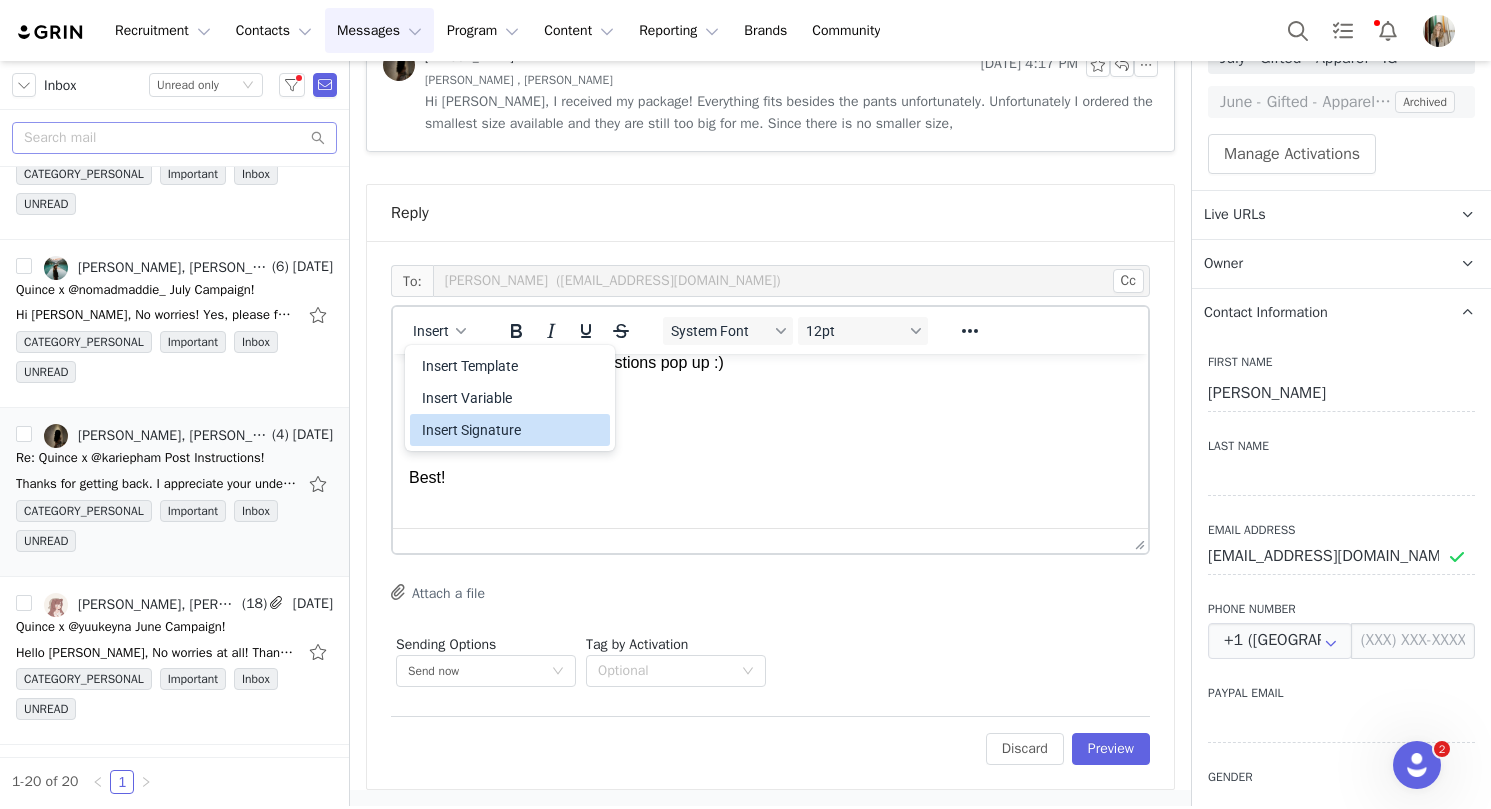 click on "Insert Signature" at bounding box center (512, 430) 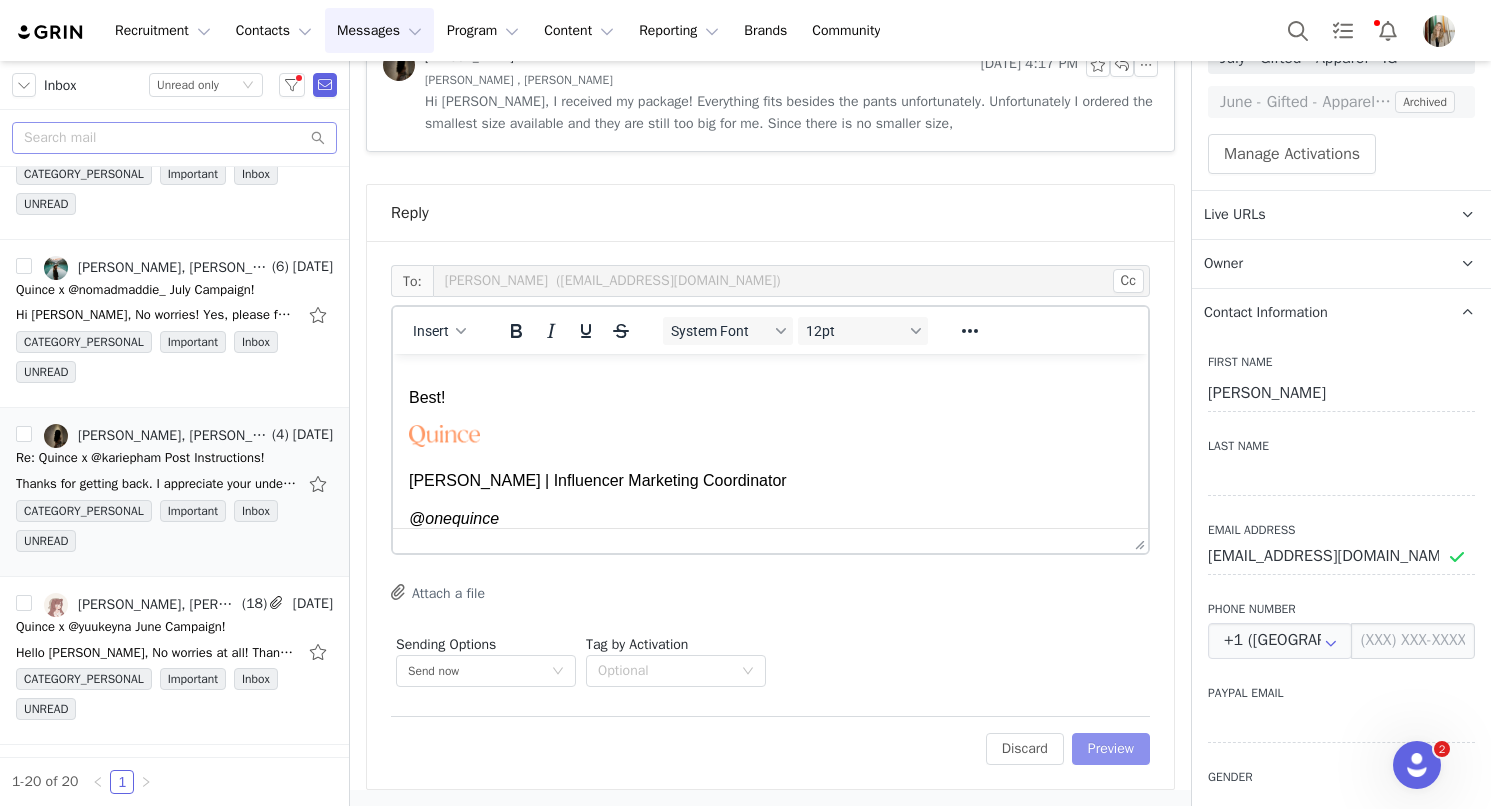 click on "Preview" at bounding box center [1111, 749] 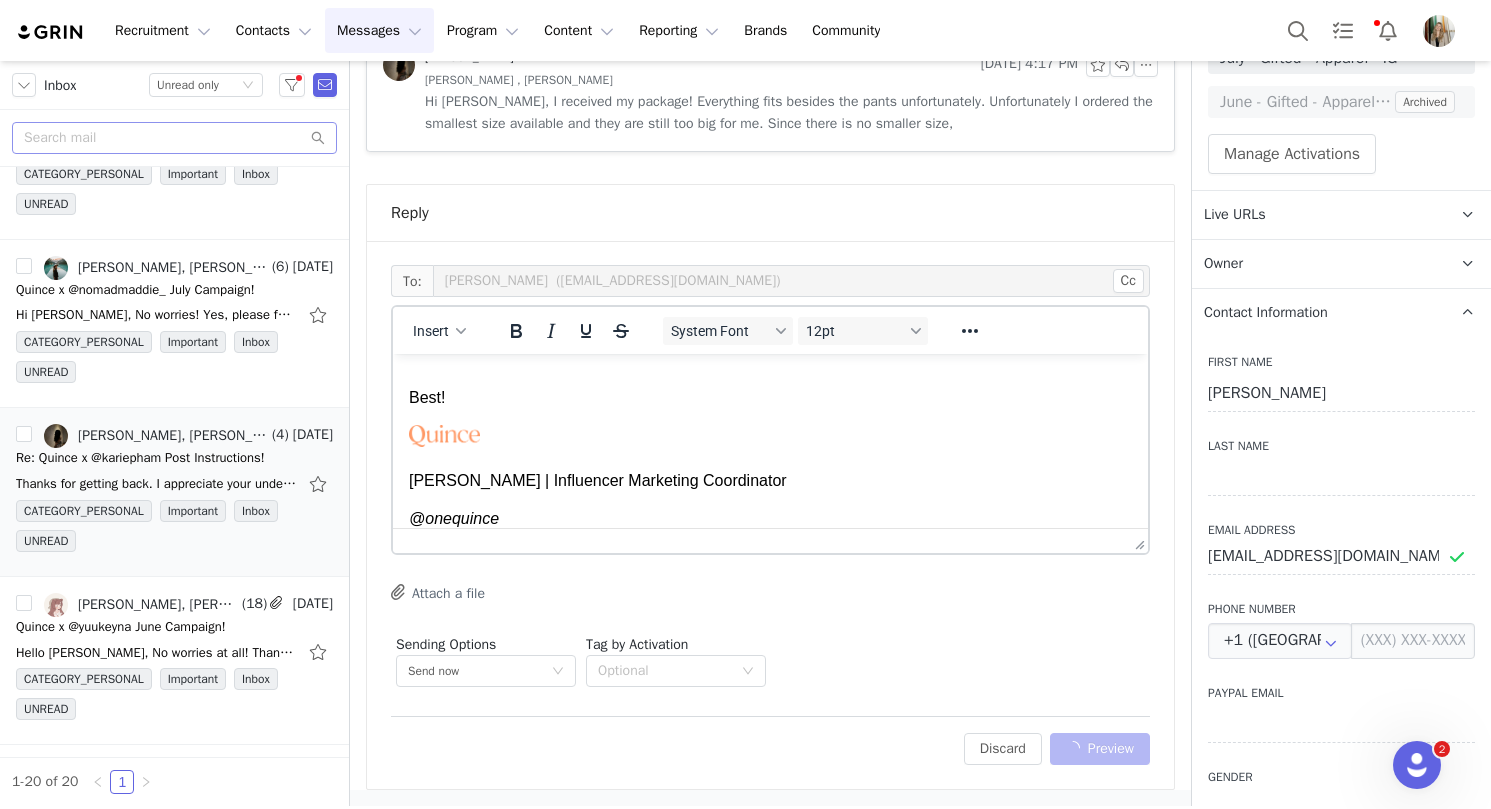 scroll, scrollTop: 2568, scrollLeft: 0, axis: vertical 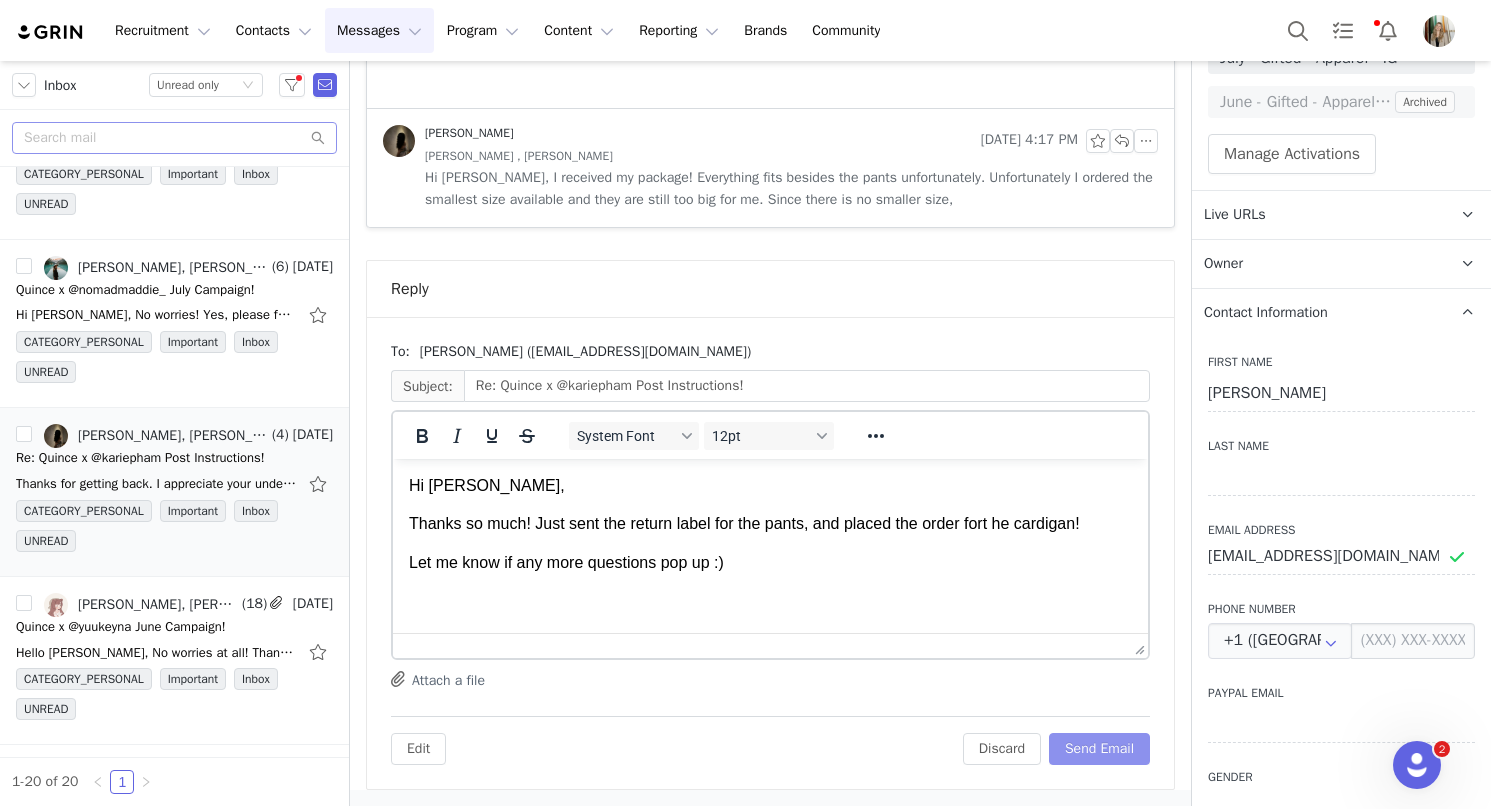 click on "Send Email" at bounding box center [1099, 749] 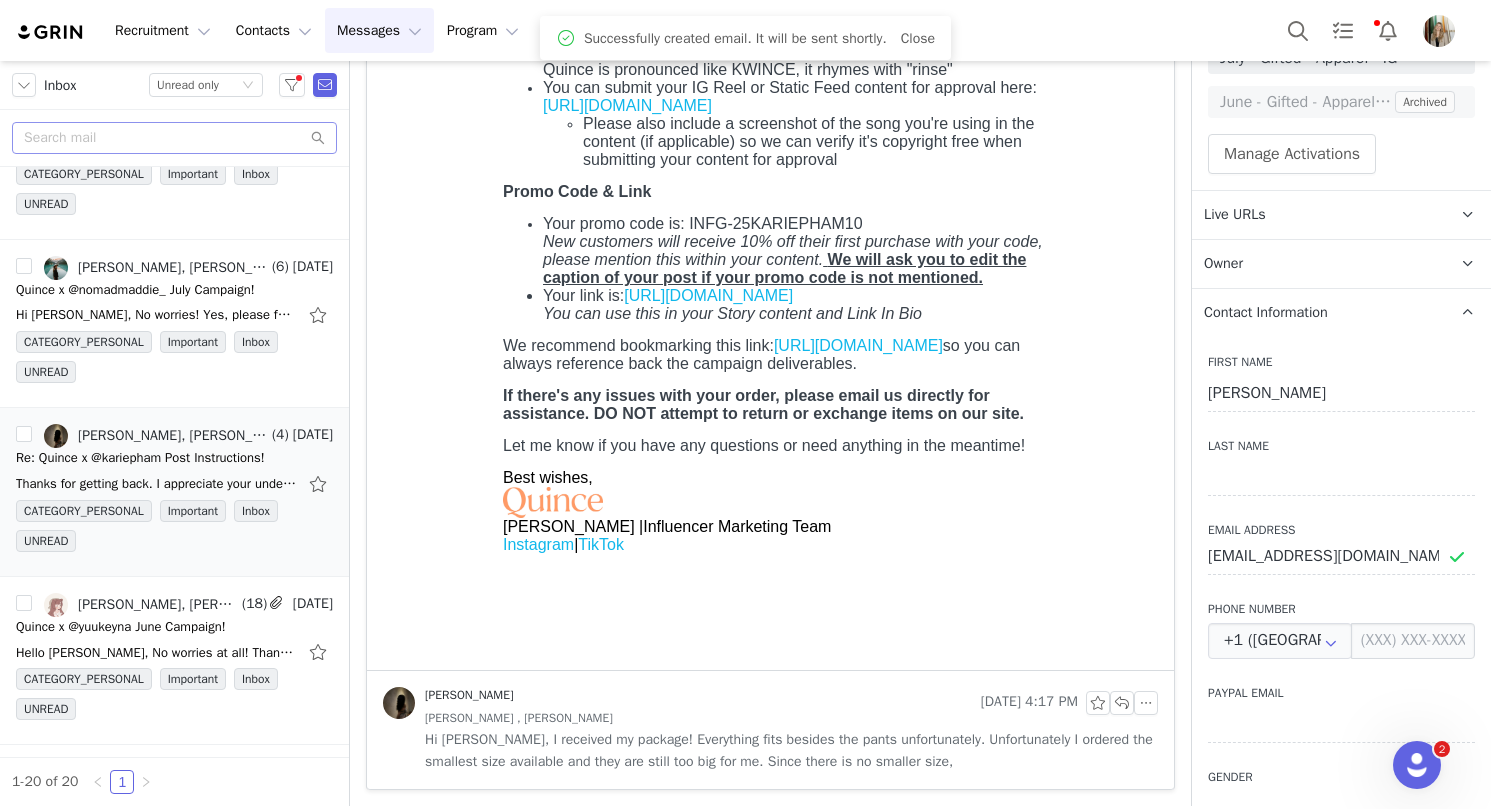 scroll, scrollTop: 2006, scrollLeft: 0, axis: vertical 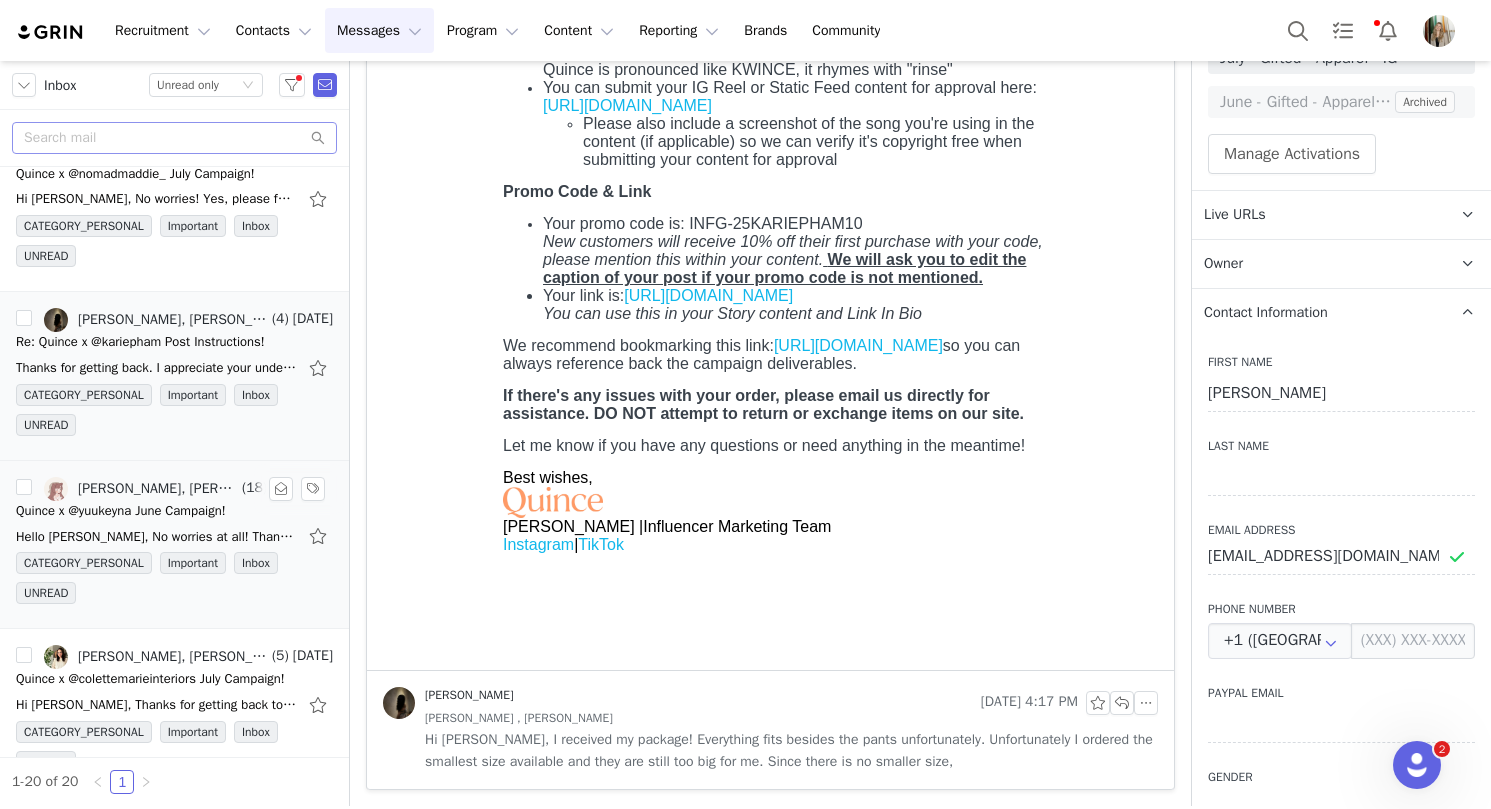 click on "Hello Rachel, No worries at all! Thank you for confirming with me if that's one of your colleagues, I will ignore it. Warm Regards, YUUKINA Creative Director & Content Creator Twitch: yuukina |" at bounding box center [156, 537] 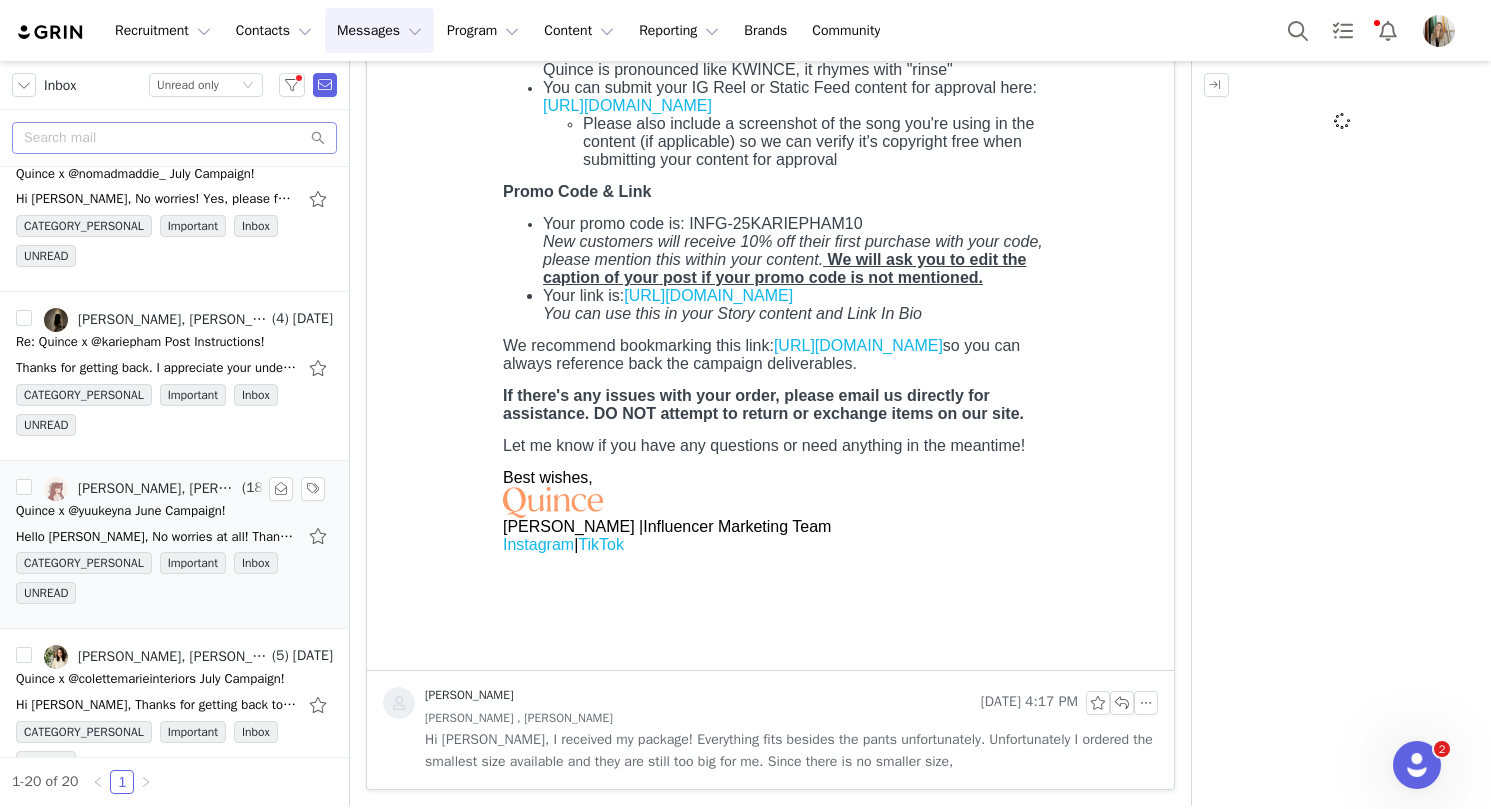 scroll, scrollTop: 0, scrollLeft: 0, axis: both 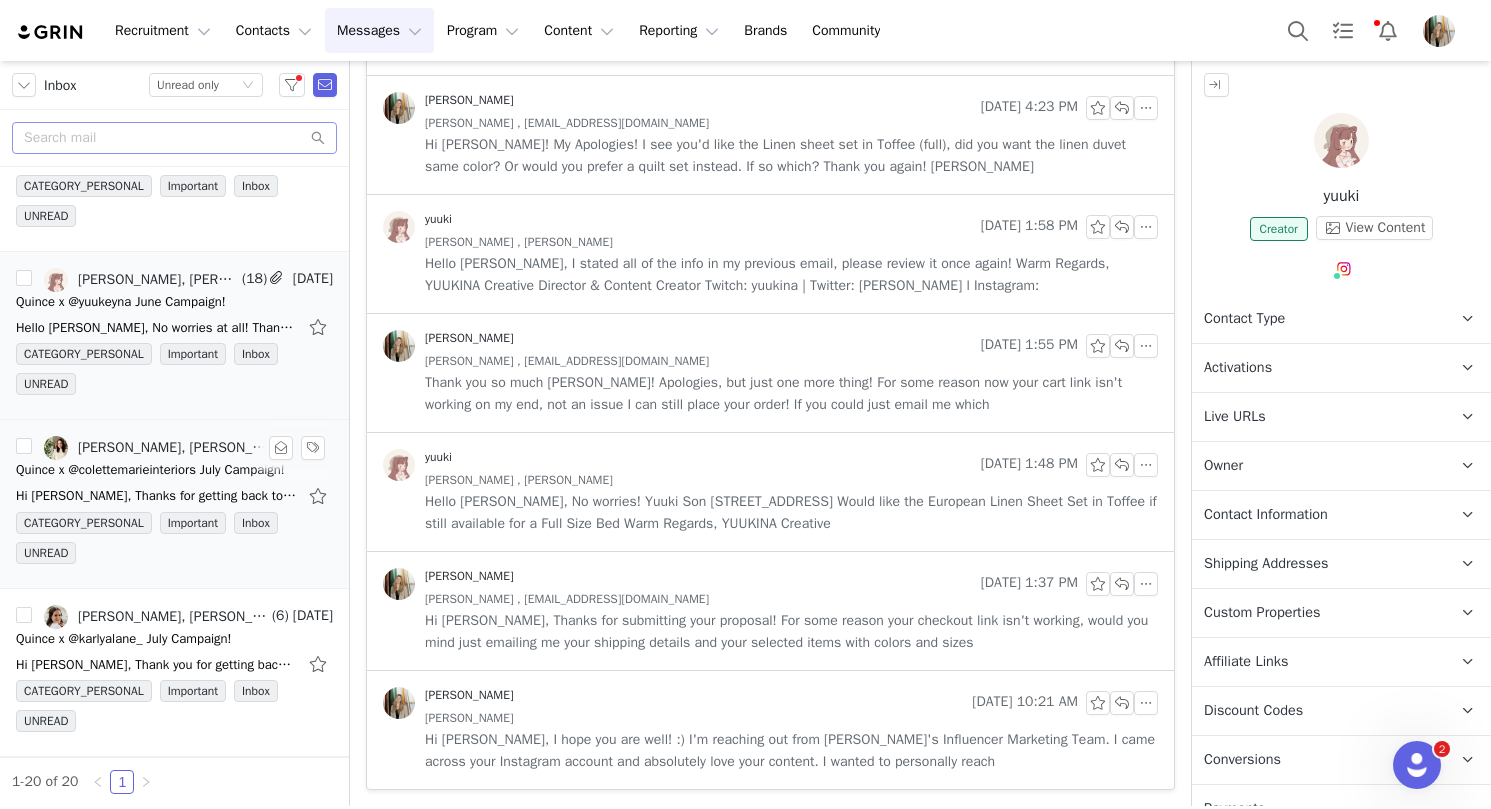 click on "Hi Rachel, Thanks for getting back to me! Actually, next month works better for me anyway since I'm traveling at the end of July (booked a last minute trip). I would love the opportunity to work" at bounding box center [156, 496] 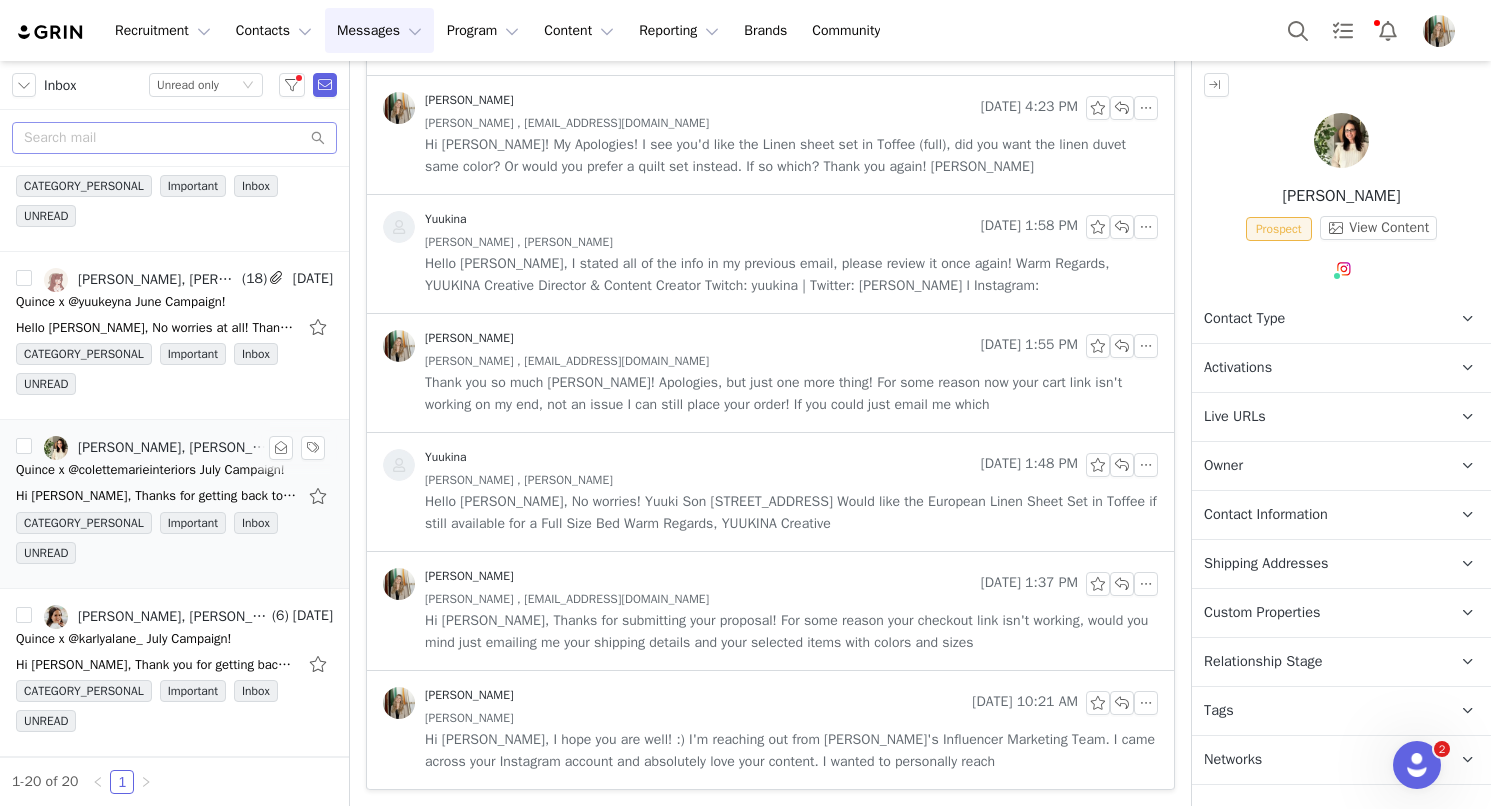 scroll, scrollTop: 0, scrollLeft: 0, axis: both 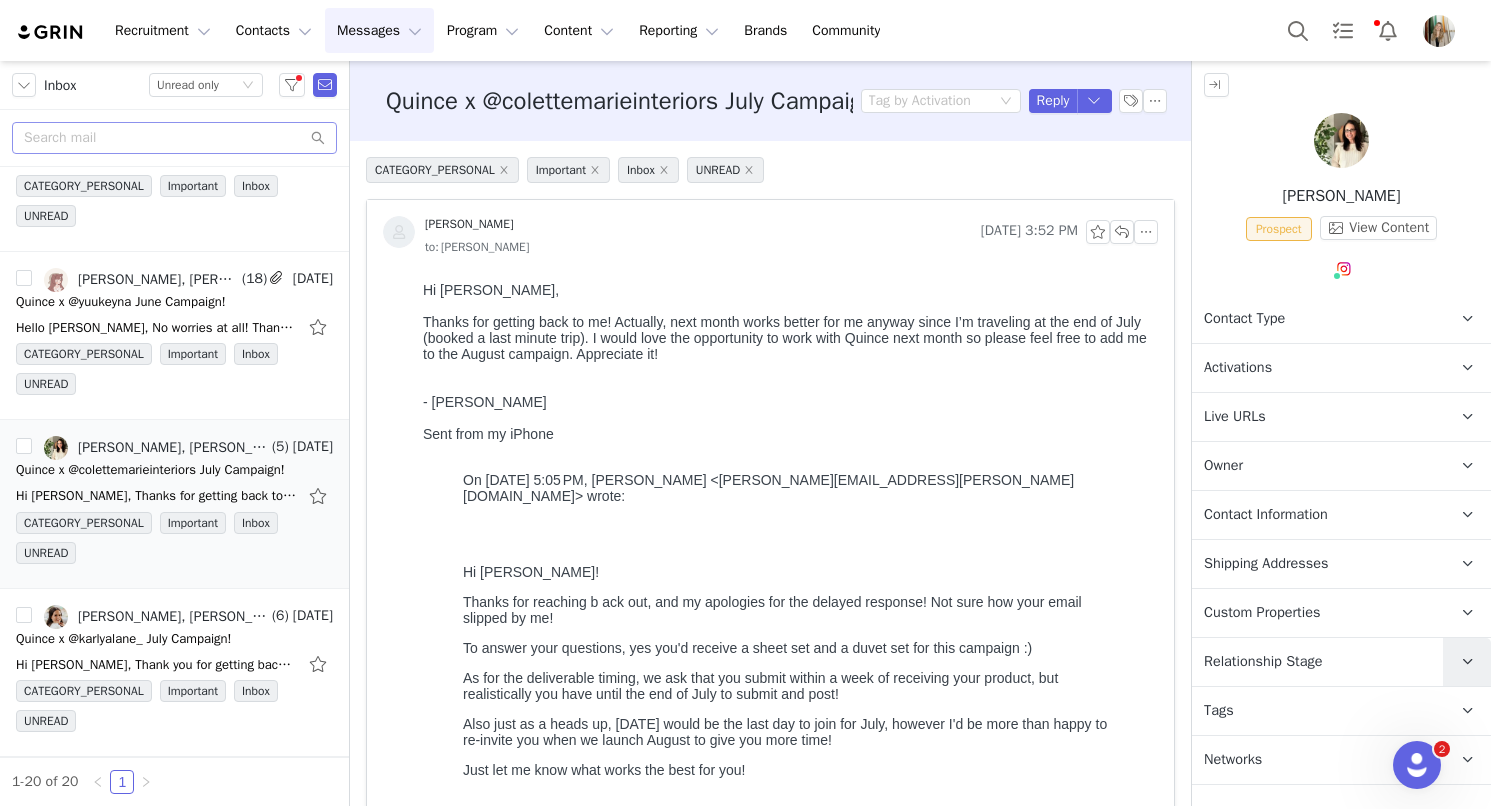 click at bounding box center (1467, 662) 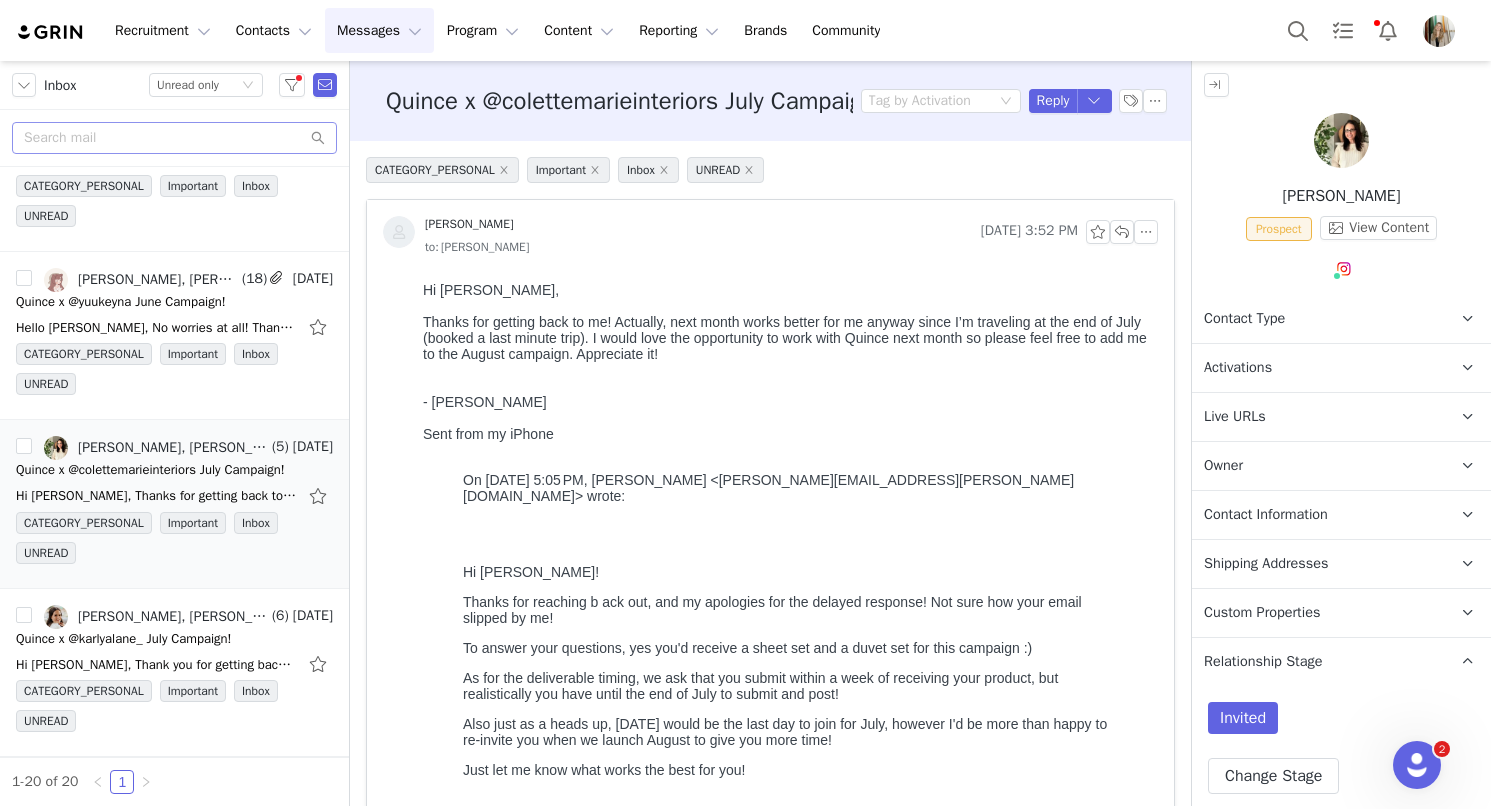 scroll, scrollTop: 101, scrollLeft: 0, axis: vertical 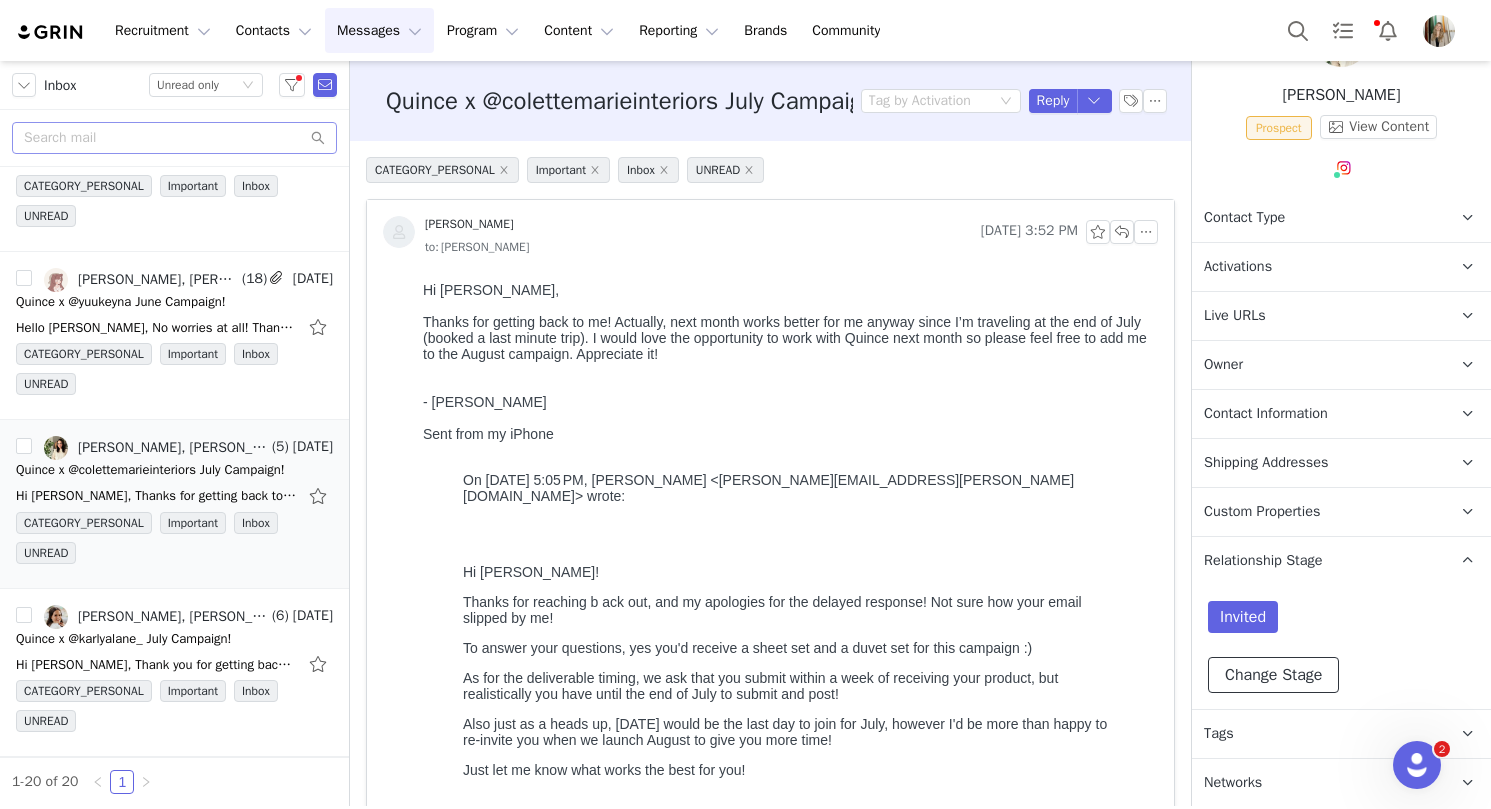 click on "Change Stage" at bounding box center (1273, 675) 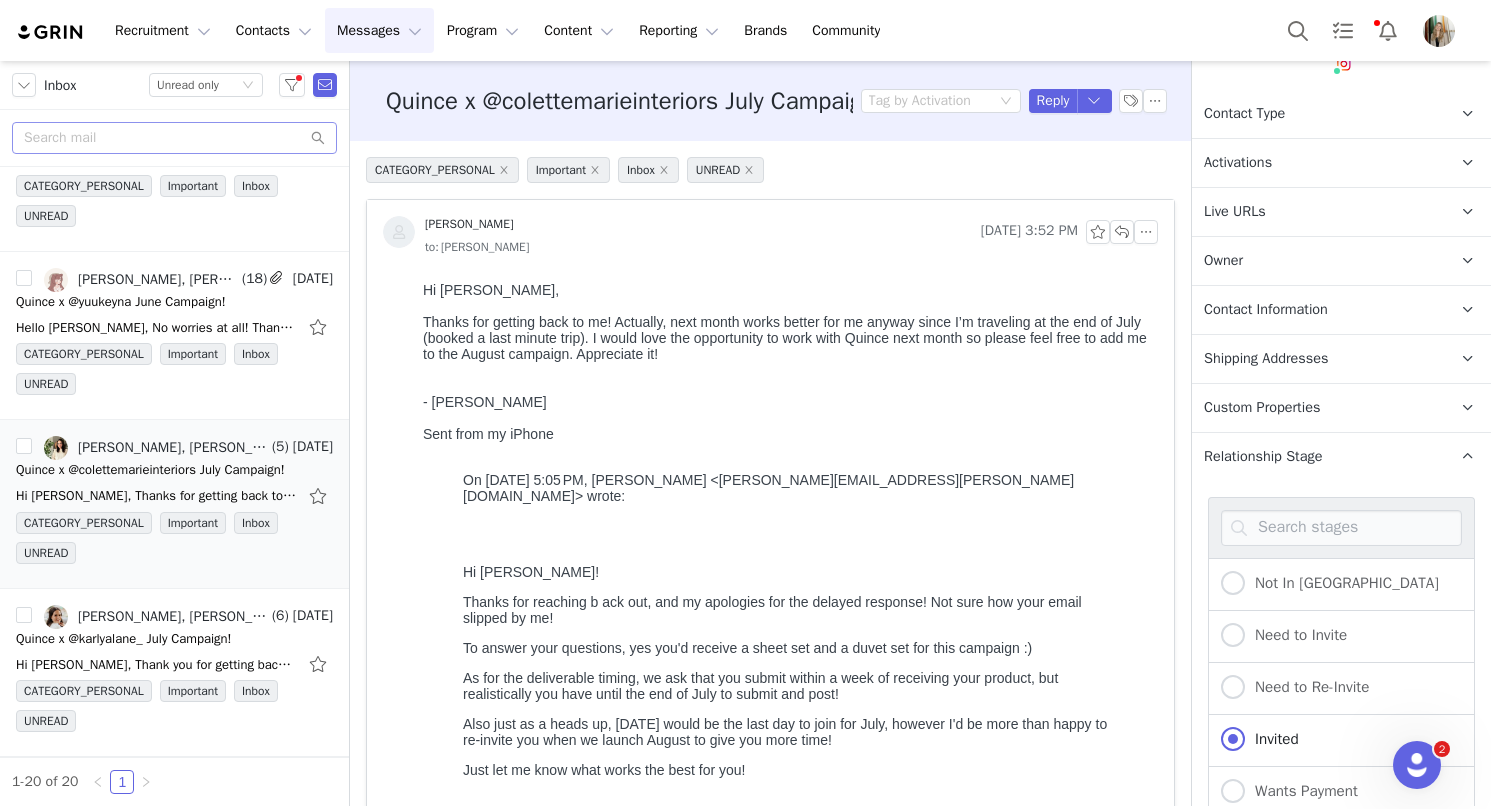 scroll, scrollTop: 260, scrollLeft: 0, axis: vertical 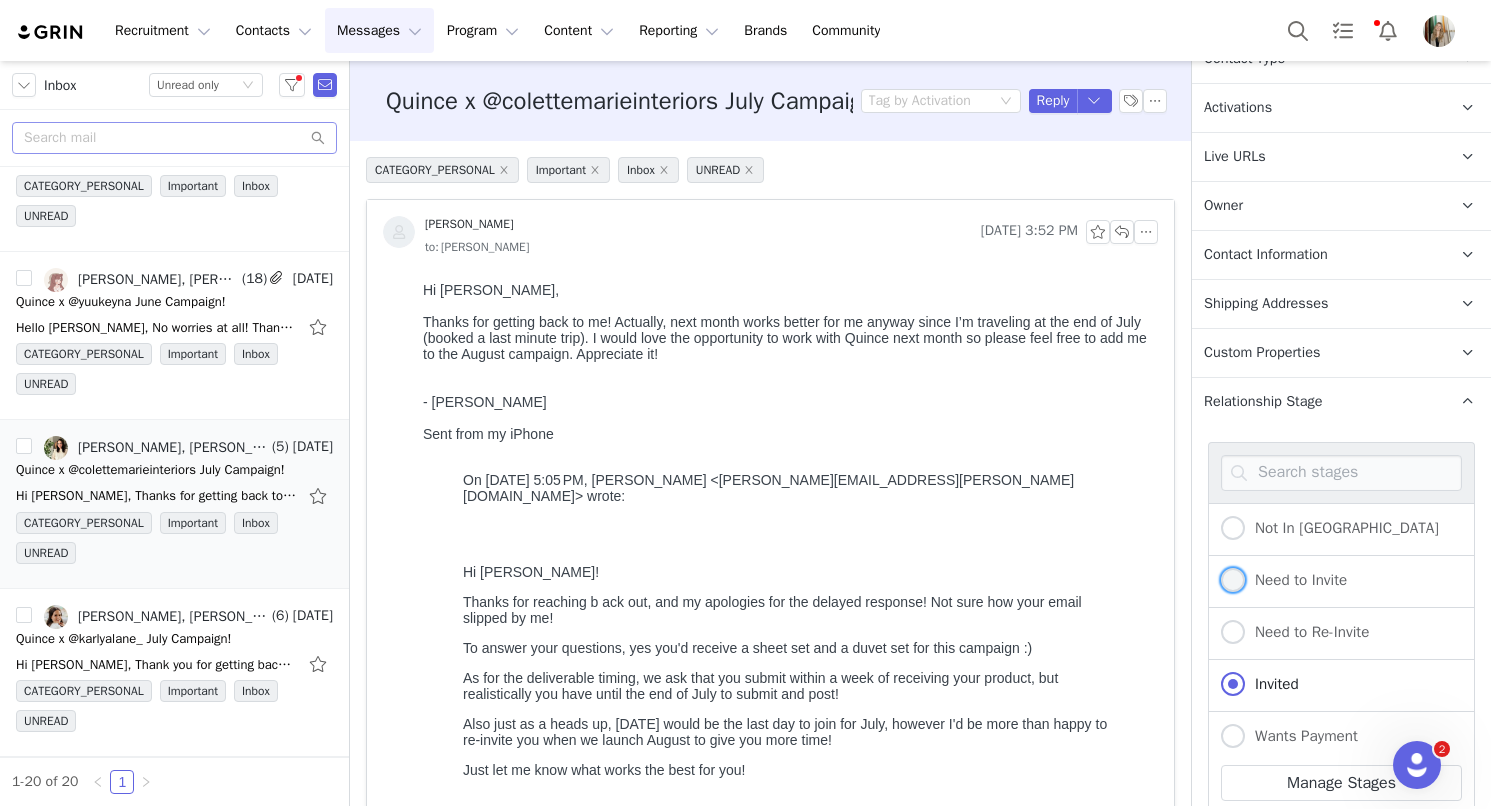 click on "Need to Invite" at bounding box center [1296, 580] 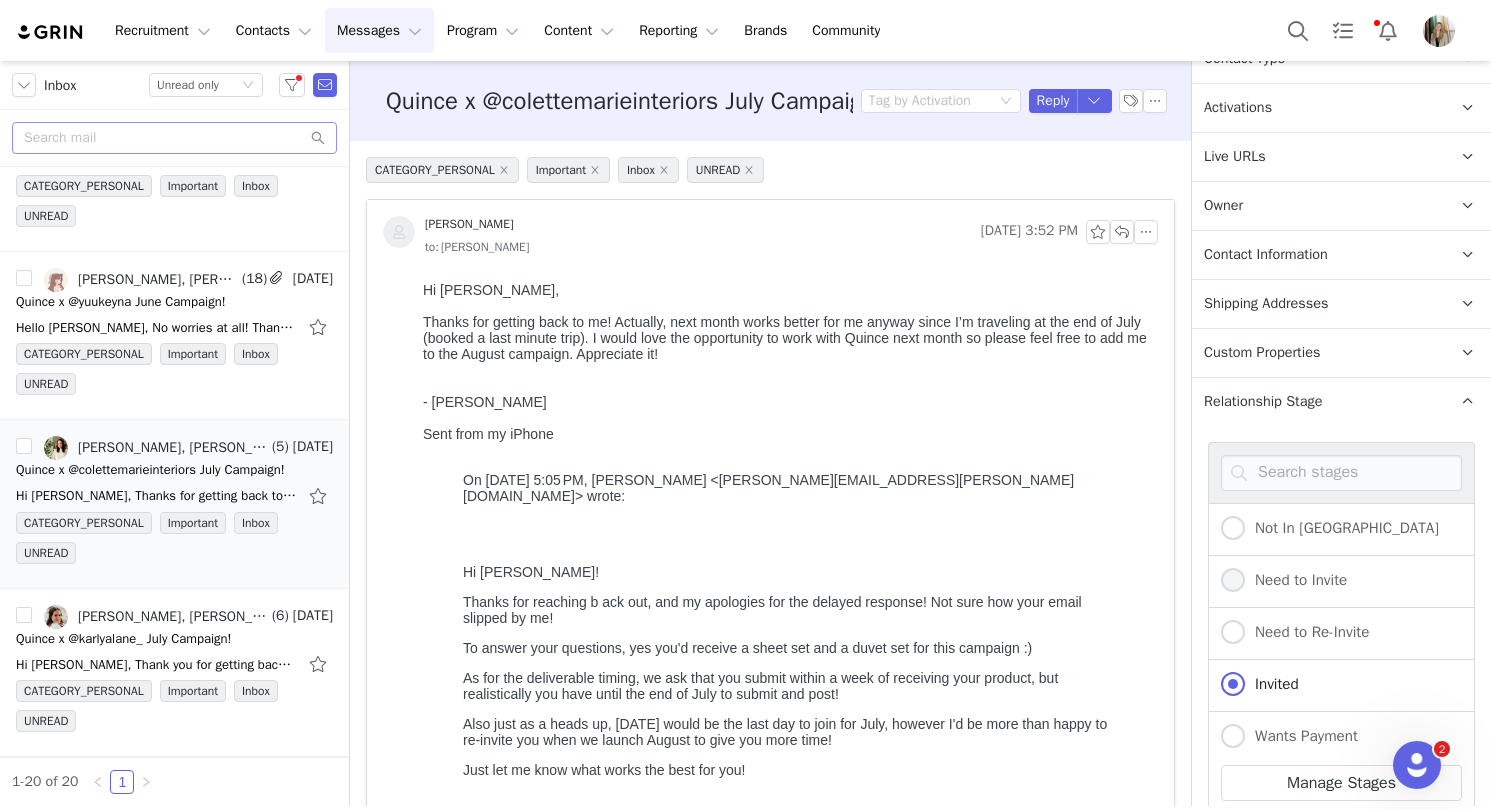 click on "Need to Invite" at bounding box center [1233, 581] 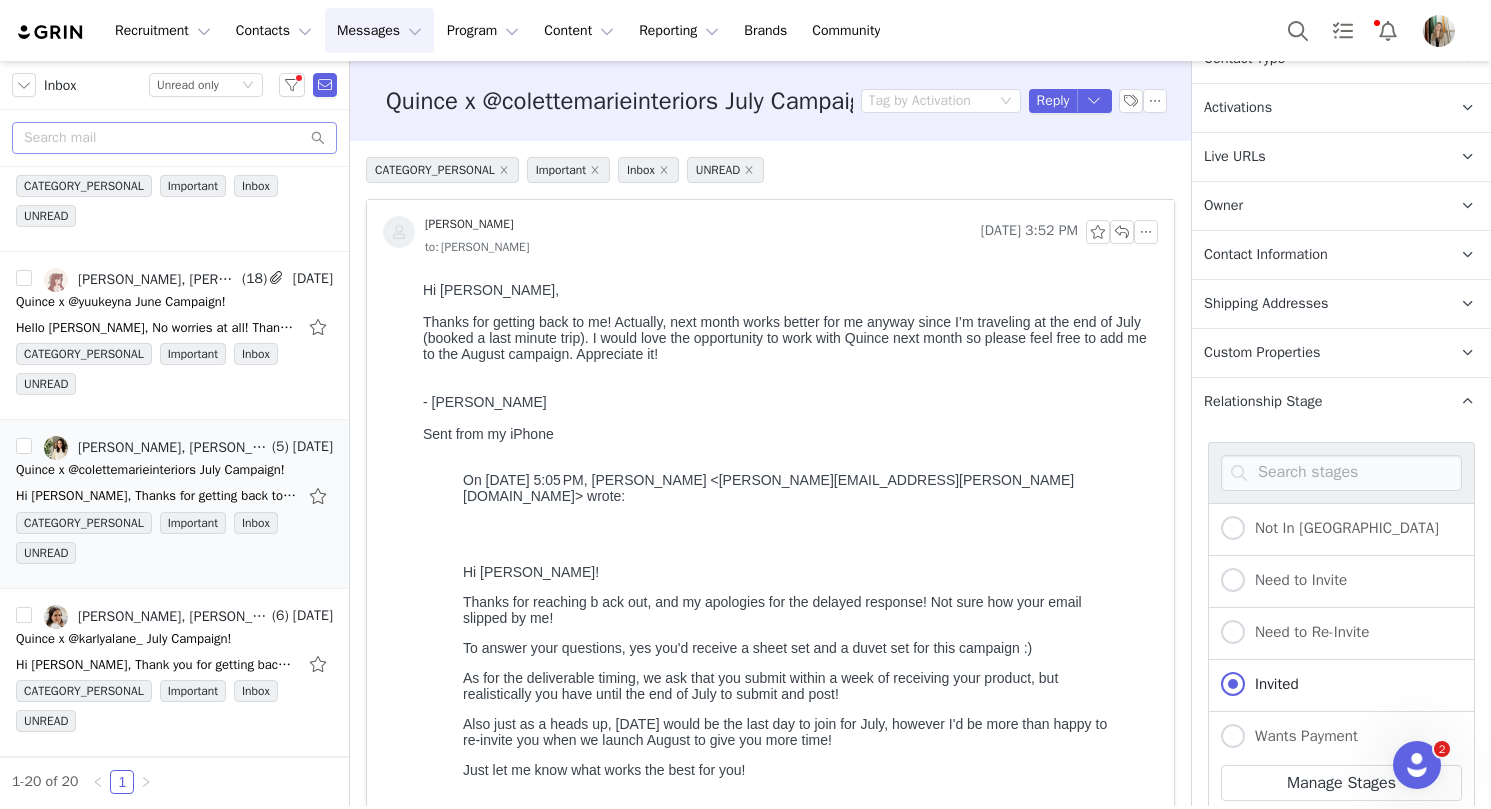 radio on "true" 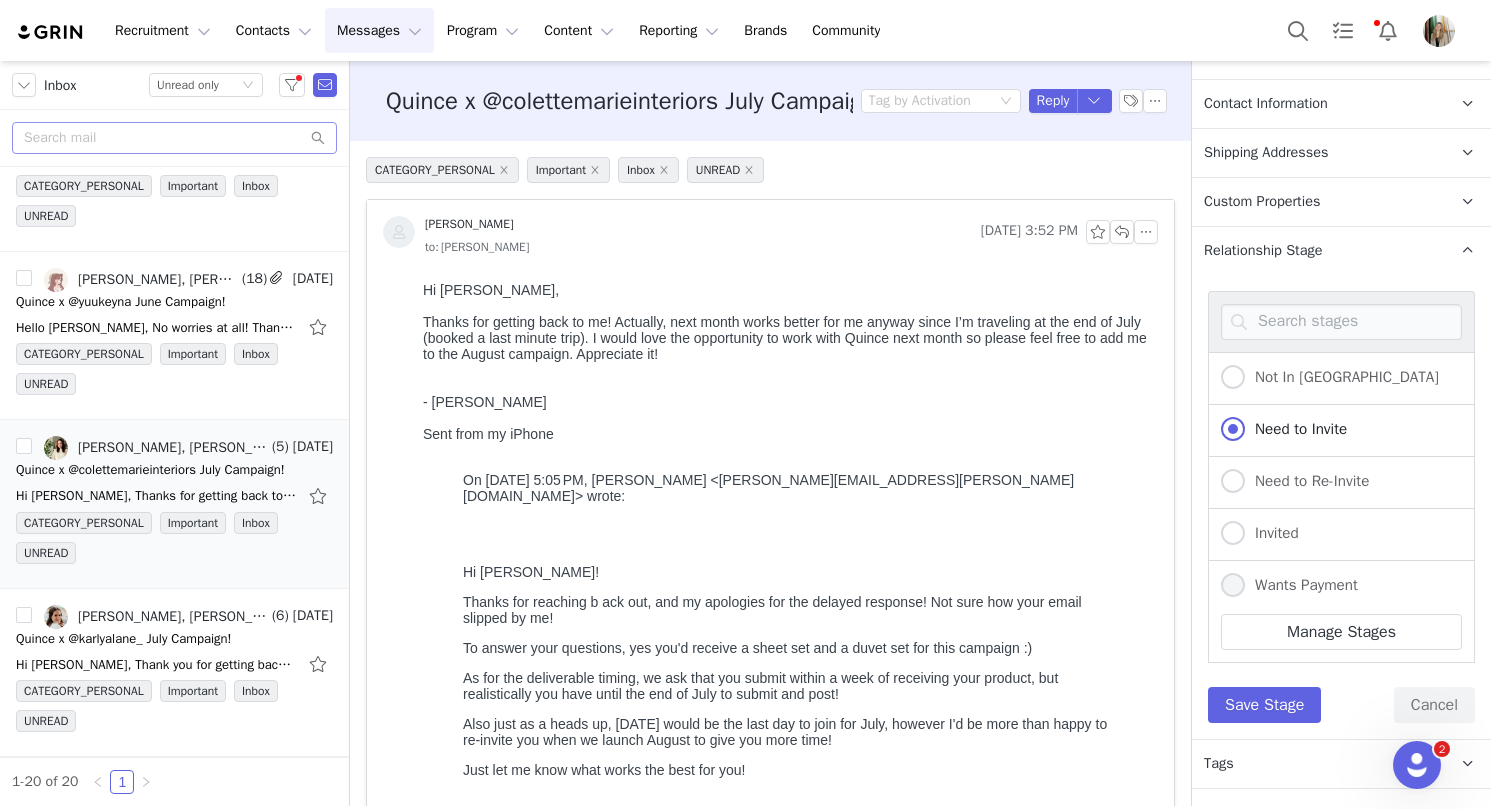 scroll, scrollTop: 441, scrollLeft: 0, axis: vertical 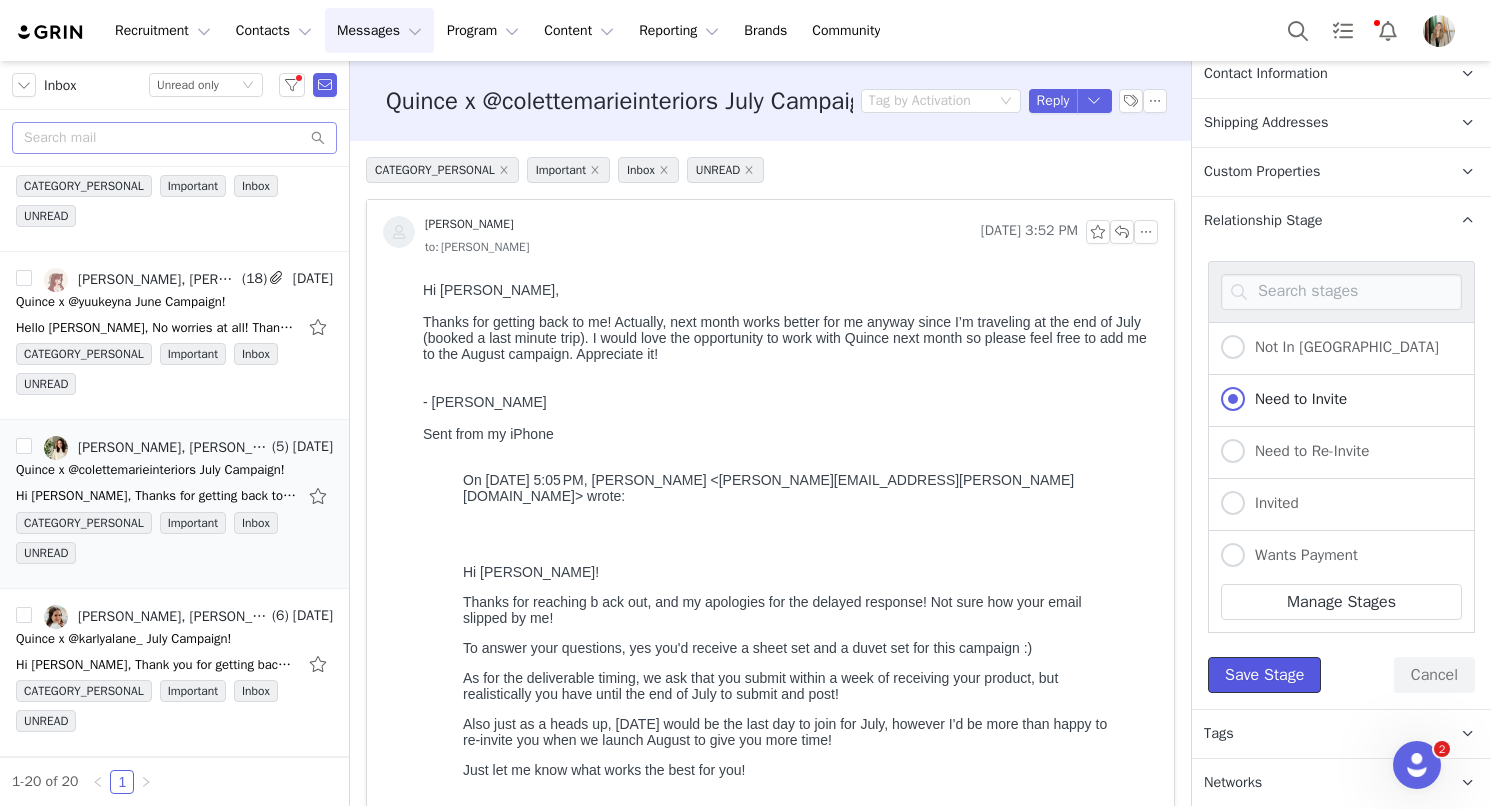 click on "Save Stage" at bounding box center [1264, 675] 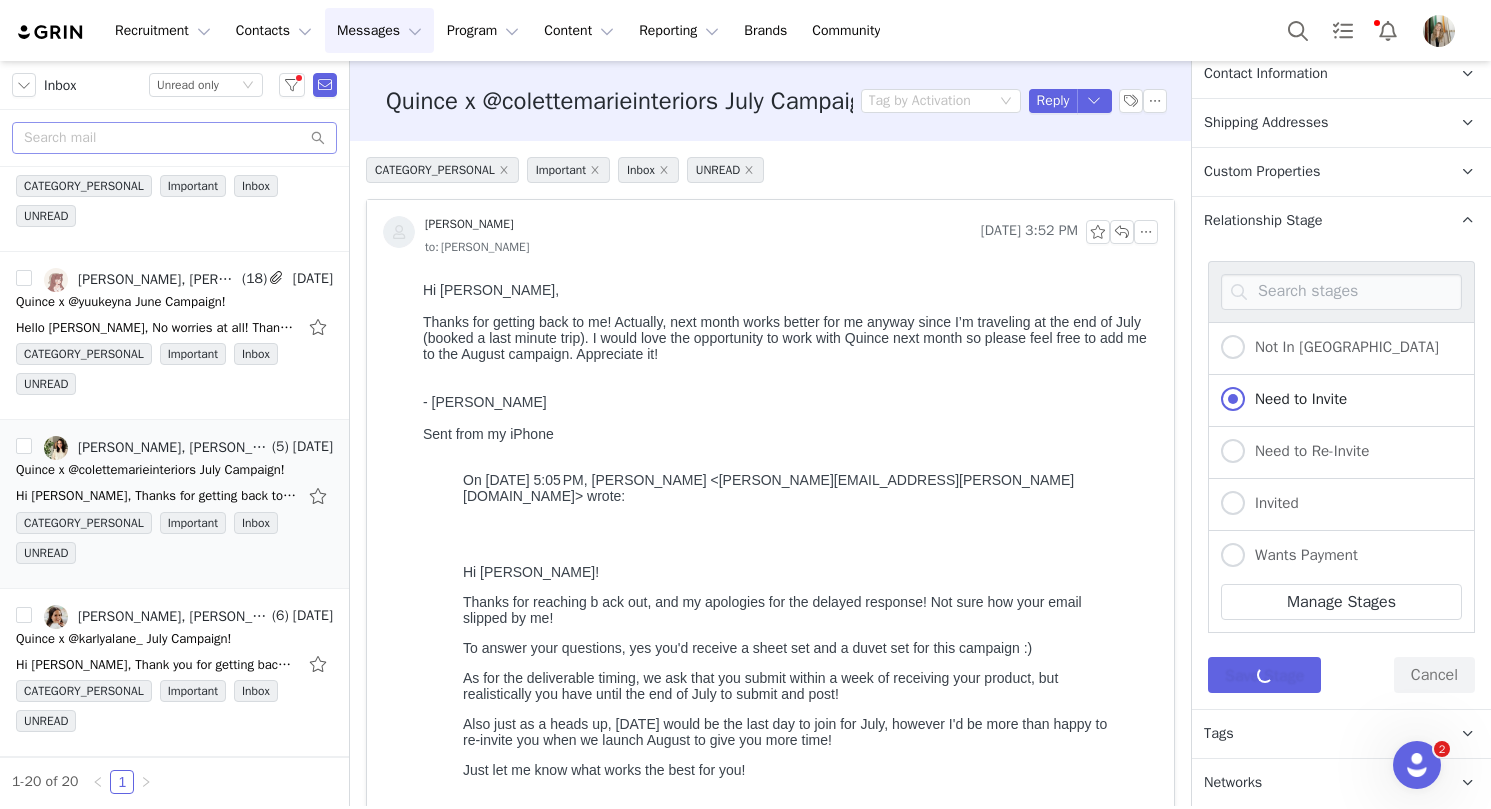 scroll, scrollTop: 101, scrollLeft: 0, axis: vertical 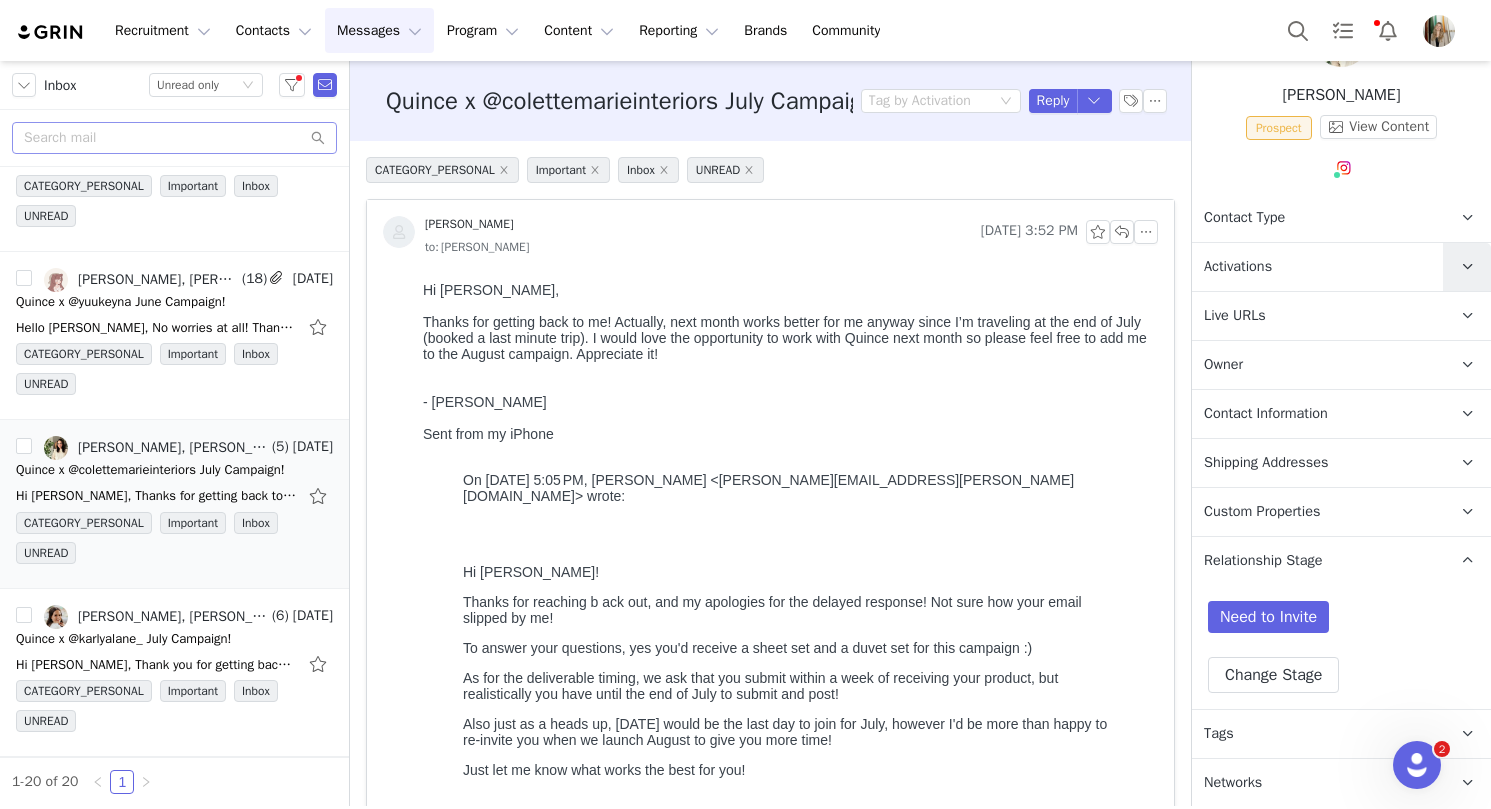 click at bounding box center [1467, 266] 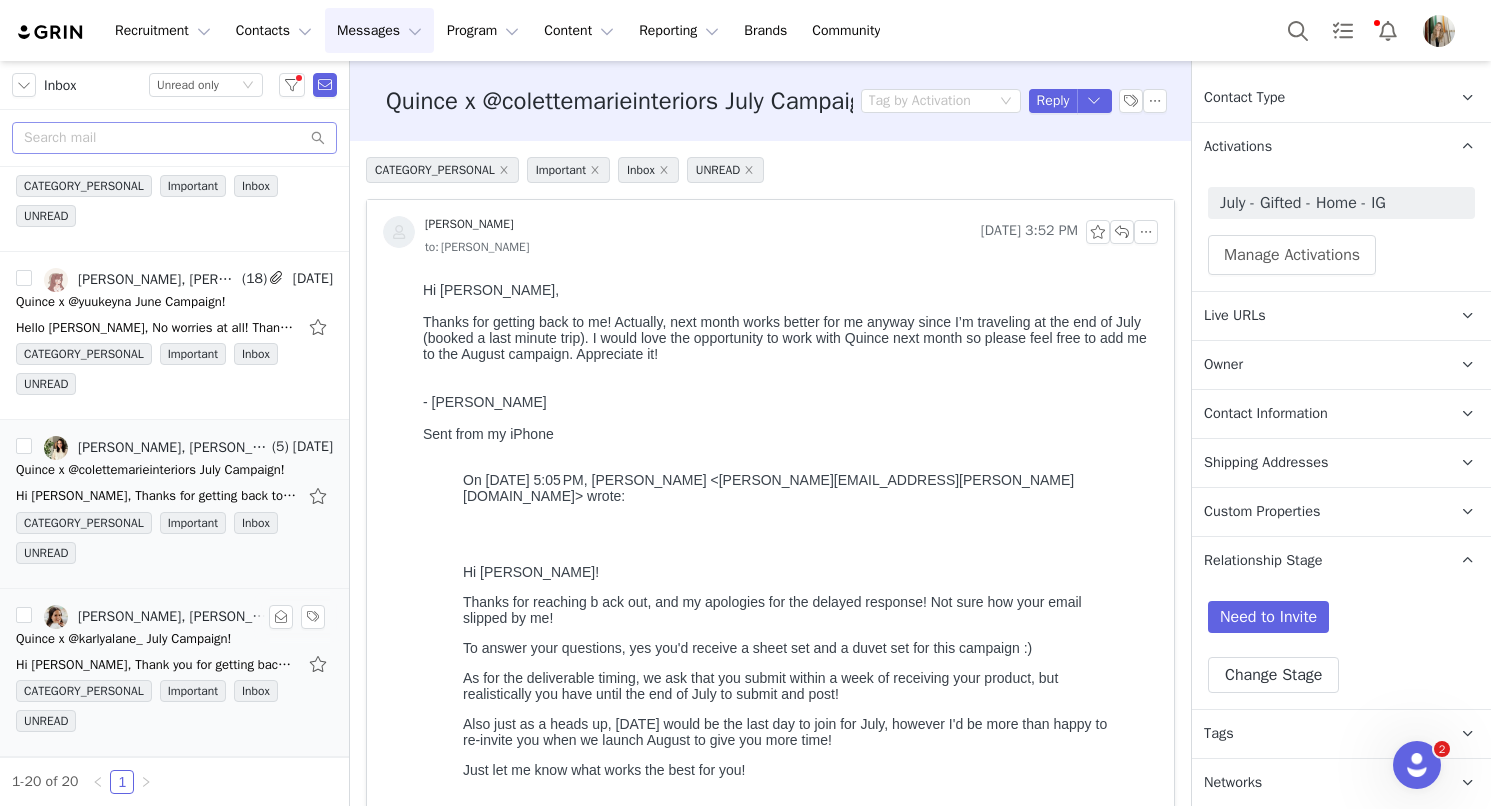 click on "Hi Rachel, Thank you for getting back to Karly with the details of your current campaign! I'm Morgan, and I manage her brand partnerships here at Pearpop Talent. It's great to connect with you." at bounding box center [156, 665] 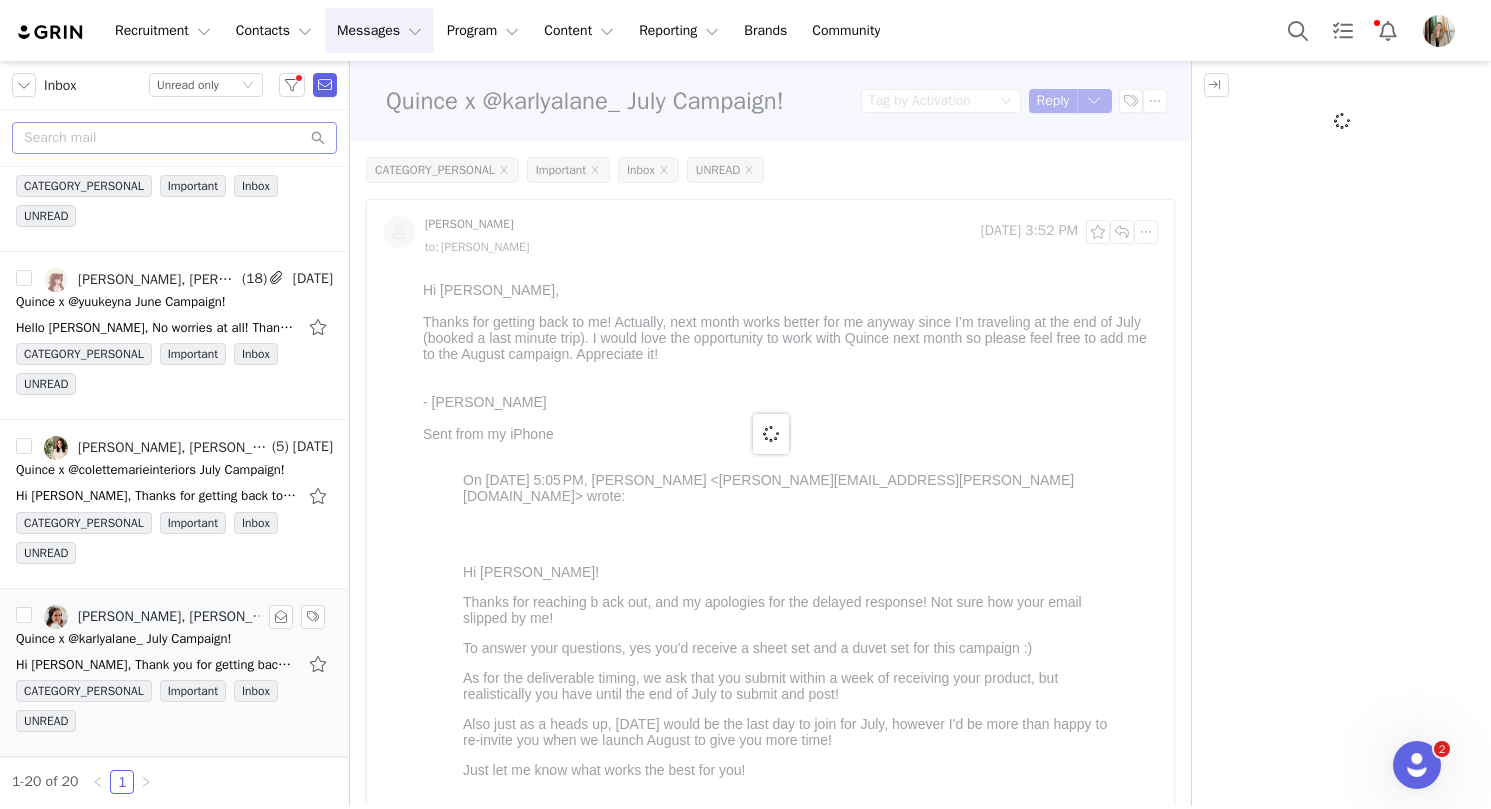 scroll, scrollTop: 0, scrollLeft: 0, axis: both 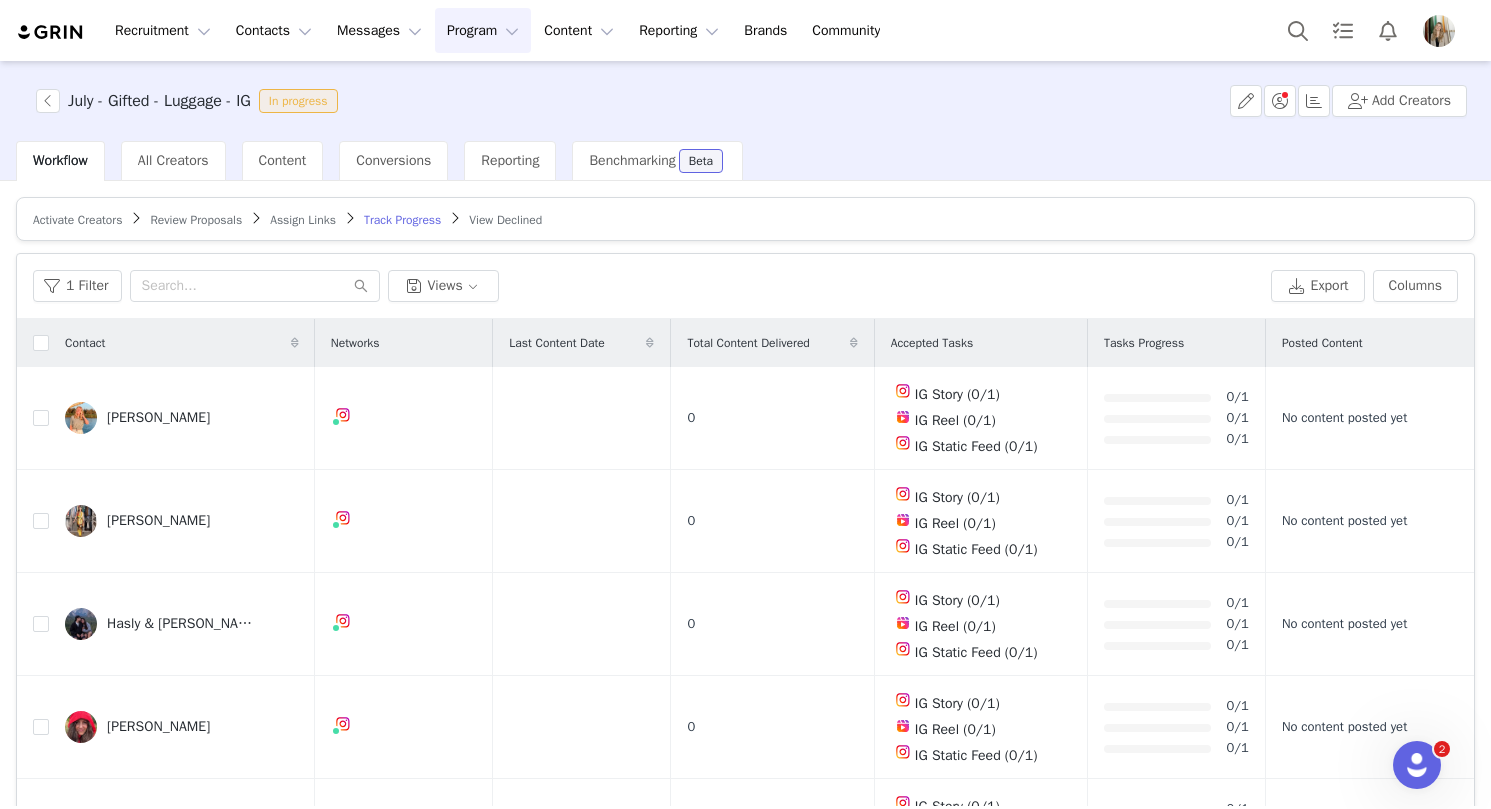 click on "Activate Creators Review Proposals Assign Links Track Progress View Declined" at bounding box center (745, 219) 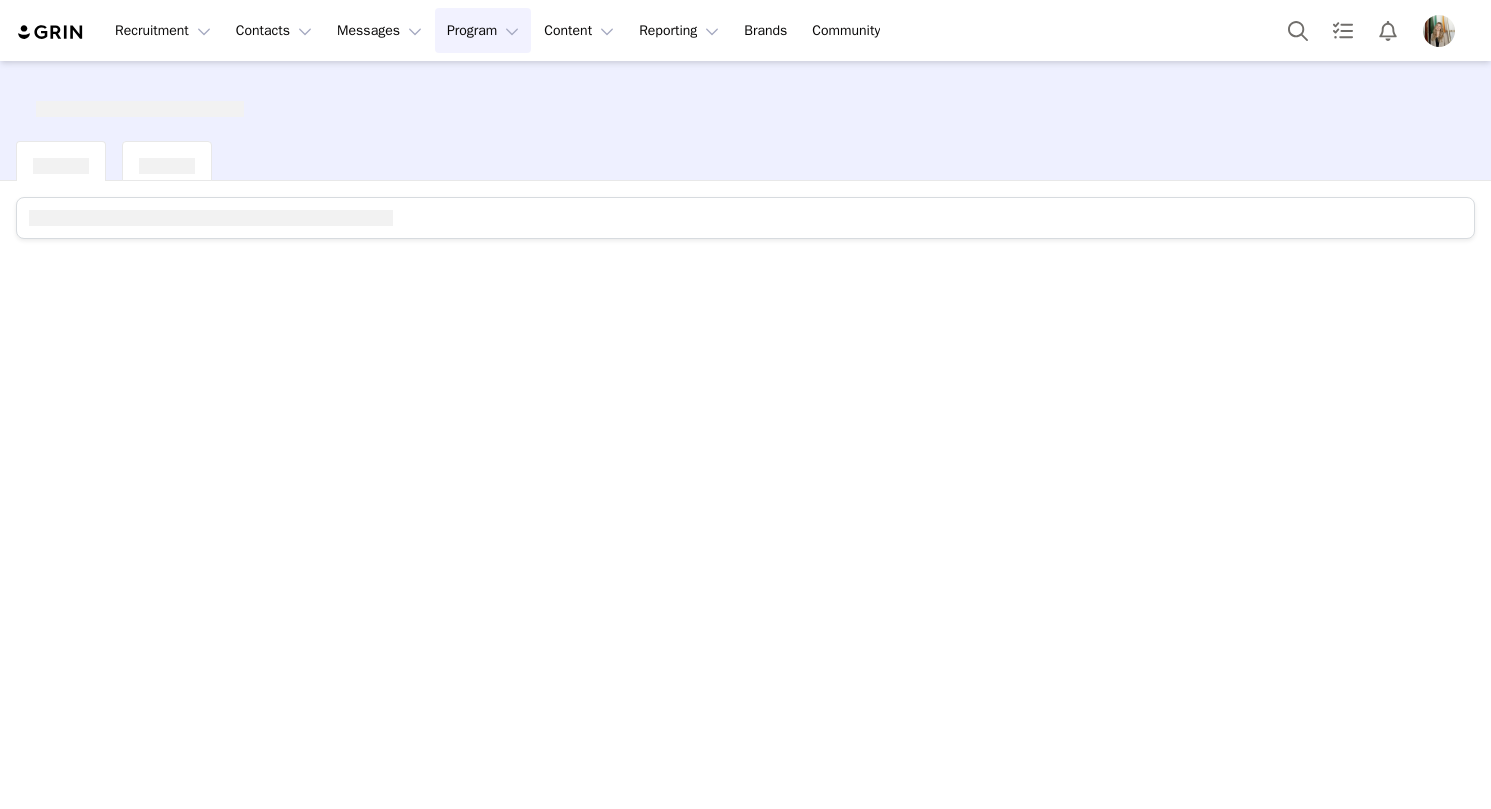 scroll, scrollTop: 0, scrollLeft: 0, axis: both 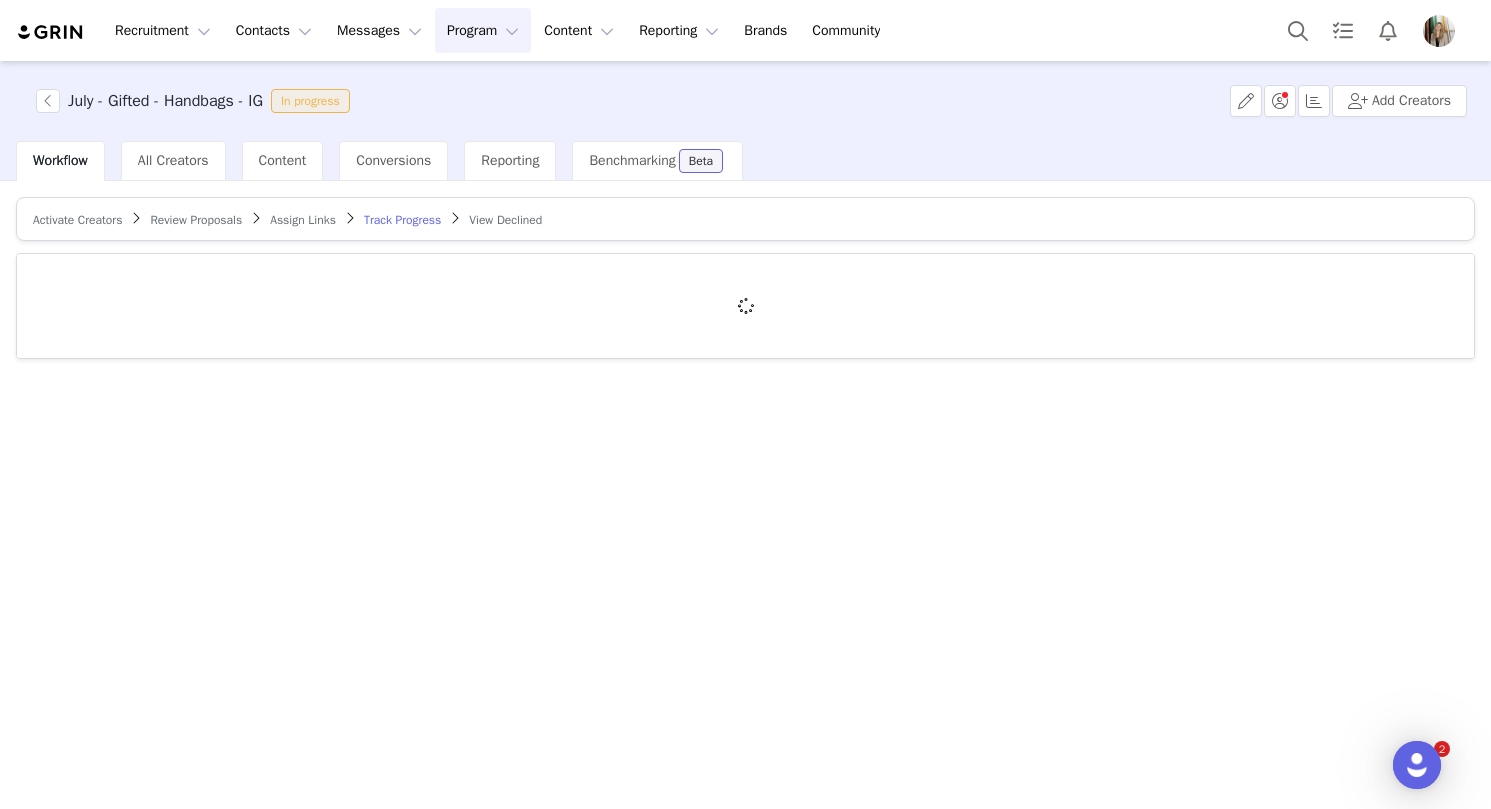 click on "Review Proposals" at bounding box center (196, 220) 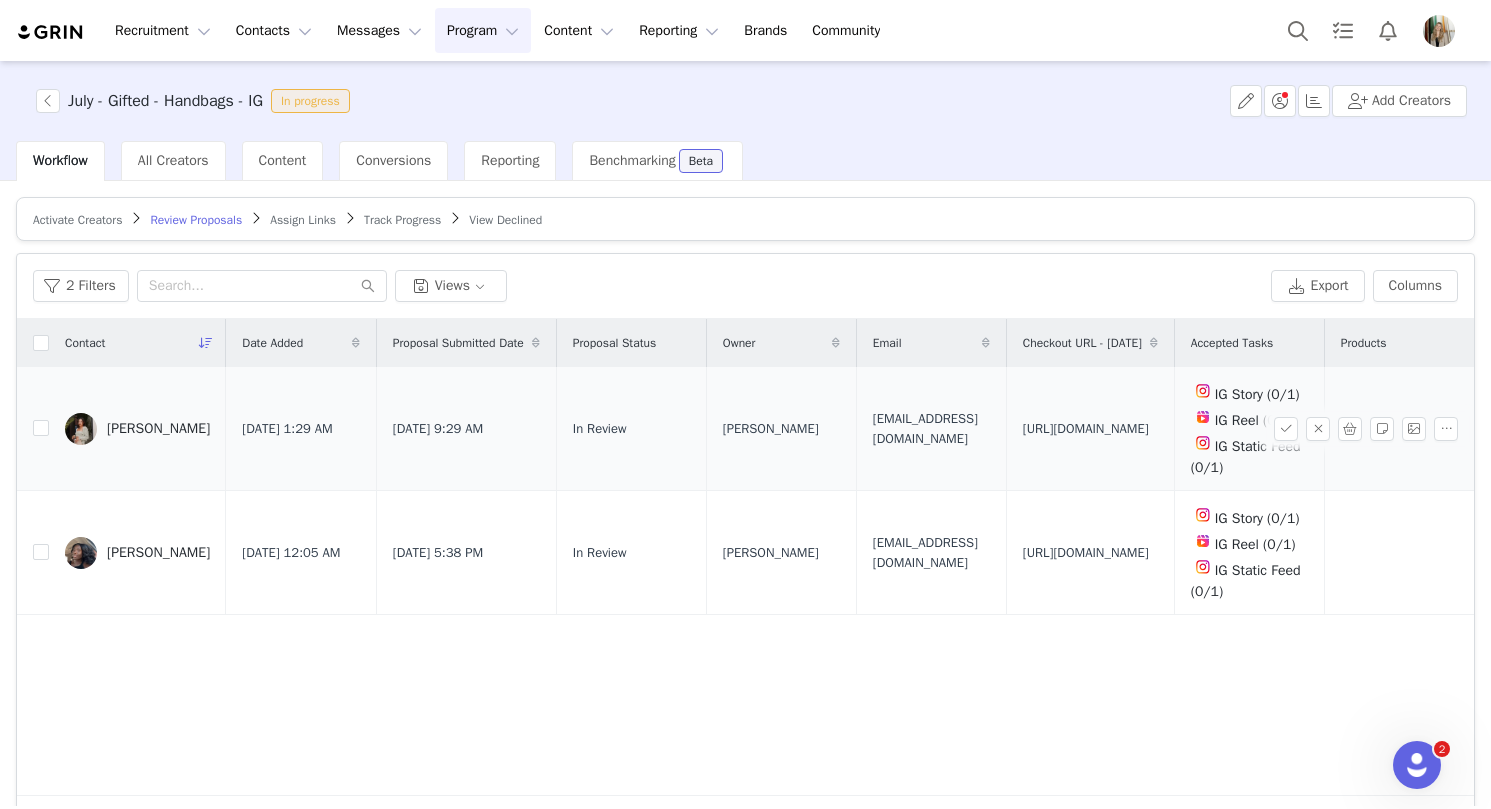 click on "[EMAIL_ADDRESS][DOMAIN_NAME]" at bounding box center [931, 428] 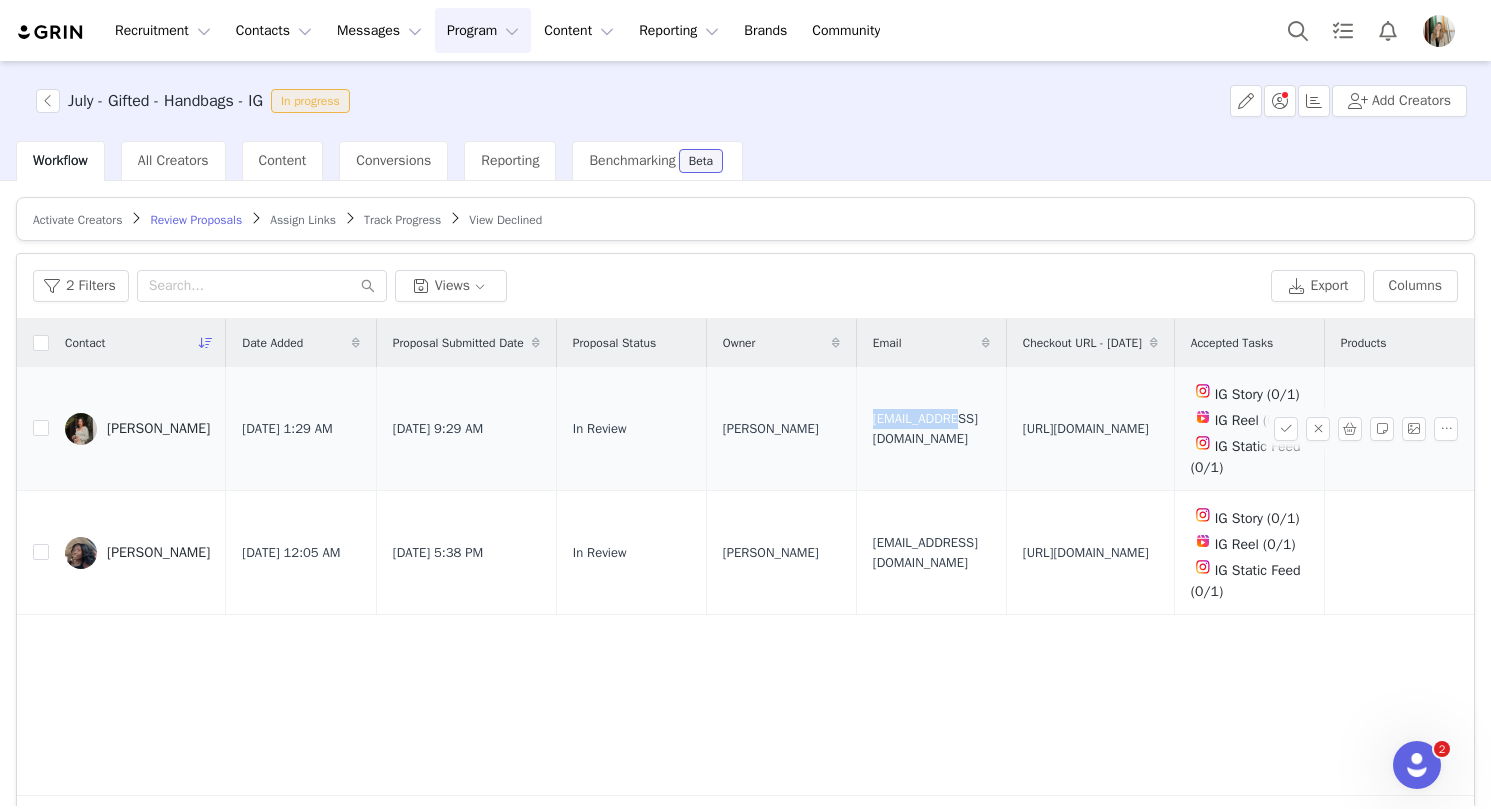 click on "[EMAIL_ADDRESS][DOMAIN_NAME]" at bounding box center (931, 428) 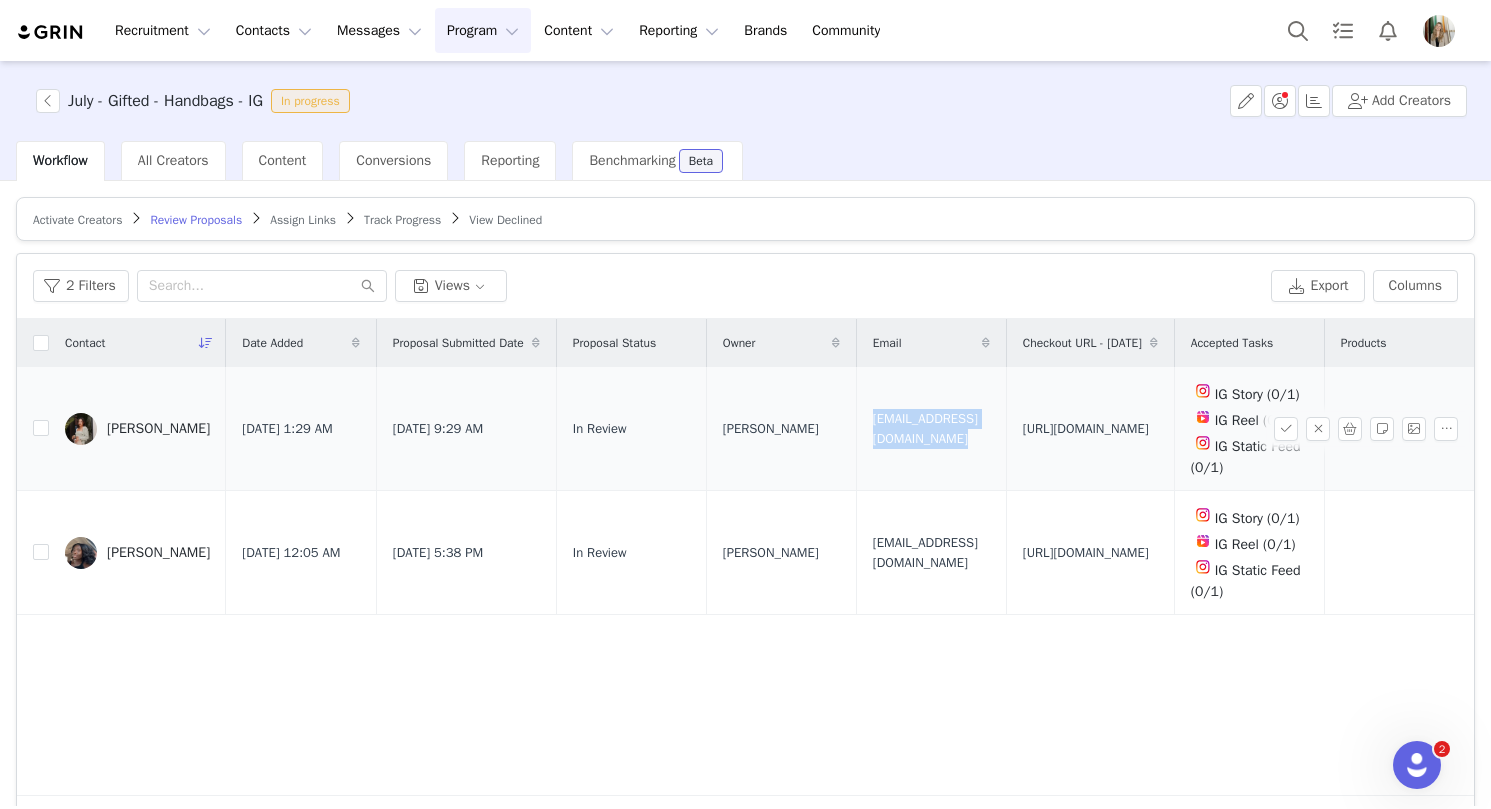 click on "[EMAIL_ADDRESS][DOMAIN_NAME]" at bounding box center [931, 428] 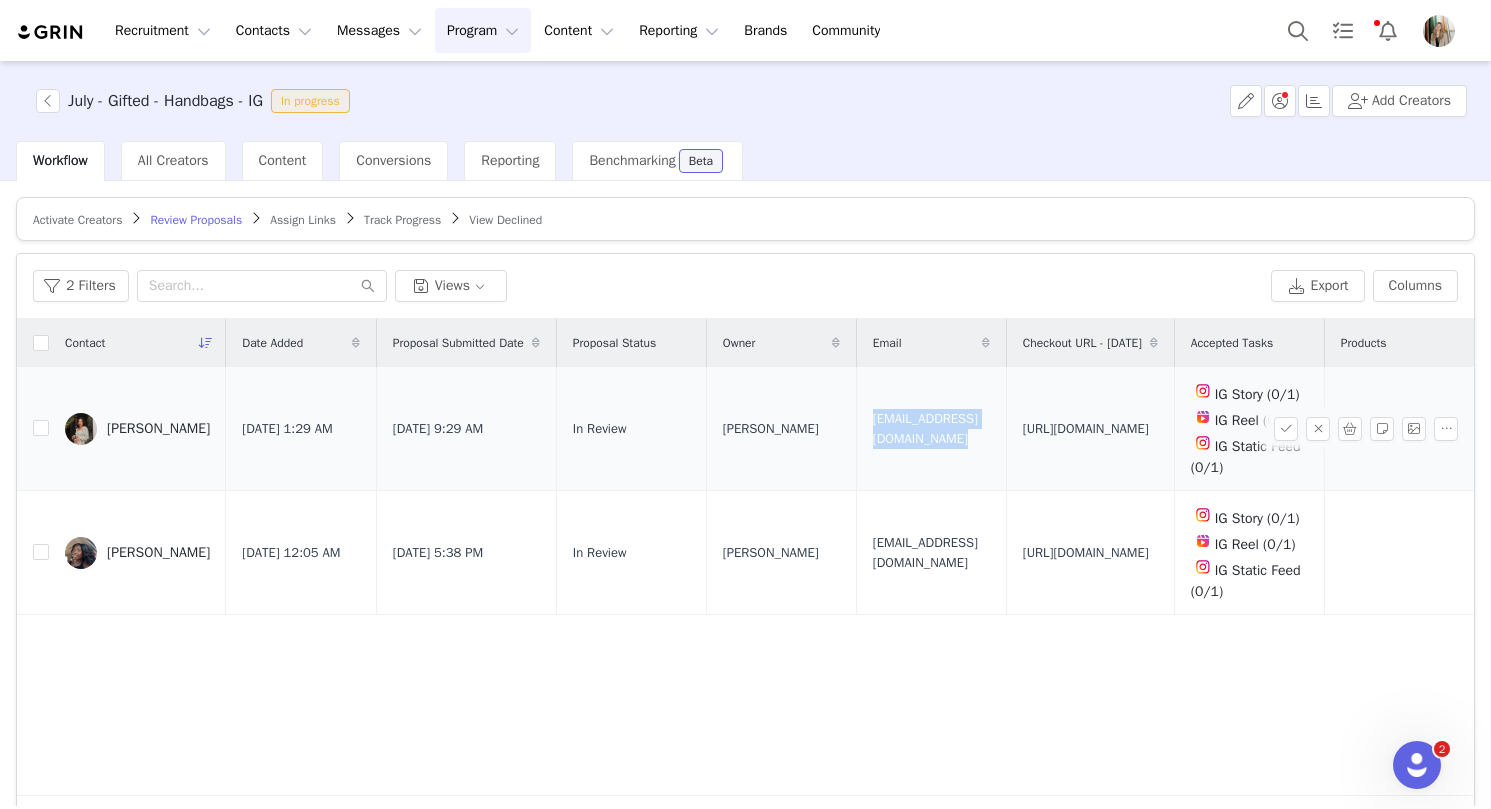 copy on "[EMAIL_ADDRESS][DOMAIN_NAME]" 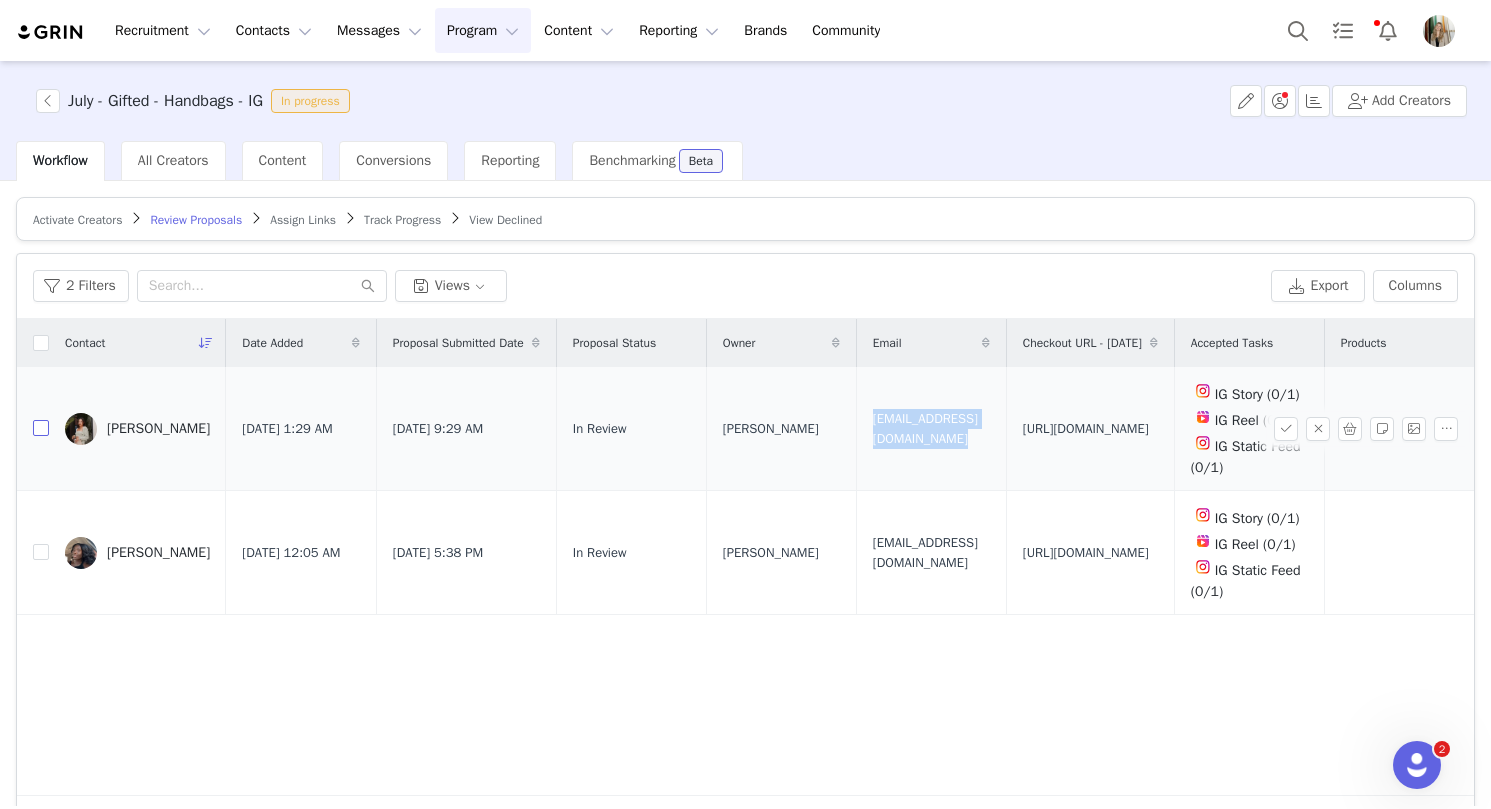 click at bounding box center [41, 428] 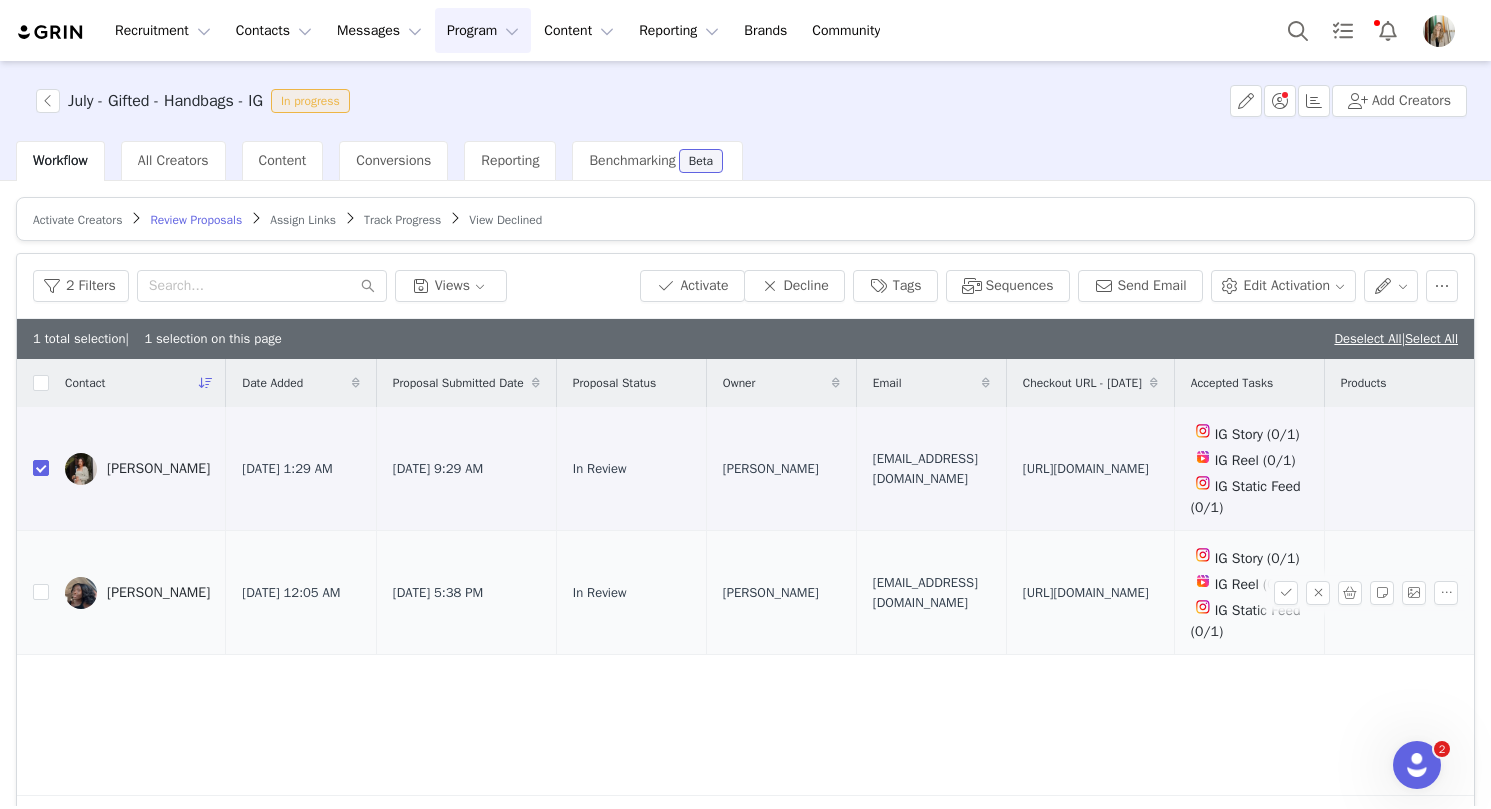 click on "camillebarfield27@gmail.com" at bounding box center [931, 592] 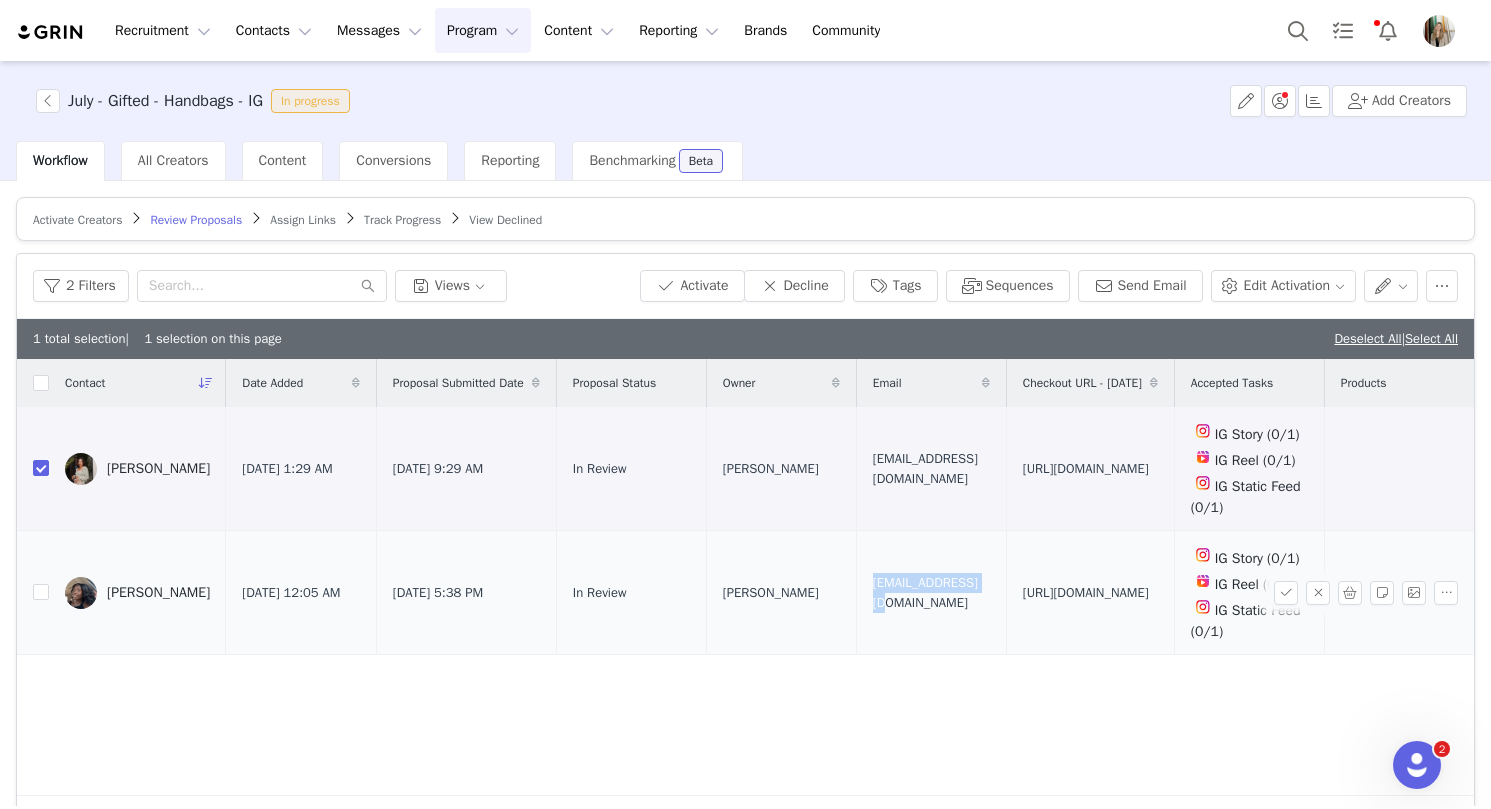 click on "camillebarfield27@gmail.com" at bounding box center (931, 592) 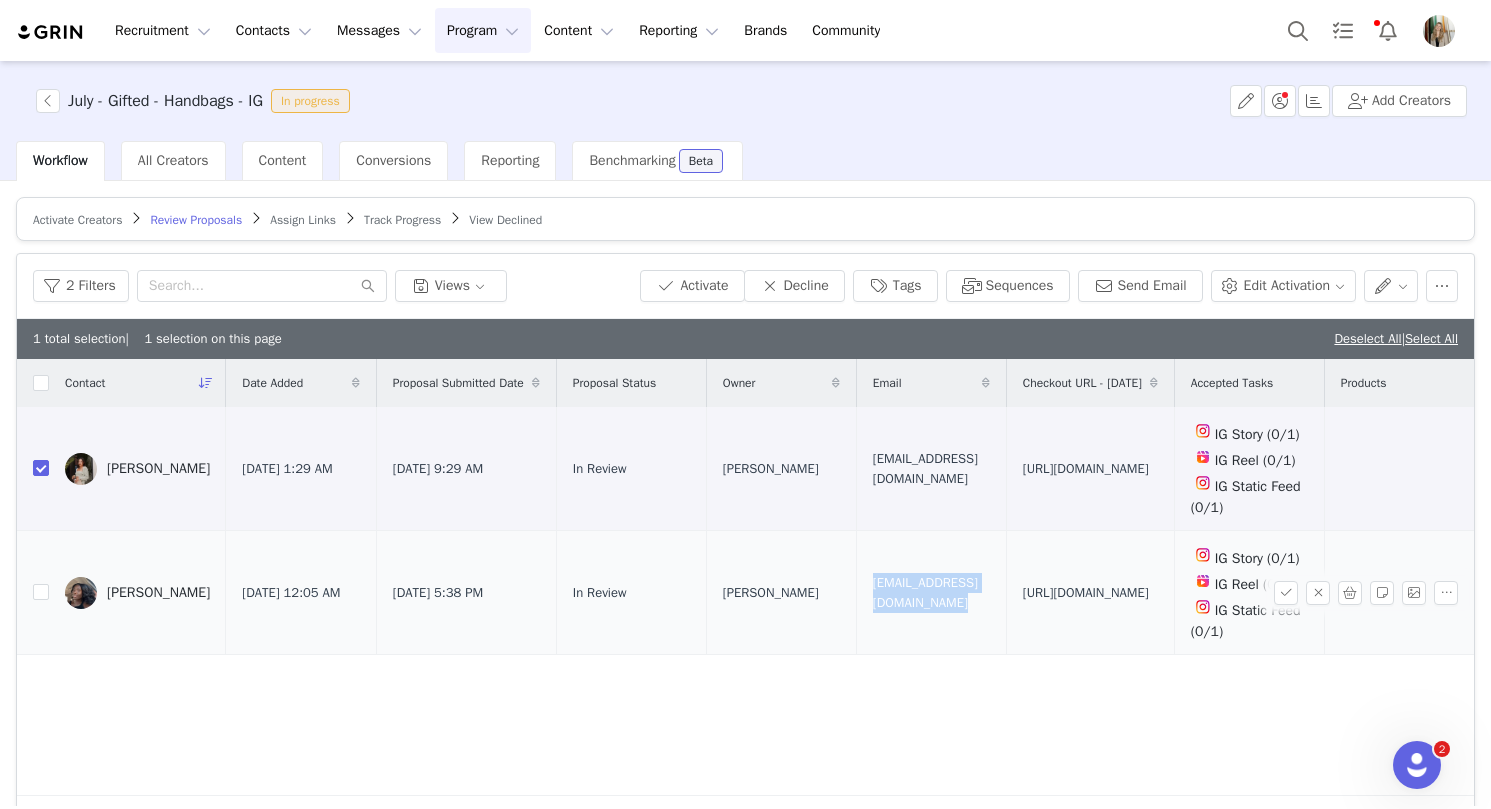 click on "camillebarfield27@gmail.com" at bounding box center (931, 592) 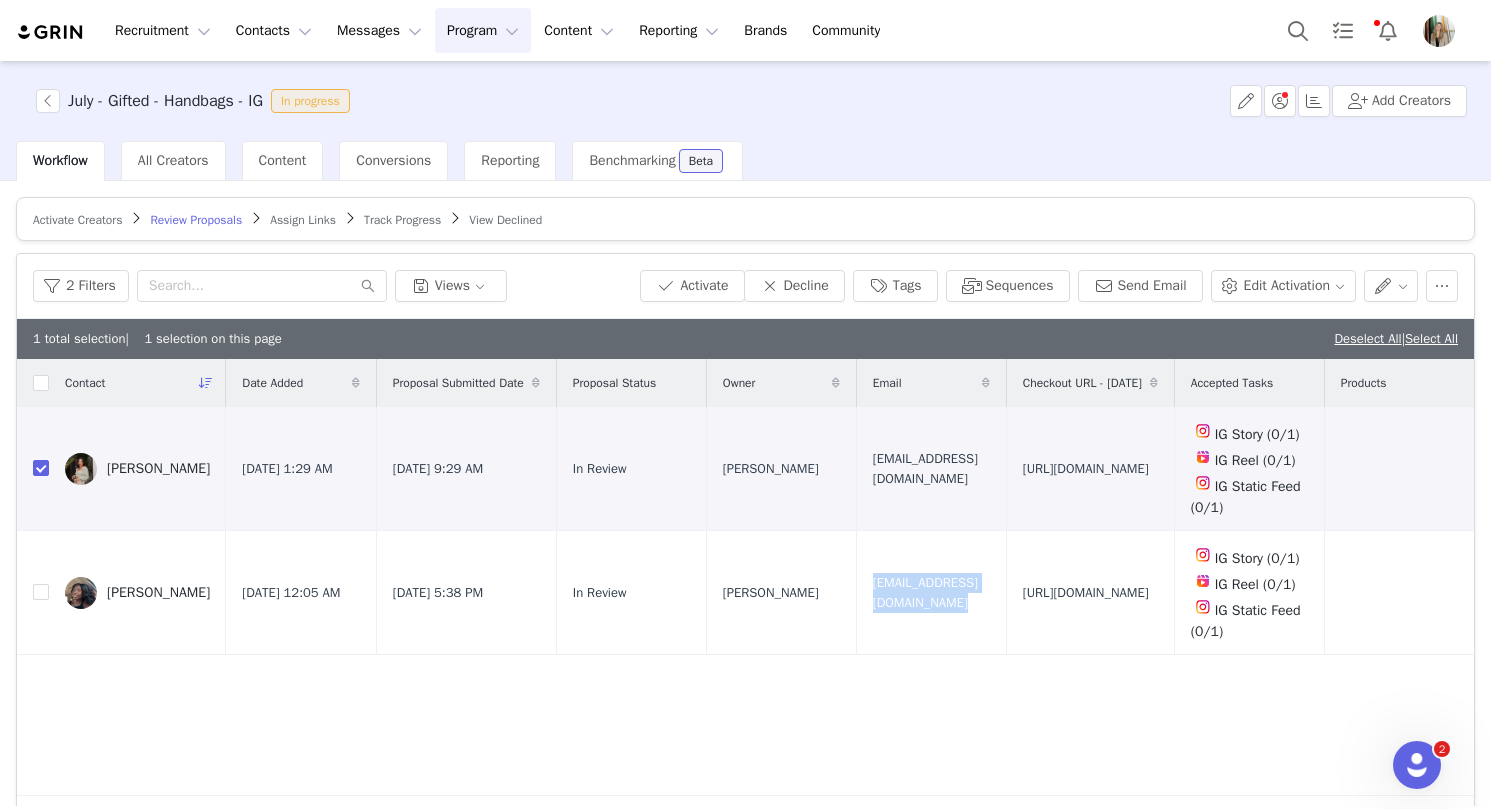 copy on "camillebarfield27@gmail.com" 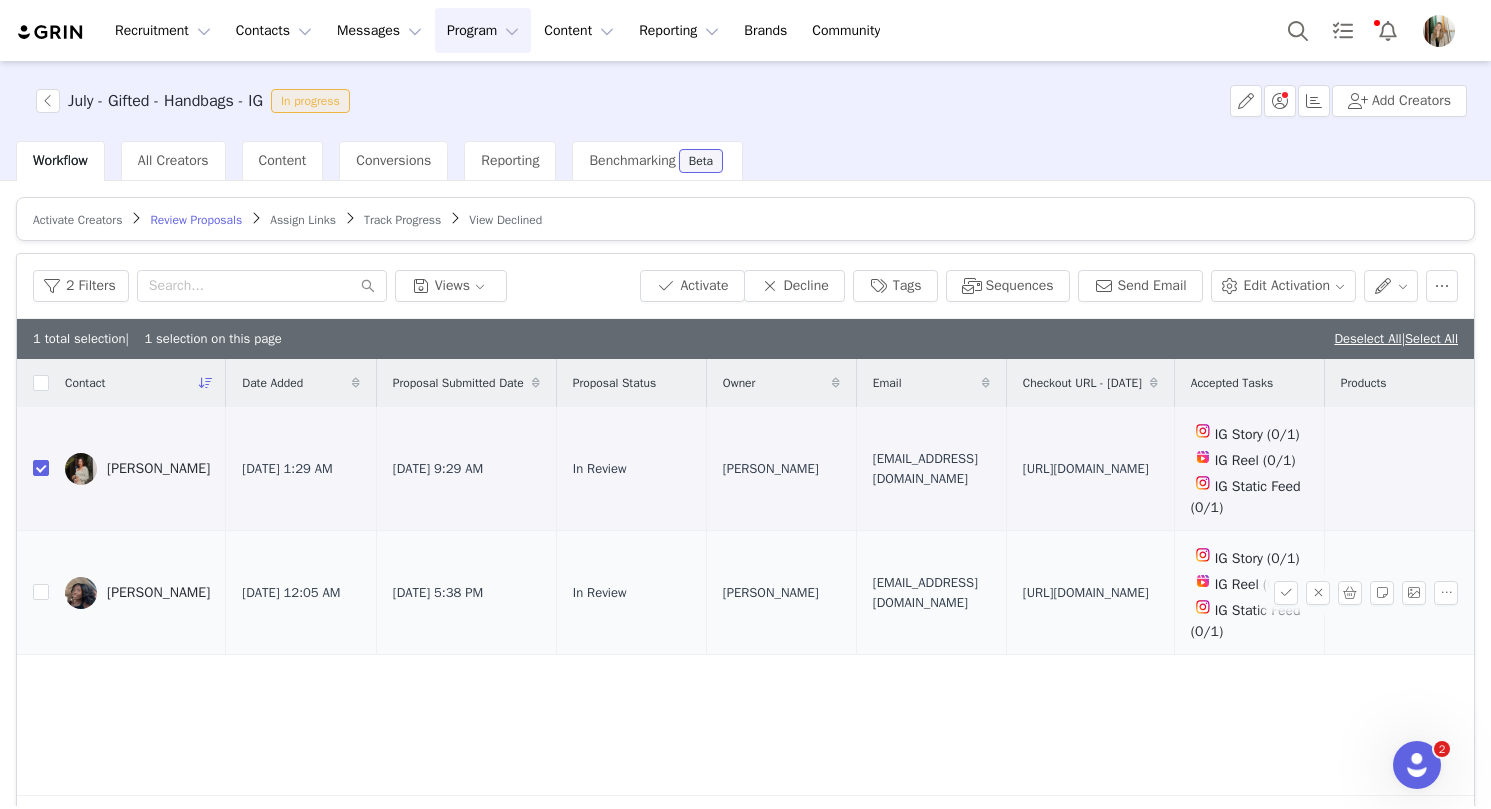click on "https://www.quince.com/checkout?checkoutId=1b8f7ace-38f9-4398-ad03-6e28323967b5&checkoutAuthCode=aa0572cf-8fce-4050-b4f7-ad34c58c6286" at bounding box center (1086, 593) 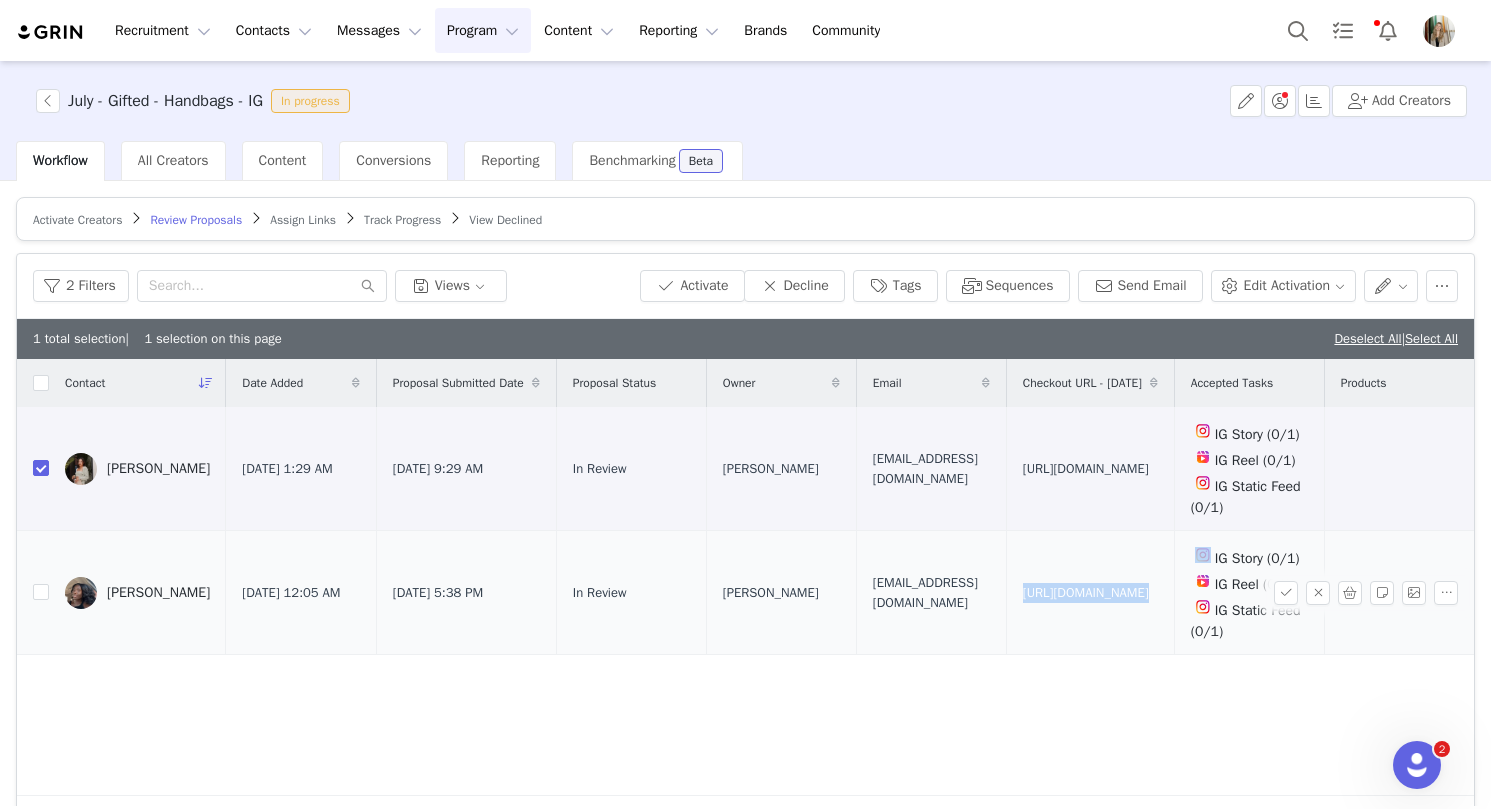 click on "https://www.quince.com/checkout?checkoutId=1b8f7ace-38f9-4398-ad03-6e28323967b5&checkoutAuthCode=aa0572cf-8fce-4050-b4f7-ad34c58c6286" at bounding box center [1086, 593] 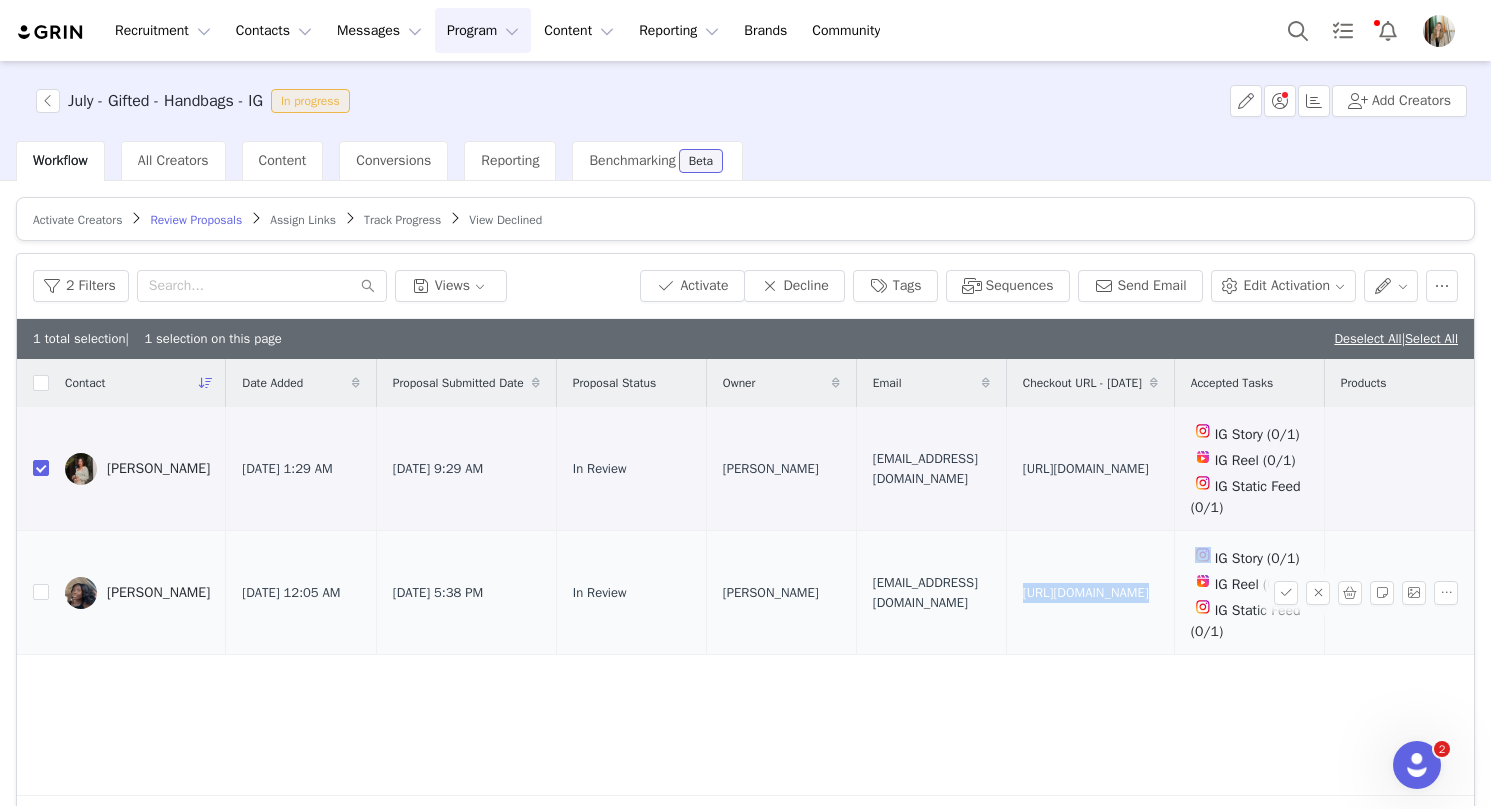 click on "camillebarfield27@gmail.com" at bounding box center [931, 592] 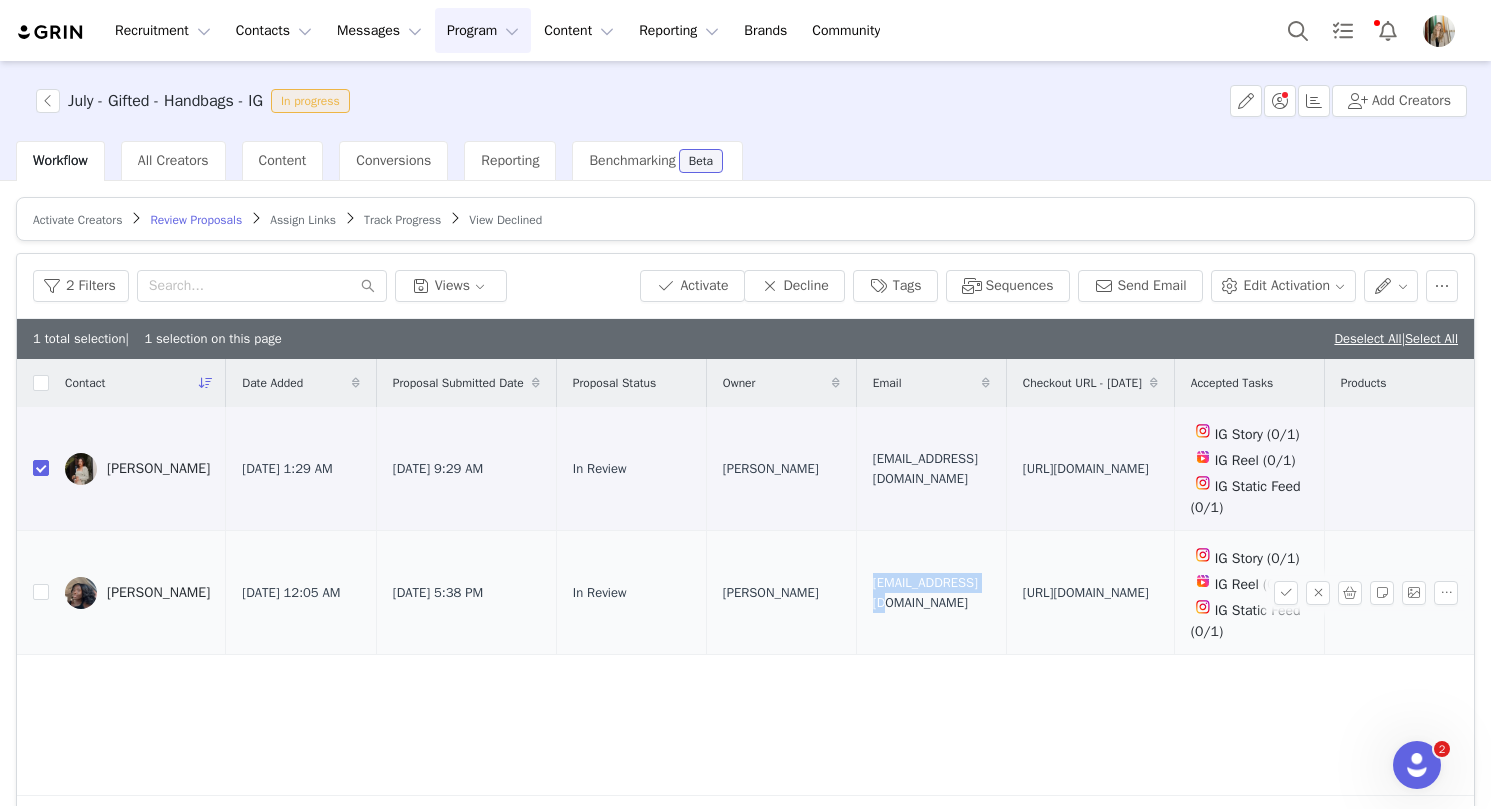 click on "camillebarfield27@gmail.com" at bounding box center [931, 592] 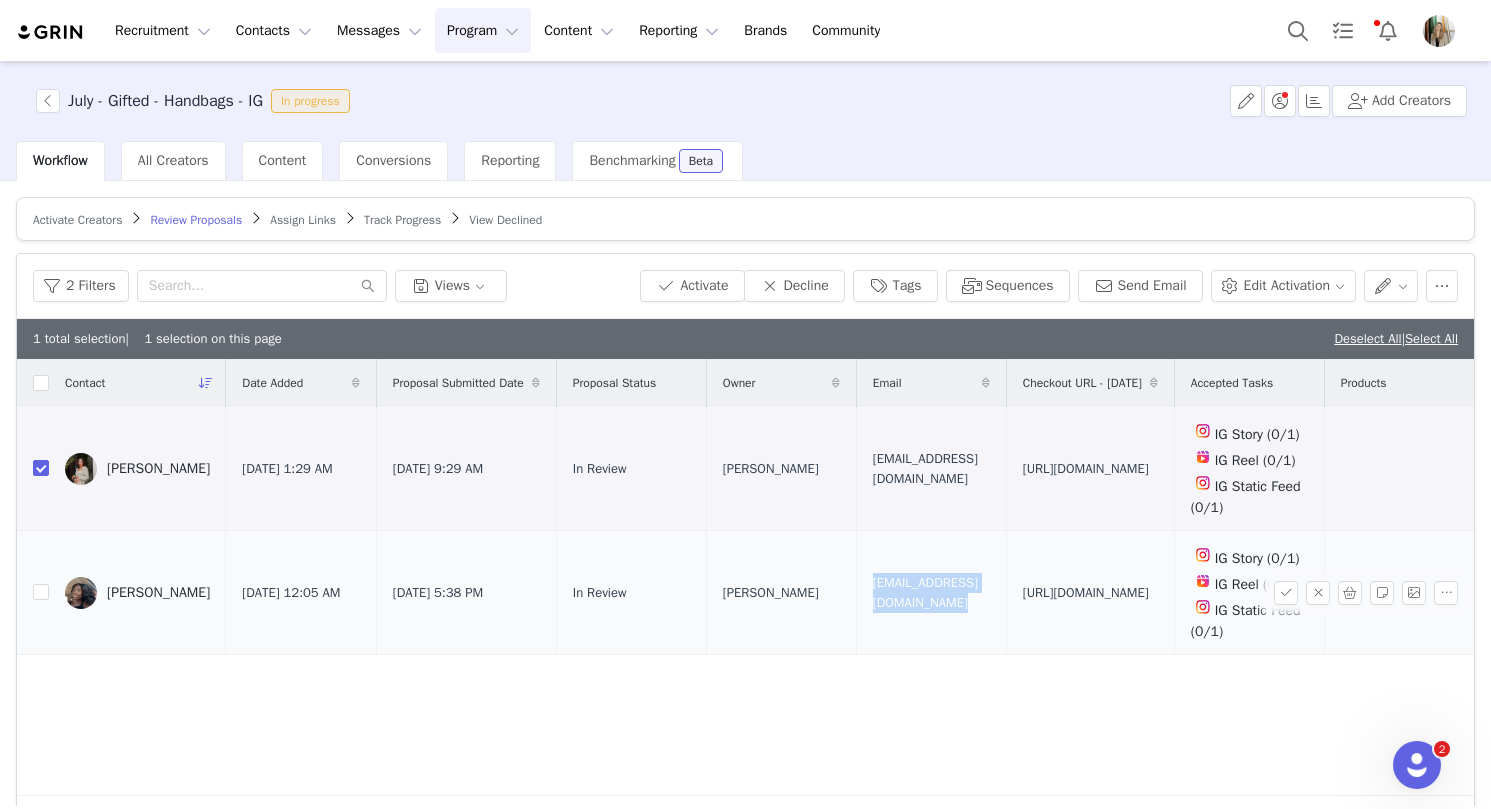 click on "camillebarfield27@gmail.com" at bounding box center [931, 592] 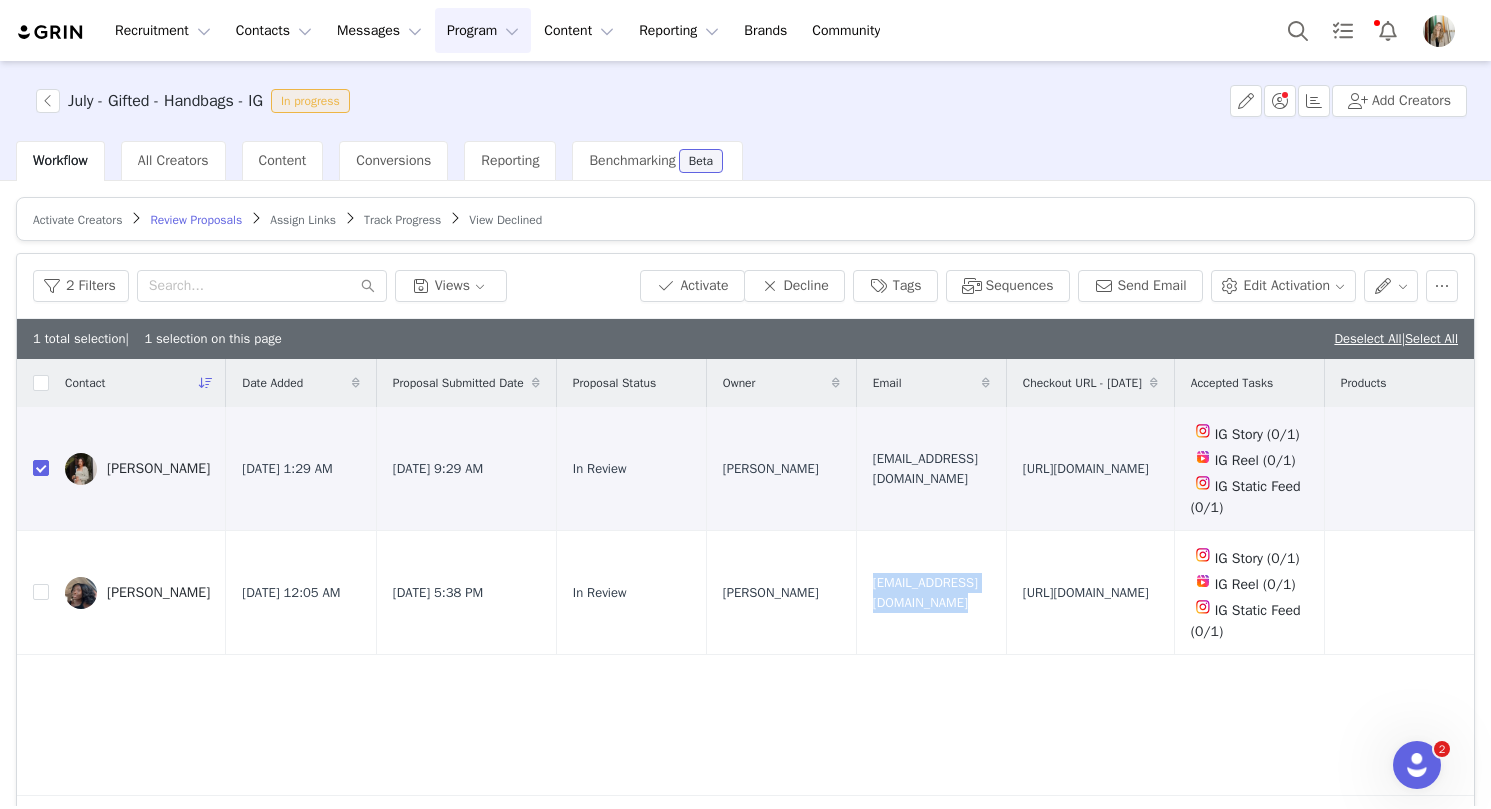 copy on "camillebarfield27@gmail.com" 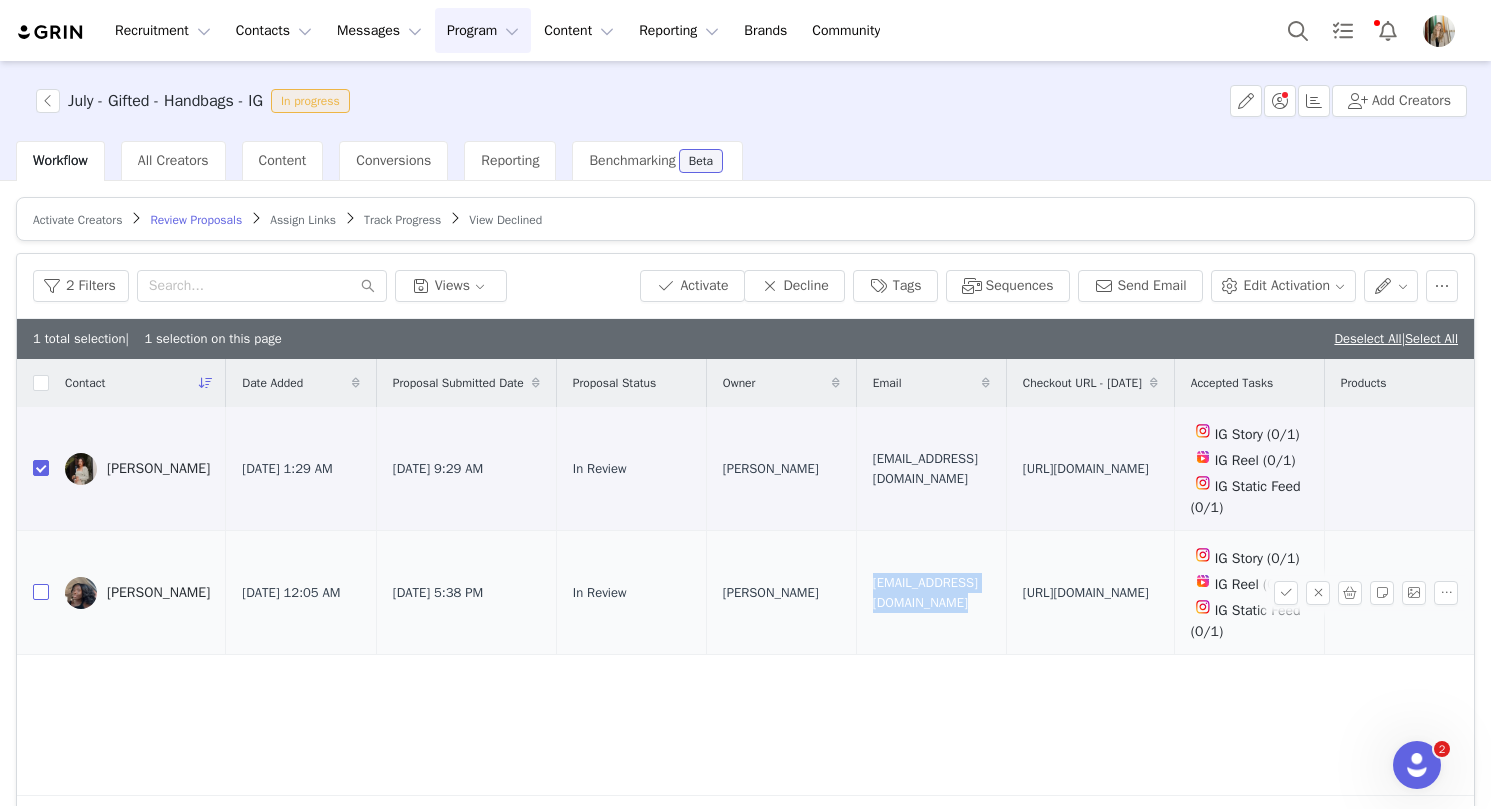click at bounding box center [41, 592] 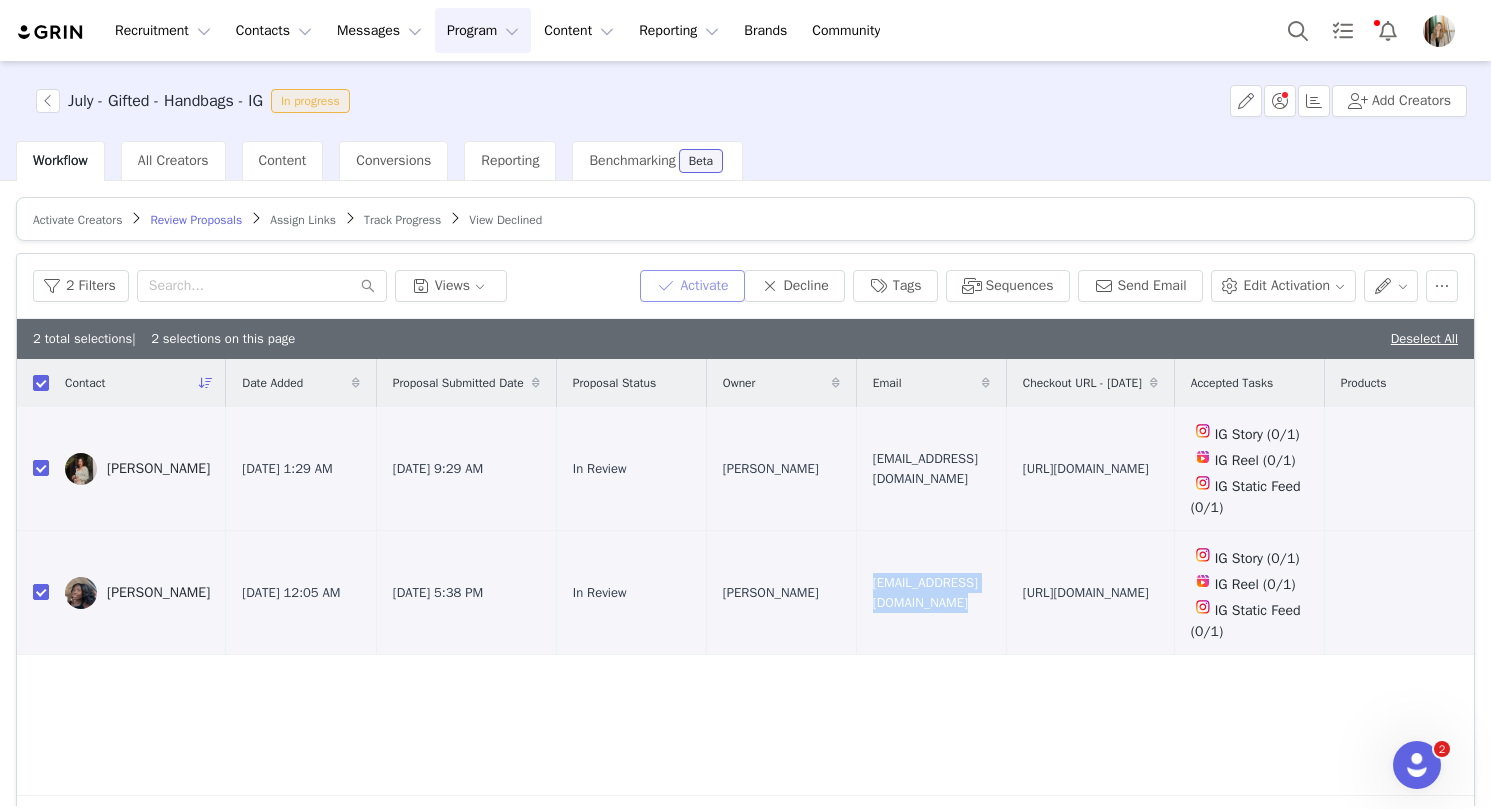 click on "Activate" at bounding box center [692, 286] 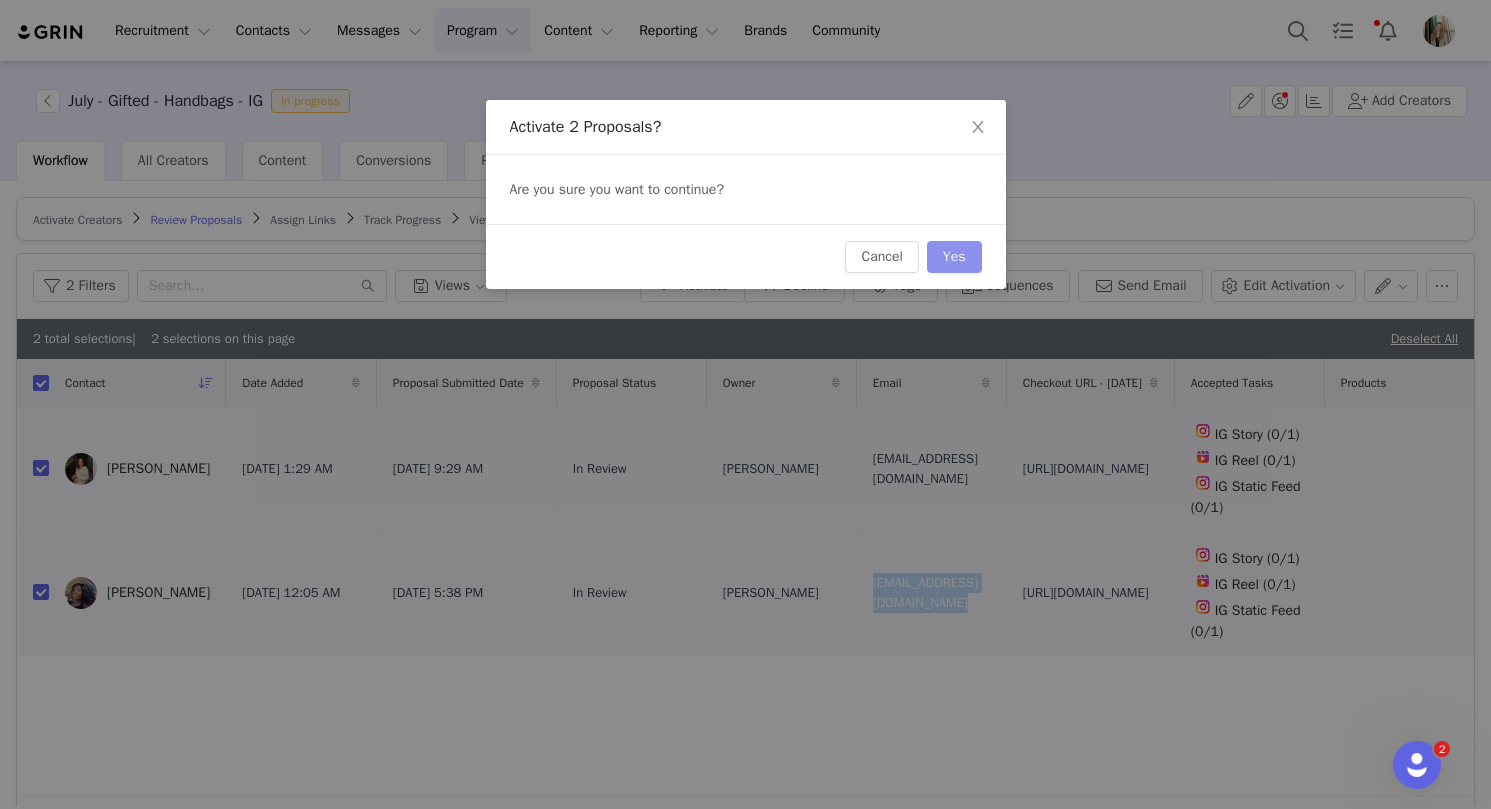 click on "Yes" at bounding box center [954, 257] 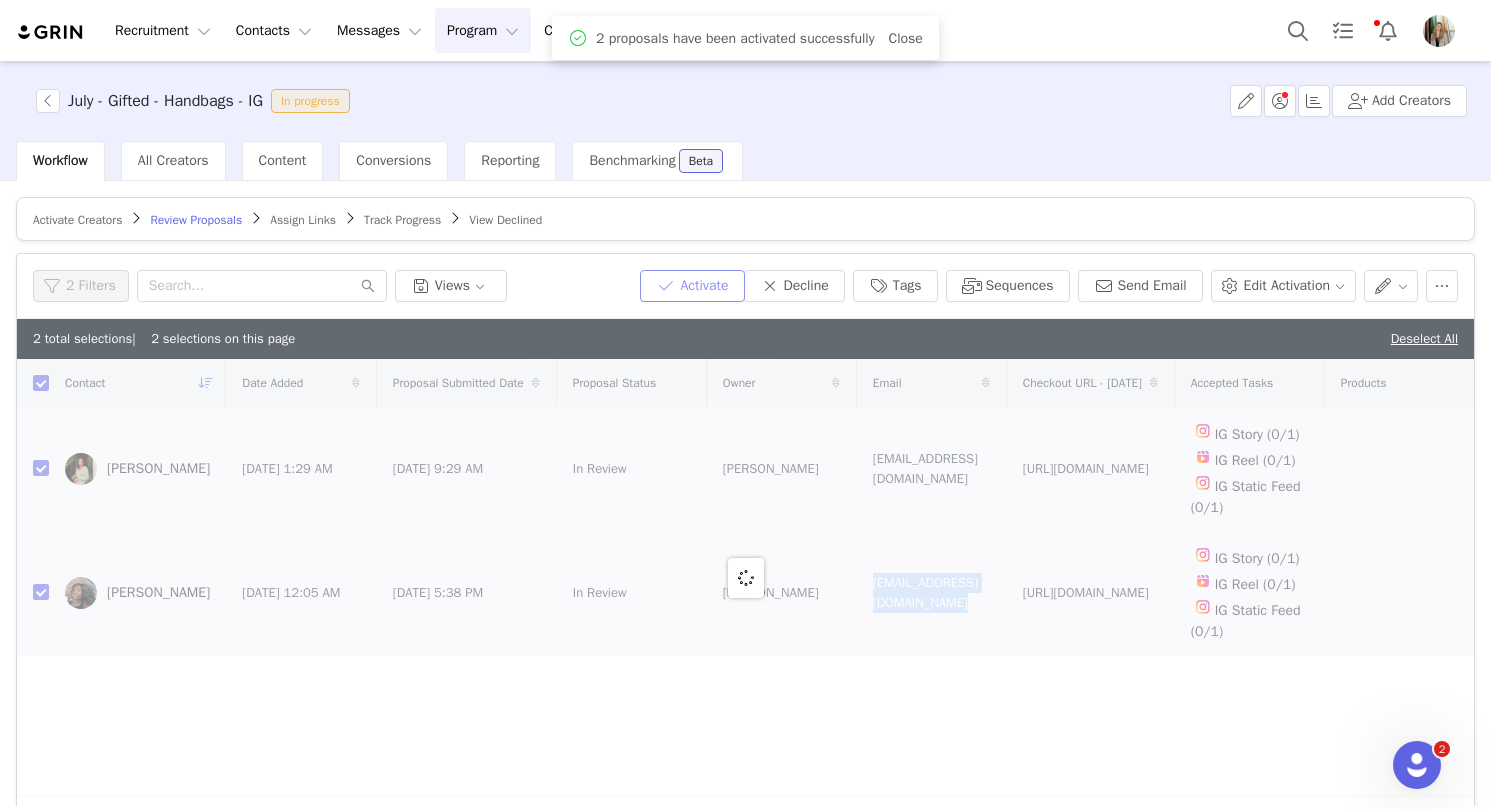 checkbox on "false" 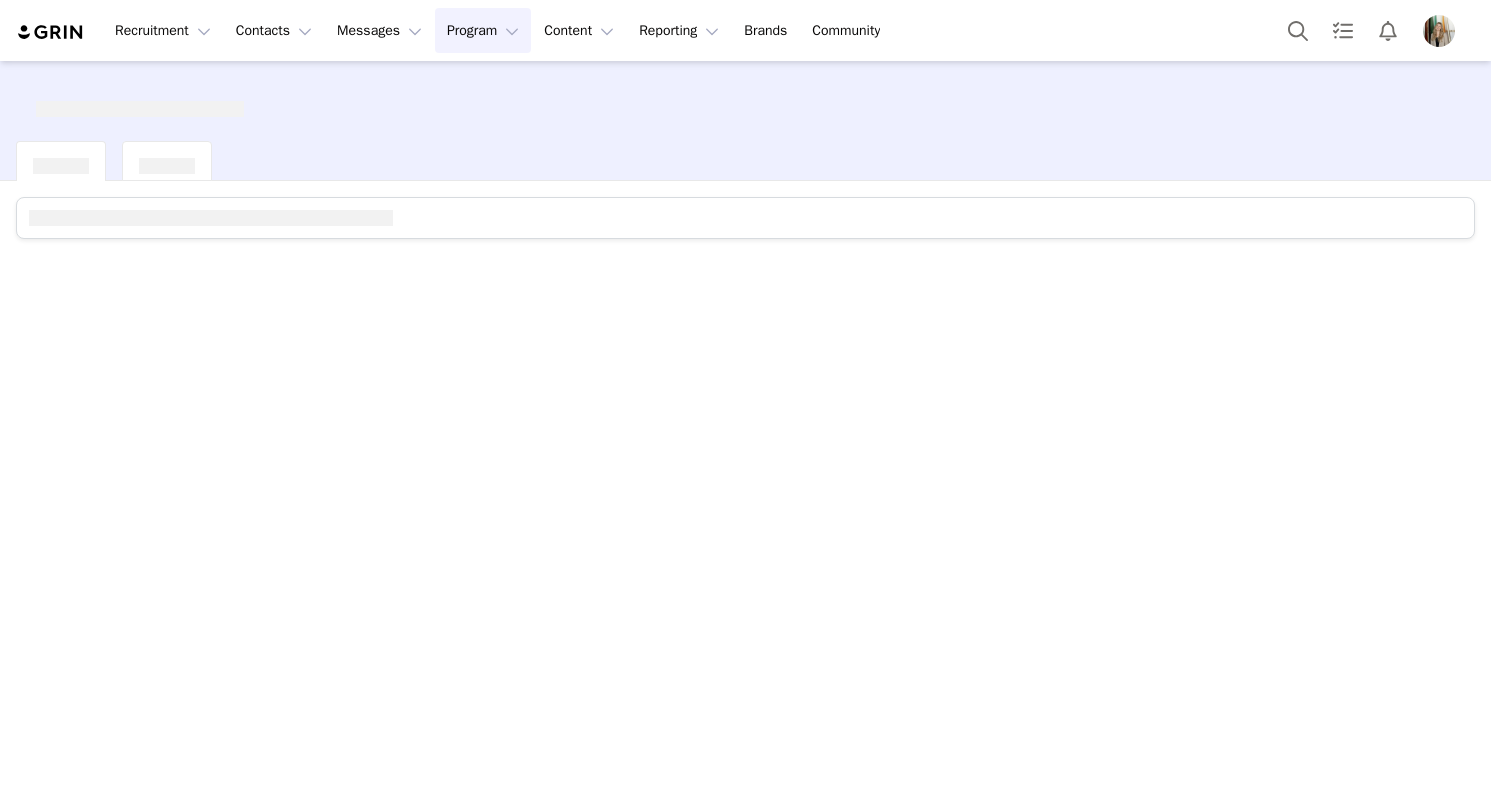 scroll, scrollTop: 0, scrollLeft: 0, axis: both 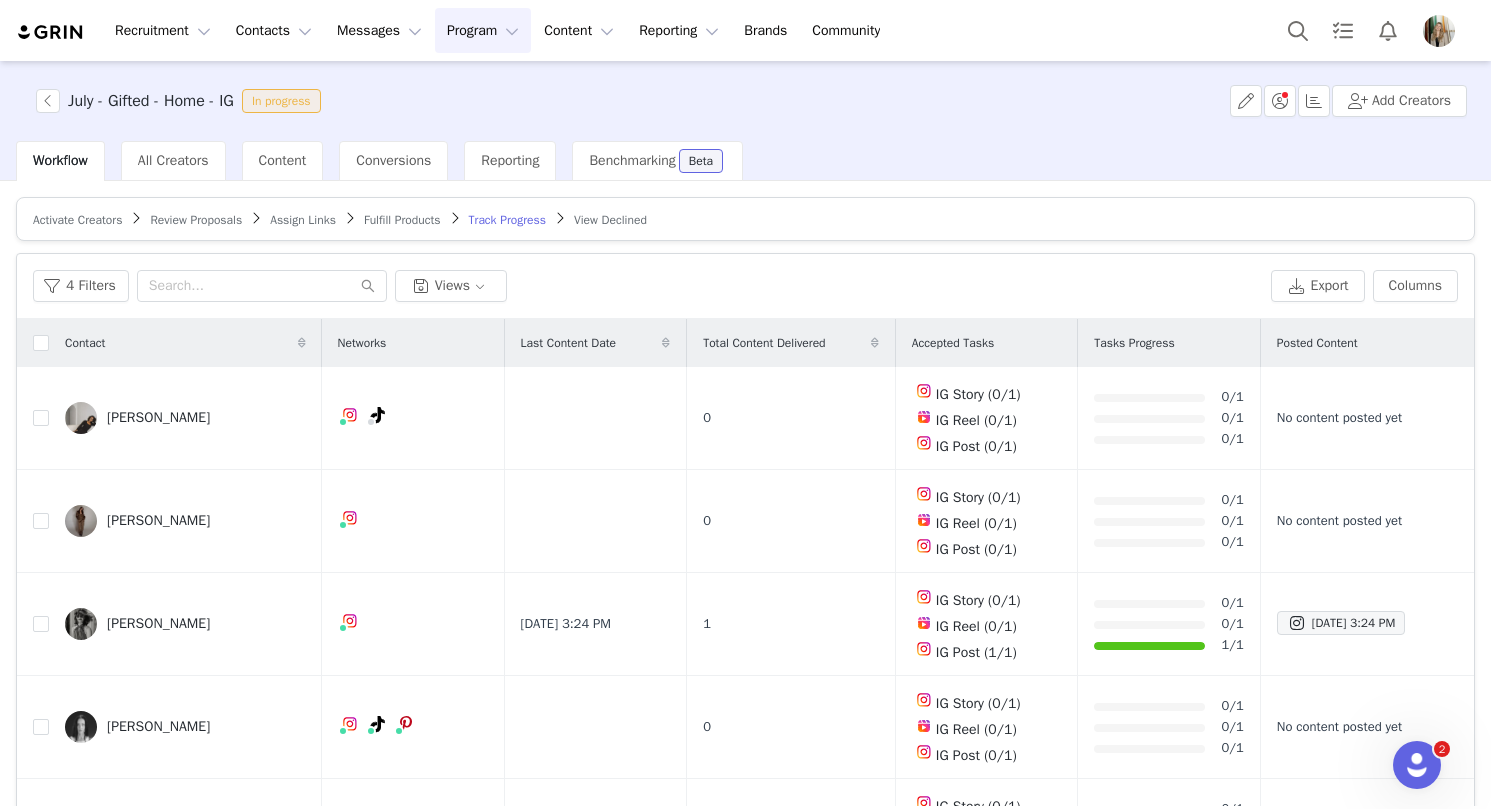 click on "Review Proposals" at bounding box center [196, 220] 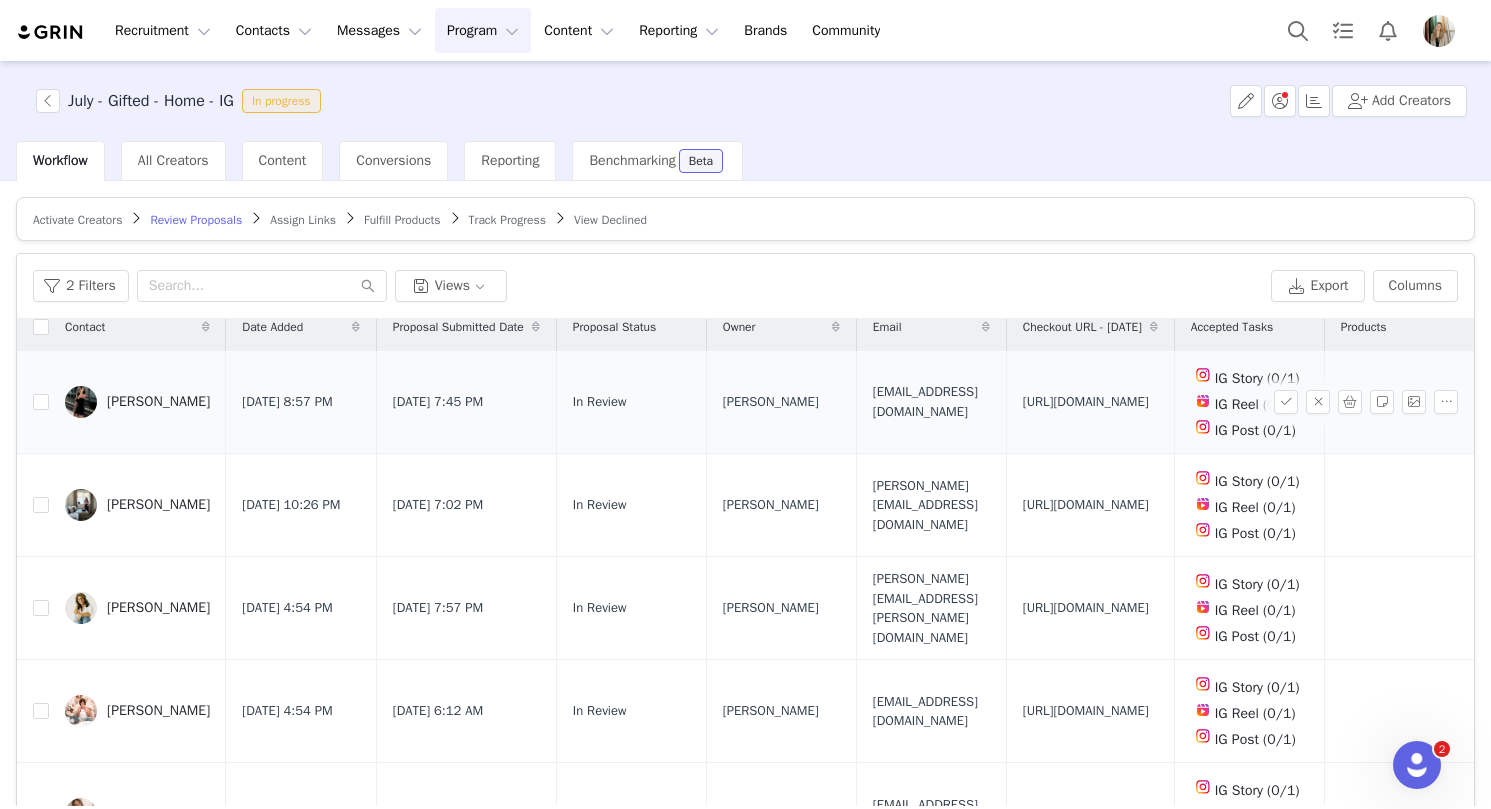 scroll, scrollTop: 0, scrollLeft: 0, axis: both 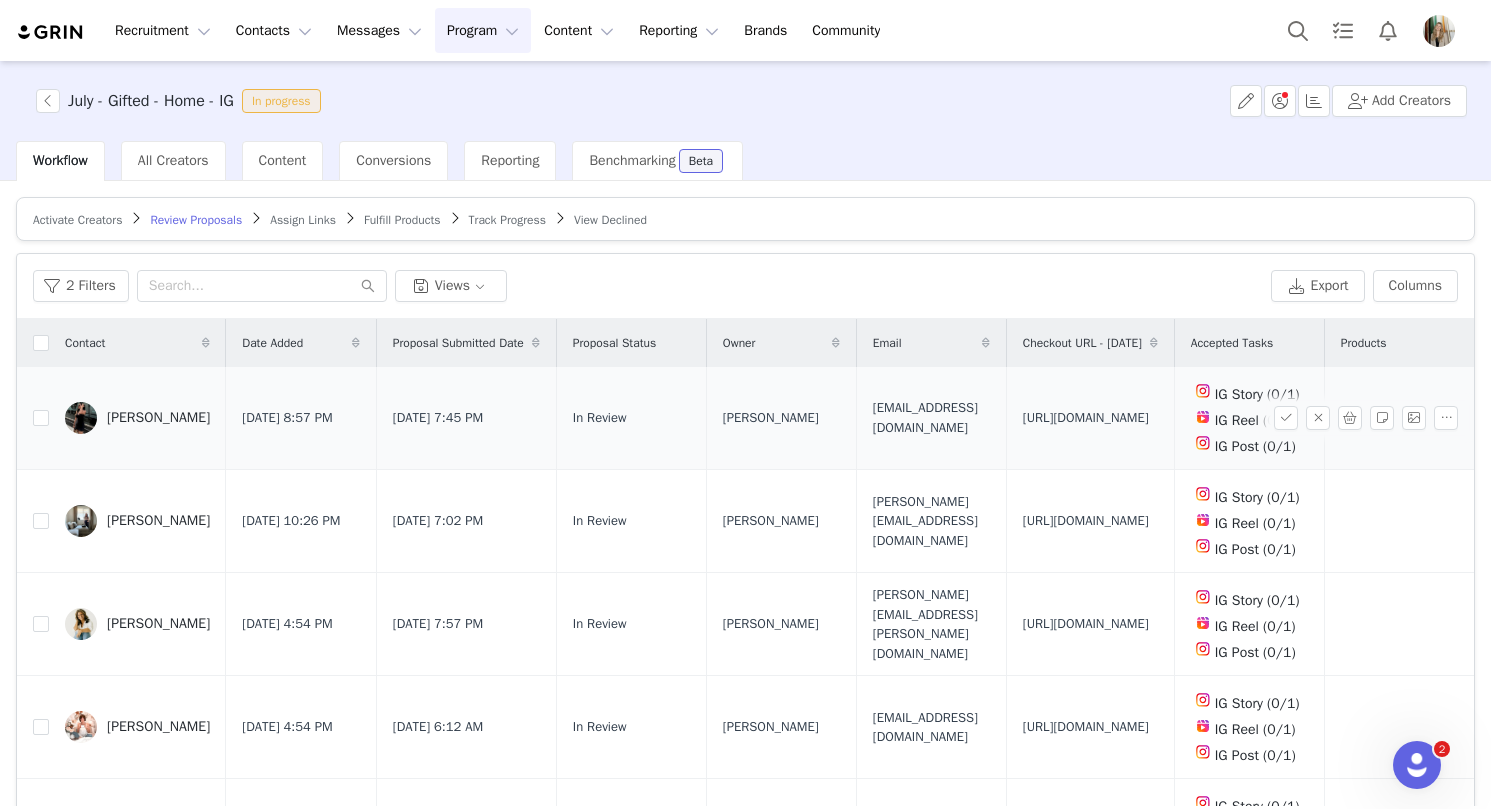 click on "Nitiyadav454@gmail.com" at bounding box center [931, 417] 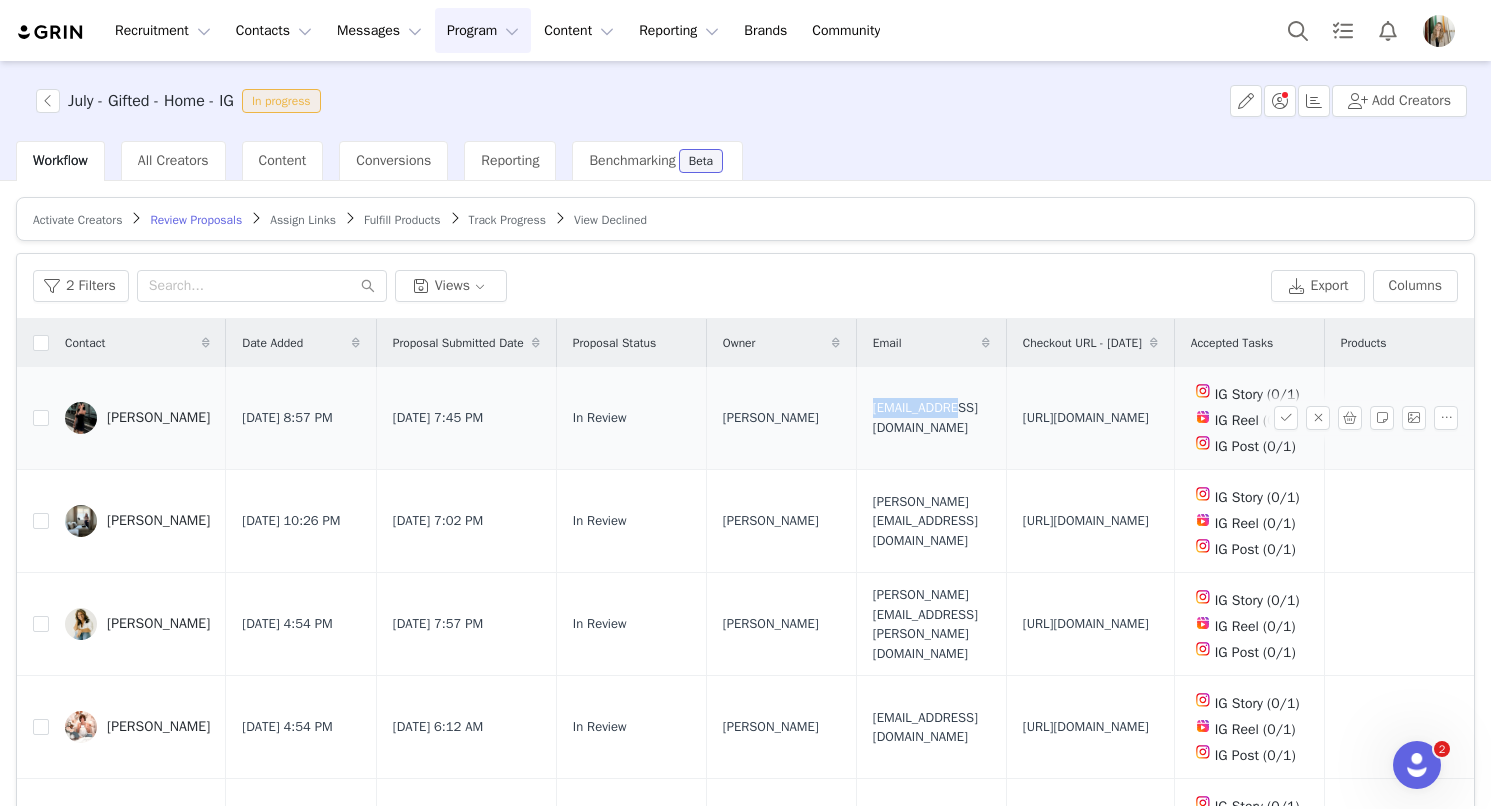 click on "Nitiyadav454@gmail.com" at bounding box center (931, 417) 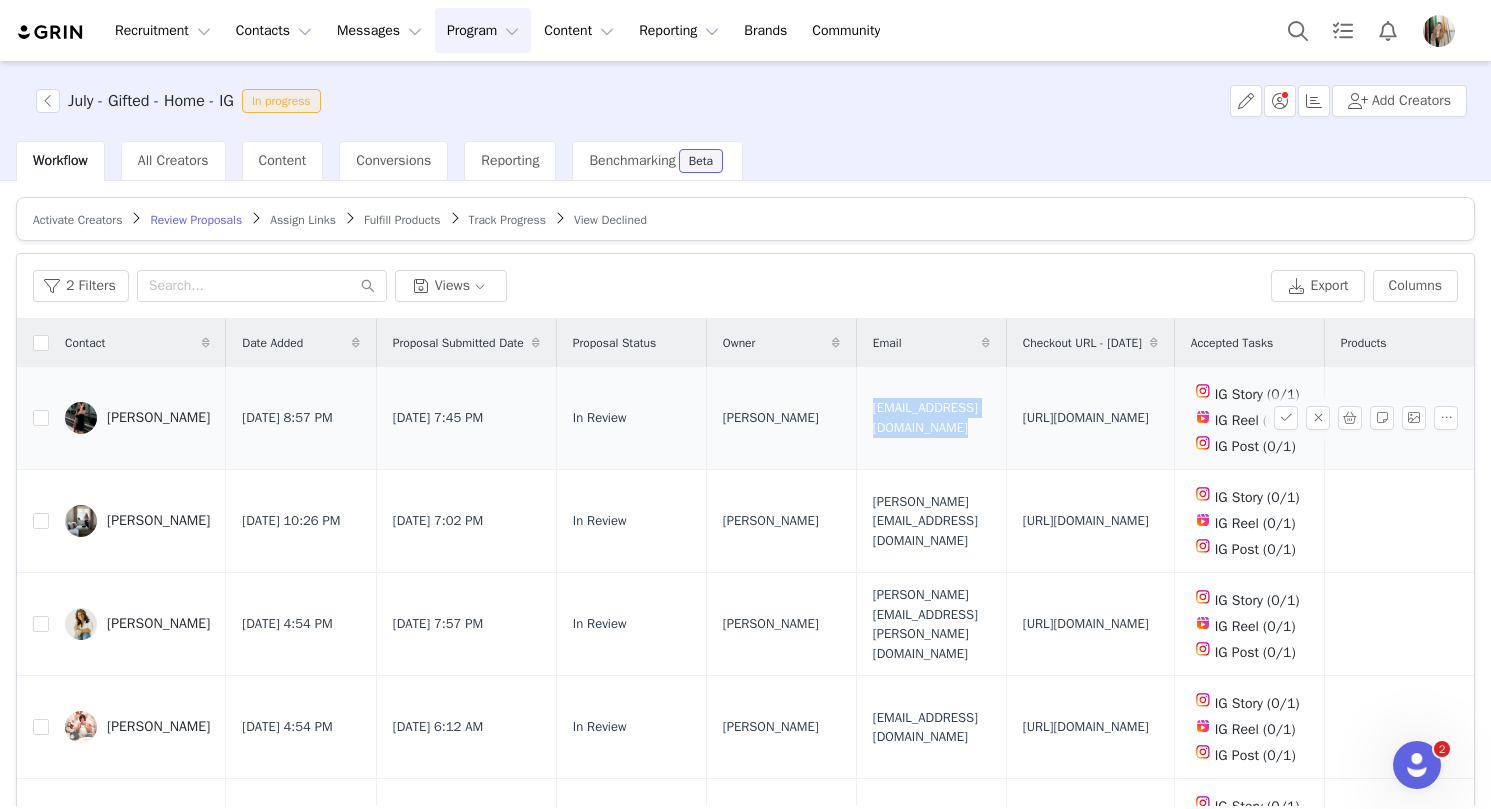 click on "Nitiyadav454@gmail.com" at bounding box center (931, 417) 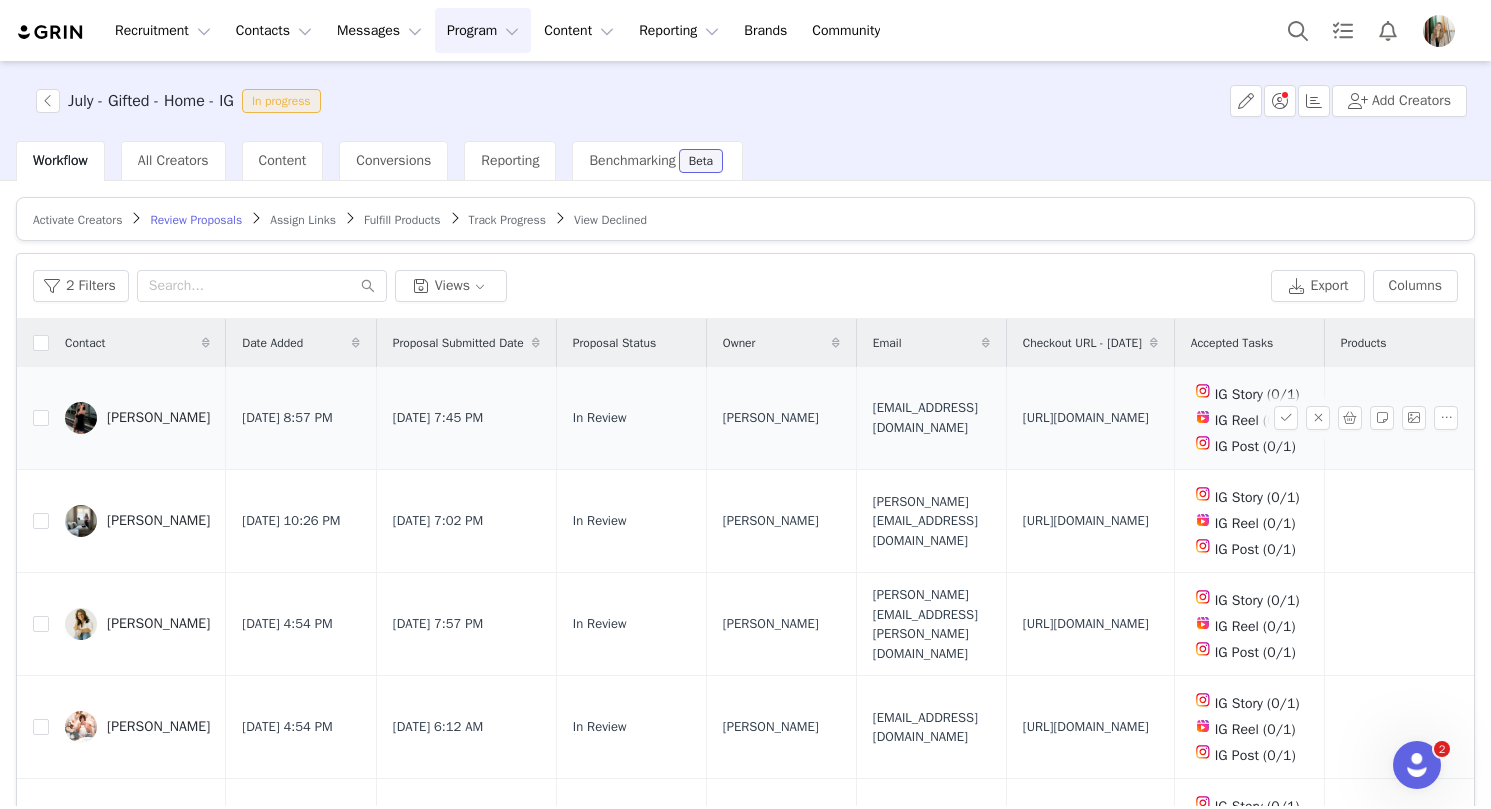 click on "https://www.quince.com/checkout?checkoutId=082f0434-1978-43a3-9e25-f9034cee2cac&checkoutAuthCode=9303197c-a24e-4d29-94cd-4379ac4746ec" at bounding box center (1086, 418) 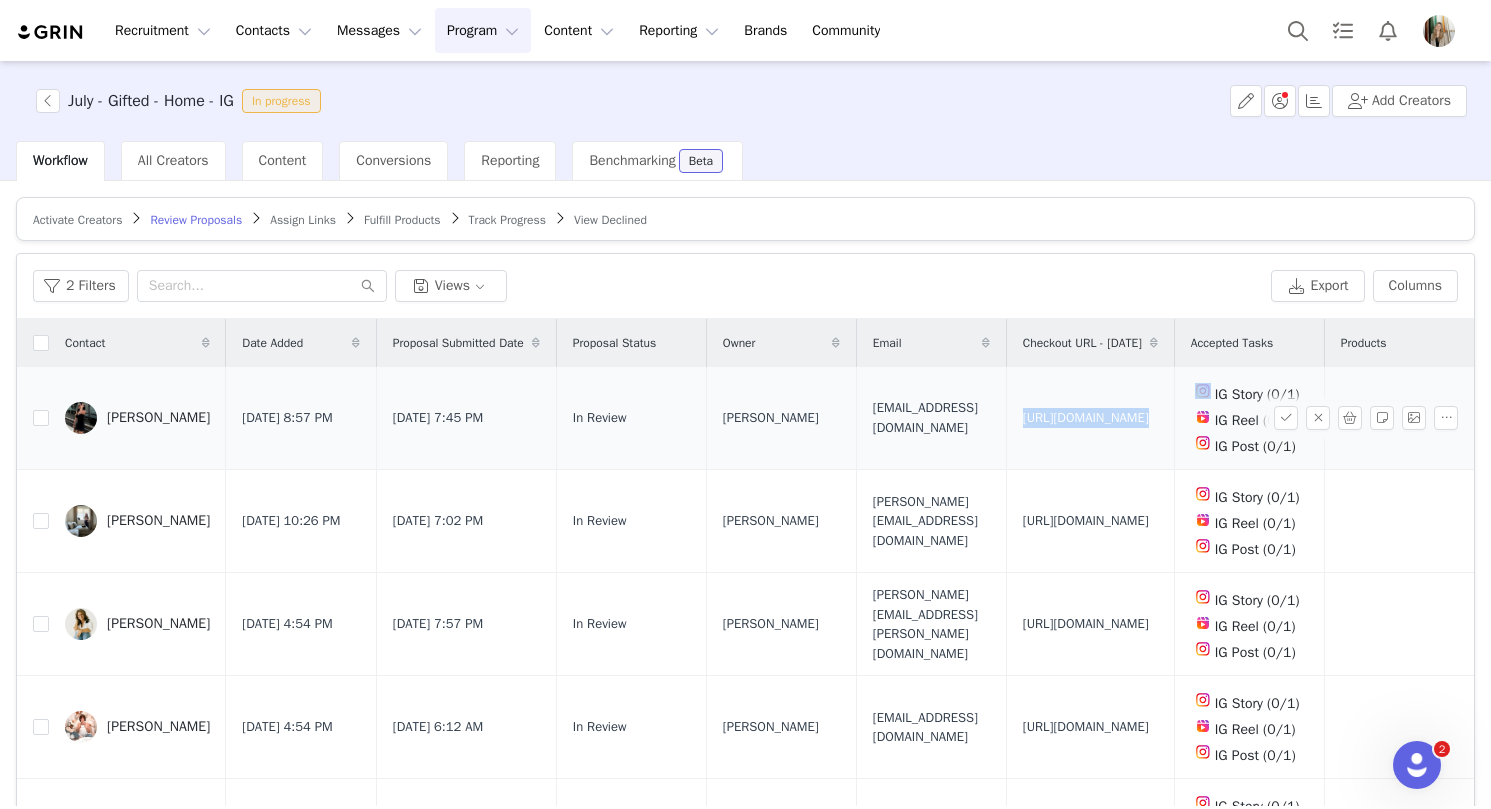 click on "https://www.quince.com/checkout?checkoutId=082f0434-1978-43a3-9e25-f9034cee2cac&checkoutAuthCode=9303197c-a24e-4d29-94cd-4379ac4746ec" at bounding box center [1086, 418] 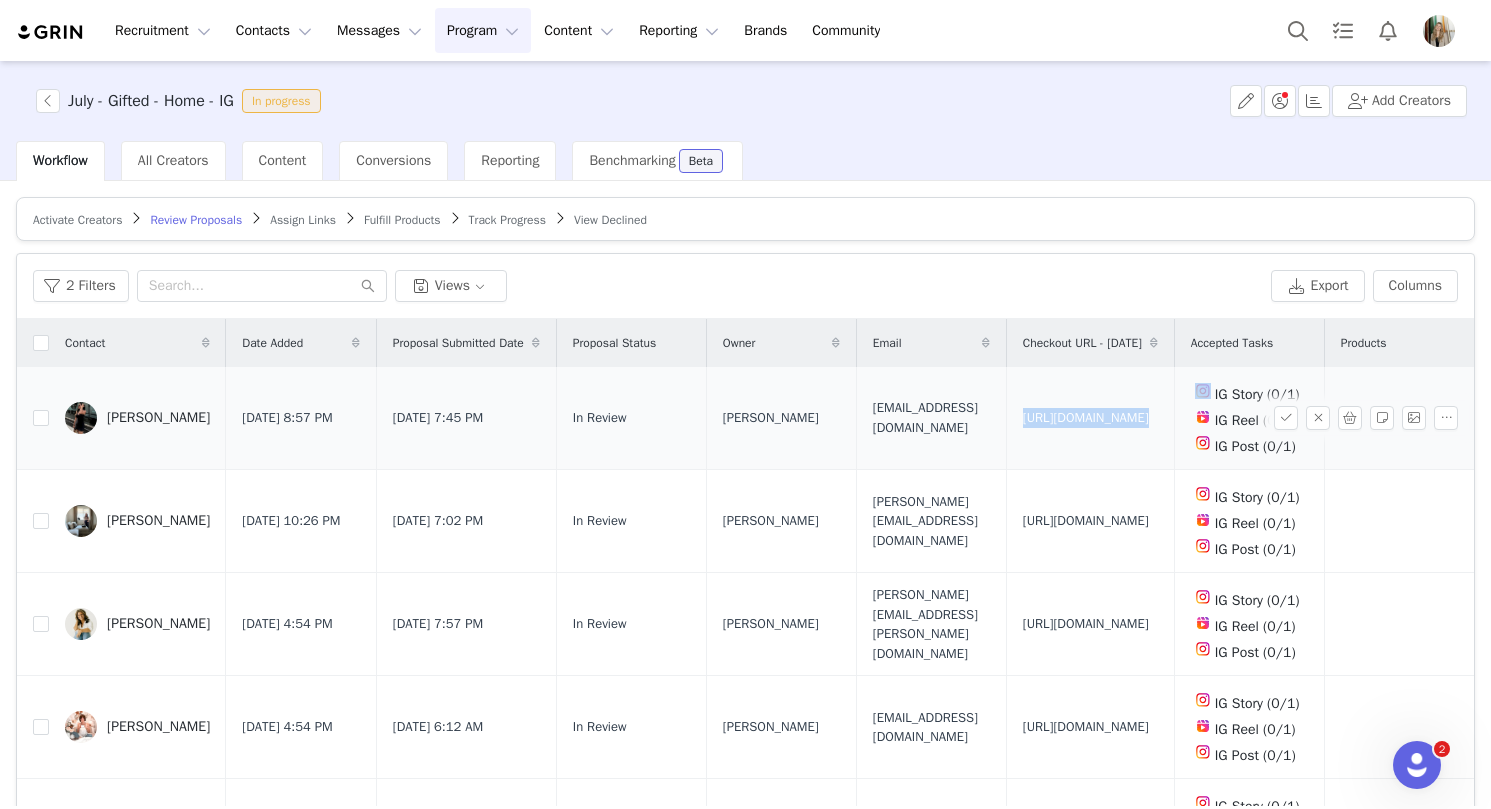 click on "Nitiyadav454@gmail.com" at bounding box center (931, 417) 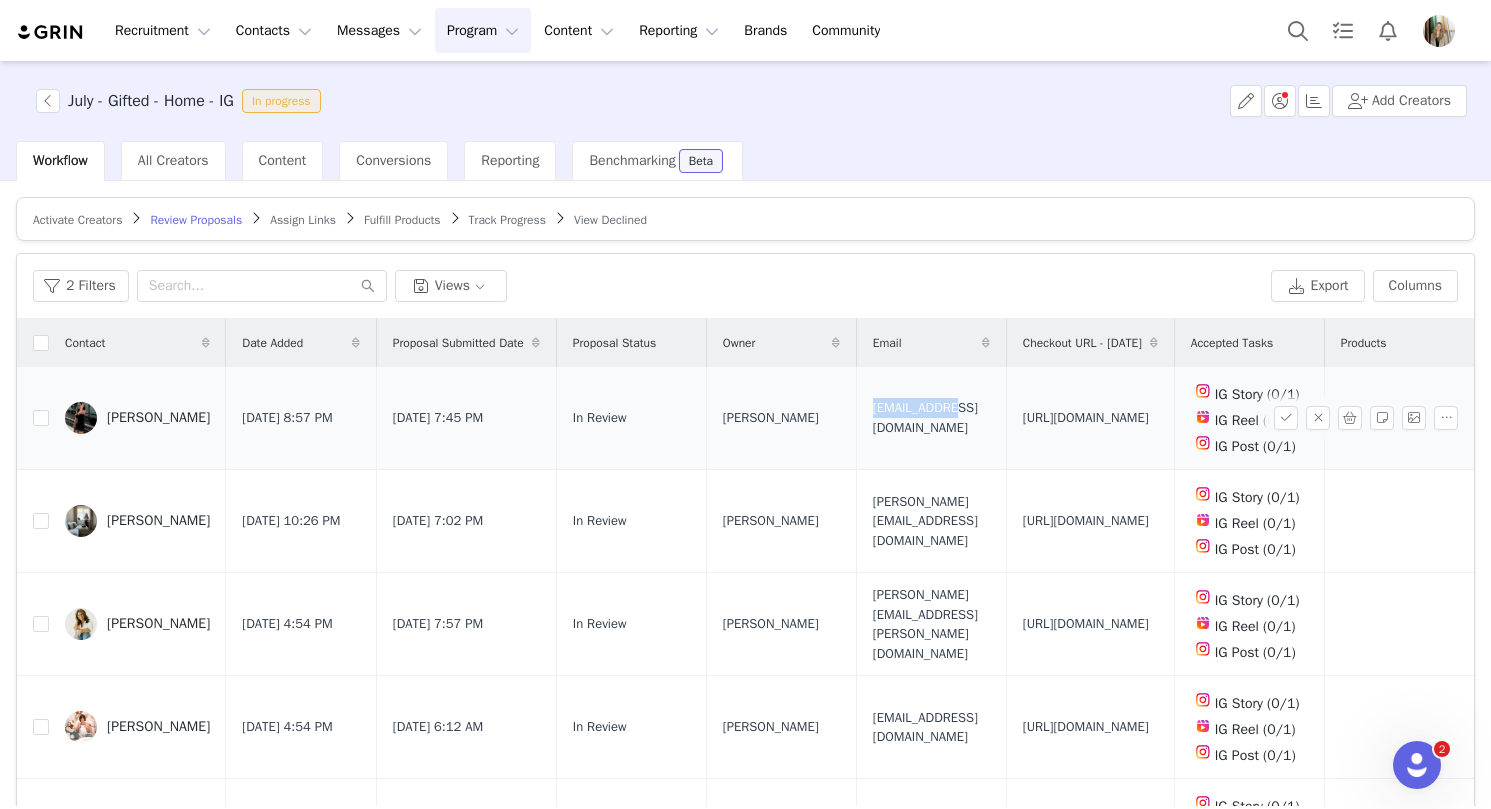 click on "Nitiyadav454@gmail.com" at bounding box center [931, 417] 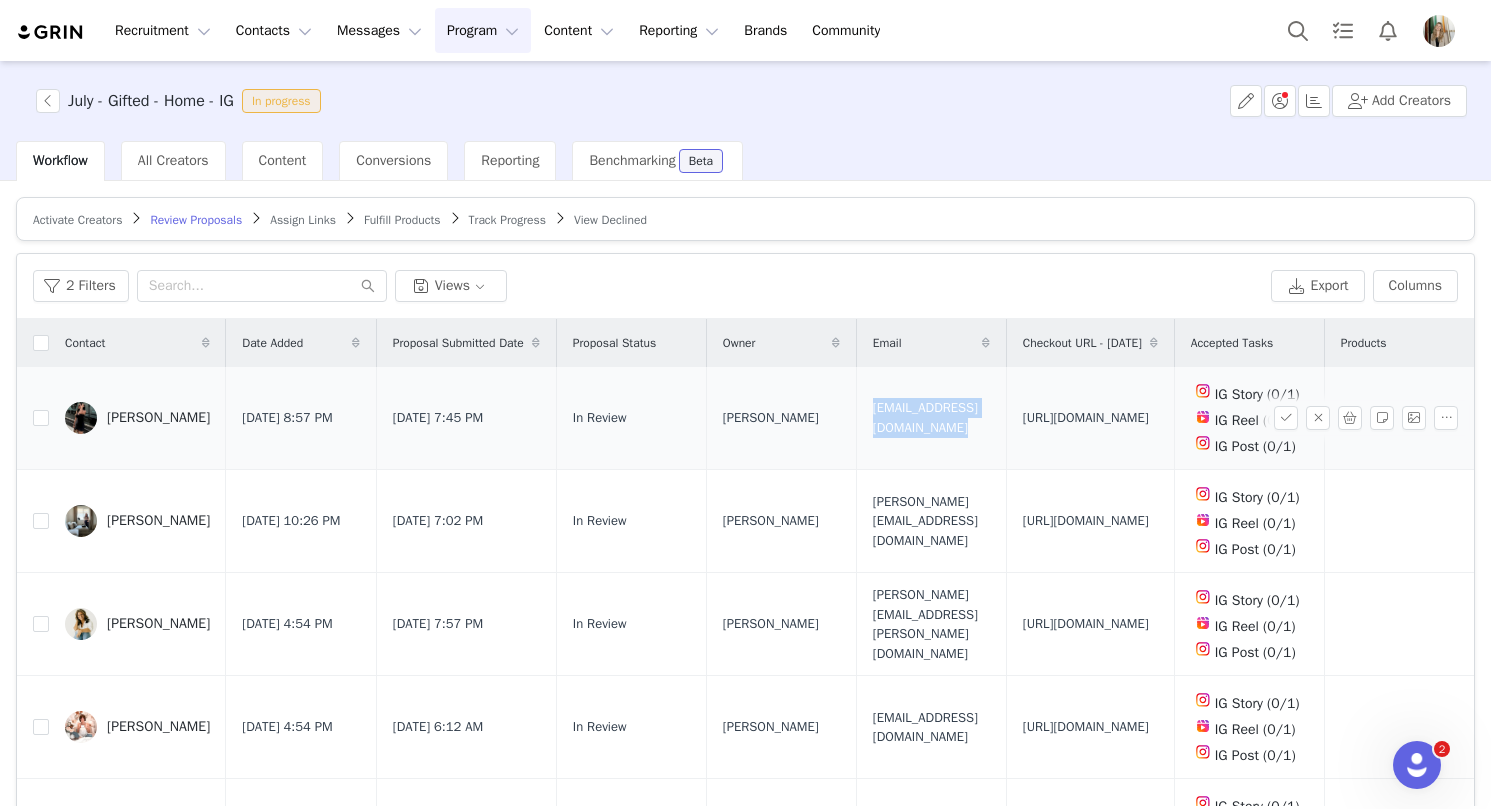 click on "Nitiyadav454@gmail.com" at bounding box center [931, 417] 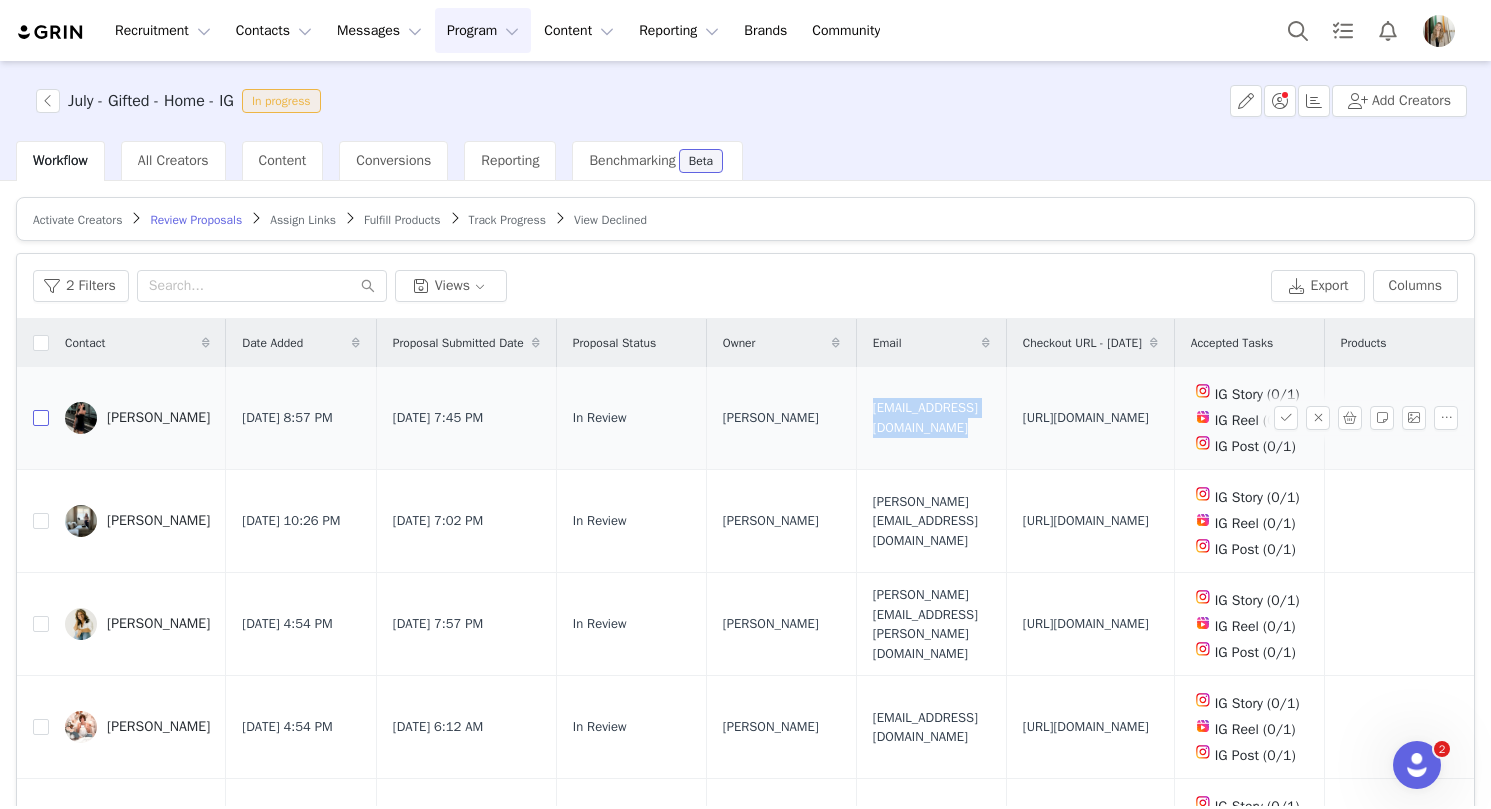 click at bounding box center [41, 418] 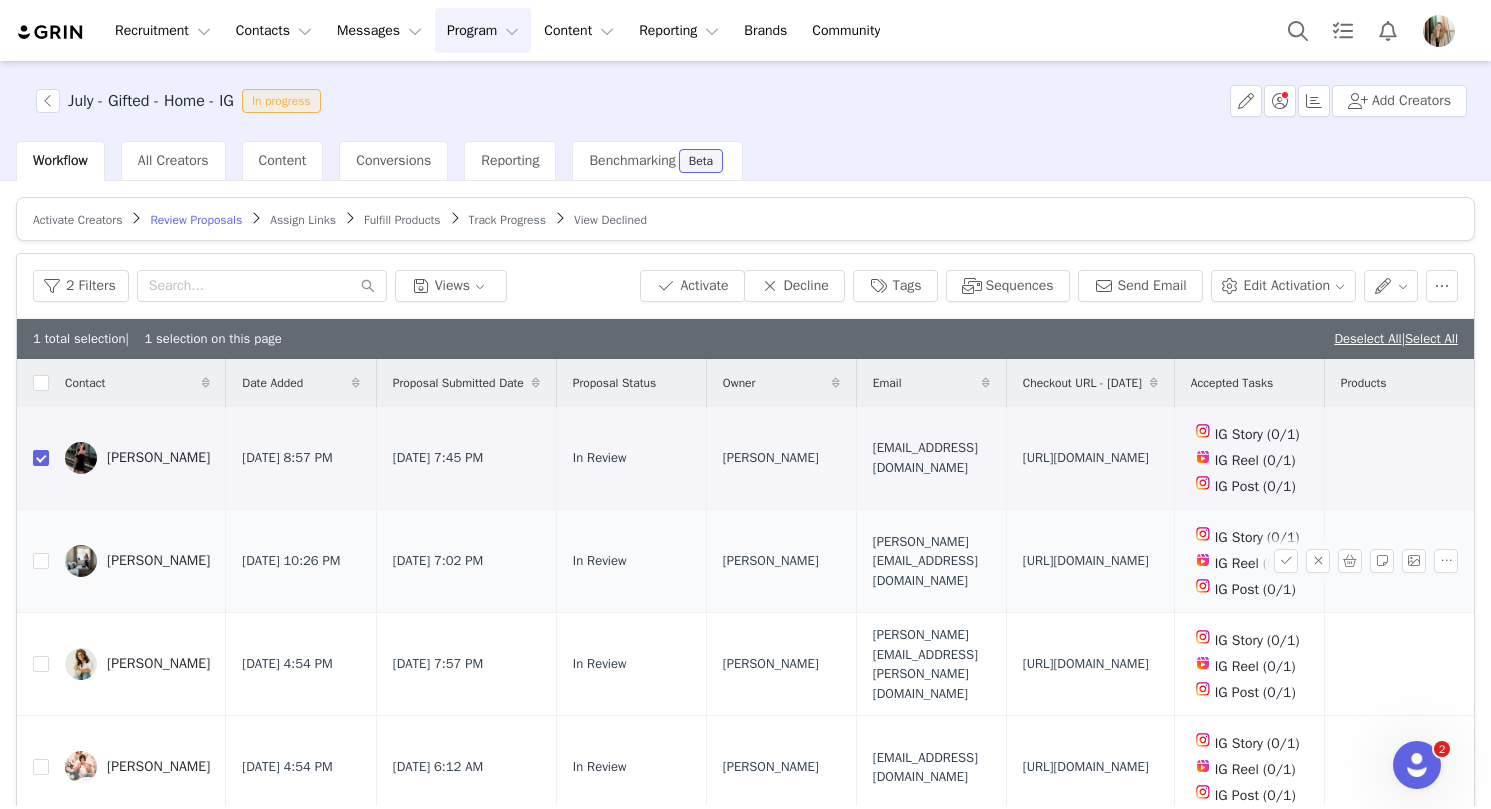 click on "cindy.tran218@gmail.com" at bounding box center (931, 561) 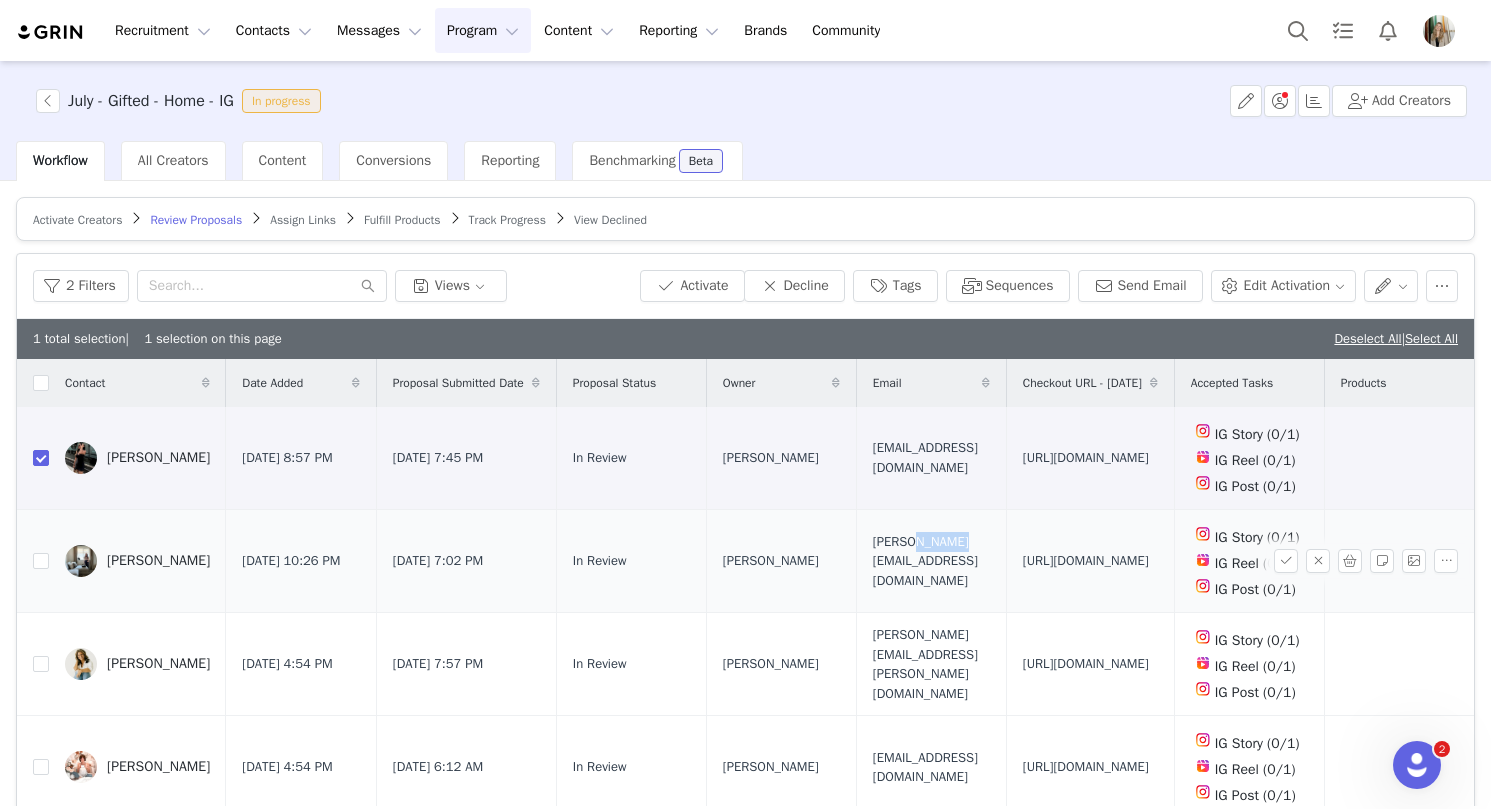 click on "cindy.tran218@gmail.com" at bounding box center [931, 561] 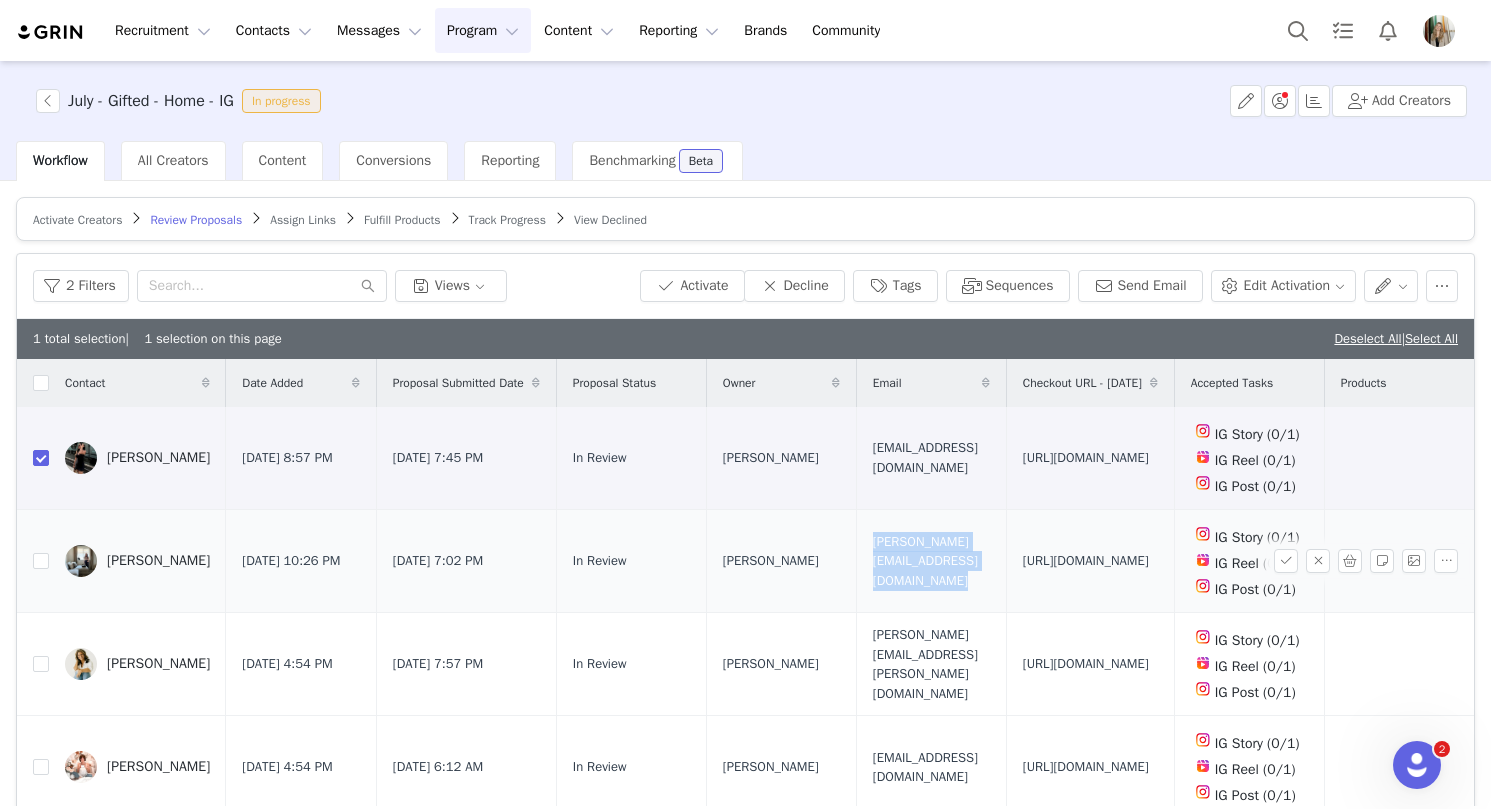 click on "cindy.tran218@gmail.com" at bounding box center (931, 561) 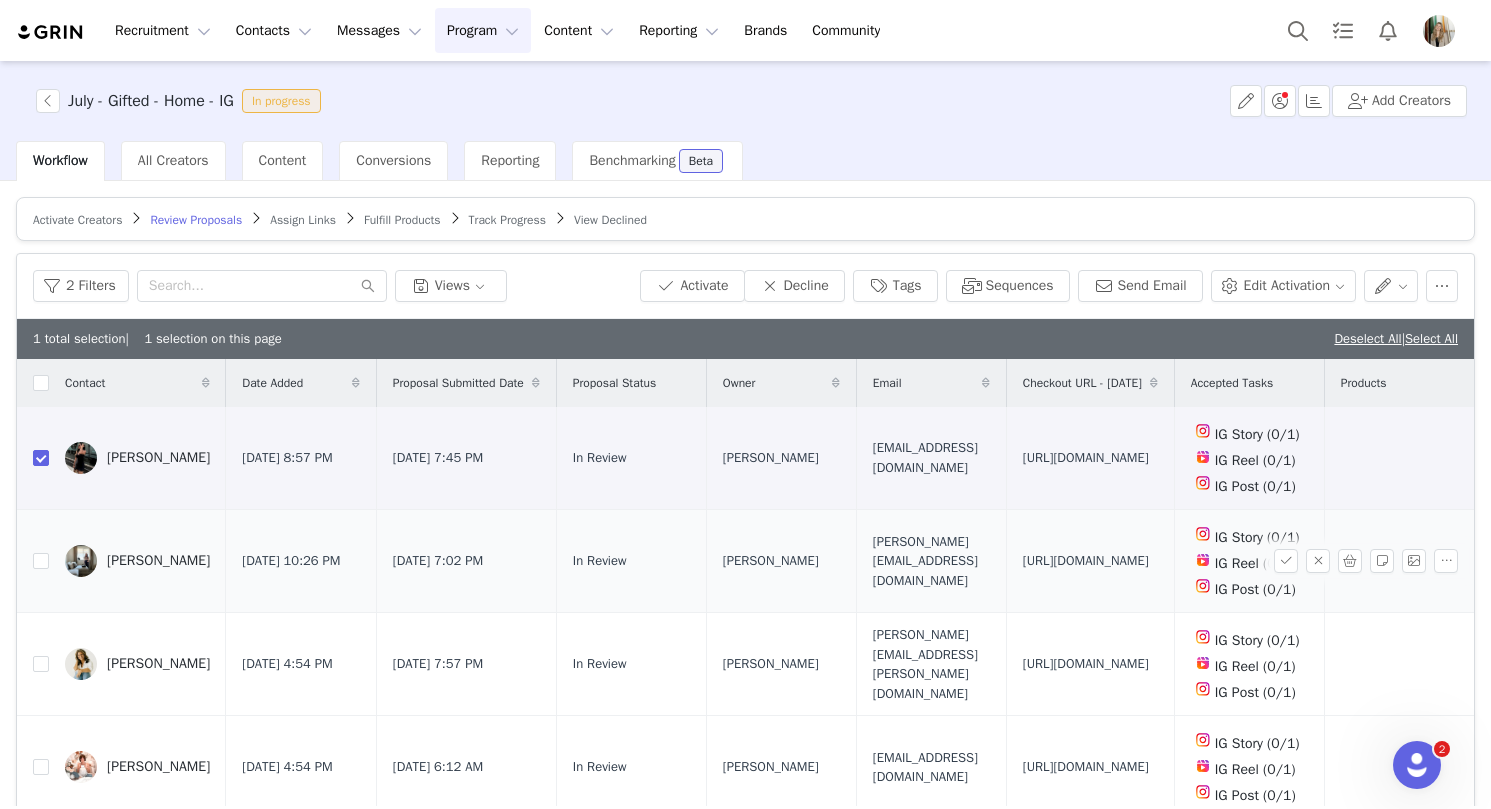 click on "https://www.quince.com/checkout?checkoutId=6bfa1ca3-bf7e-4547-a76b-e4cb01efbdd8&checkoutAuthCode=a4b27065-5533-4aa4-9cdf-adcdf1ed8f3e" at bounding box center [1086, 561] 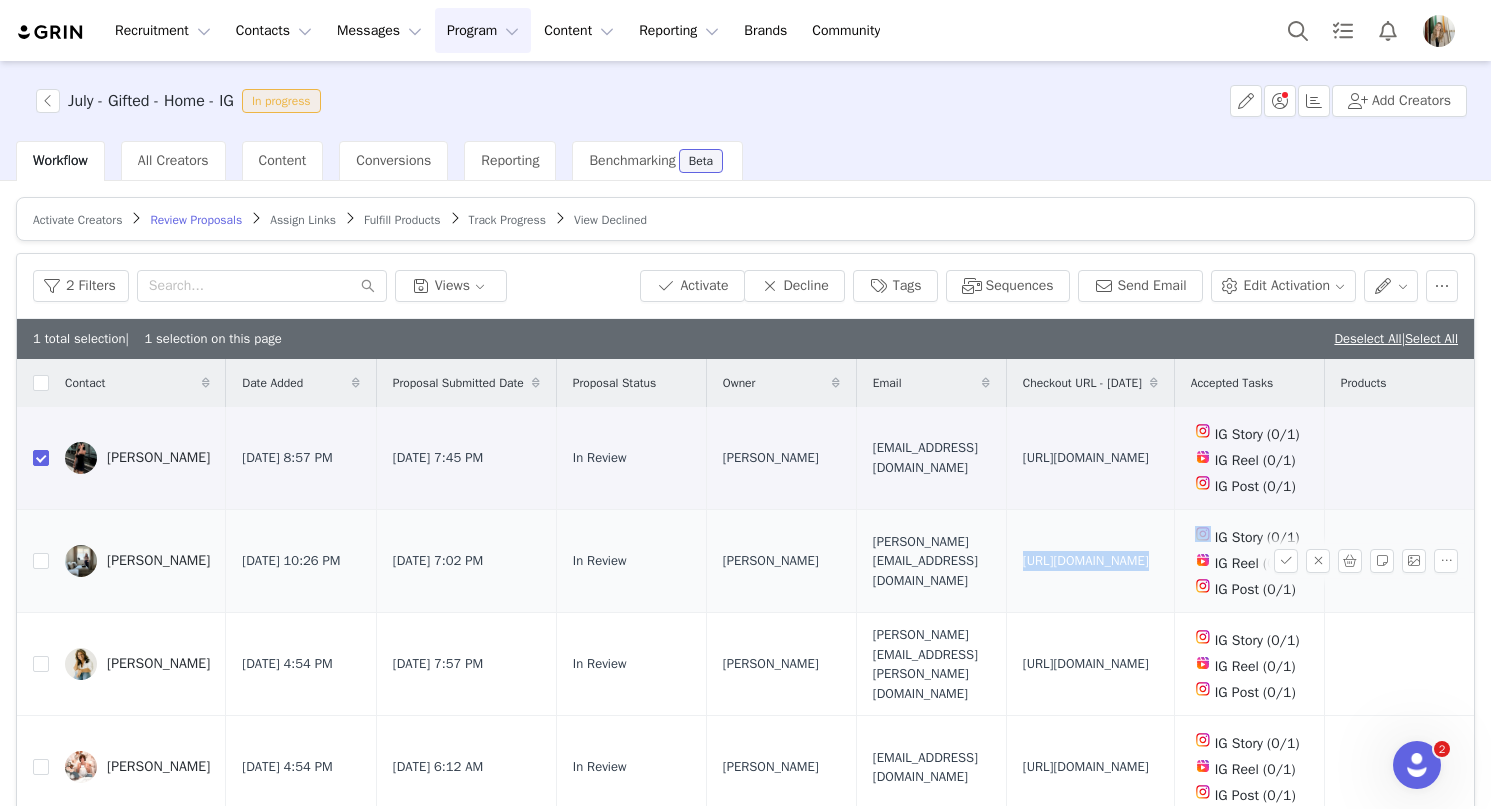 click on "https://www.quince.com/checkout?checkoutId=6bfa1ca3-bf7e-4547-a76b-e4cb01efbdd8&checkoutAuthCode=a4b27065-5533-4aa4-9cdf-adcdf1ed8f3e" at bounding box center [1086, 561] 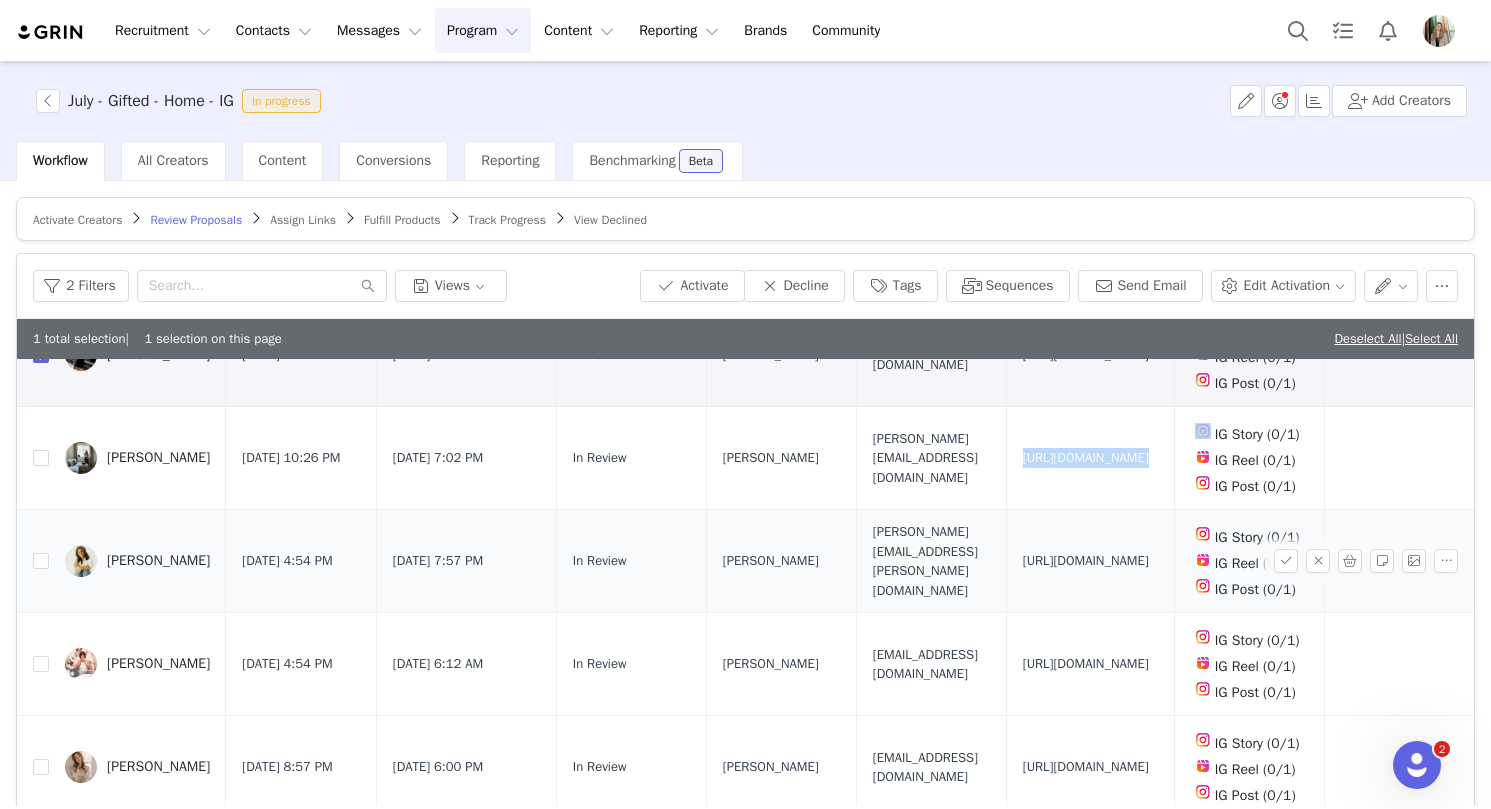 scroll, scrollTop: 118, scrollLeft: 0, axis: vertical 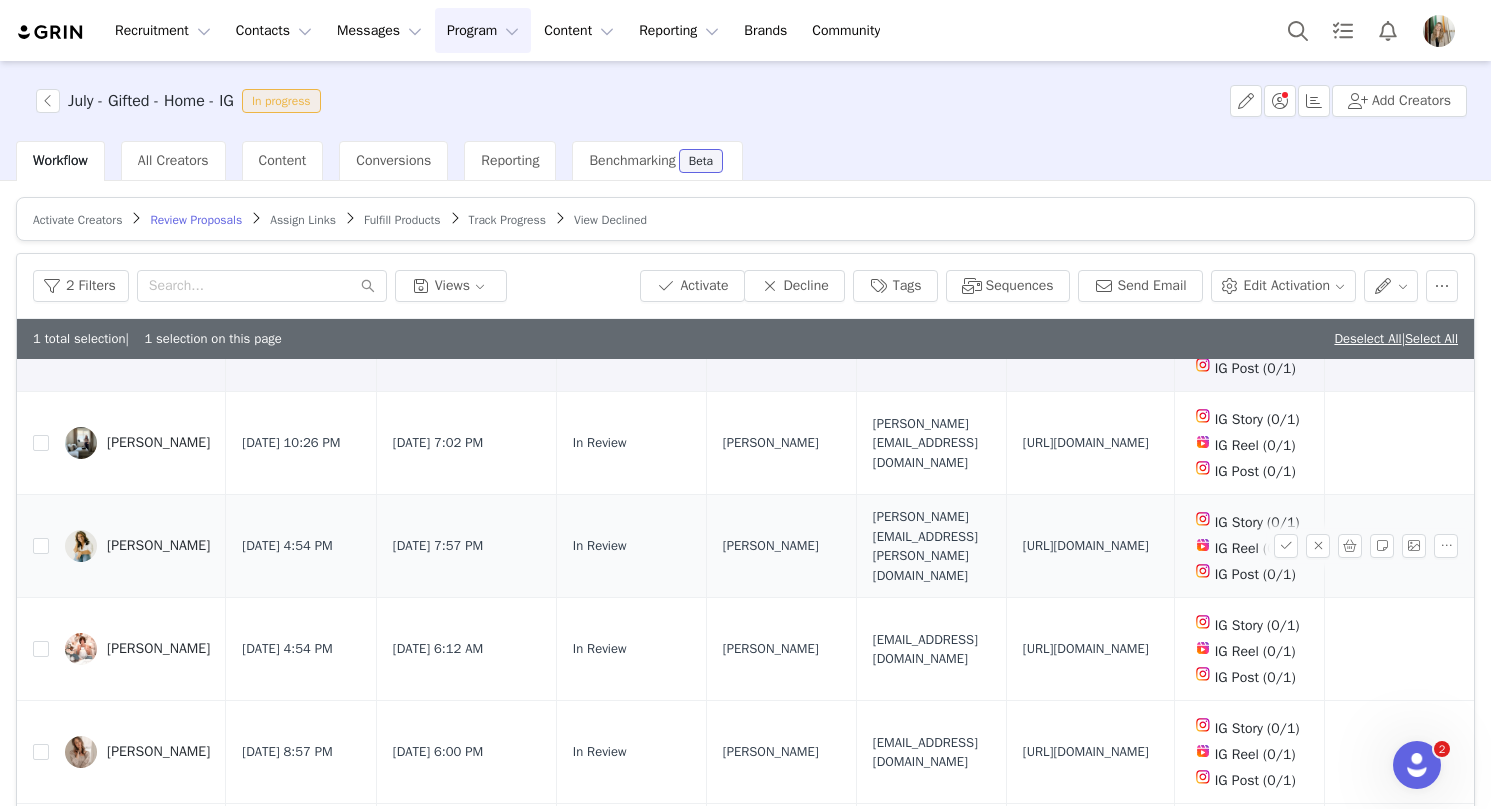 click on "bethany.mauck@gmail.com" at bounding box center (931, 546) 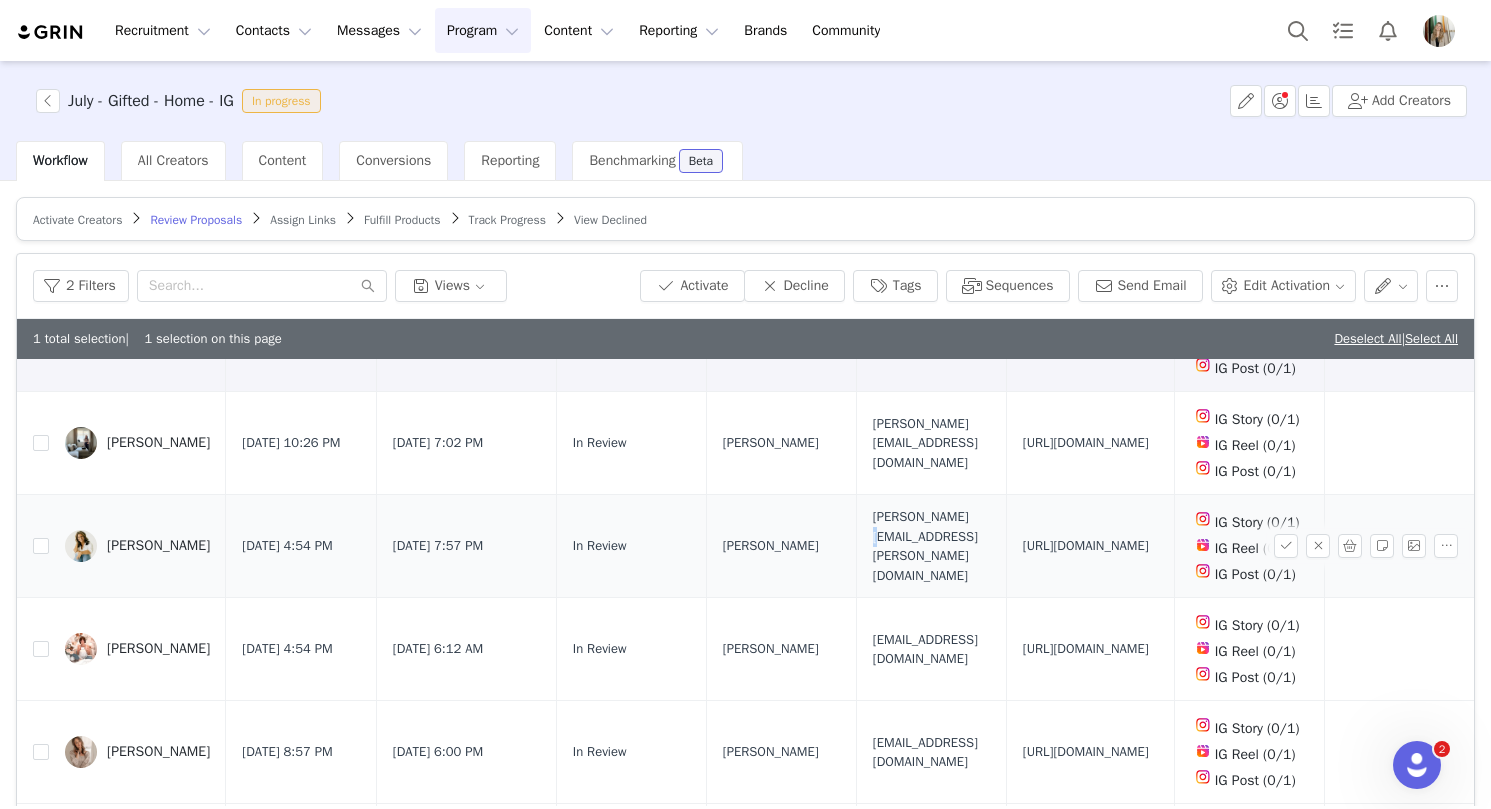 click on "bethany.mauck@gmail.com" at bounding box center (931, 546) 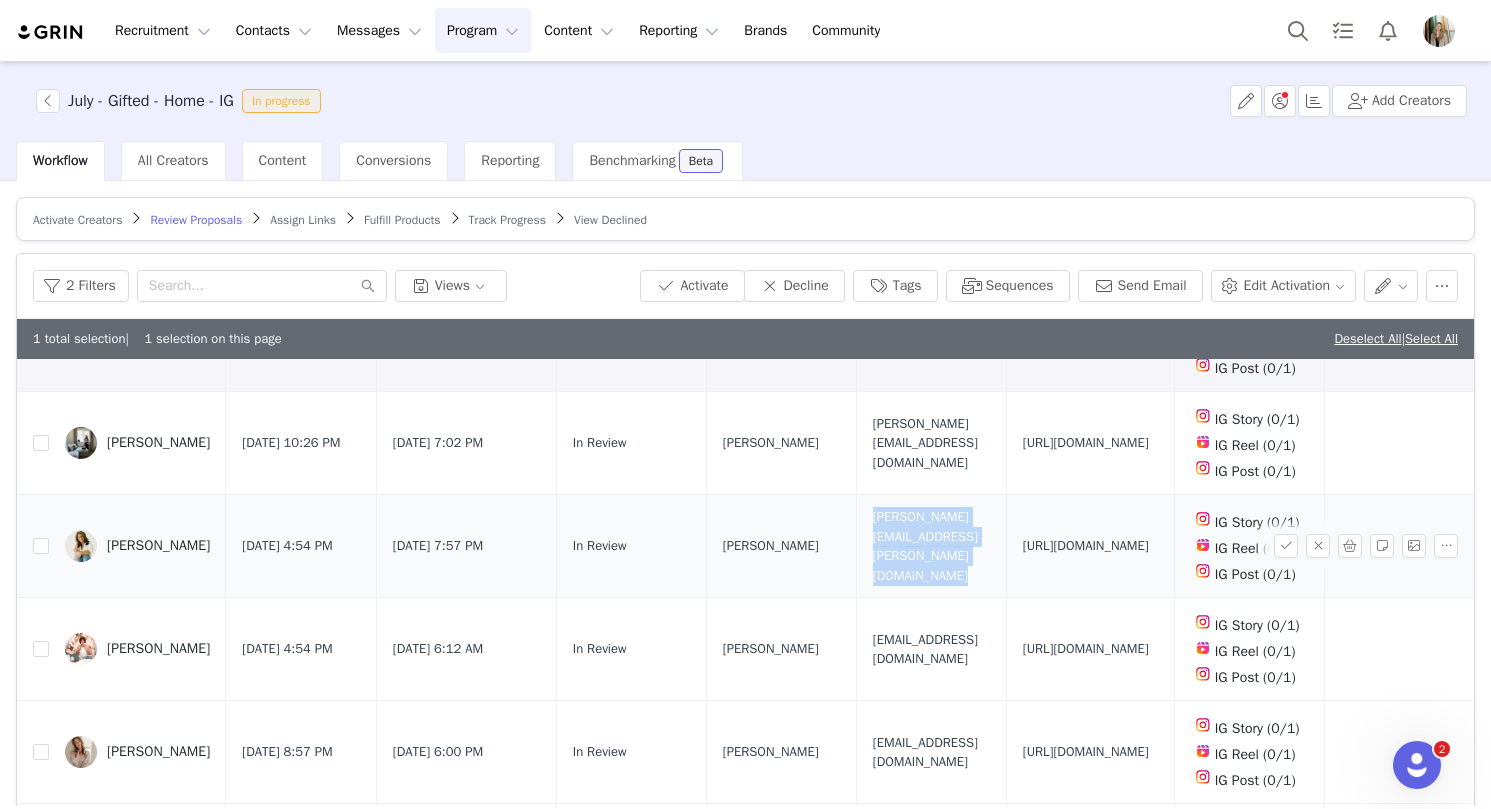click on "bethany.mauck@gmail.com" at bounding box center [931, 546] 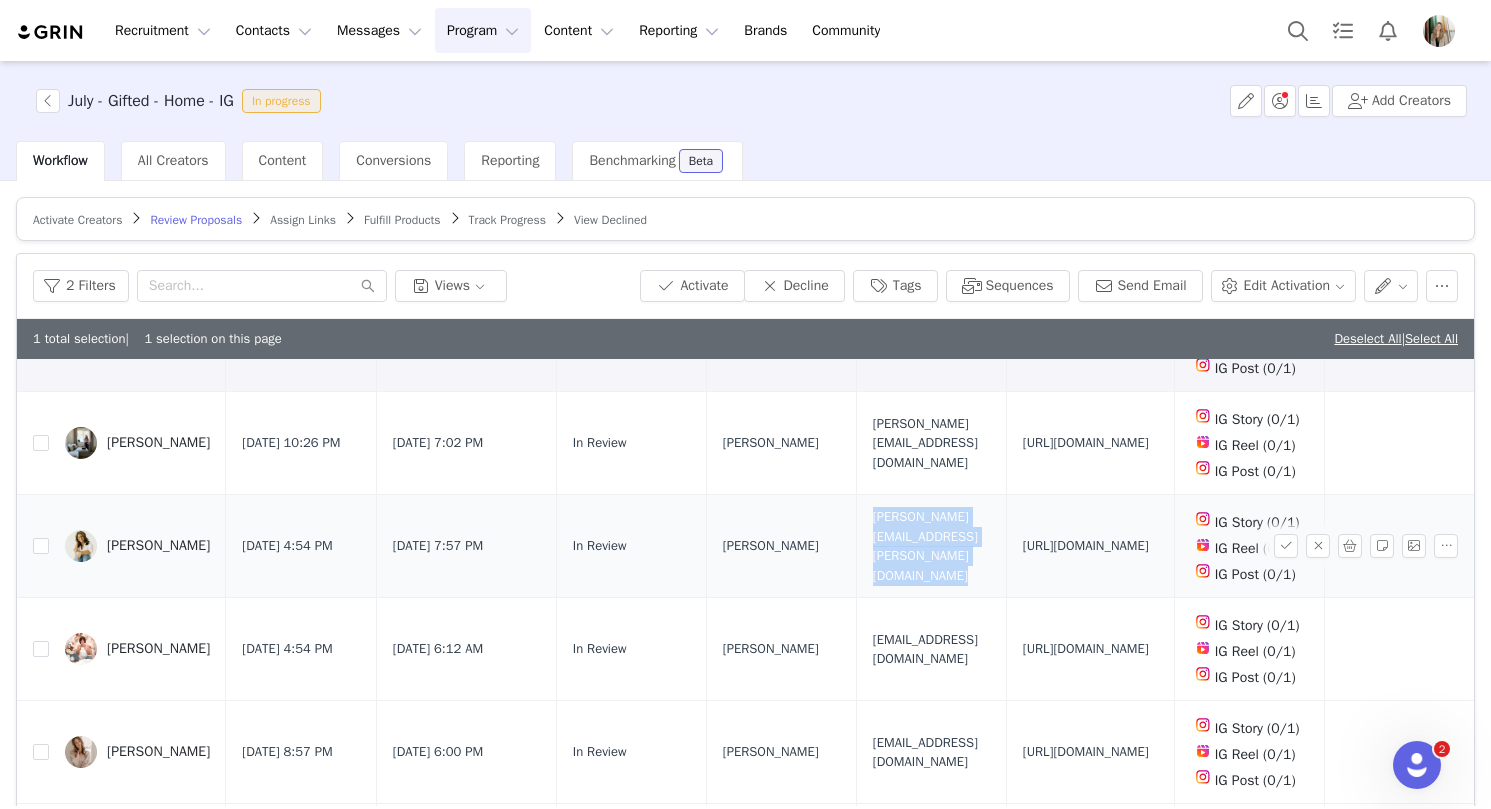copy on "bethany.mauck@gmail.com" 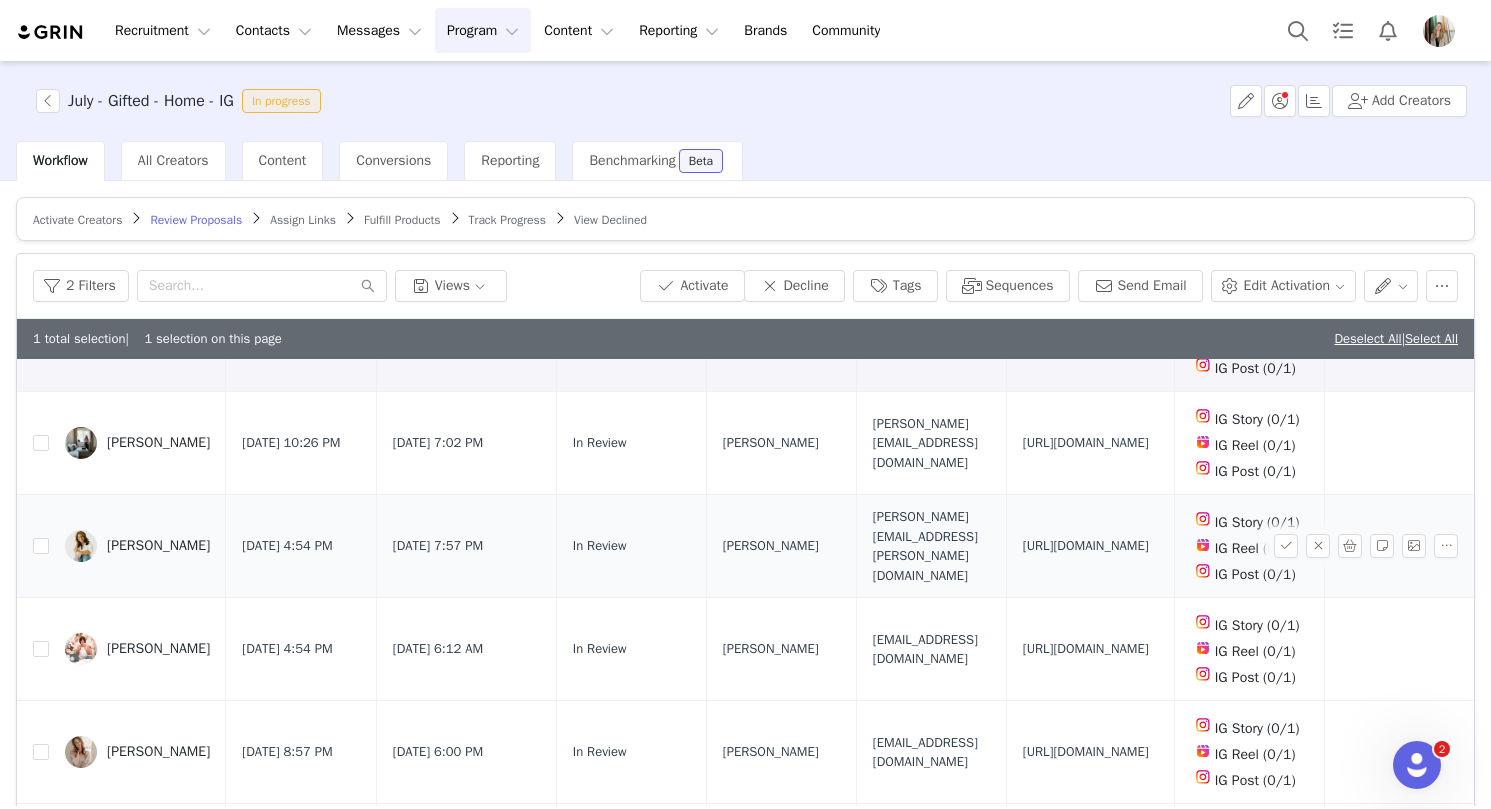 click on "https://www.quince.com/checkout?checkoutId=69afb7e8-da04-4a62-a4f2-72b4d36ff63c&checkoutAuthCode=3cd9e1f4-2701-4cab-a3d8-43a61aa48f12" at bounding box center [1086, 546] 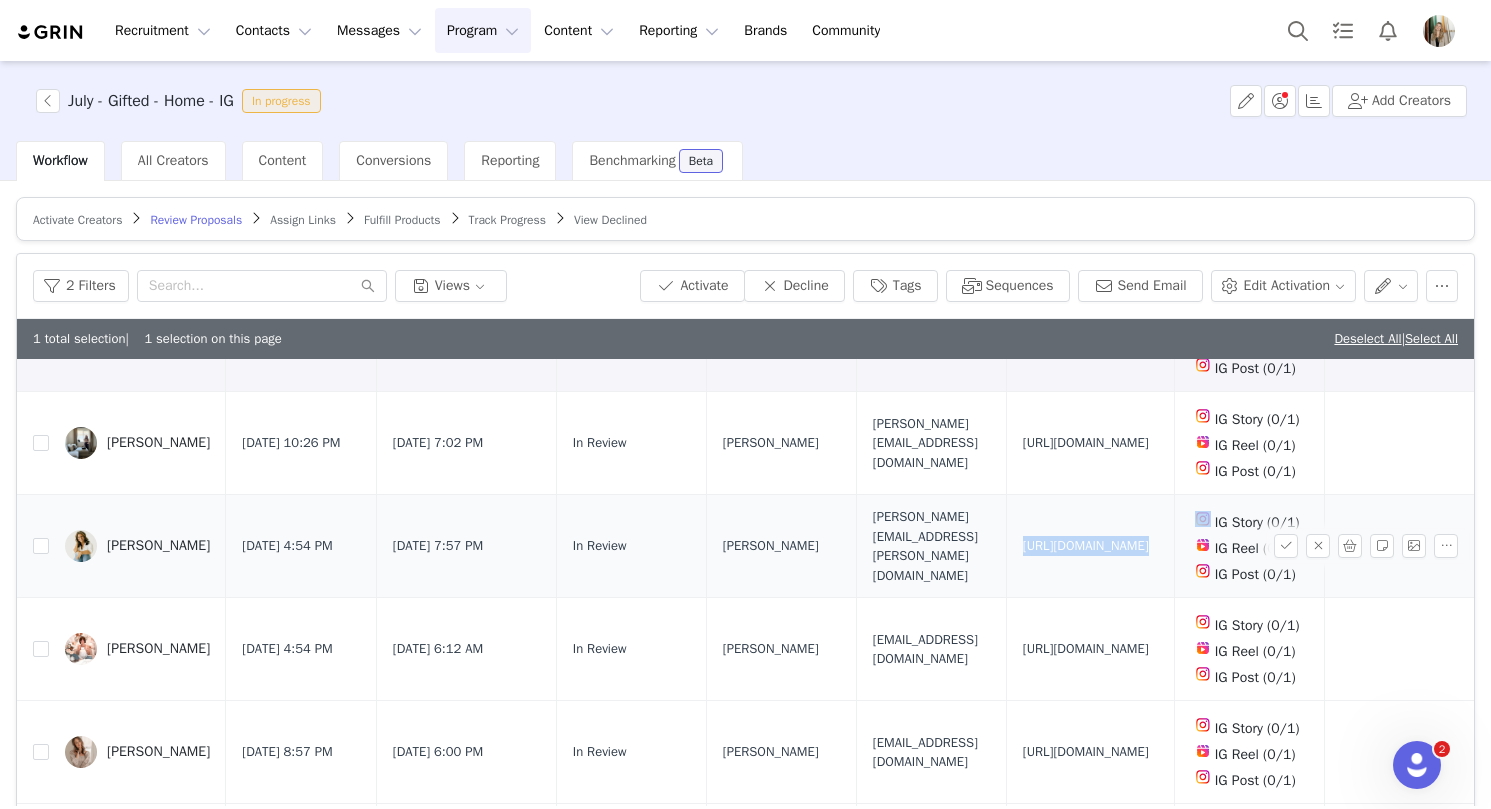 click on "https://www.quince.com/checkout?checkoutId=69afb7e8-da04-4a62-a4f2-72b4d36ff63c&checkoutAuthCode=3cd9e1f4-2701-4cab-a3d8-43a61aa48f12" at bounding box center [1086, 546] 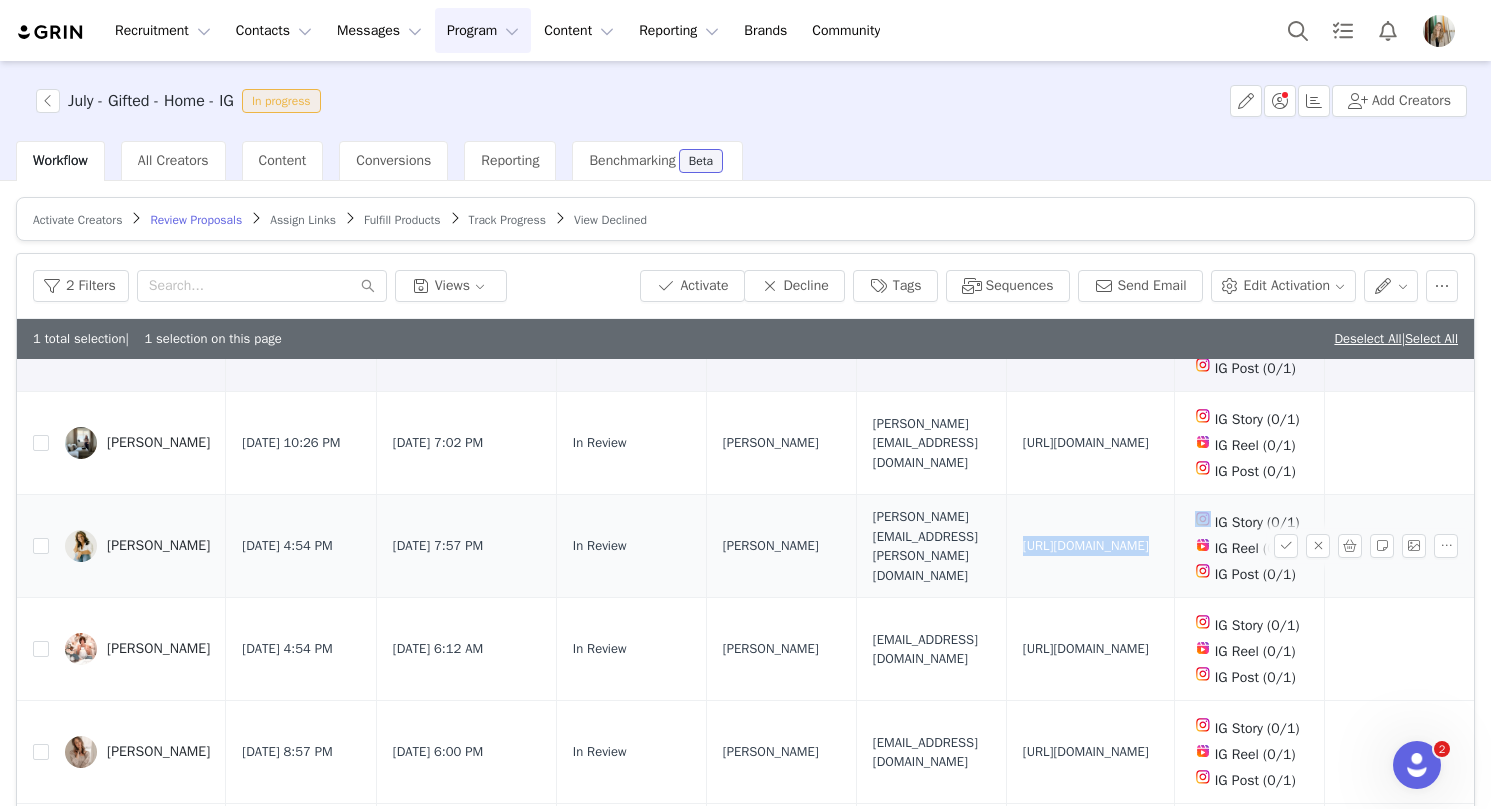 copy on "https://www.quince.com/checkout?checkoutId=69afb7e8-da04-4a62-a4f2-72b4d36ff63c&checkoutAuthCode=3cd9e1f4-2701-4cab-a3d8-43a61aa48f12" 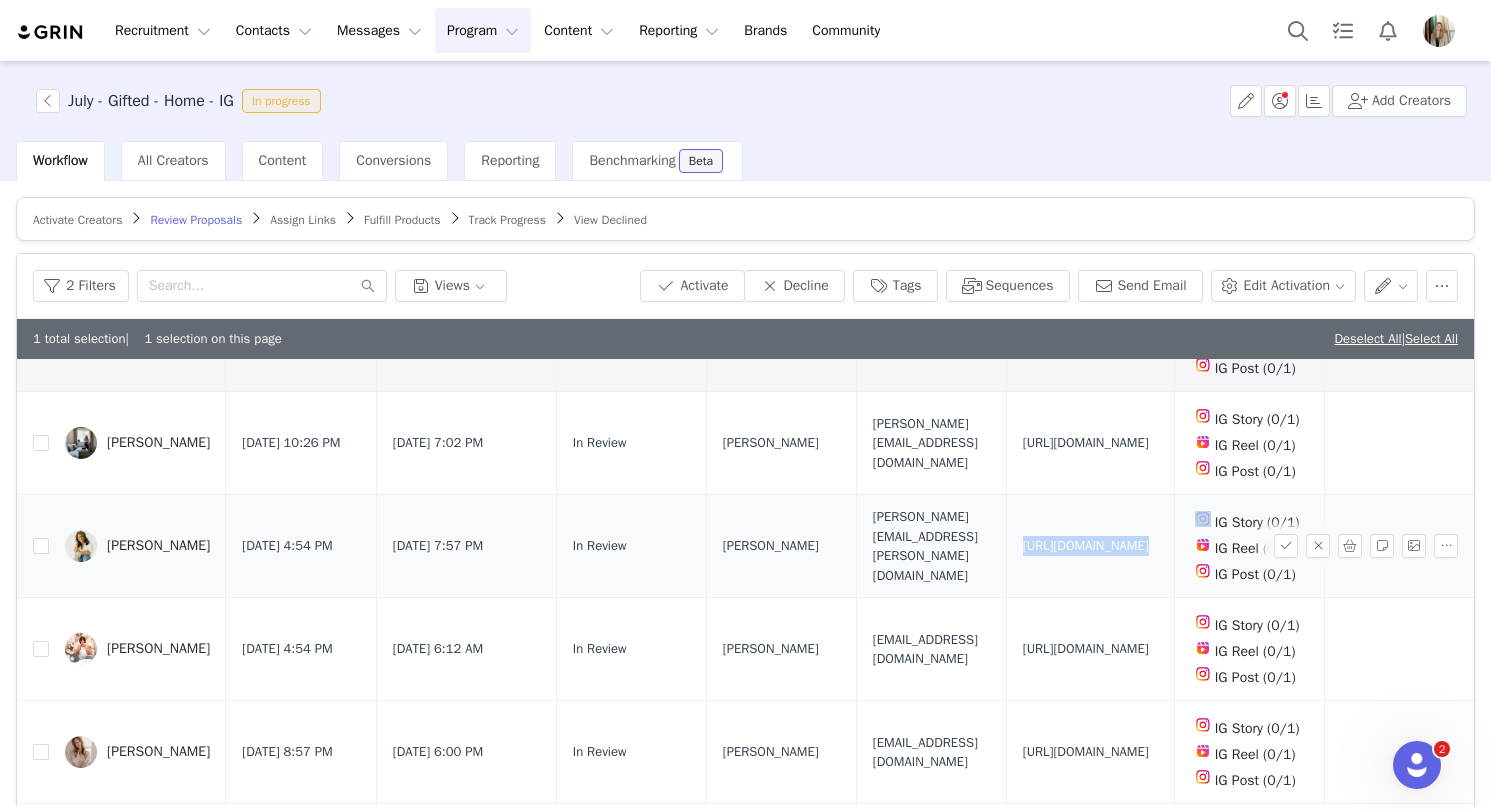 click on "bethany.mauck@gmail.com" at bounding box center [931, 546] 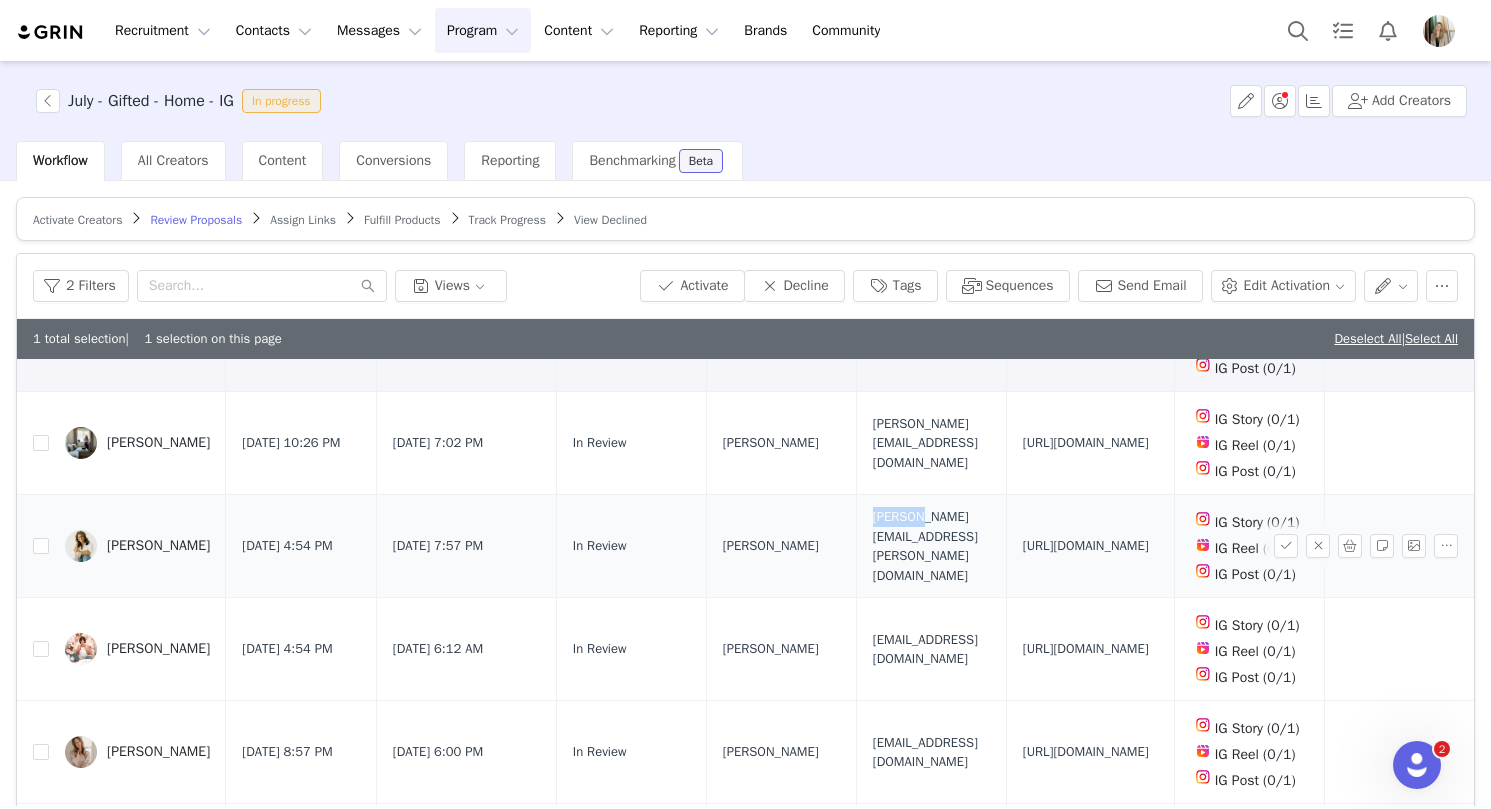 click on "bethany.mauck@gmail.com" at bounding box center [931, 546] 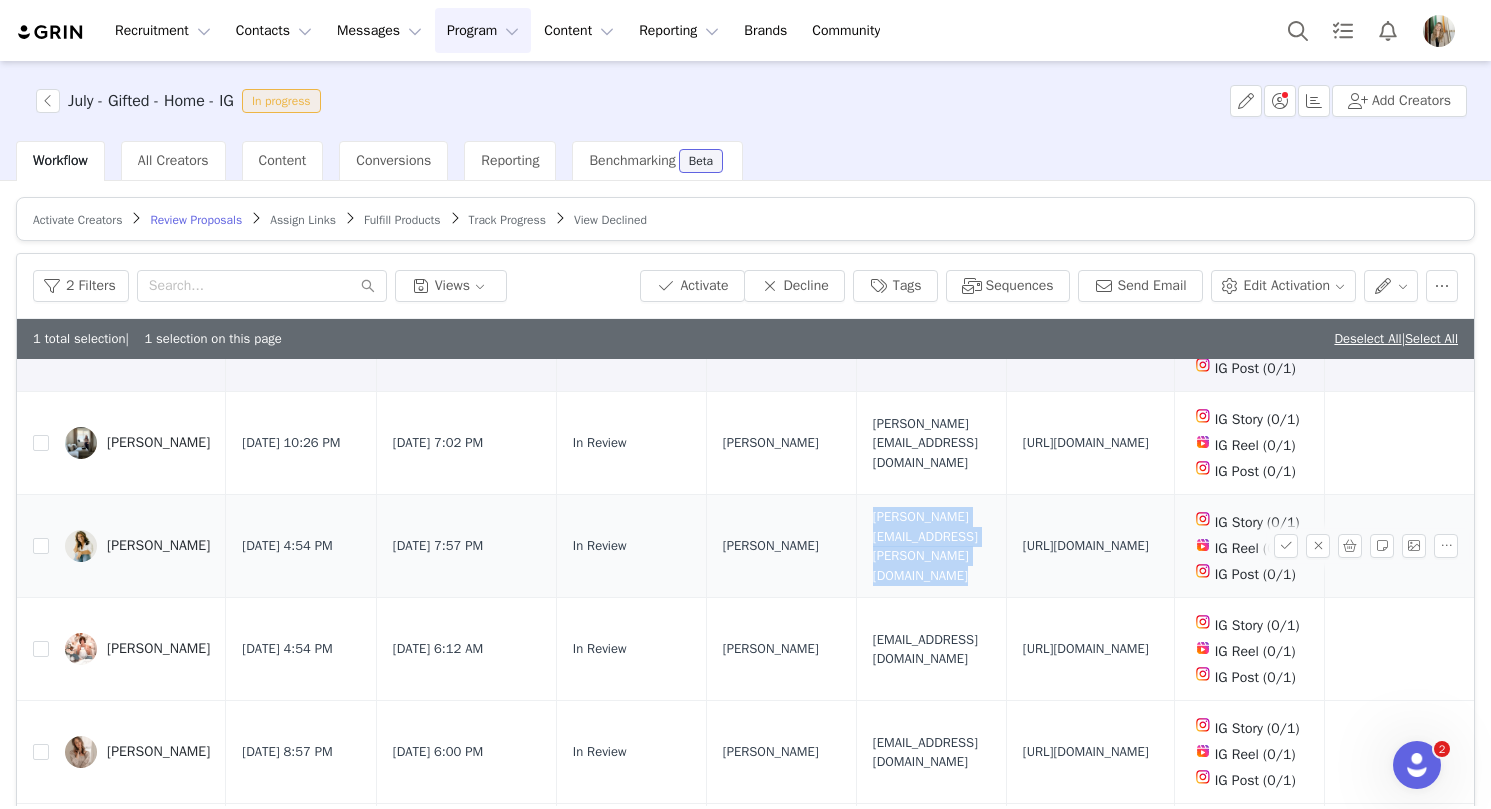 click on "bethany.mauck@gmail.com" at bounding box center [931, 546] 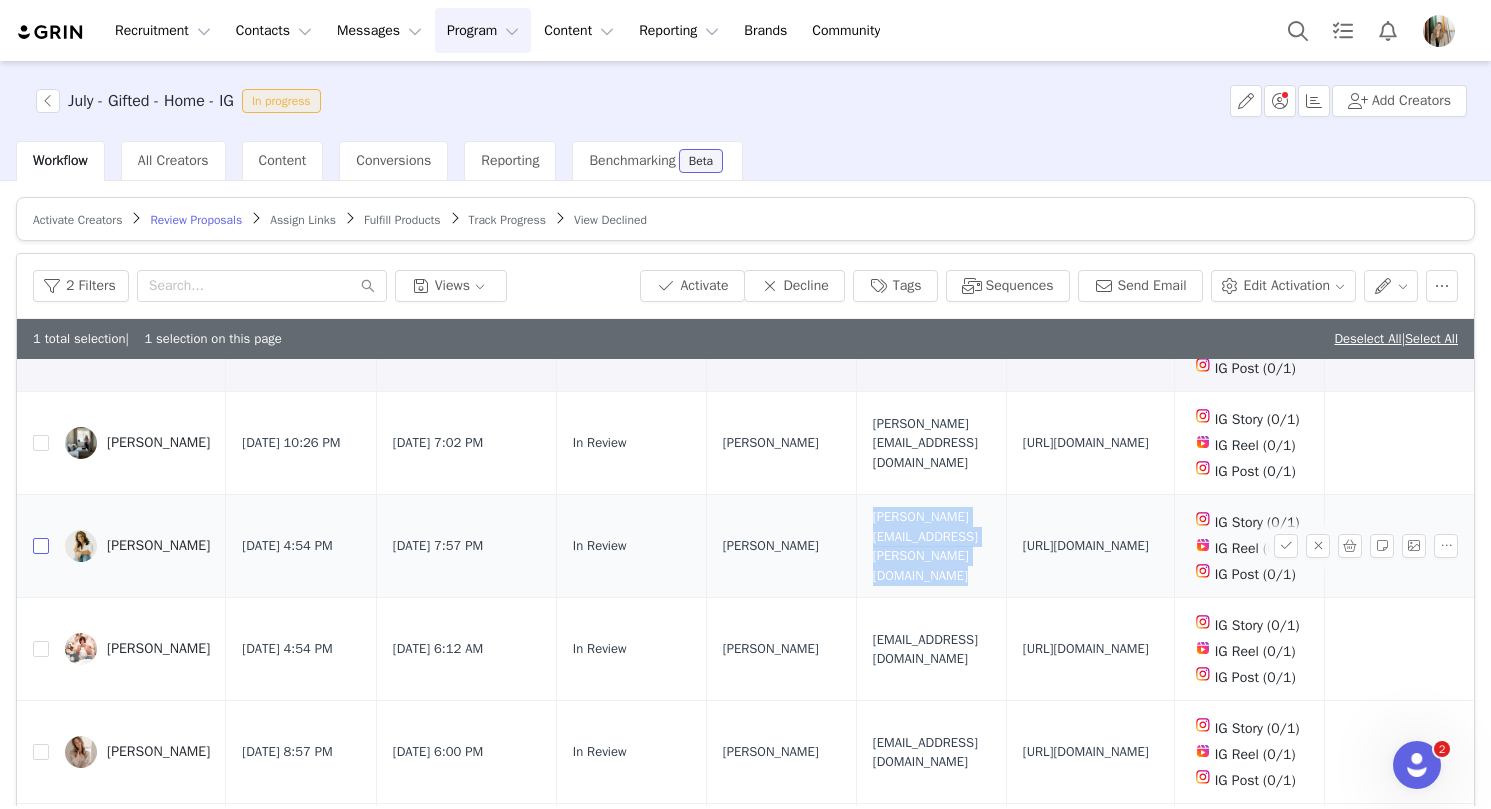 click at bounding box center [41, 546] 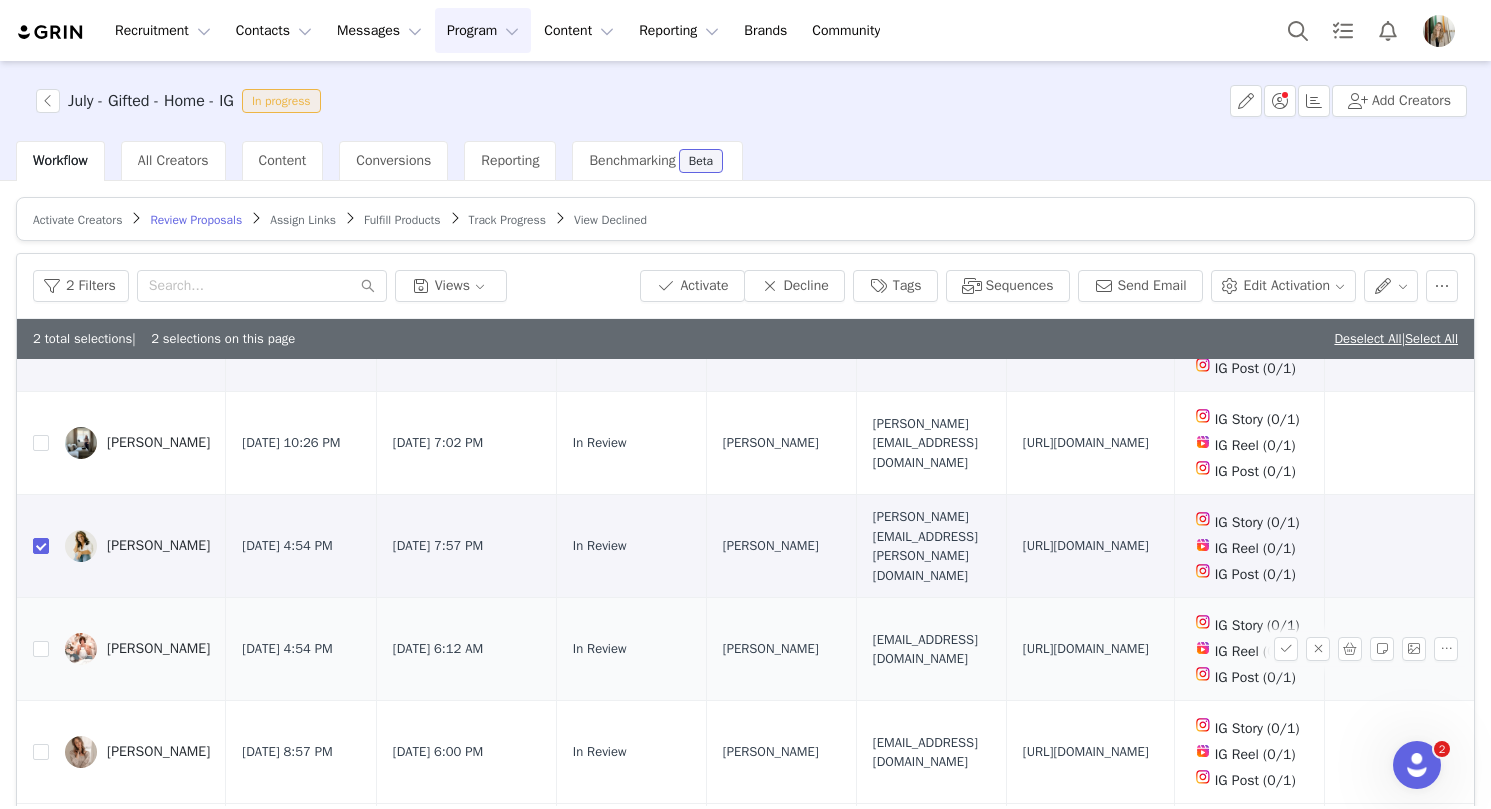 click on "jenmarr803@gmail.com" at bounding box center [931, 649] 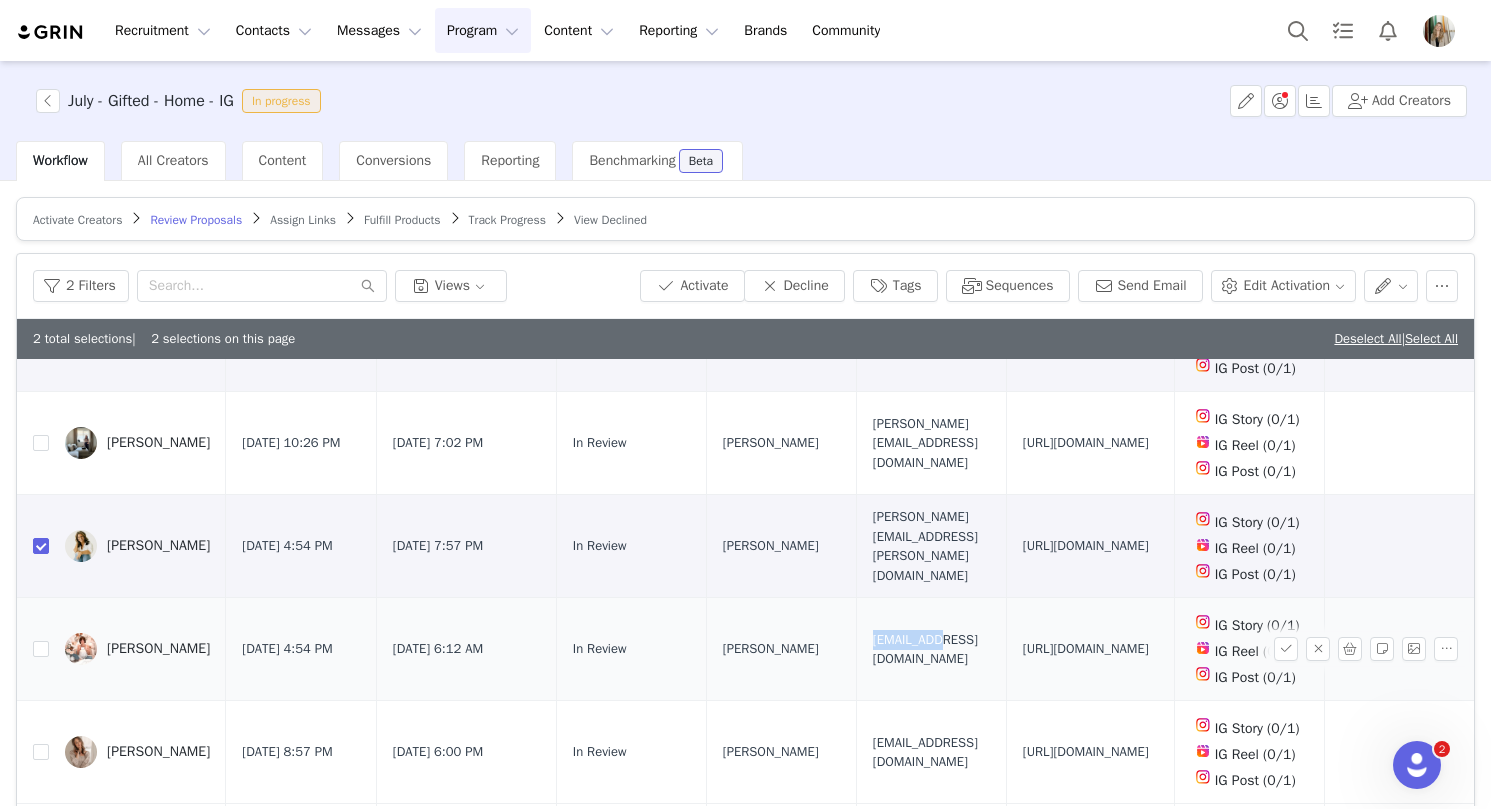 click on "jenmarr803@gmail.com" at bounding box center [931, 649] 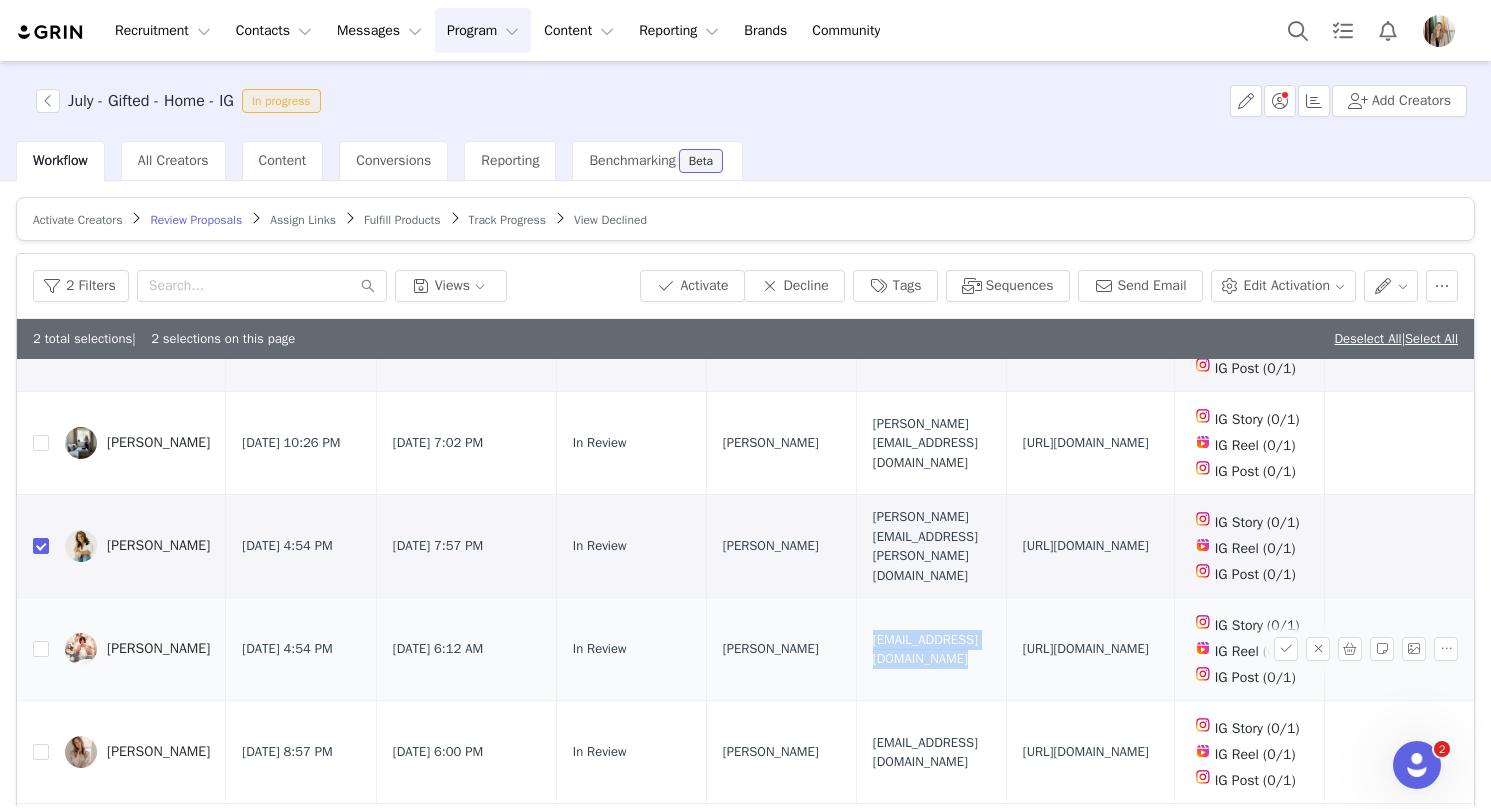 click on "jenmarr803@gmail.com" at bounding box center [931, 649] 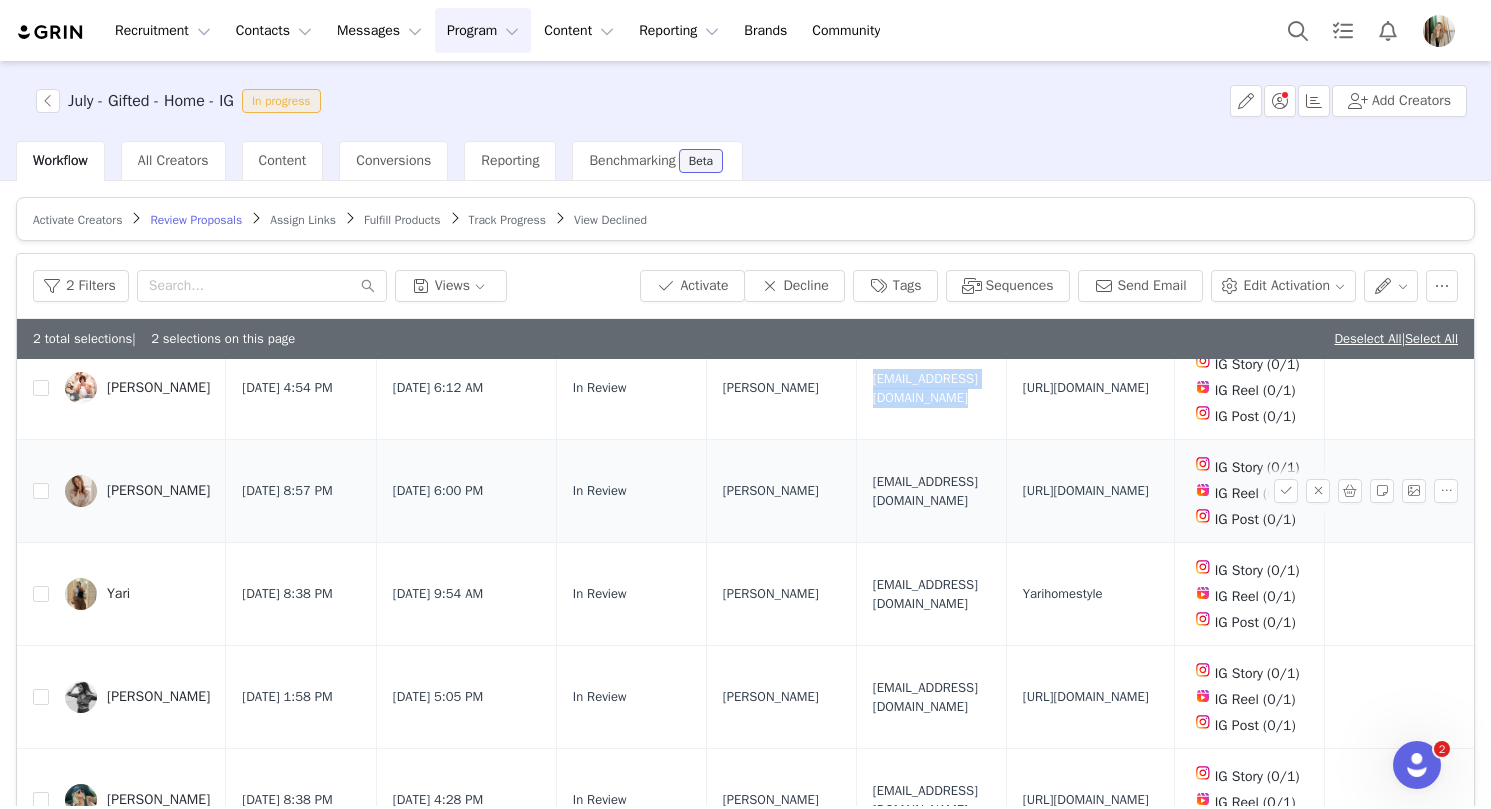 scroll, scrollTop: 375, scrollLeft: 0, axis: vertical 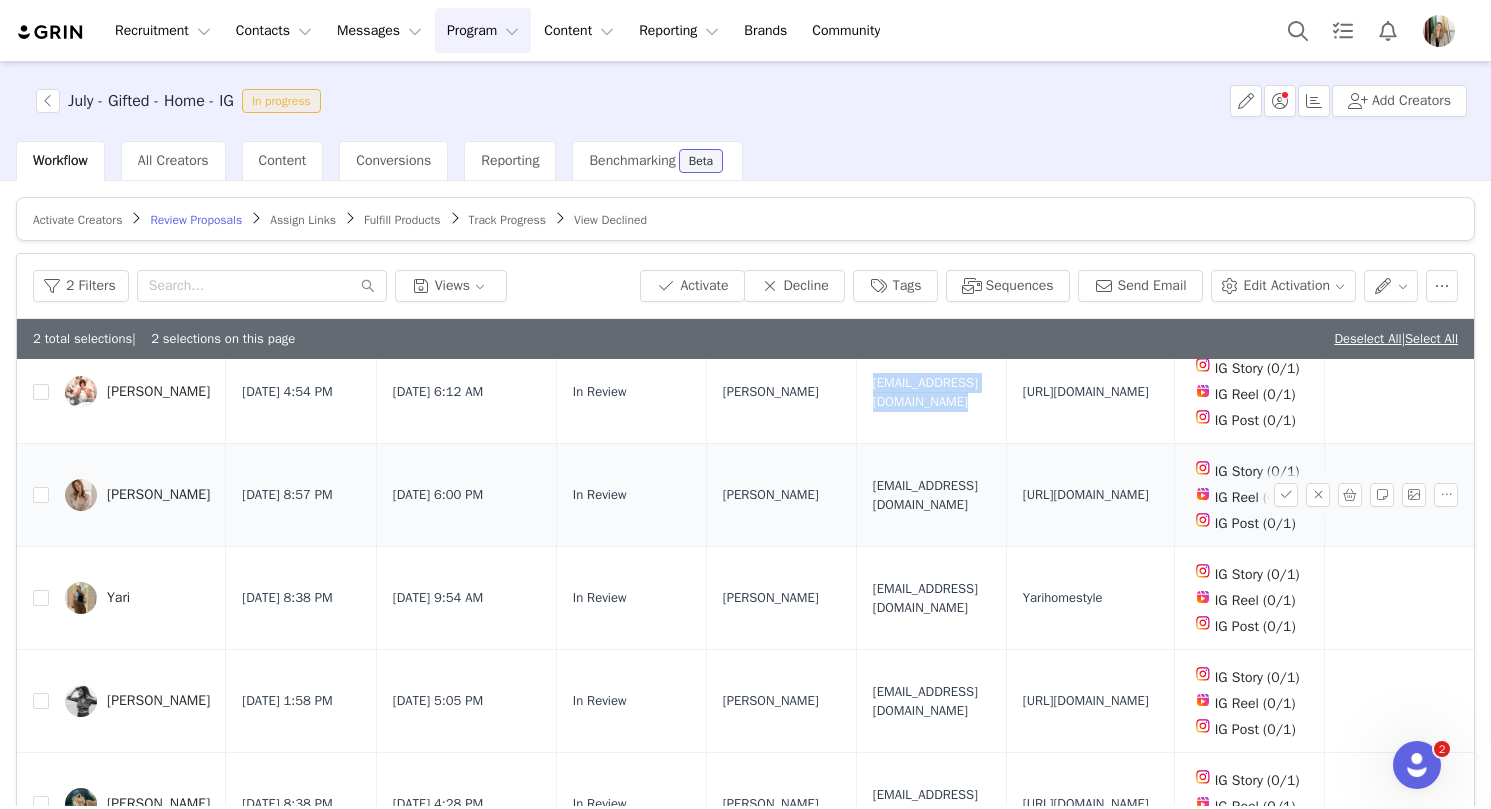 click on "Clairemariahmurray@gmail.com" at bounding box center (931, 495) 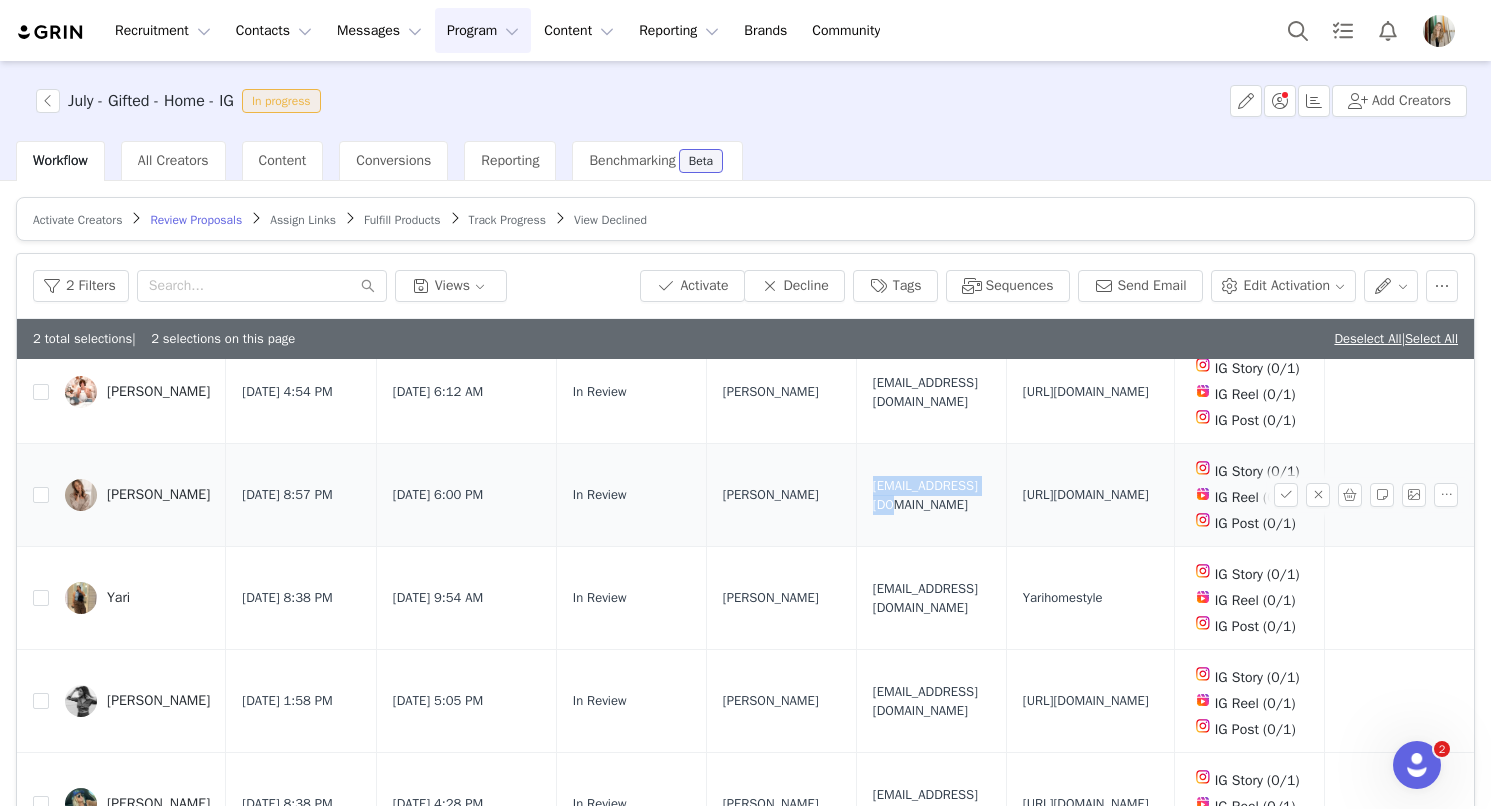 click on "Clairemariahmurray@gmail.com" at bounding box center [931, 495] 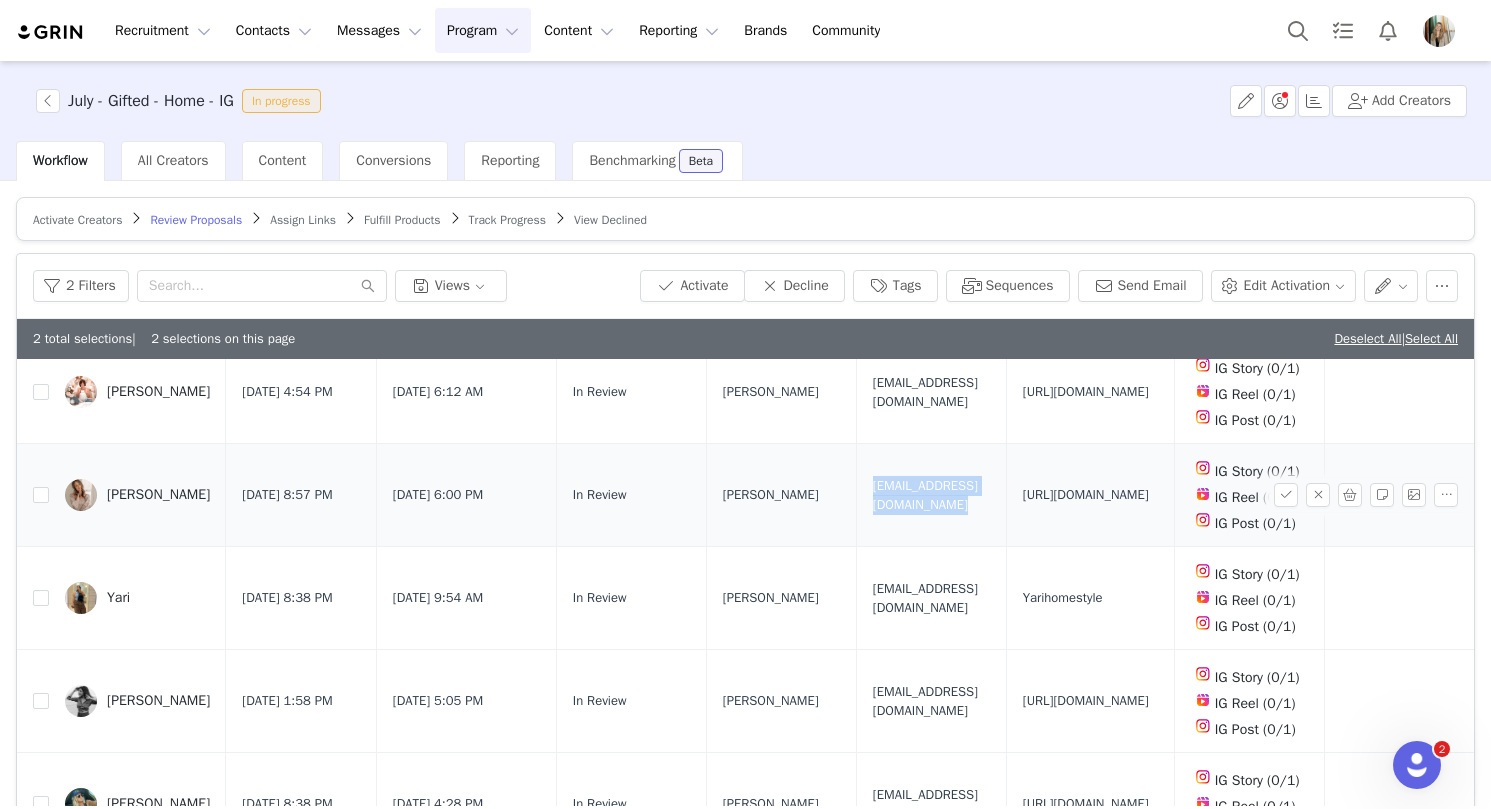 click on "Clairemariahmurray@gmail.com" at bounding box center (931, 495) 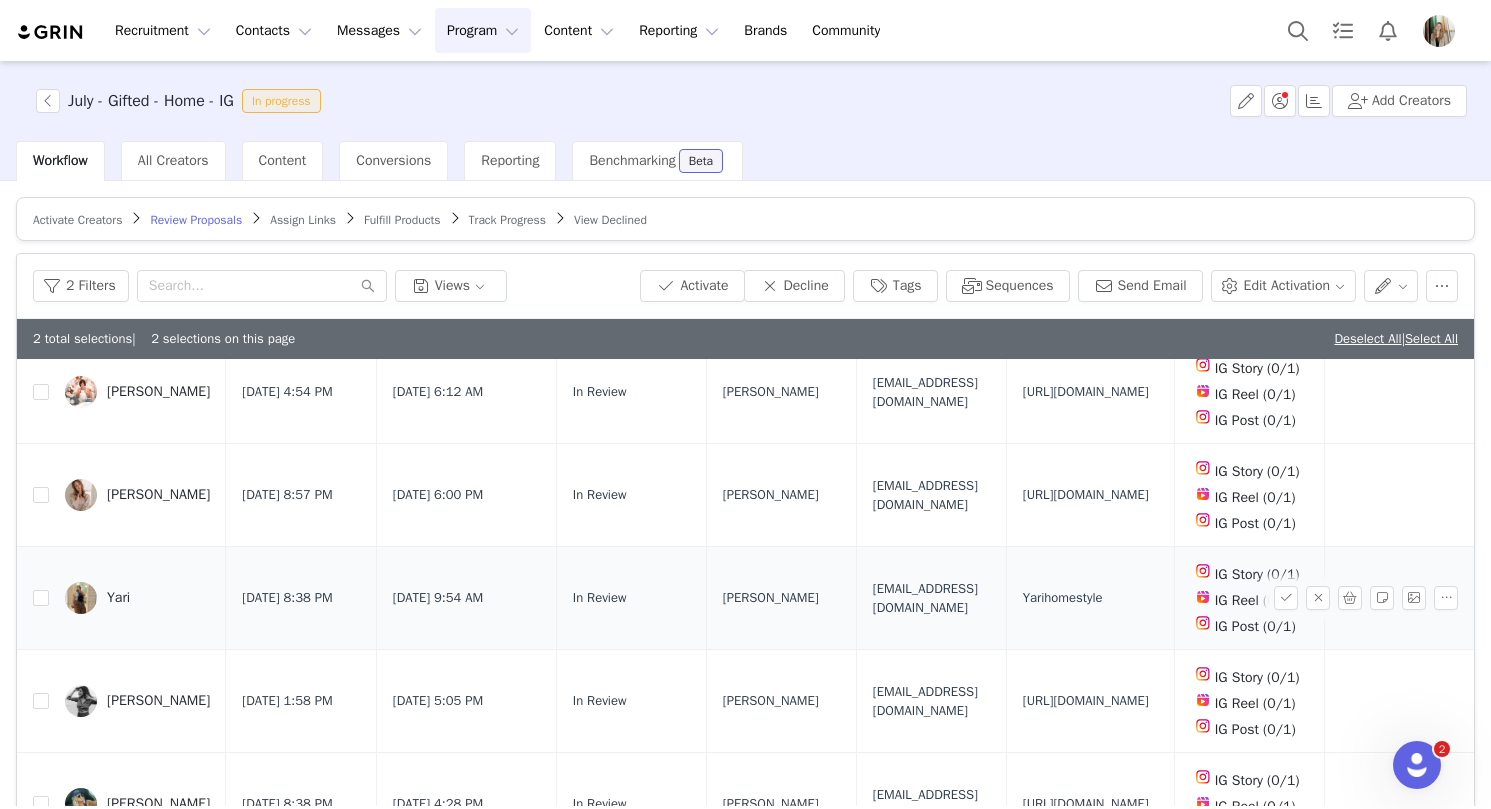 click on "Yari.yg@gmail.com" at bounding box center (931, 598) 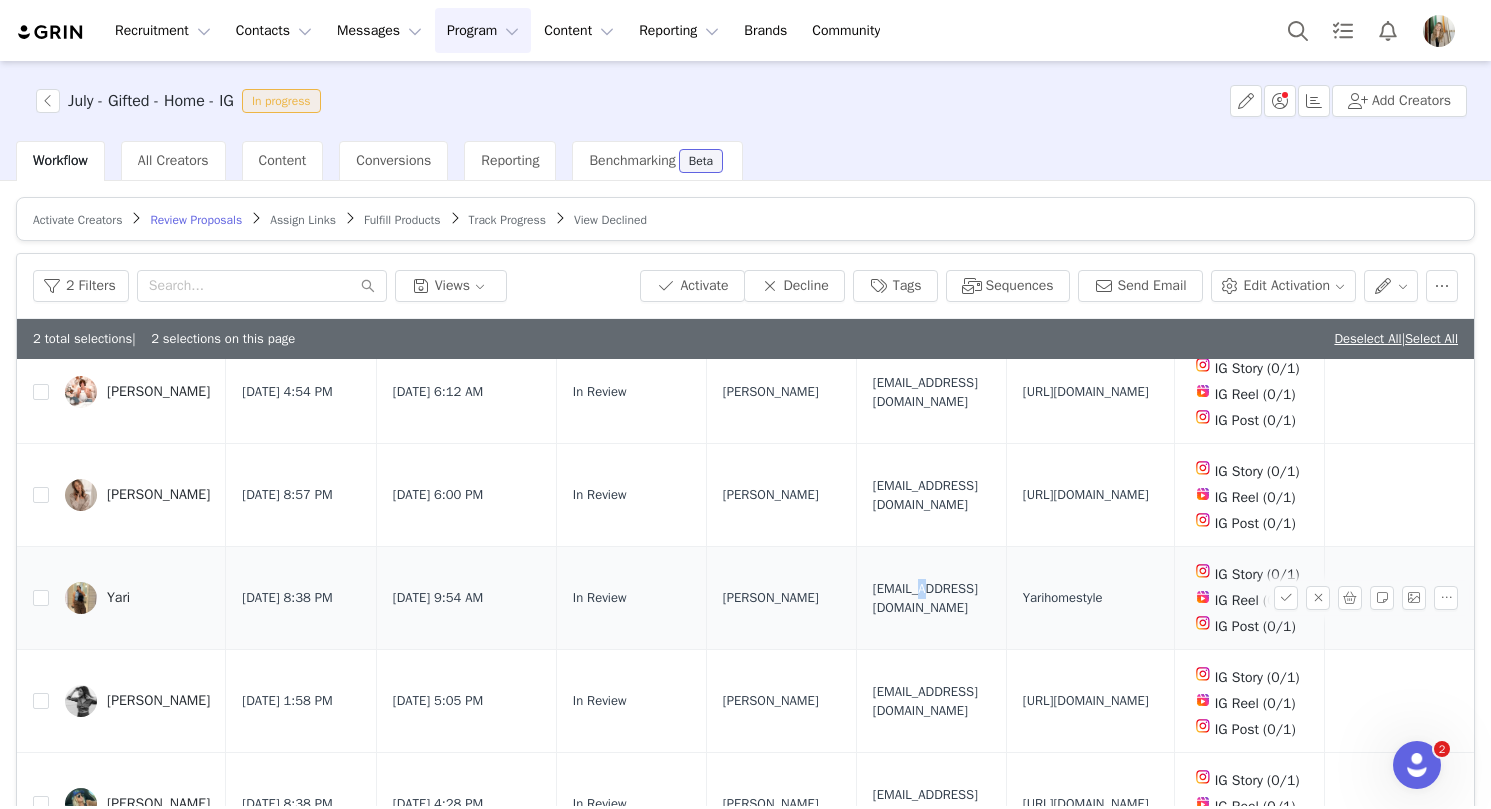 click on "Yari.yg@gmail.com" at bounding box center (931, 598) 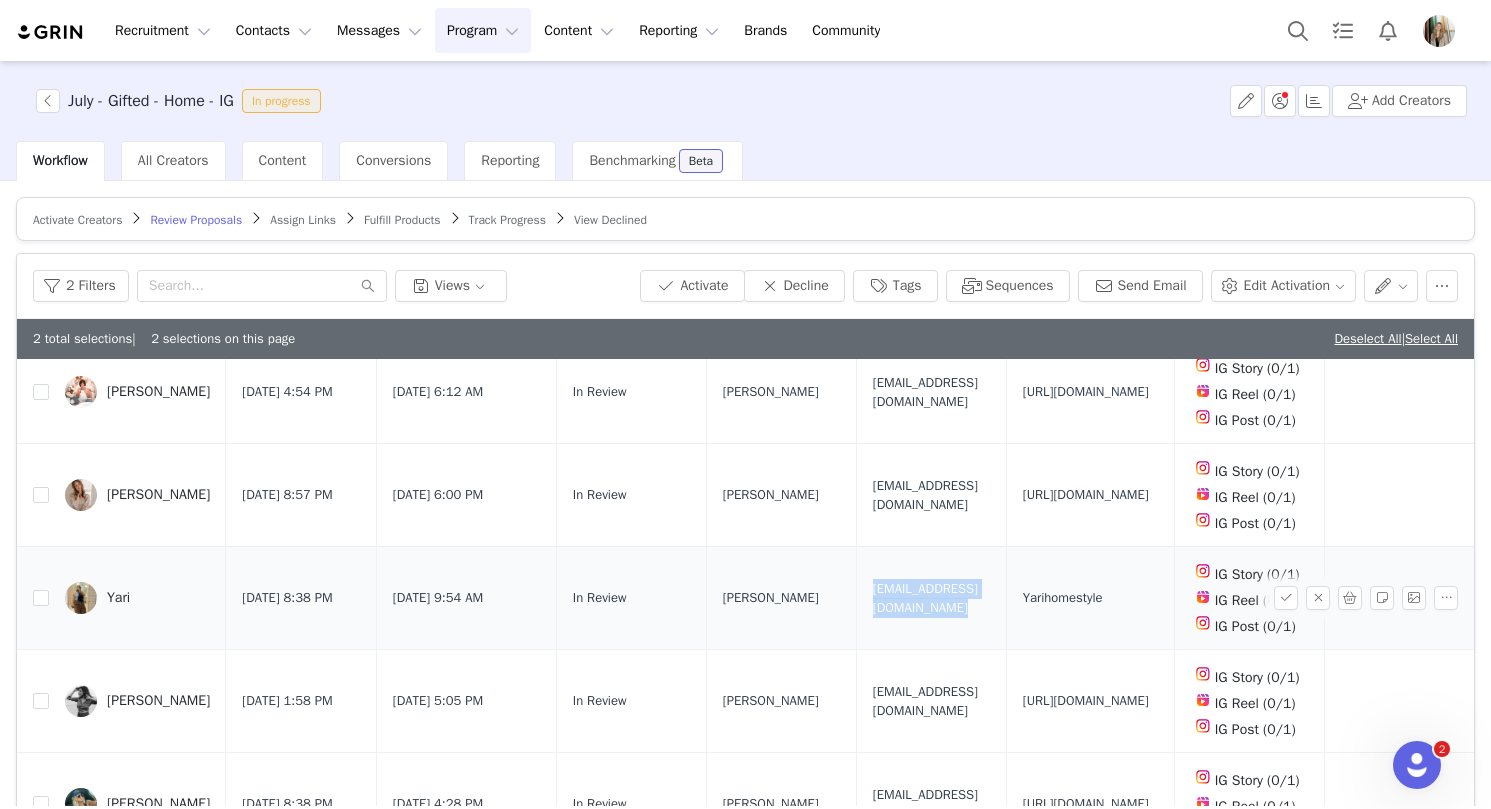 click on "Yari.yg@gmail.com" at bounding box center [931, 598] 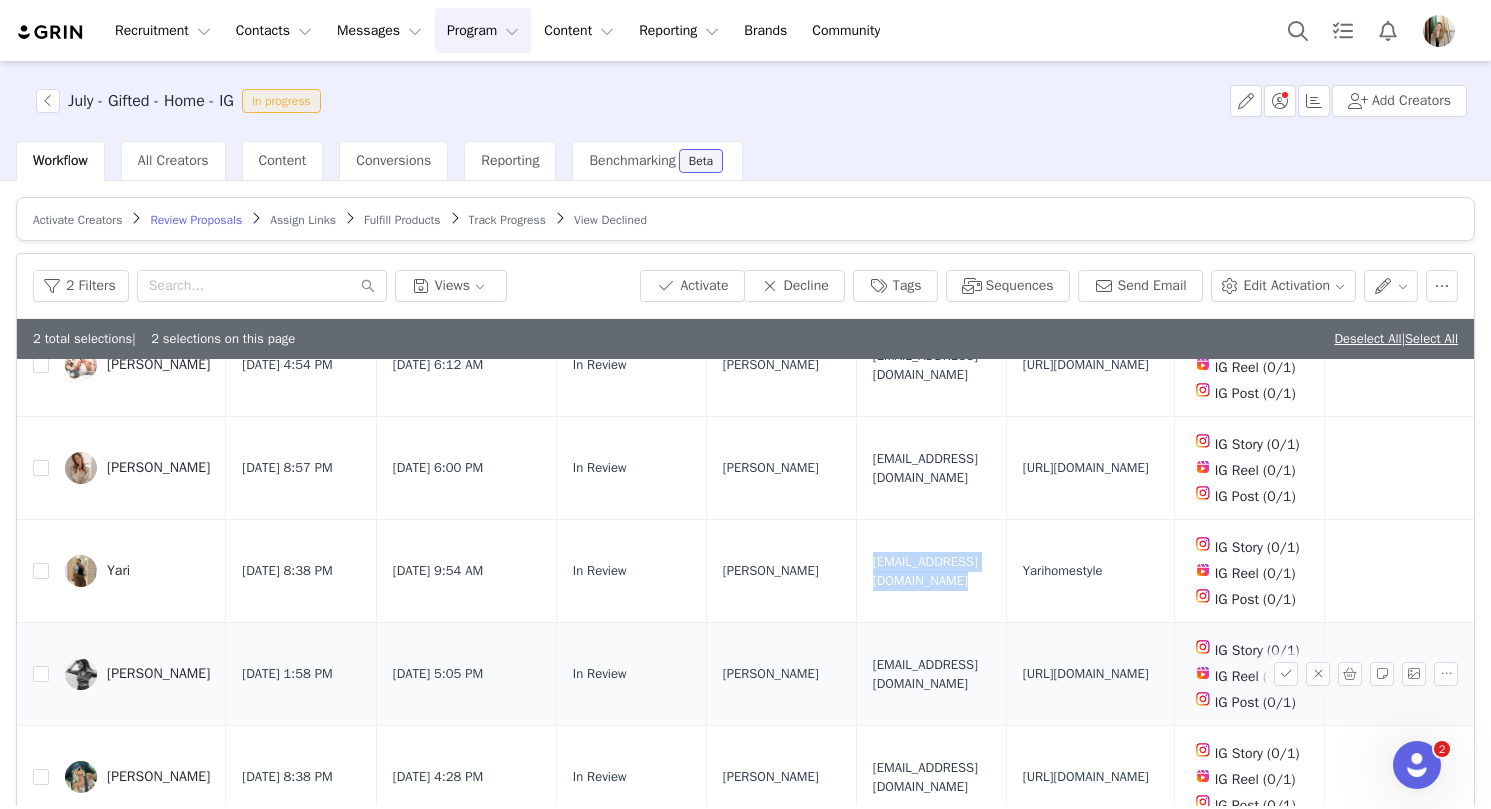 scroll, scrollTop: 414, scrollLeft: 0, axis: vertical 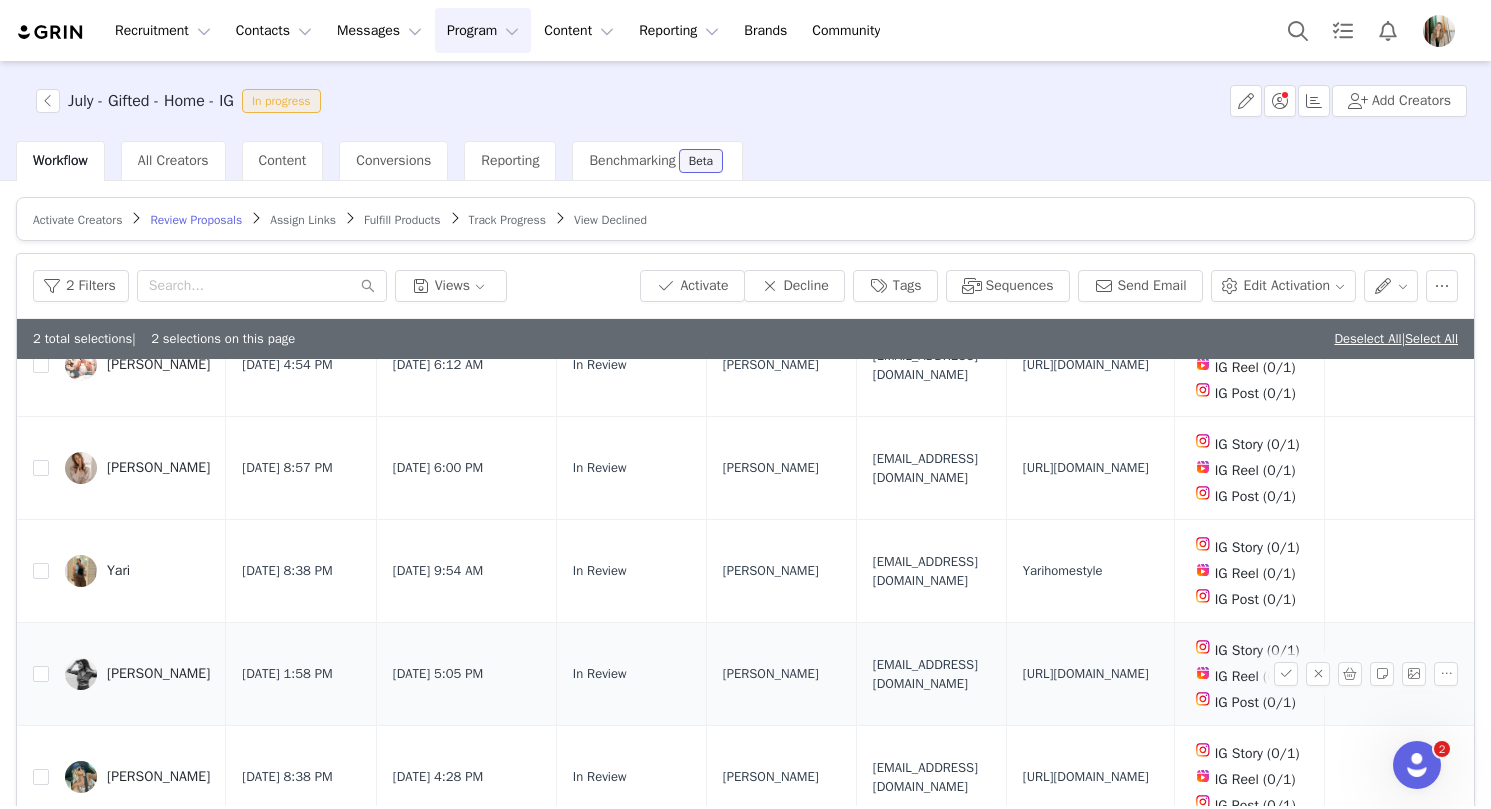 click on "[EMAIL_ADDRESS][DOMAIN_NAME]" at bounding box center [931, 674] 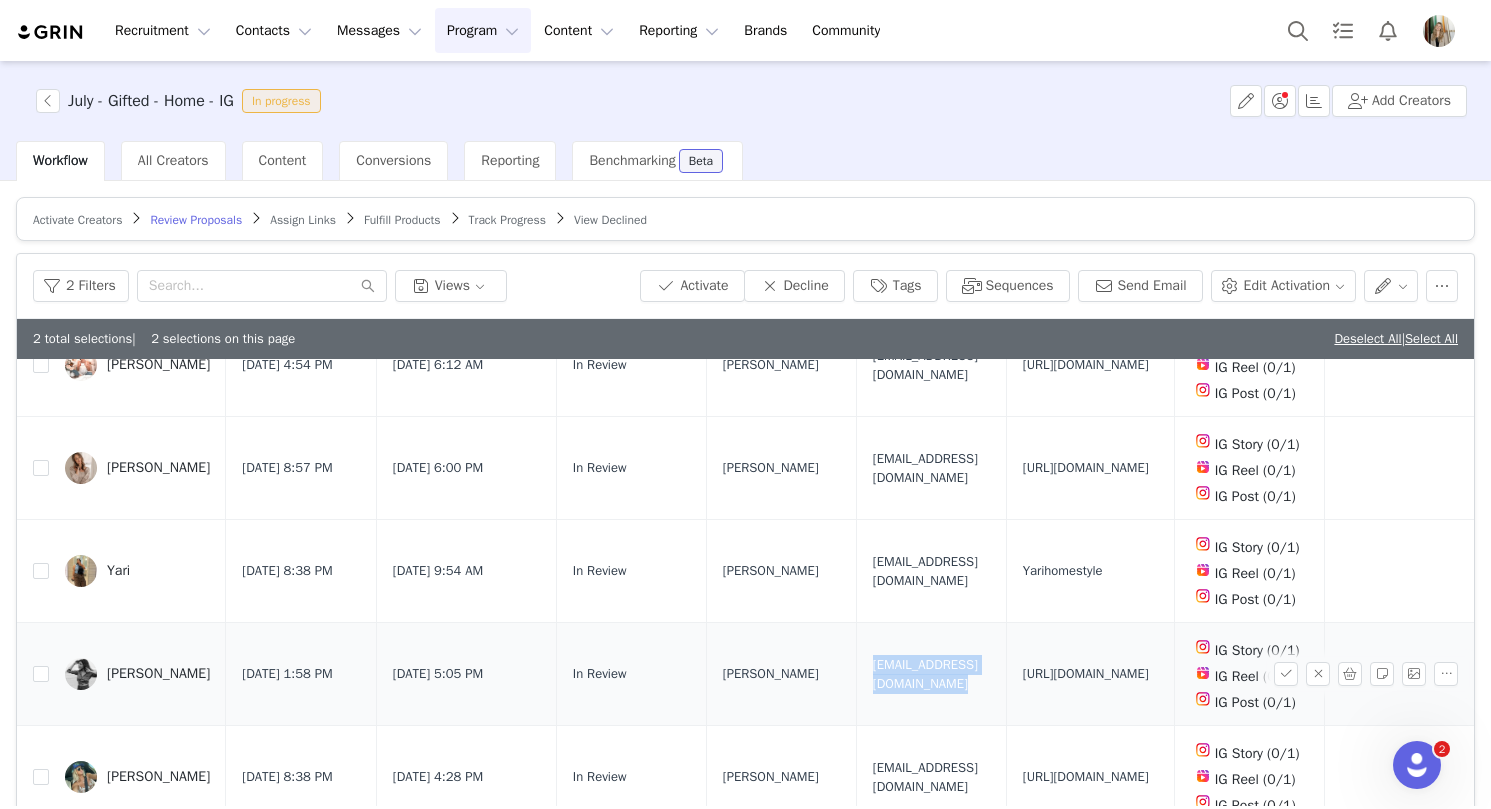 click on "[EMAIL_ADDRESS][DOMAIN_NAME]" at bounding box center (931, 674) 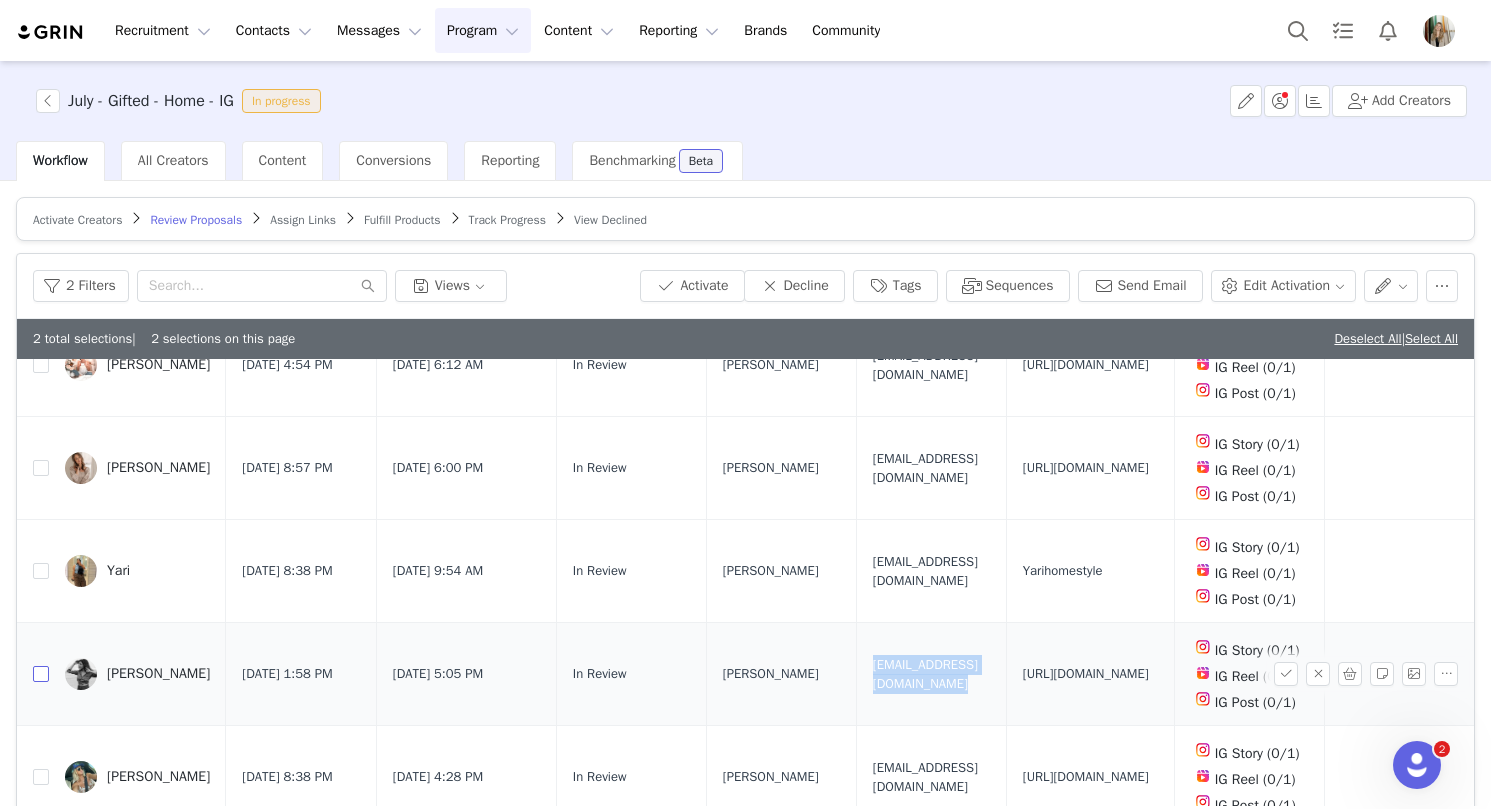 click at bounding box center (41, 674) 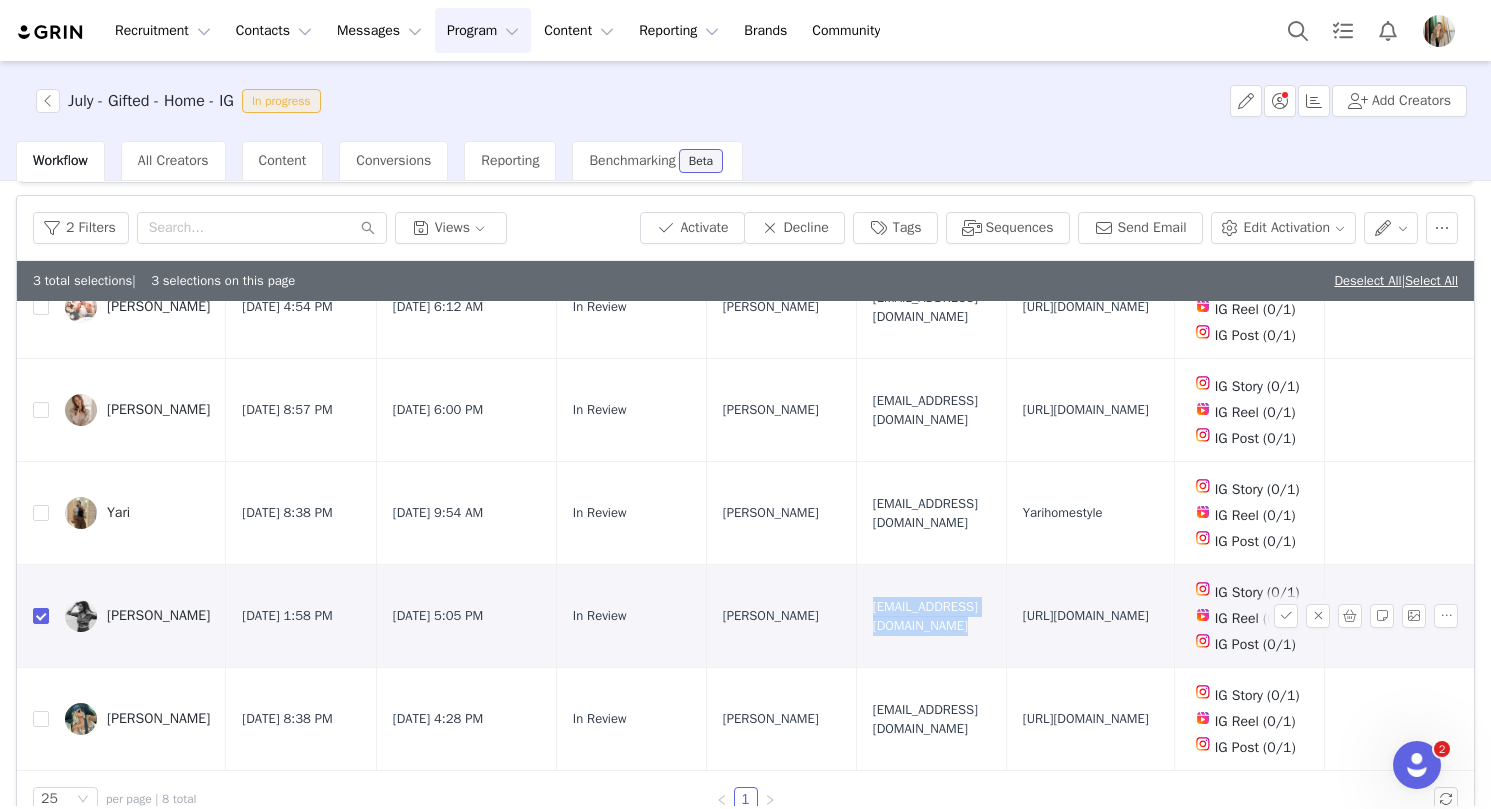 scroll, scrollTop: 95, scrollLeft: 0, axis: vertical 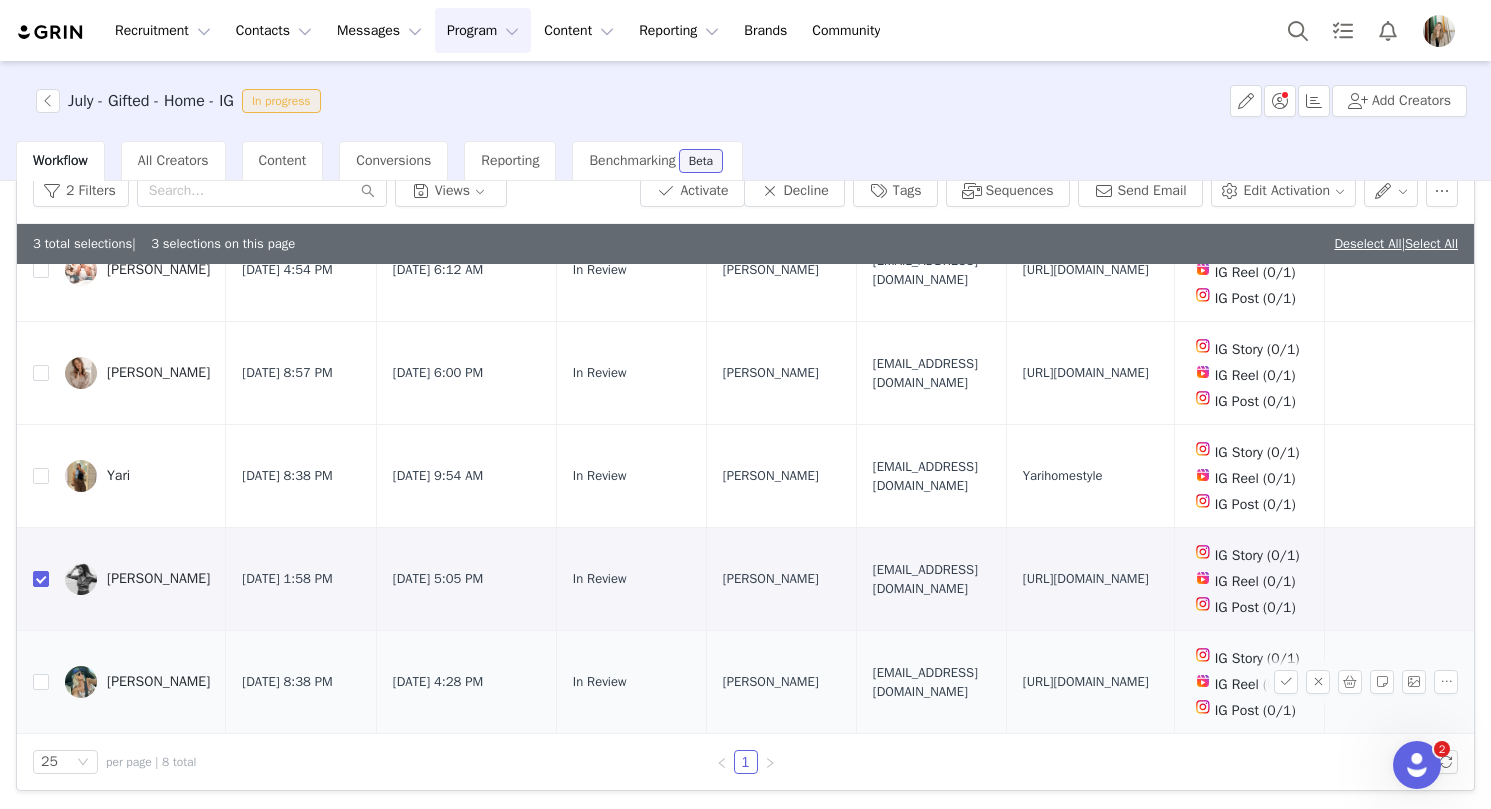 click on "[EMAIL_ADDRESS][DOMAIN_NAME]" at bounding box center (931, 682) 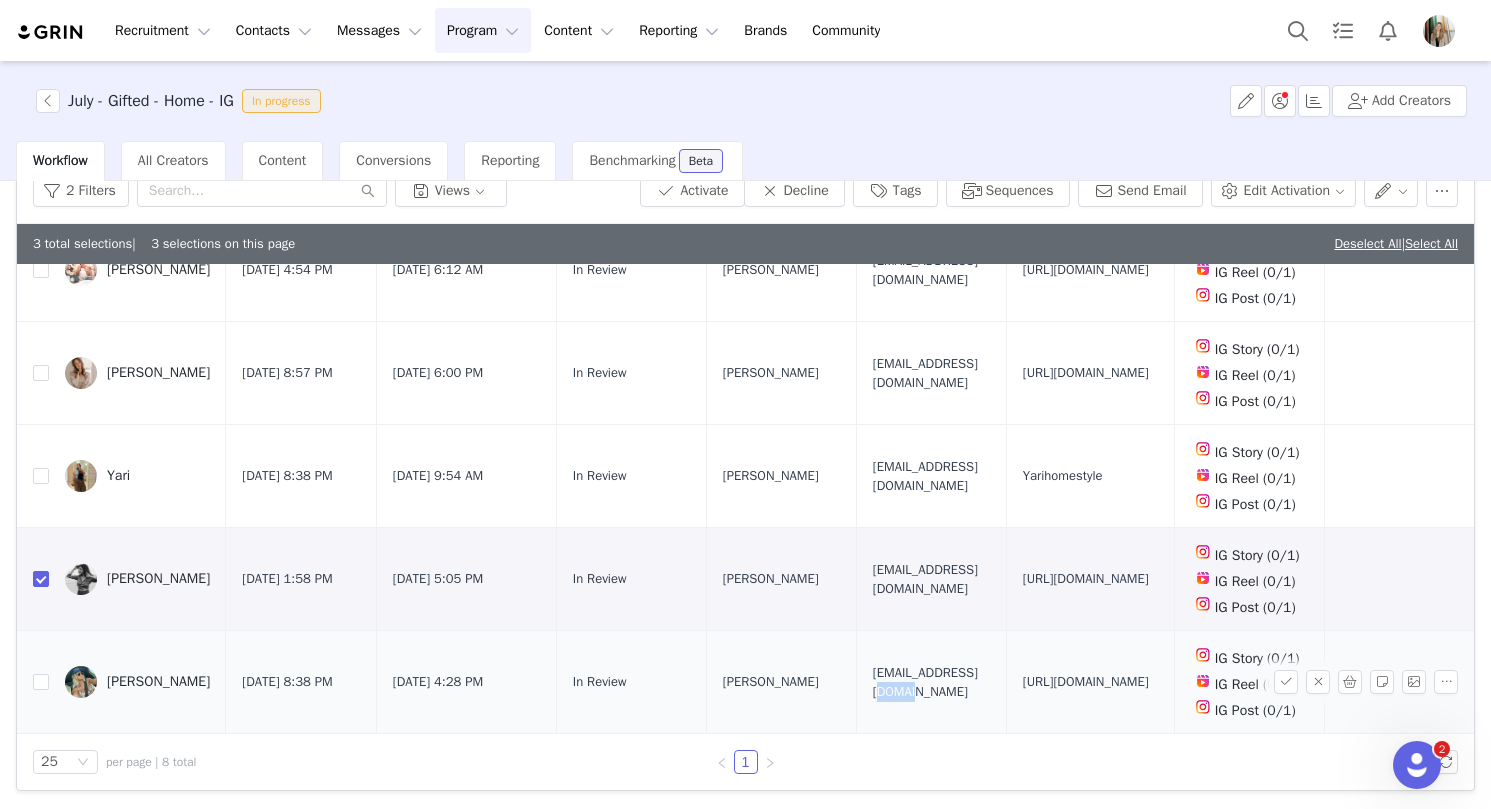 click on "[EMAIL_ADDRESS][DOMAIN_NAME]" at bounding box center (931, 682) 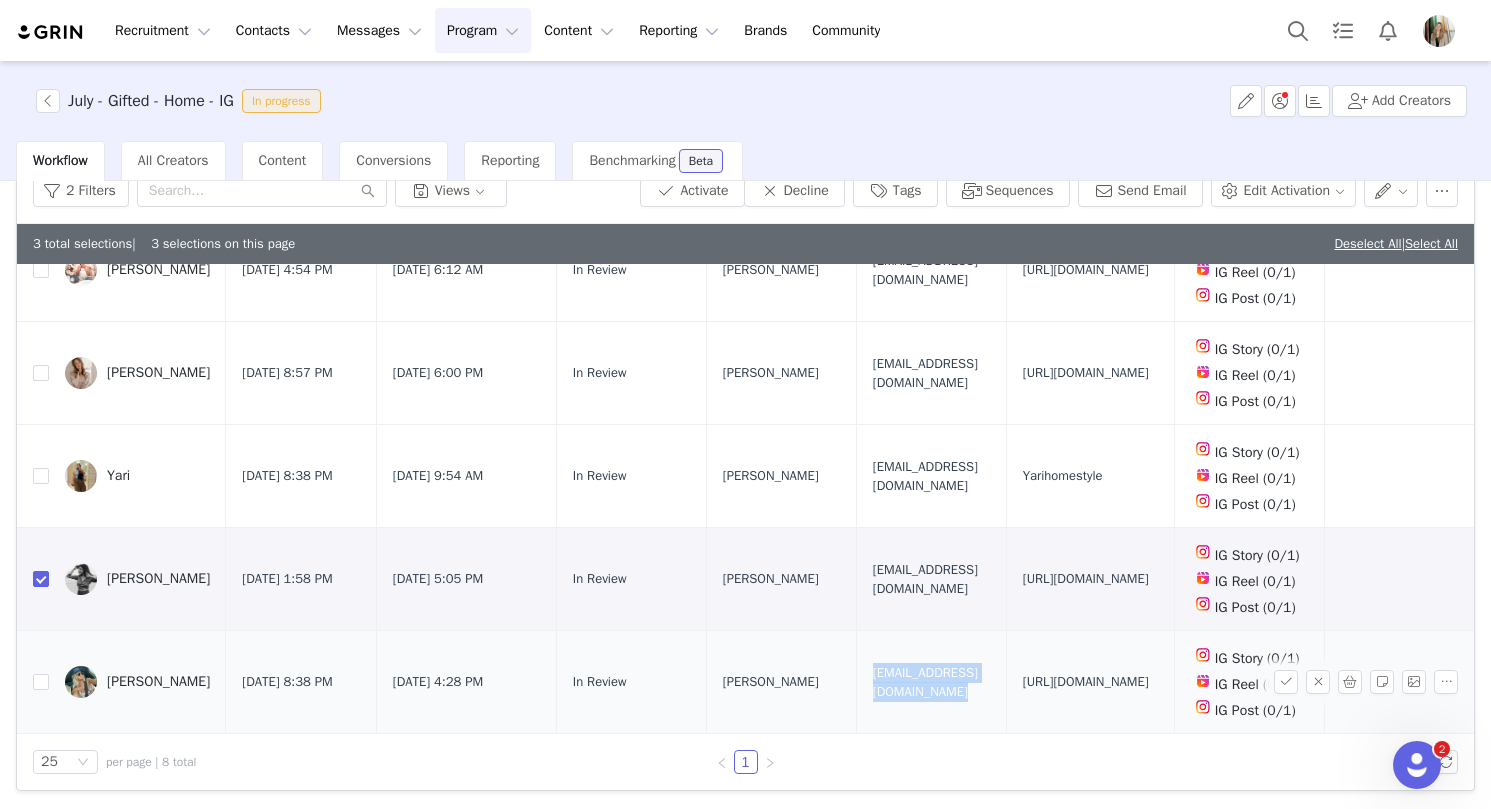 click on "[EMAIL_ADDRESS][DOMAIN_NAME]" at bounding box center (931, 682) 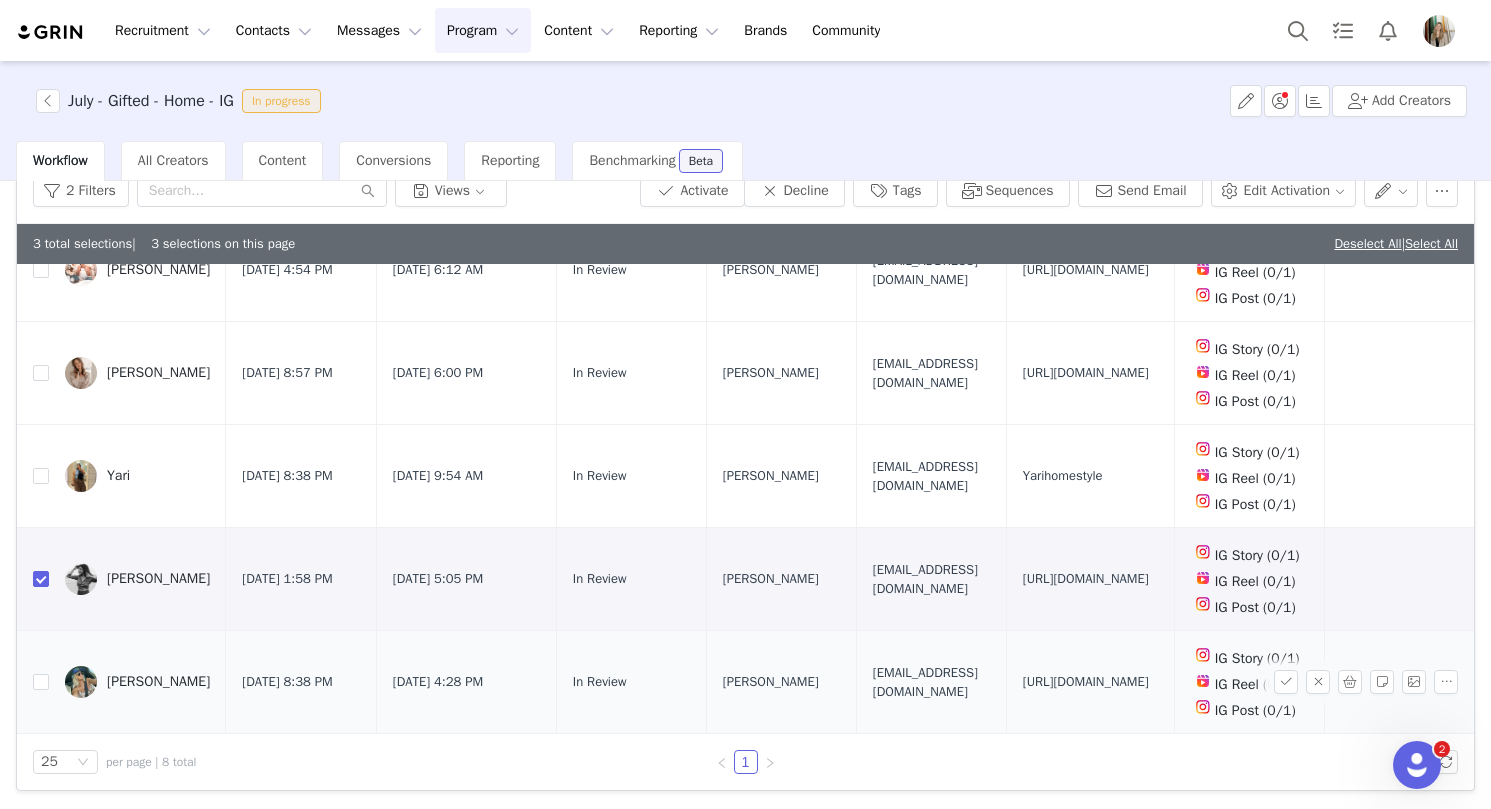 click on "https://www.quince.com/checkout?checkoutId=b477f1c8-ea60-44ca-a823-30bbb2ded1ec&checkoutAuthCode=5416043e-e006-40b6-9404-980e8d796232" at bounding box center (1086, 682) 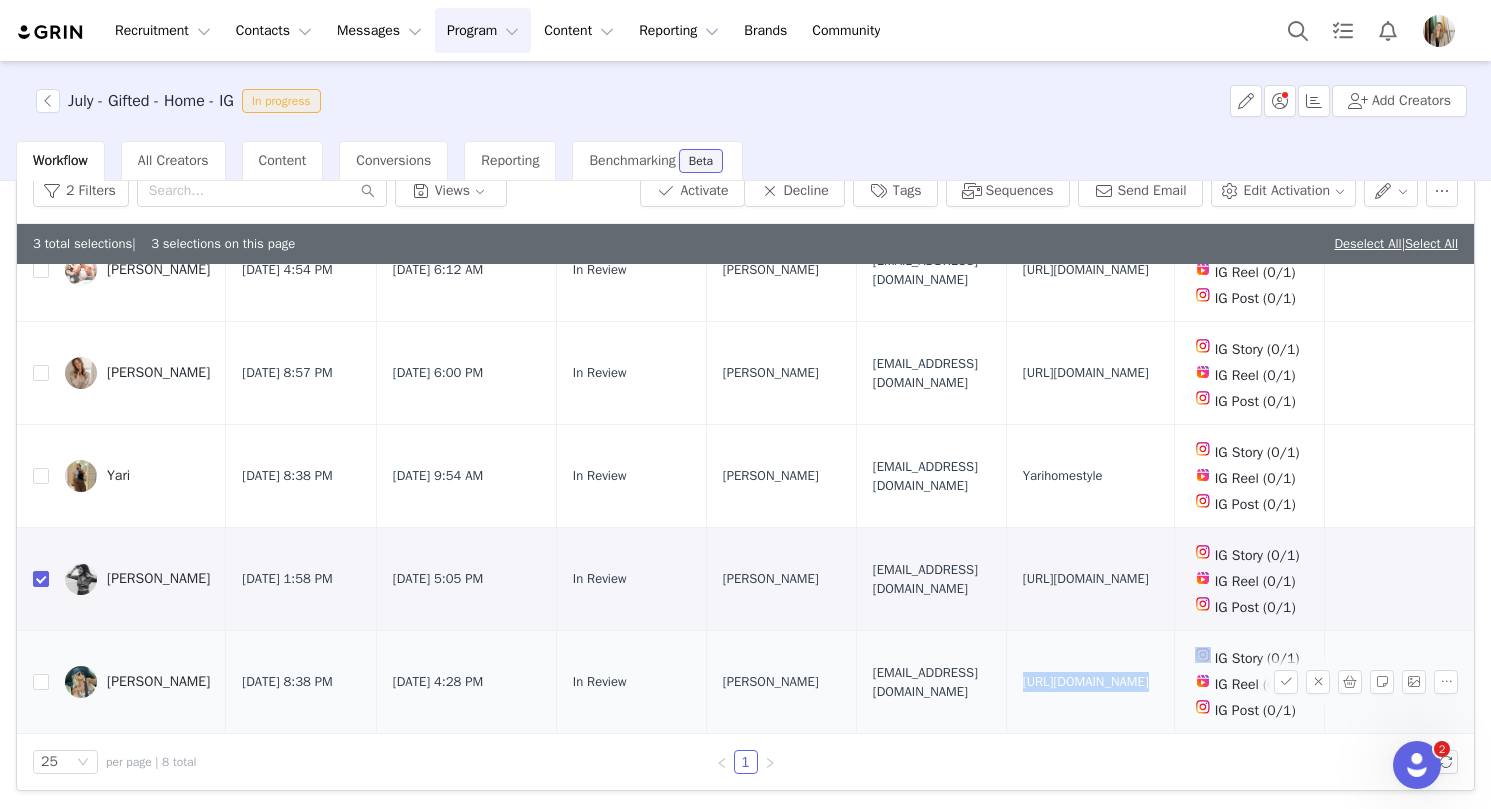 click on "https://www.quince.com/checkout?checkoutId=b477f1c8-ea60-44ca-a823-30bbb2ded1ec&checkoutAuthCode=5416043e-e006-40b6-9404-980e8d796232" at bounding box center [1086, 682] 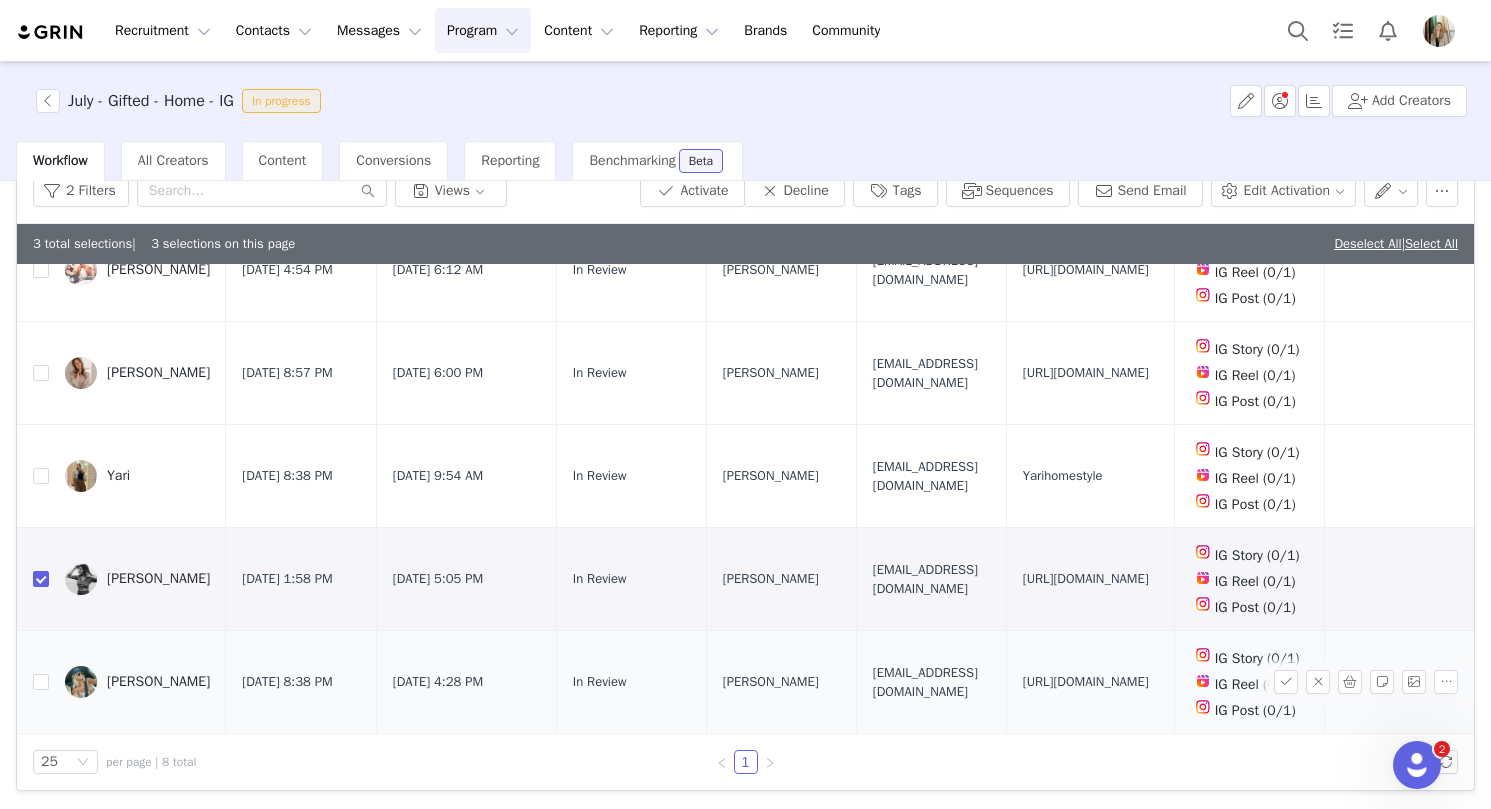 click on "makenzieljensen@gmail.com" at bounding box center [931, 682] 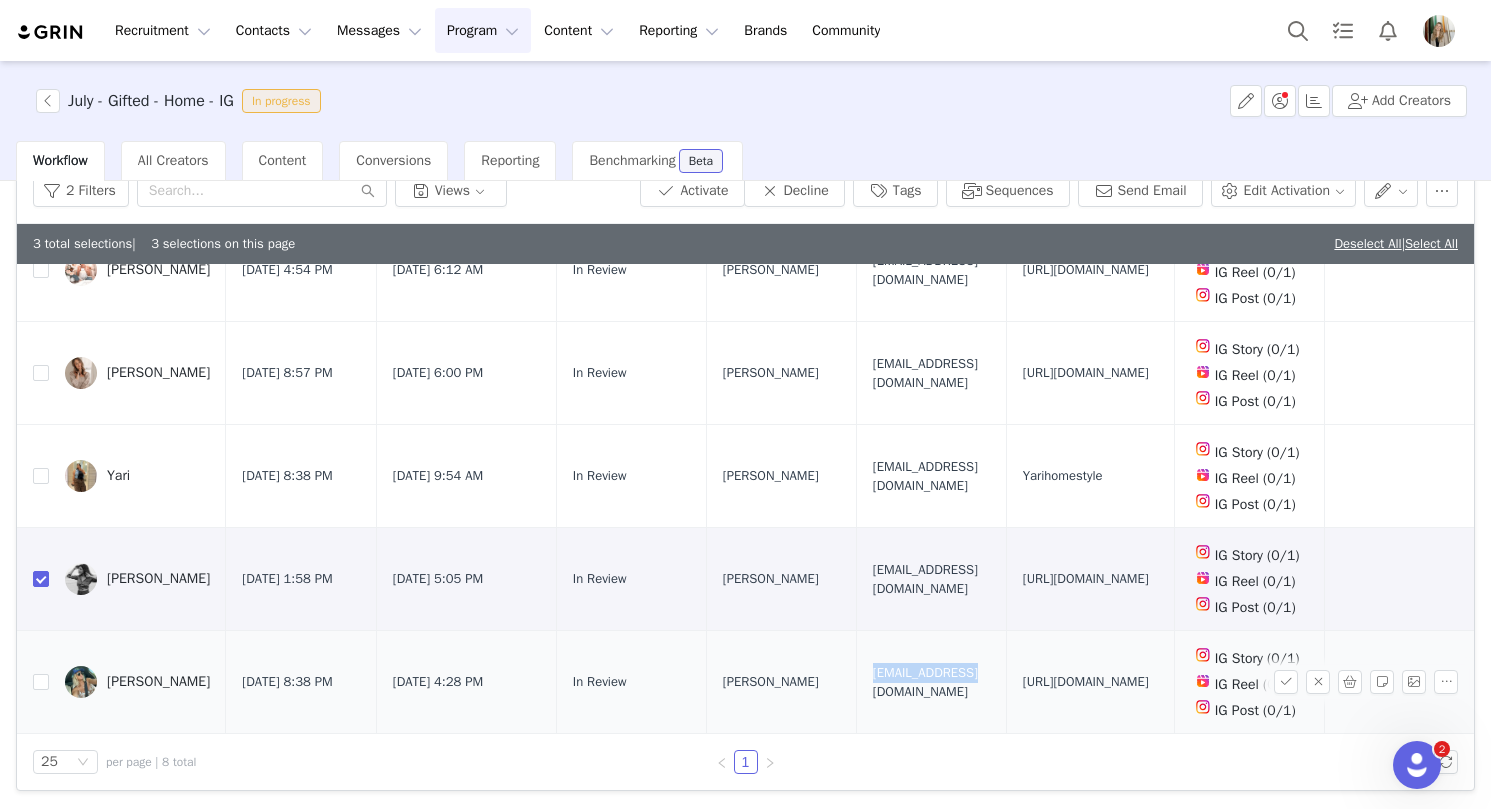 click on "makenzieljensen@gmail.com" at bounding box center [931, 682] 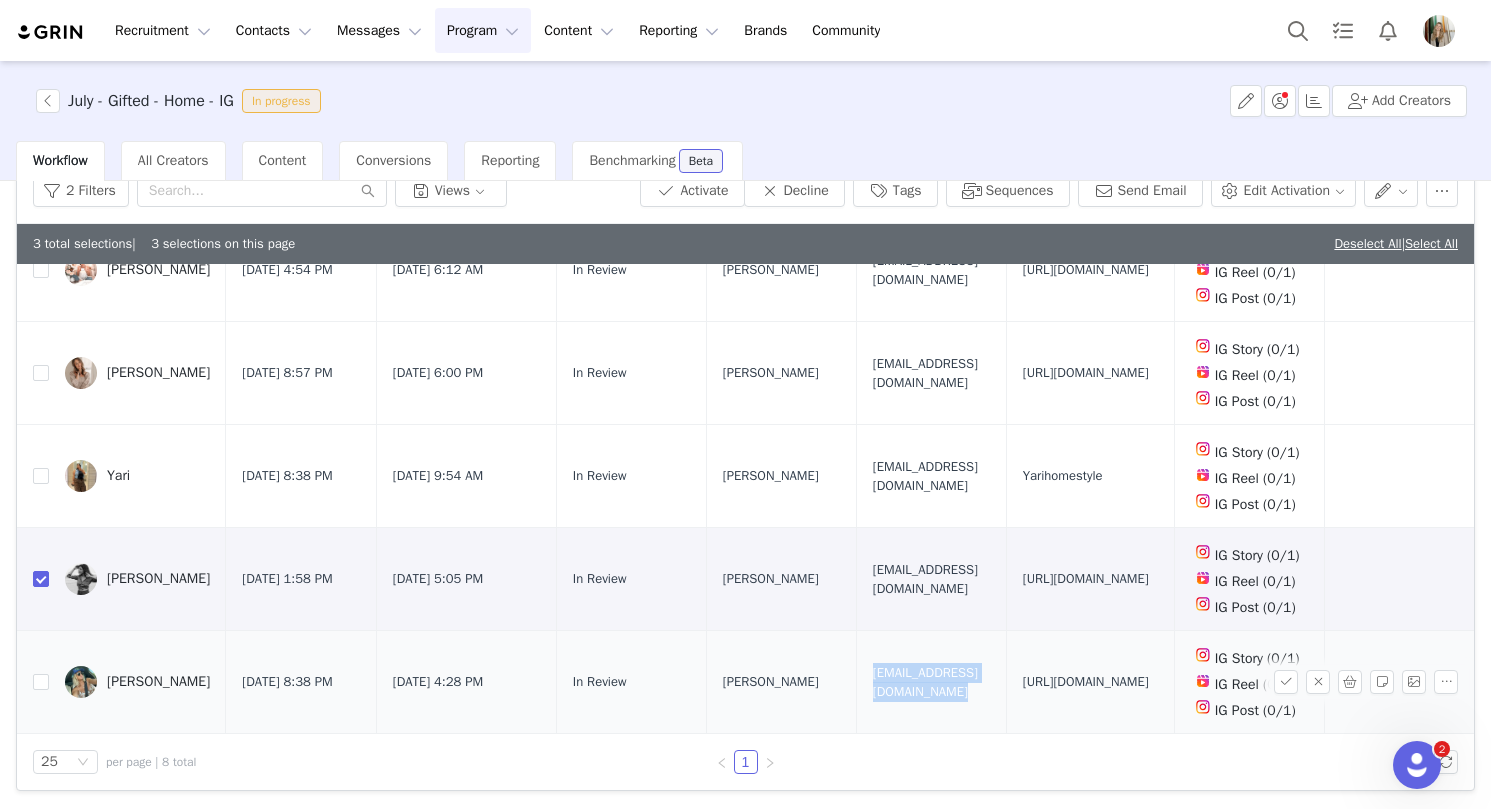 click on "makenzieljensen@gmail.com" at bounding box center (931, 682) 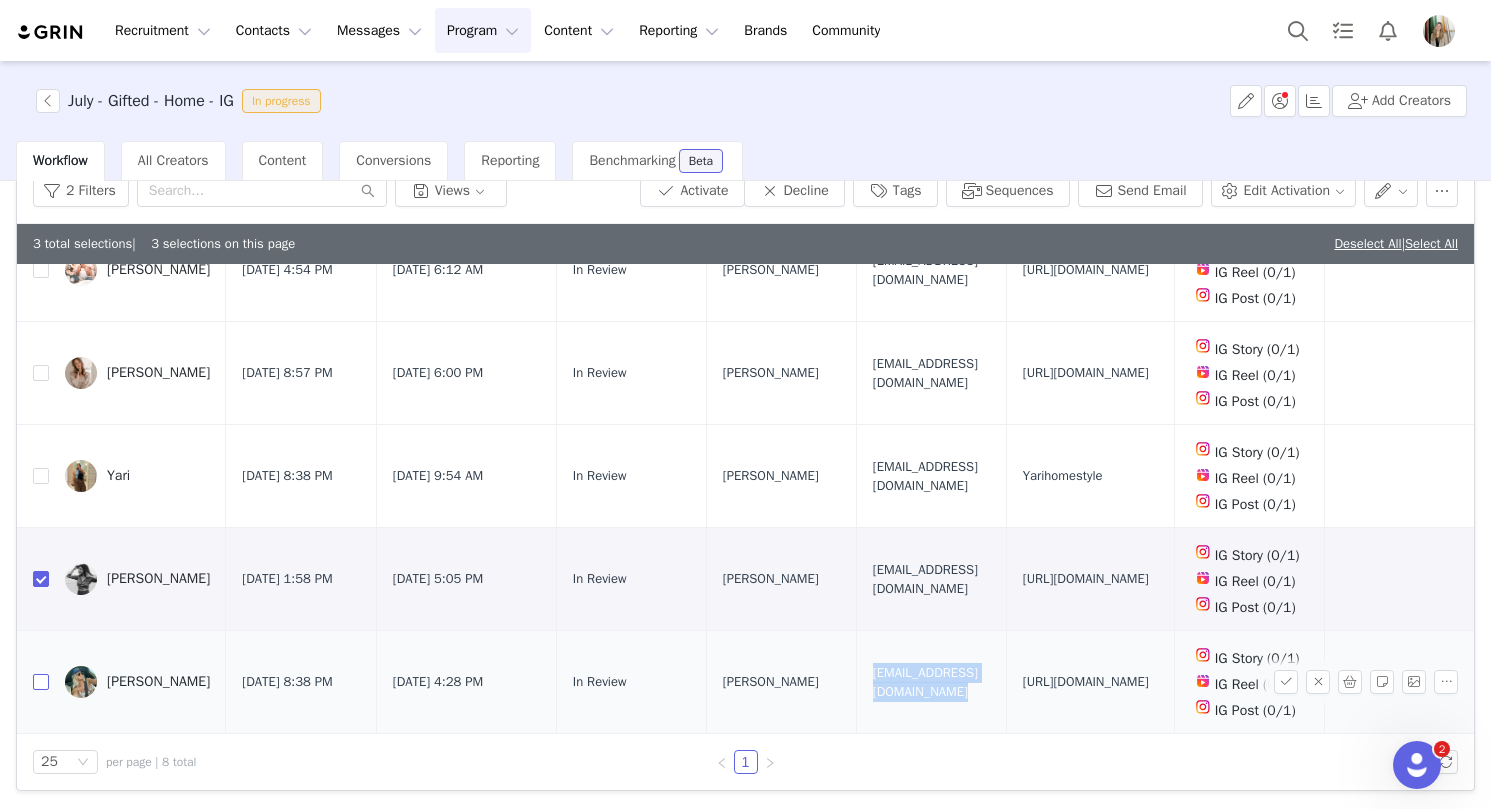 click at bounding box center (41, 682) 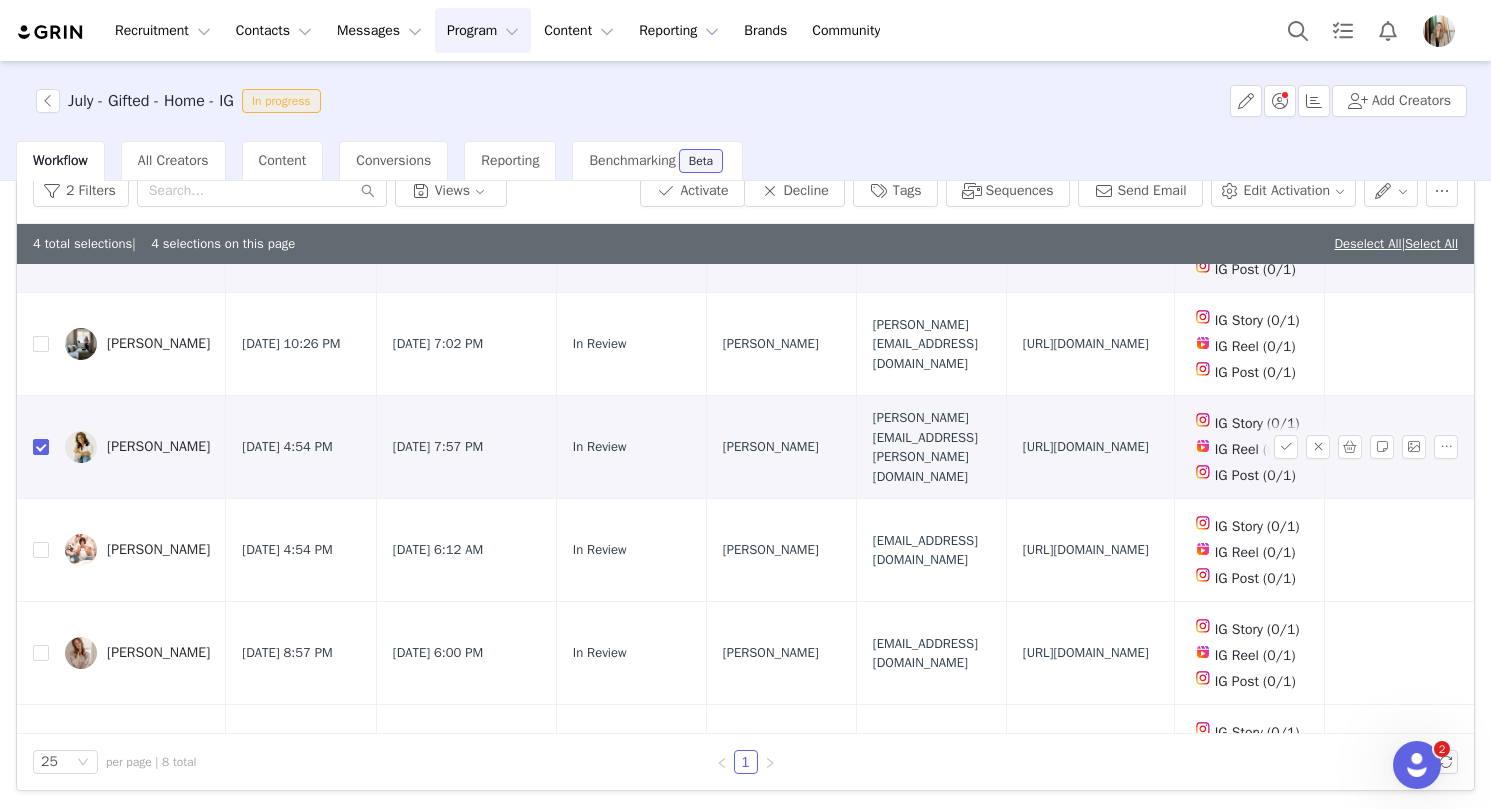 scroll, scrollTop: 0, scrollLeft: 0, axis: both 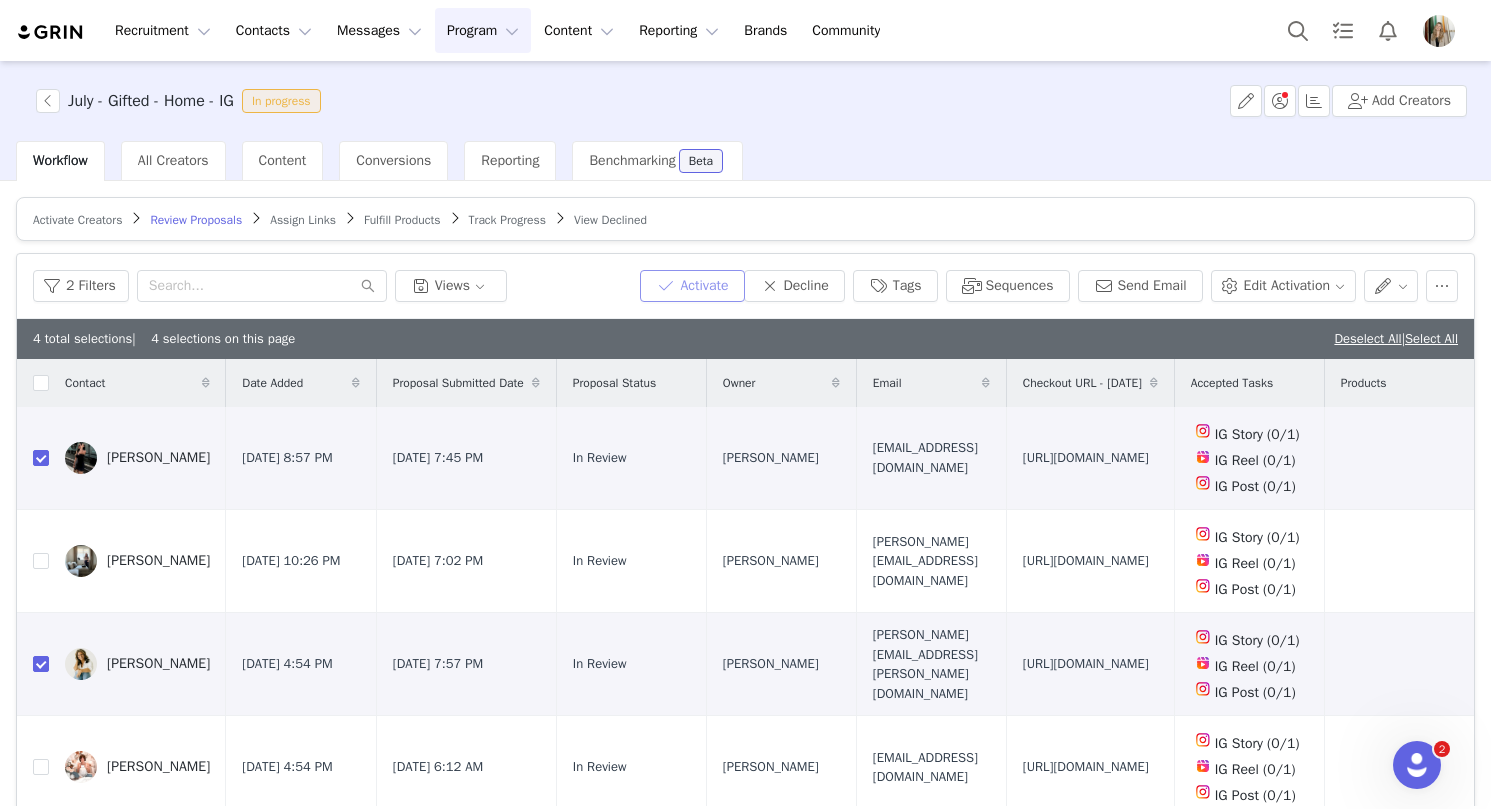 click on "Activate" at bounding box center (692, 286) 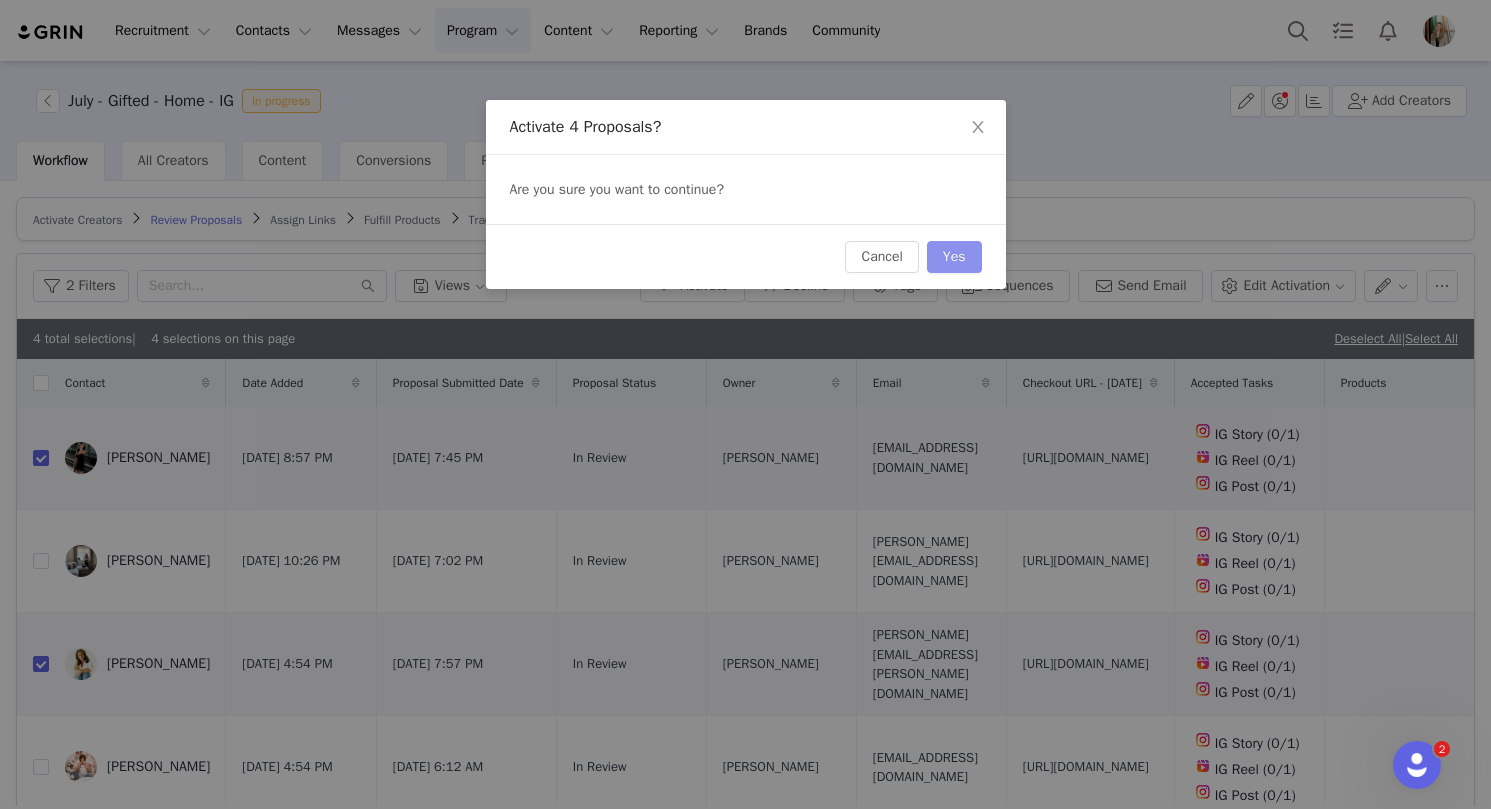 click on "Yes" at bounding box center (954, 257) 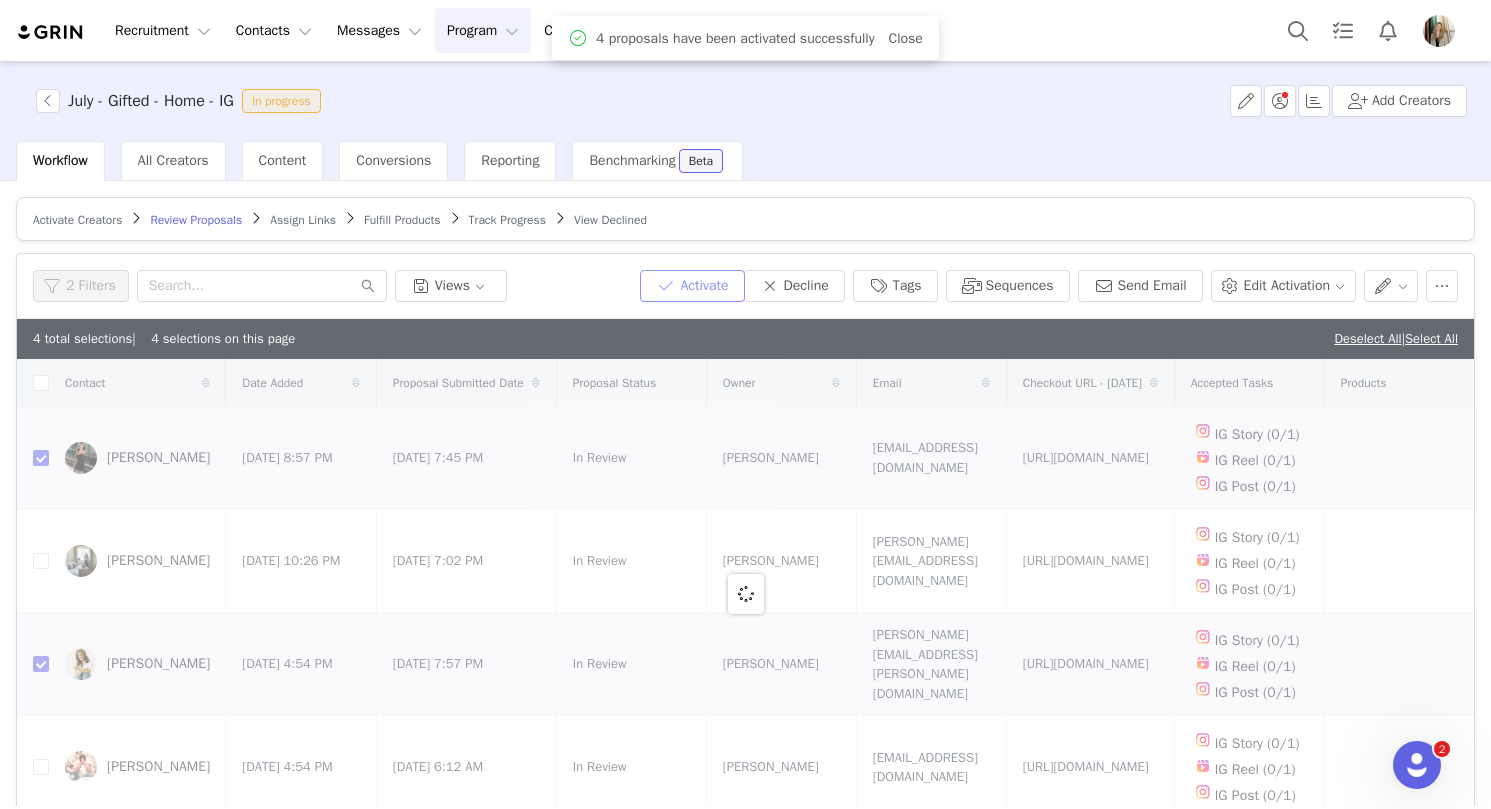 checkbox on "false" 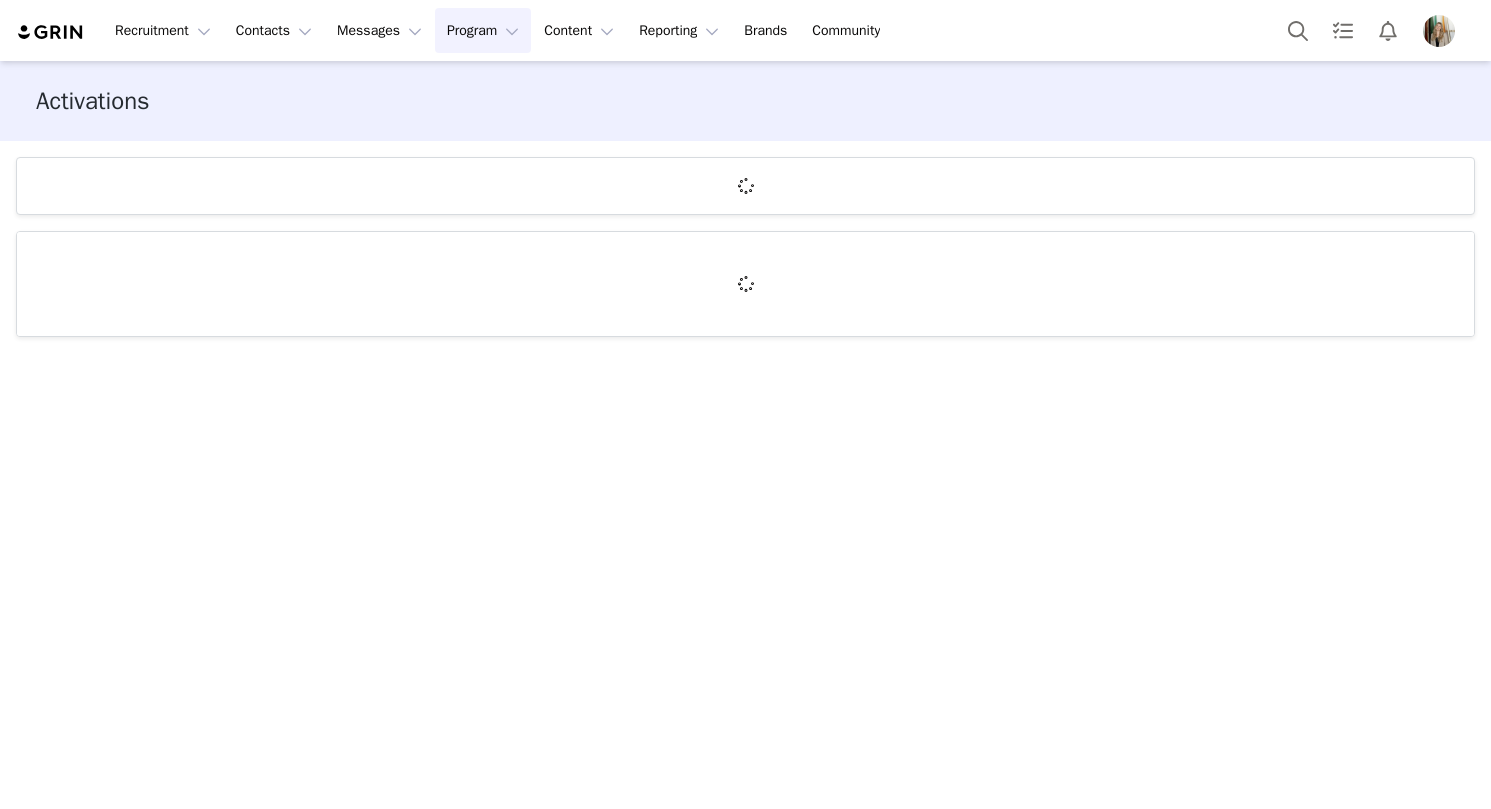 scroll, scrollTop: 0, scrollLeft: 0, axis: both 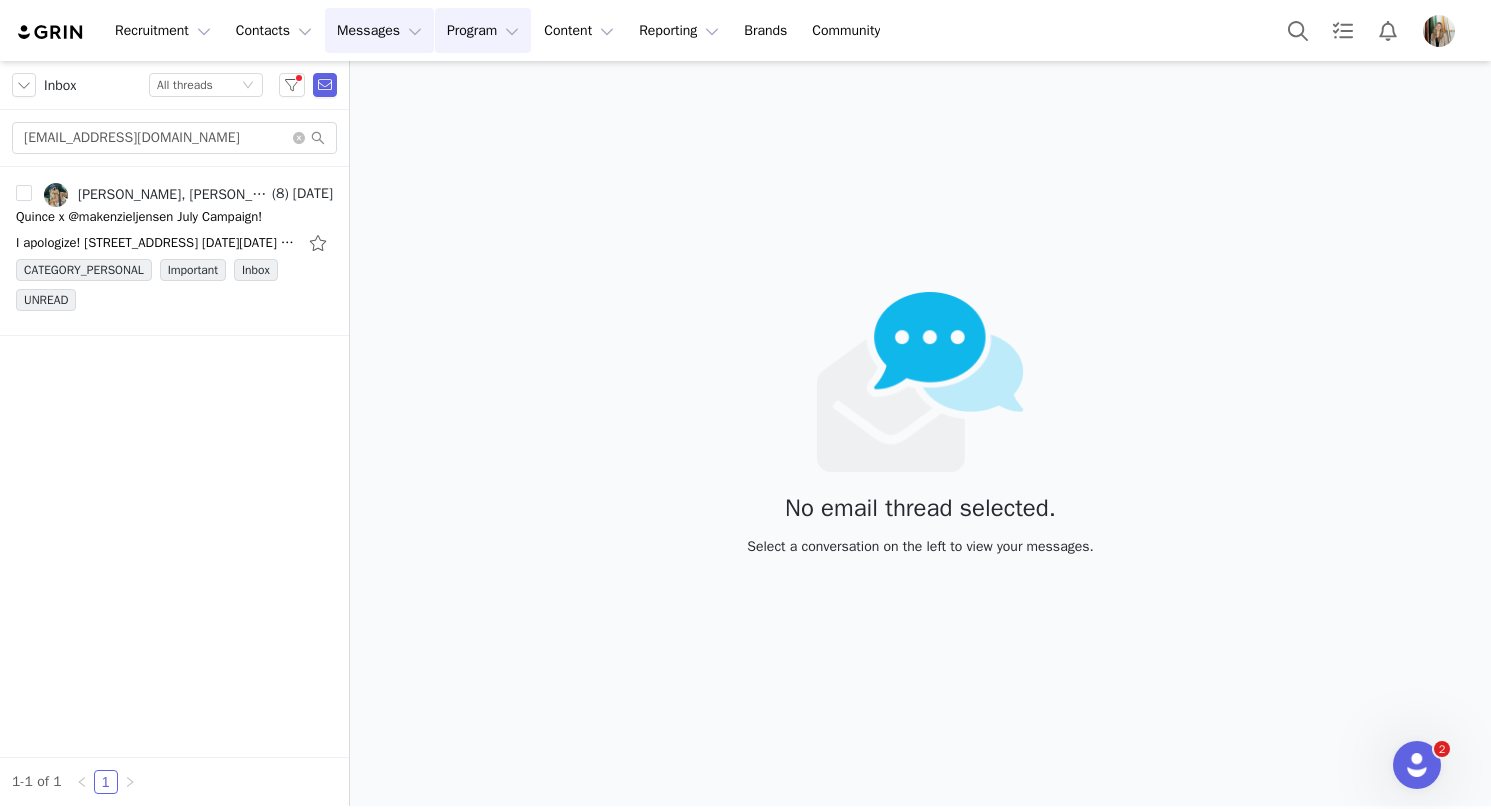 click on "Program Program" at bounding box center [483, 30] 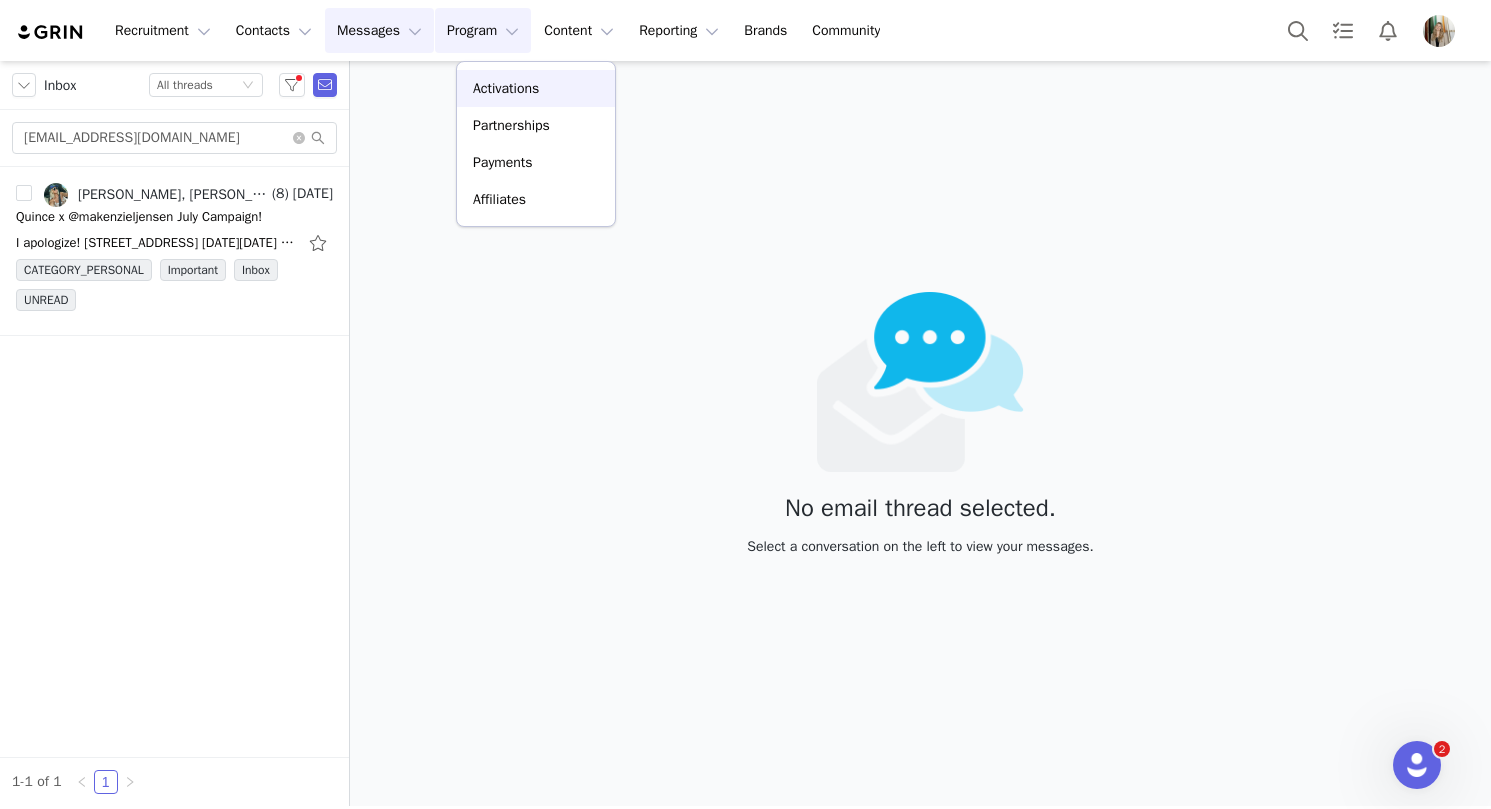click on "Activations" at bounding box center [506, 88] 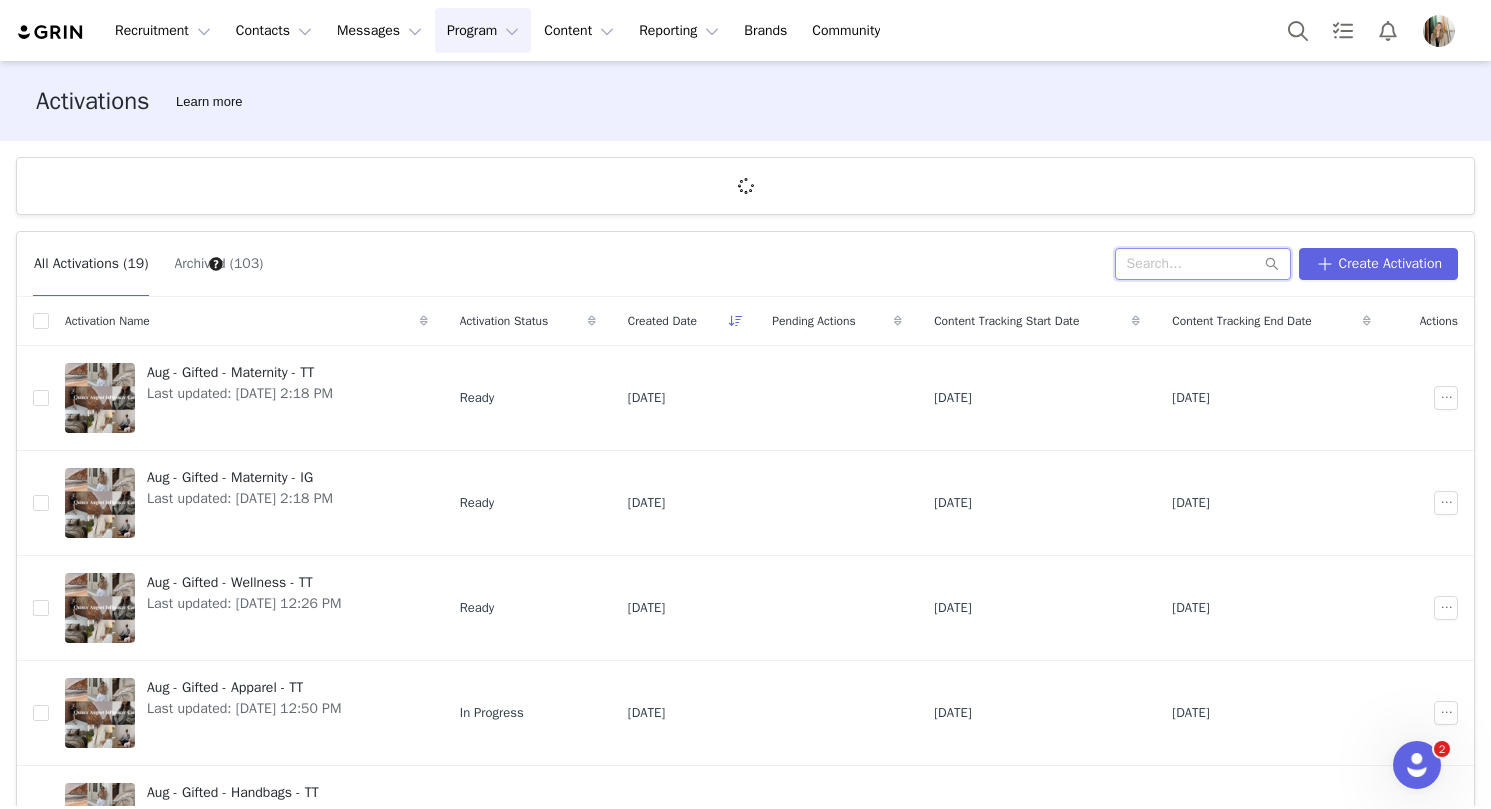 click at bounding box center (1203, 264) 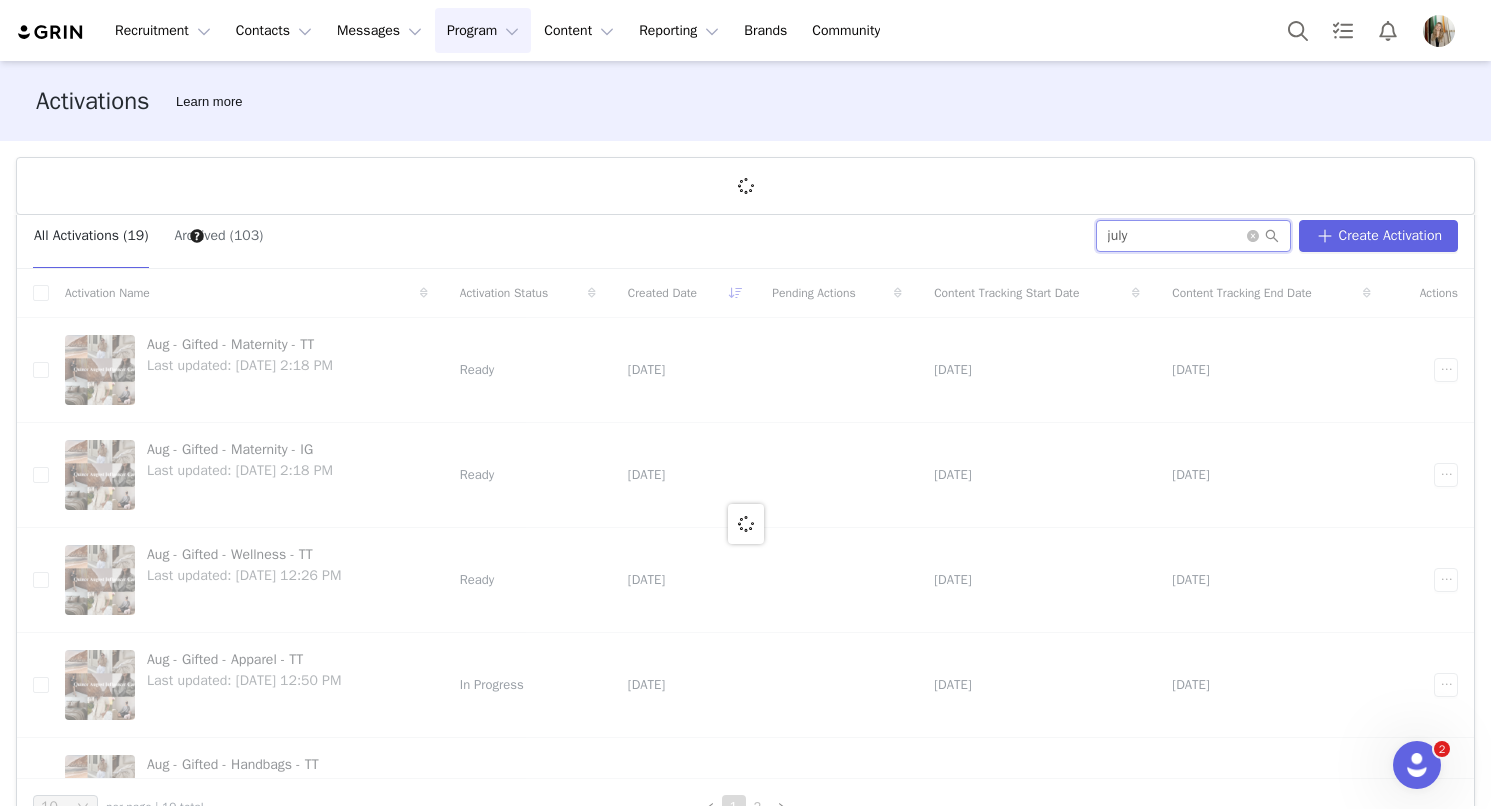 scroll, scrollTop: 74, scrollLeft: 0, axis: vertical 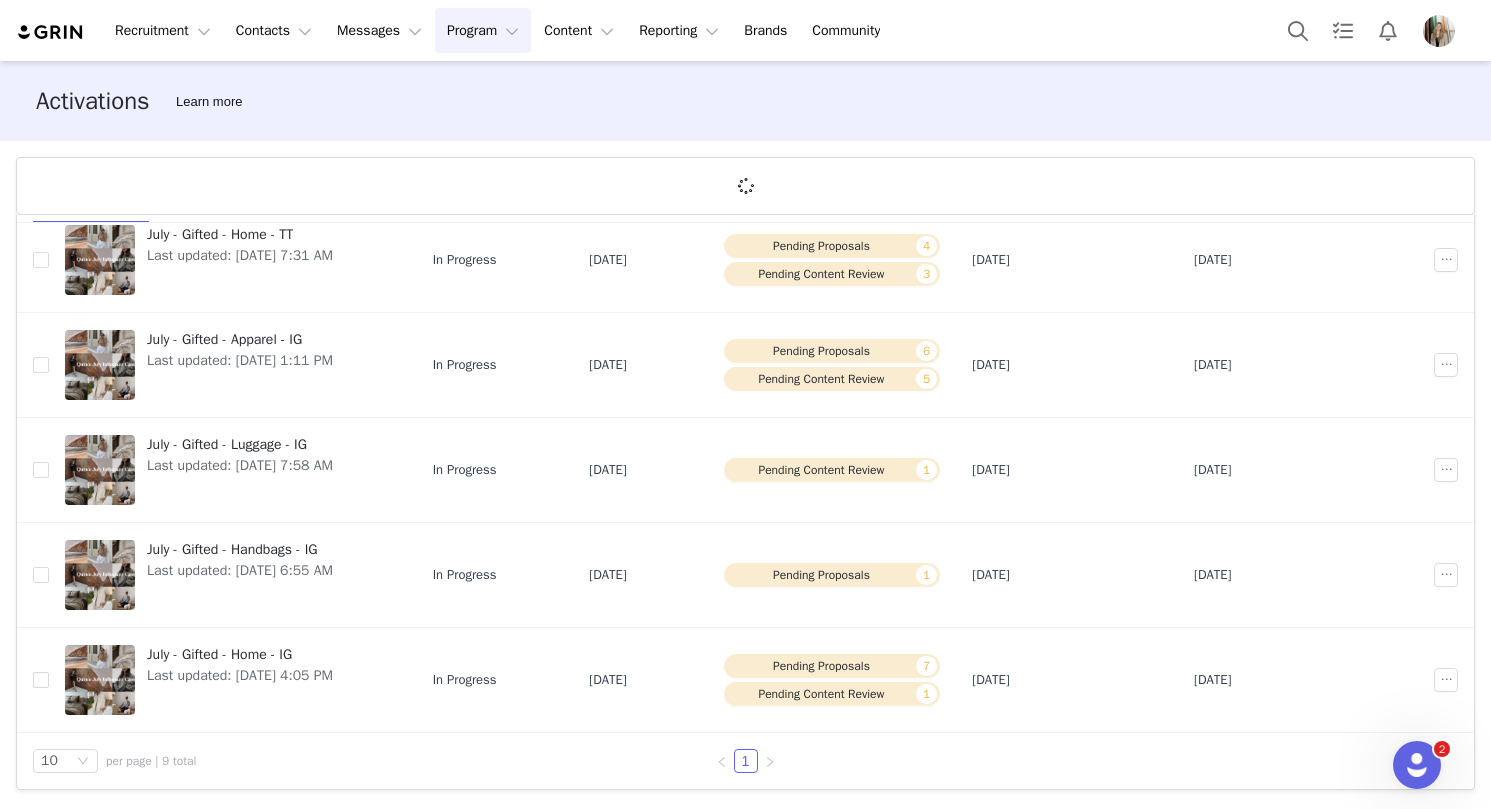 type on "july" 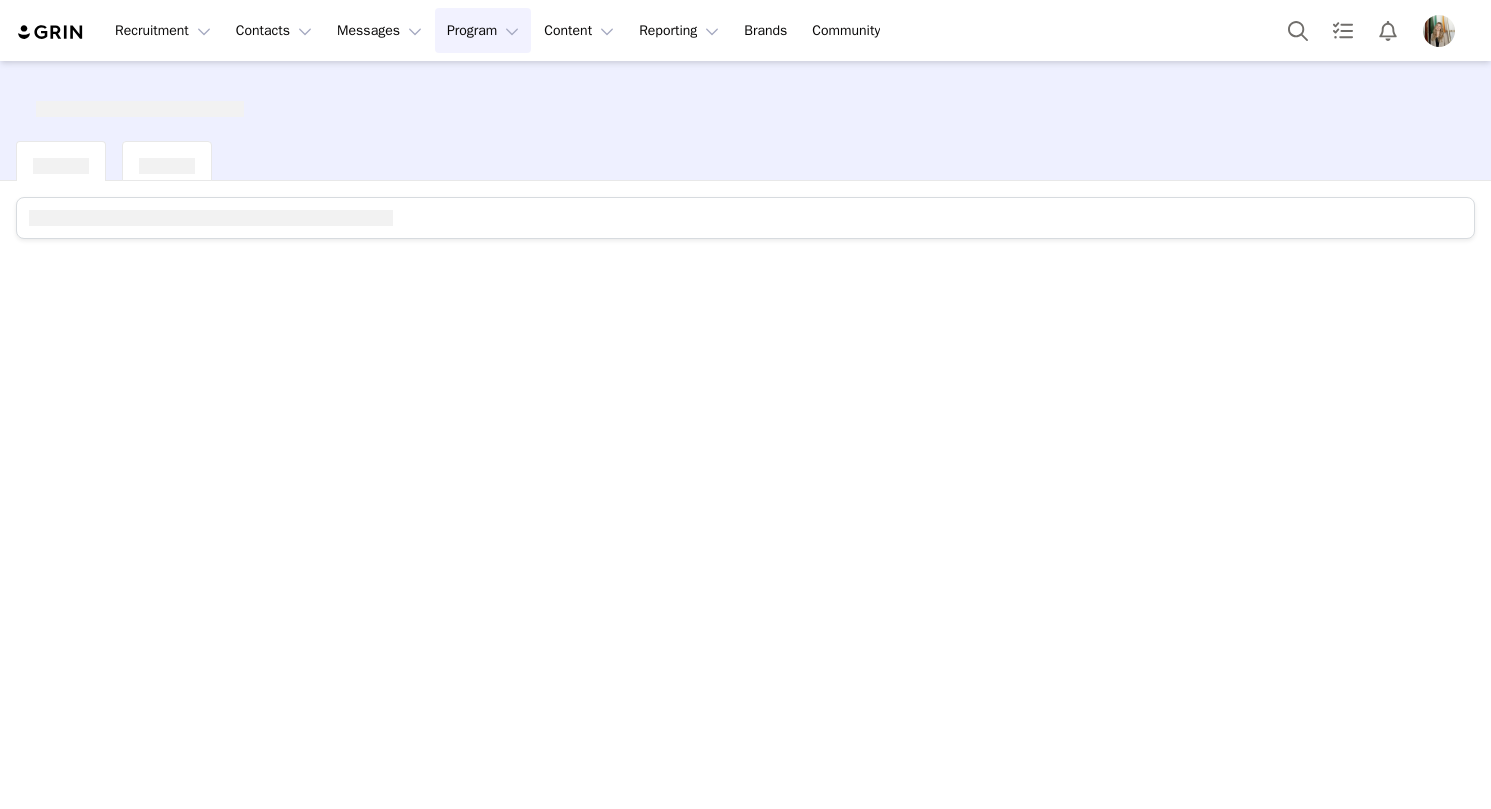 scroll, scrollTop: 0, scrollLeft: 0, axis: both 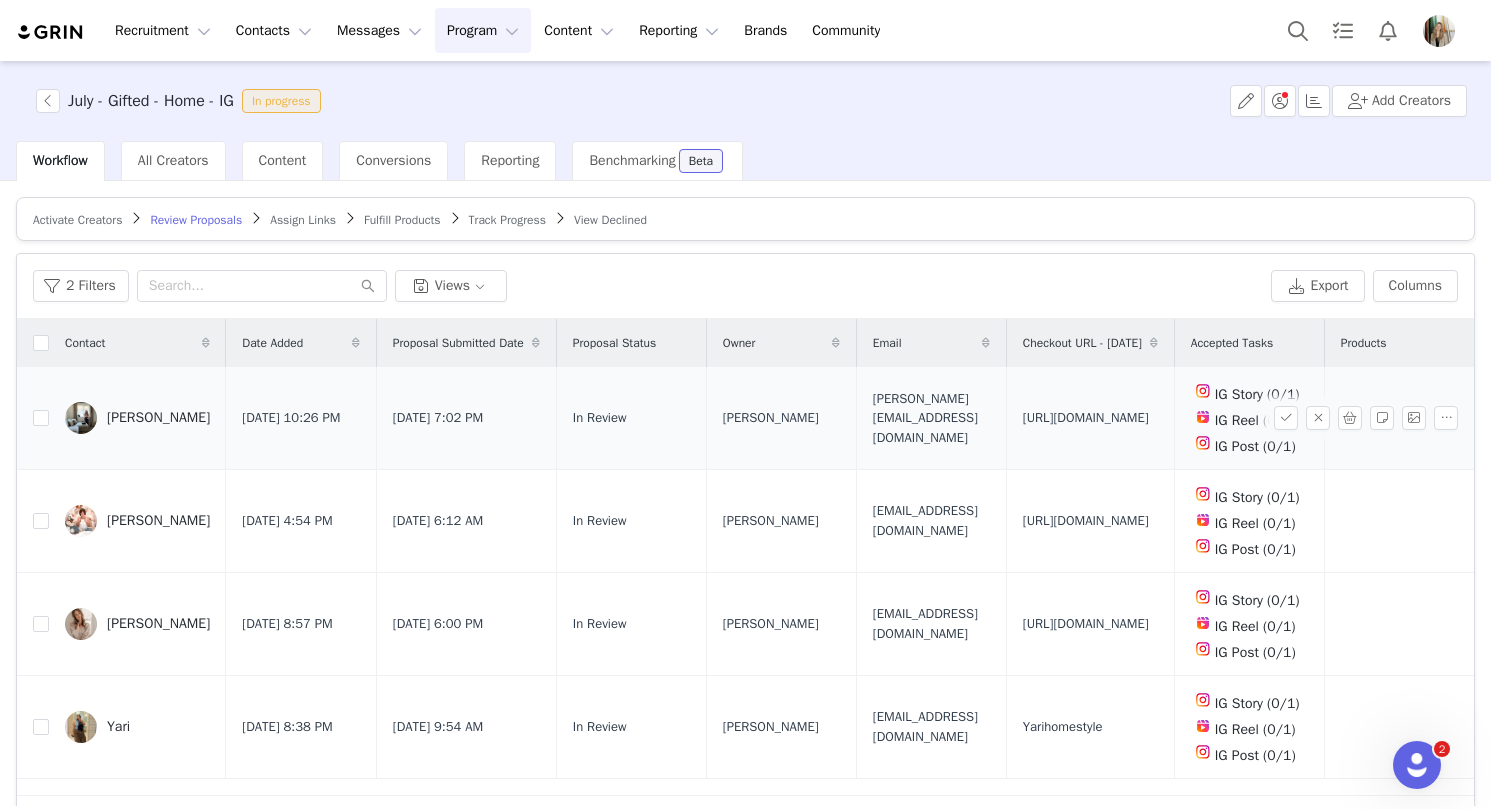 click on "[PERSON_NAME][EMAIL_ADDRESS][DOMAIN_NAME]" at bounding box center (931, 418) 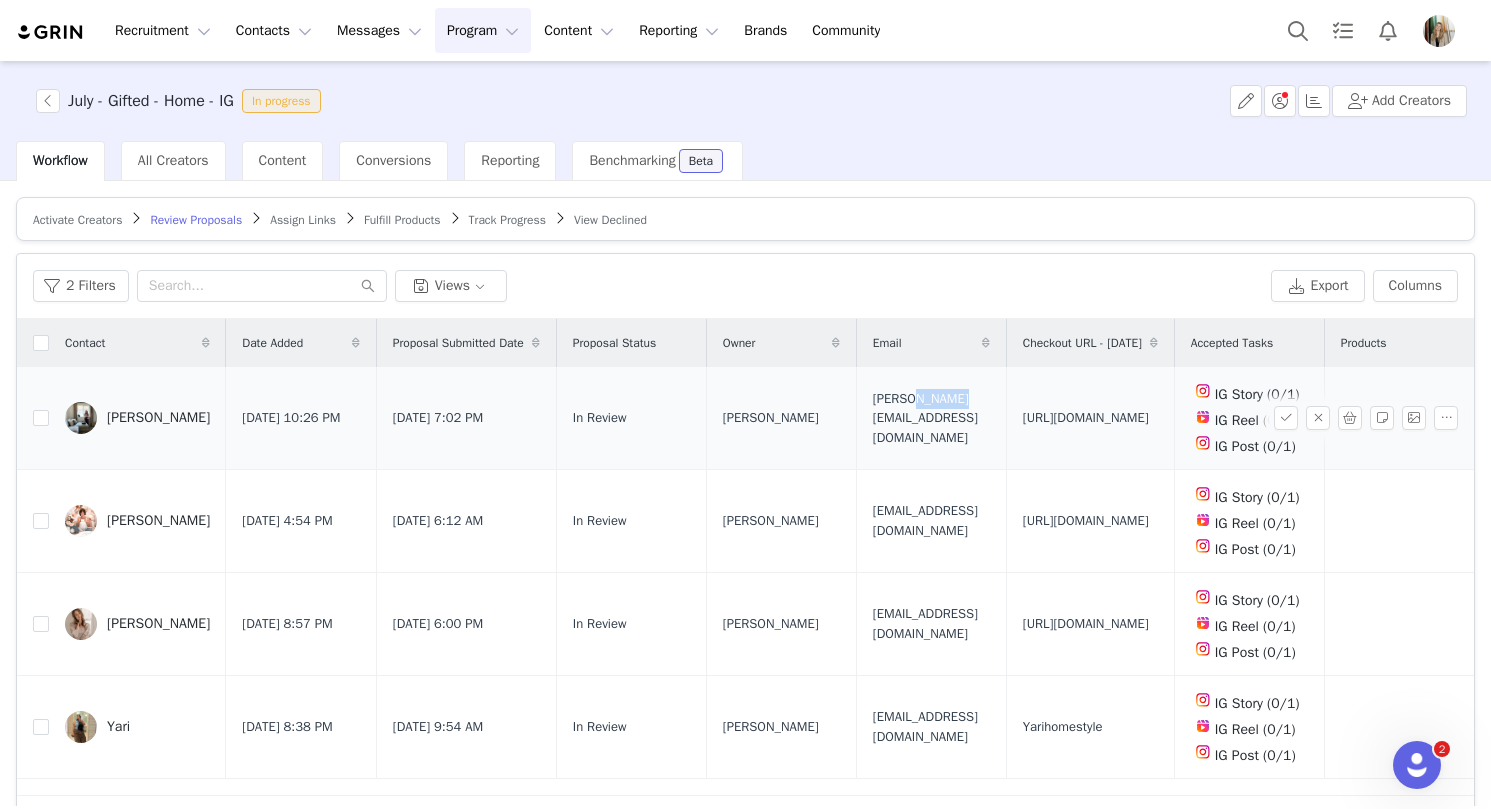 click on "[PERSON_NAME][EMAIL_ADDRESS][DOMAIN_NAME]" at bounding box center (931, 418) 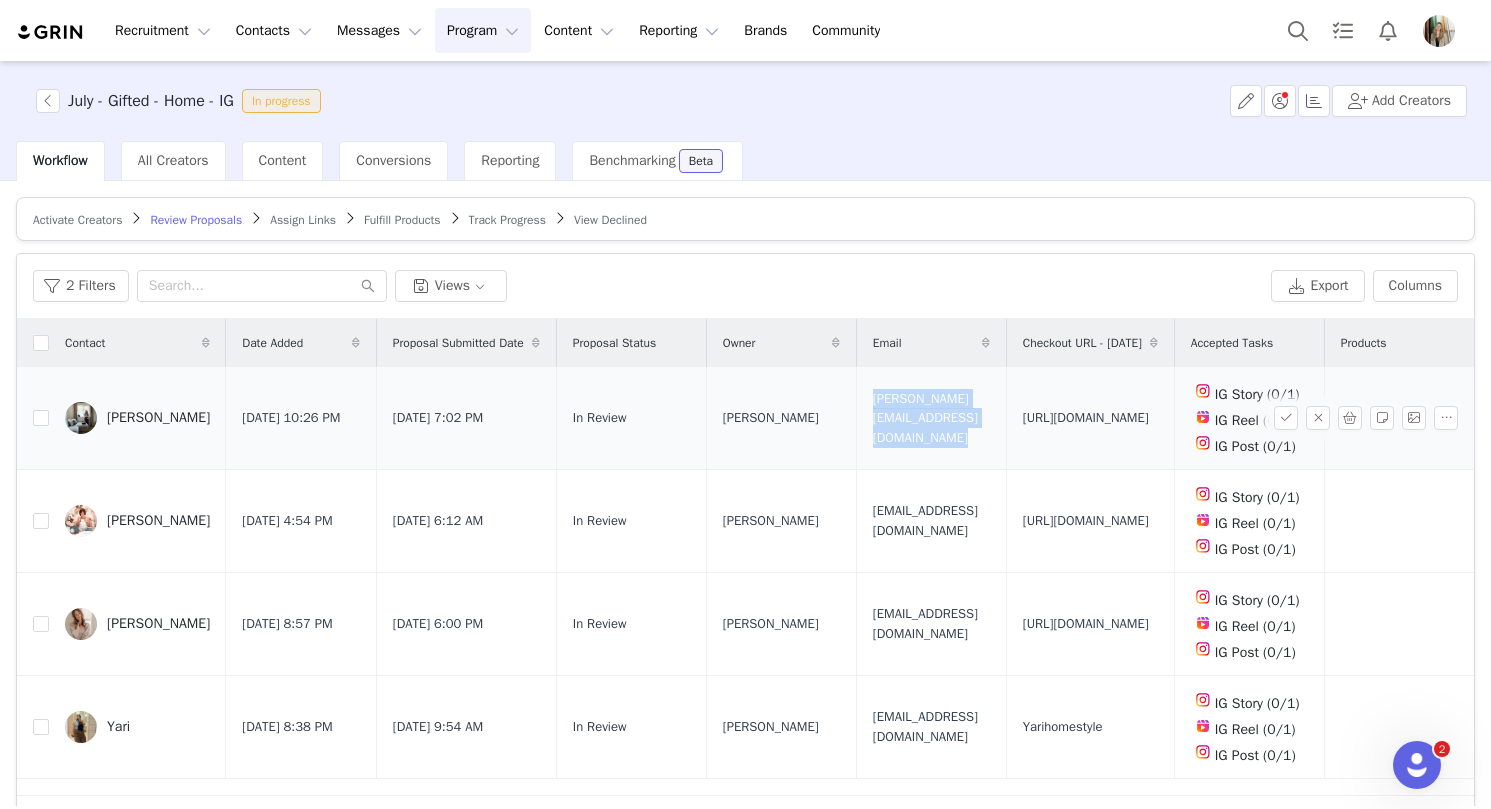 click on "[PERSON_NAME][EMAIL_ADDRESS][DOMAIN_NAME]" at bounding box center [931, 418] 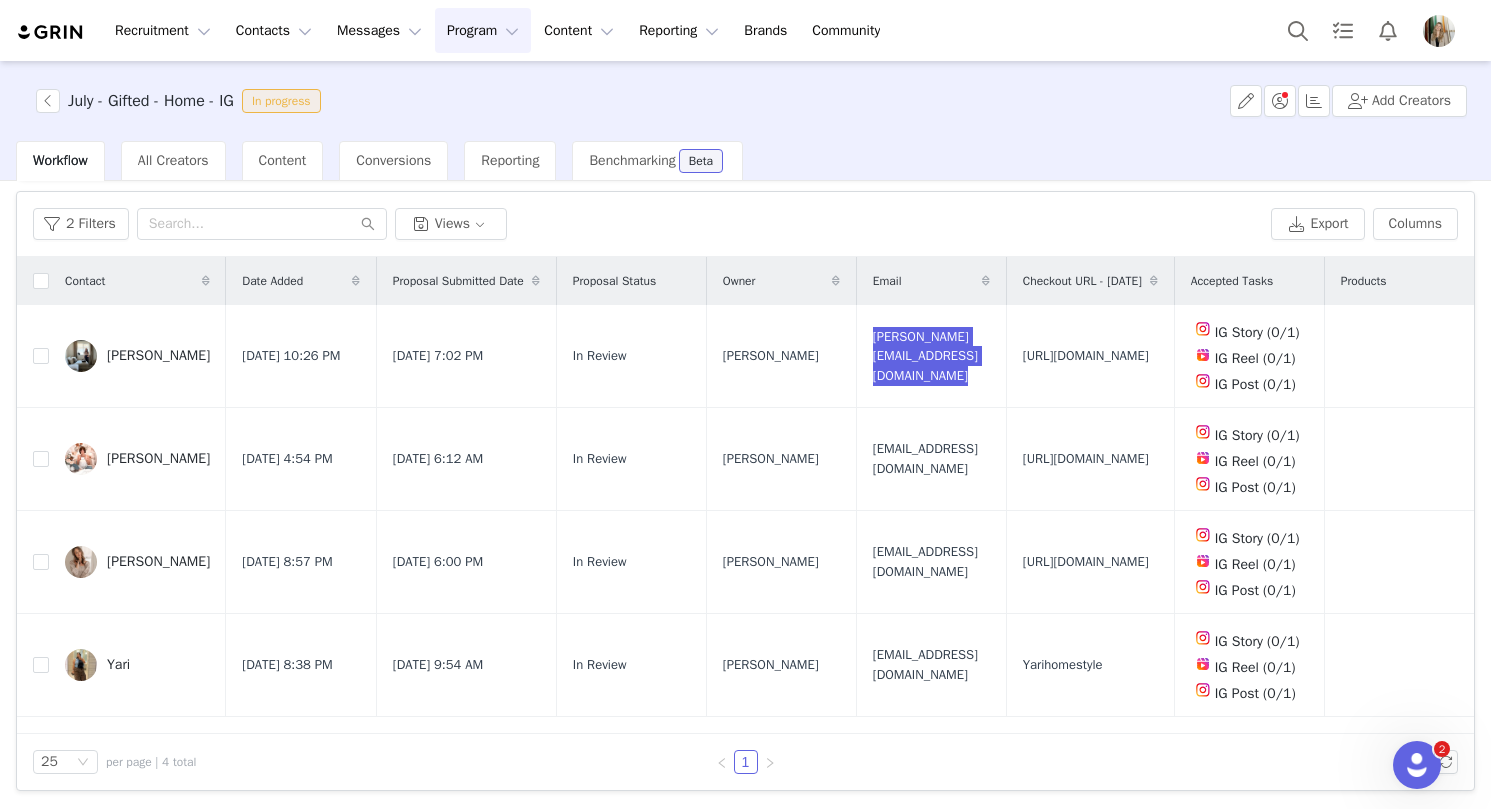 scroll, scrollTop: 0, scrollLeft: 0, axis: both 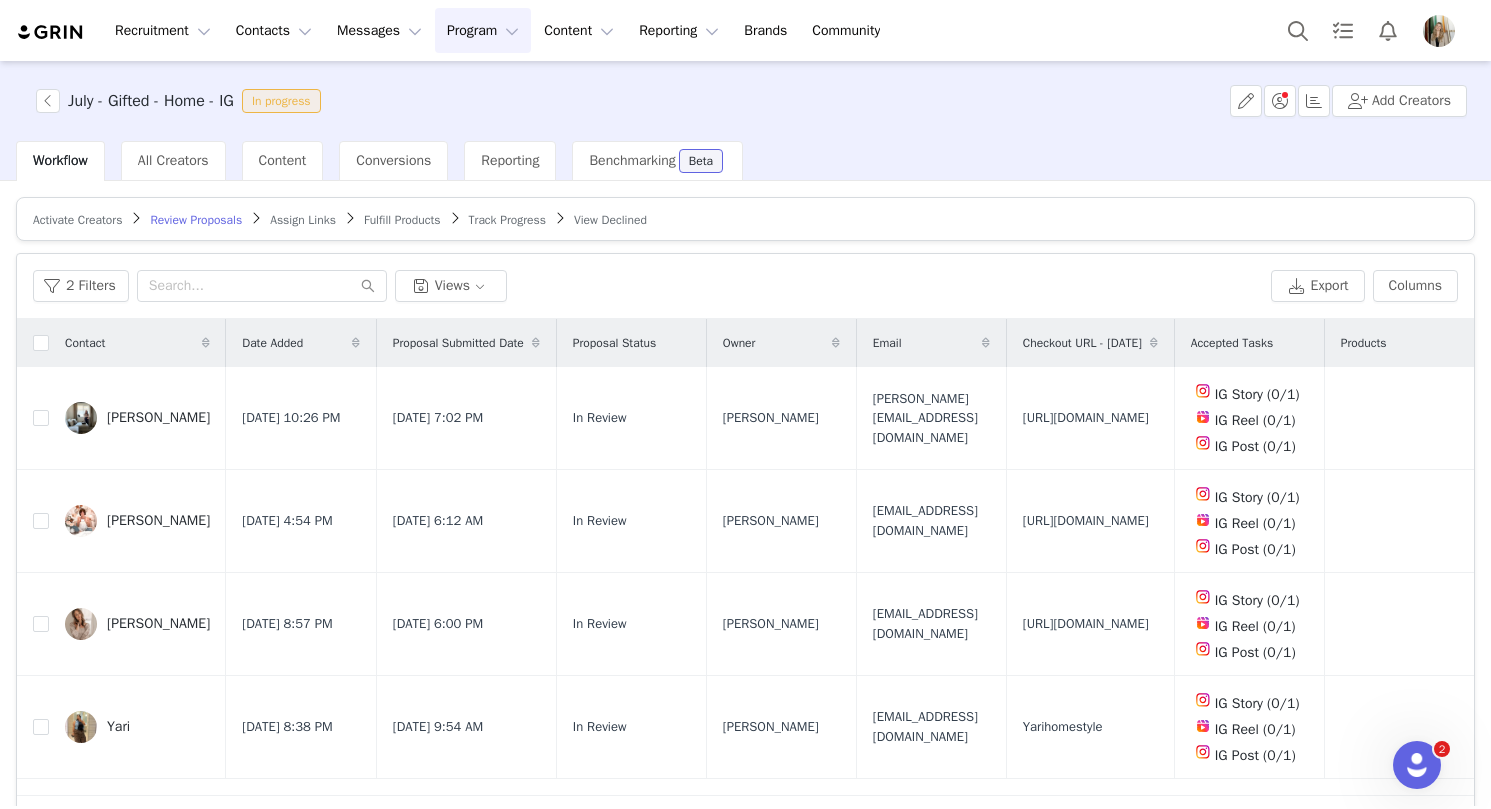 click on "Assign Links" at bounding box center (303, 220) 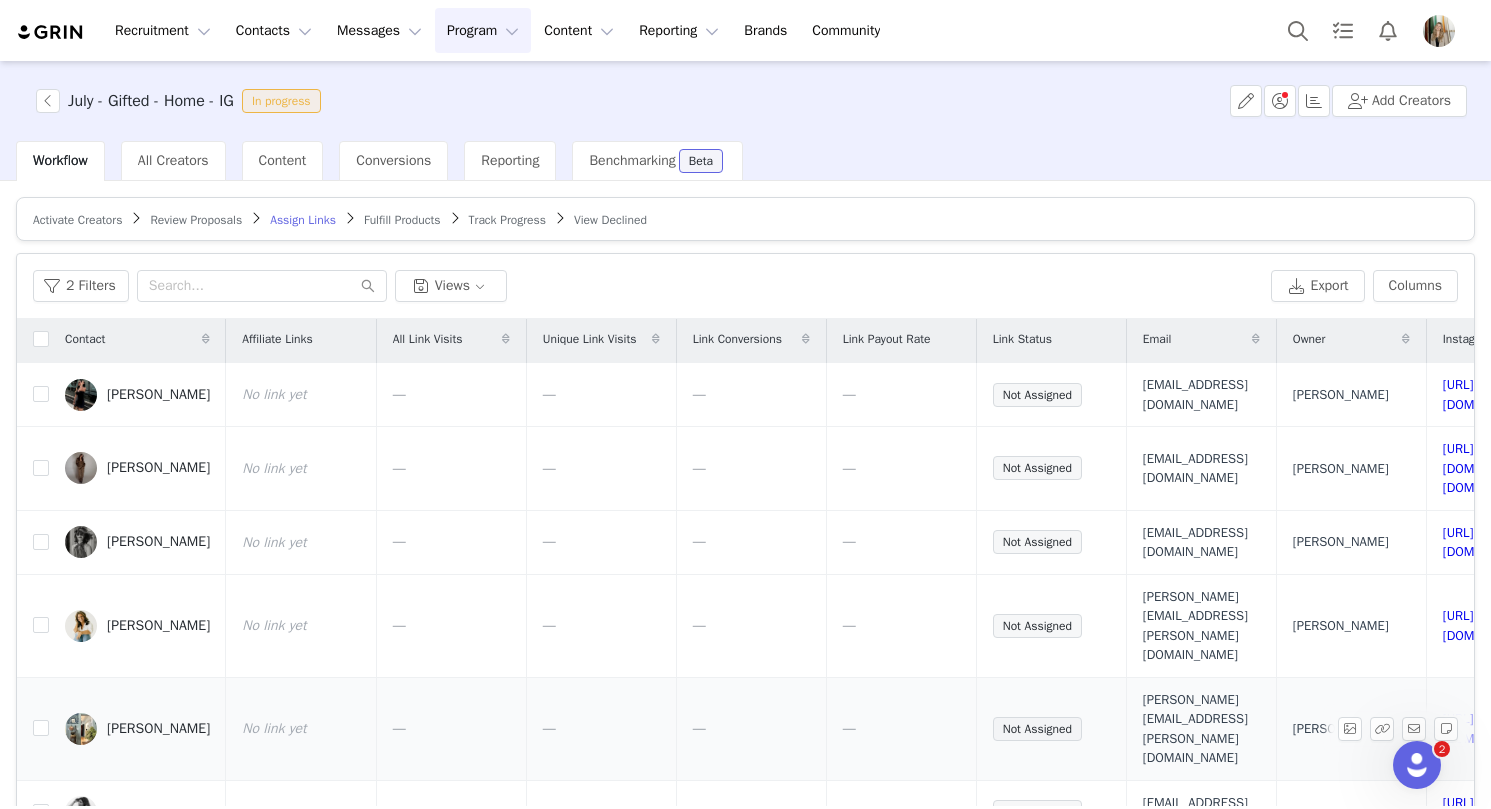 scroll, scrollTop: 9, scrollLeft: 0, axis: vertical 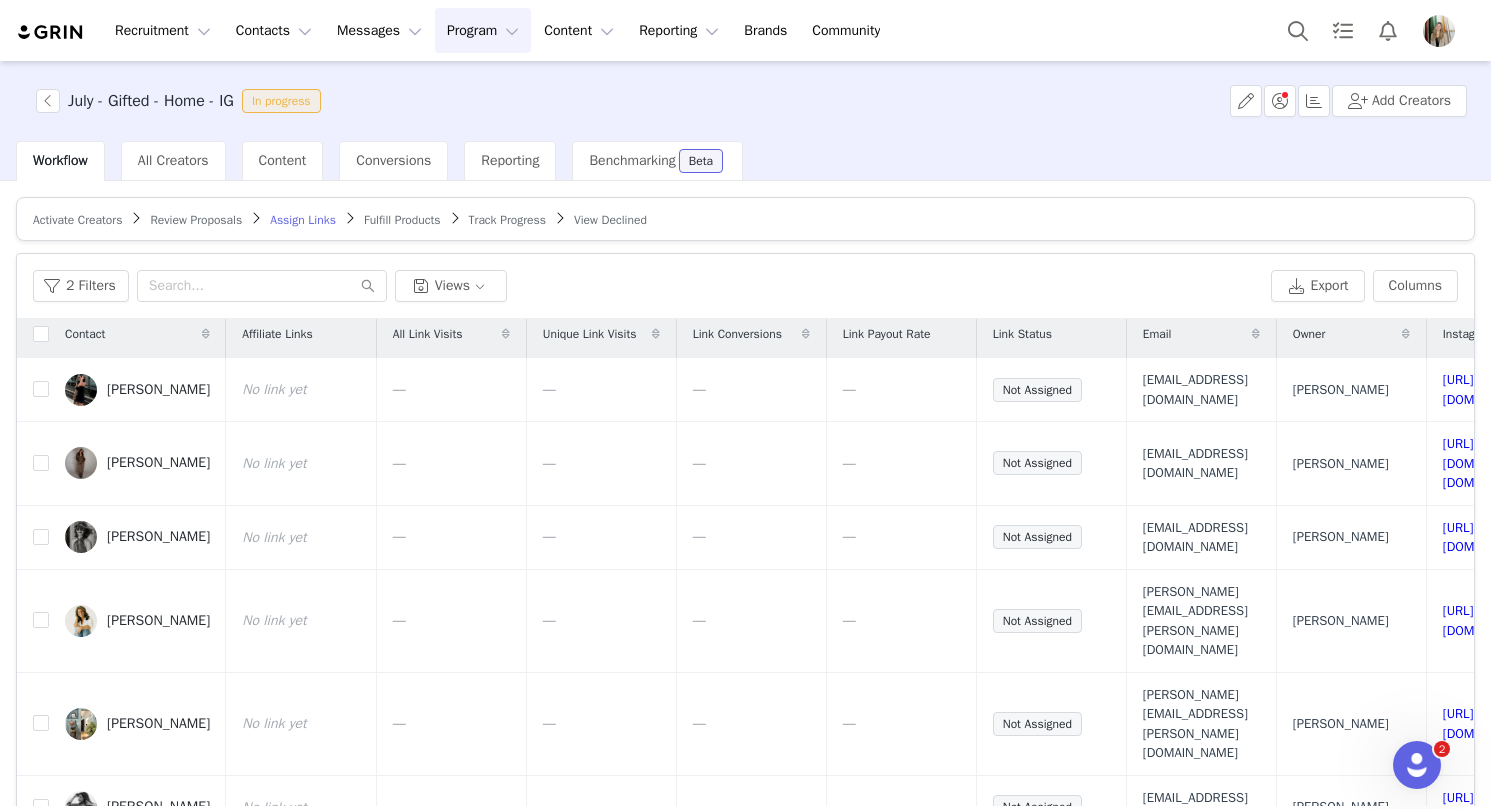 click on "Review Proposals" at bounding box center [196, 220] 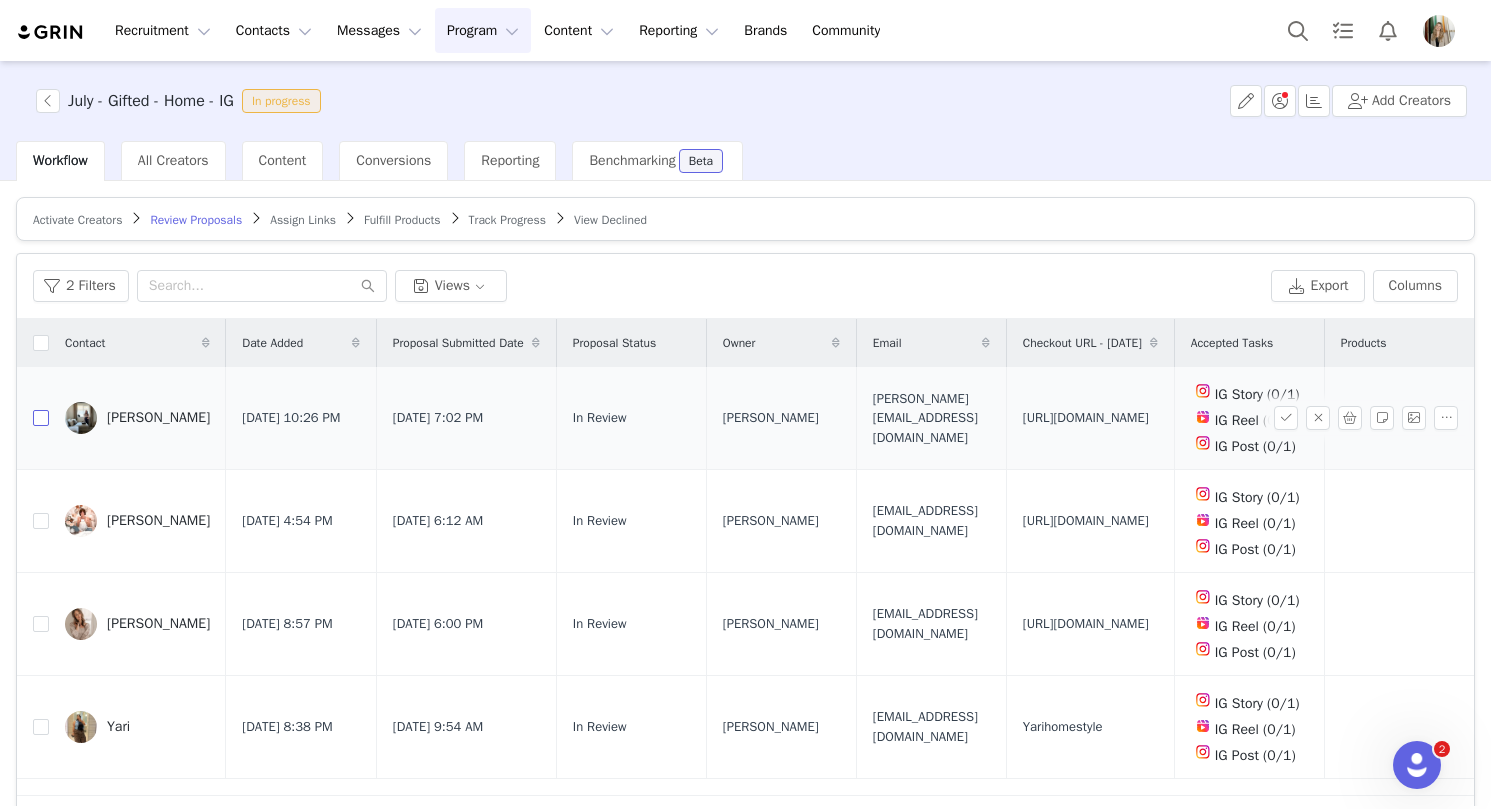 click at bounding box center [41, 418] 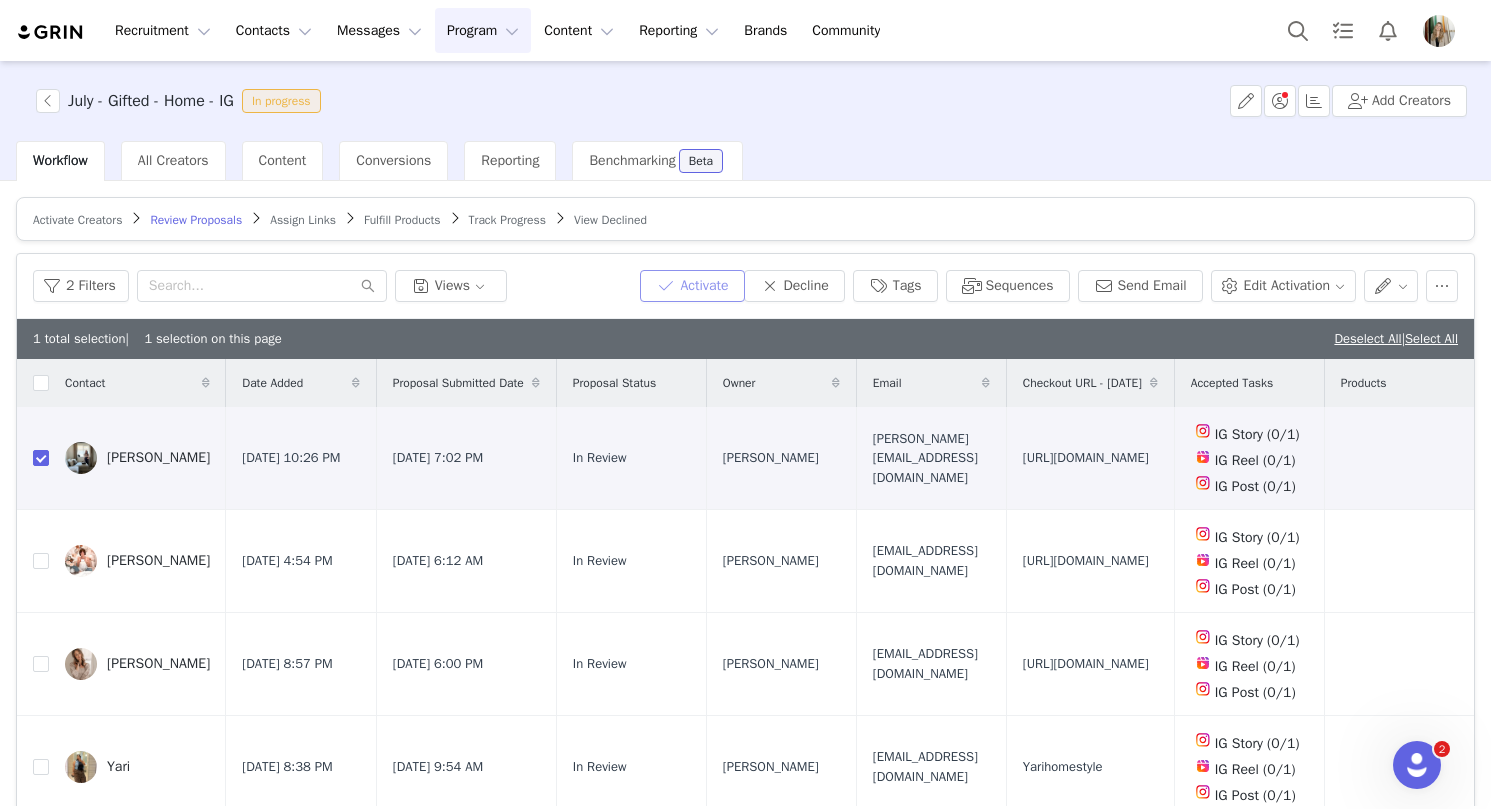 click on "Activate" at bounding box center [692, 286] 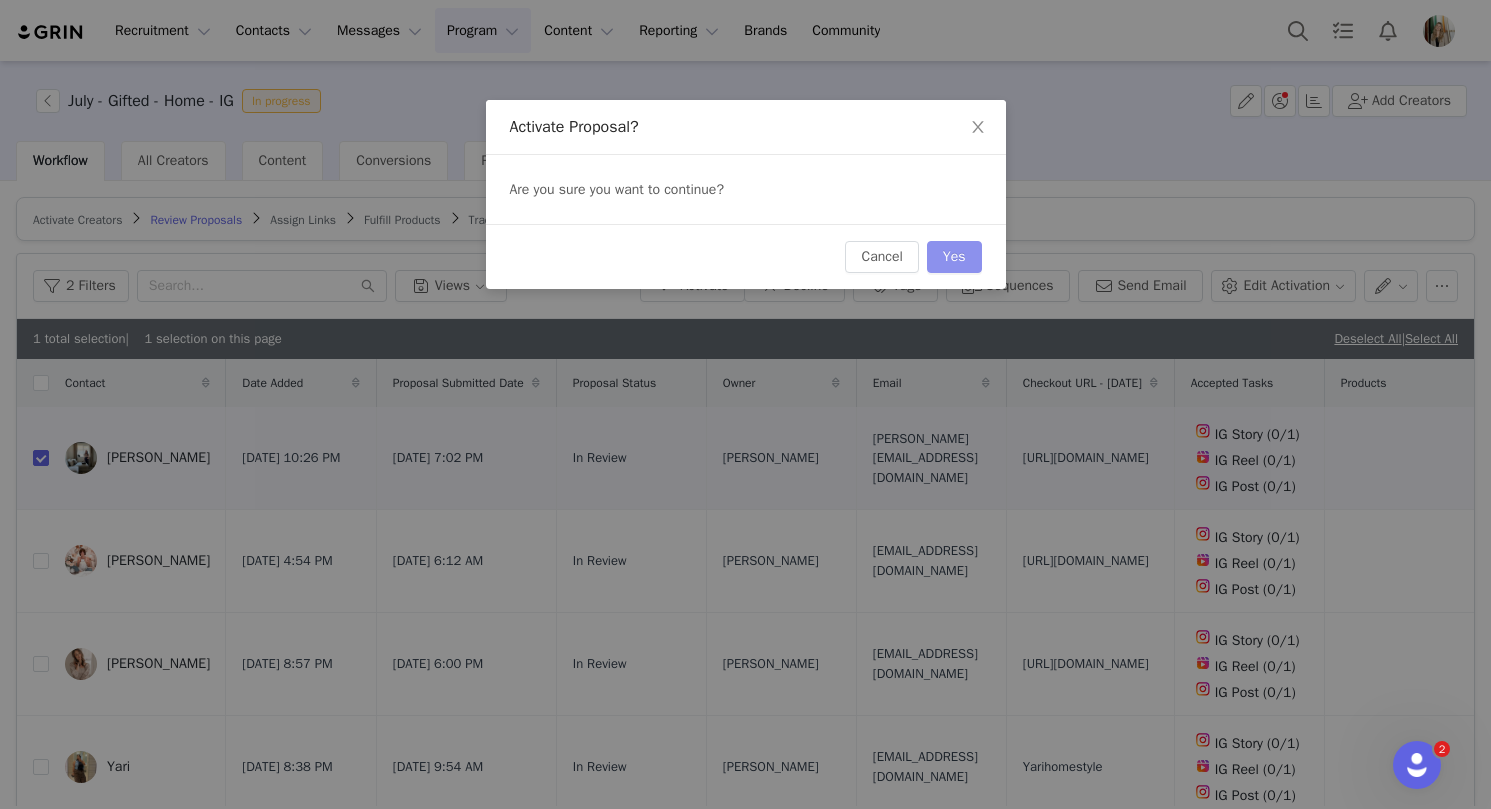 click on "Yes" at bounding box center (954, 257) 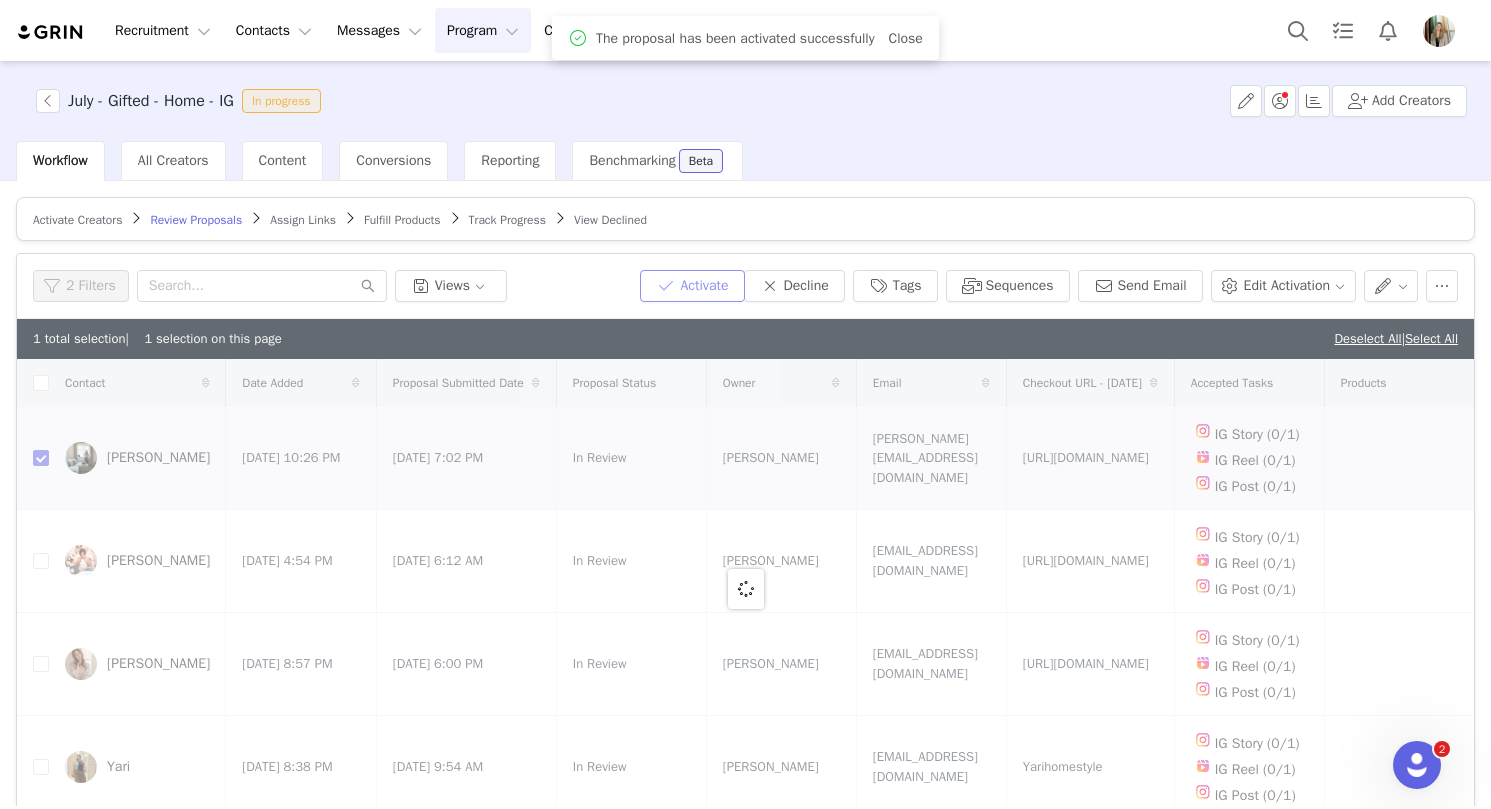 checkbox on "false" 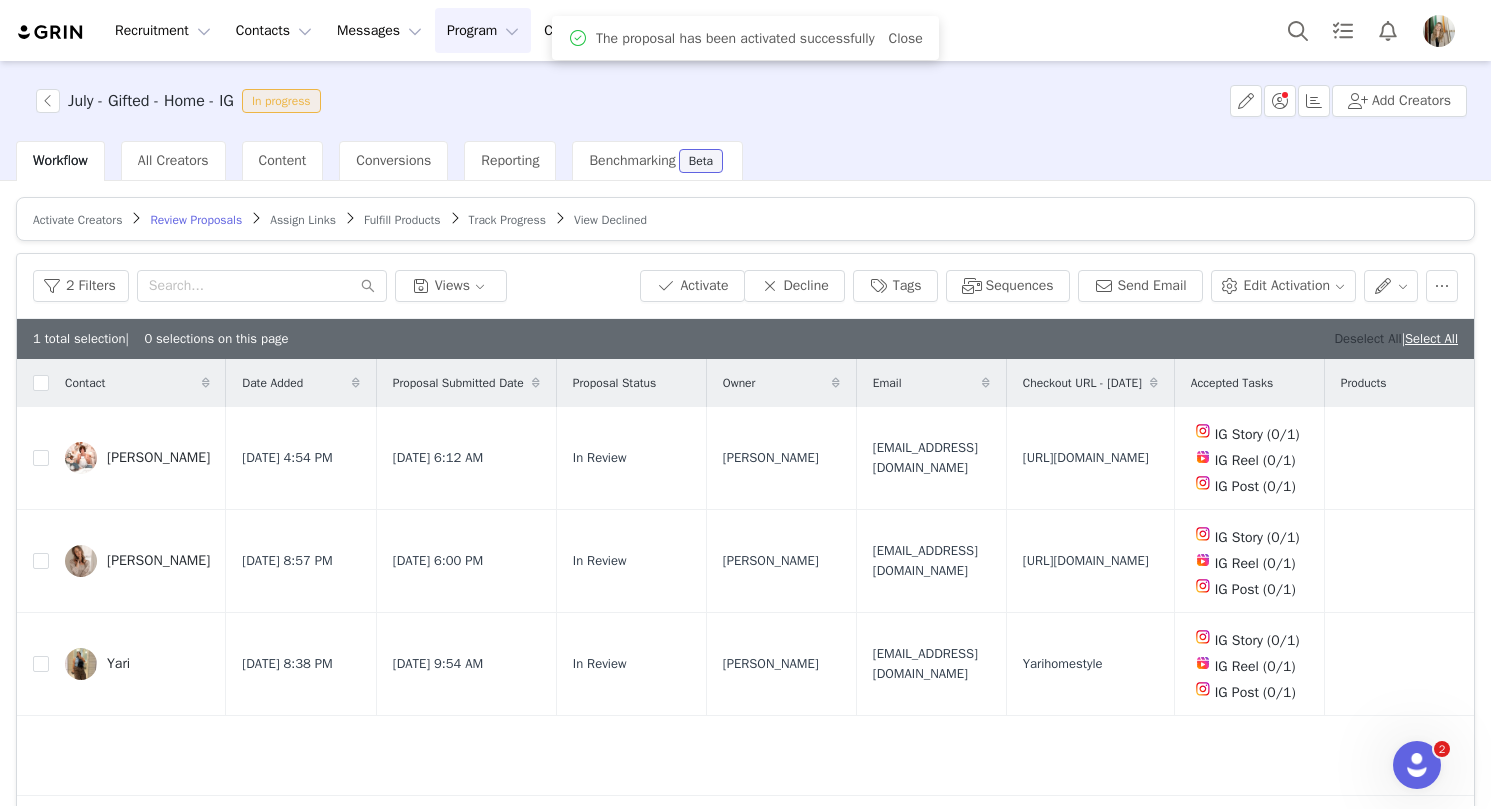 click on "Deselect All" at bounding box center (1367, 338) 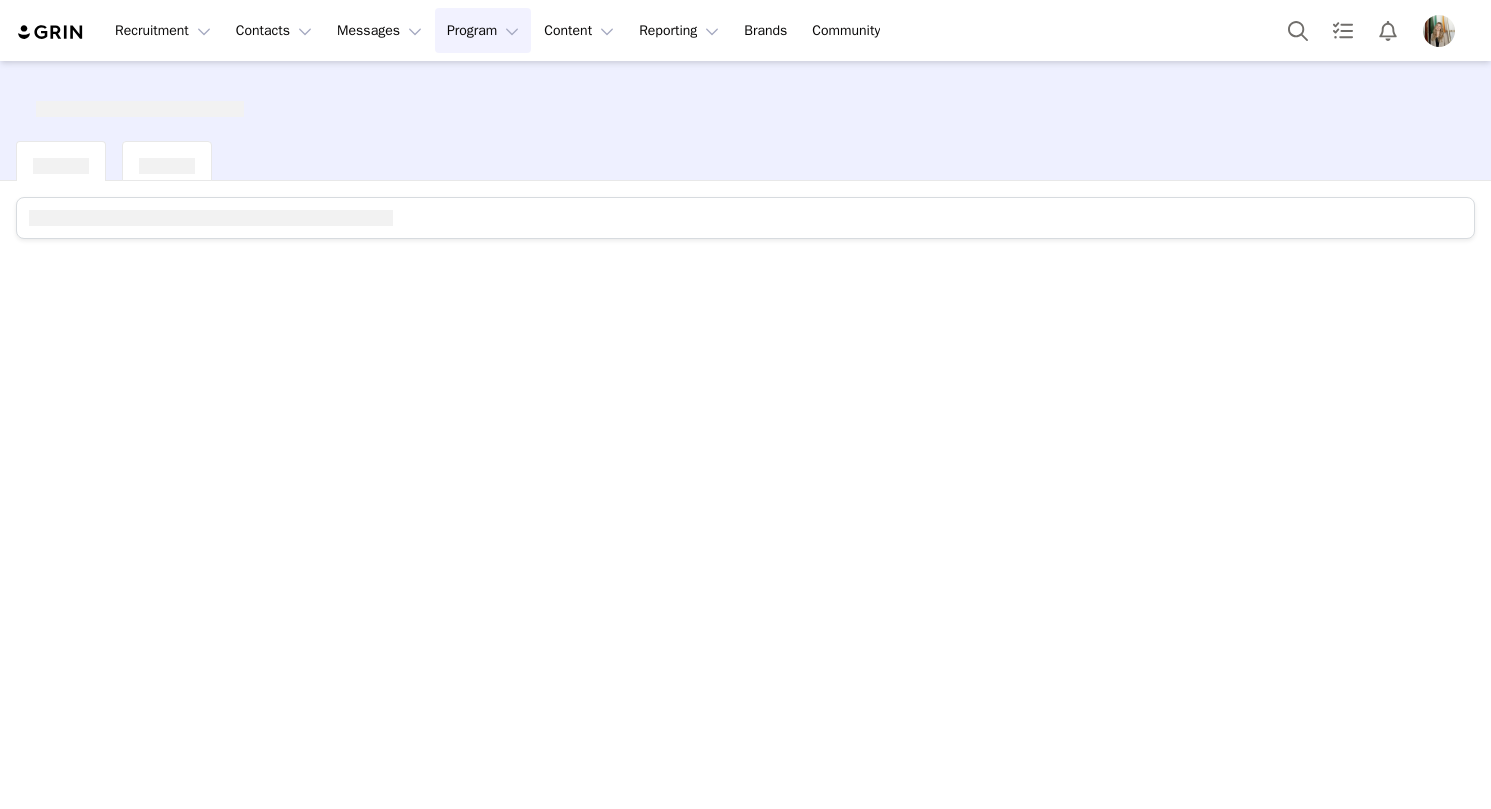 scroll, scrollTop: 0, scrollLeft: 0, axis: both 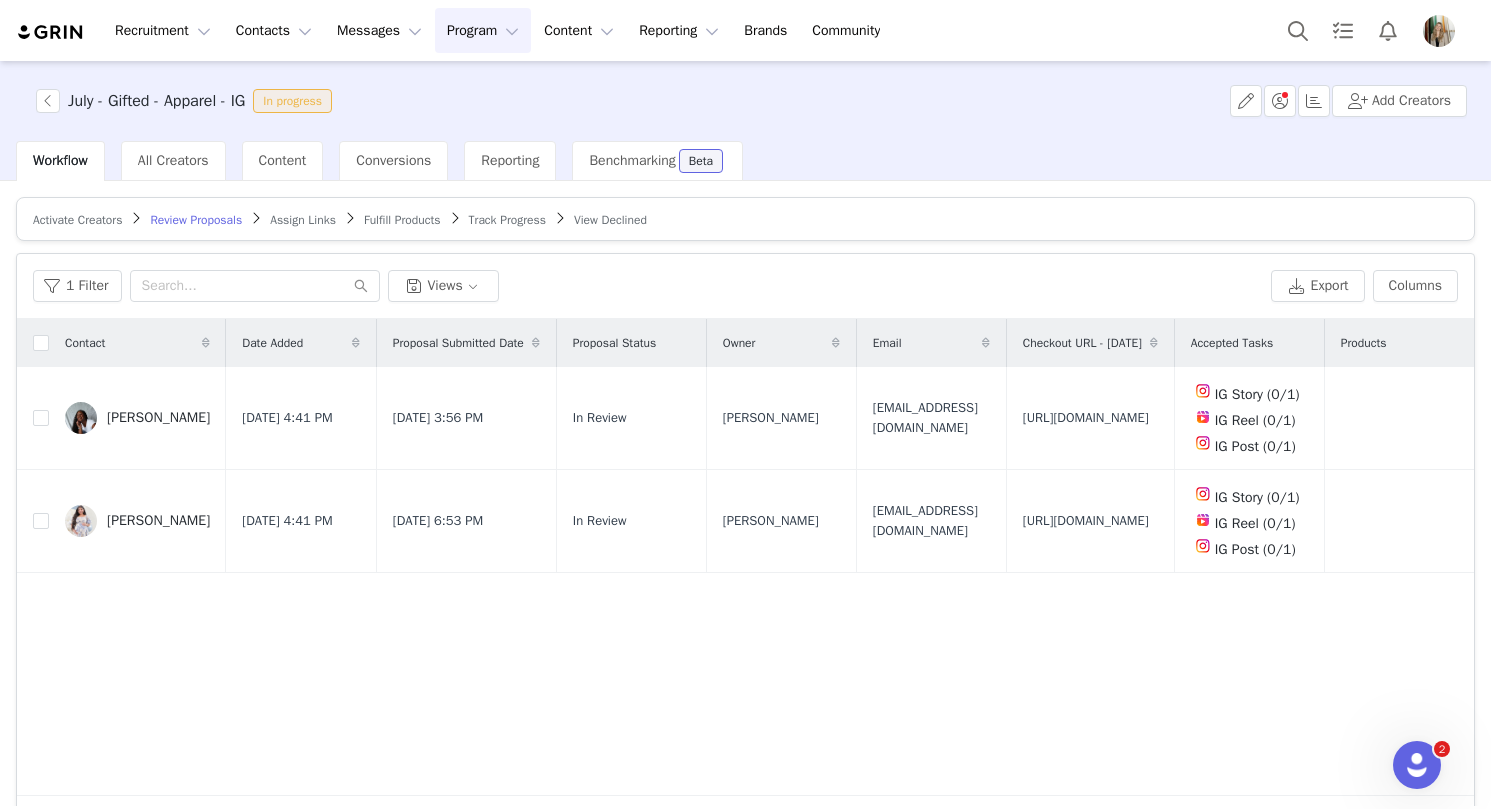 click on "Fulfill Products" at bounding box center (402, 220) 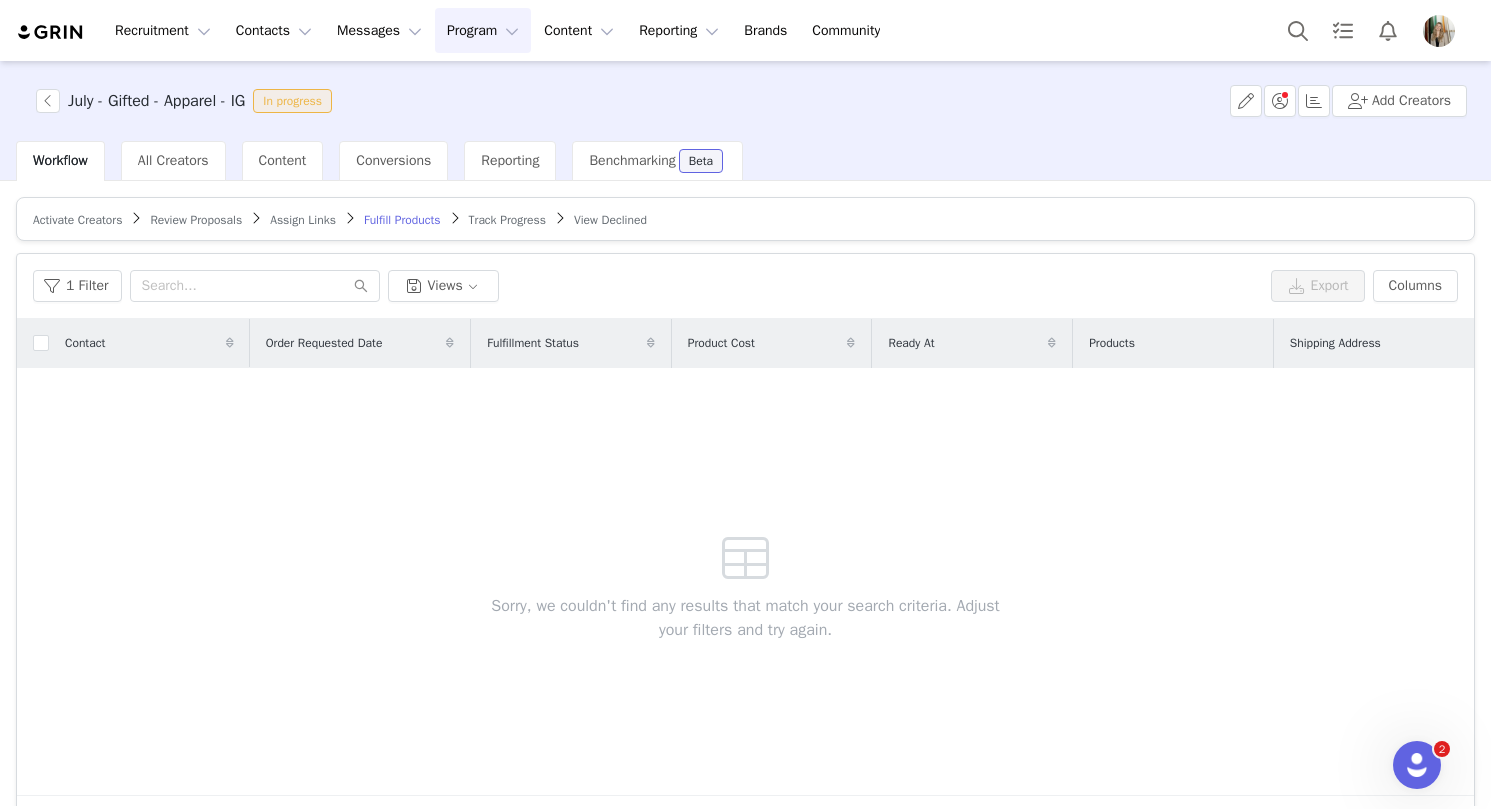 click on "Assign Links" at bounding box center (303, 220) 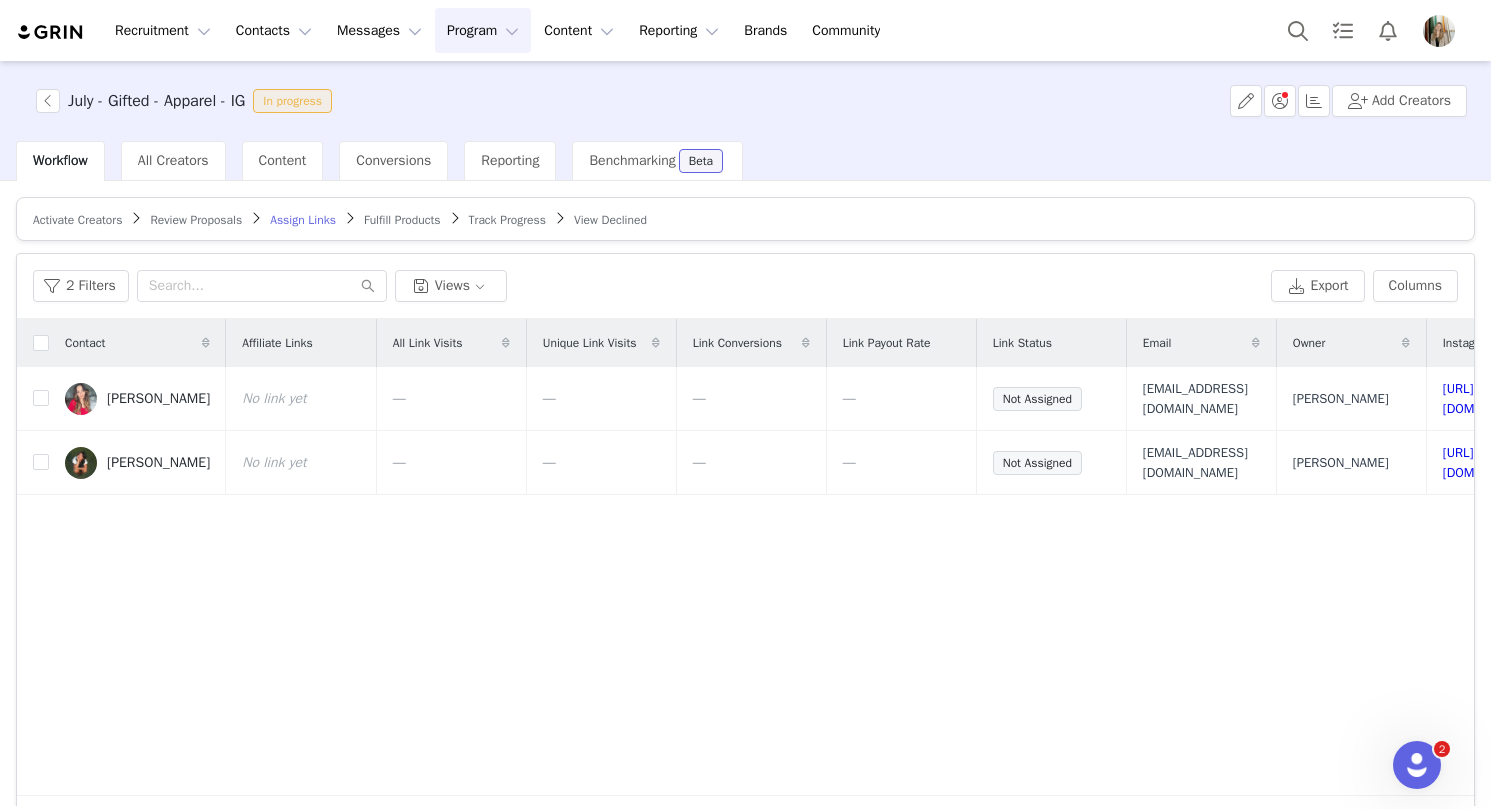 click on "Track Progress" at bounding box center (507, 220) 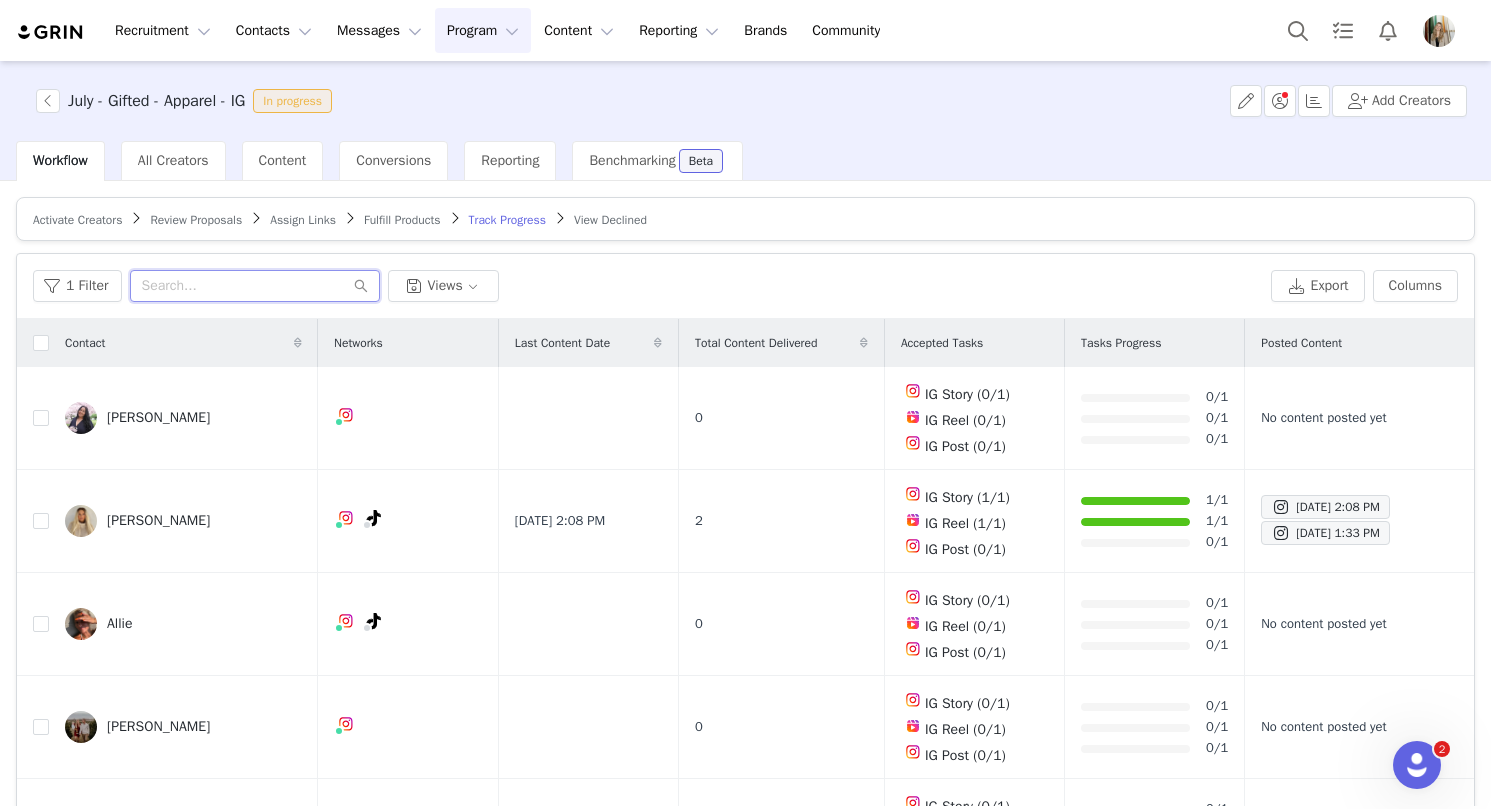 click at bounding box center [255, 286] 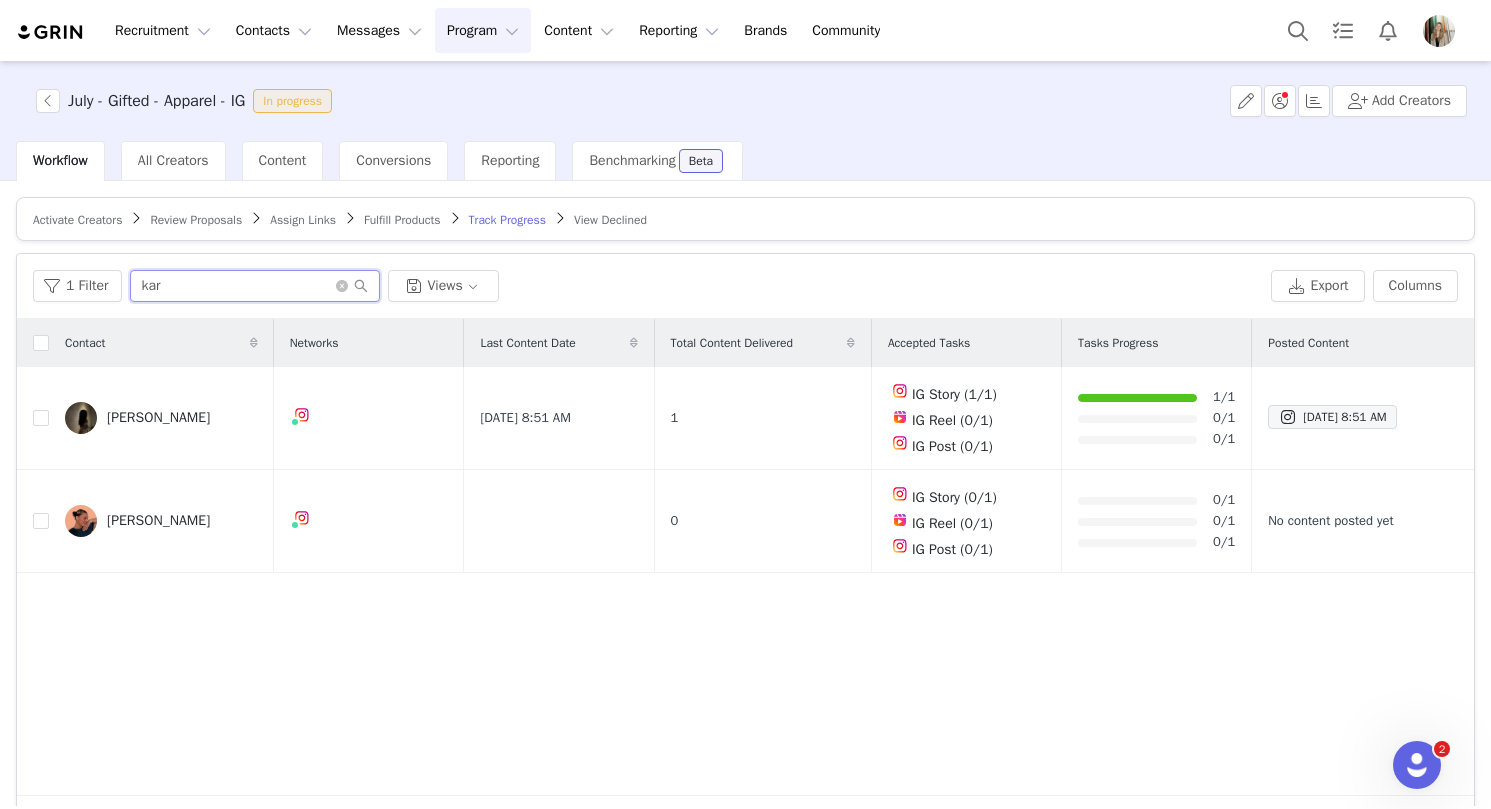 type on "kar" 